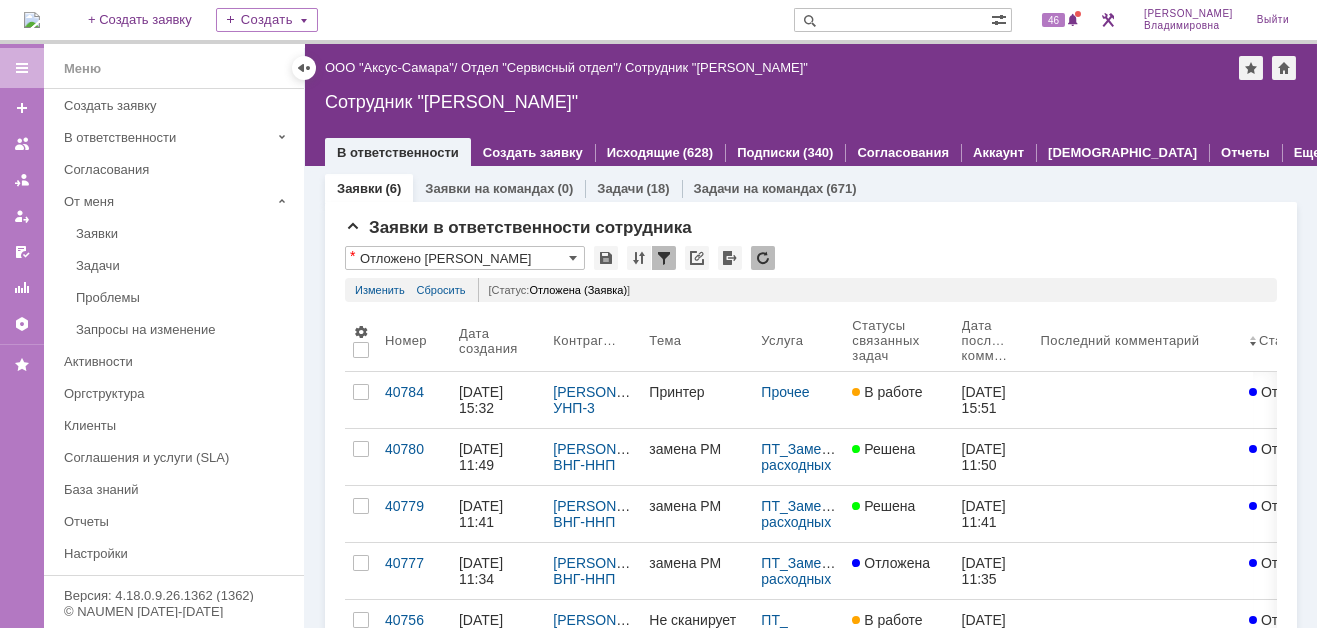 scroll, scrollTop: 0, scrollLeft: 0, axis: both 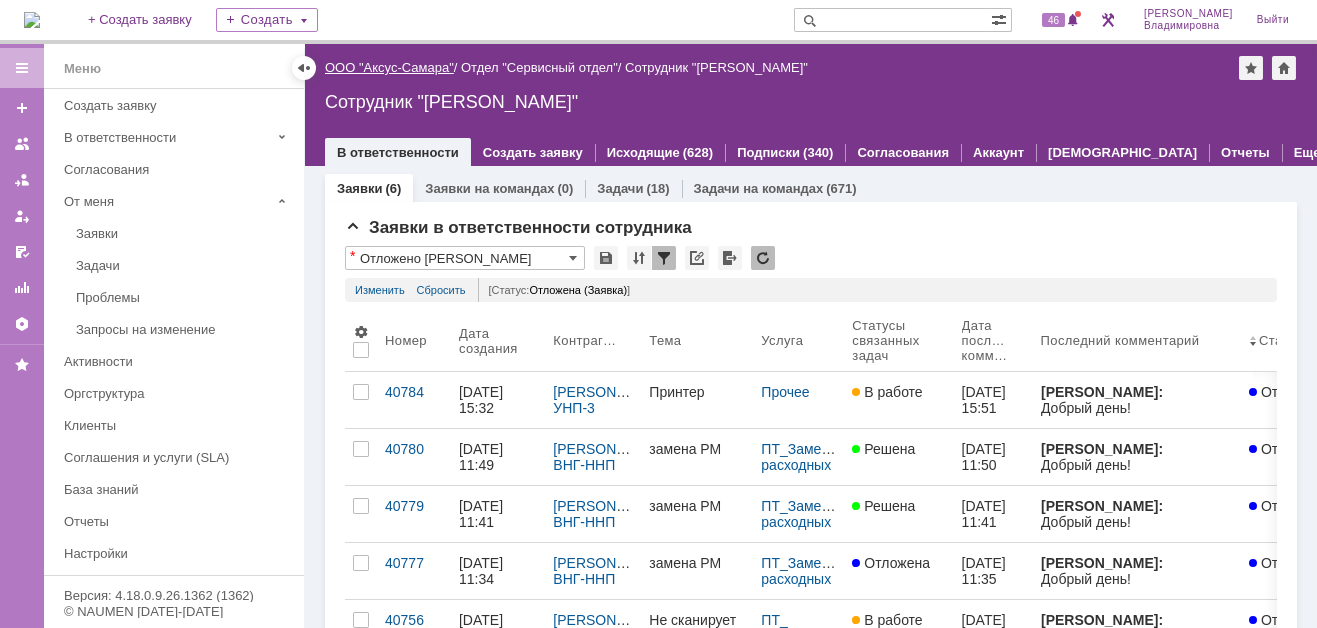 click on "ООО "Аксус-Самара"" at bounding box center (389, 67) 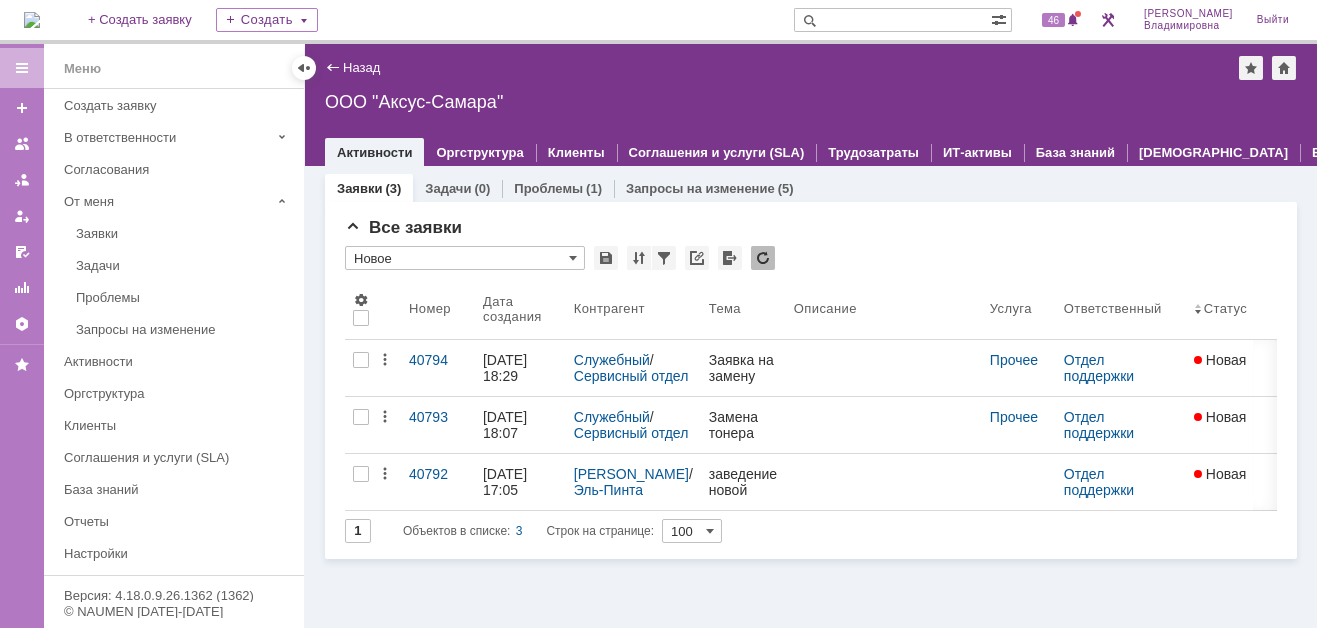 scroll, scrollTop: 0, scrollLeft: 0, axis: both 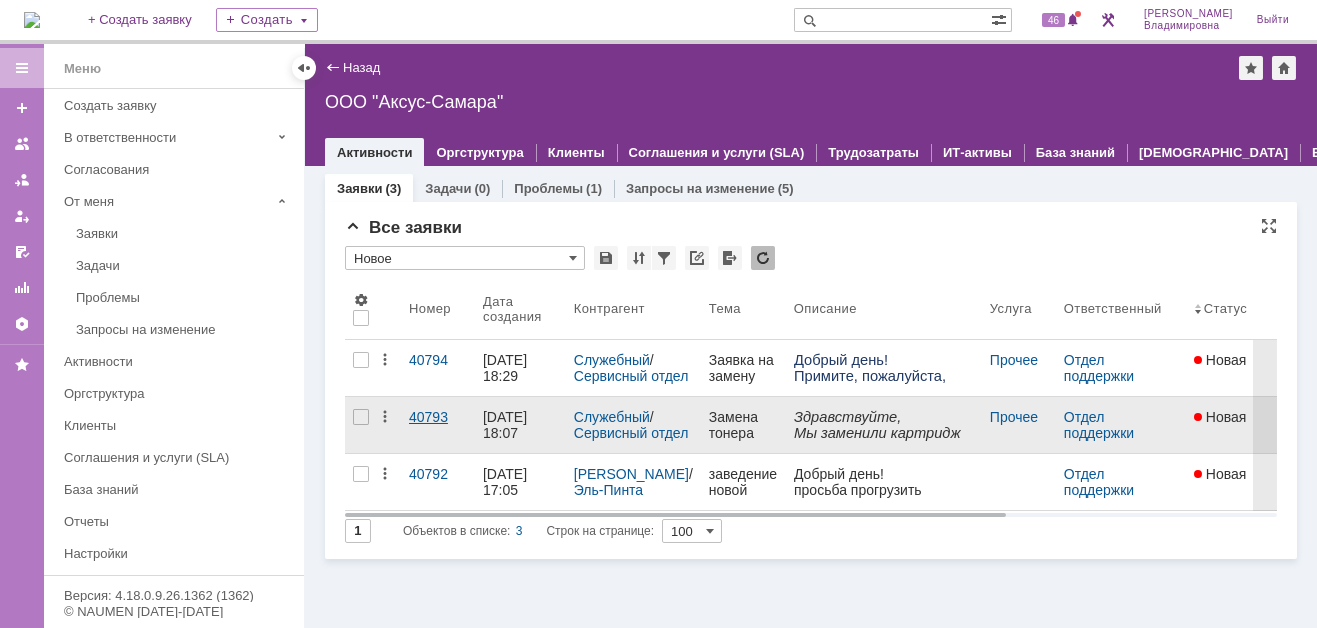 click on "40793" at bounding box center (438, 417) 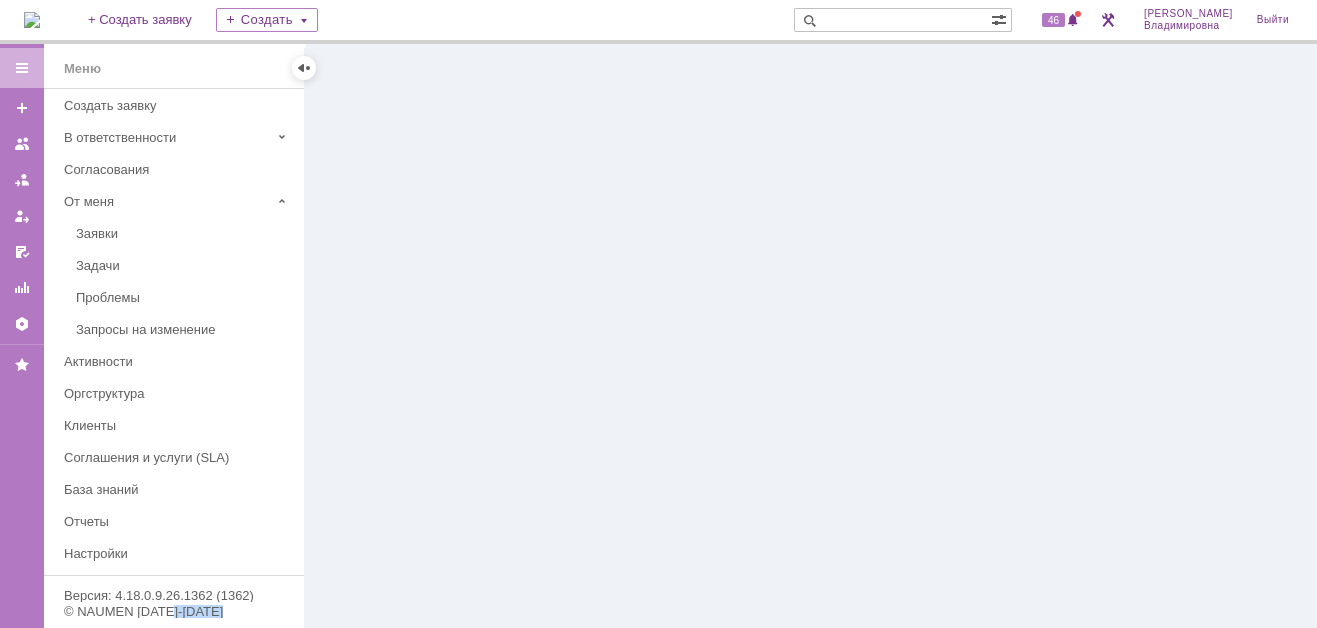 click at bounding box center [811, 336] 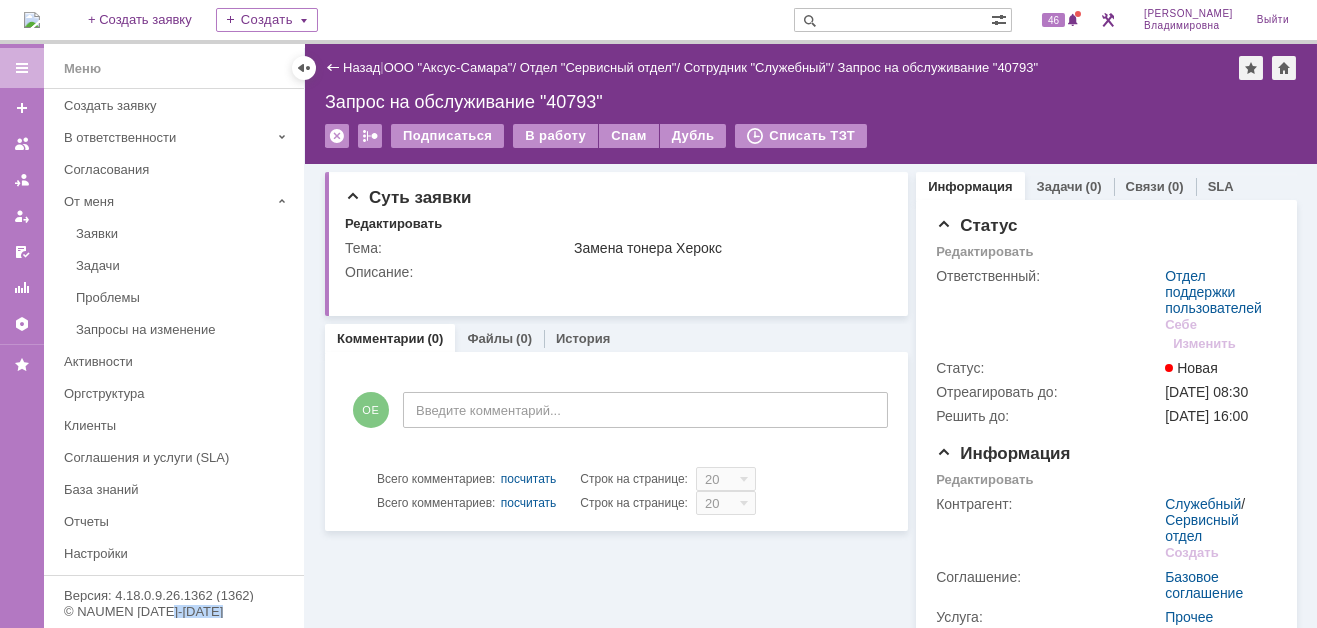scroll, scrollTop: 0, scrollLeft: 0, axis: both 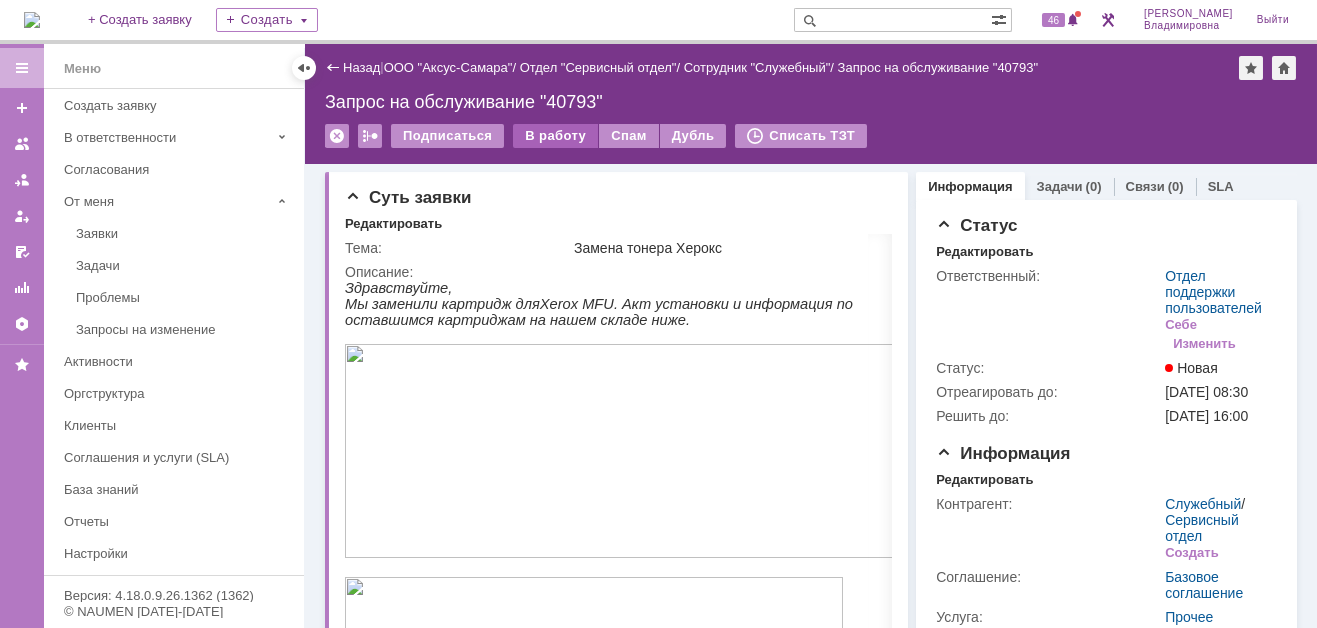 drag, startPoint x: 420, startPoint y: 411, endPoint x: 542, endPoint y: 134, distance: 302.6764 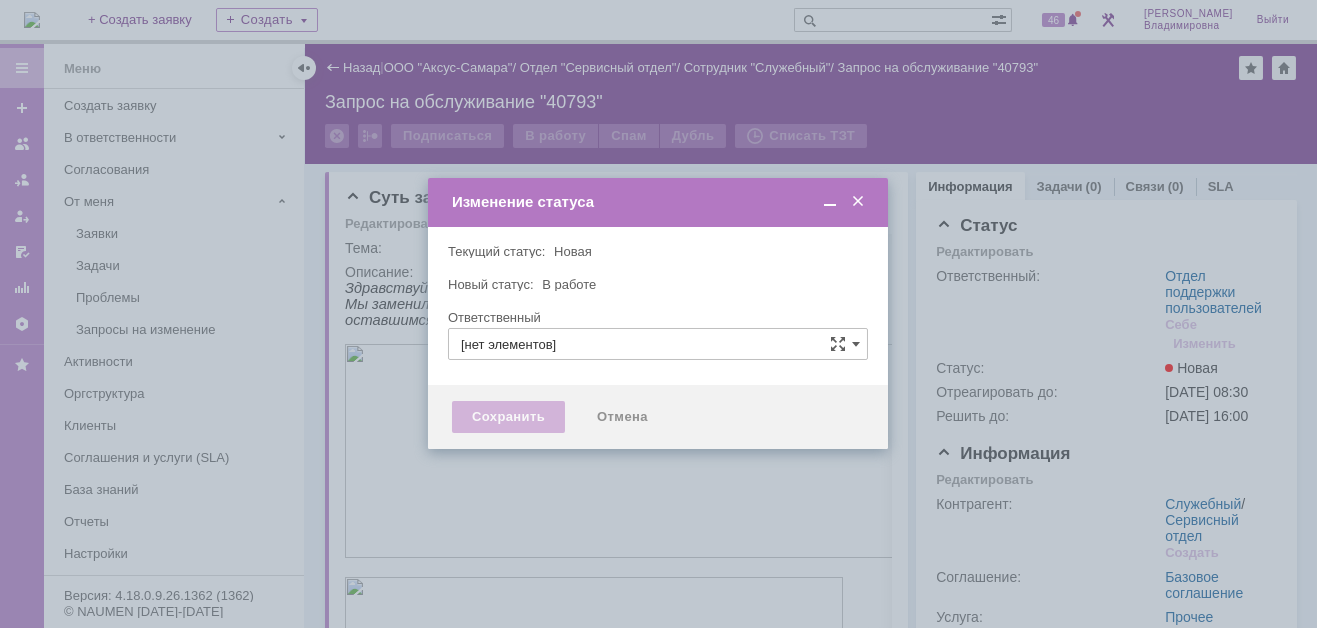 type on "Отдел поддержки пользователей" 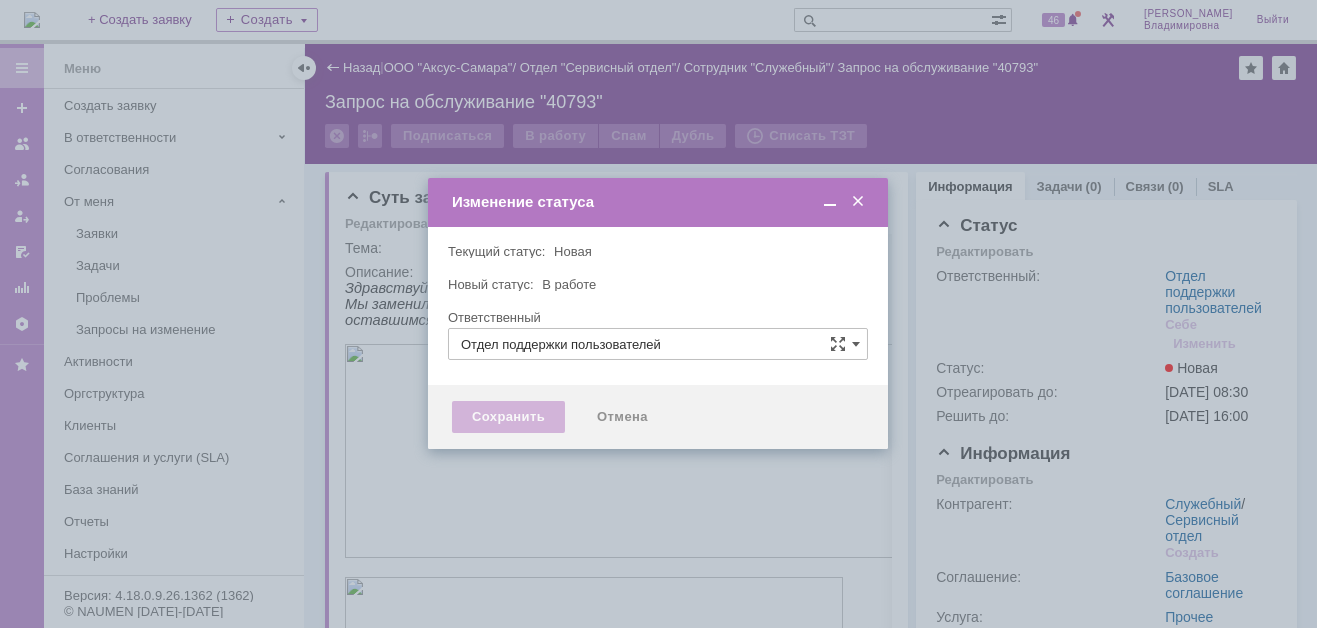 type 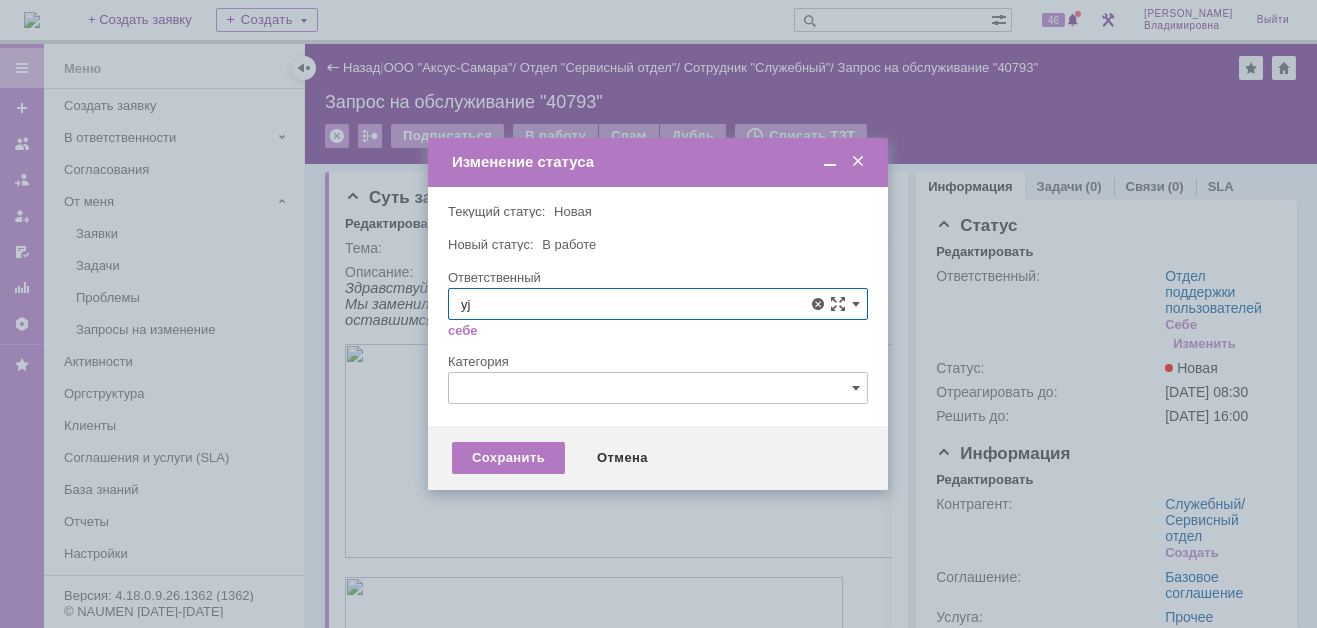 type on "y" 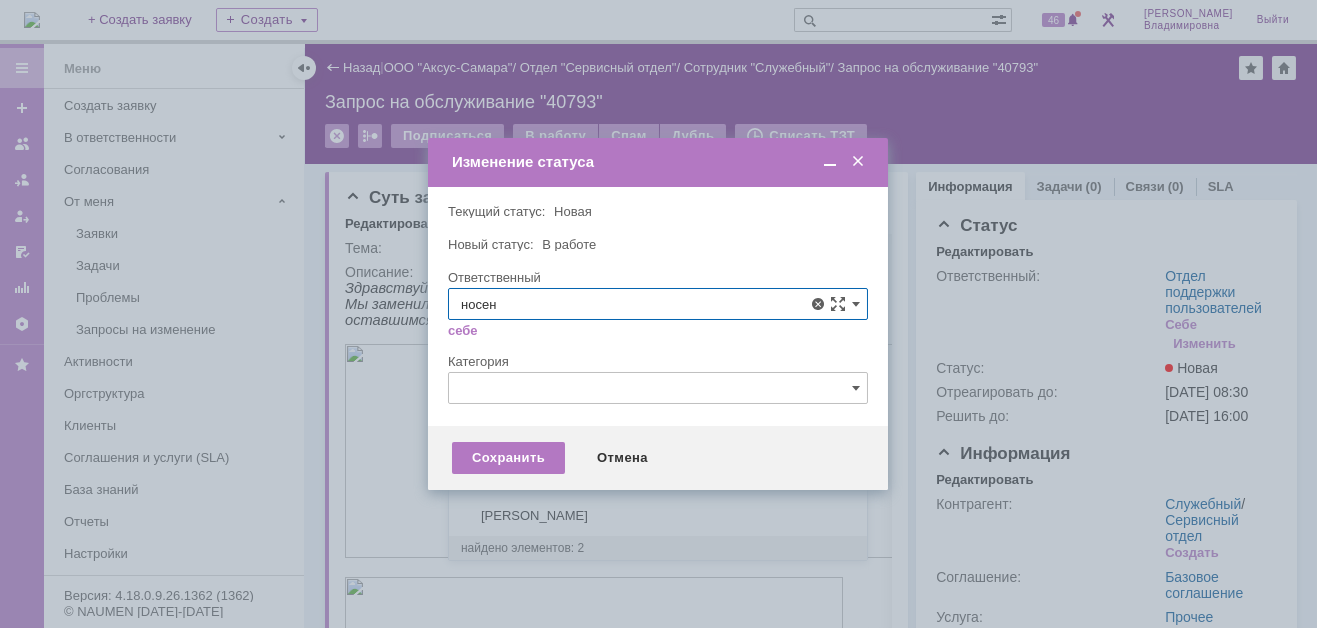 click on "[PERSON_NAME]" at bounding box center (658, 450) 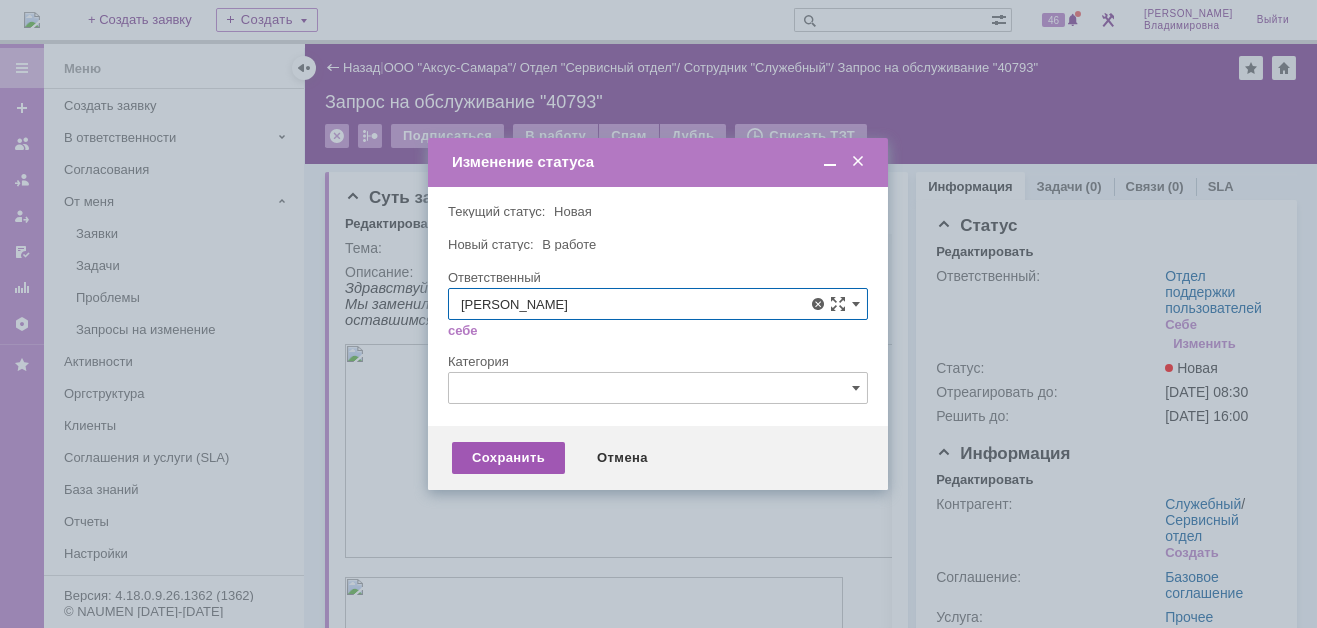 type on "[PERSON_NAME]" 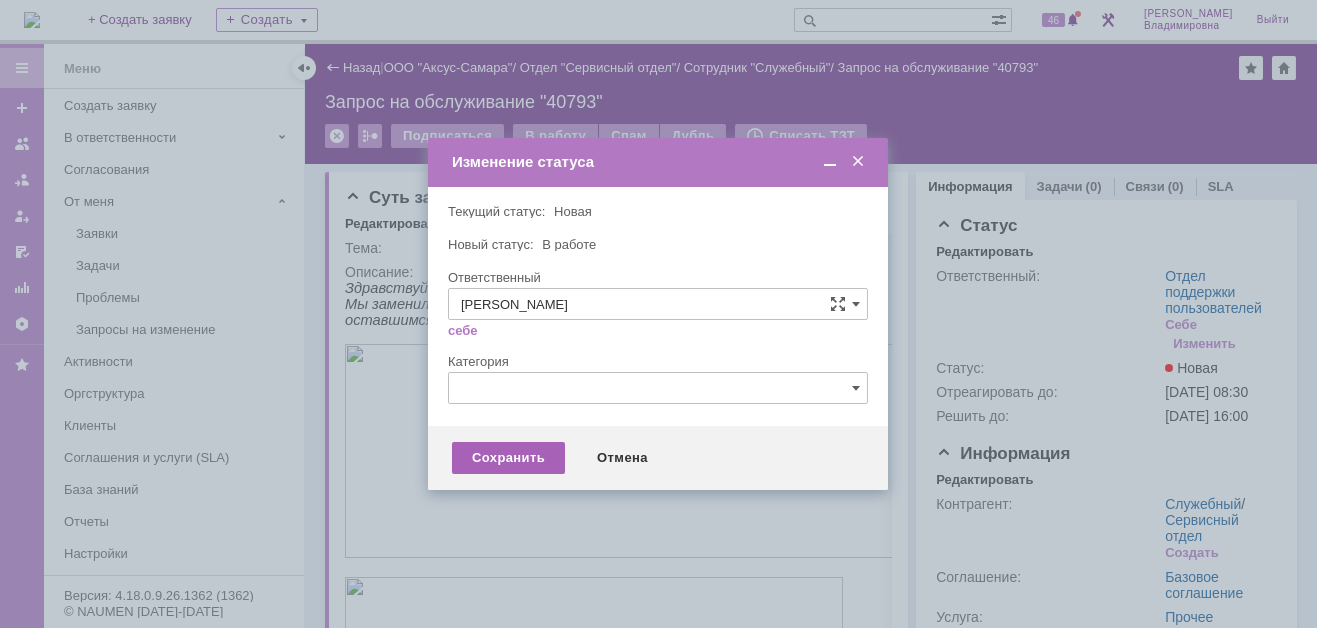 click on "Сохранить" at bounding box center (508, 458) 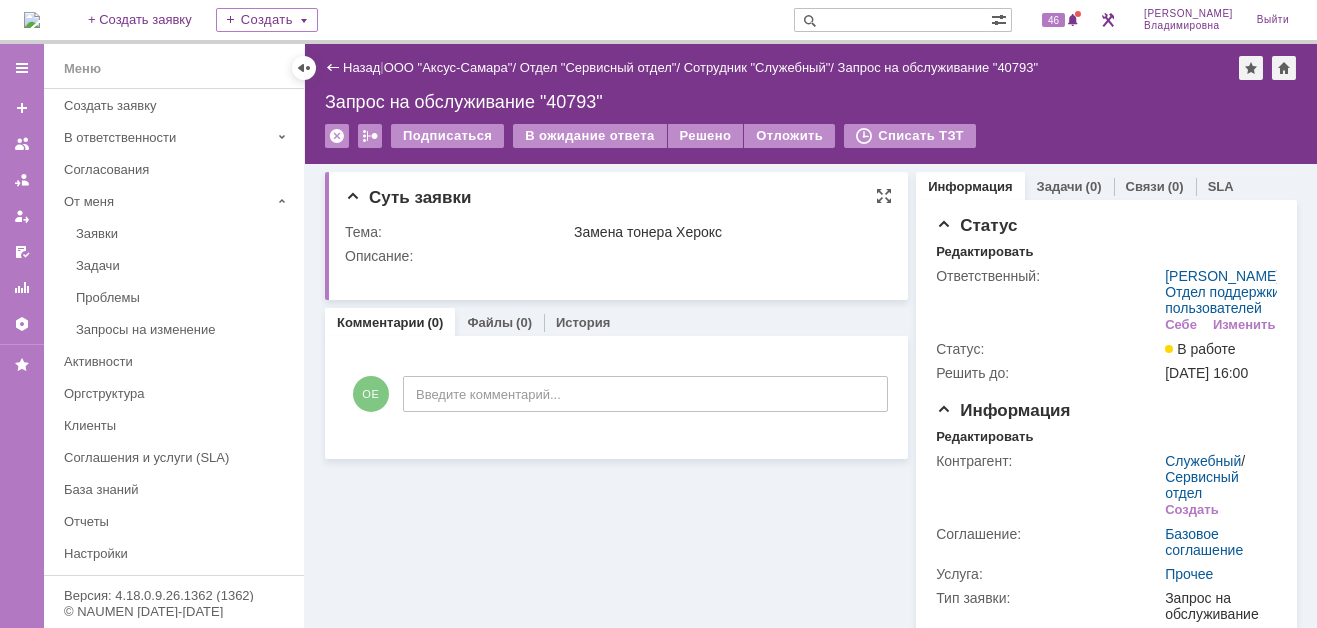 scroll, scrollTop: 0, scrollLeft: 0, axis: both 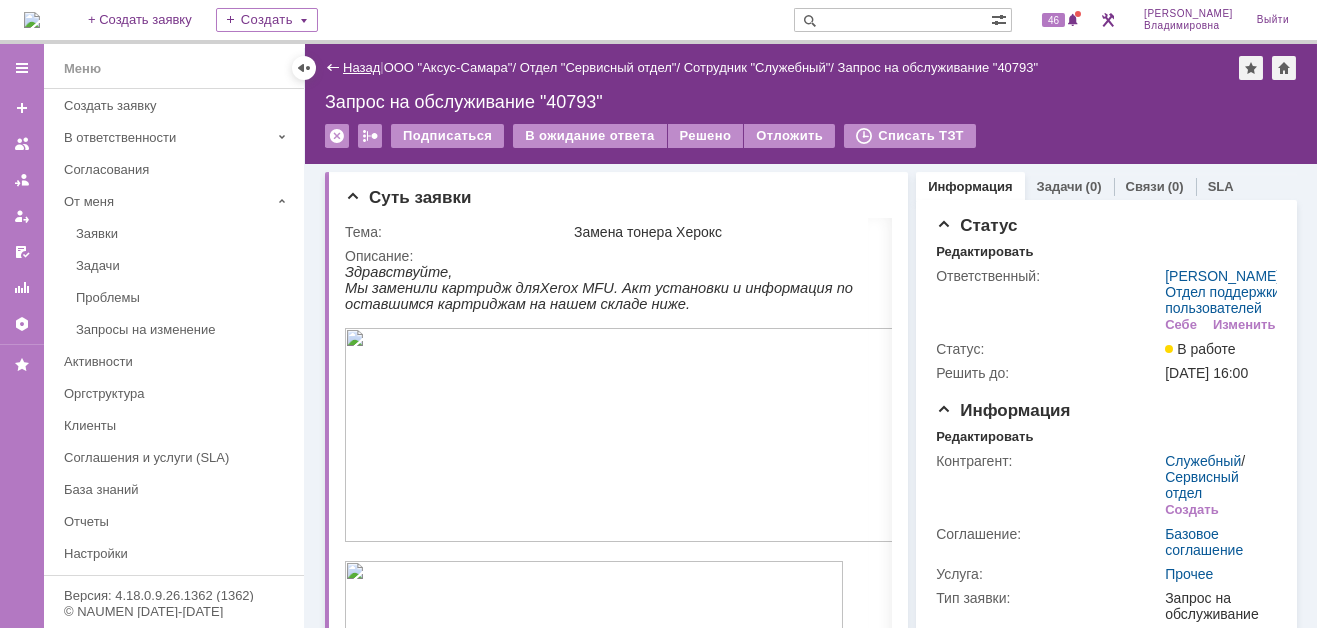 click on "Назад" at bounding box center [361, 67] 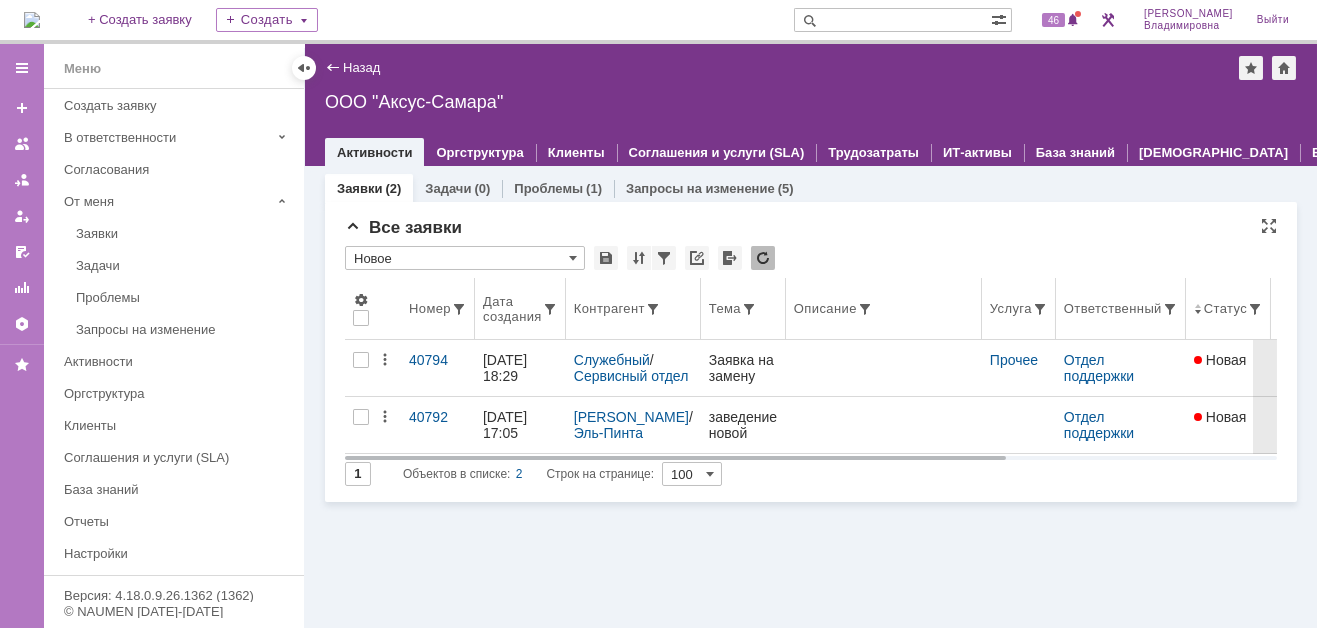 scroll, scrollTop: 0, scrollLeft: 0, axis: both 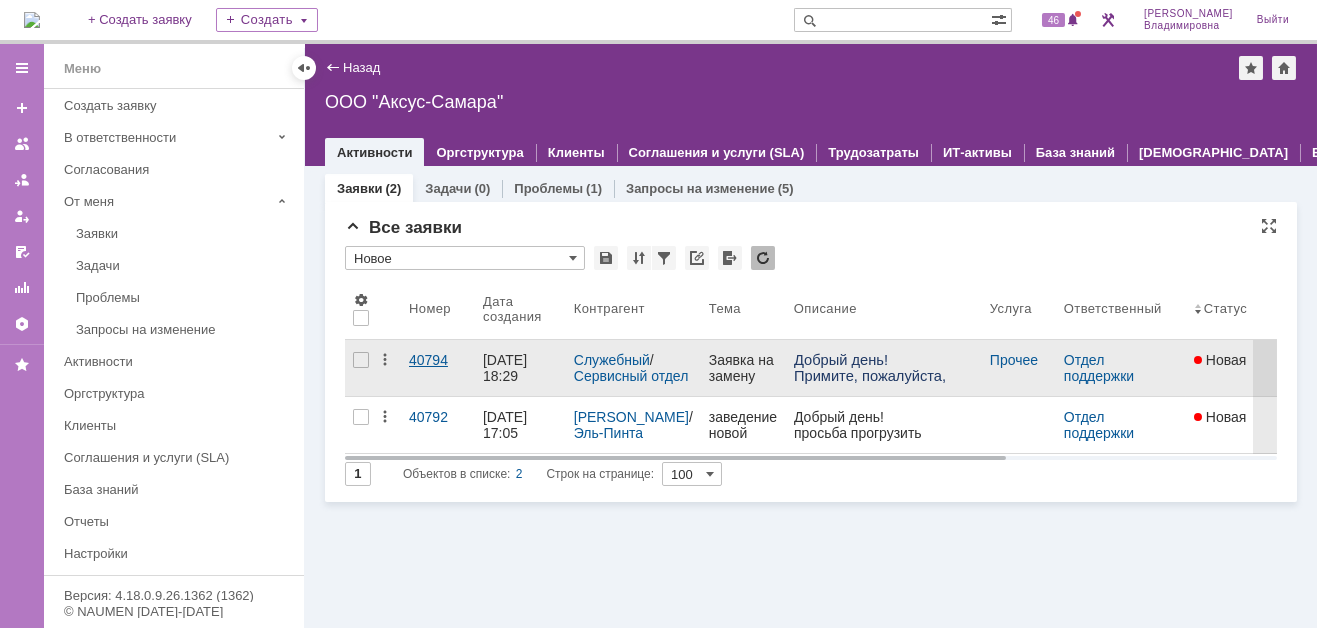 click on "40794" at bounding box center [438, 360] 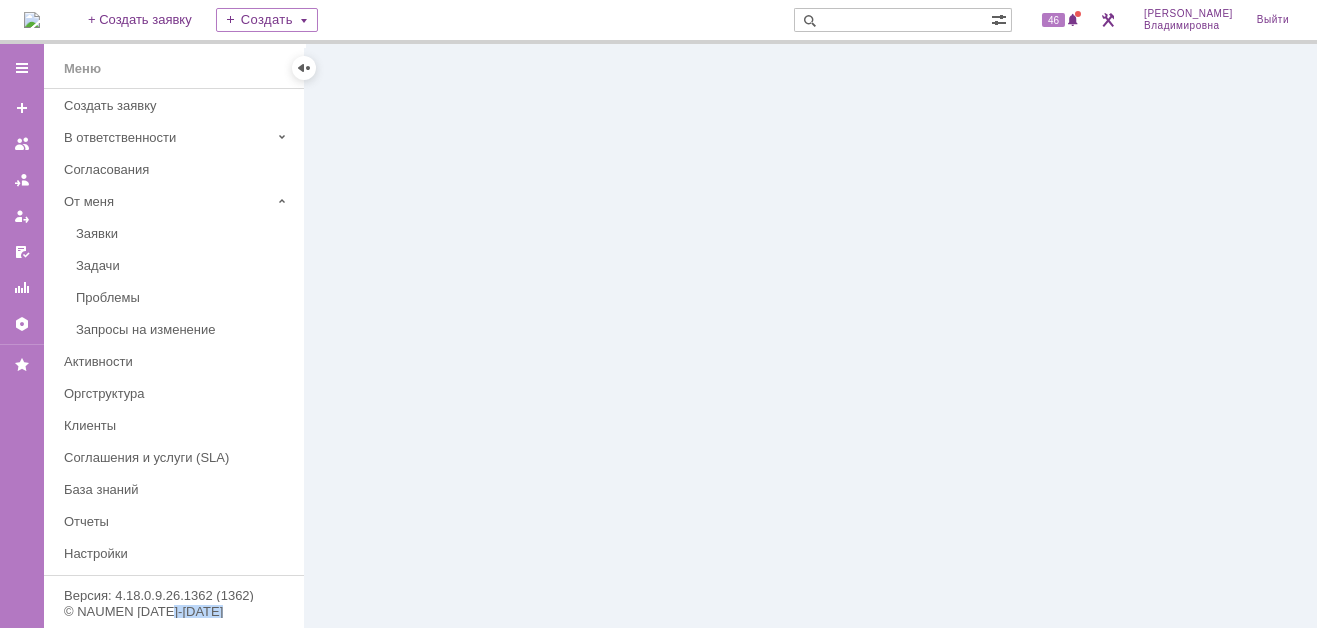 click at bounding box center (811, 336) 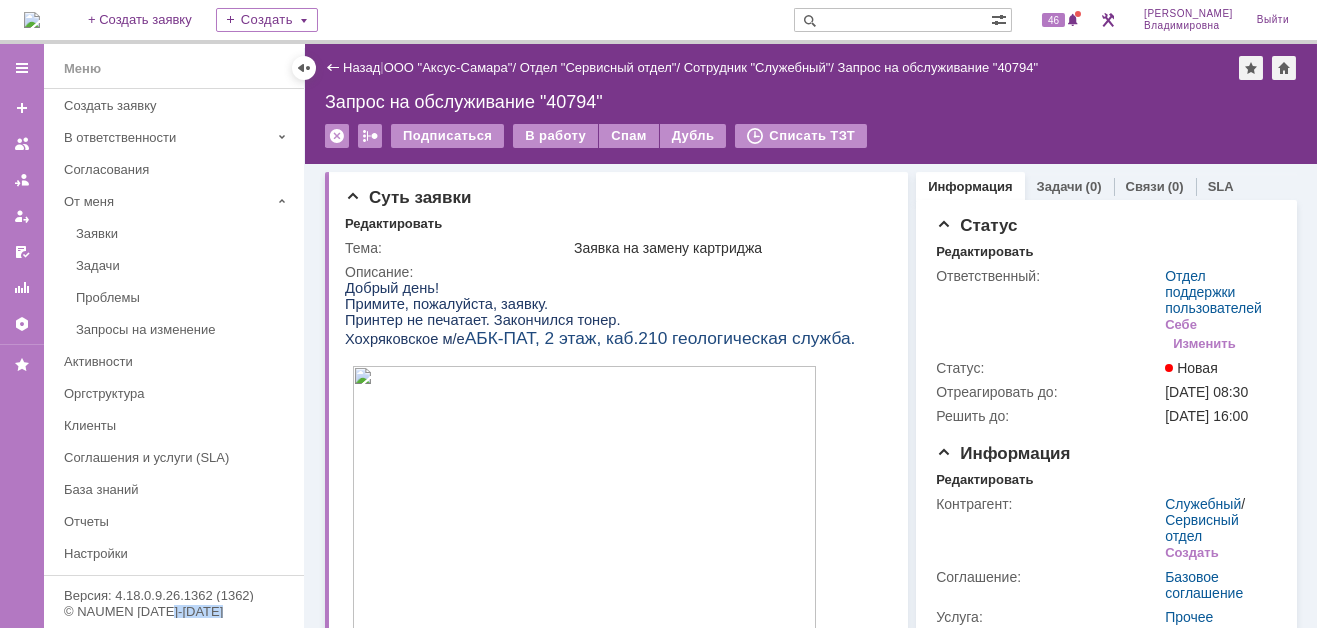 scroll, scrollTop: 0, scrollLeft: 0, axis: both 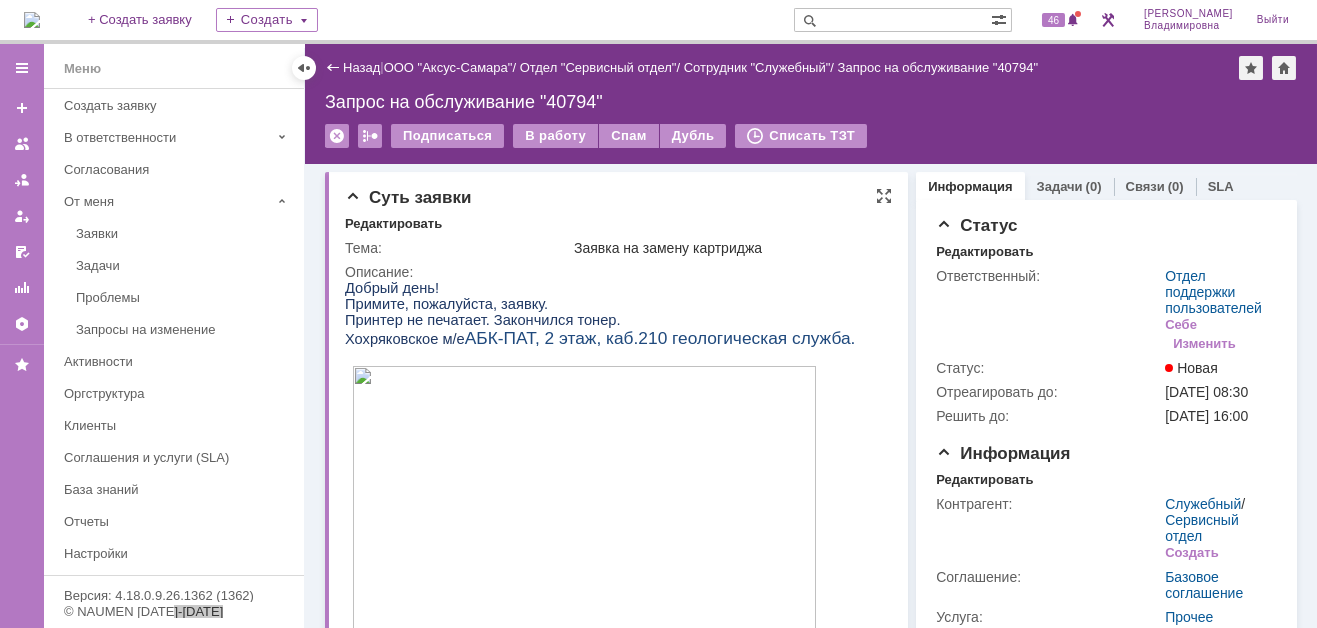 drag, startPoint x: 768, startPoint y: 636, endPoint x: 743, endPoint y: 301, distance: 335.93155 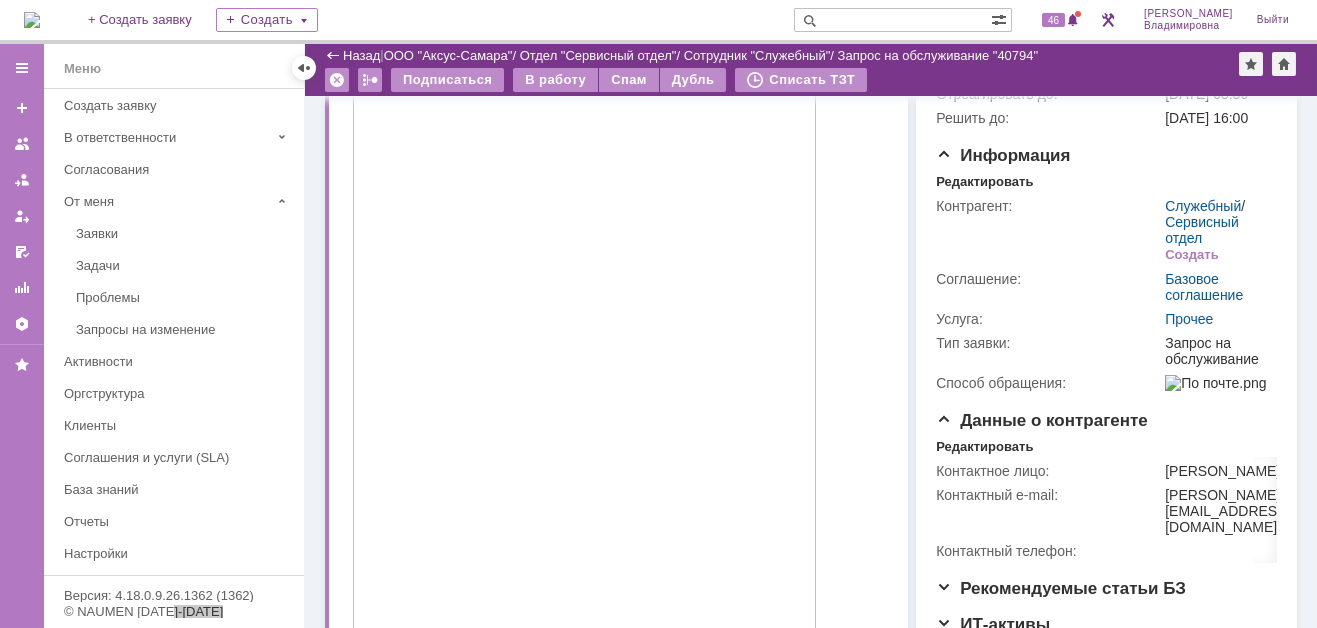 scroll, scrollTop: 86, scrollLeft: 0, axis: vertical 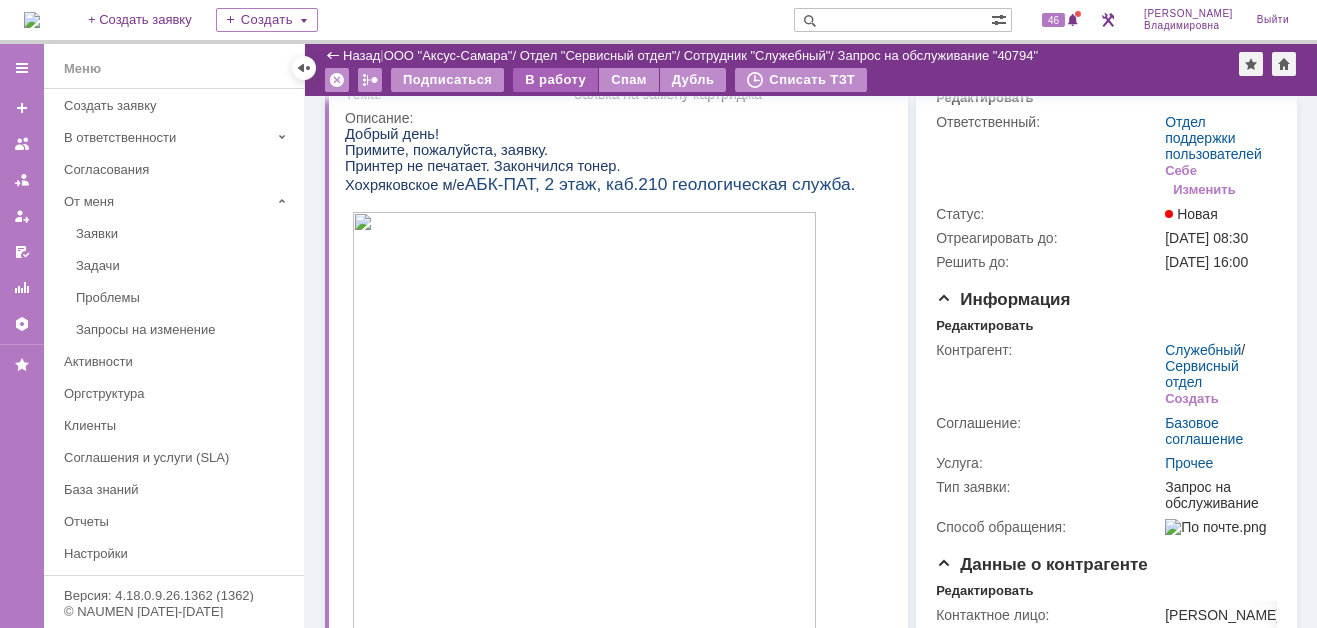 click on "В работу" at bounding box center (555, 80) 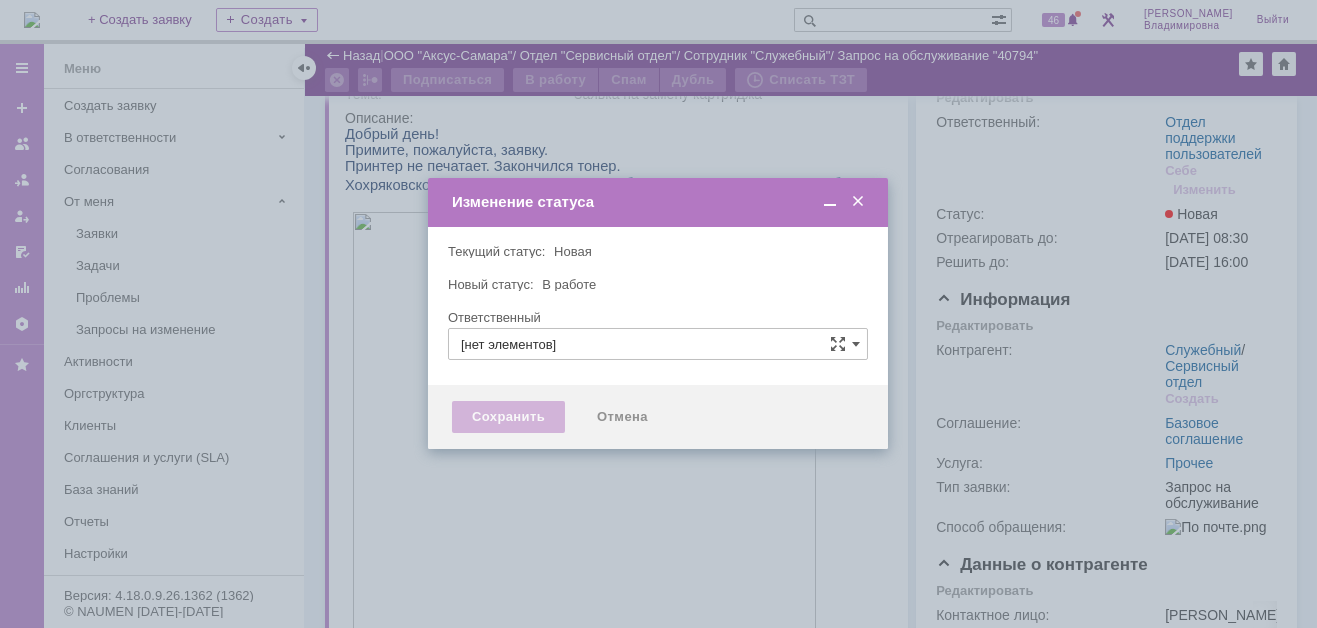 type on "Отдел поддержки пользователей" 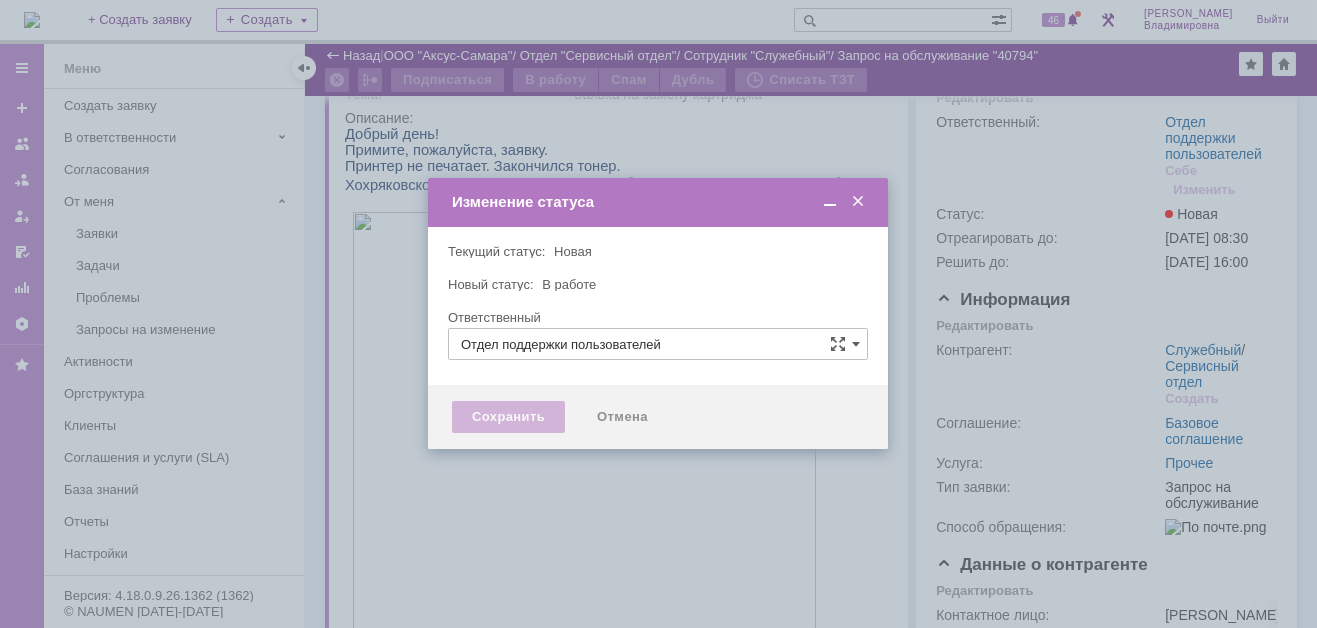 type on "[PERSON_NAME]" 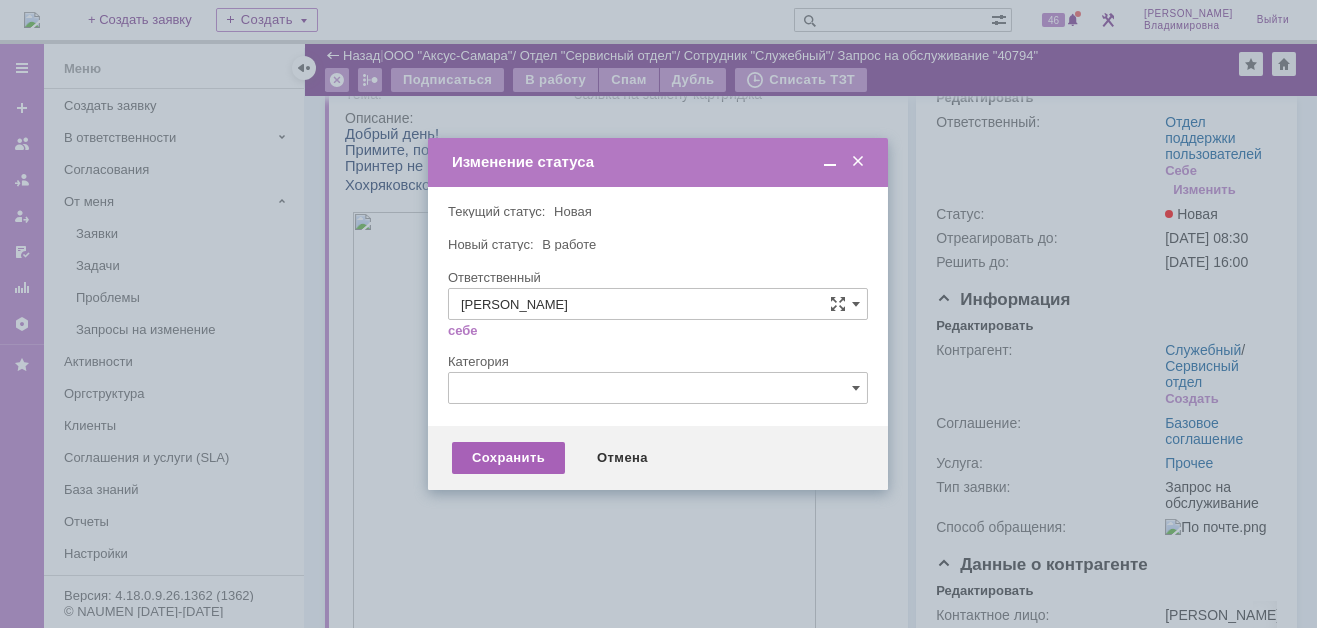 click on "Сохранить" at bounding box center (508, 458) 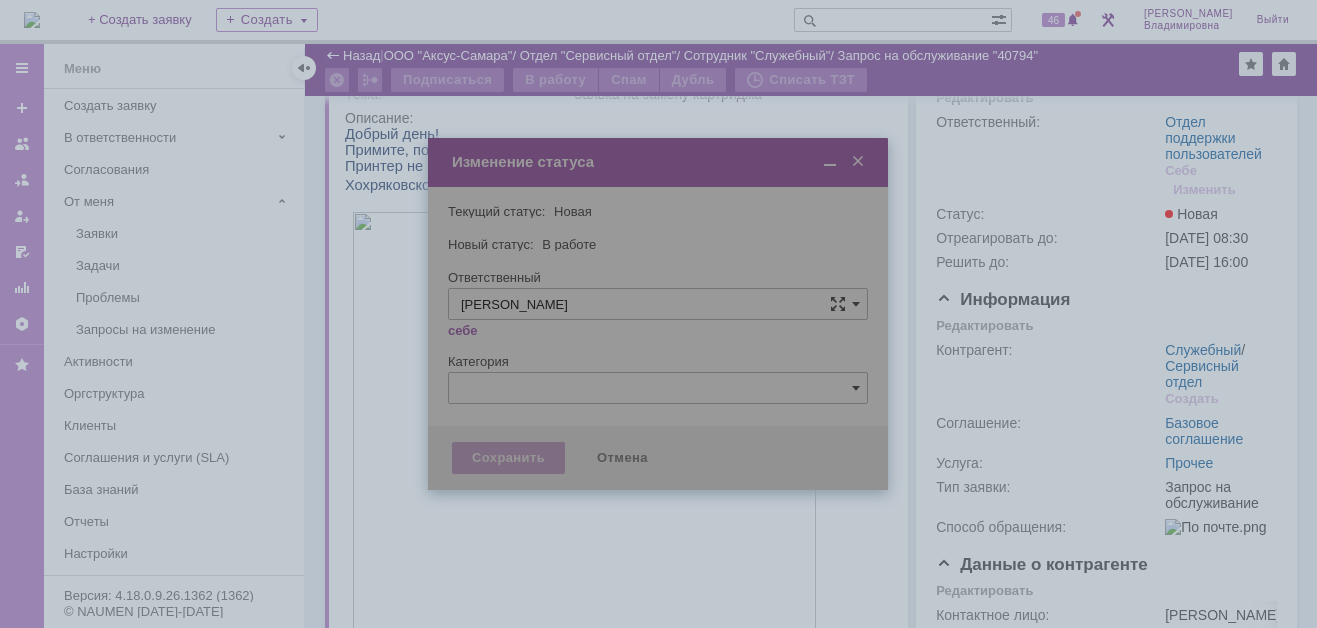 scroll, scrollTop: 70, scrollLeft: 0, axis: vertical 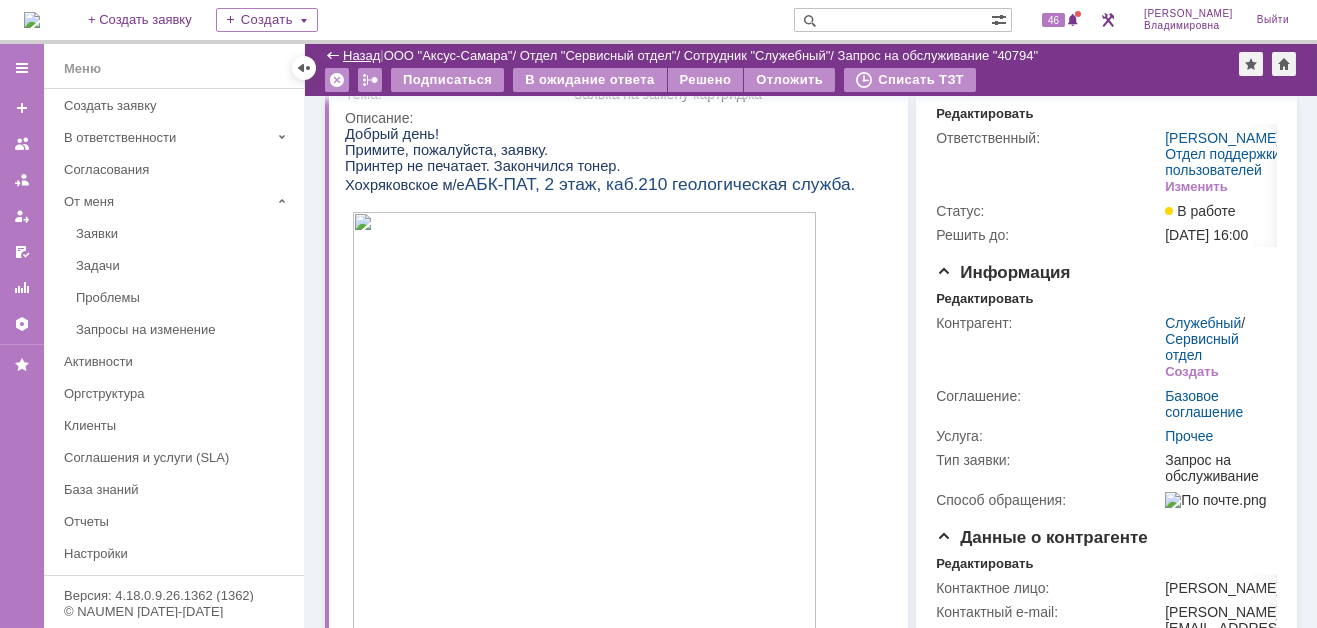 click on "Назад" at bounding box center [361, 55] 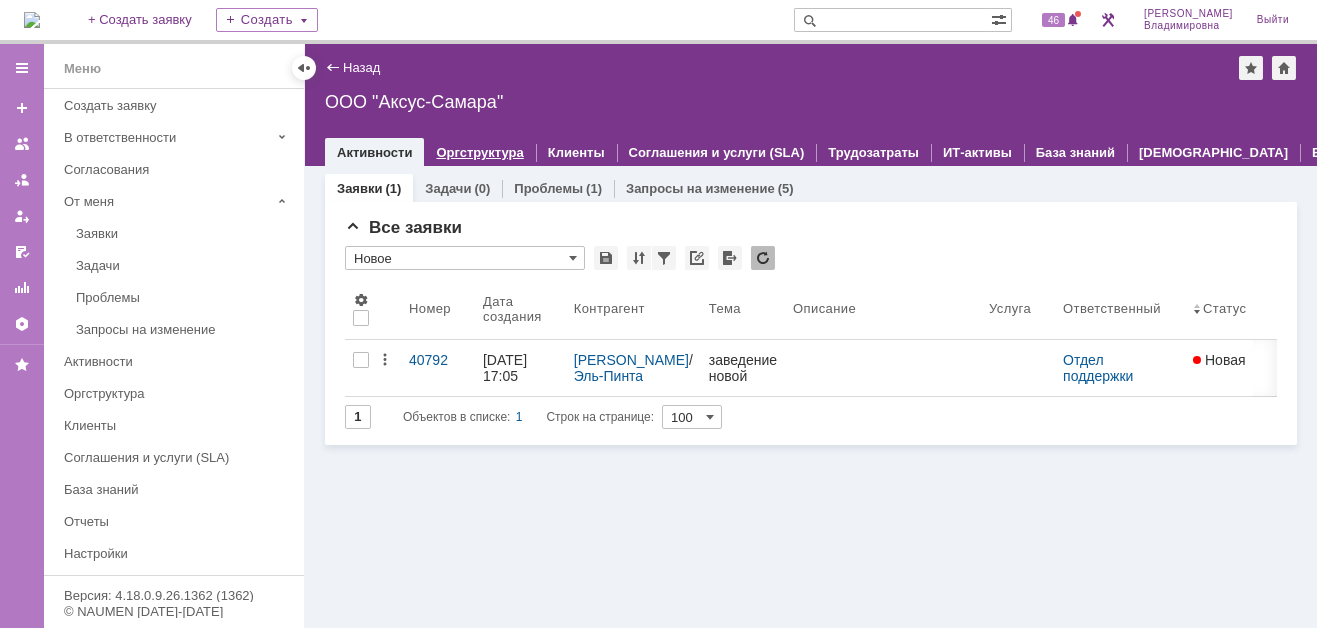 scroll, scrollTop: 0, scrollLeft: 0, axis: both 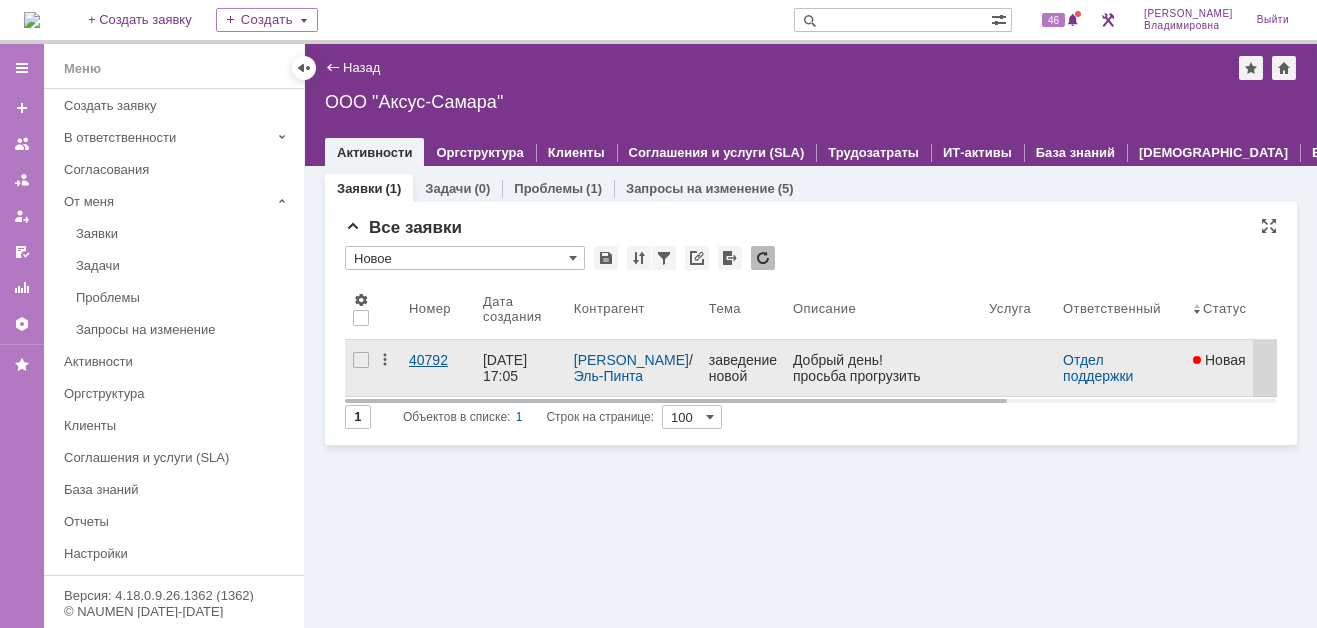 click on "40792" at bounding box center (438, 360) 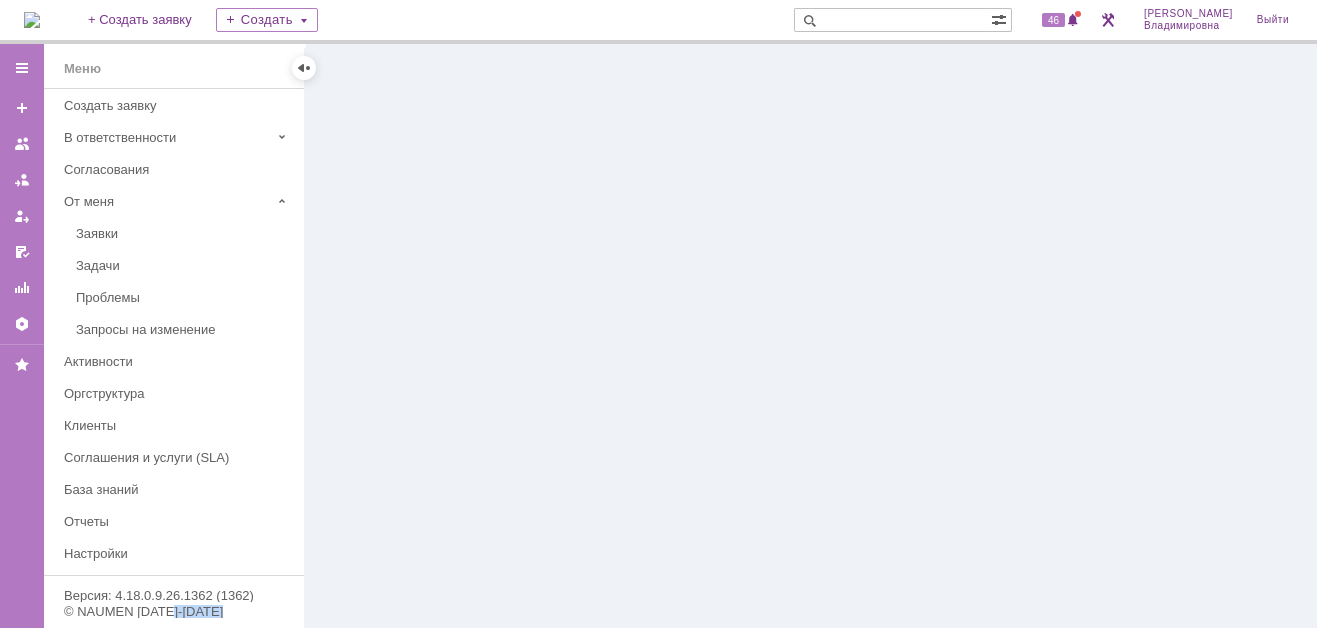click at bounding box center [811, 336] 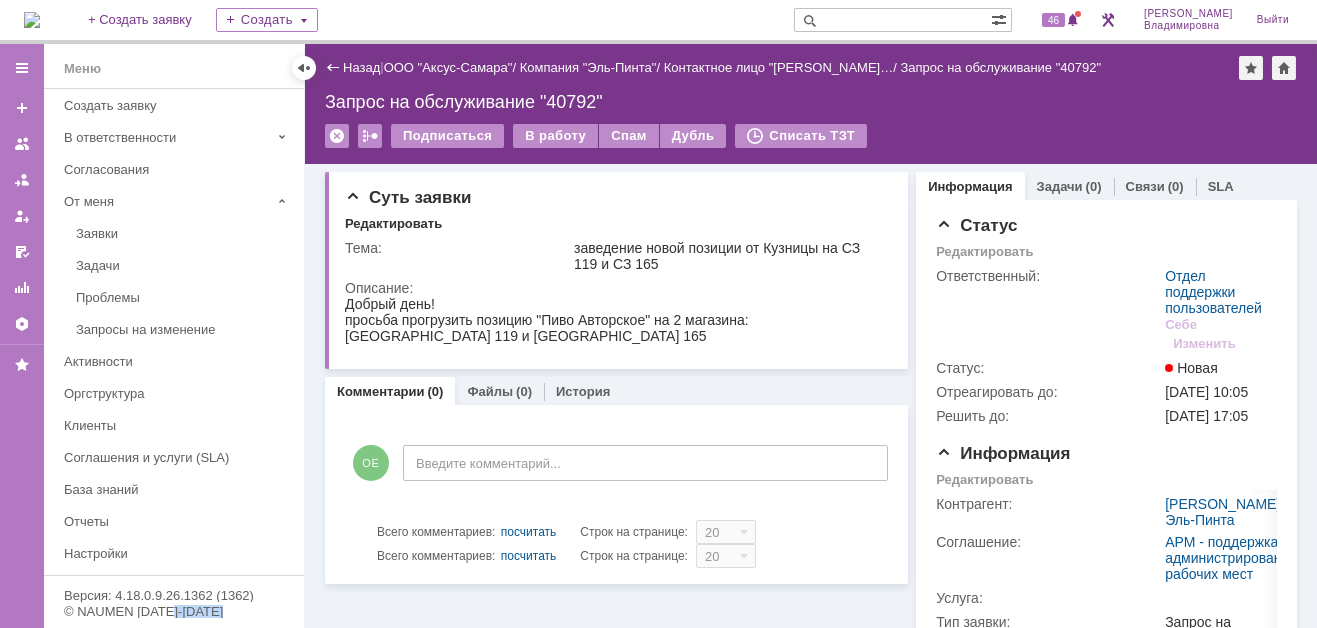 scroll, scrollTop: 0, scrollLeft: 0, axis: both 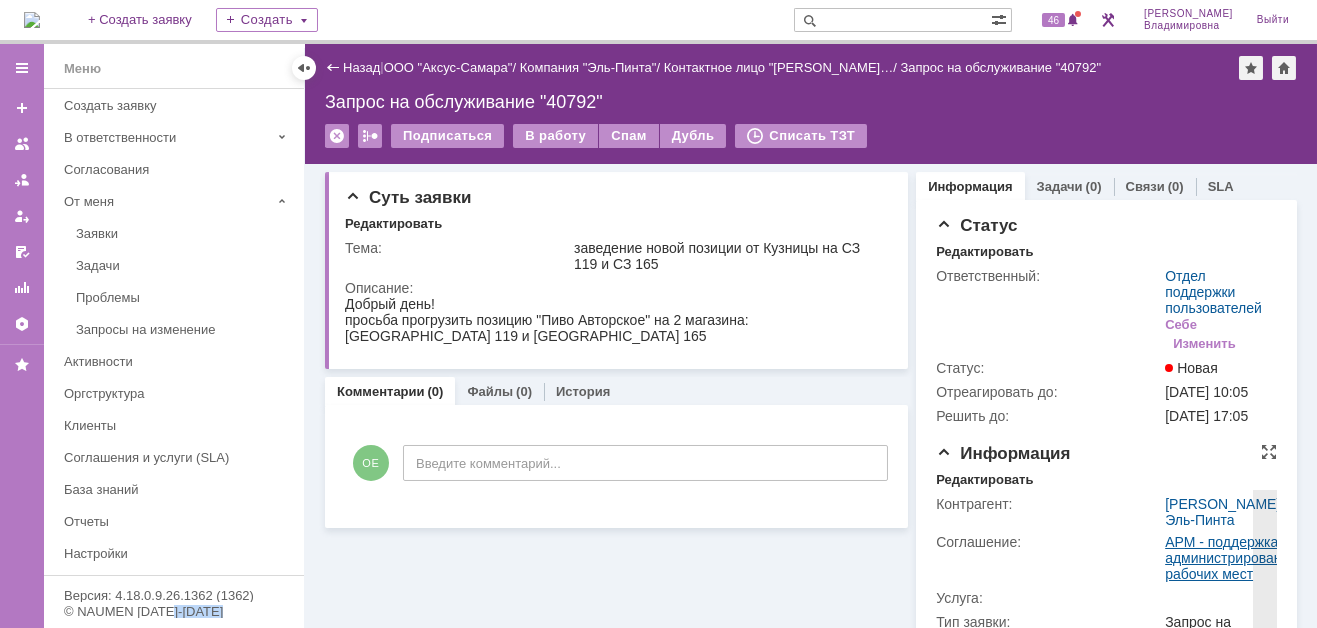 click on "АРМ - поддержка и администрирование рабочих мест" at bounding box center [1231, 558] 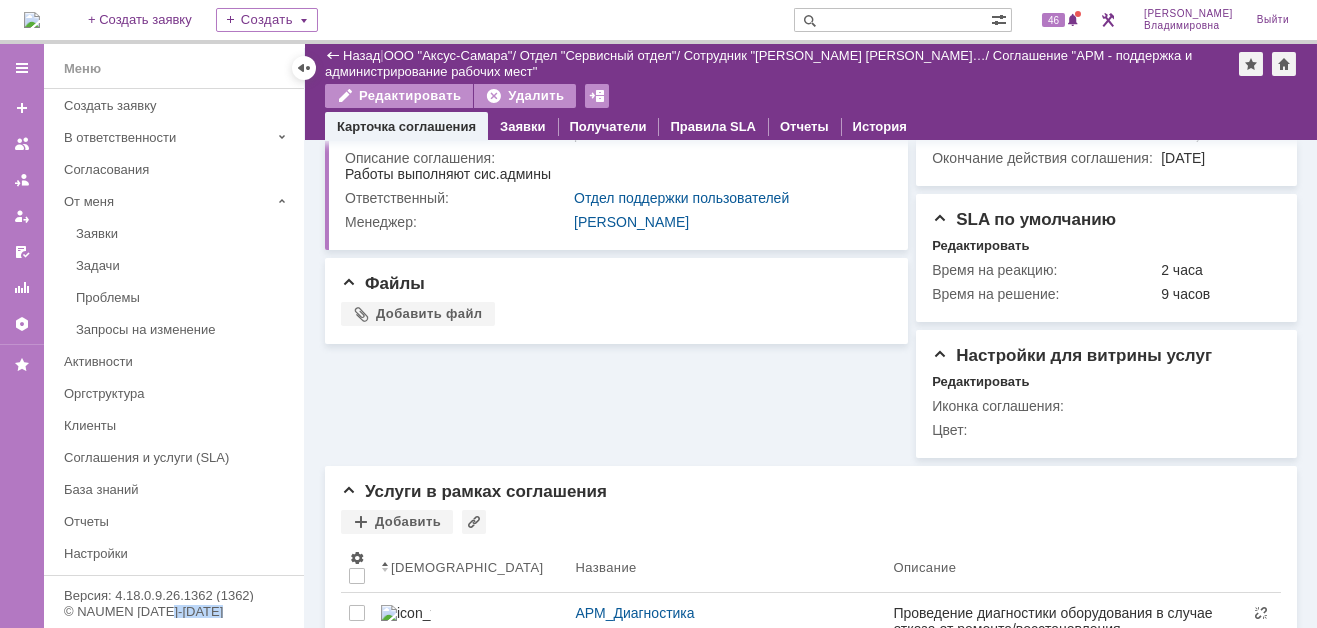 scroll, scrollTop: 0, scrollLeft: 0, axis: both 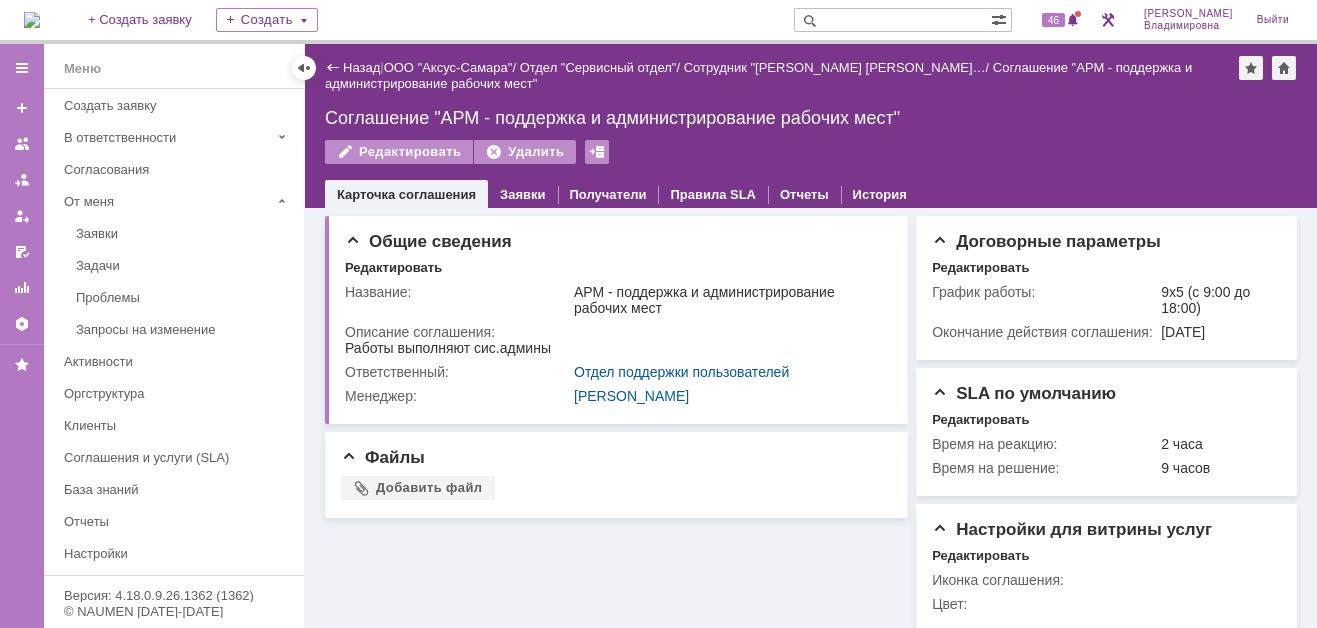 click on "Назад" at bounding box center (352, 67) 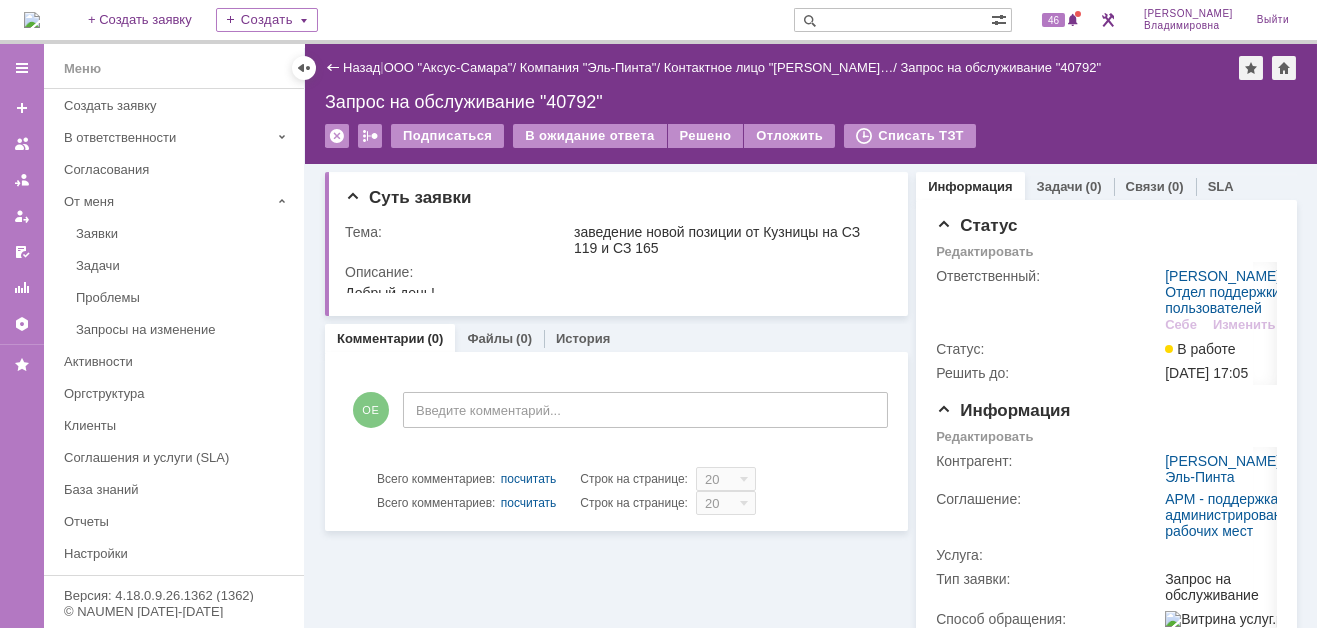 scroll, scrollTop: 0, scrollLeft: 0, axis: both 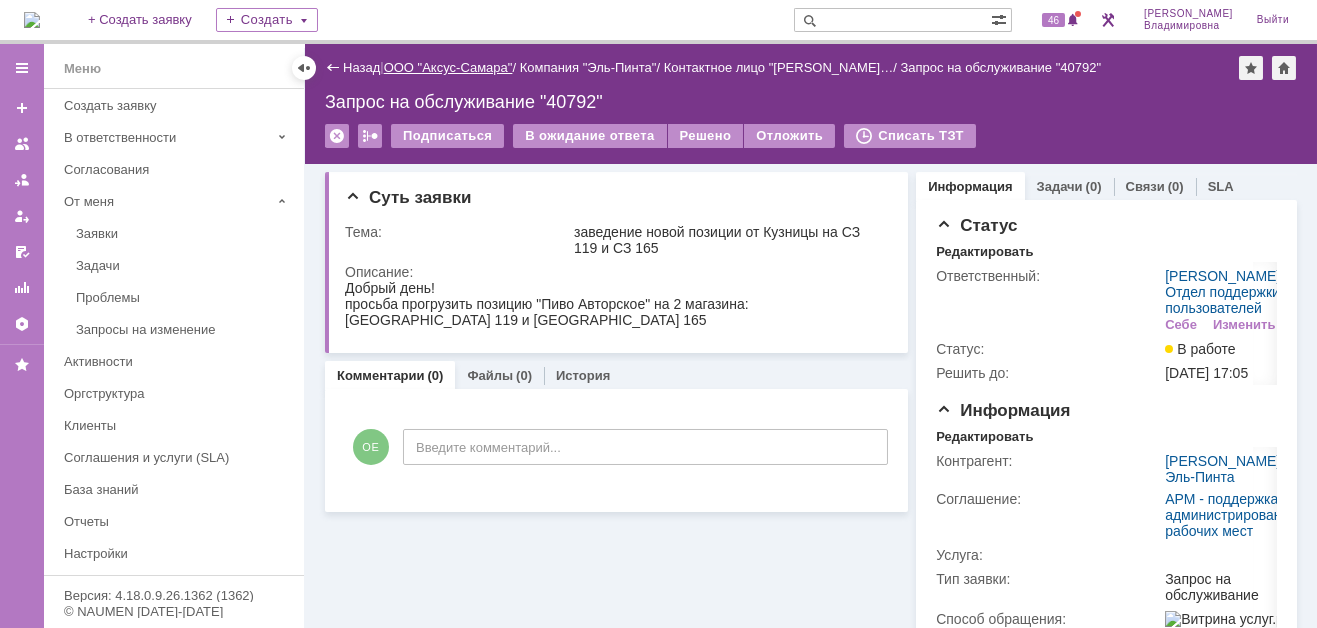 click on "ООО "Аксус-Самара"" at bounding box center (448, 67) 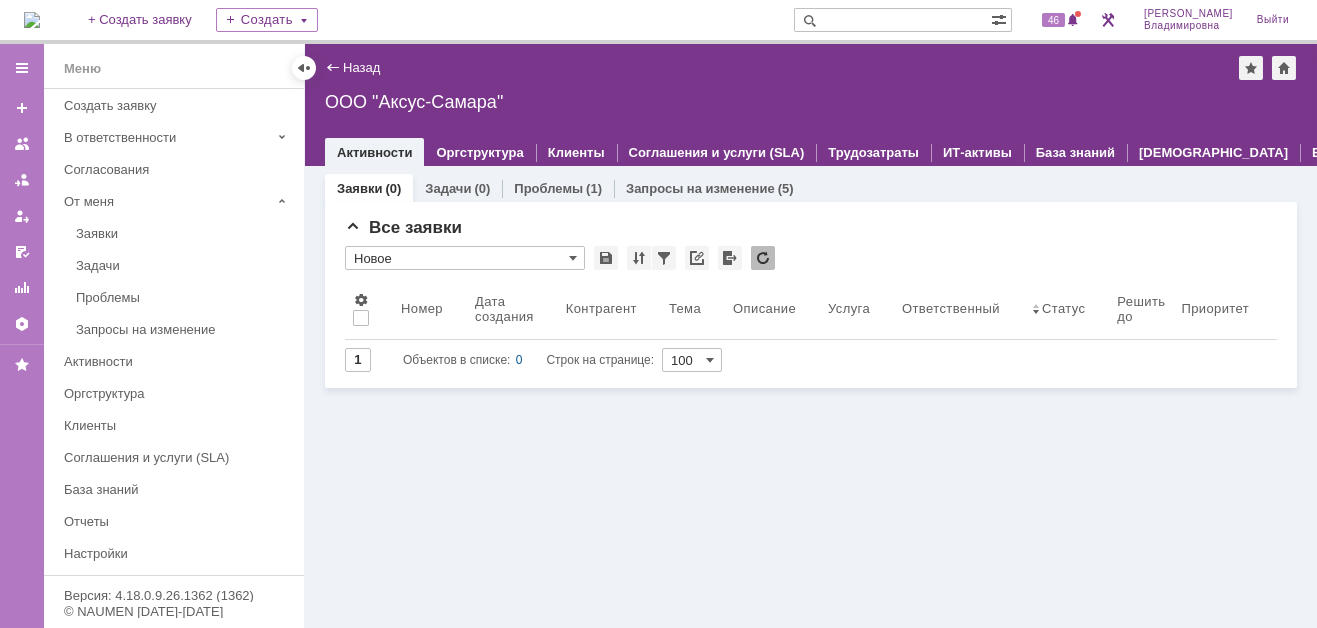 click at bounding box center (32, 20) 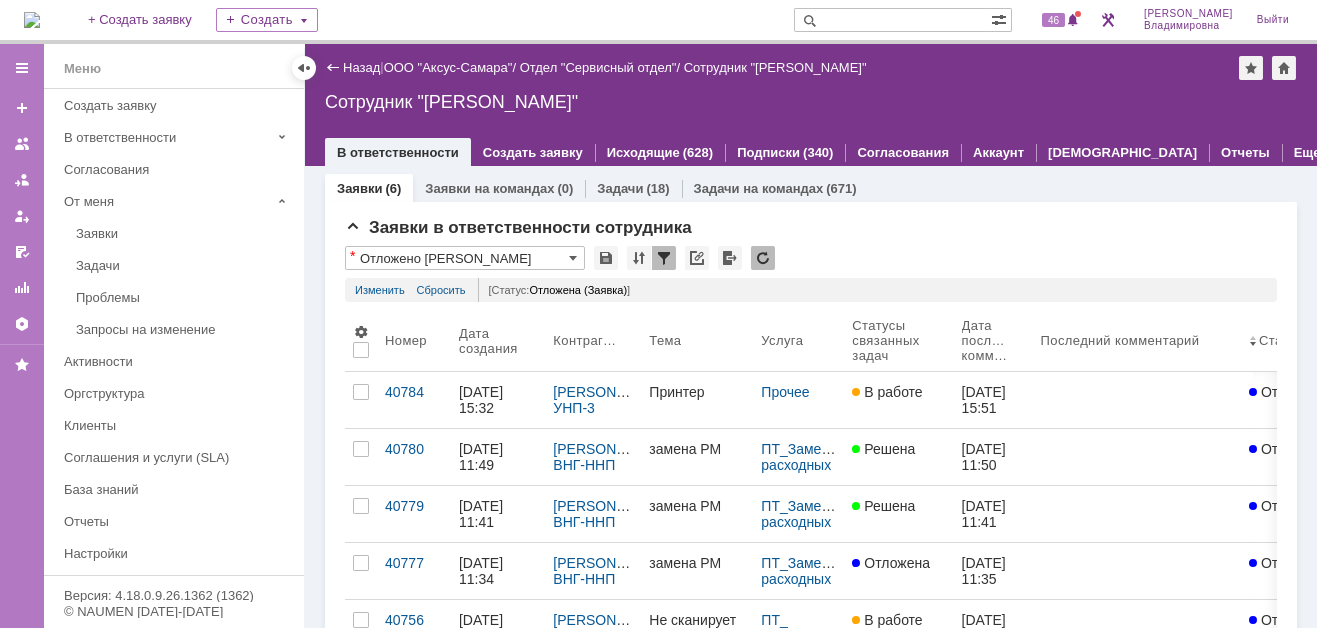 scroll, scrollTop: 0, scrollLeft: 0, axis: both 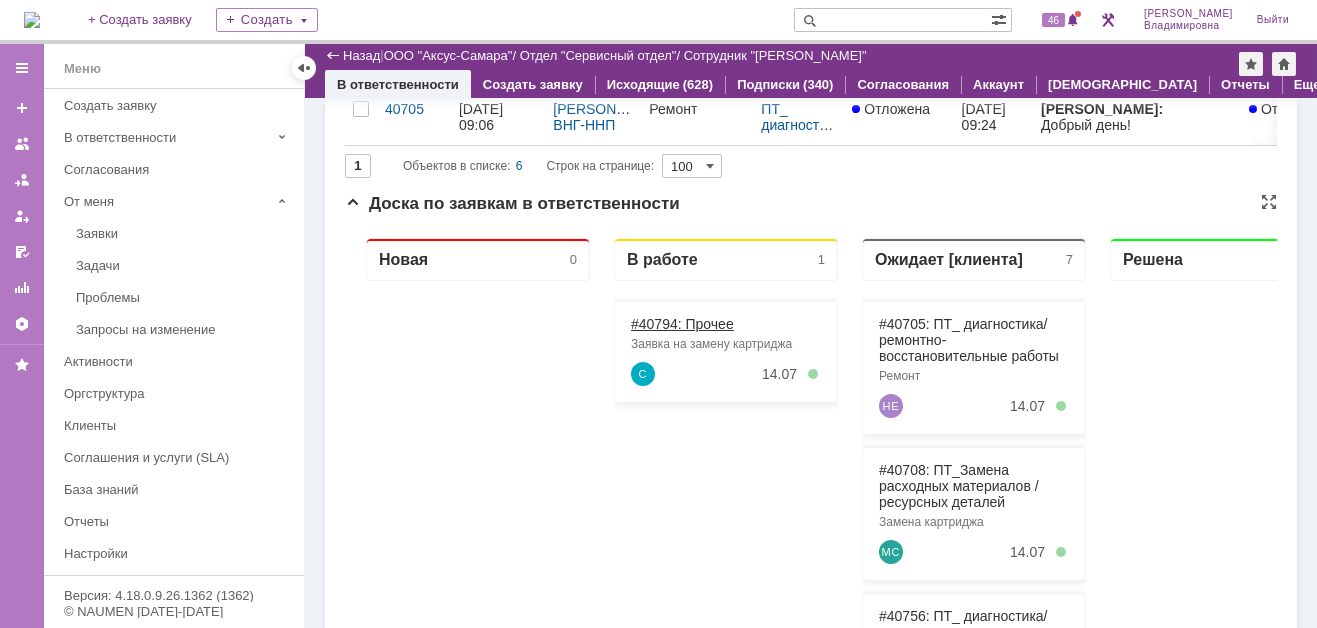 click on "#40794: Прочее" at bounding box center [682, 324] 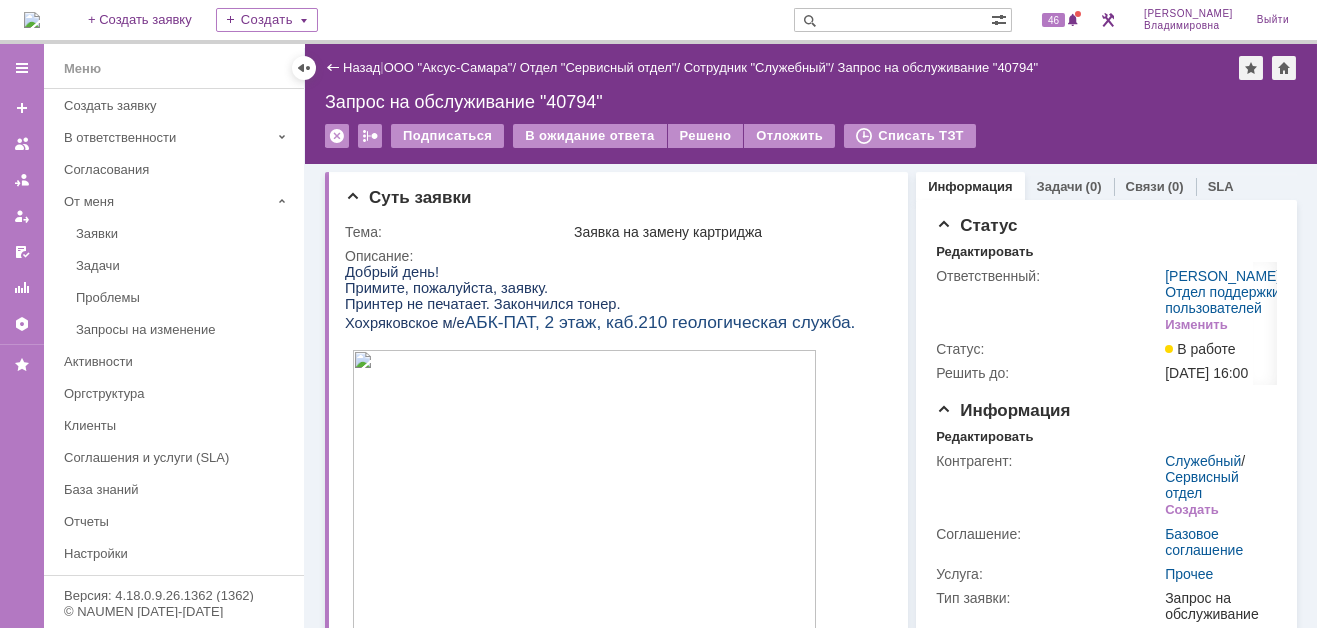 scroll, scrollTop: 0, scrollLeft: 0, axis: both 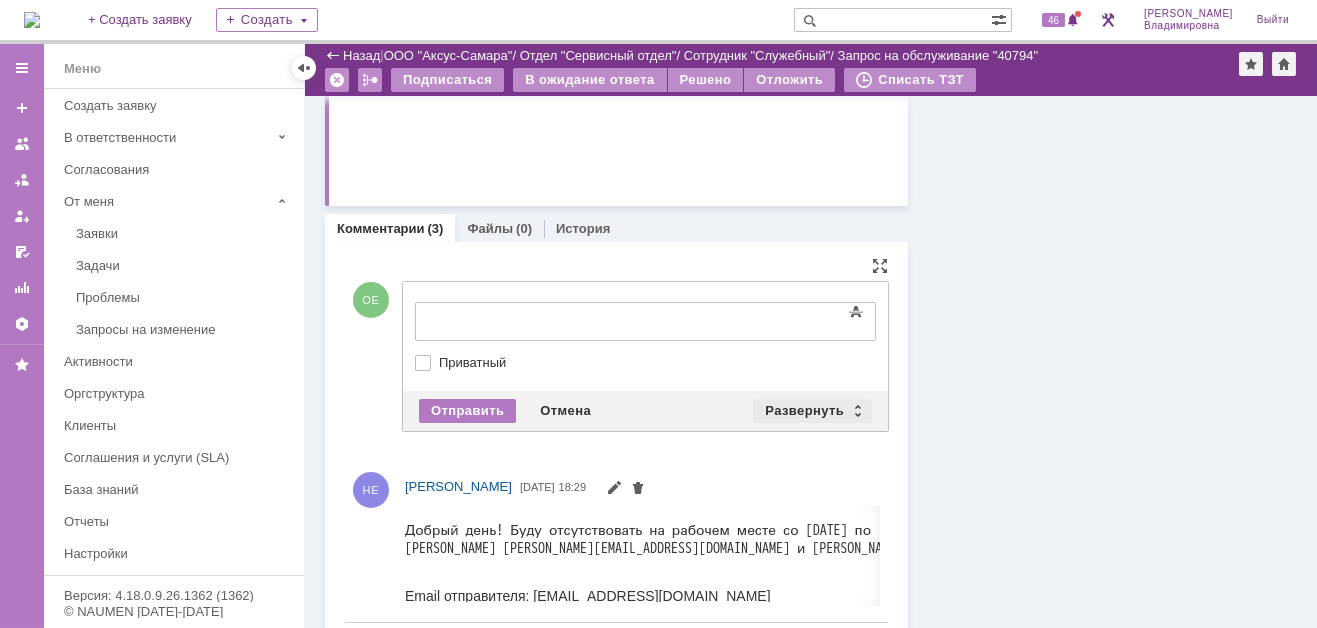 click on "Развернуть" at bounding box center (812, 411) 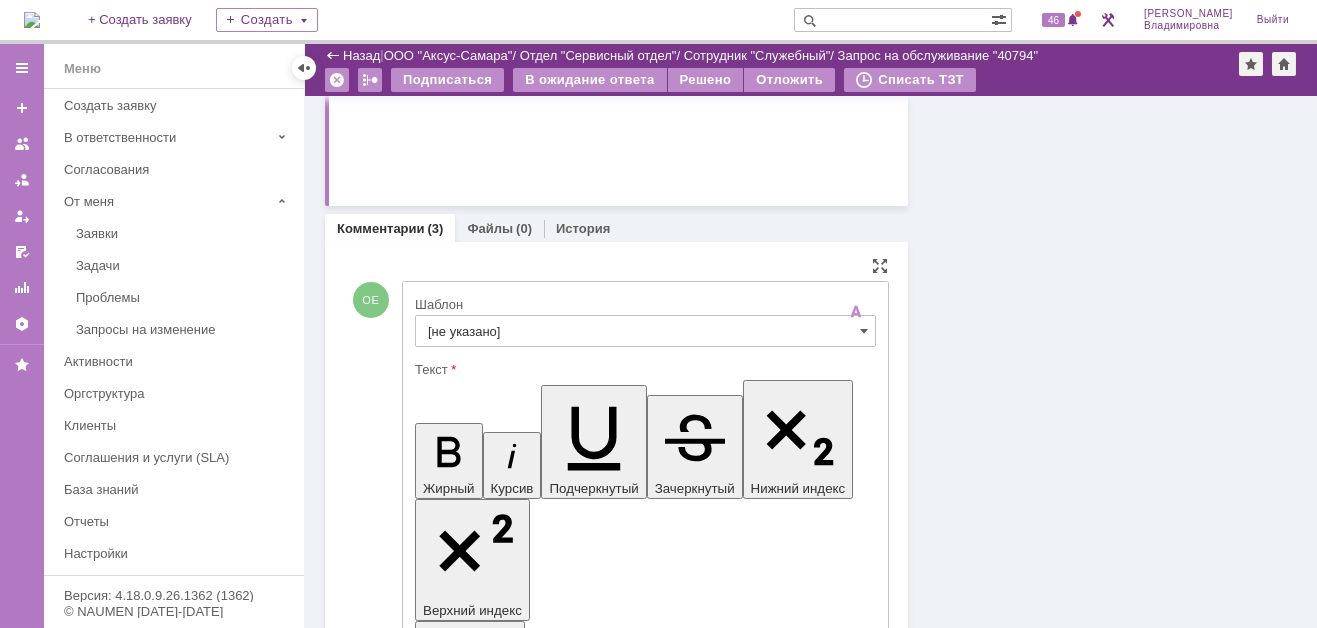 scroll, scrollTop: 0, scrollLeft: 0, axis: both 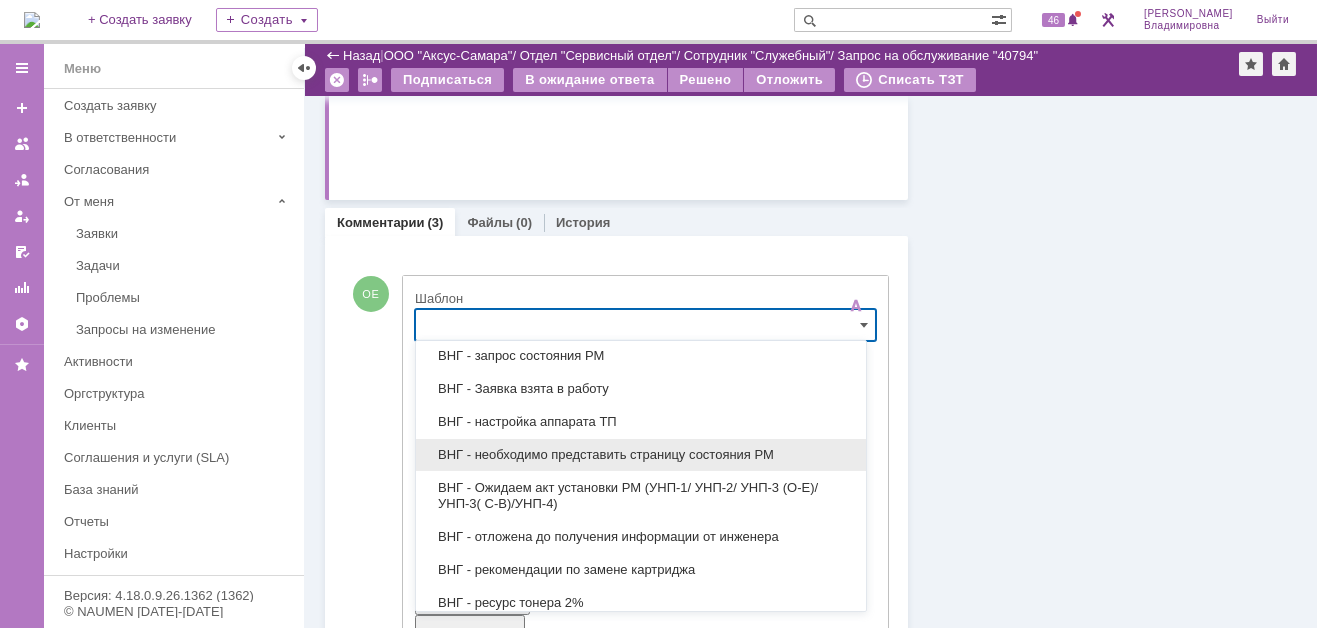 click on "ВНГ - необходимо представить страницу состояния РМ" at bounding box center (641, 455) 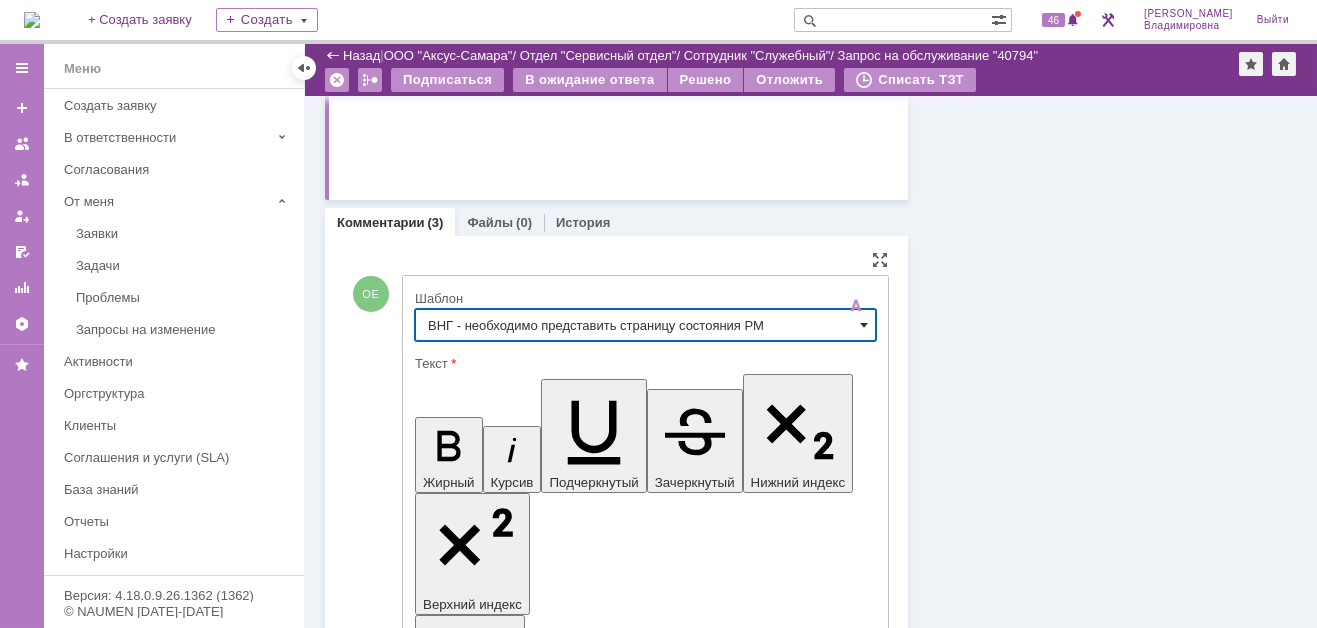 click at bounding box center [864, 325] 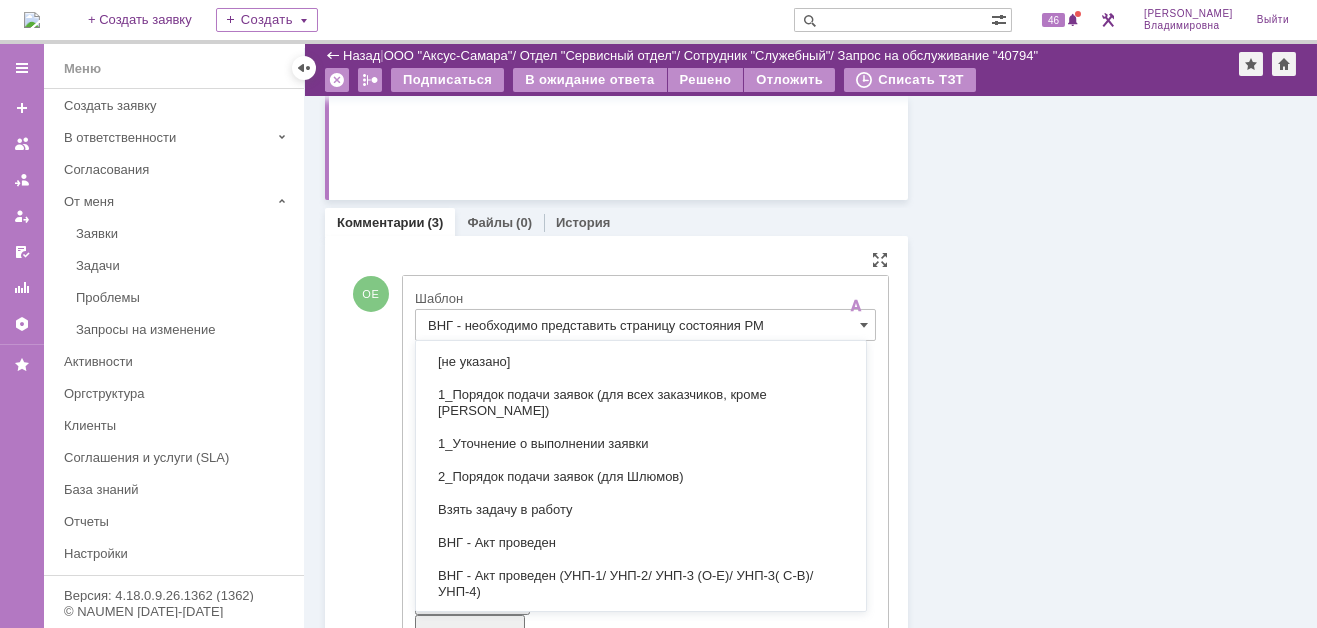 scroll, scrollTop: 591, scrollLeft: 0, axis: vertical 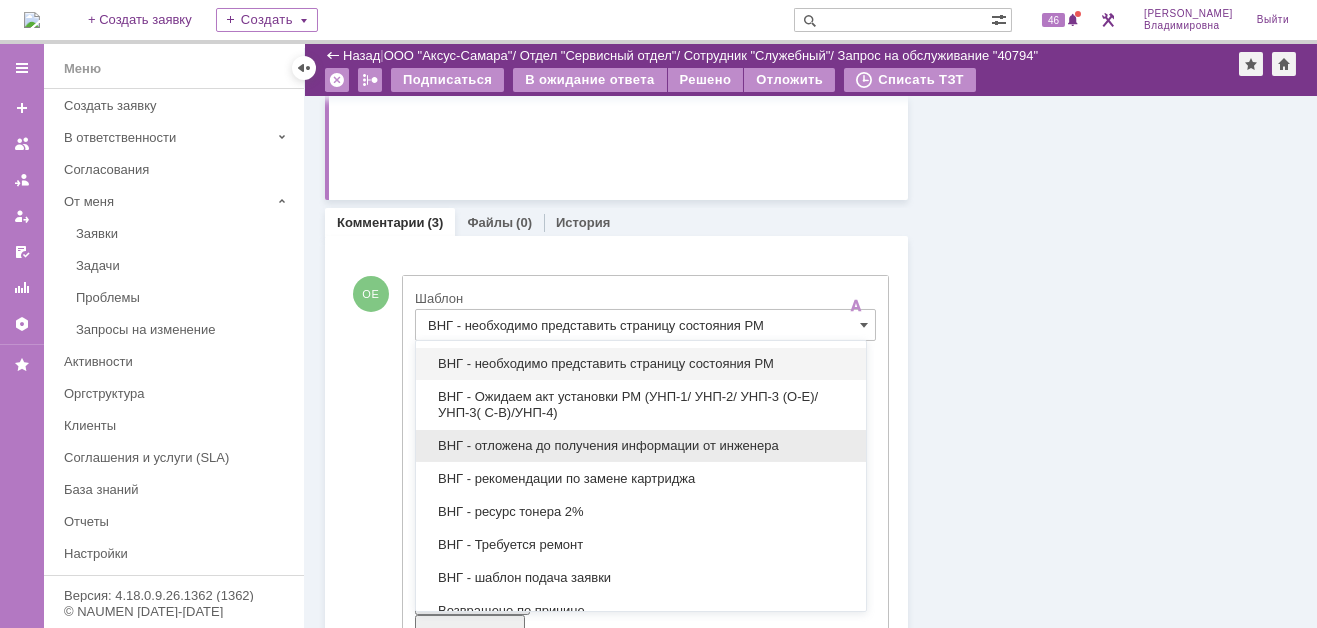 click on "ОЕ Добавление комментария       Внимание!                   Основные параметры Шаблон ВНГ - необходимо представить страницу состояния РМ Текст Жирный Курсив Подчеркнутый Зачеркнутый Нижний индекс Верхний индекс Формат абзаца Нормальный Заголовок 1 Заголовок 2 Заголовок 3 Заголовок 4 Код Цитата Увеличить уровень Ctrl+' Уменьшить уровень Ctrl+Shift+' Выровнять по
По левому краю
По центру
По правому краю
По ширине Нумерованный список Маркированный список Уменьшить отступ Увеличить отступ Шрифт Arial Georgia Impact Tahoma Times New Roman Verdana Courier New Размер шрифта 8 9 10 11 12 13" at bounding box center (616, 2602) 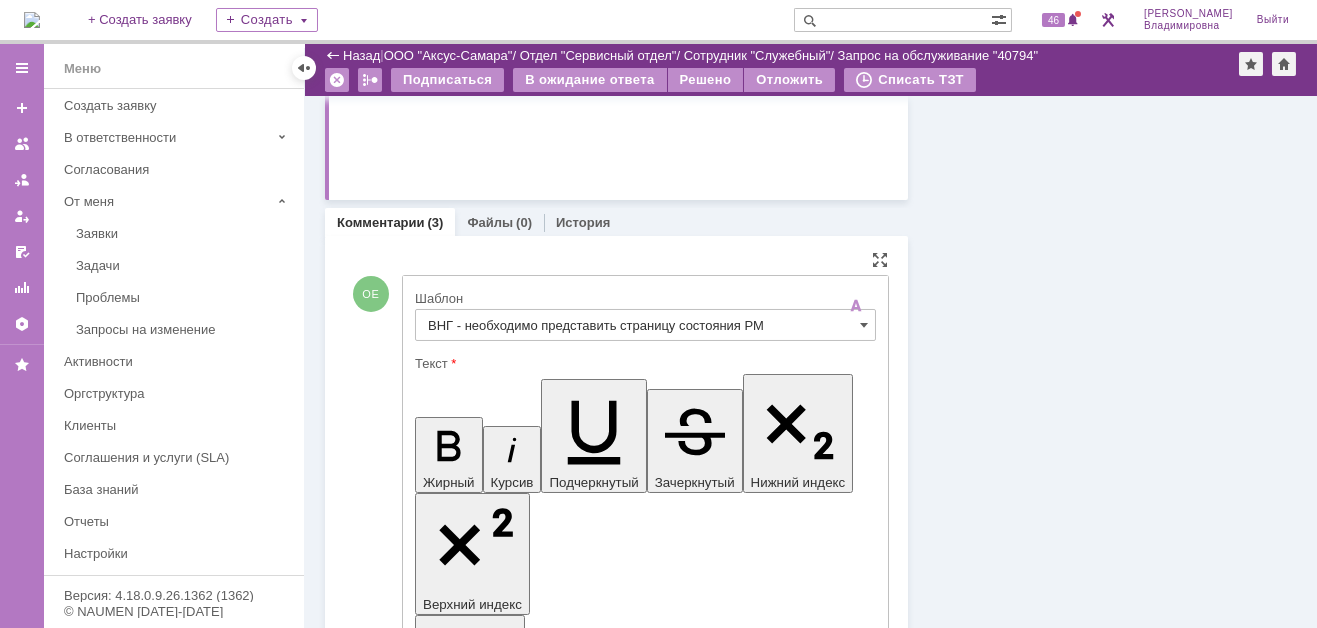 type on "ВНГ - необходимо представить страницу состояния РМ" 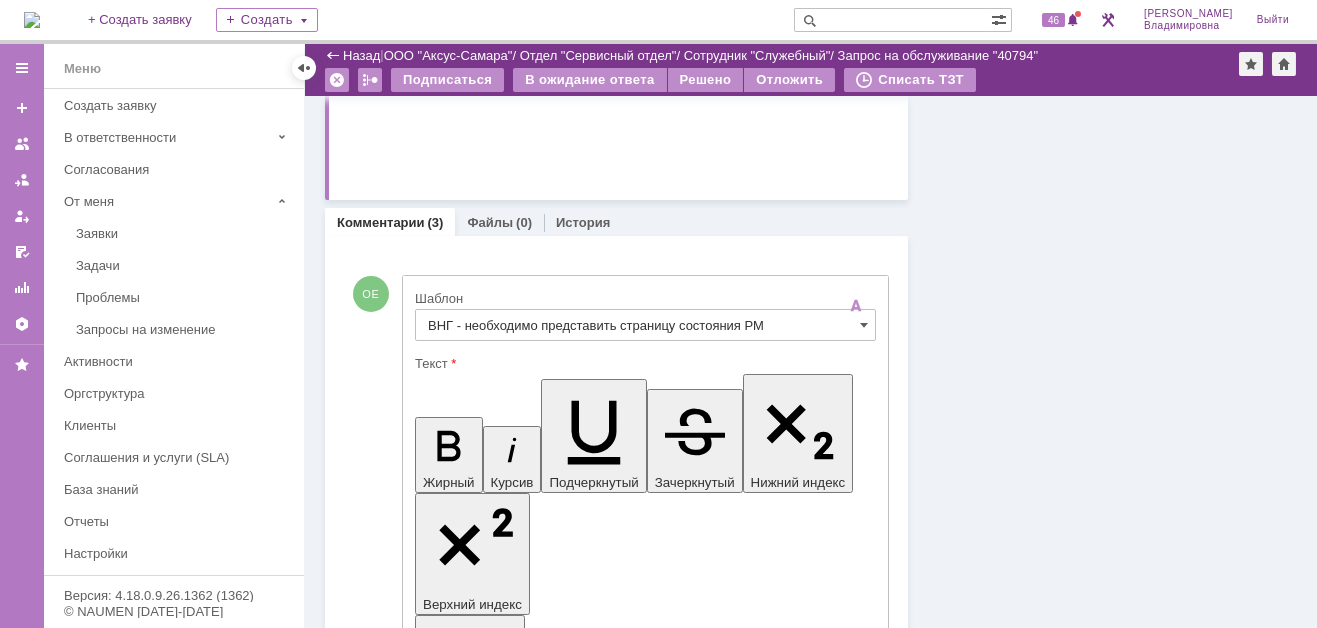 type 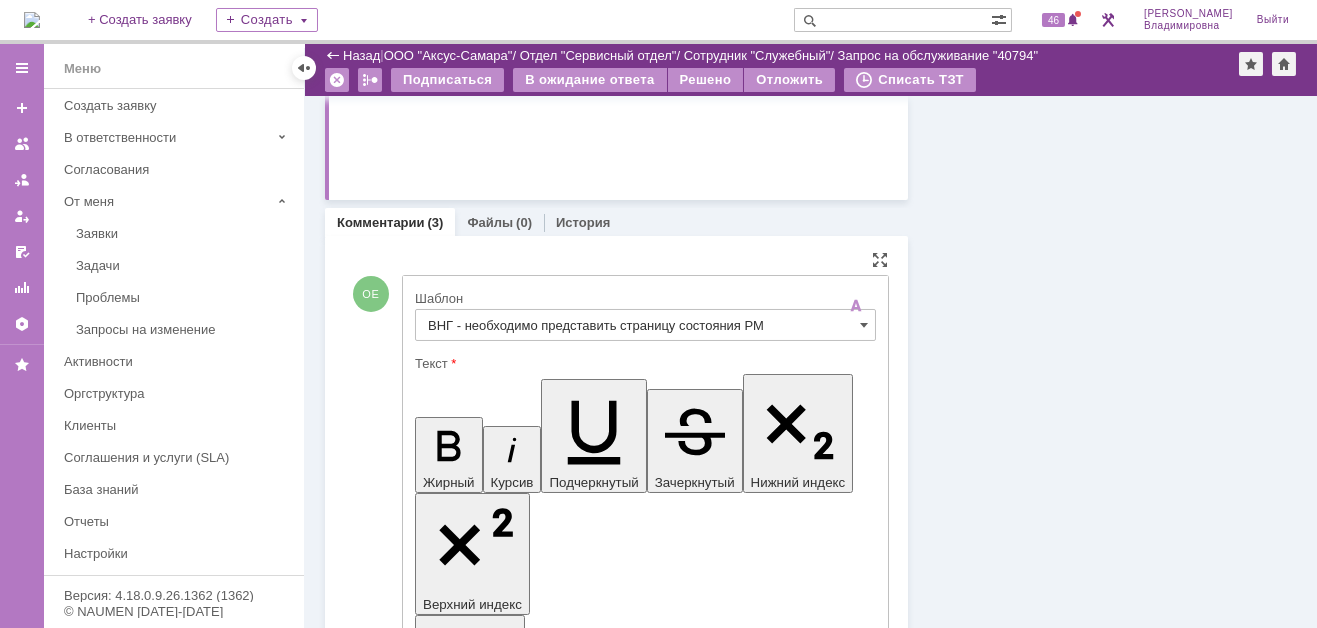 scroll, scrollTop: 13, scrollLeft: 0, axis: vertical 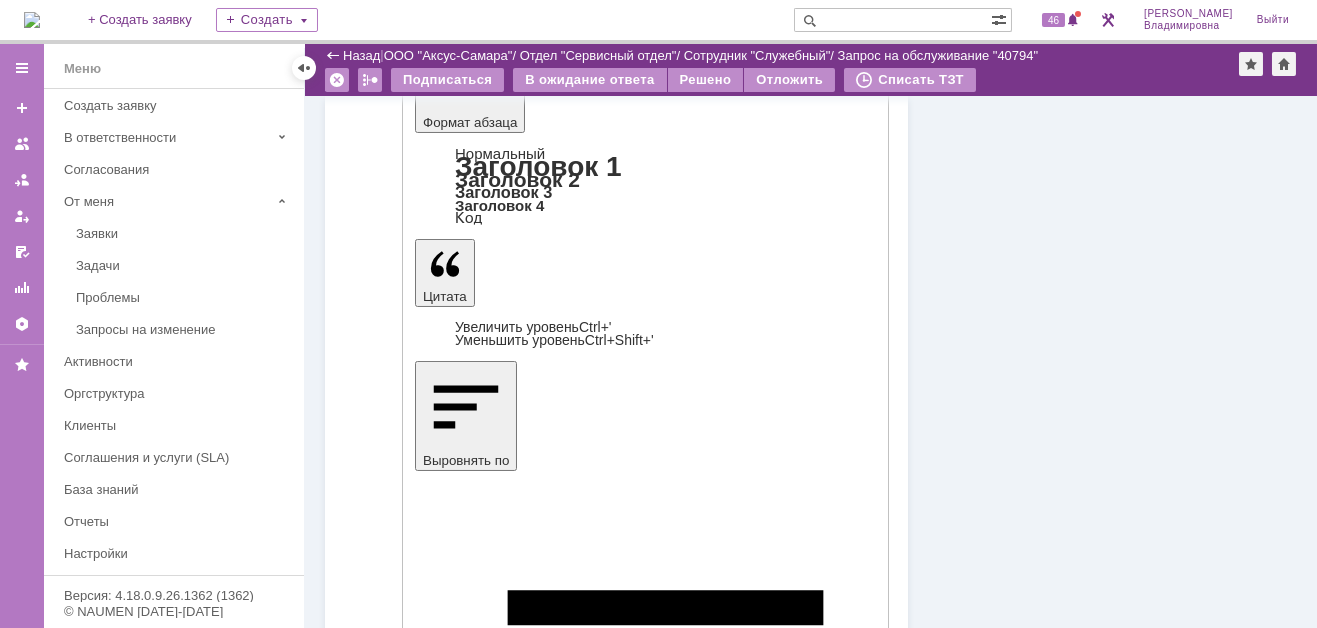 click on "Отправить" at bounding box center [467, 4307] 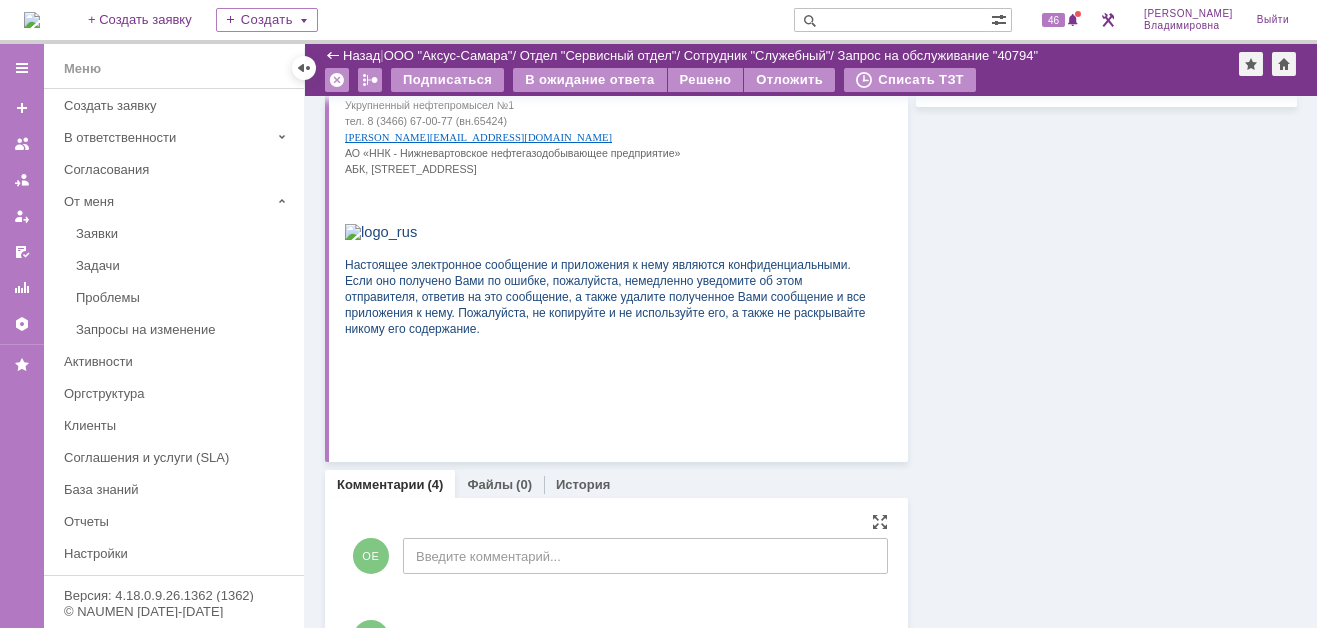 scroll, scrollTop: 1159, scrollLeft: 0, axis: vertical 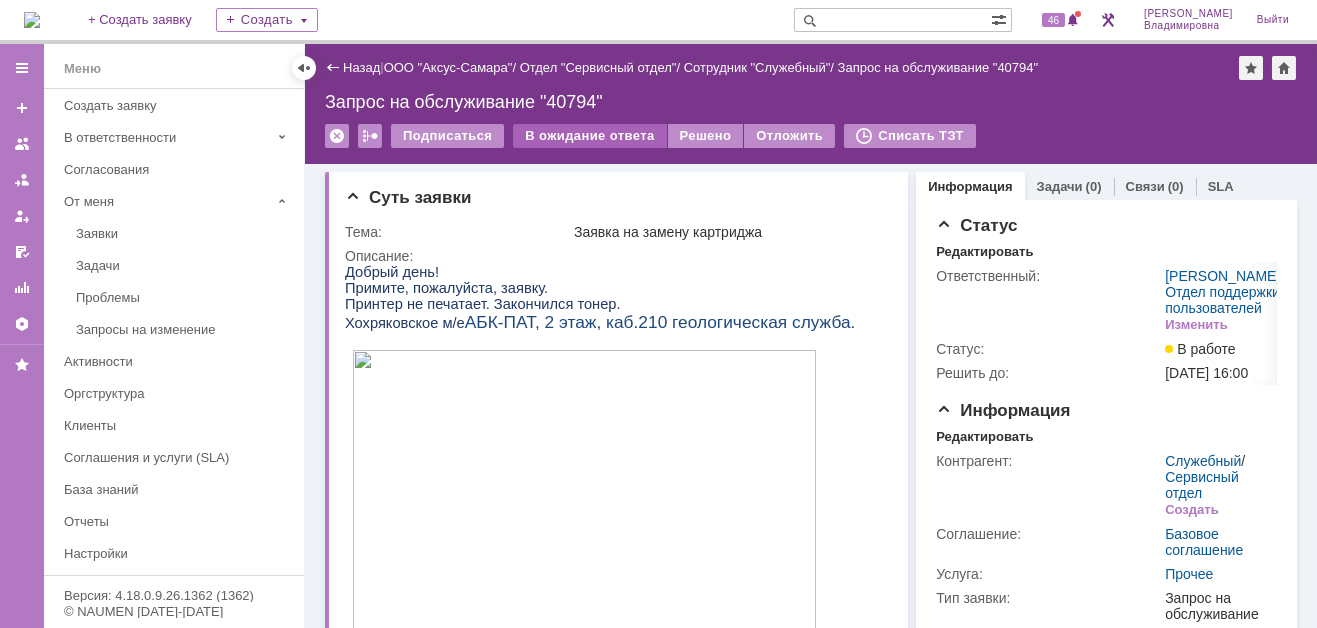 click on "В ожидание ответа" at bounding box center (589, 136) 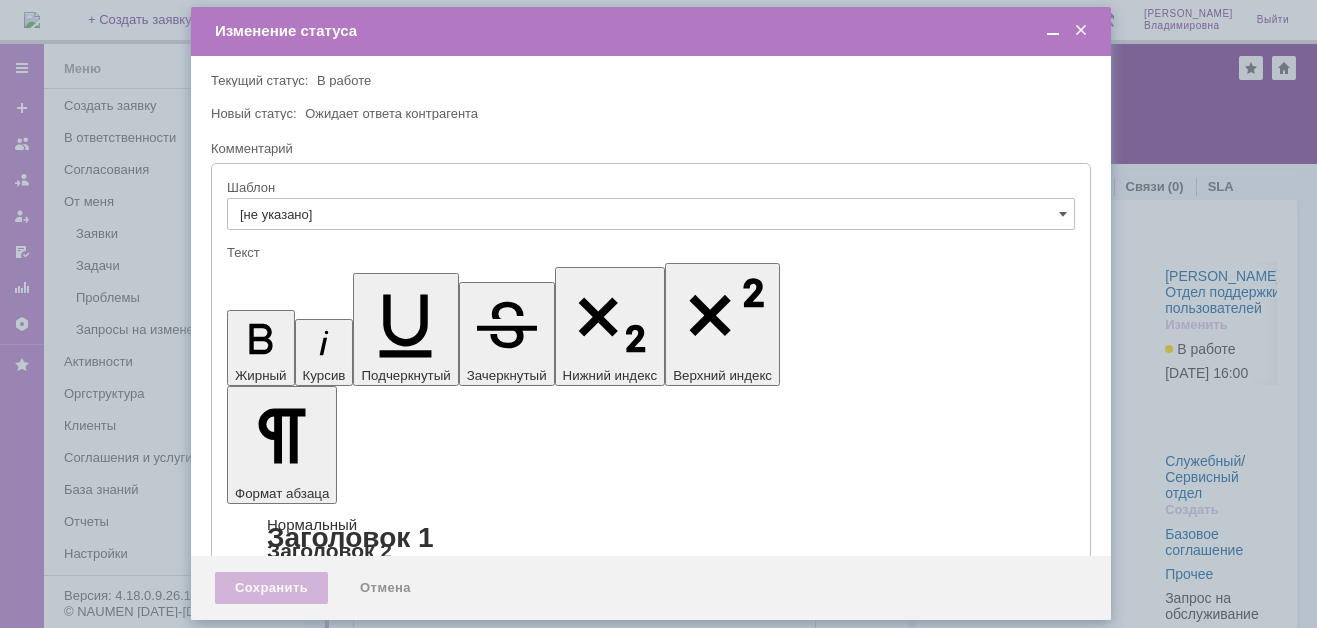 scroll, scrollTop: 0, scrollLeft: 0, axis: both 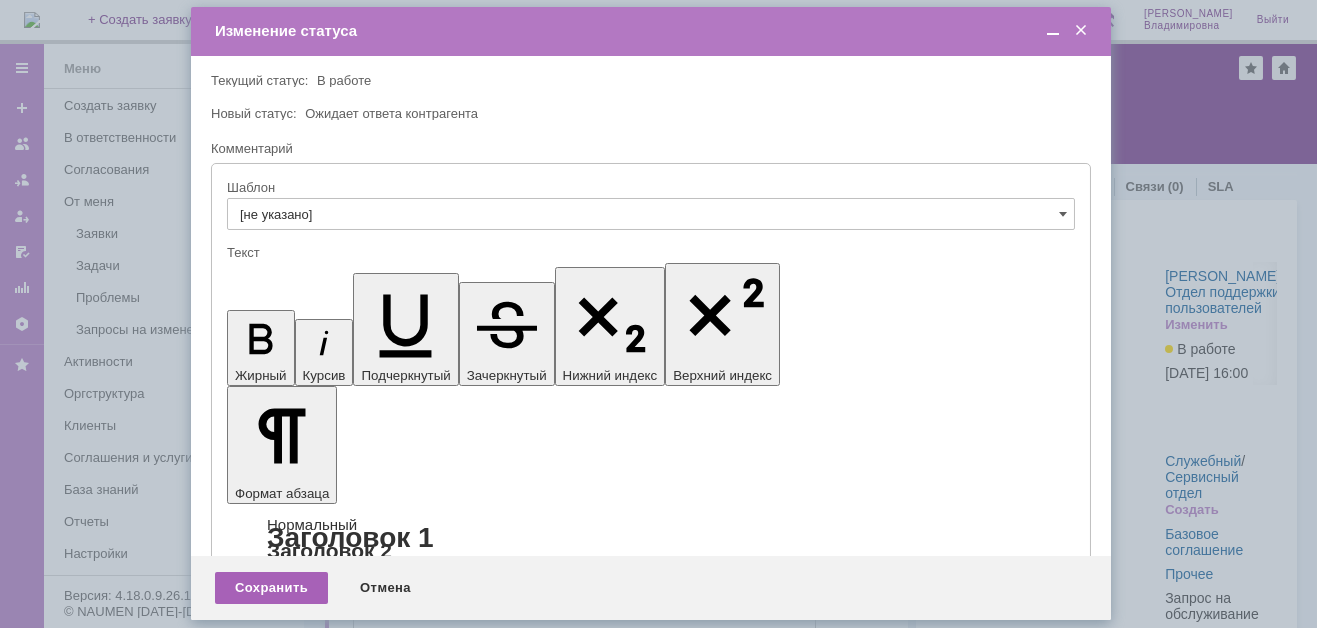 click on "Сохранить" at bounding box center [271, 588] 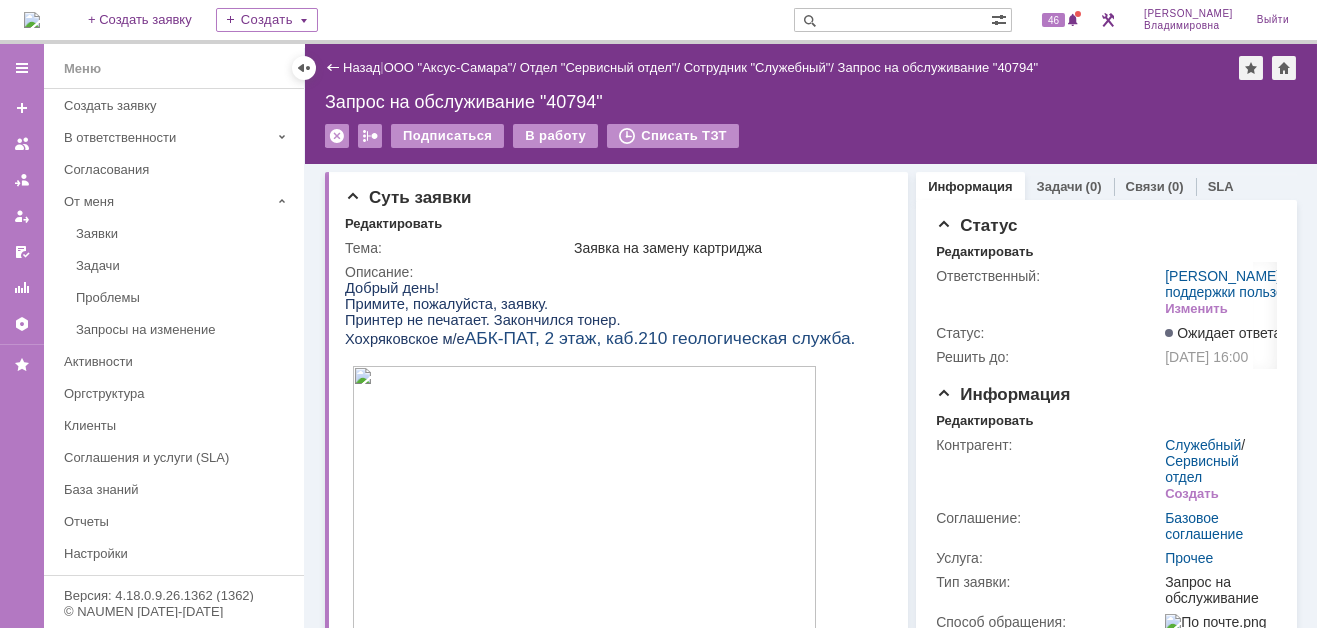 scroll, scrollTop: 0, scrollLeft: 0, axis: both 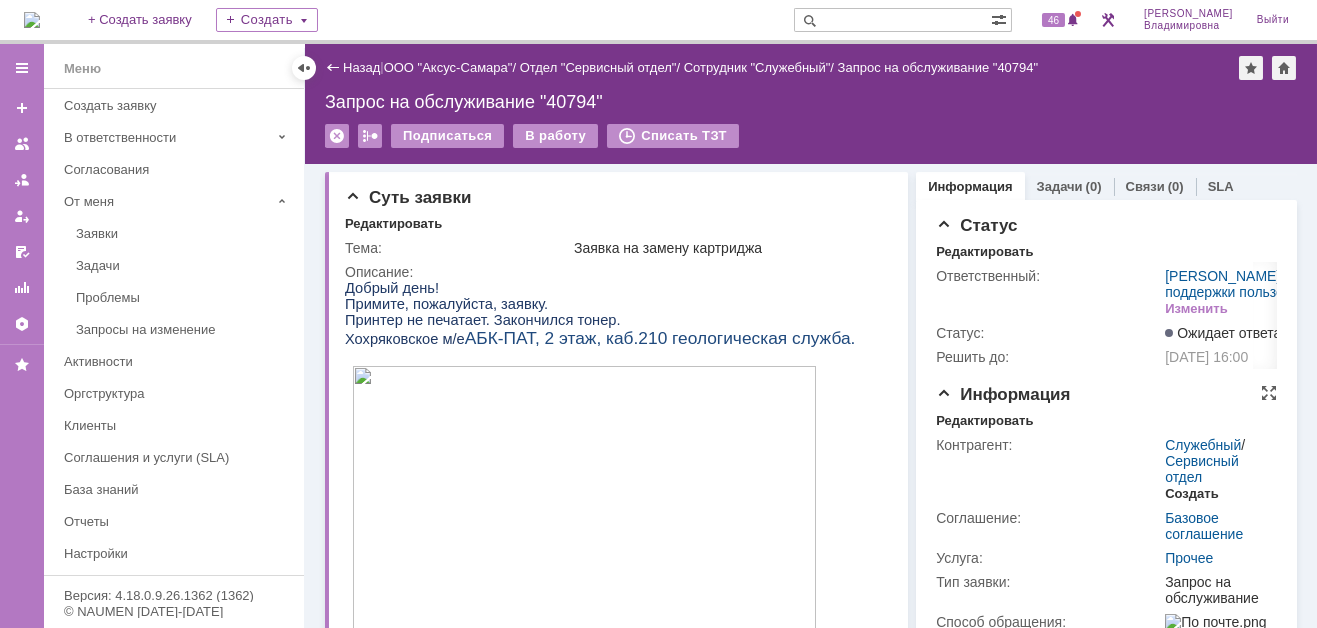 click on "Создать" at bounding box center [1191, 494] 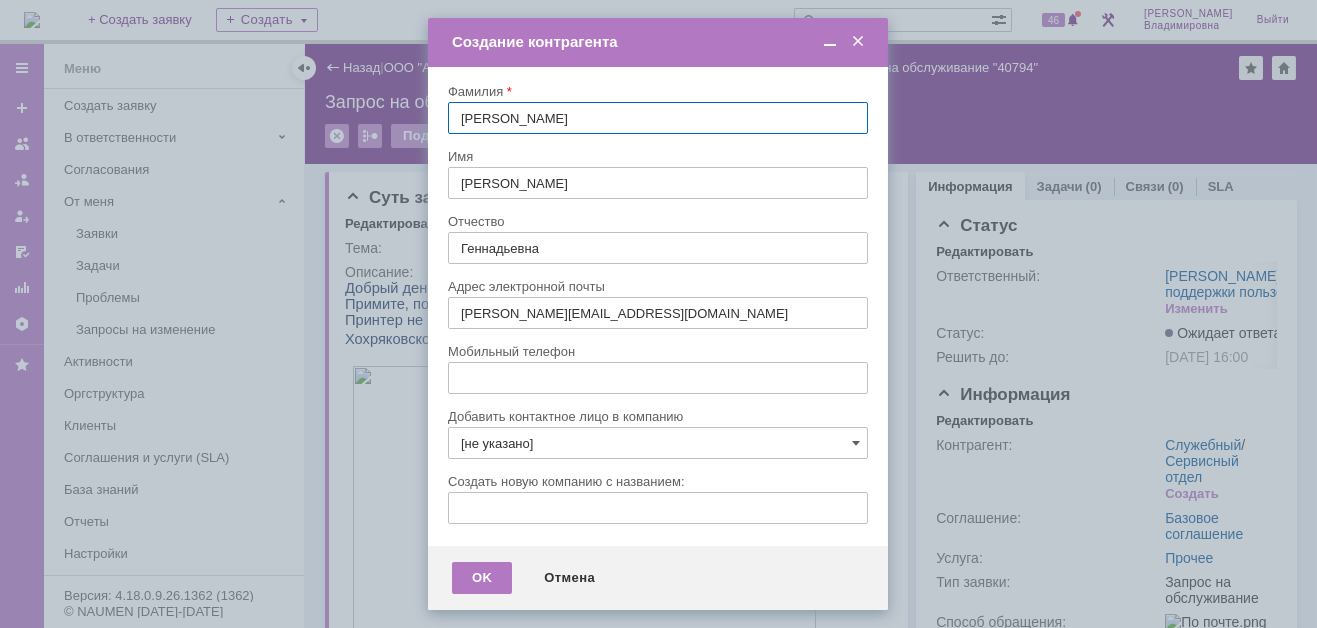 click at bounding box center [858, 42] 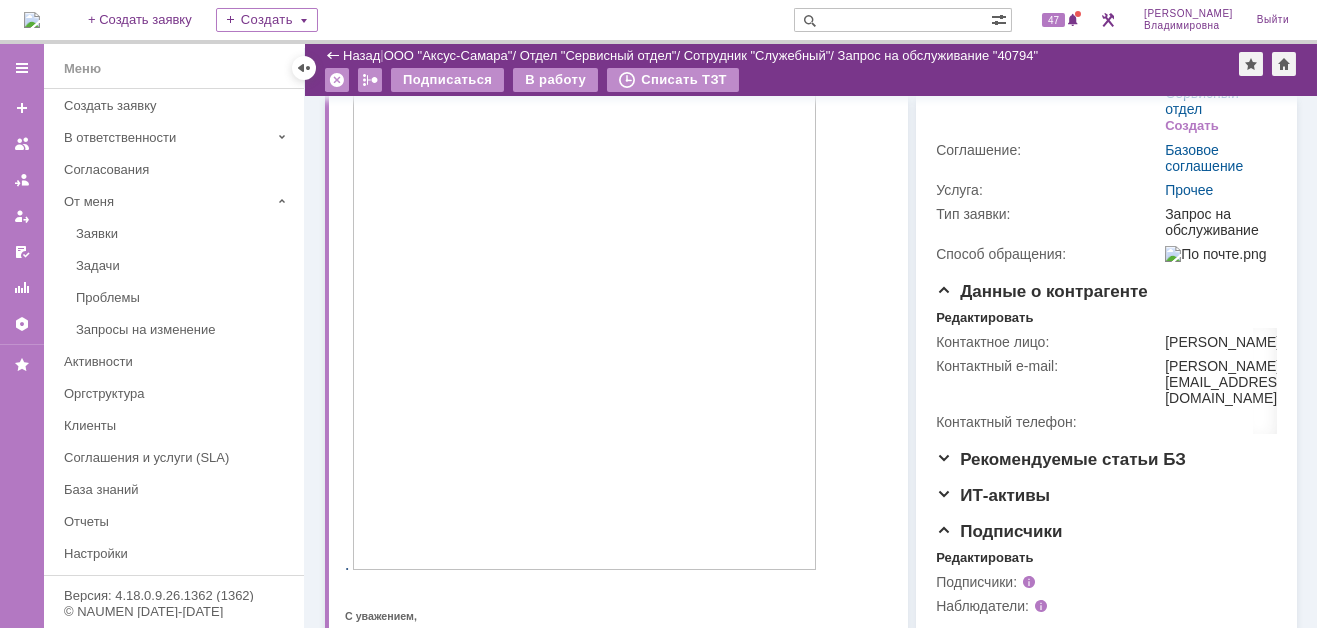 scroll, scrollTop: 0, scrollLeft: 0, axis: both 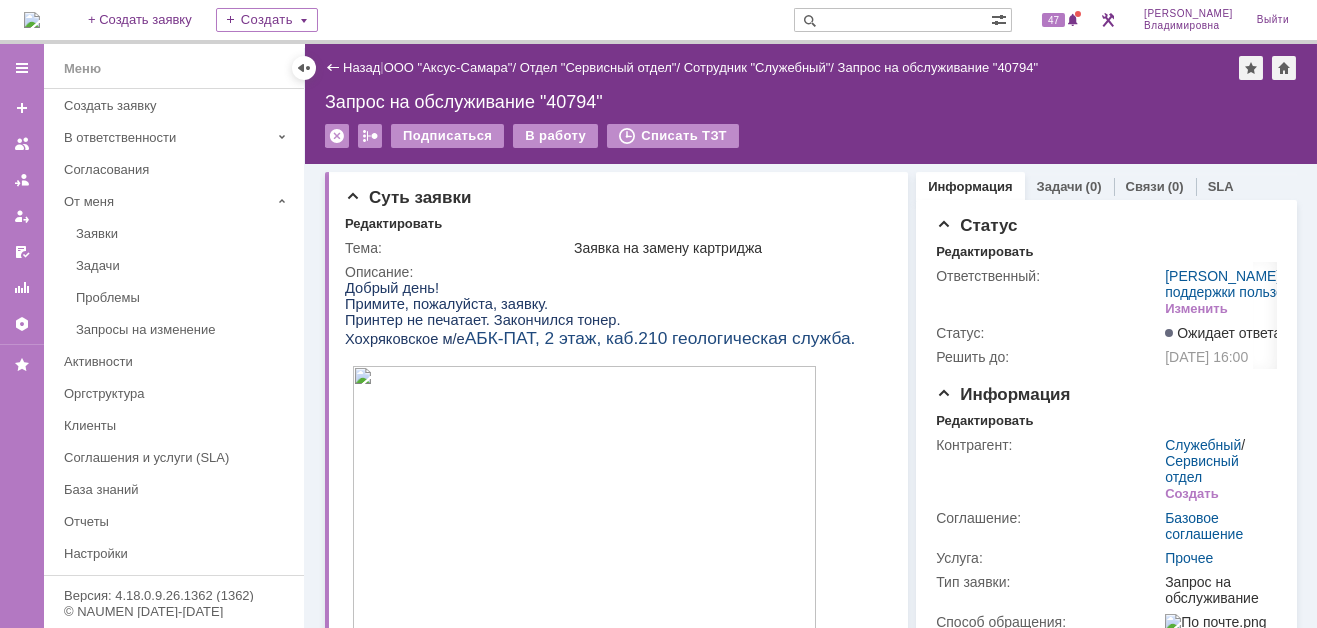 click at bounding box center (32, 20) 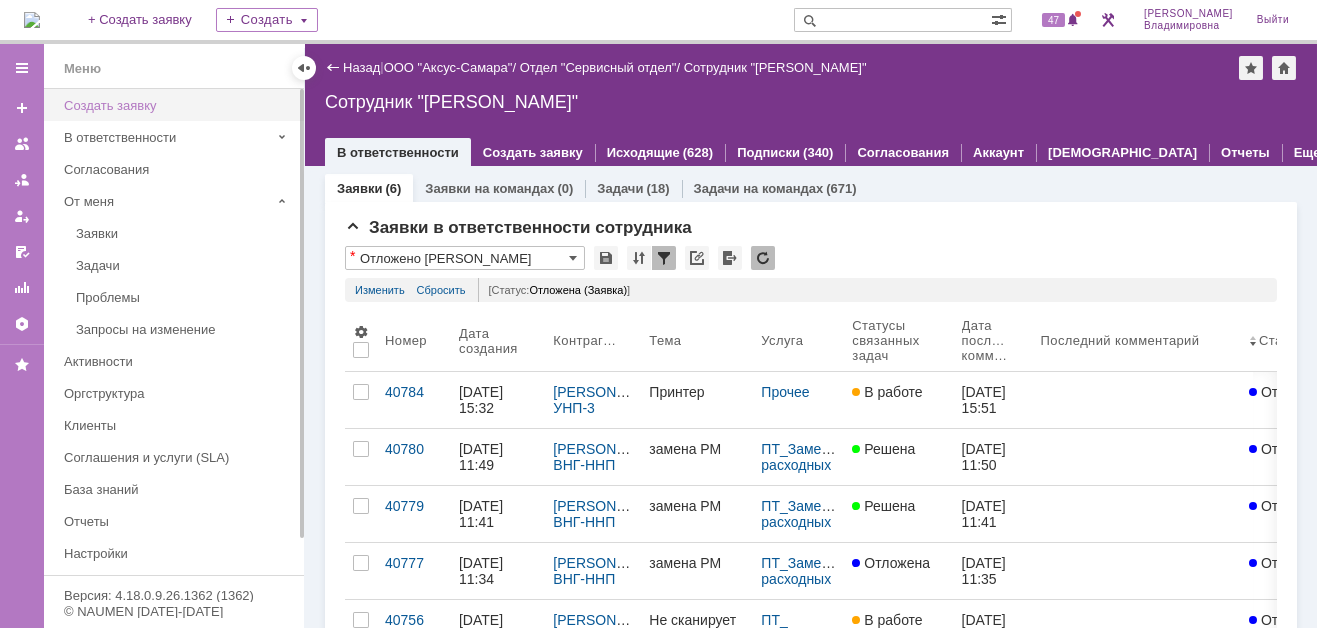scroll, scrollTop: 0, scrollLeft: 0, axis: both 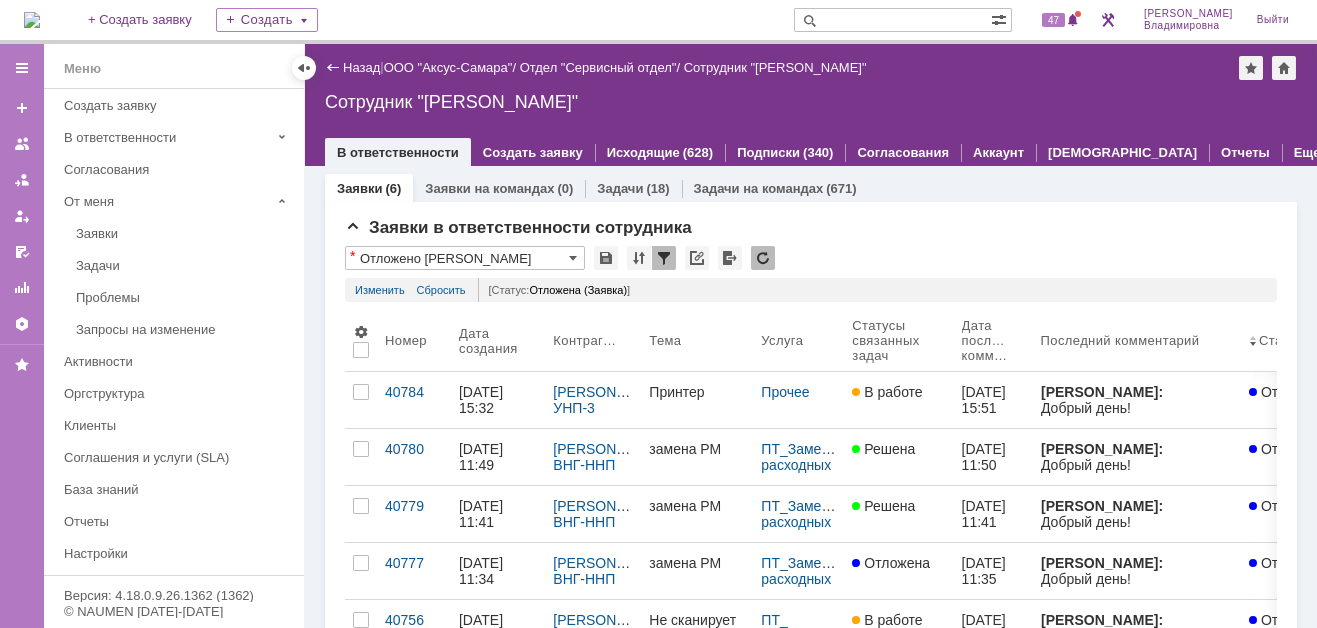 click on "Назад" at bounding box center (352, 67) 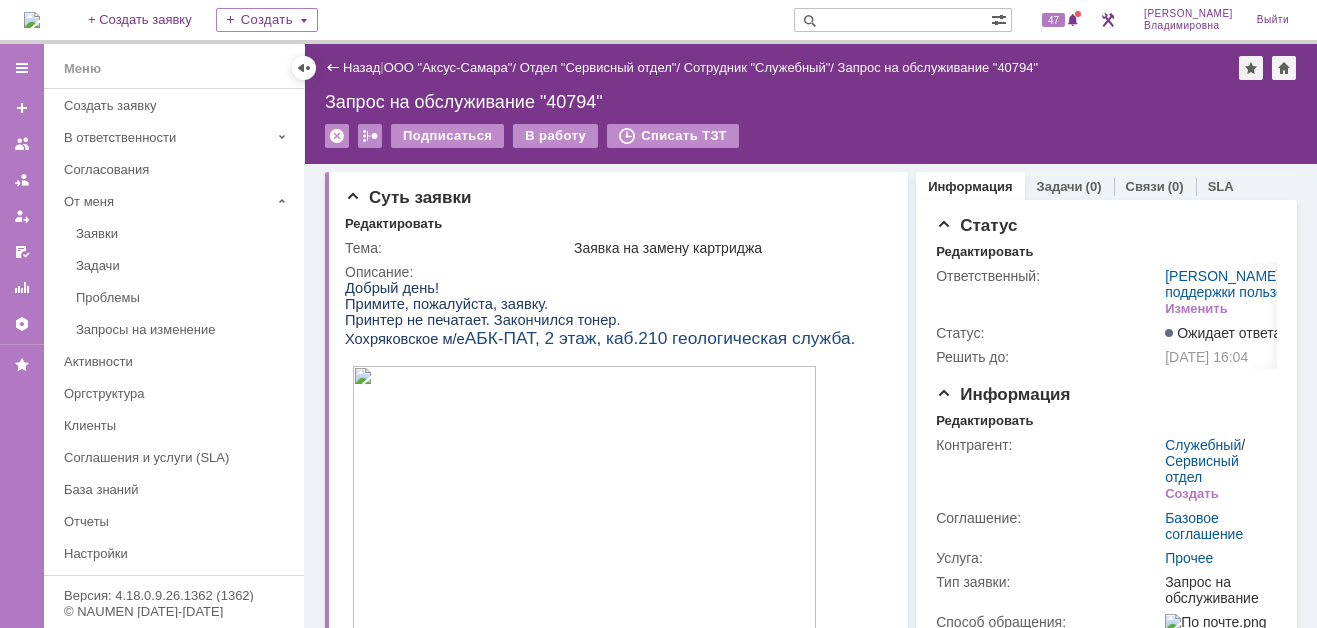 scroll, scrollTop: 0, scrollLeft: 0, axis: both 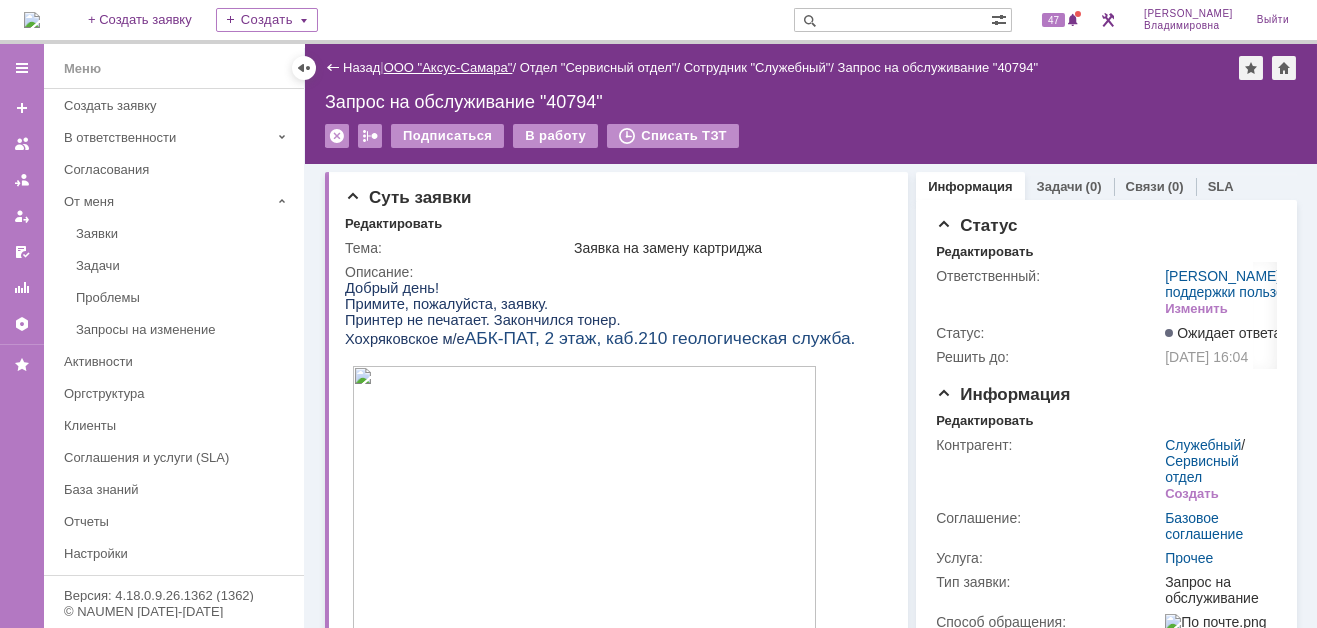click on "ООО "Аксус-Самара"" at bounding box center (448, 67) 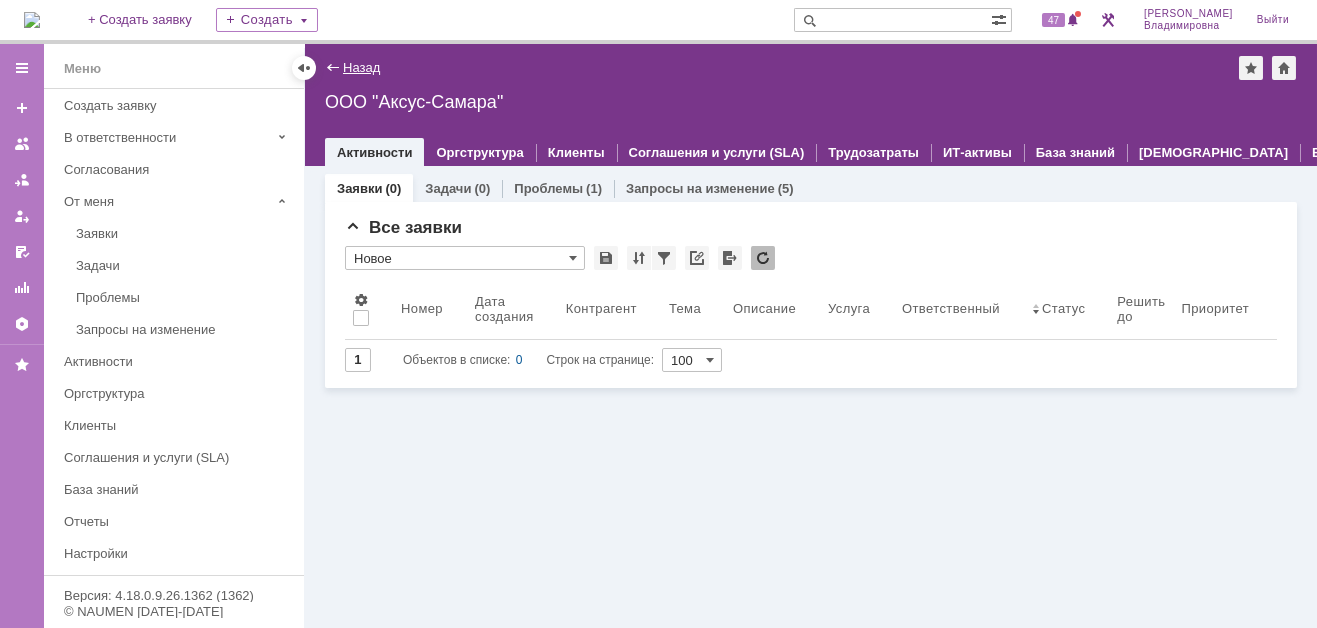 click on "Назад" at bounding box center (361, 67) 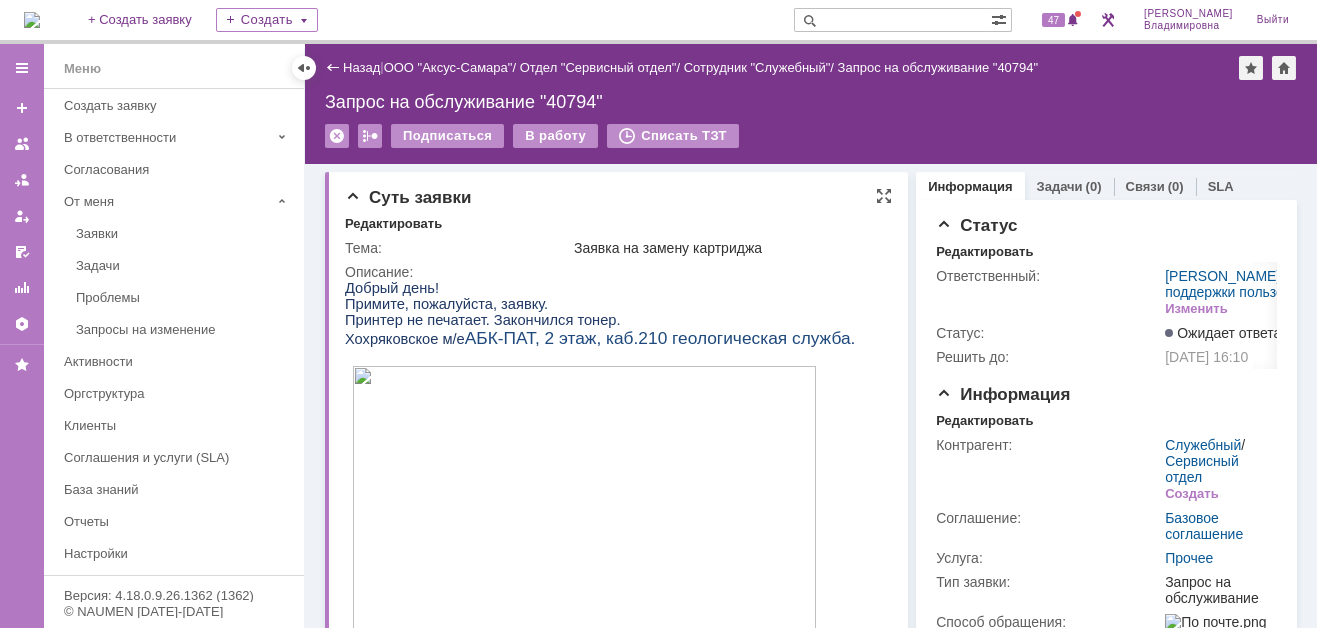 scroll, scrollTop: 0, scrollLeft: 0, axis: both 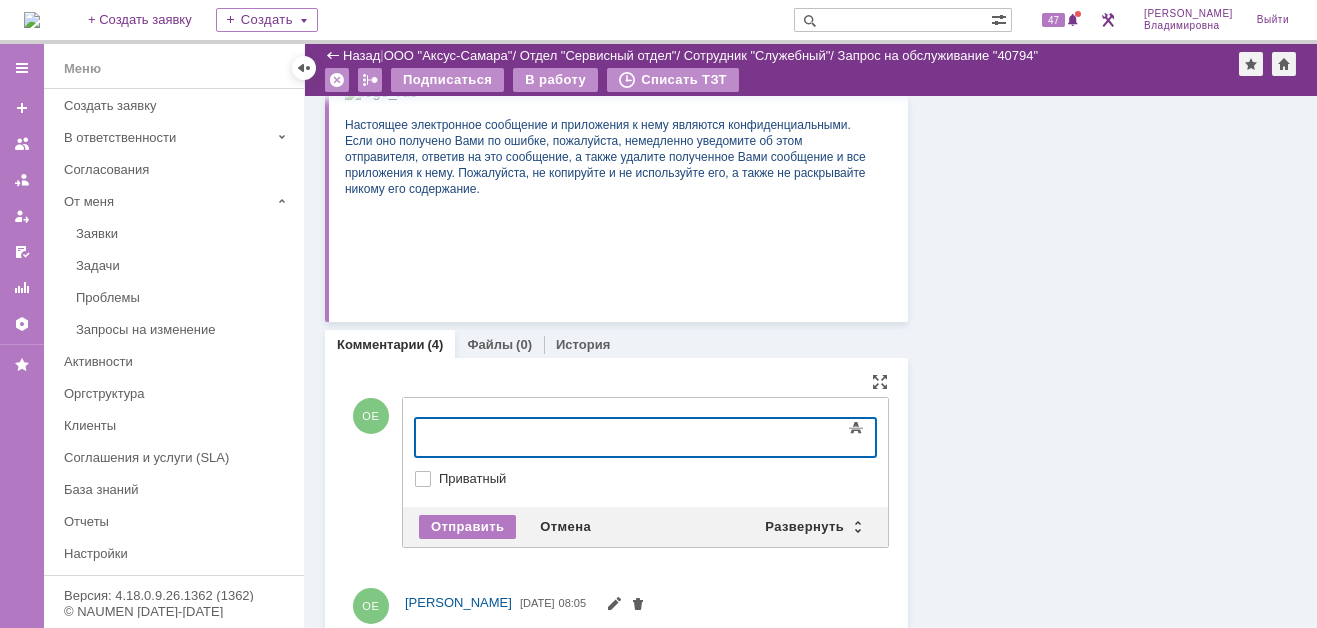 type 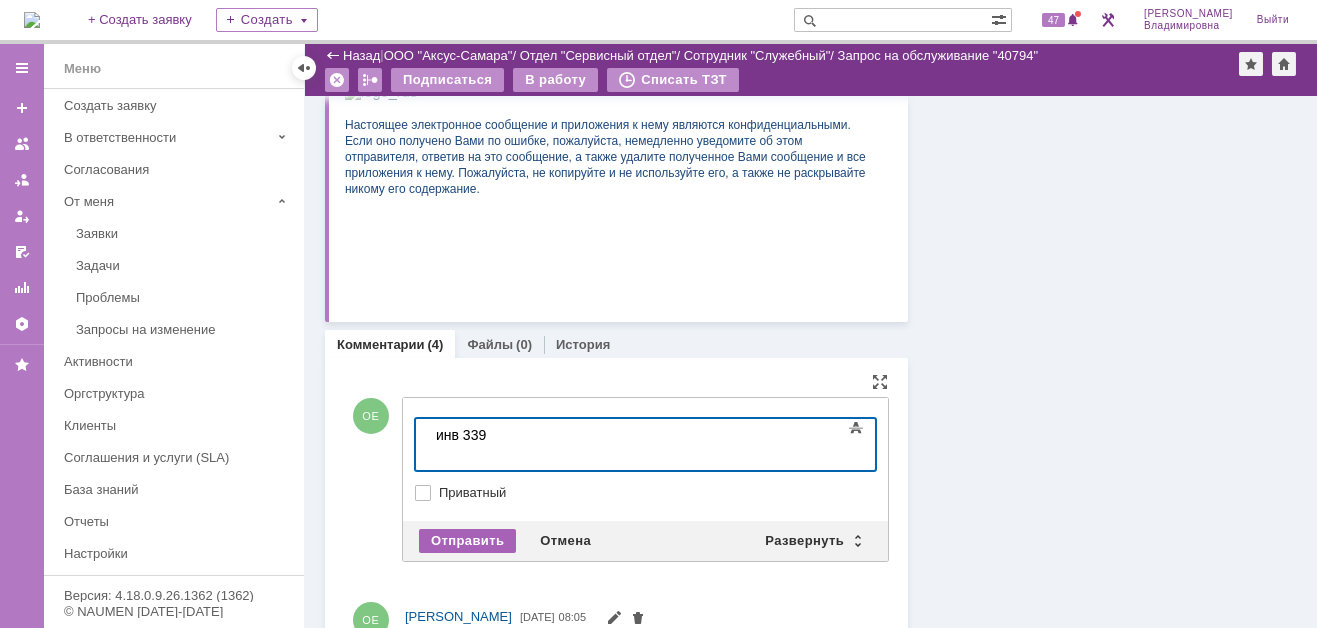 click on "Отправить" at bounding box center (467, 541) 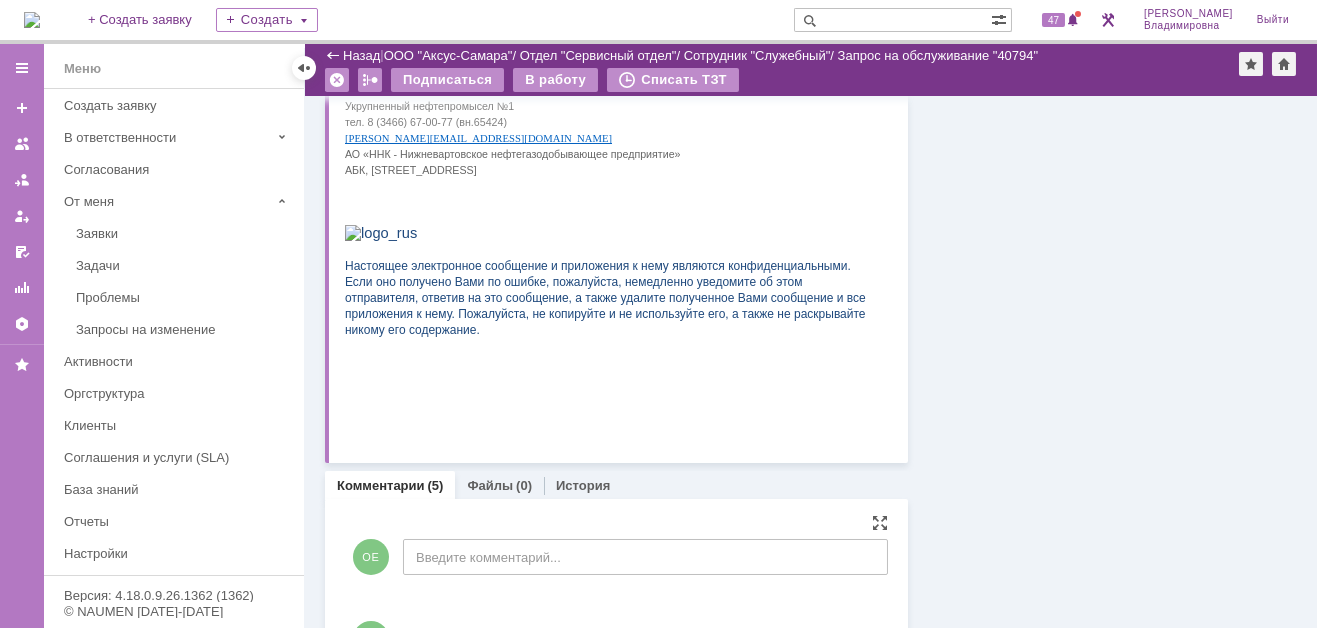 scroll, scrollTop: 999, scrollLeft: 0, axis: vertical 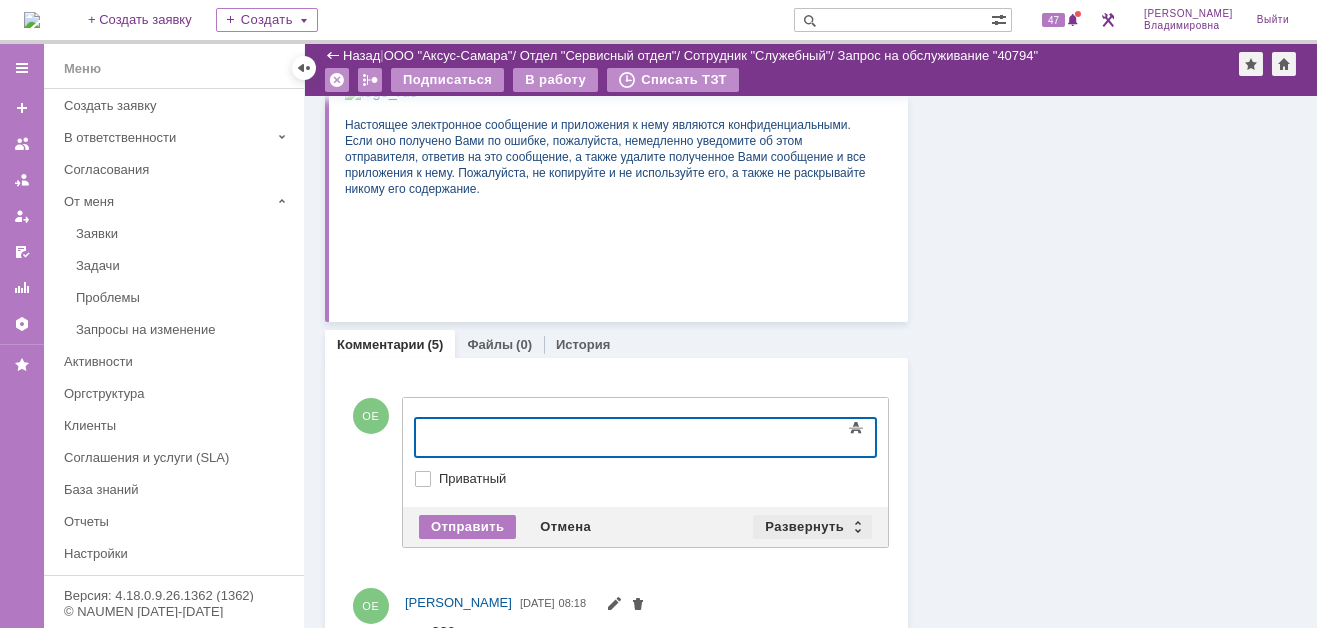 click on "Развернуть" at bounding box center [812, 527] 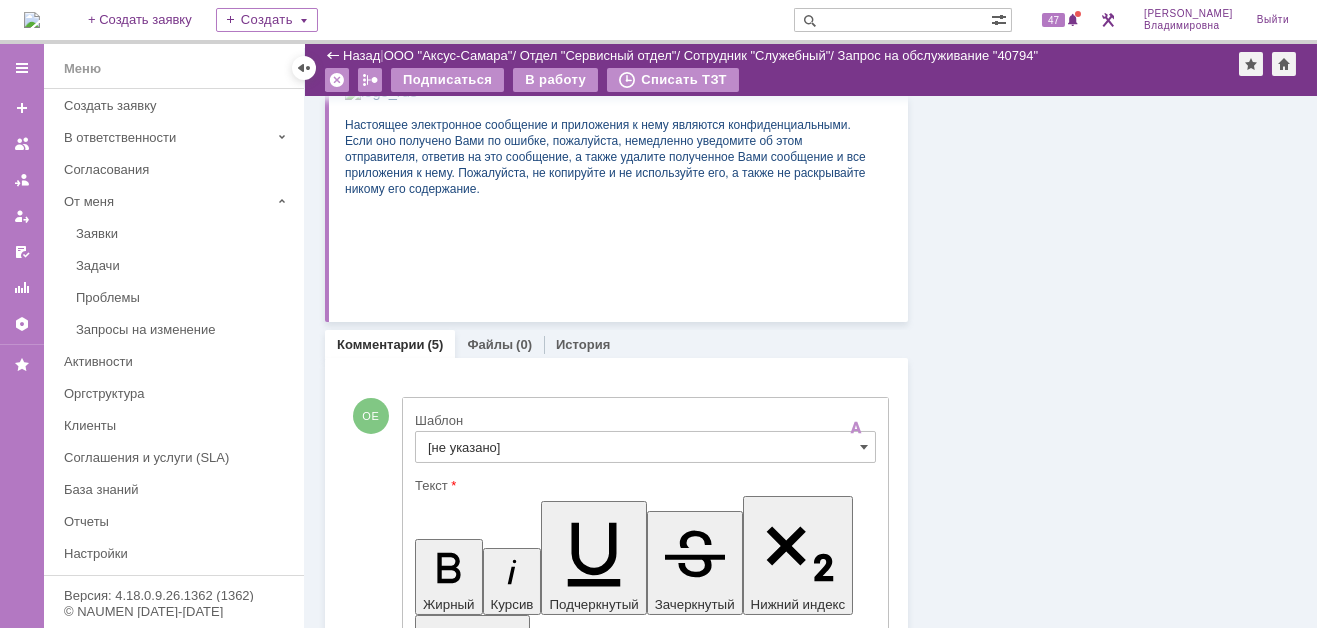 scroll, scrollTop: 0, scrollLeft: 0, axis: both 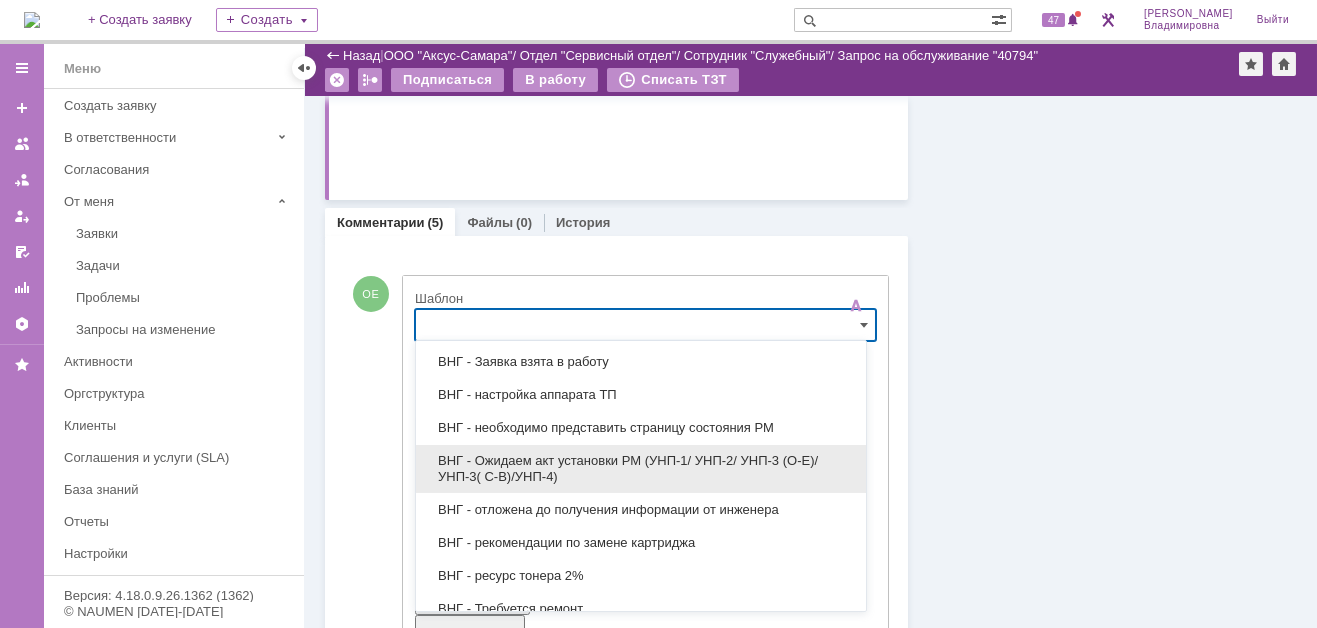 click on "ВНГ - Ожидаем акт установки РМ  (УНП-1/ УНП-2/ УНП-3 (О-Е)/ УНП-3( С-В)/УНП-4)" at bounding box center (641, 469) 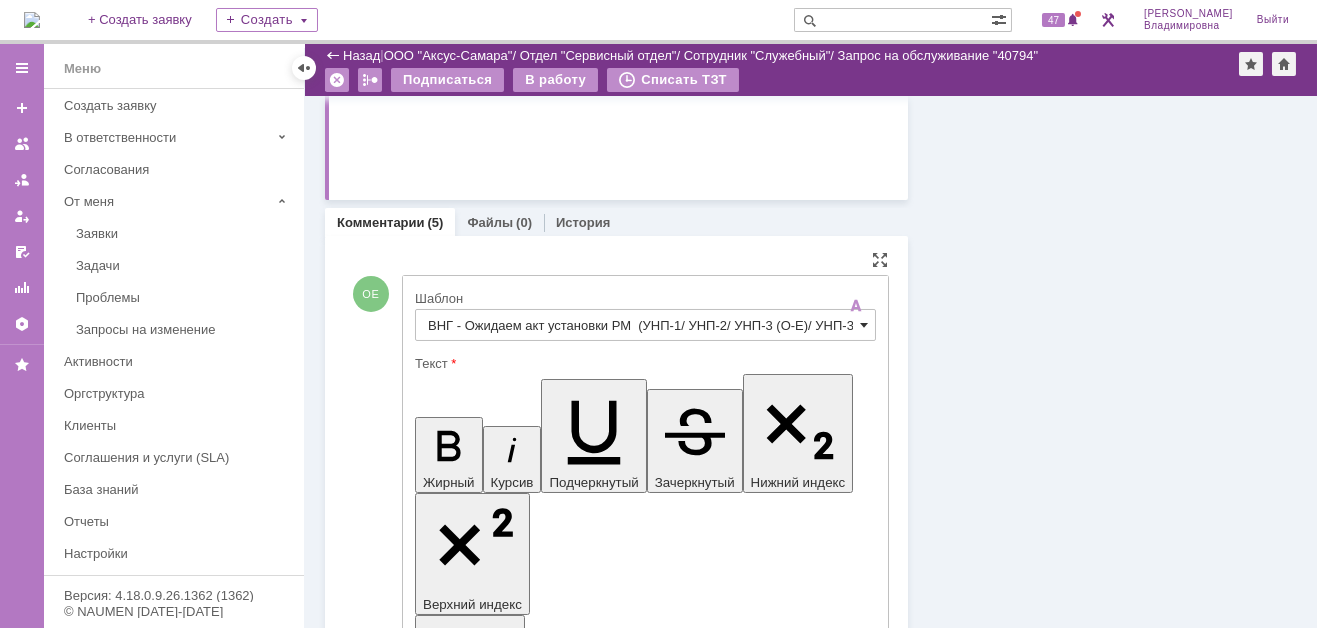 click at bounding box center [864, 325] 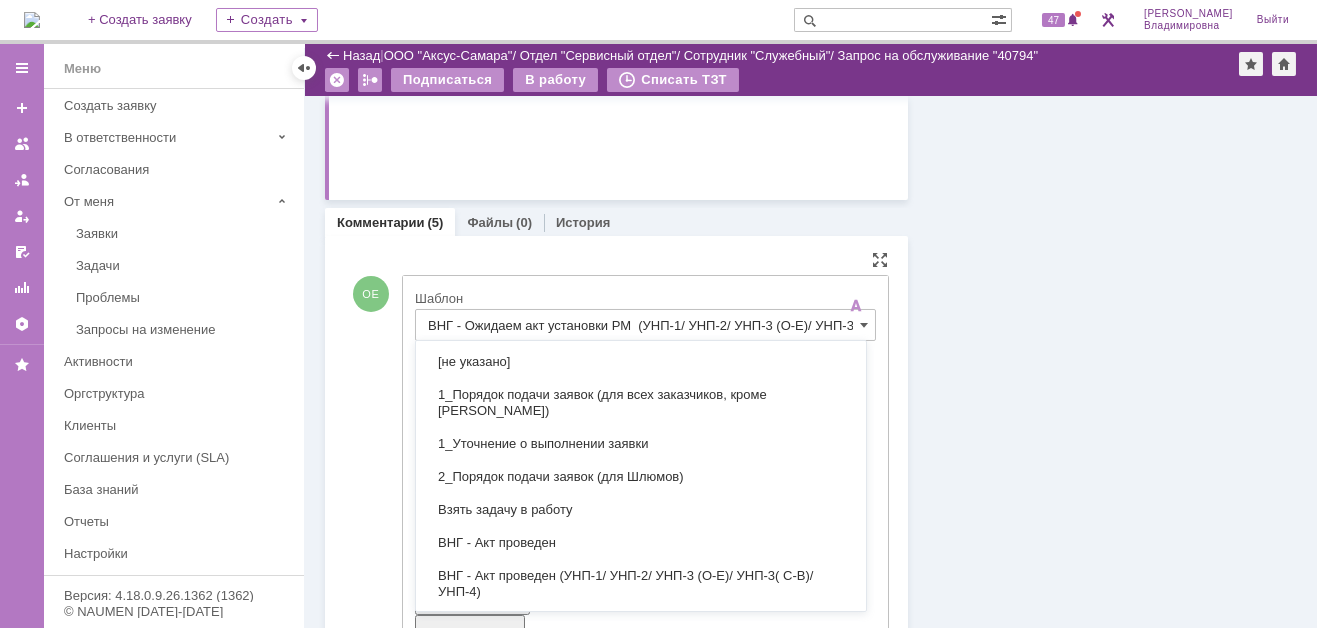 scroll, scrollTop: 623, scrollLeft: 0, axis: vertical 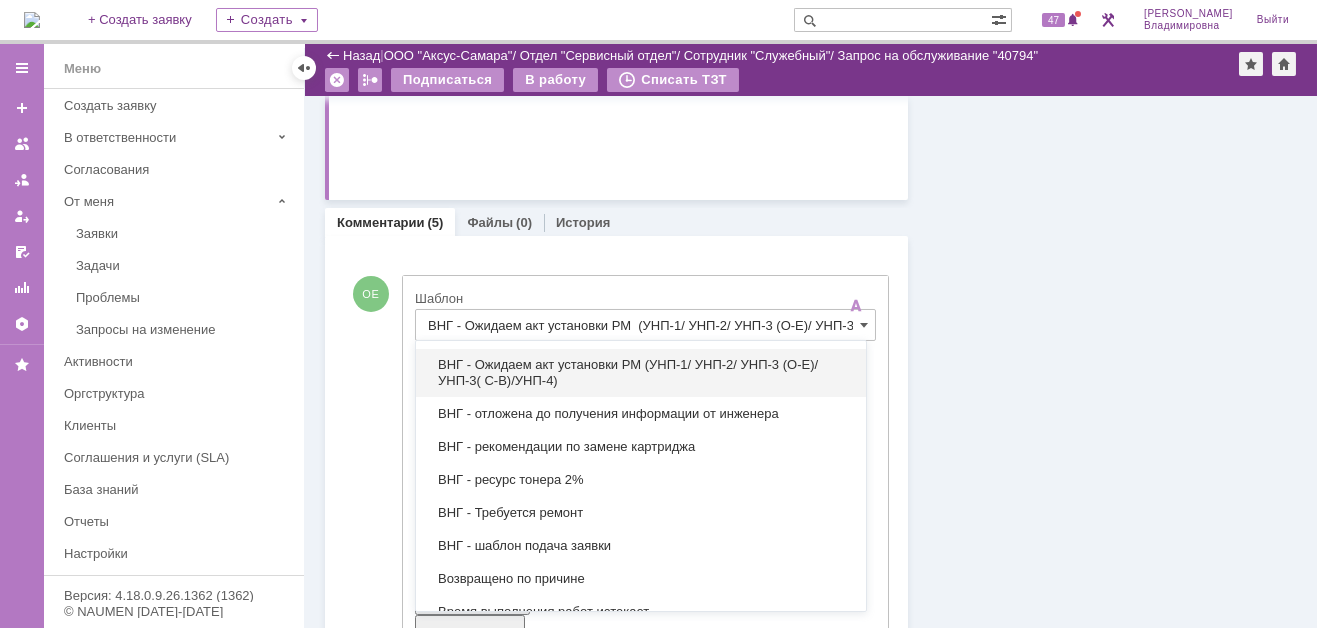 click on "ВНГ - Ожидаем акт установки РМ  (УНП-1/ УНП-2/ УНП-3 (О-Е)/ УНП-3( С-В)/УНП-4)" at bounding box center (641, 373) 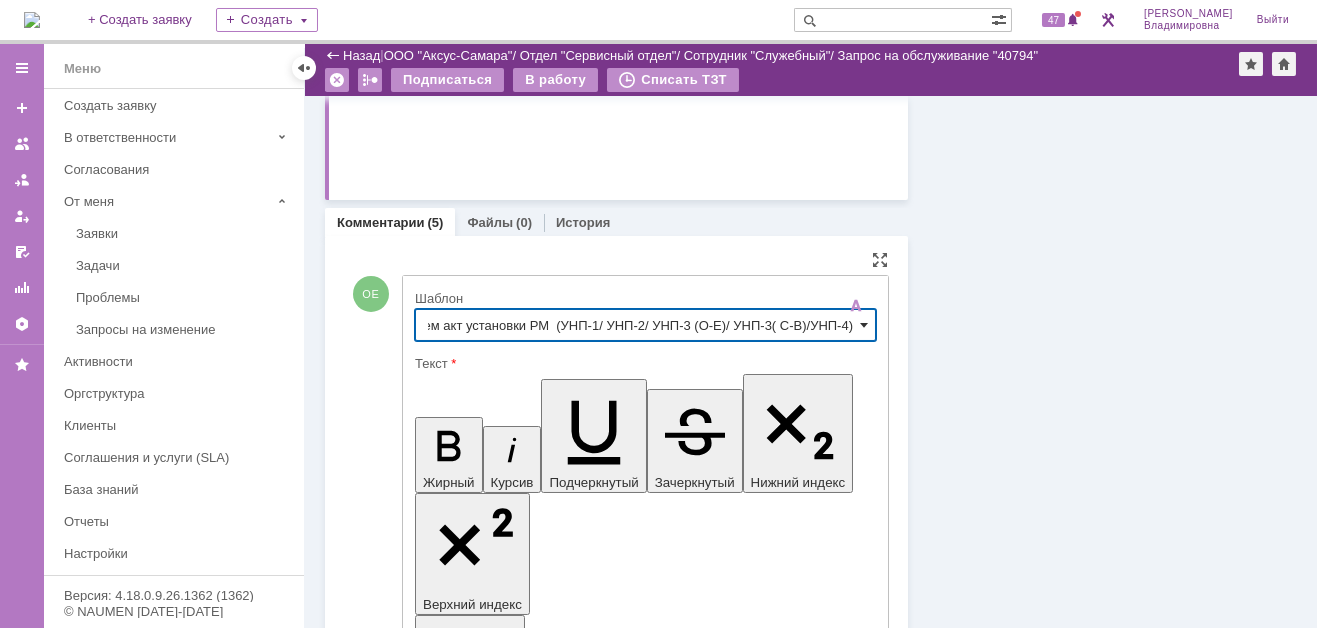 scroll, scrollTop: 0, scrollLeft: 0, axis: both 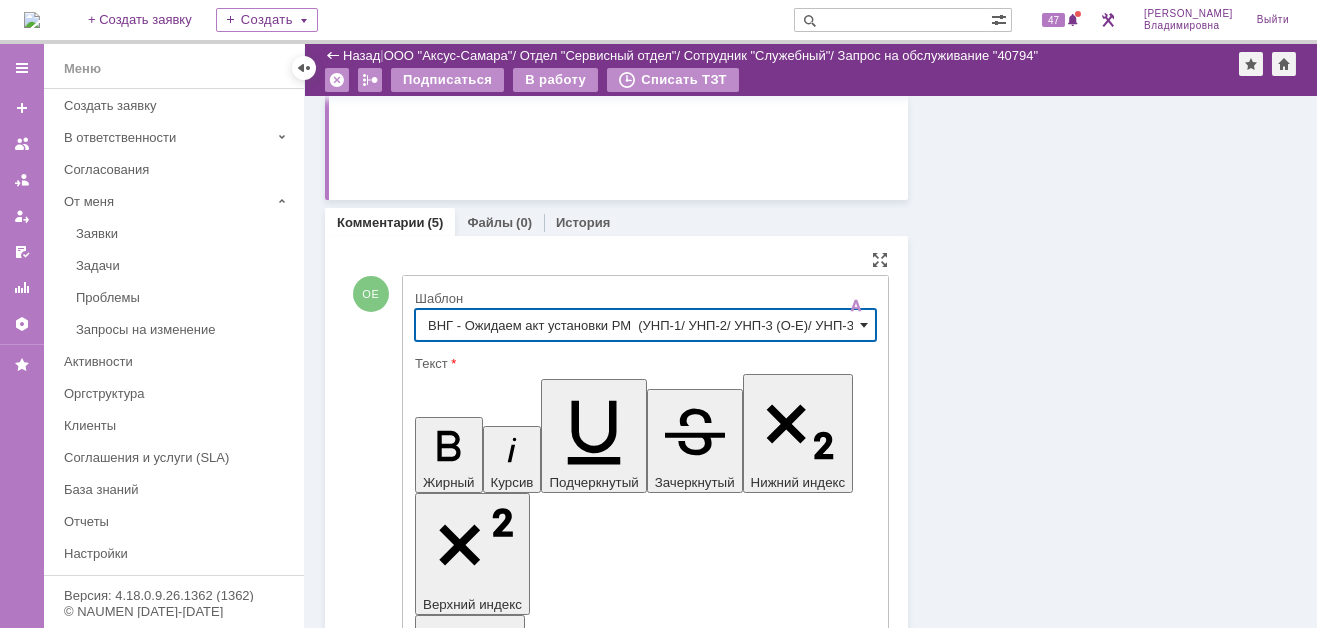 click at bounding box center [864, 325] 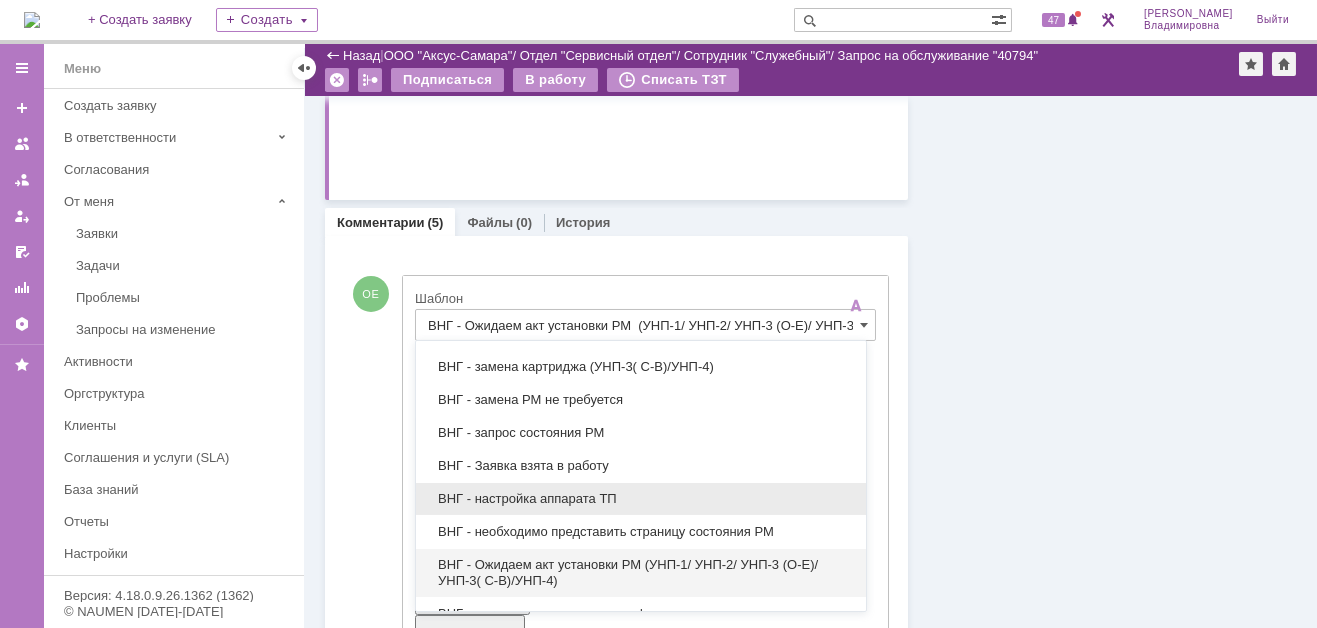 scroll, scrollTop: 323, scrollLeft: 0, axis: vertical 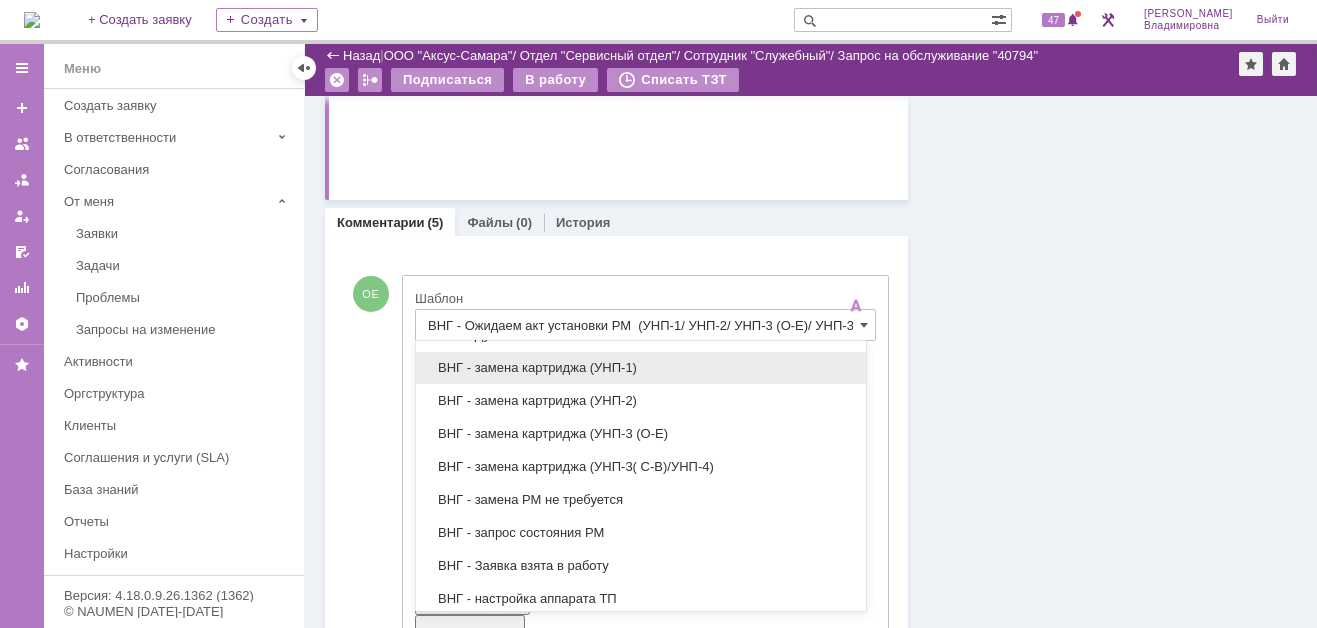 click on "ВНГ - замена картриджа (УНП-1)" at bounding box center [641, 368] 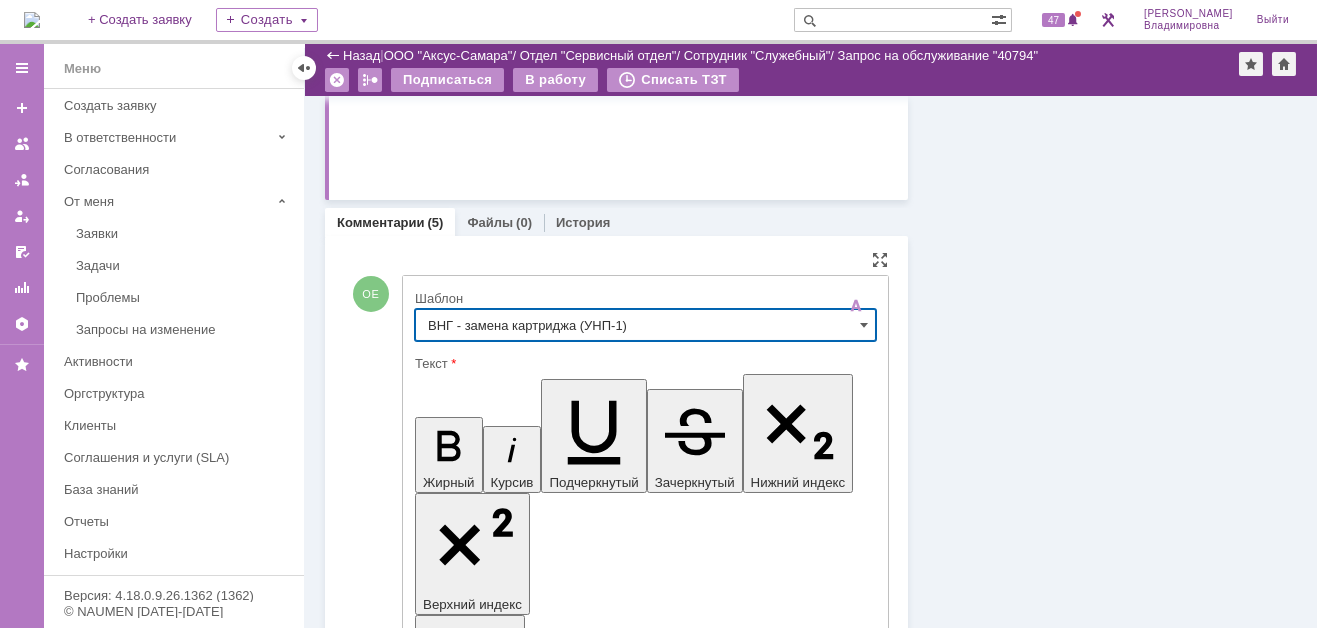 scroll, scrollTop: 0, scrollLeft: 0, axis: both 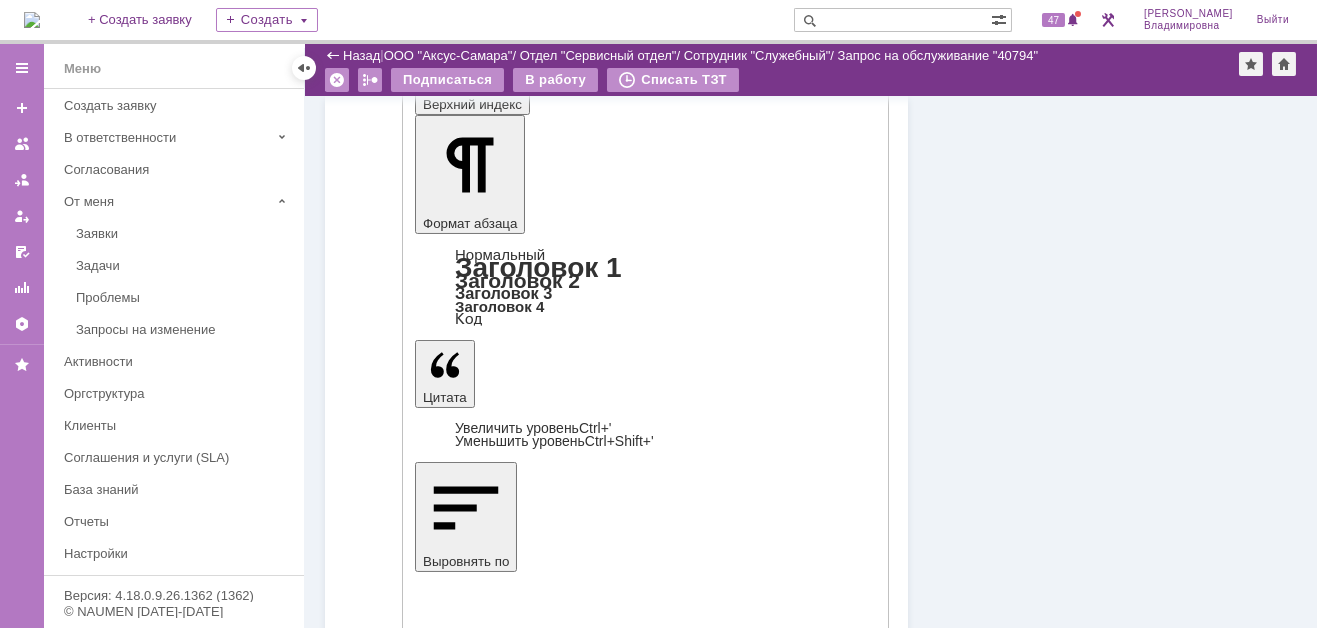 click on "Отправить" at bounding box center (467, 4408) 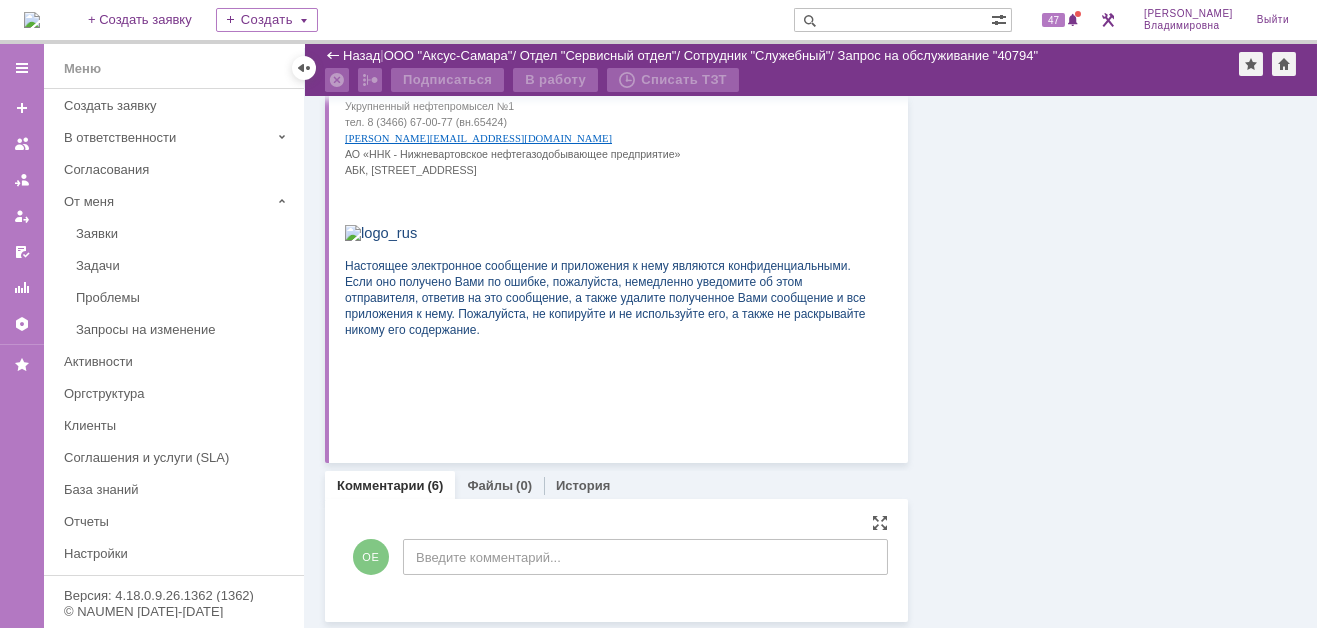 scroll, scrollTop: 1621, scrollLeft: 0, axis: vertical 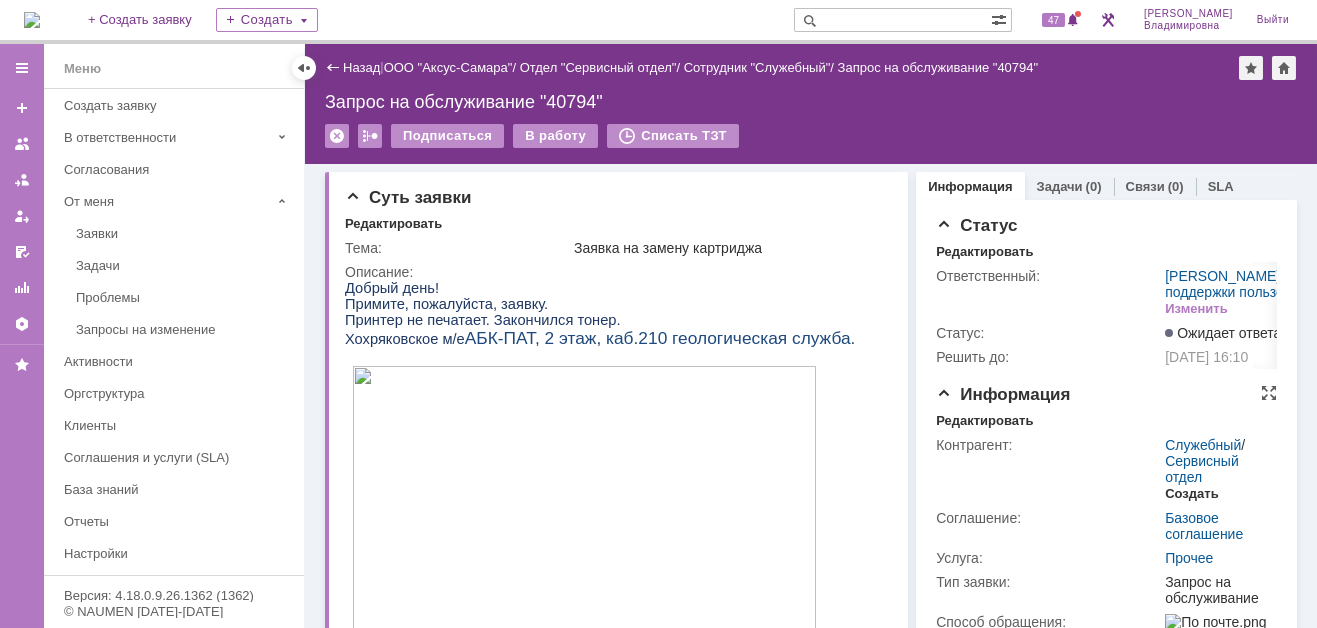 click on "Создать" at bounding box center [1191, 494] 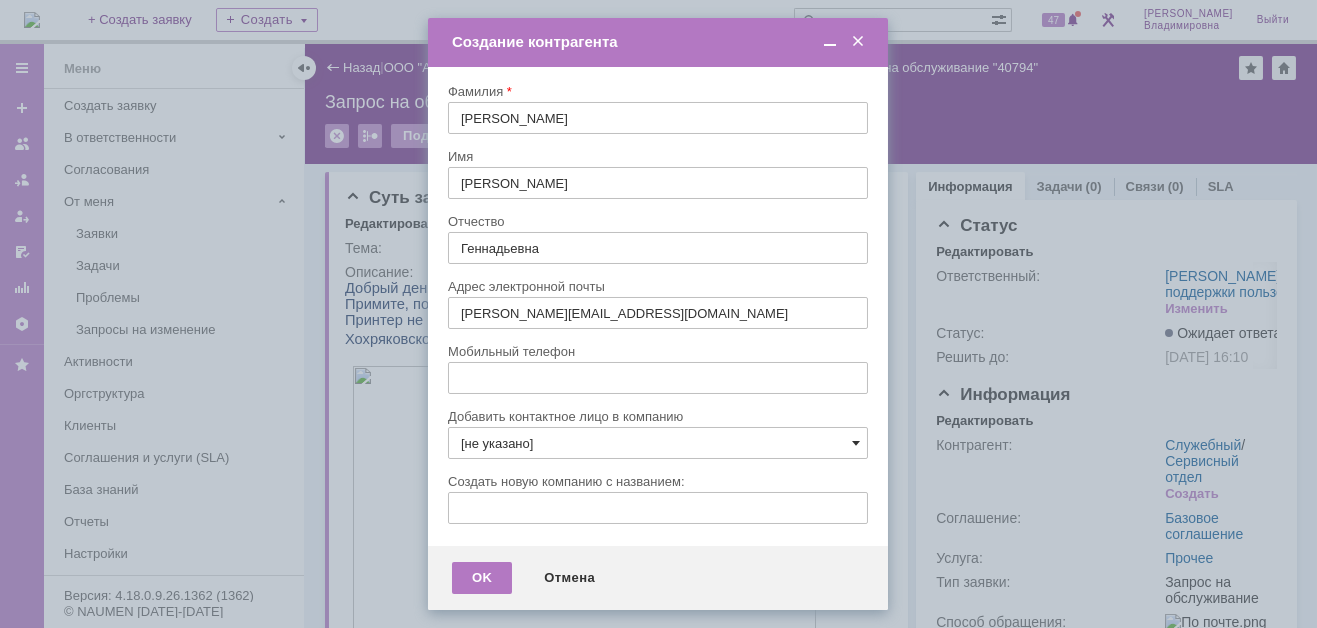 click at bounding box center [856, 443] 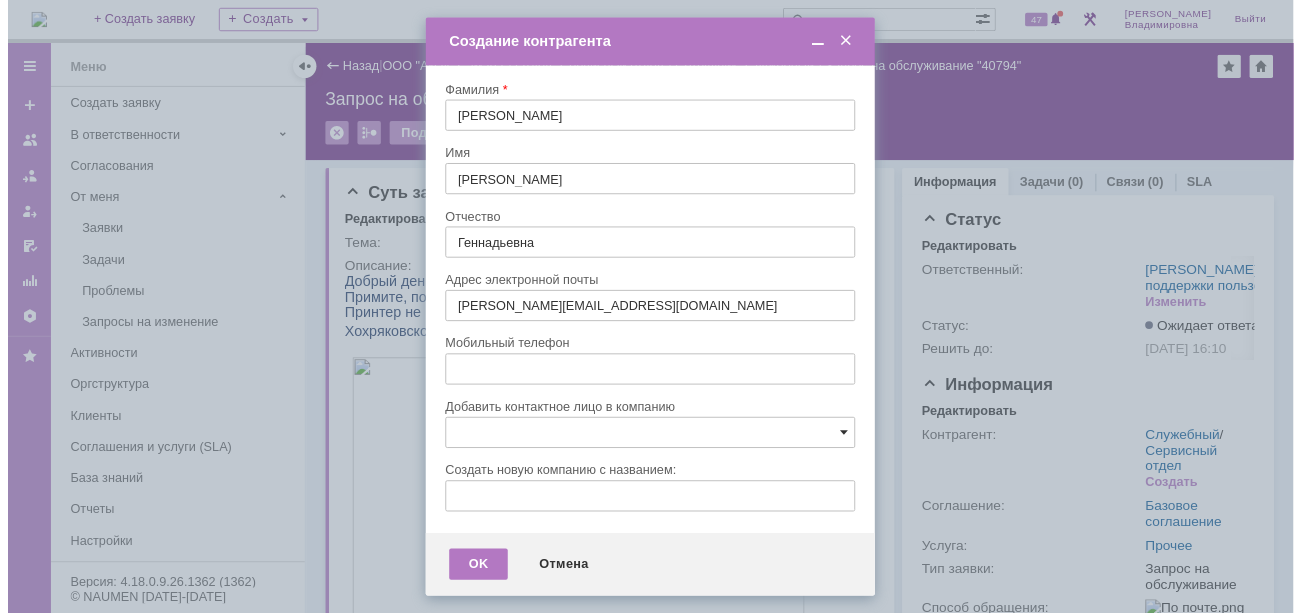 scroll, scrollTop: 113, scrollLeft: 0, axis: vertical 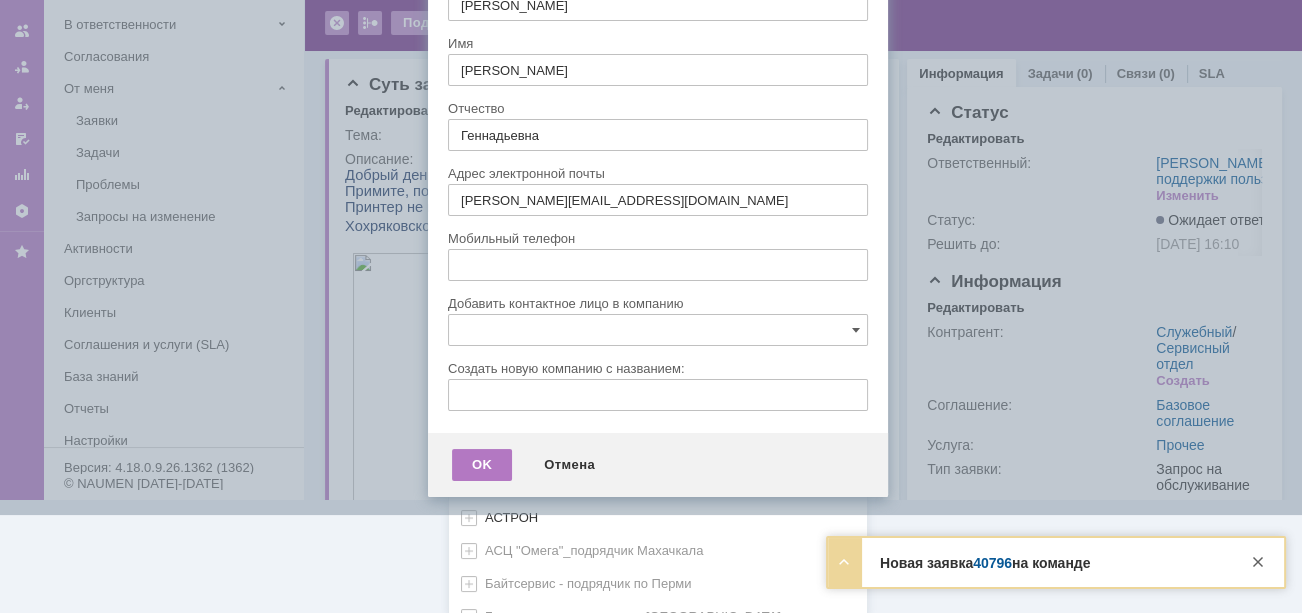 click on "[не указано] AVON AXUS Axus Computers DELPHI Xcom АВТОВАЗ Автоматизация успеха Автоматизация Успеха Автоматизация успеха-подрядчик по 1С Гринлайн АГЕНТСТВО БЕЗОПАСНОСТИ АГЕНТСТВО БЕЗОПАСНОСТИ - АСБиО «Агентство безопасности», АГРОНИК Адвокатское бюро "РБЛ" АйтиКонсалт Аксус Сервис Самара АЛЬФА СТРАХОВАНИЯ - Медицина АльфаСтрахования АО Самарский трансформатор АО "Уральский завод гражданской авиации" АО  Экотехнопарк «Зелененький» АсАвто на Алма-Атинской Аскон-Самара АСТРОН АСЦ "Омега"_подрядчик Махачкала Байтсервис - подрядчик по Перми БЛАГОВЕСТ ВАШ ДОКТОР ДАКОР" at bounding box center (658, 623) 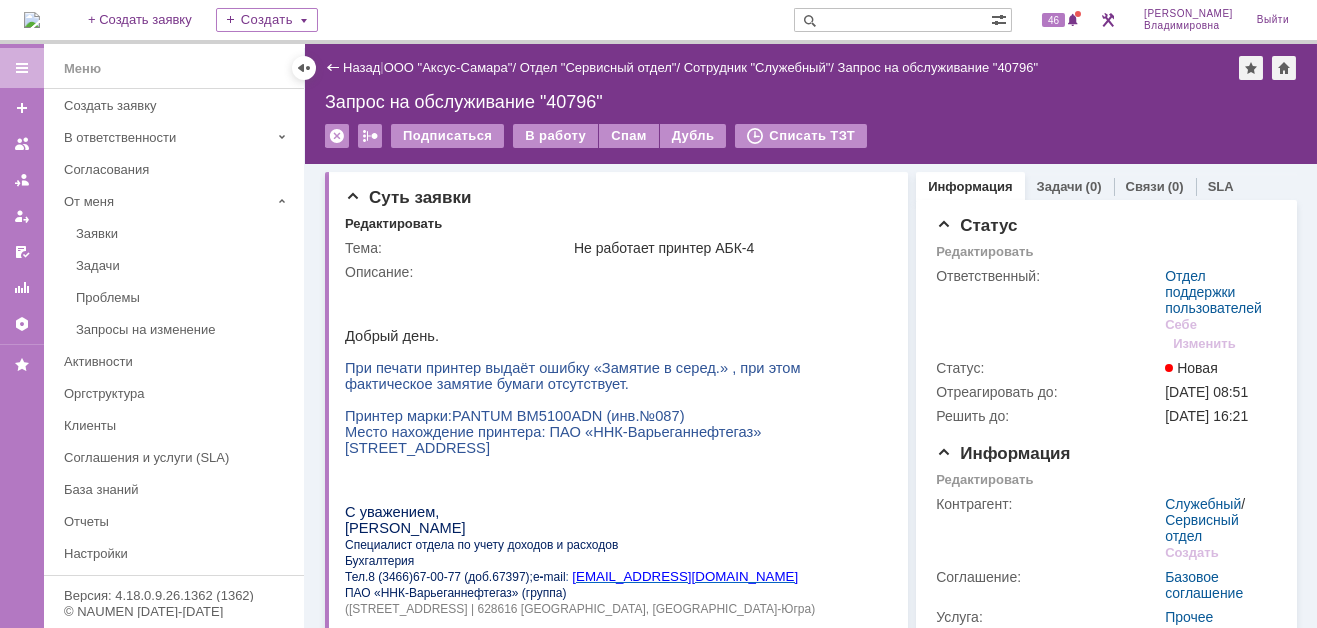 scroll, scrollTop: 0, scrollLeft: 0, axis: both 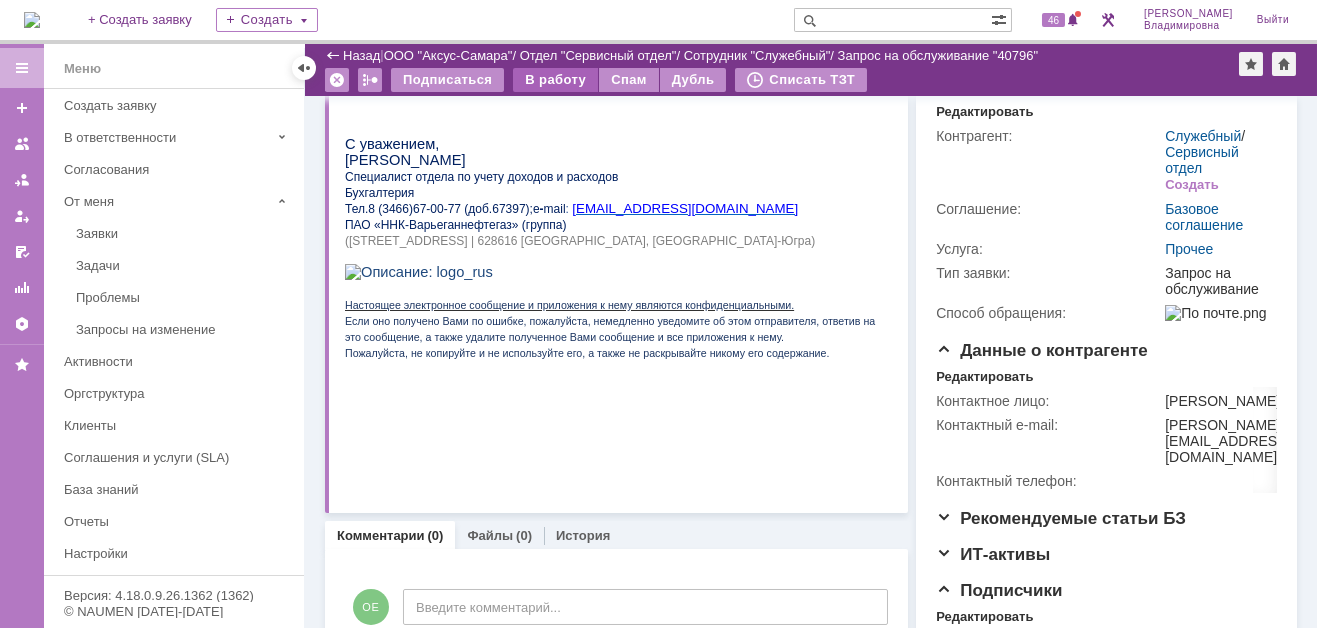 click on "В работу" at bounding box center [555, 80] 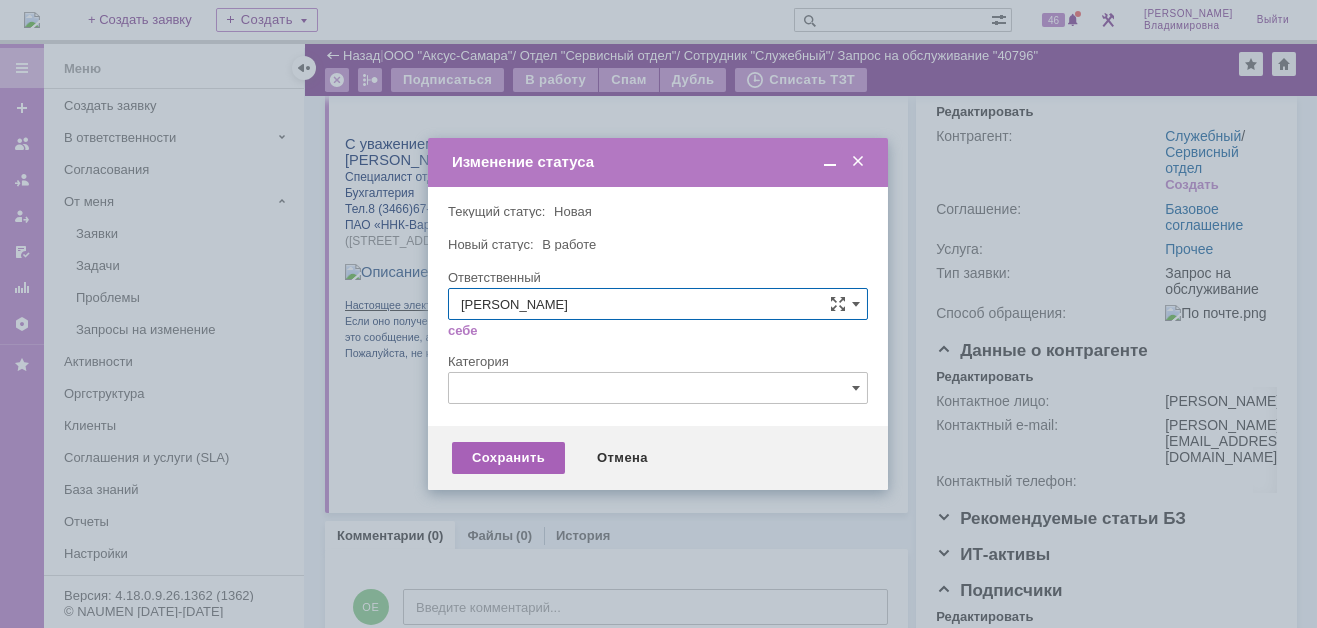 click on "Сохранить" at bounding box center [508, 458] 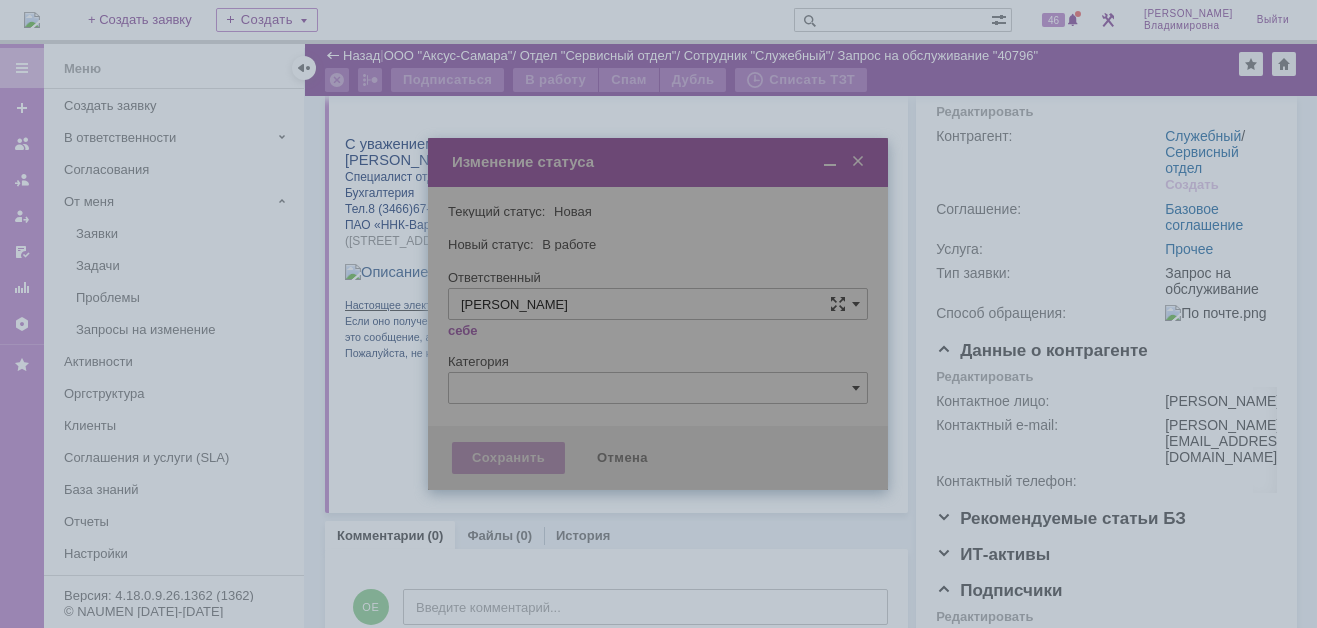 scroll, scrollTop: 284, scrollLeft: 0, axis: vertical 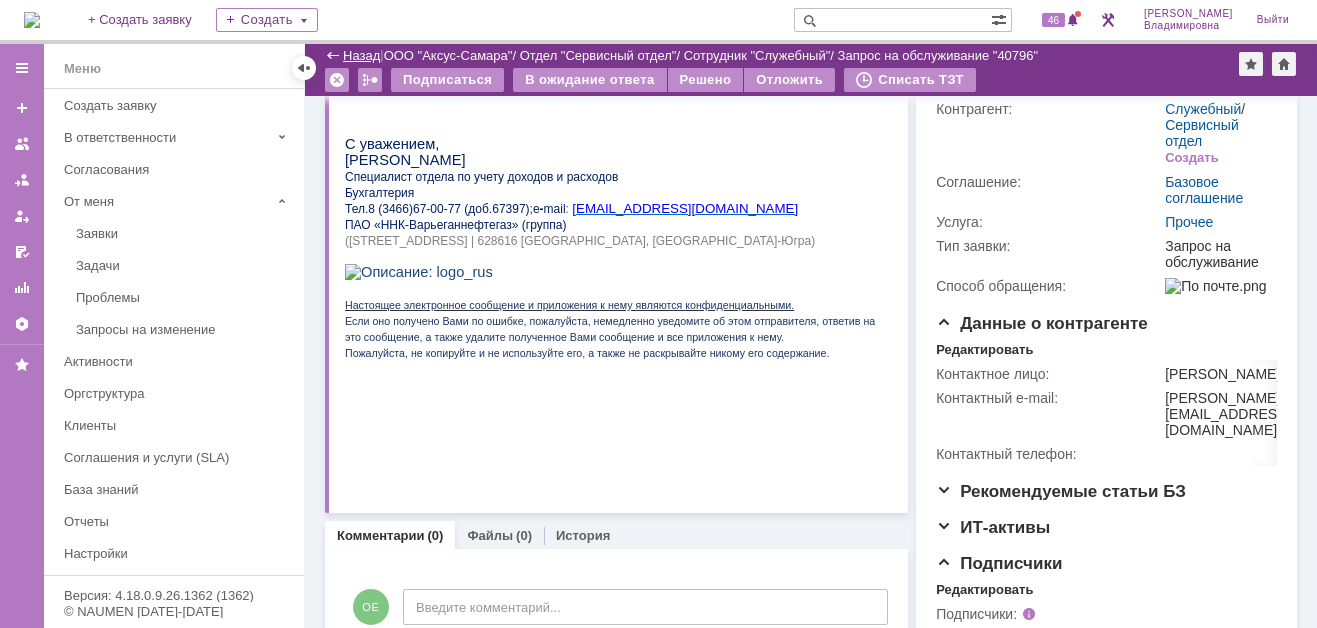 click on "Назад" at bounding box center (361, 55) 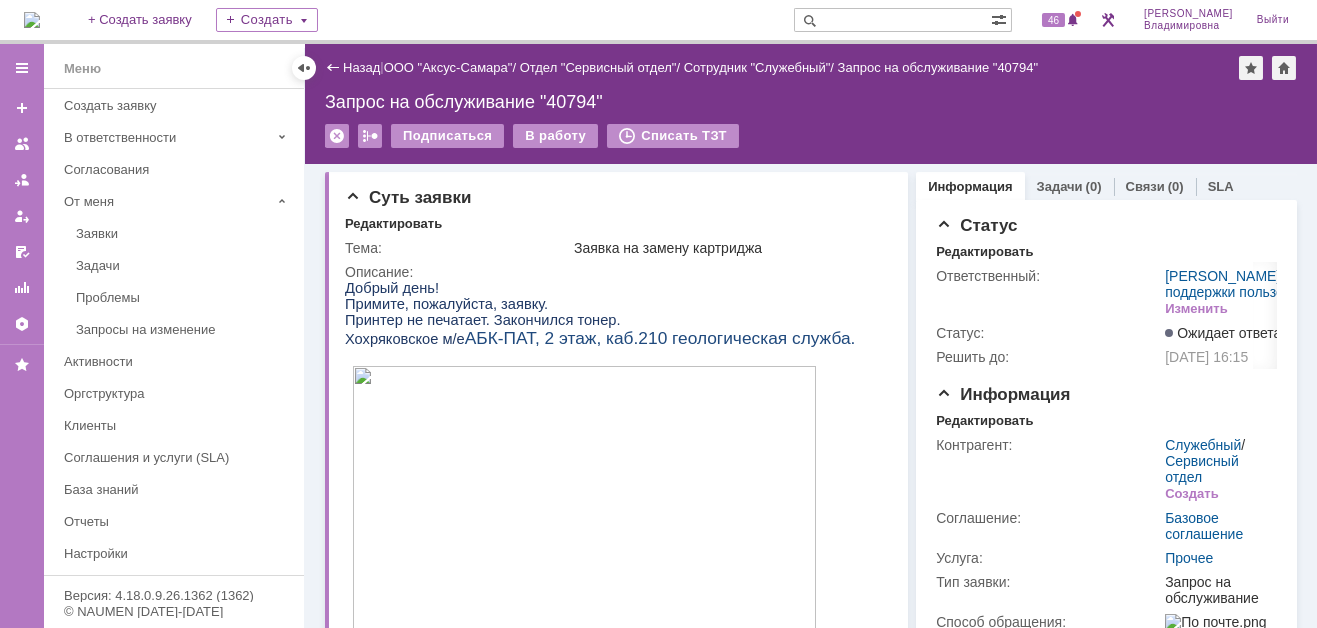 scroll, scrollTop: 0, scrollLeft: 0, axis: both 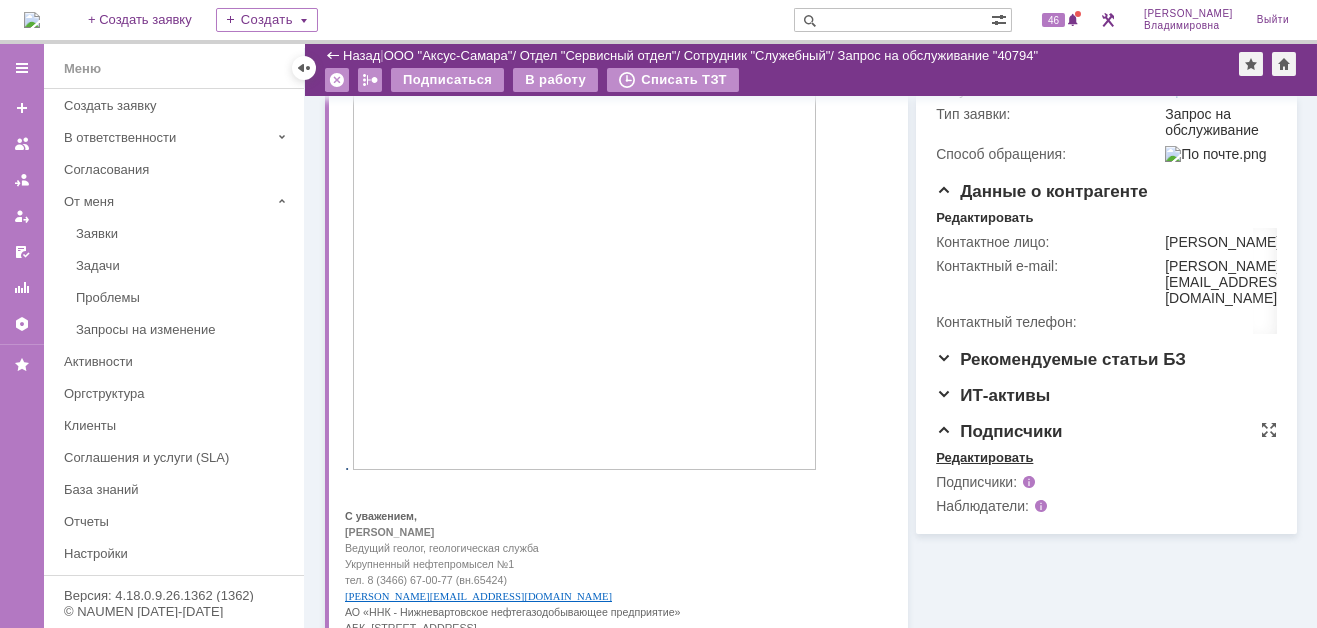 click on "Редактировать" at bounding box center (984, 458) 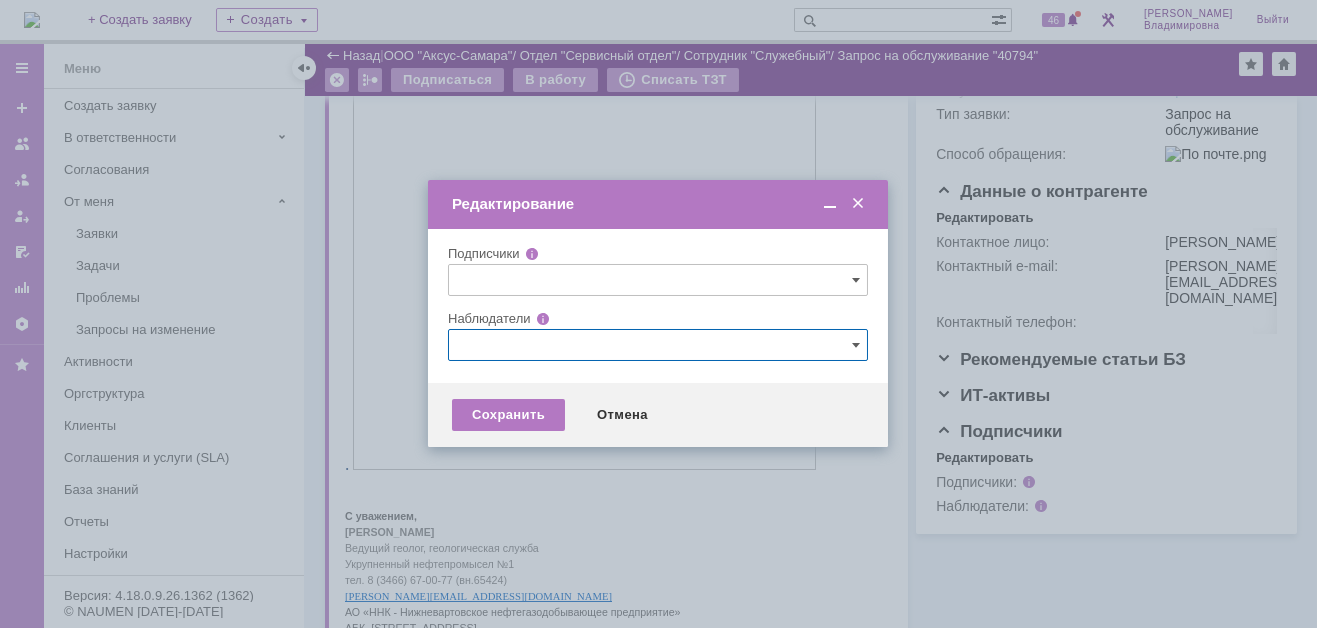 click at bounding box center (658, 345) 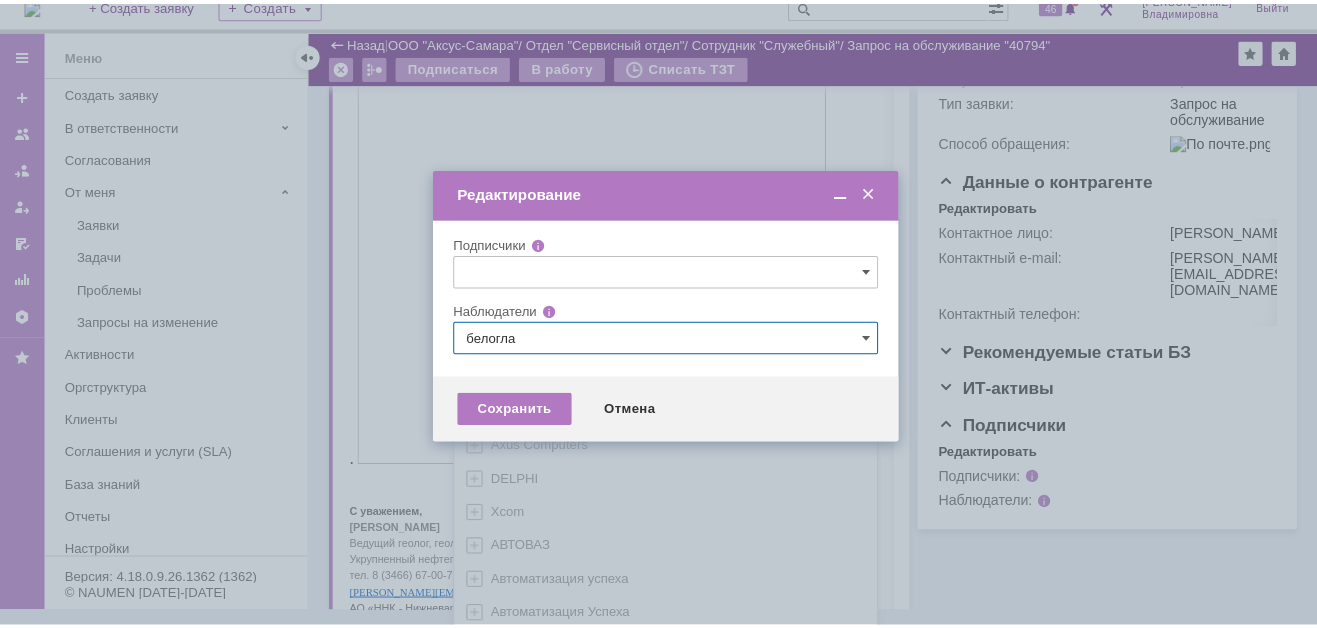 scroll, scrollTop: 0, scrollLeft: 0, axis: both 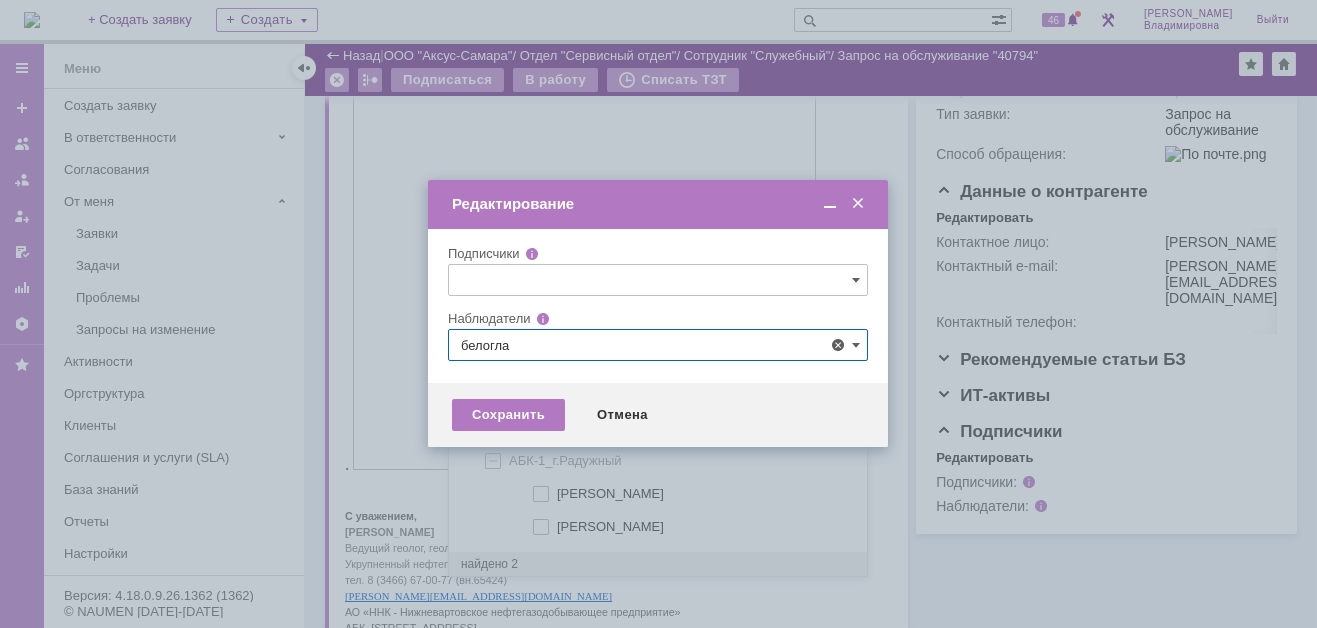 click at bounding box center (557, 491) 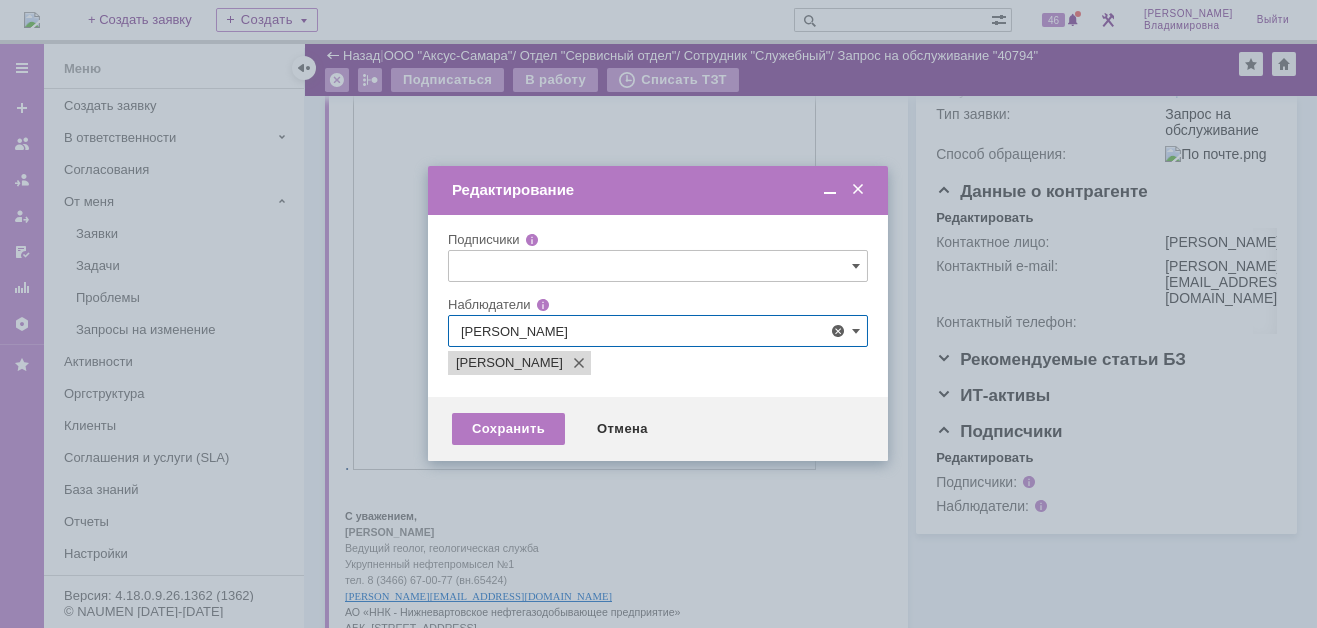click at bounding box center [658, 314] 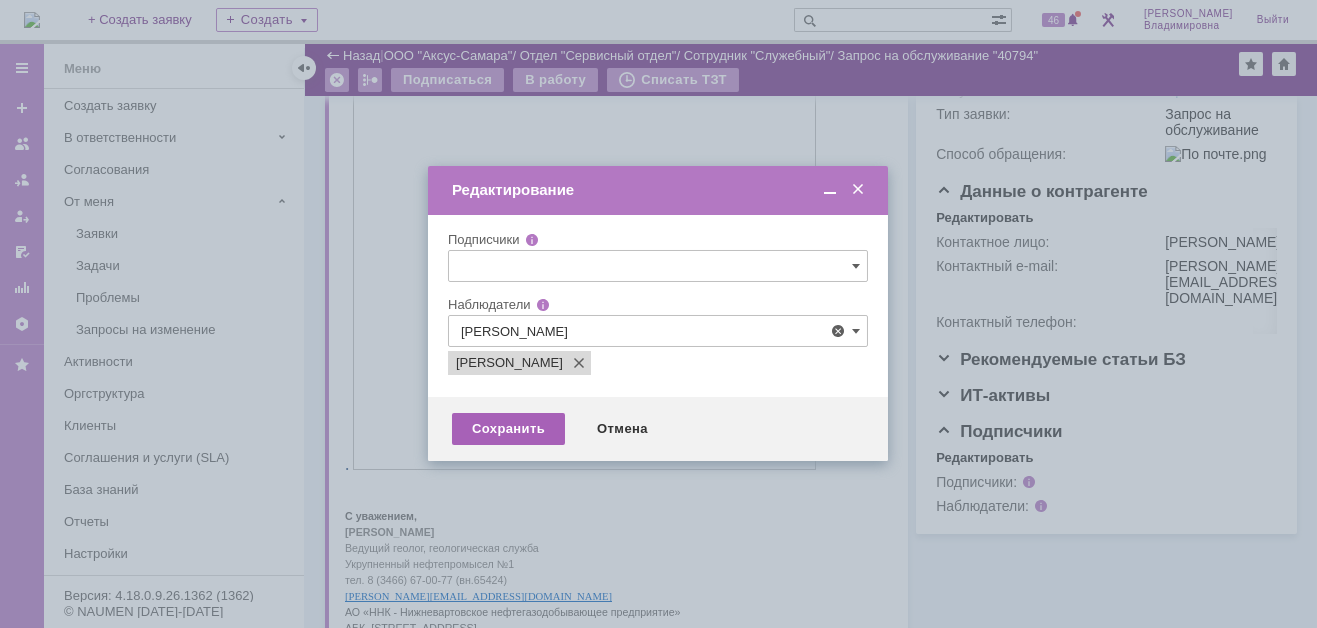 click on "Сохранить" at bounding box center (508, 429) 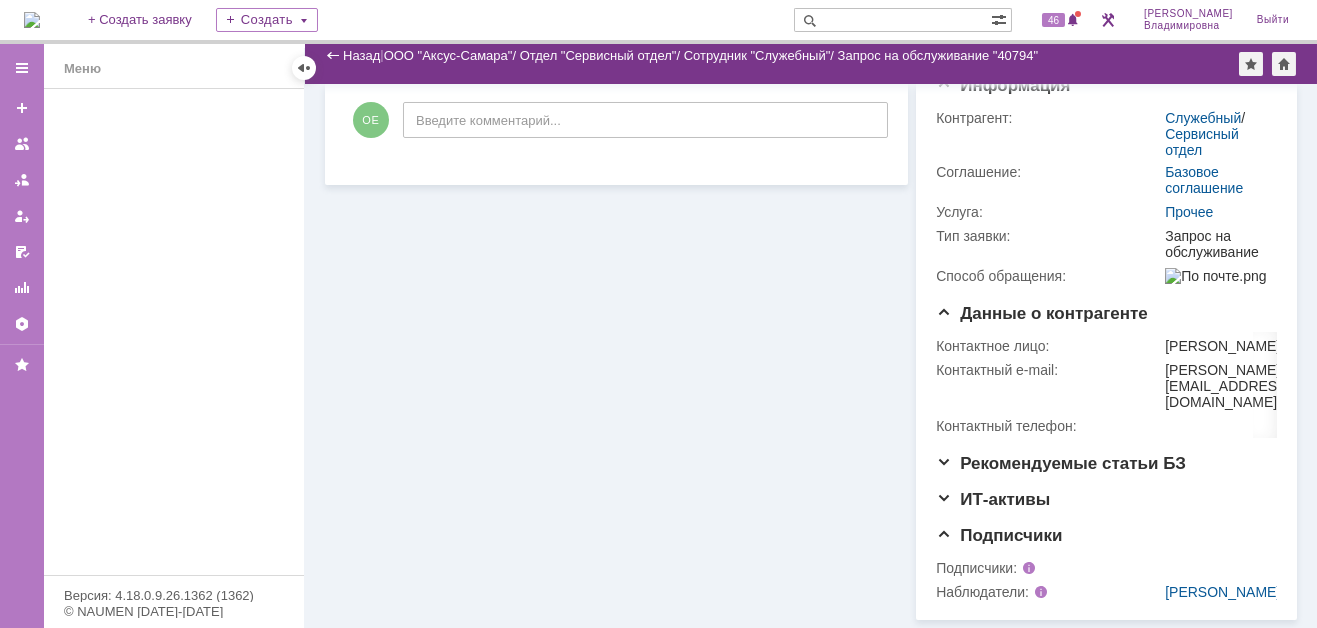 scroll, scrollTop: 372, scrollLeft: 0, axis: vertical 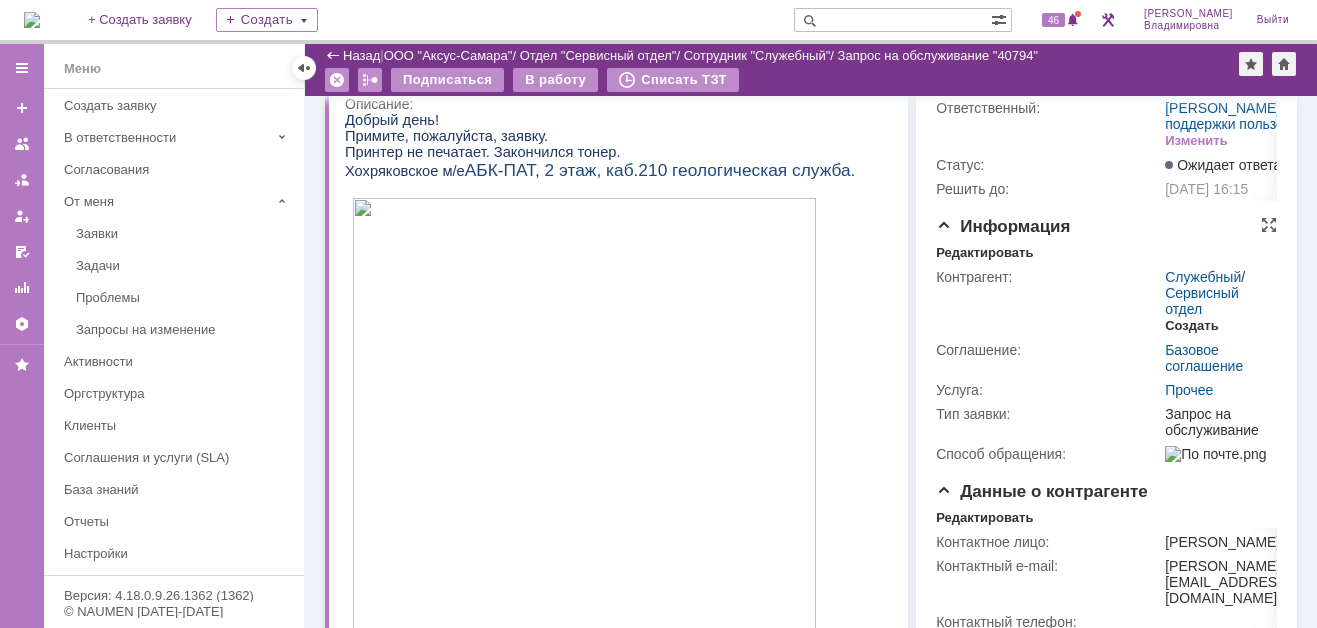 click on "Создать" at bounding box center [1191, 326] 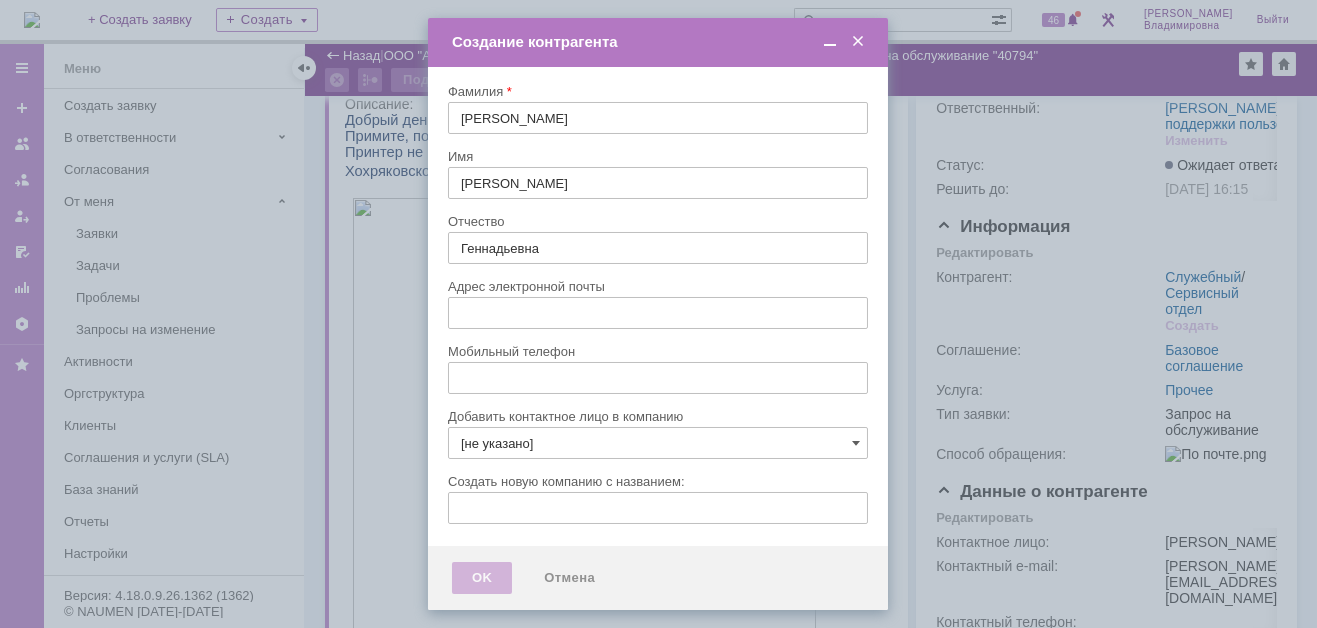 type on "irina.smolyanyuk@ipc-oil.ru" 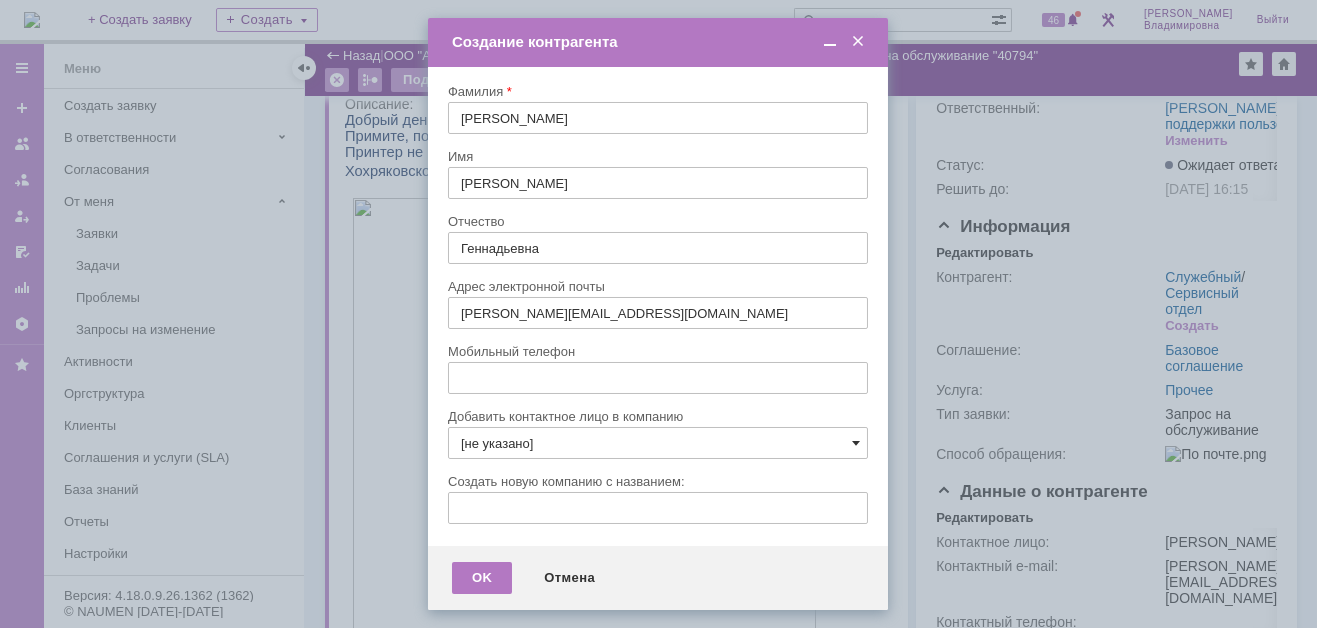 click at bounding box center (856, 443) 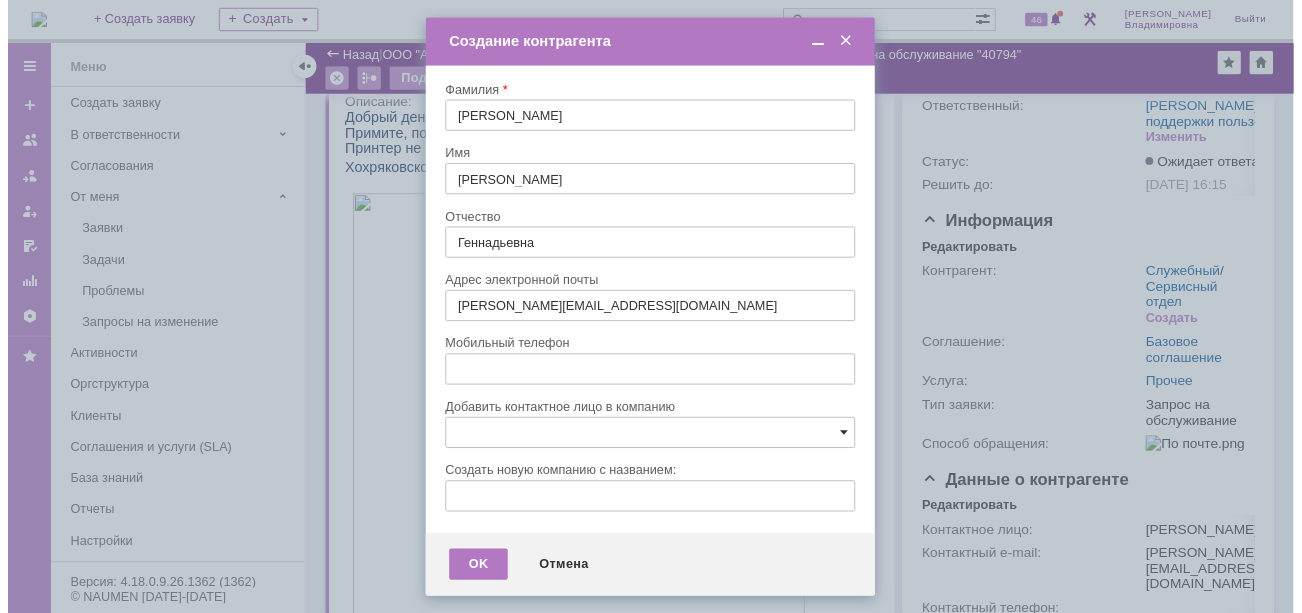 scroll, scrollTop: 113, scrollLeft: 0, axis: vertical 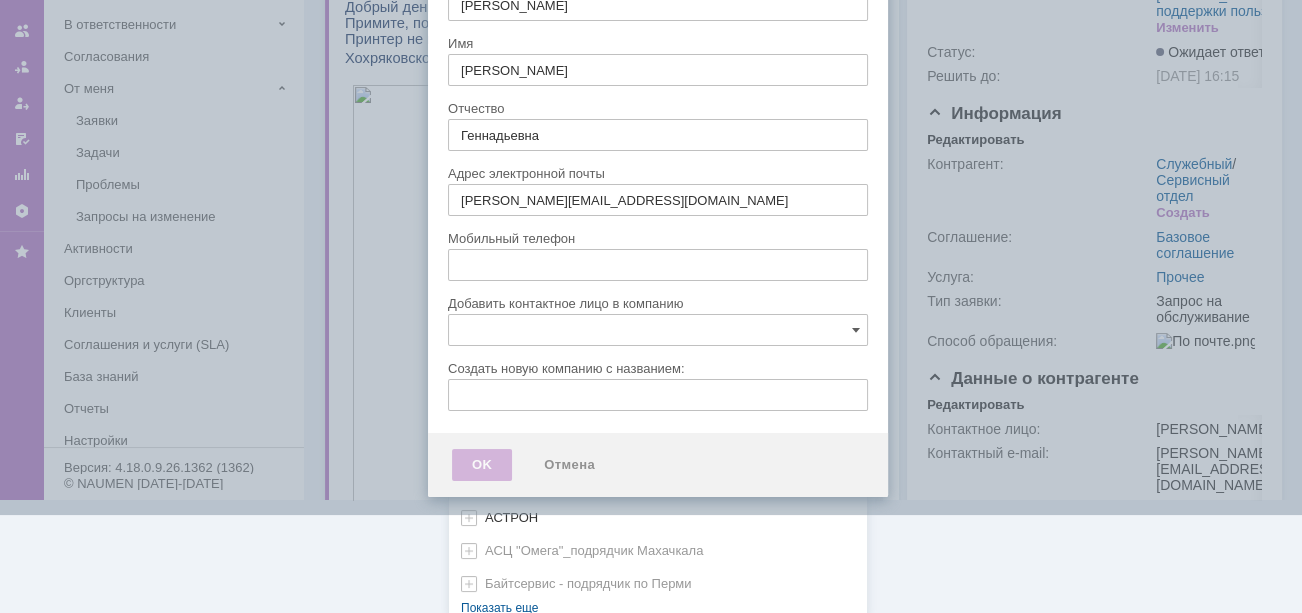 click on "[не указано] AVON AXUS Axus Computers DELPHI Xcom АВТОВАЗ Автоматизация успеха Автоматизация Успеха Автоматизация успеха-подрядчик по 1С Гринлайн АГЕНТСТВО БЕЗОПАСНОСТИ АГЕНТСТВО БЕЗОПАСНОСТИ - АСБиО «Агентство безопасности», АГРОНИК Адвокатское бюро "РБЛ" АйтиКонсалт Аксус Сервис Самара АЛЬФА СТРАХОВАНИЯ - Медицина АльфаСтрахования АО Самарский трансформатор АО "Уральский завод гражданской авиации" АО  Экотехнопарк «Зелененький» АсАвто на Алма-Атинской Аскон-Самара АСТРОН АСЦ "Омега"_подрядчик Махачкала Байтсервис - подрядчик по Перми Пусто Показать еще" at bounding box center (658, 187) 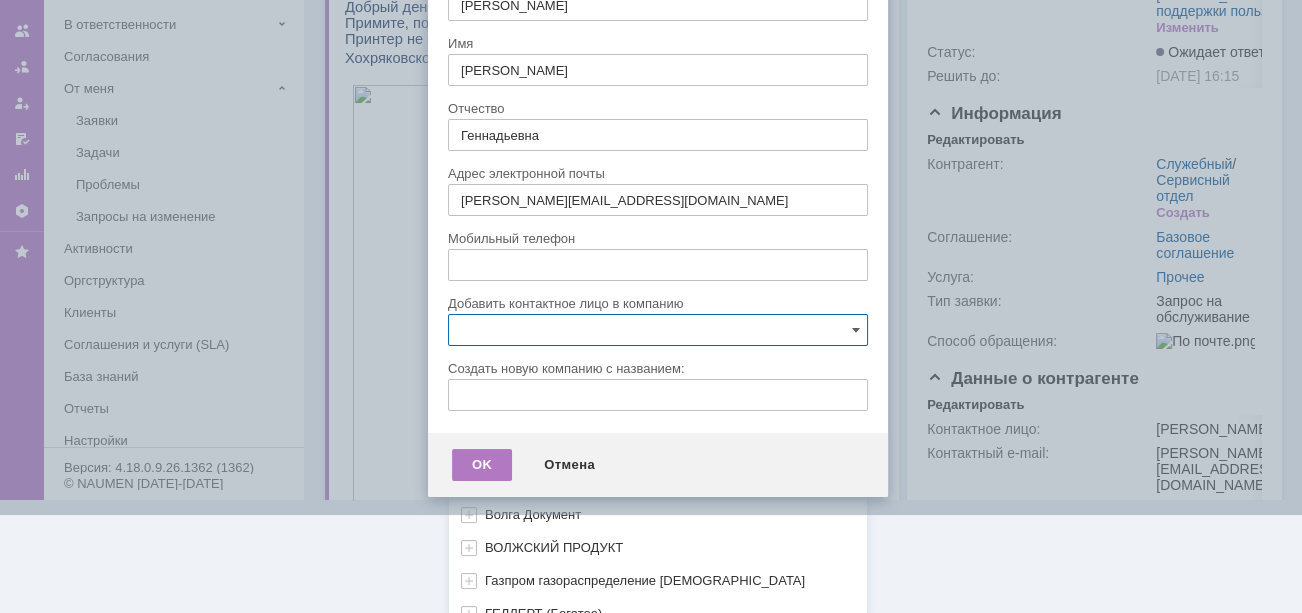 scroll 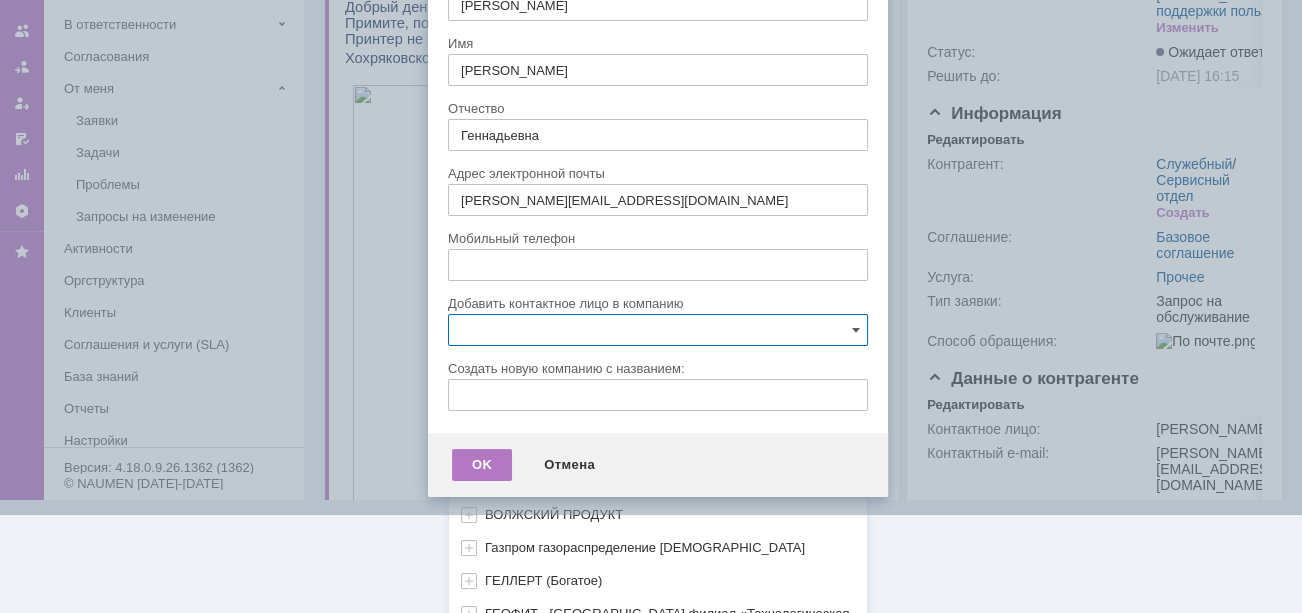 click on "ВНГ-ННП" at bounding box center (514, 448) 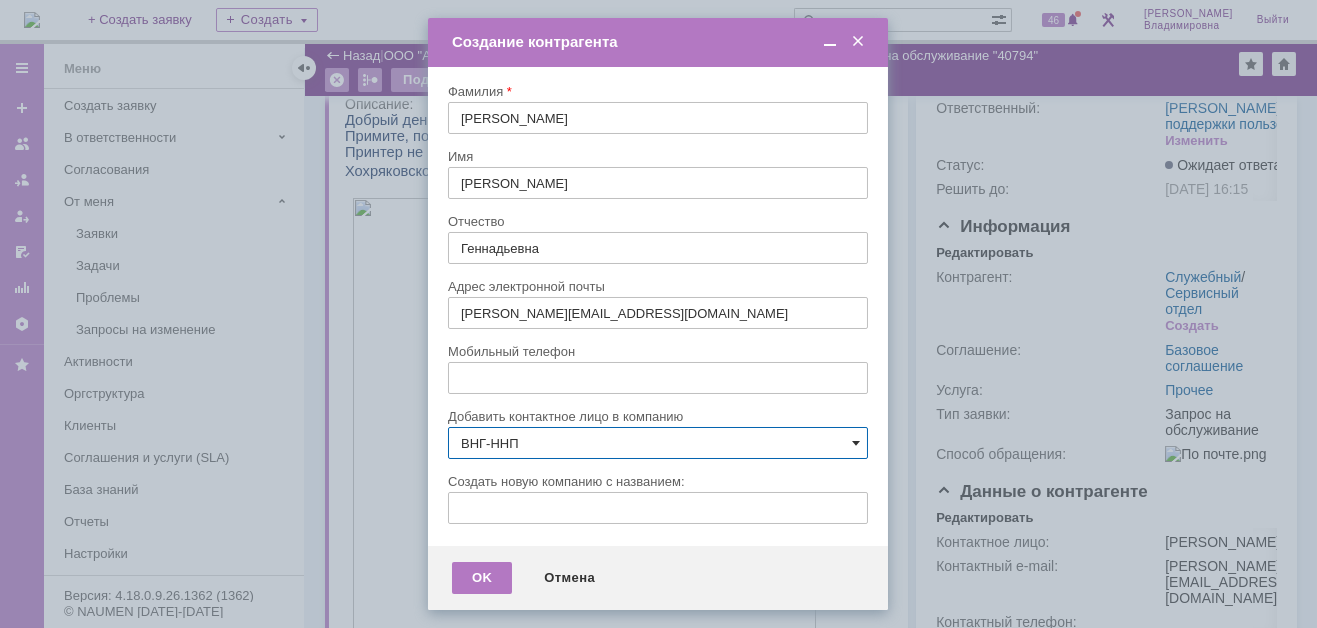 click at bounding box center [856, 443] 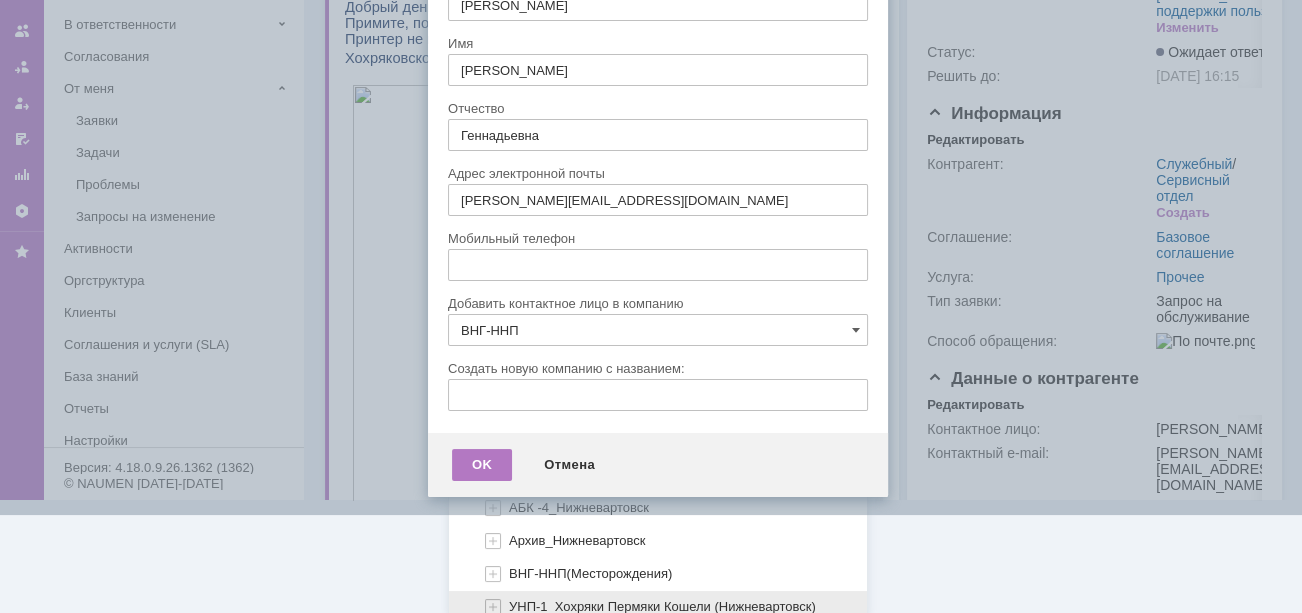 click on "УНП-1_Хохряки Пермяки Кошели (Нижневартовск)" at bounding box center (662, 606) 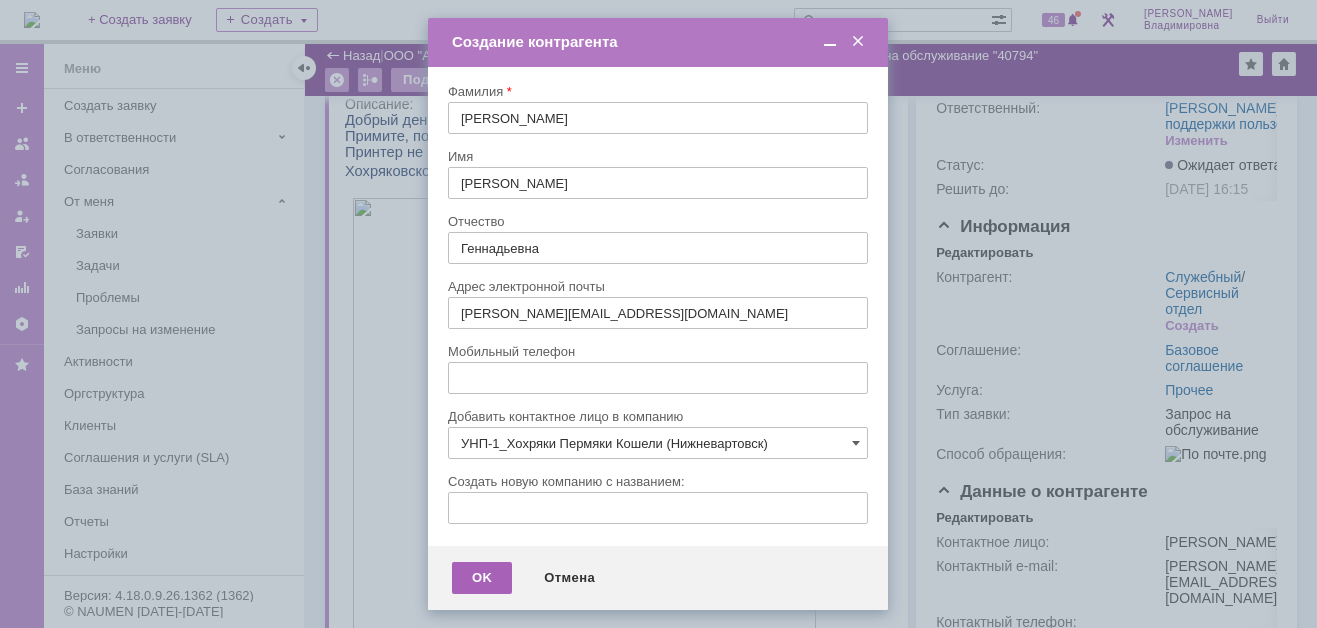 click on "OK" at bounding box center [482, 578] 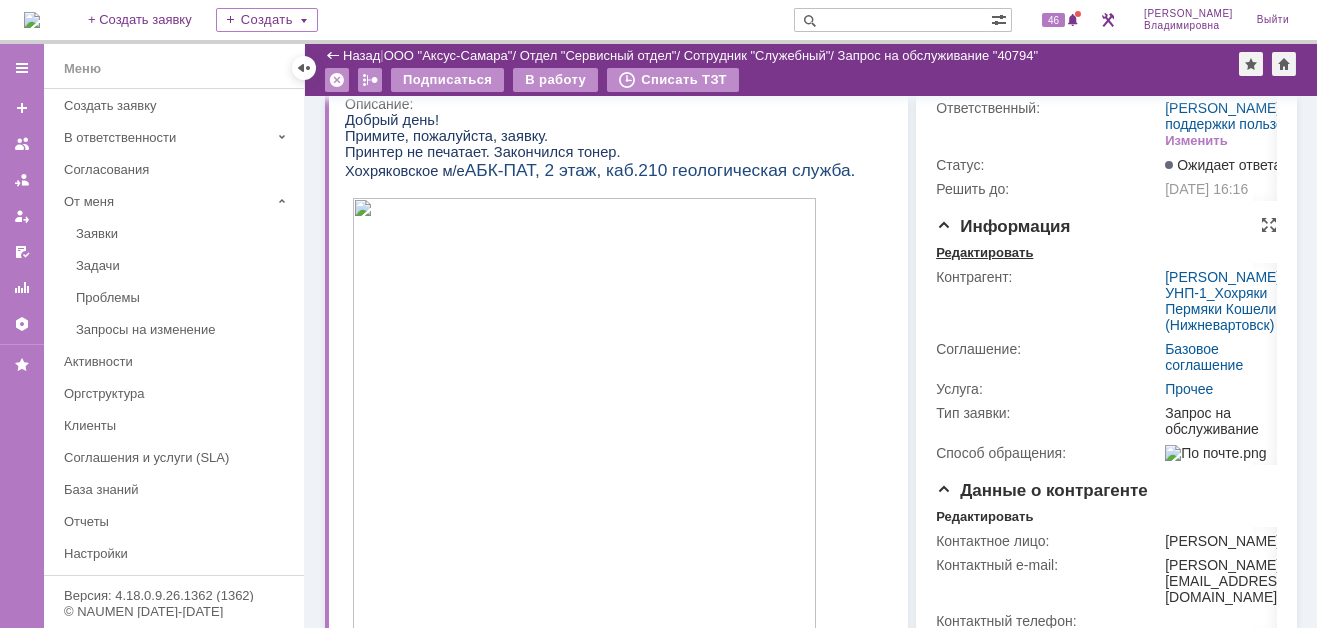 click on "Редактировать" at bounding box center (984, 253) 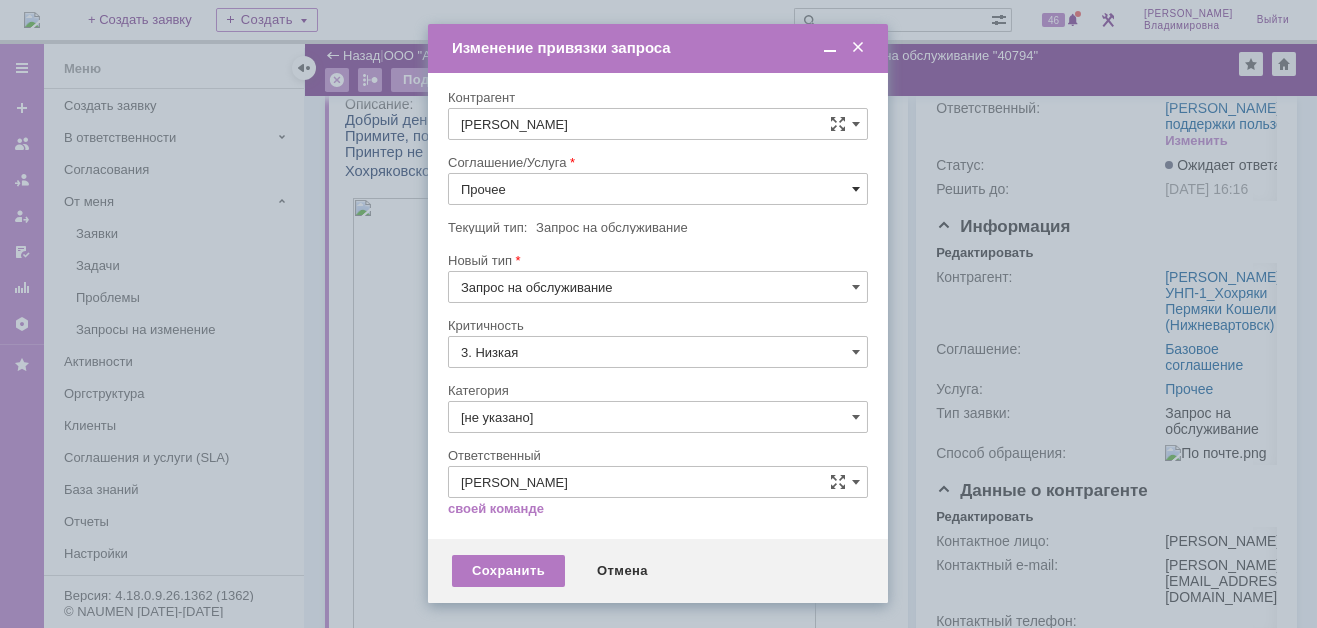 click at bounding box center (856, 189) 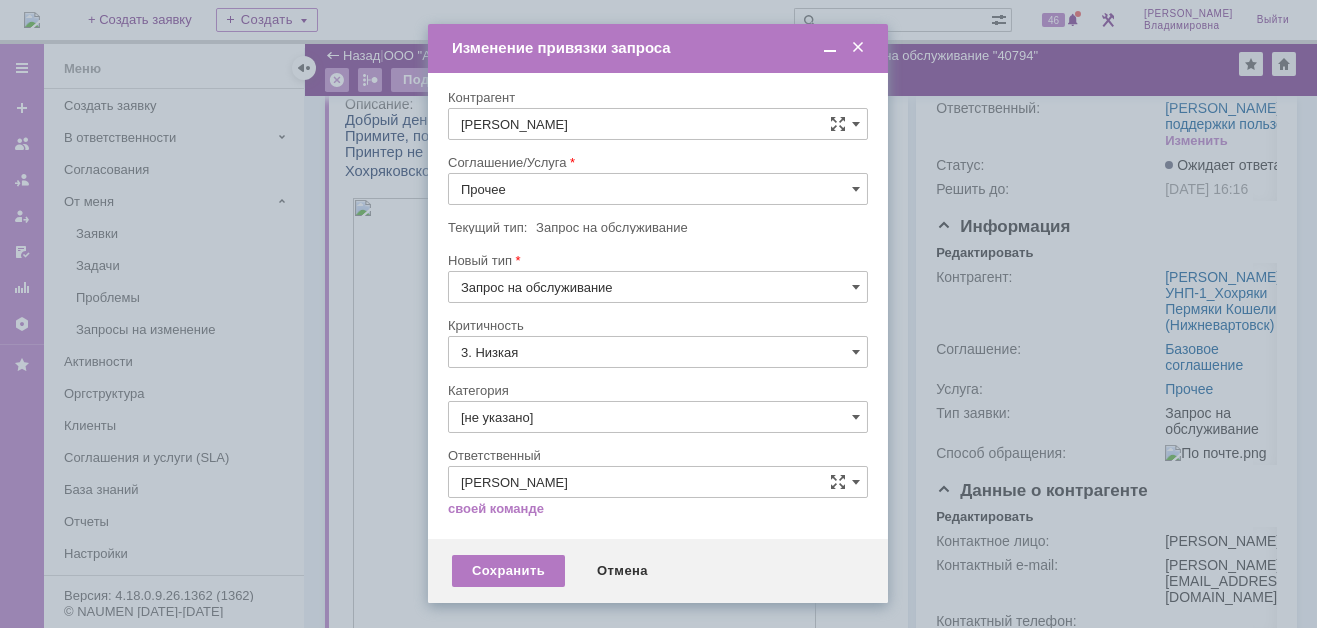click on "ПТ_Замена расходных материалов / ресурсных деталей" at bounding box center (658, 435) 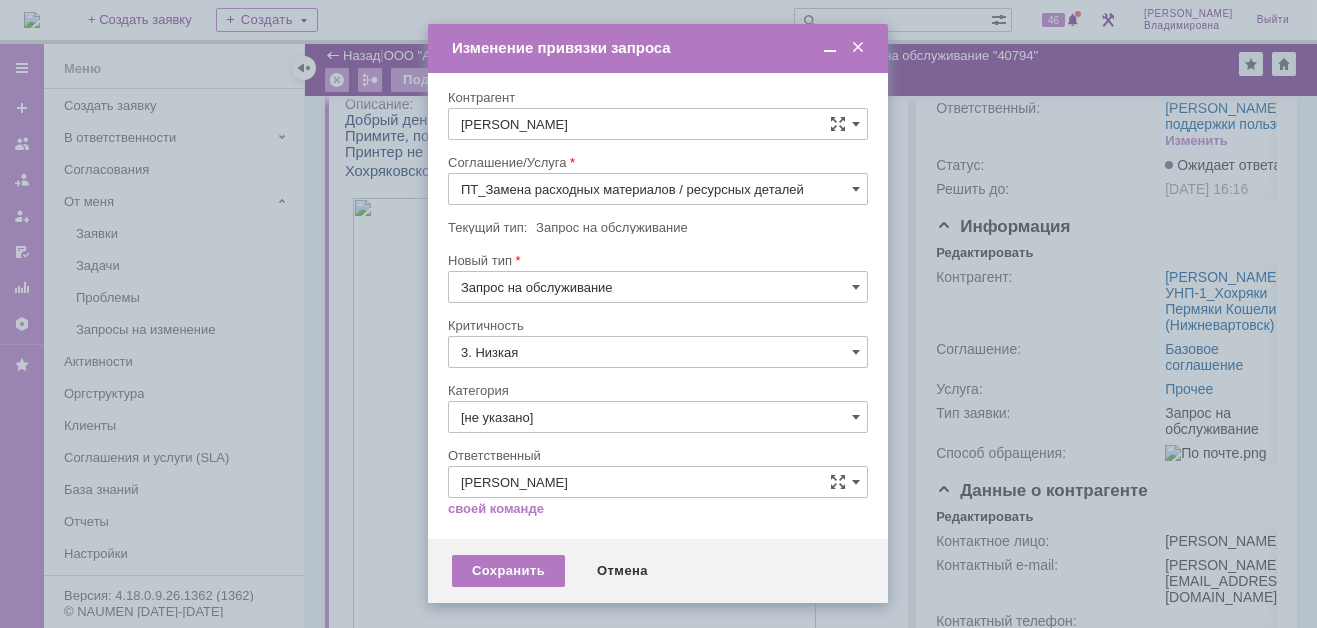 click on "[PERSON_NAME]" at bounding box center (658, 482) 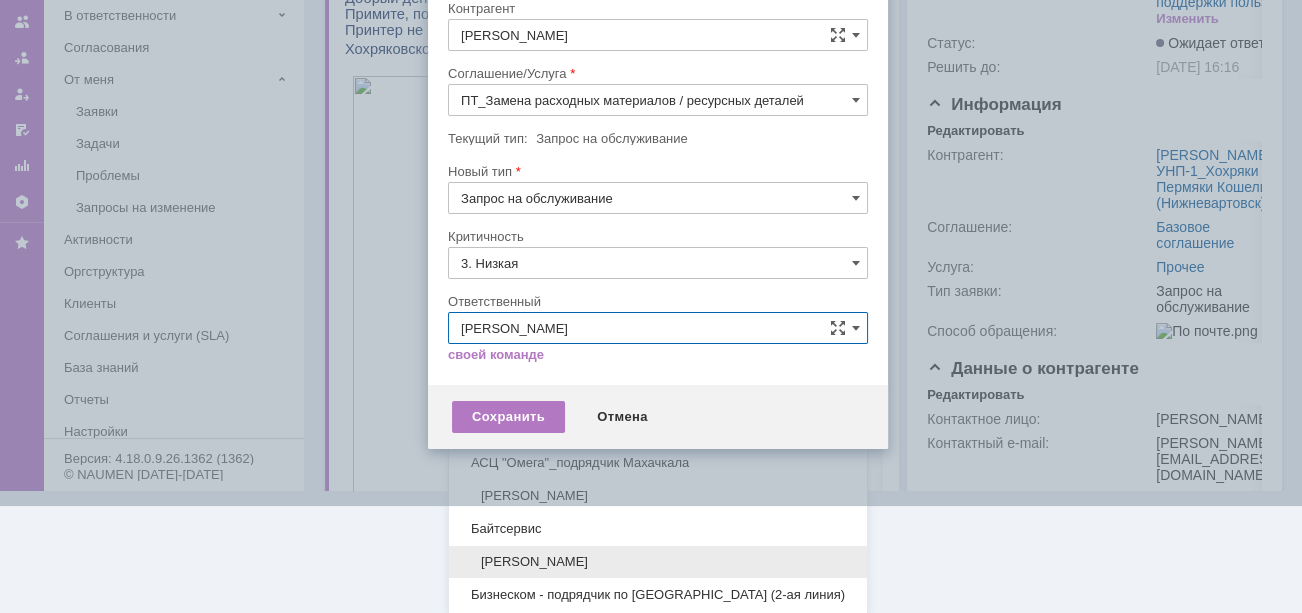 type on "ПТ_Замена расходных материалов / ресурсных деталей" 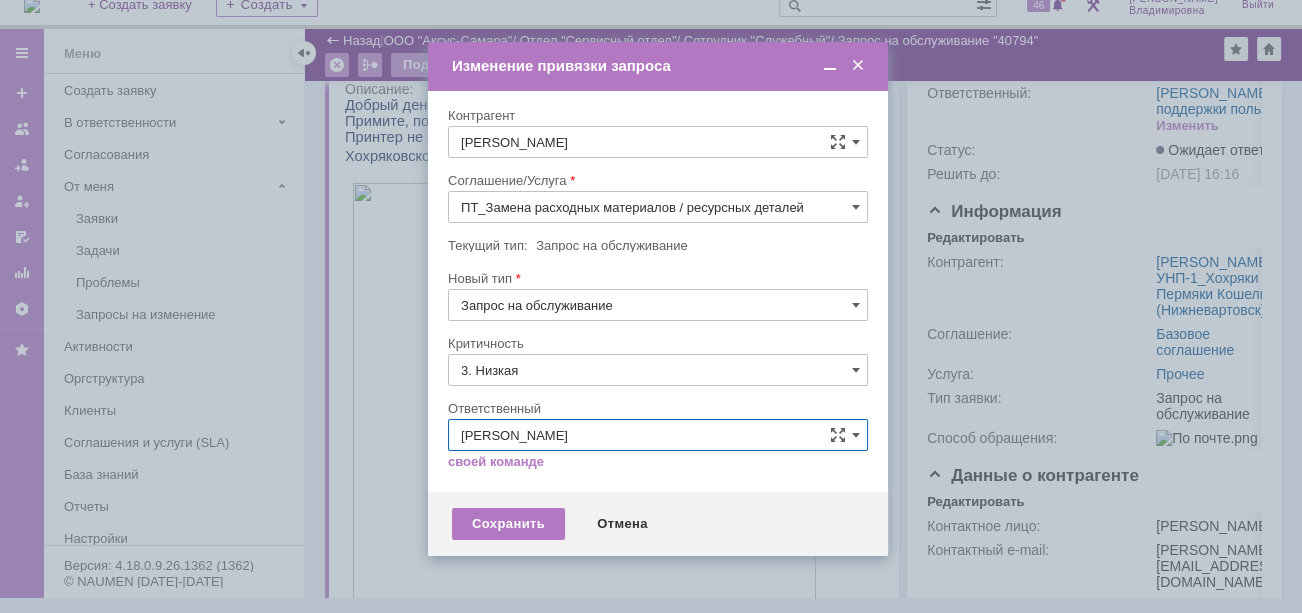 click on "Идет загрузка, пожалуйста, подождите.
На домашнюю + Создать заявку Создать 46 Орлова Елена  Владимировна Выйти   Меню Меню Создать заявку В ответственности Согласования От меня Заявки Задачи Проблемы Запросы на изменение Активности Оргструктура Клиенты Соглашения и услуги (SLA) База знаний Отчеты Настройки Избранное Версия: 4.18.0.9.26.1362 (1362) © NAUMEN 2001-2025 Назад   |   ООО "Аксус-Самара"  /   Отдел "Сервисный отдел"  /   Сотрудник "Служебный"  /   Запрос на обслуживание "40794" Запрос на обслуживание "40794"
Подписаться В работу Списать ТЗТ" at bounding box center (651, 291) 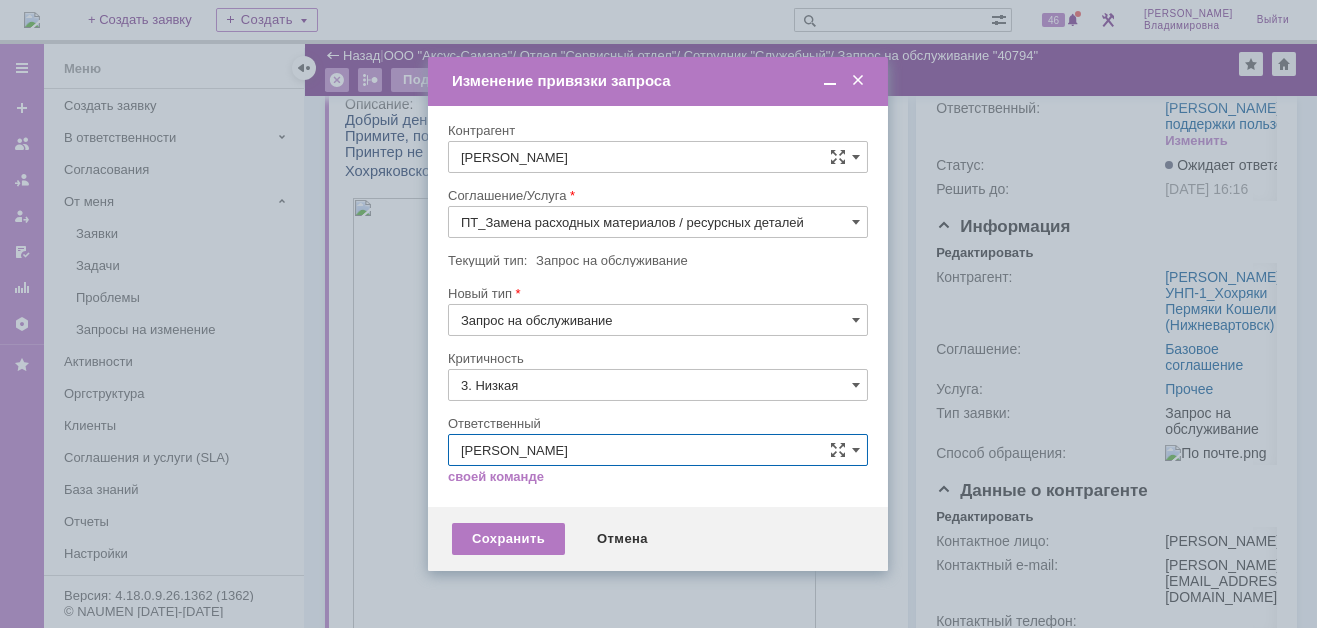 type on "[PERSON_NAME]" 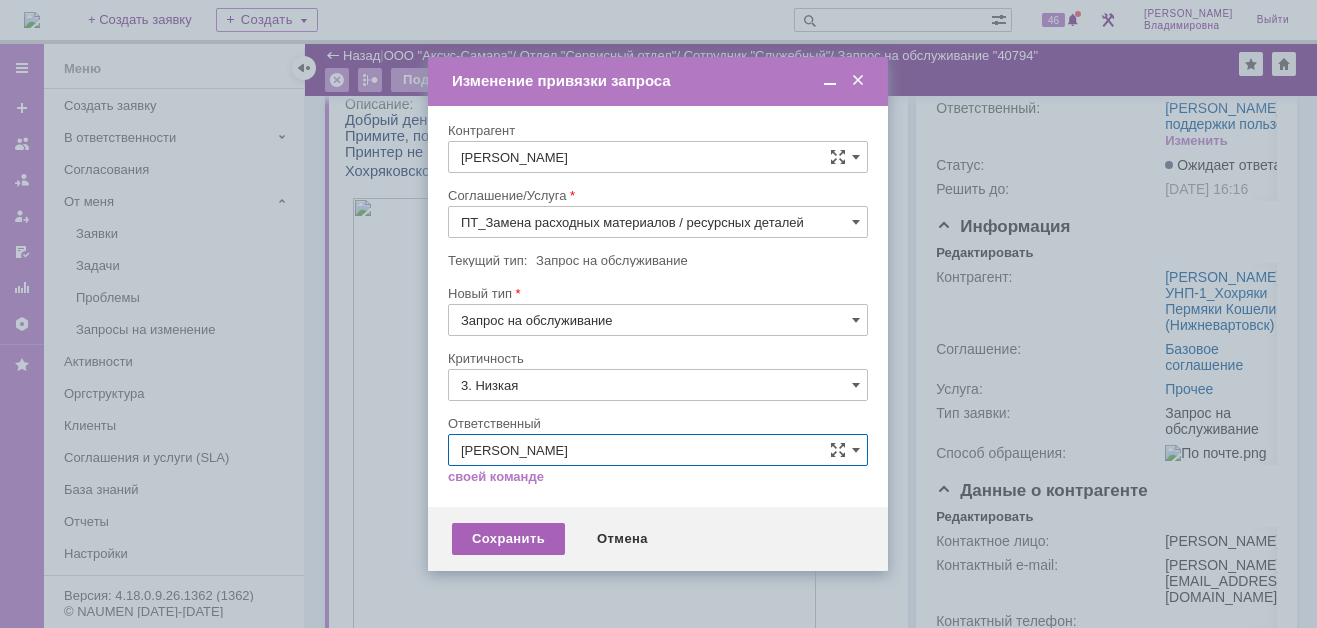 click on "Сохранить" at bounding box center [508, 539] 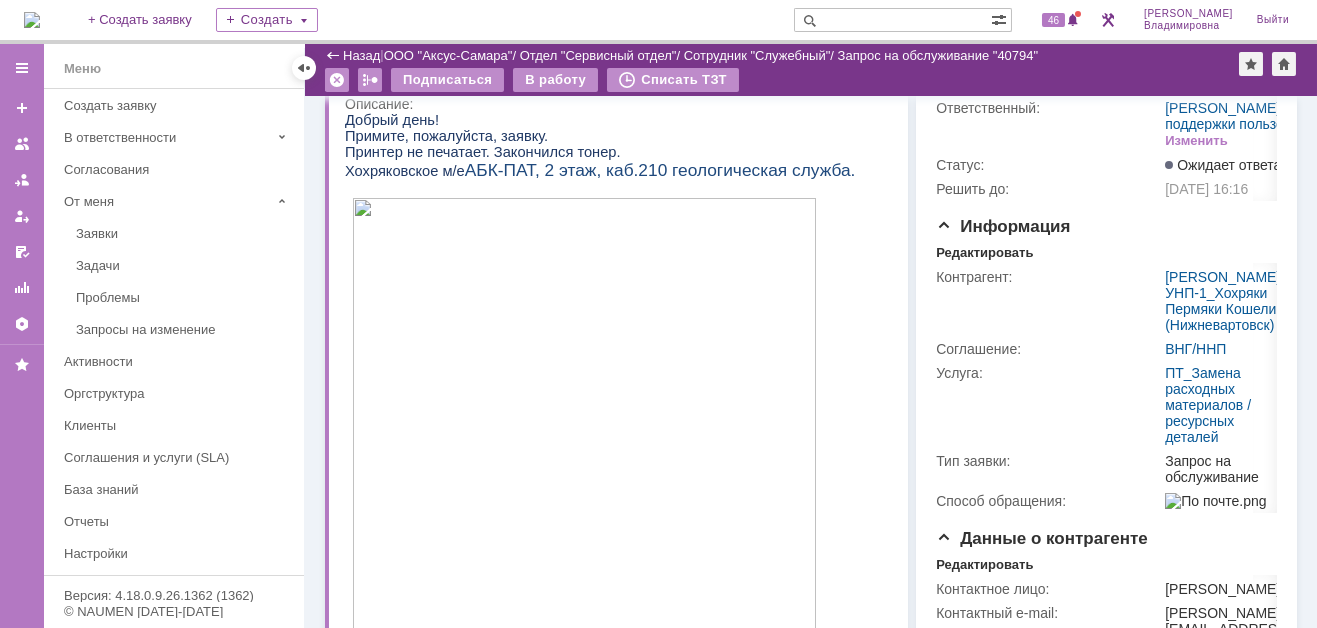 drag, startPoint x: 1222, startPoint y: 262, endPoint x: 876, endPoint y: 152, distance: 363.06473 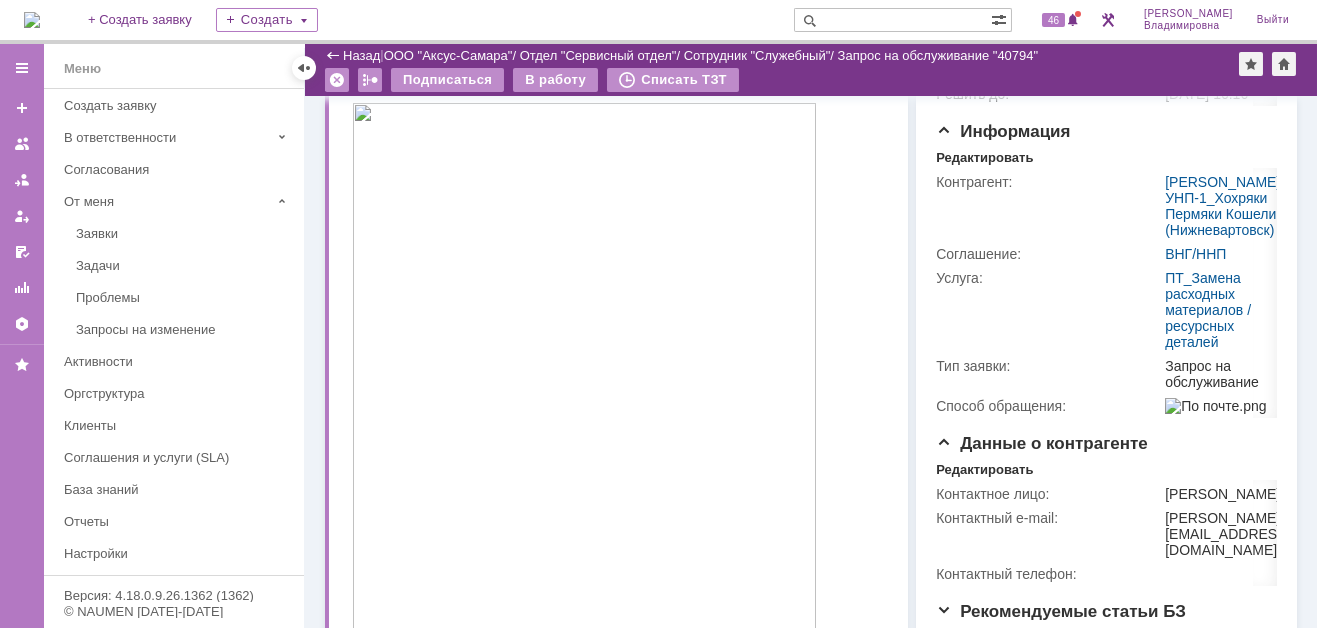 scroll, scrollTop: 100, scrollLeft: 0, axis: vertical 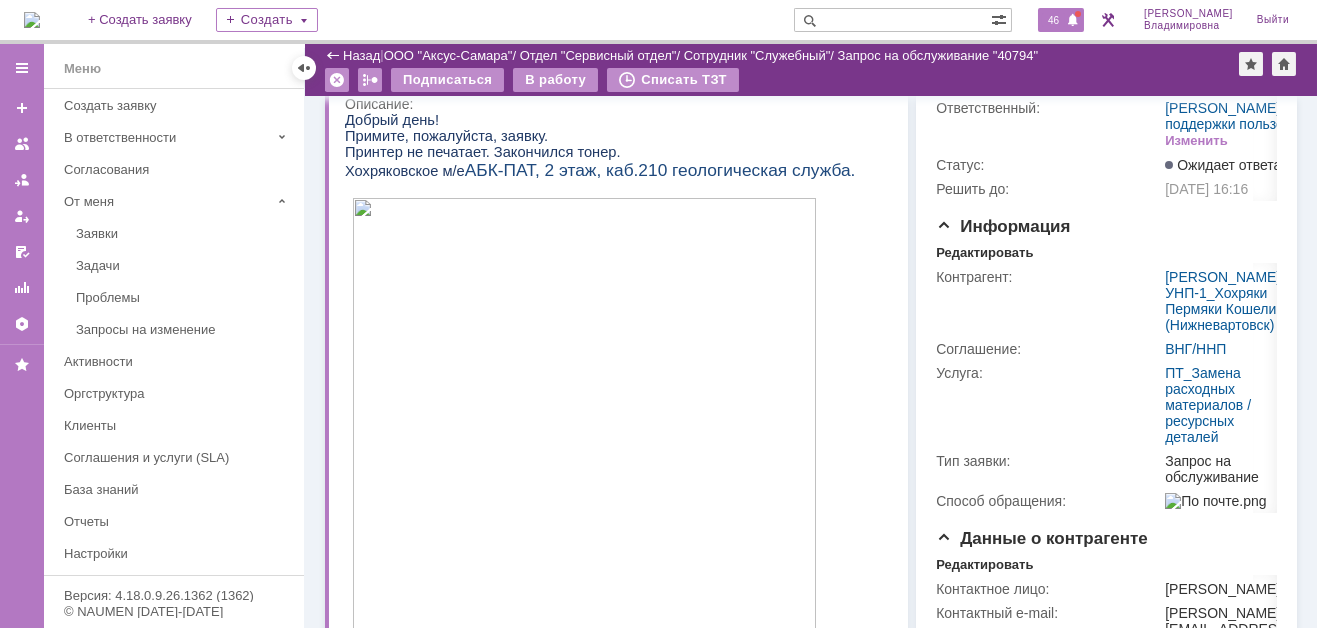 click on "46" at bounding box center (1053, 20) 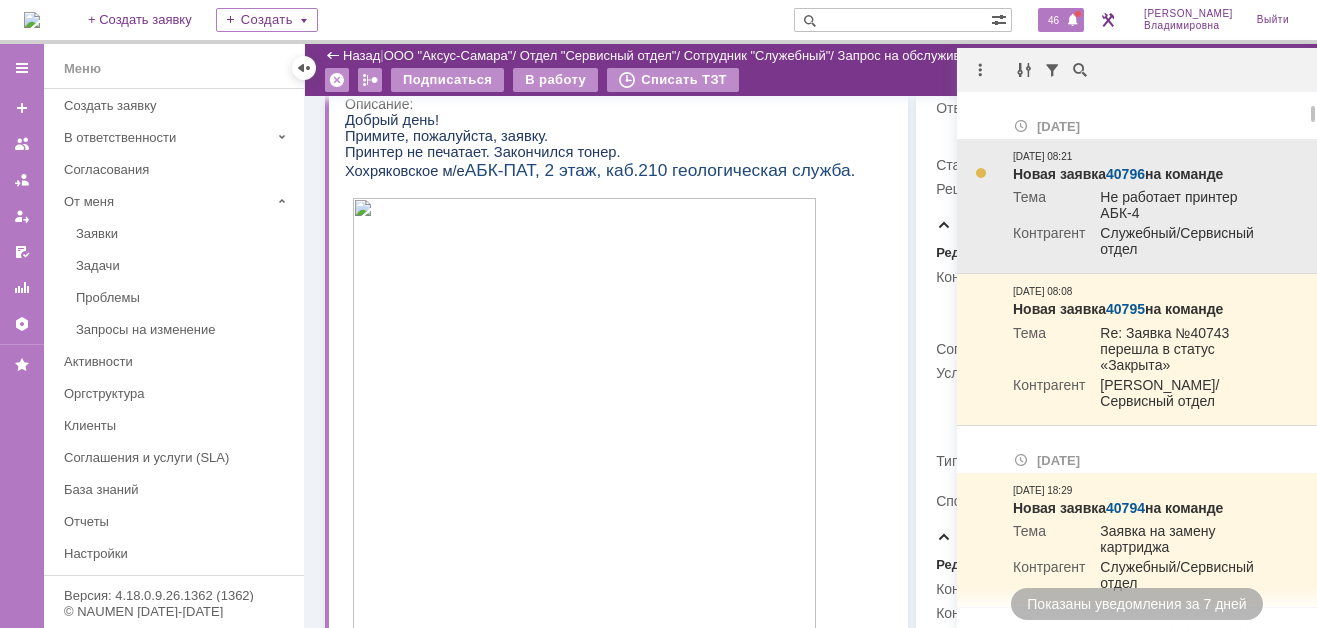 click on "40796" at bounding box center [1125, 174] 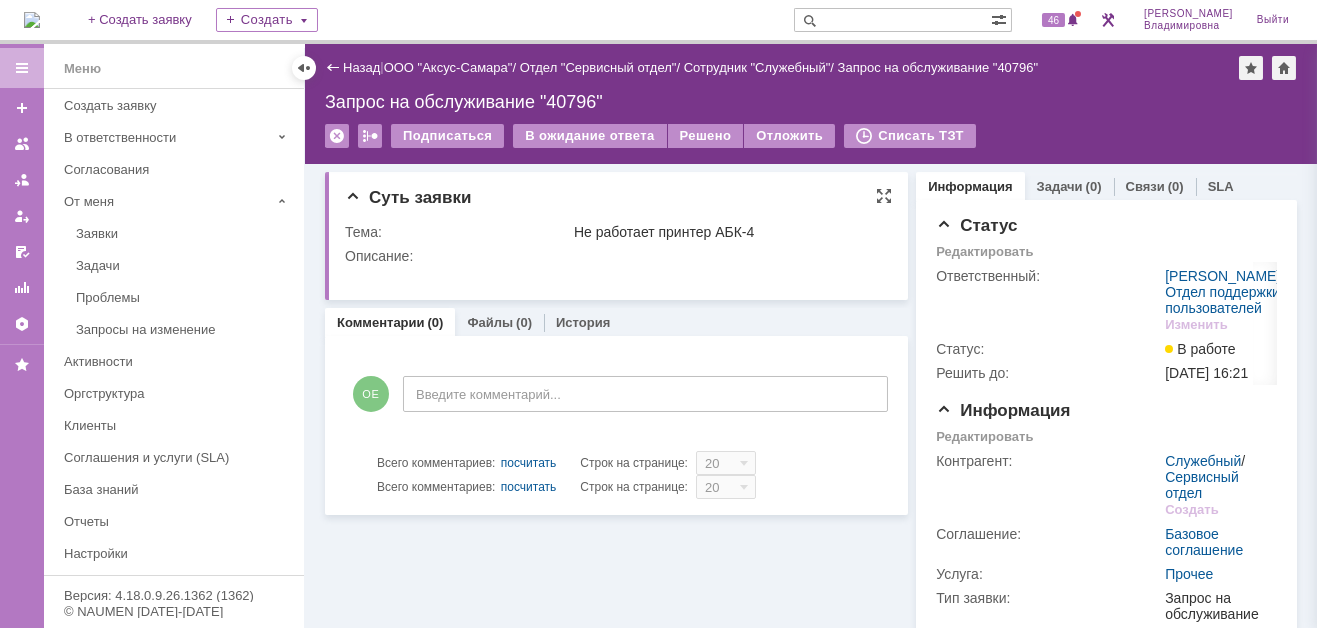 scroll, scrollTop: 0, scrollLeft: 0, axis: both 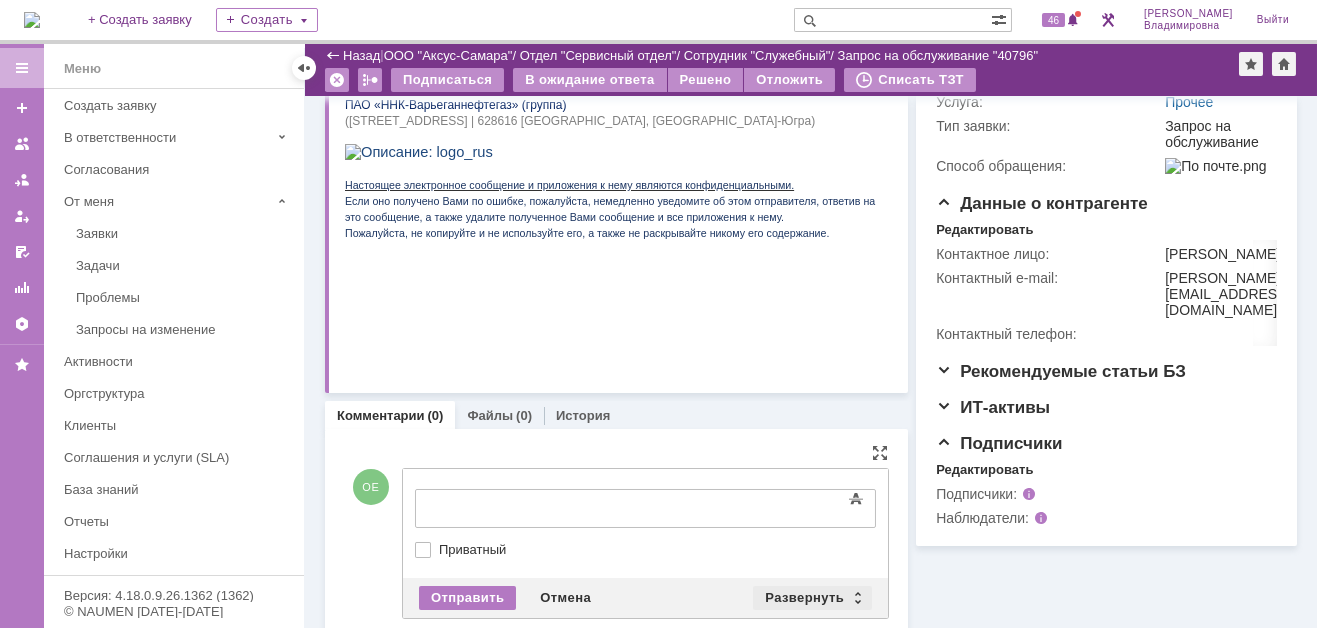 click on "Развернуть" at bounding box center (812, 598) 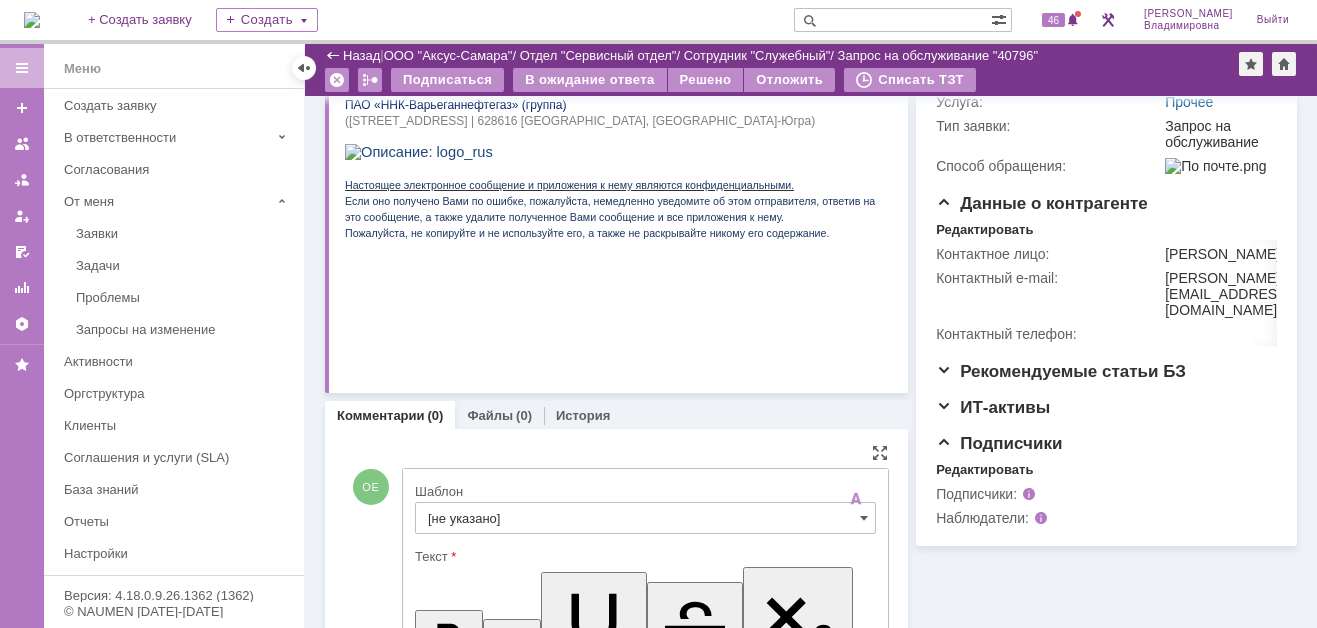 scroll, scrollTop: 0, scrollLeft: 0, axis: both 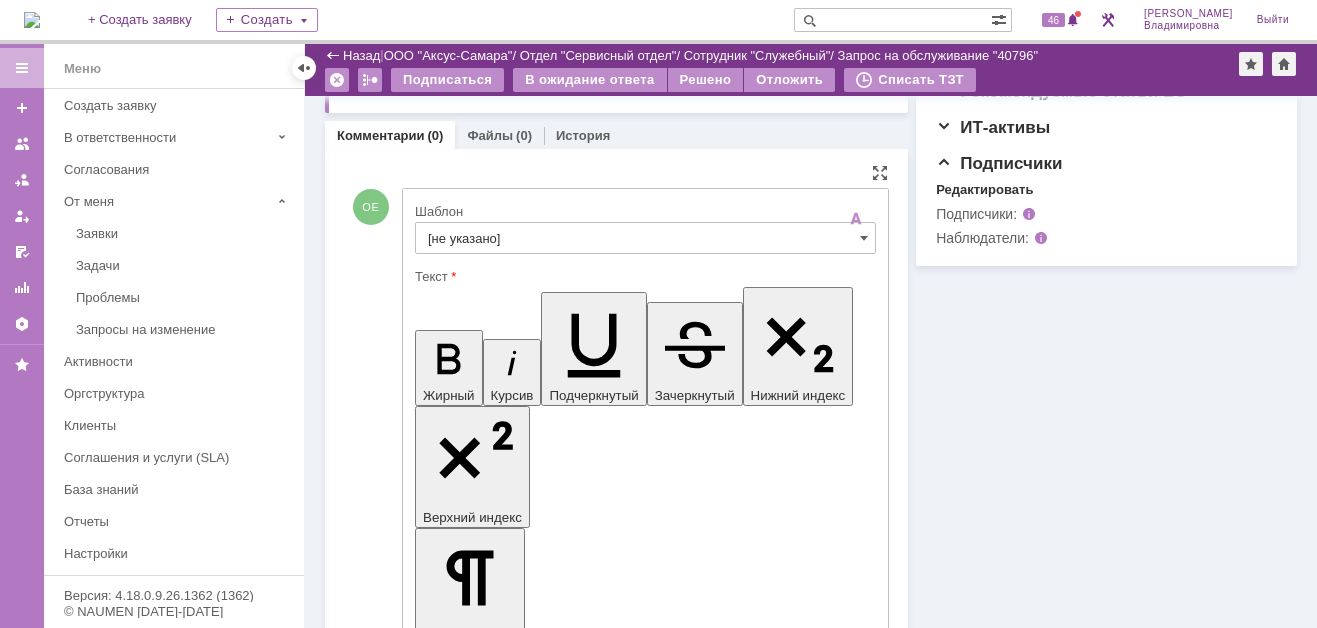 click on "Приватный" at bounding box center [655, 4542] 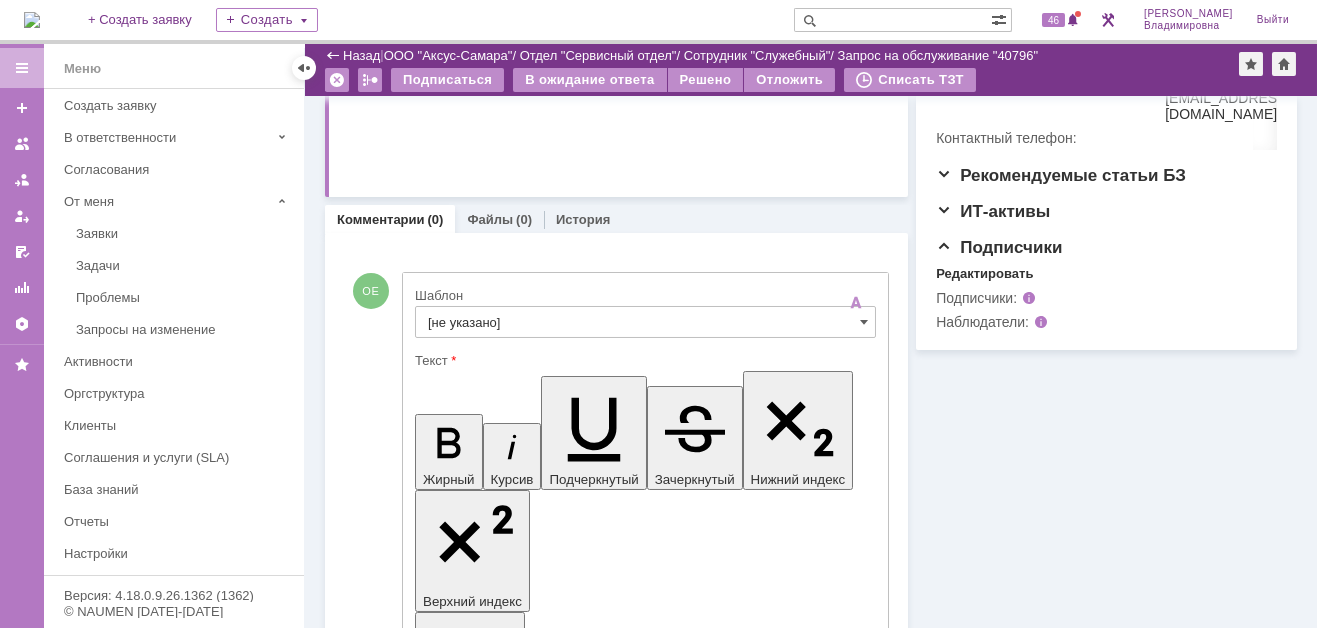 scroll, scrollTop: 770, scrollLeft: 0, axis: vertical 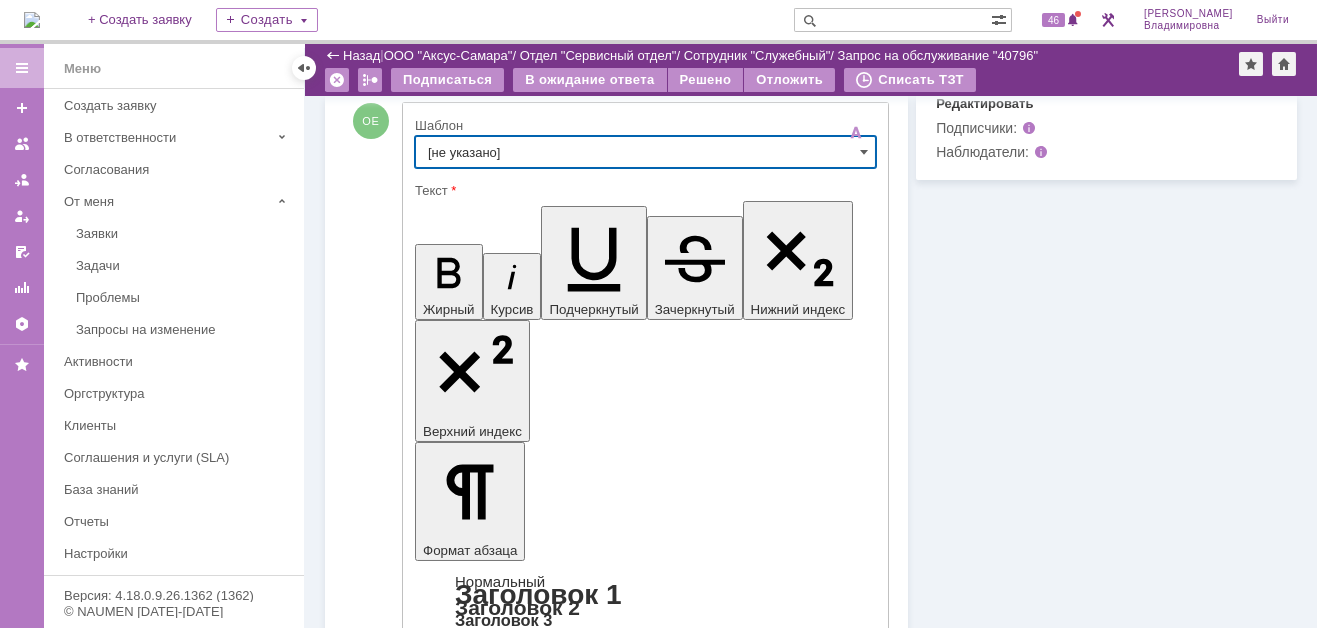 click on "[не указано]" at bounding box center [645, 152] 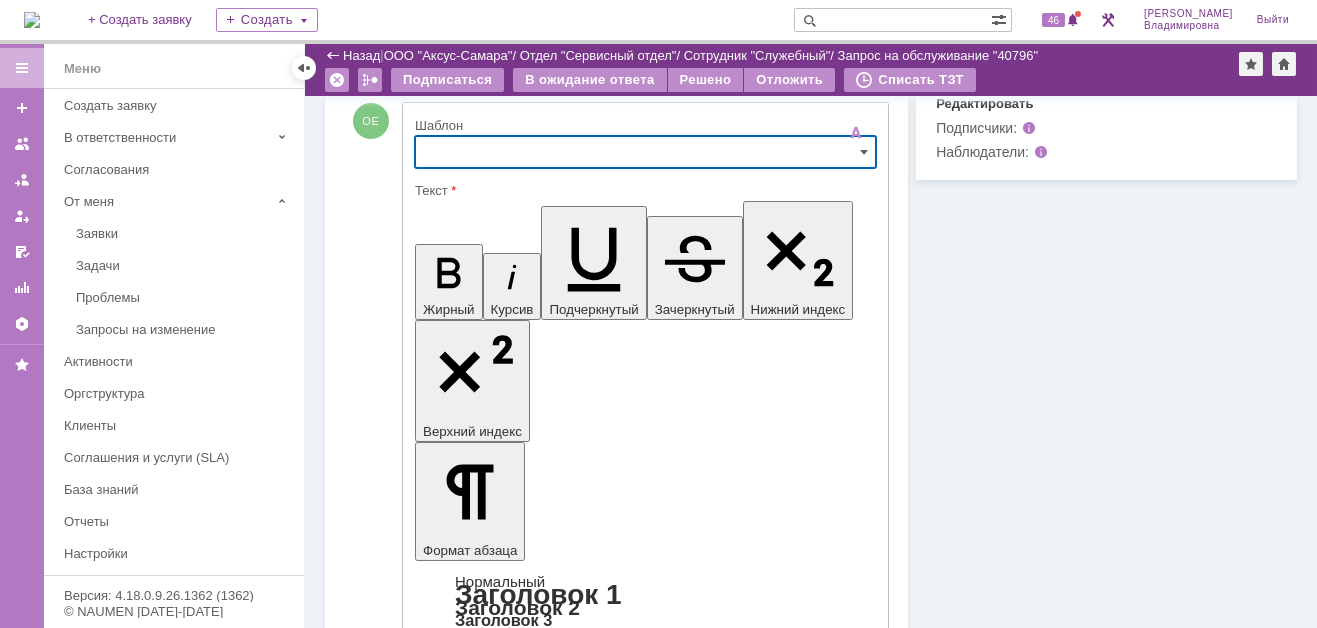 scroll, scrollTop: 769, scrollLeft: 0, axis: vertical 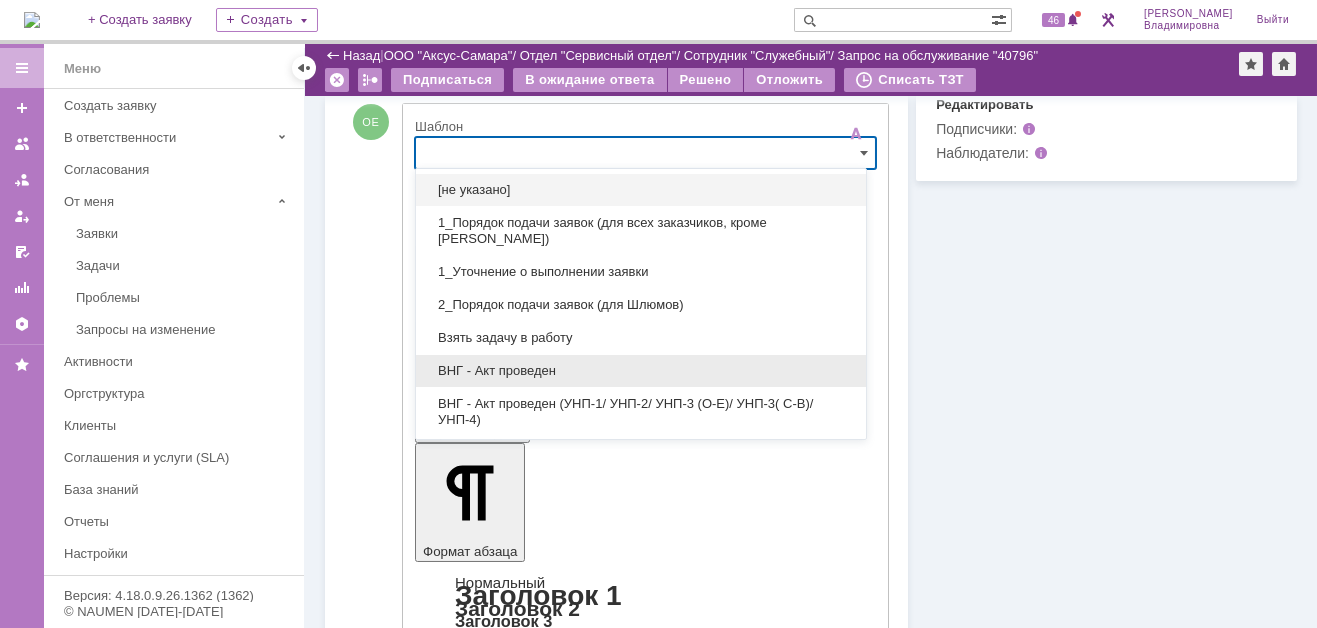click on "ВНГ - Акт проведен" at bounding box center (641, 371) 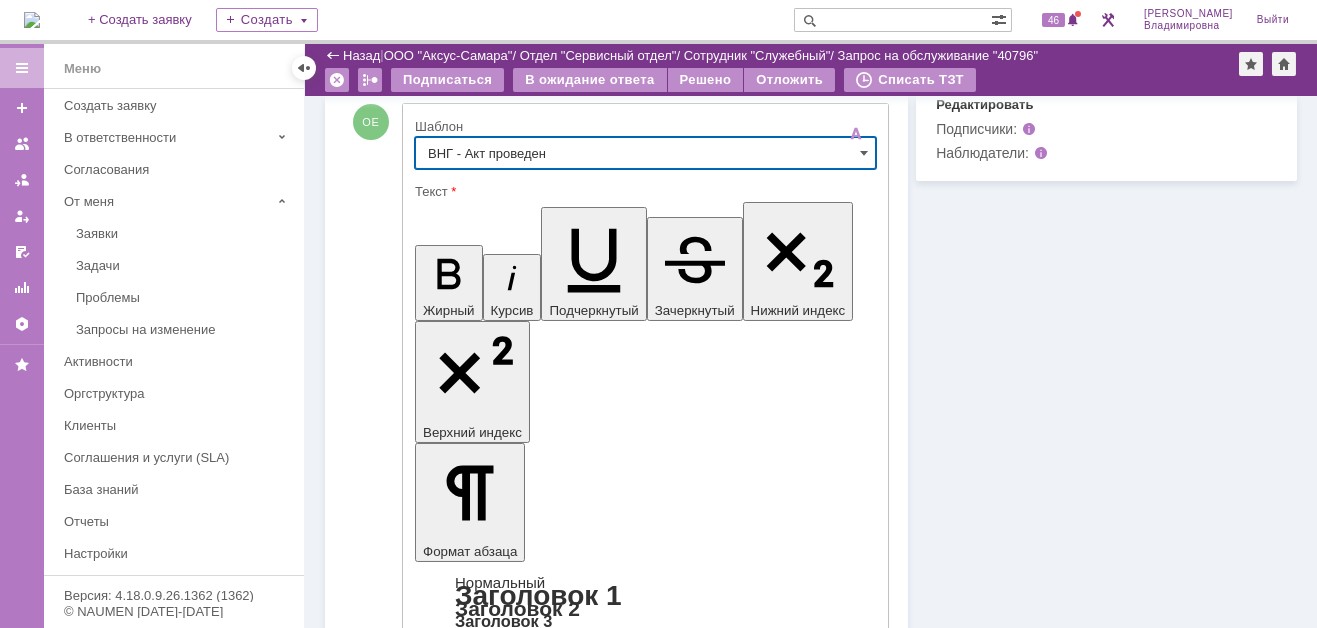 type on "ВНГ - Акт проведен" 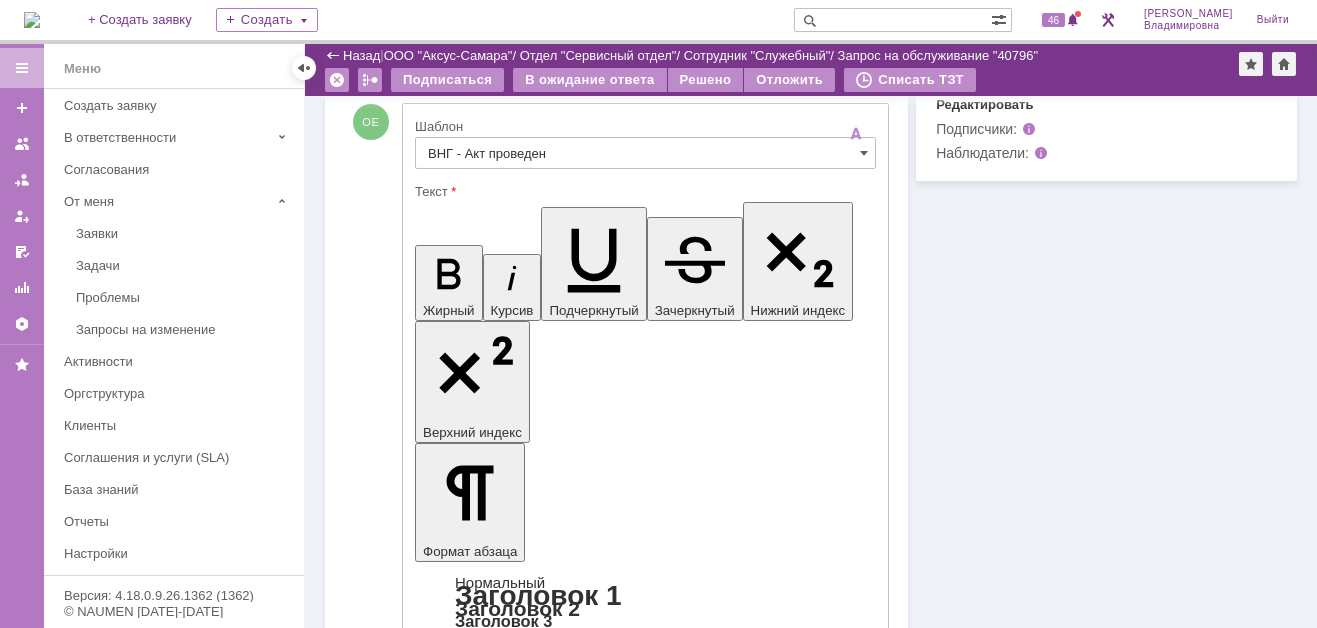 drag, startPoint x: 437, startPoint y: 4325, endPoint x: 561, endPoint y: 4351, distance: 126.69649 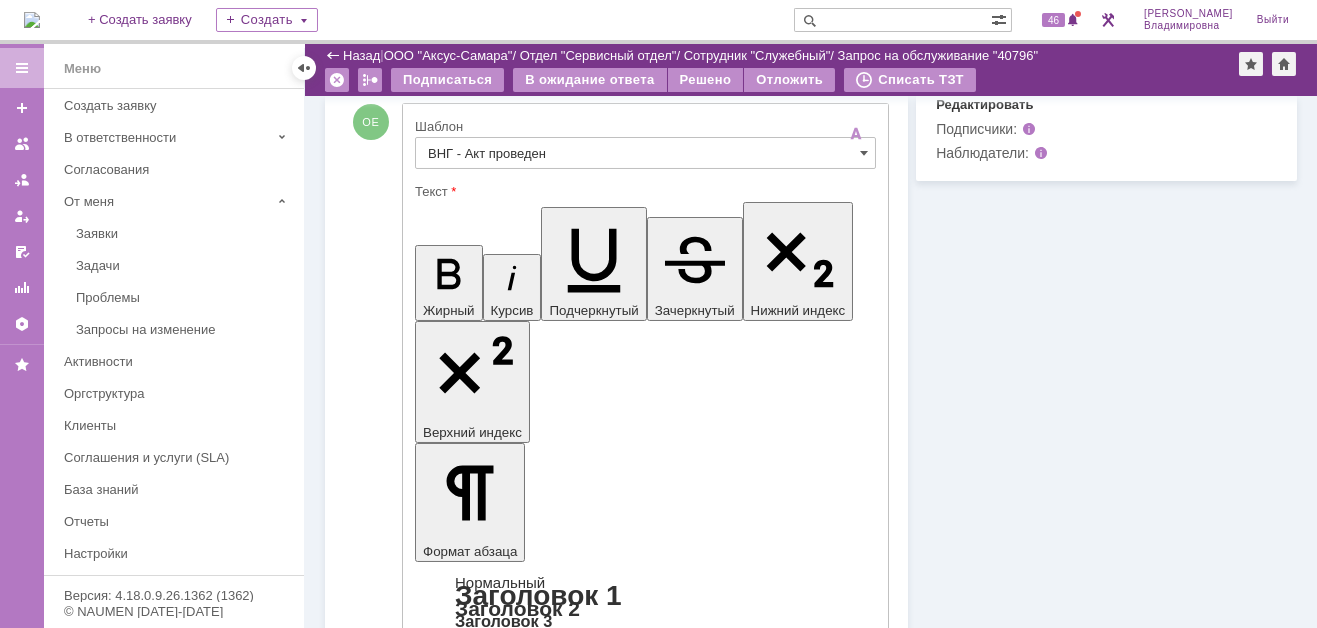 type 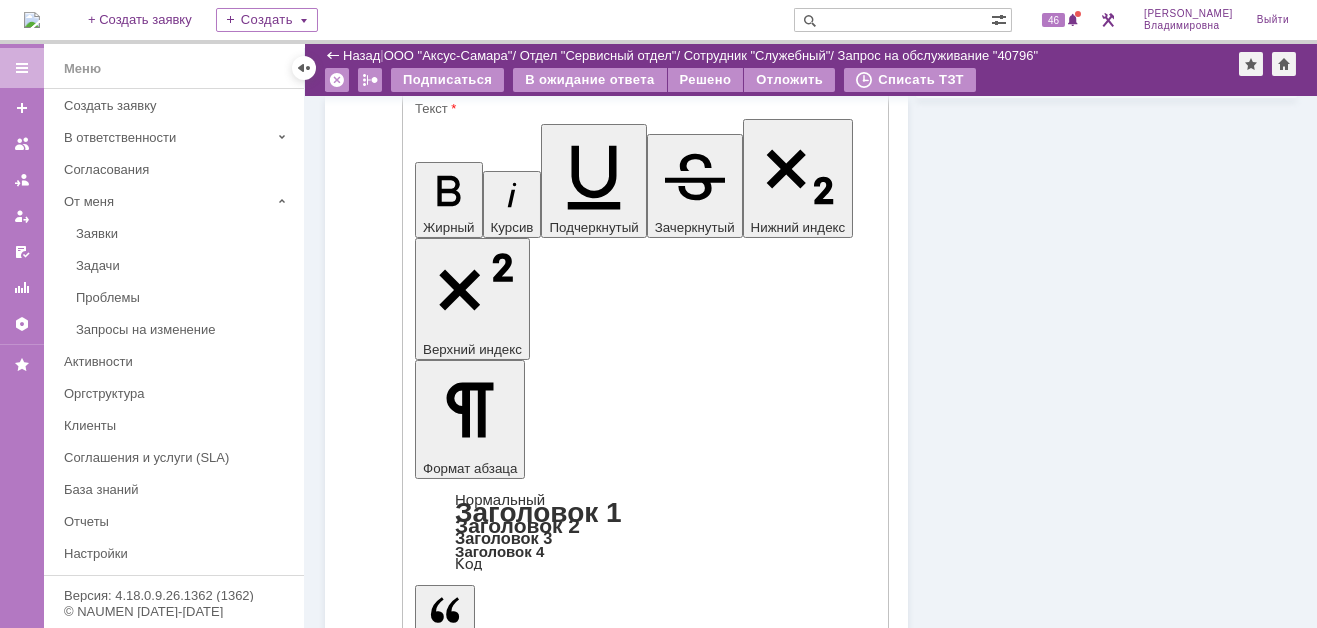 scroll, scrollTop: 912, scrollLeft: 0, axis: vertical 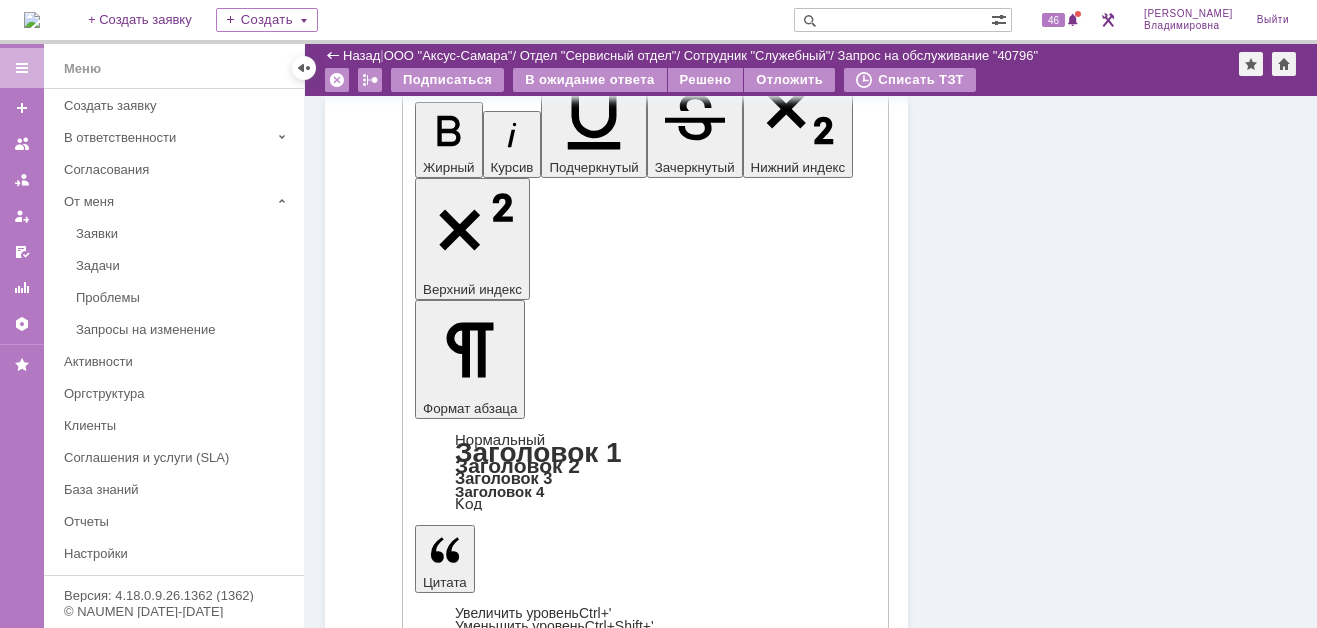 click on "Отправить" at bounding box center [467, 4586] 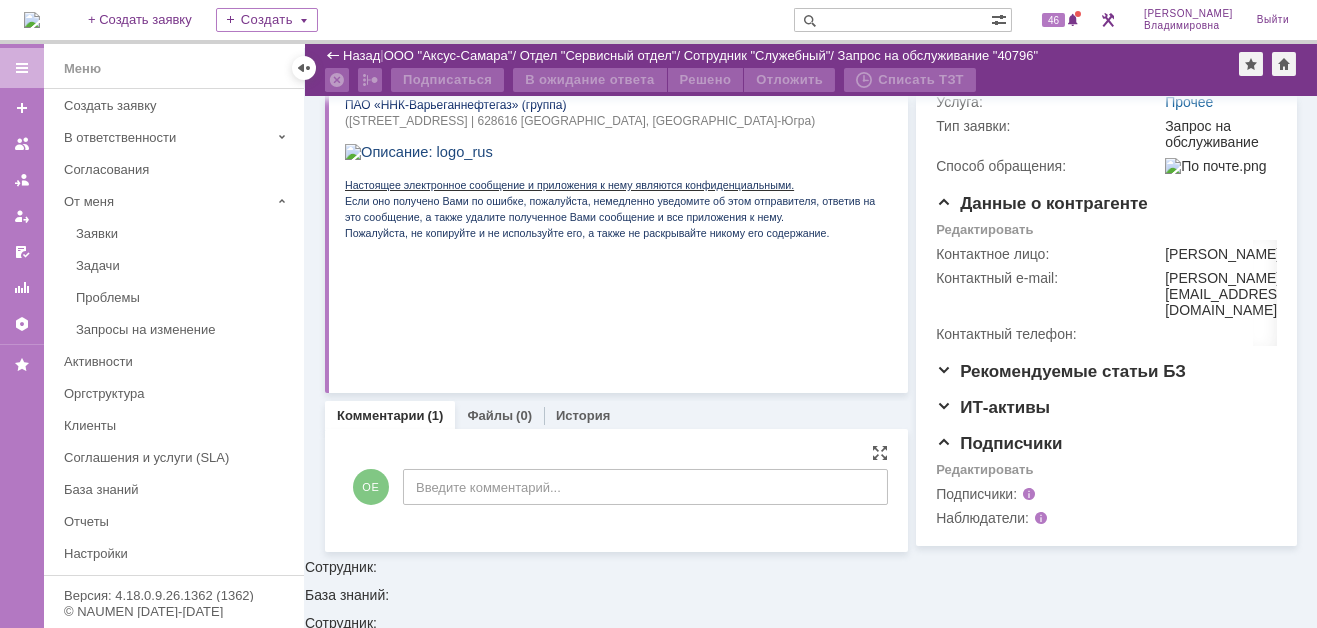 scroll, scrollTop: 413, scrollLeft: 0, axis: vertical 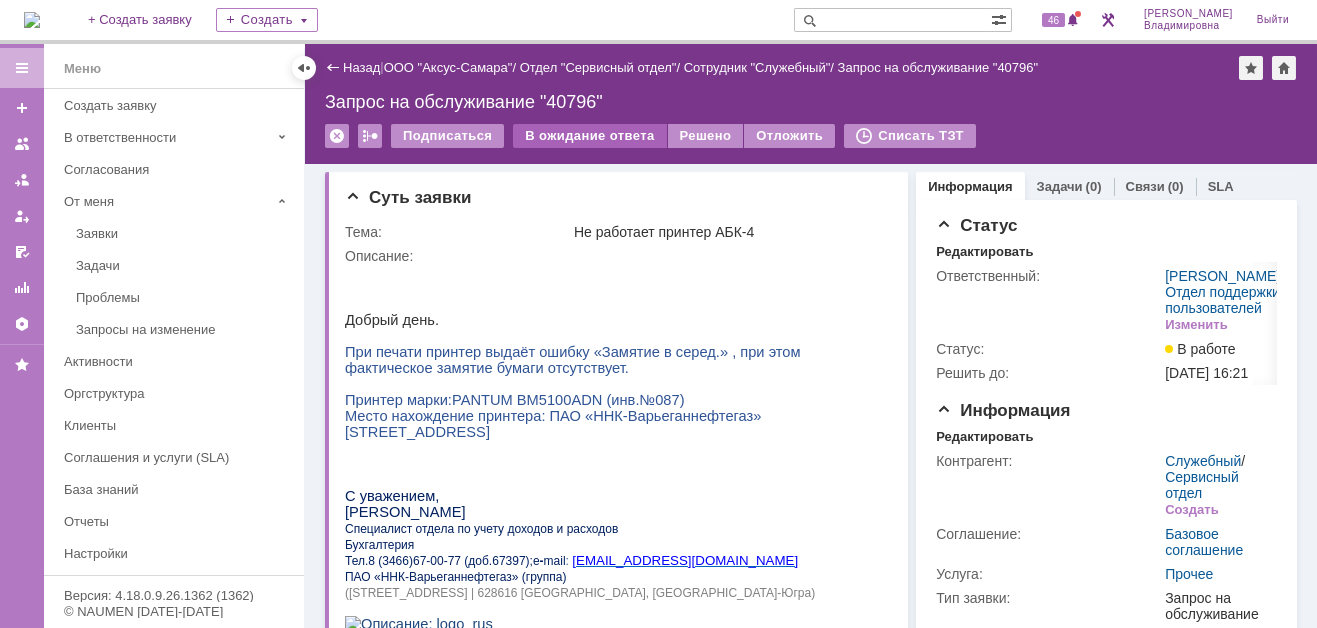 click on "В ожидание ответа" at bounding box center [589, 136] 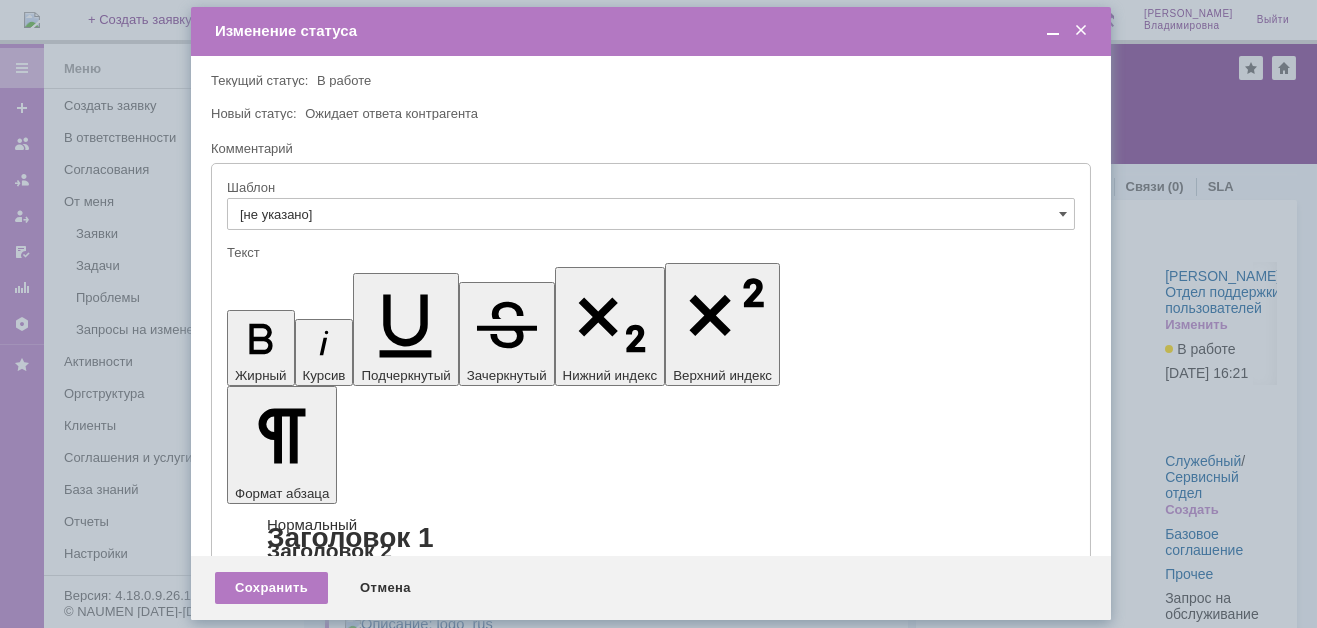 scroll, scrollTop: 0, scrollLeft: 0, axis: both 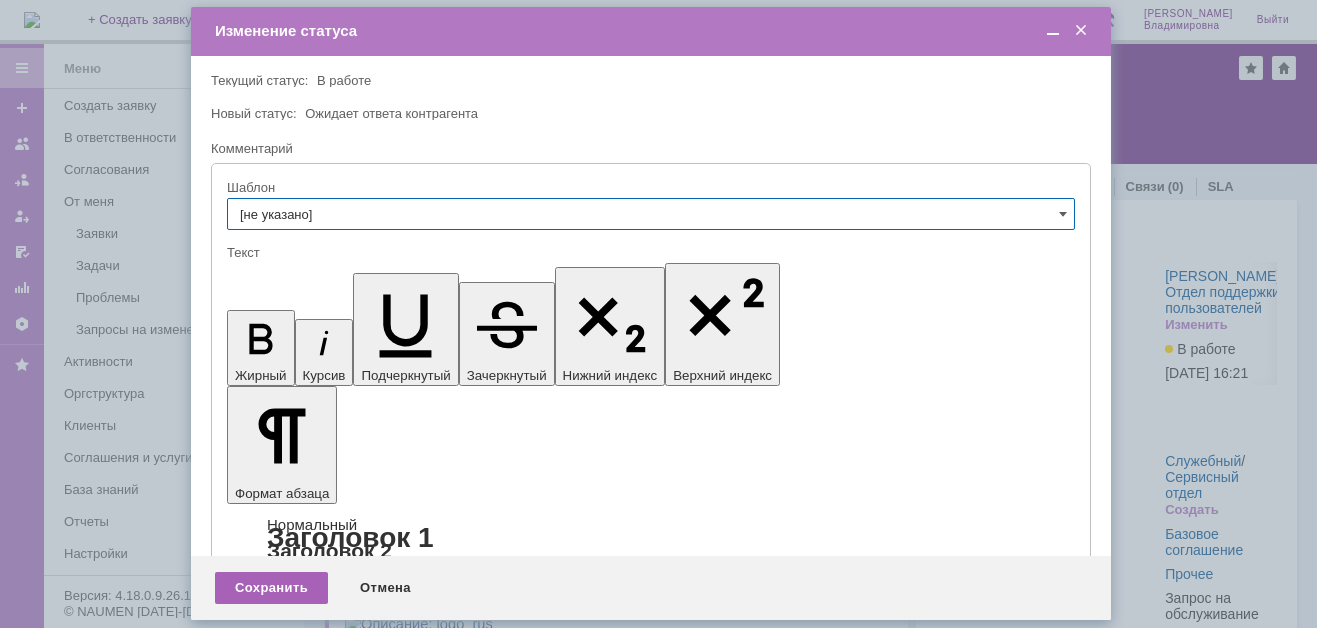 click on "Сохранить" at bounding box center (271, 588) 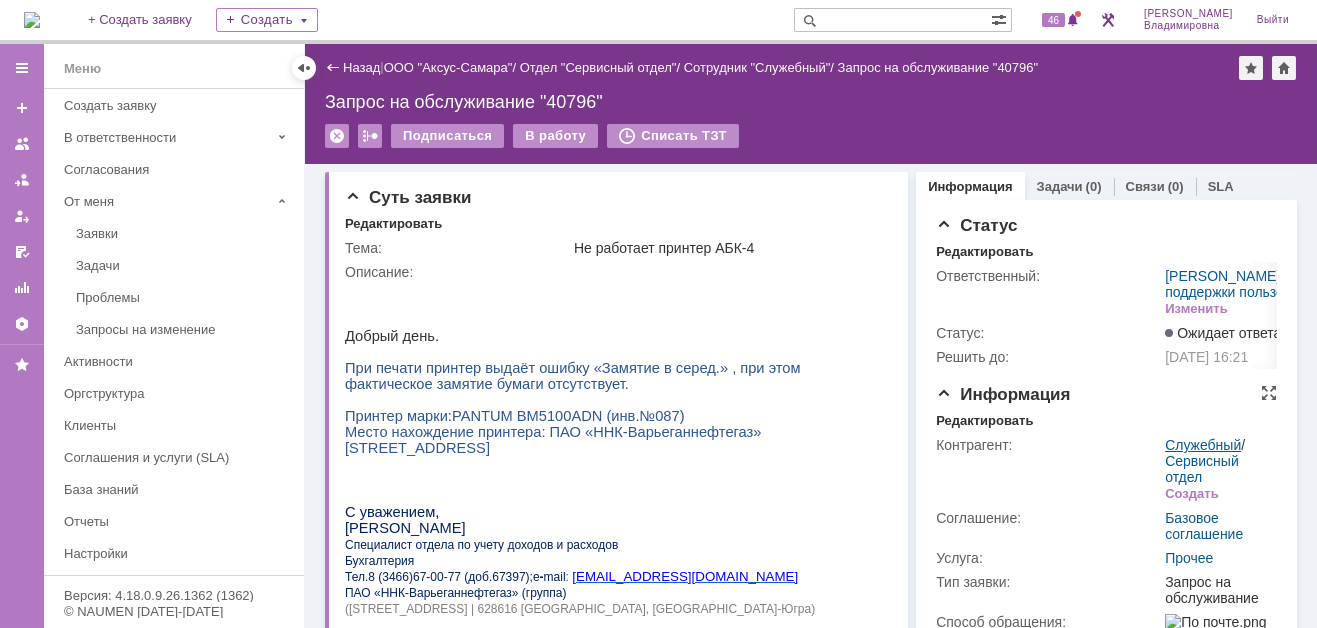 scroll, scrollTop: 0, scrollLeft: 0, axis: both 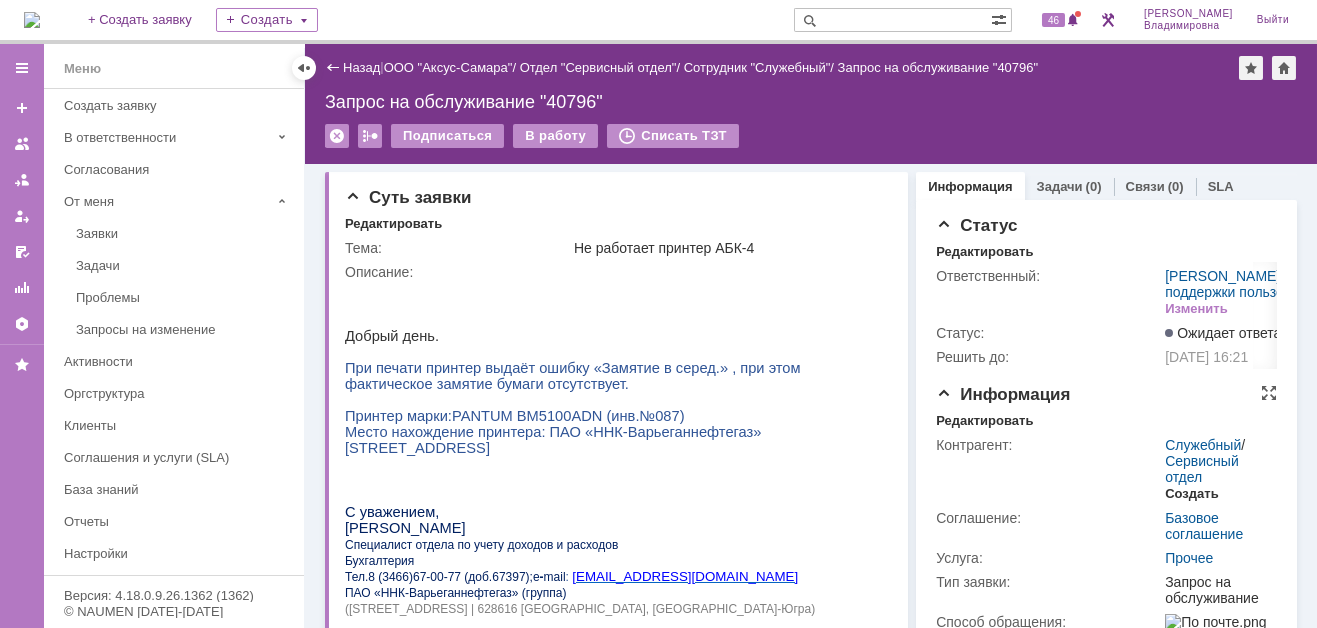 click on "Создать" at bounding box center [1191, 494] 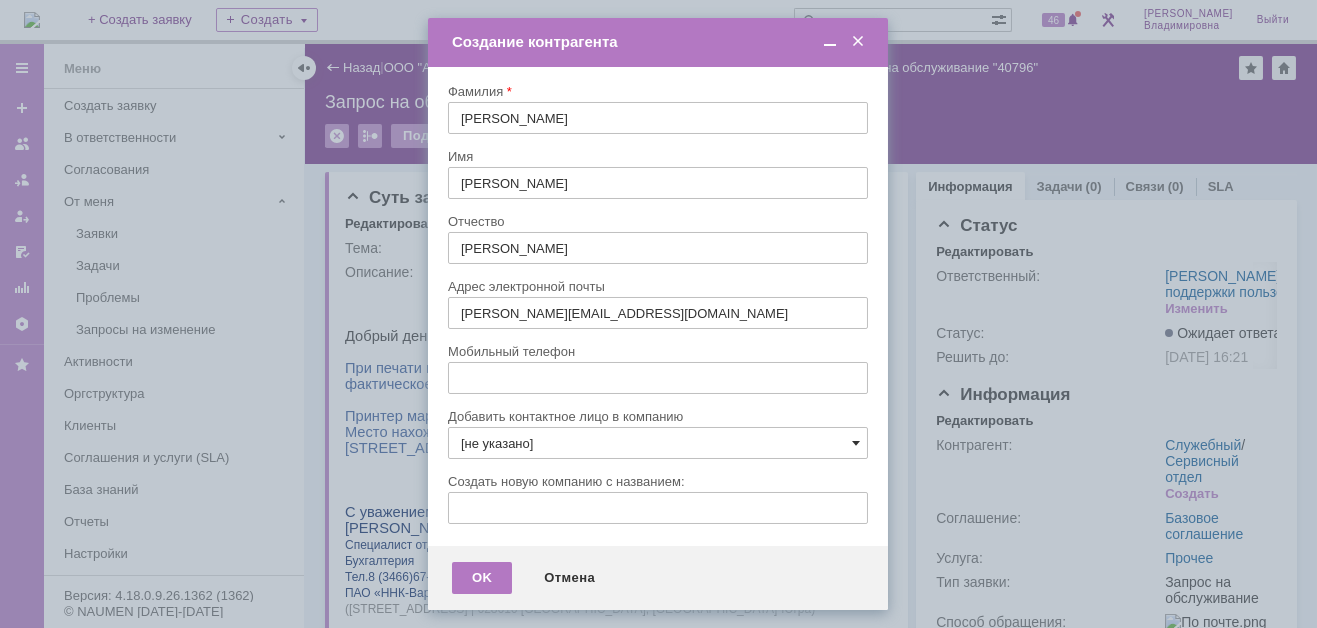 click at bounding box center [856, 443] 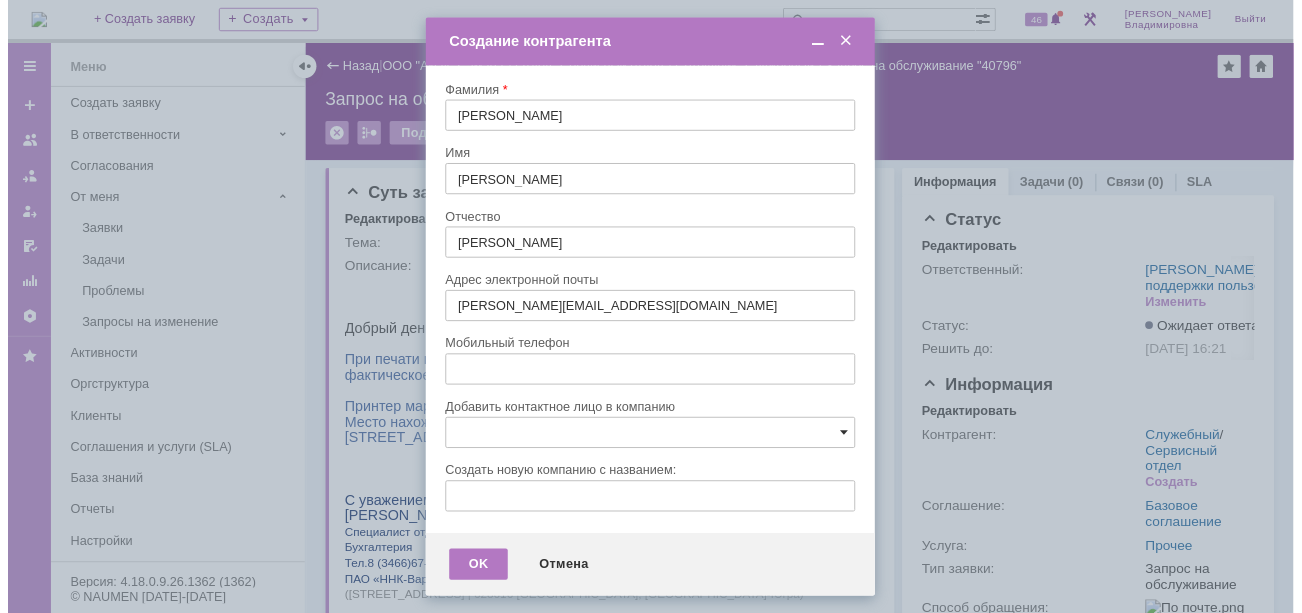 scroll, scrollTop: 113, scrollLeft: 0, axis: vertical 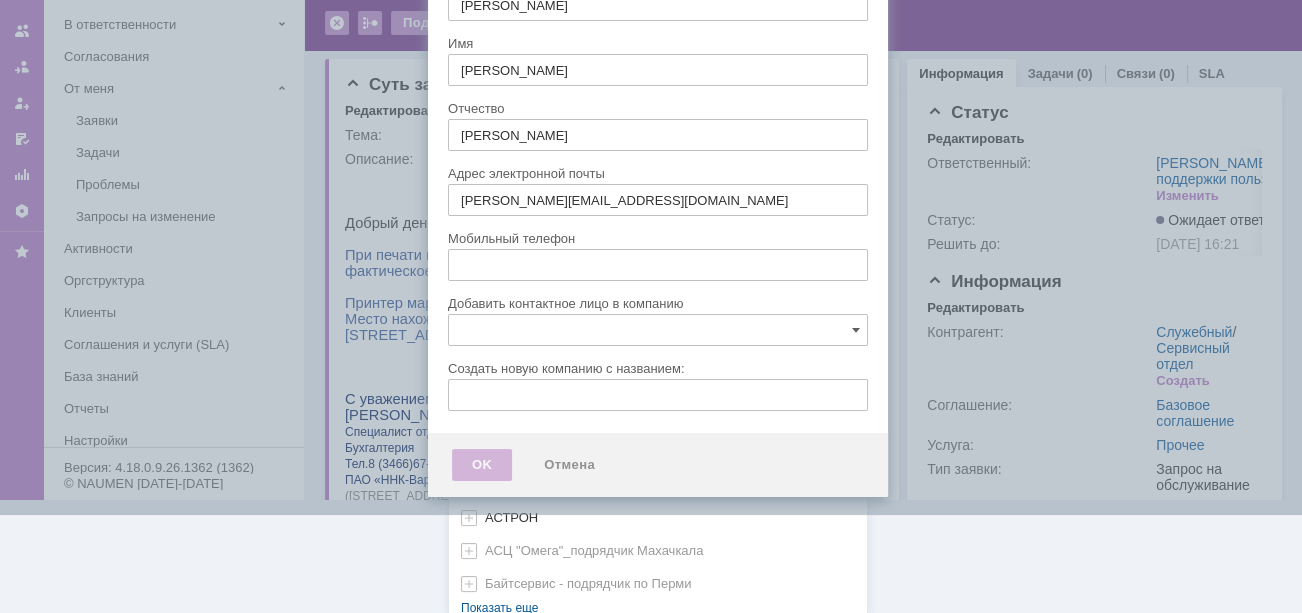 click on "[не указано] AVON AXUS Axus Computers DELPHI Xcom АВТОВАЗ Автоматизация успеха Автоматизация Успеха Автоматизация успеха-подрядчик по 1С Гринлайн АГЕНТСТВО БЕЗОПАСНОСТИ АГЕНТСТВО БЕЗОПАСНОСТИ - АСБиО «Агентство безопасности», АГРОНИК Адвокатское бюро "РБЛ" АйтиКонсалт Аксус Сервис Самара АЛЬФА СТРАХОВАНИЯ - Медицина АльфаСтрахования АО Самарский трансформатор АО "Уральский завод гражданской авиации" АО  Экотехнопарк «Зелененький» АсАвто на Алма-Атинской Аскон-Самара АСТРОН АСЦ "Омега"_подрядчик Махачкала Байтсервис - подрядчик по Перми Пусто Показать еще" at bounding box center [658, 187] 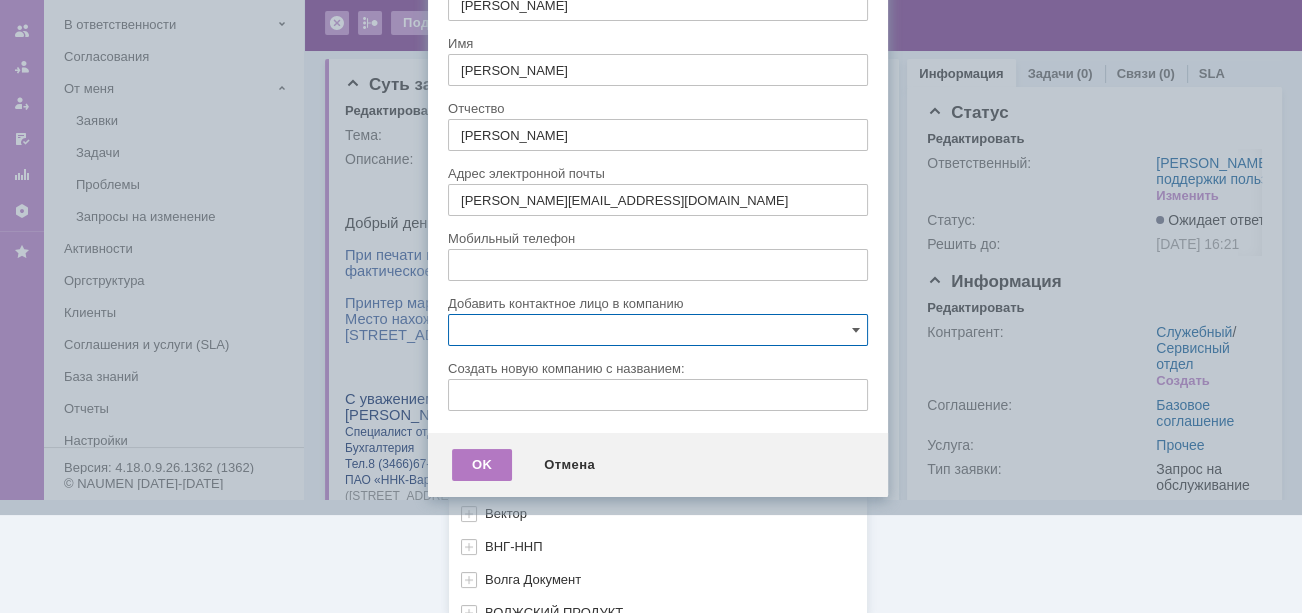 scroll, scrollTop: 794, scrollLeft: 0, axis: vertical 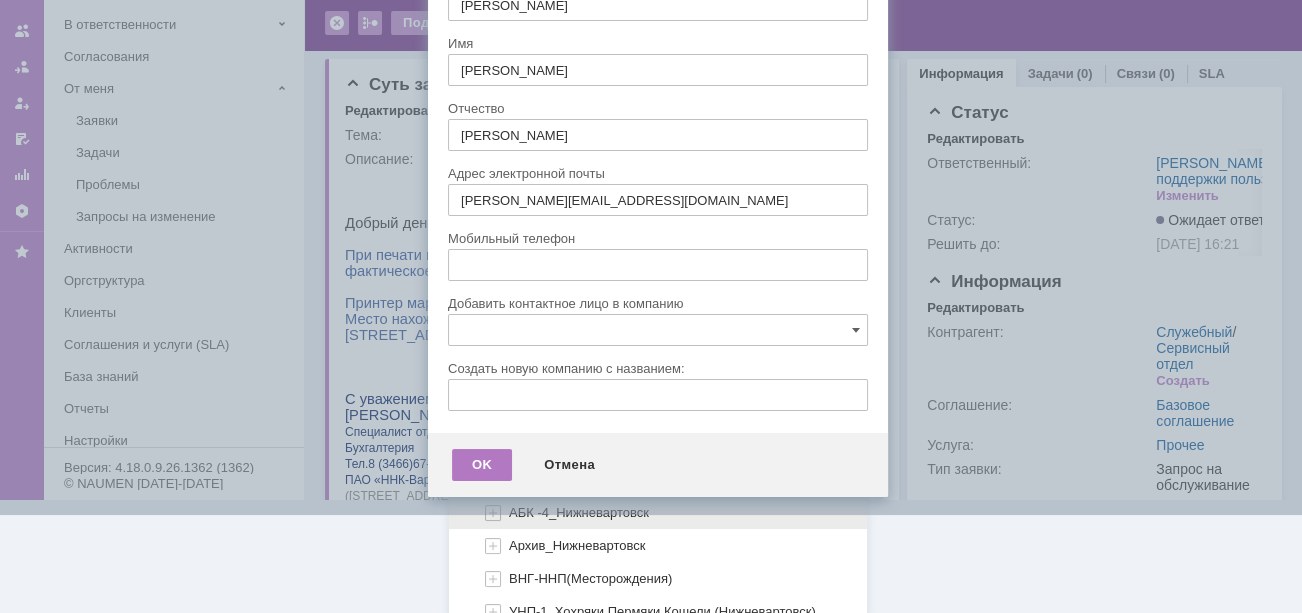 click on "АБК -4_Нижневартовск" at bounding box center [579, 512] 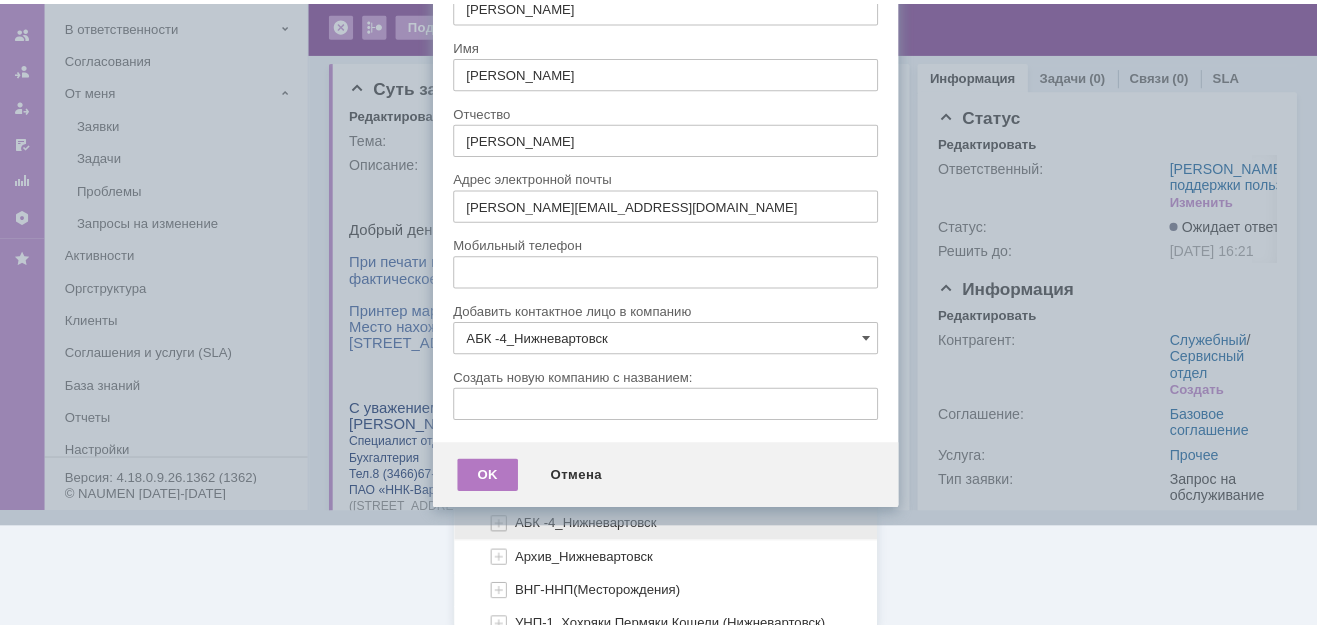 scroll, scrollTop: 0, scrollLeft: 0, axis: both 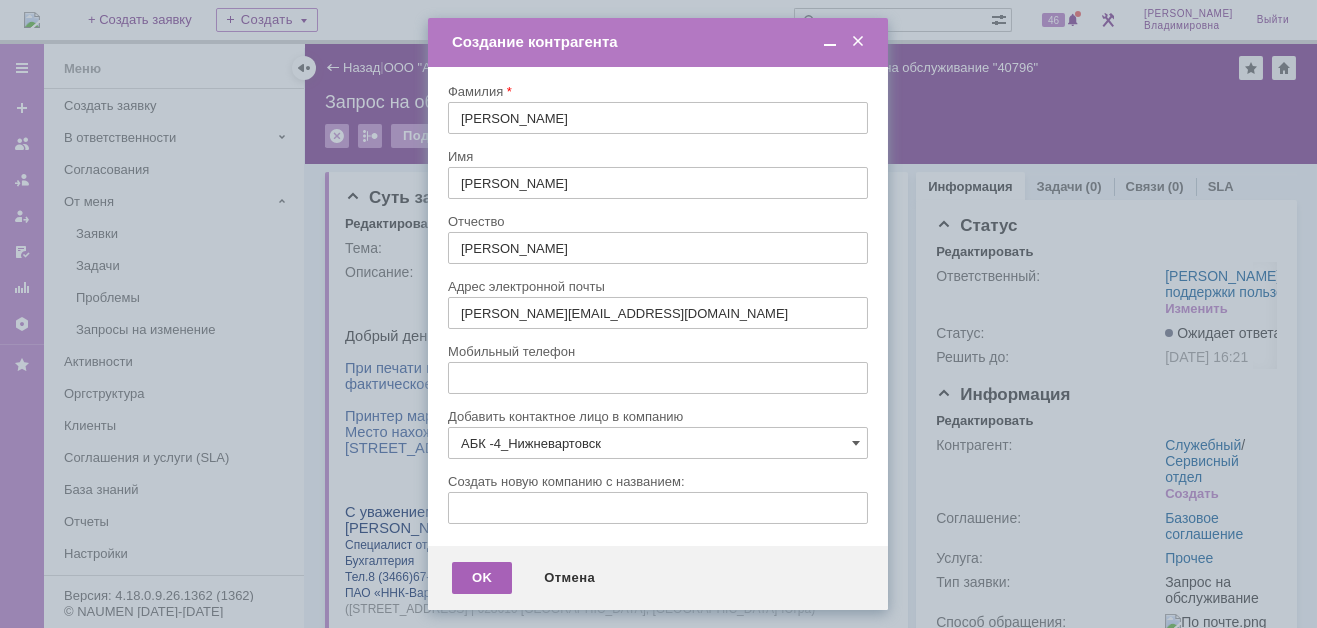 click on "OK" at bounding box center (482, 578) 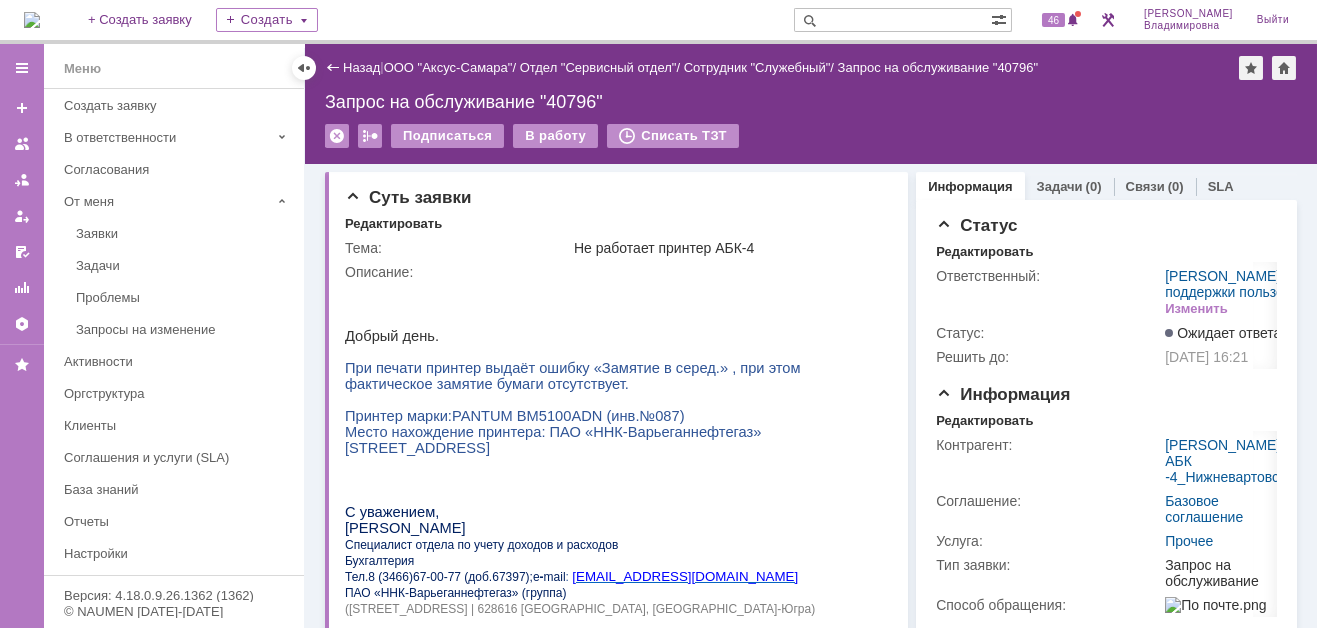 scroll, scrollTop: 0, scrollLeft: 0, axis: both 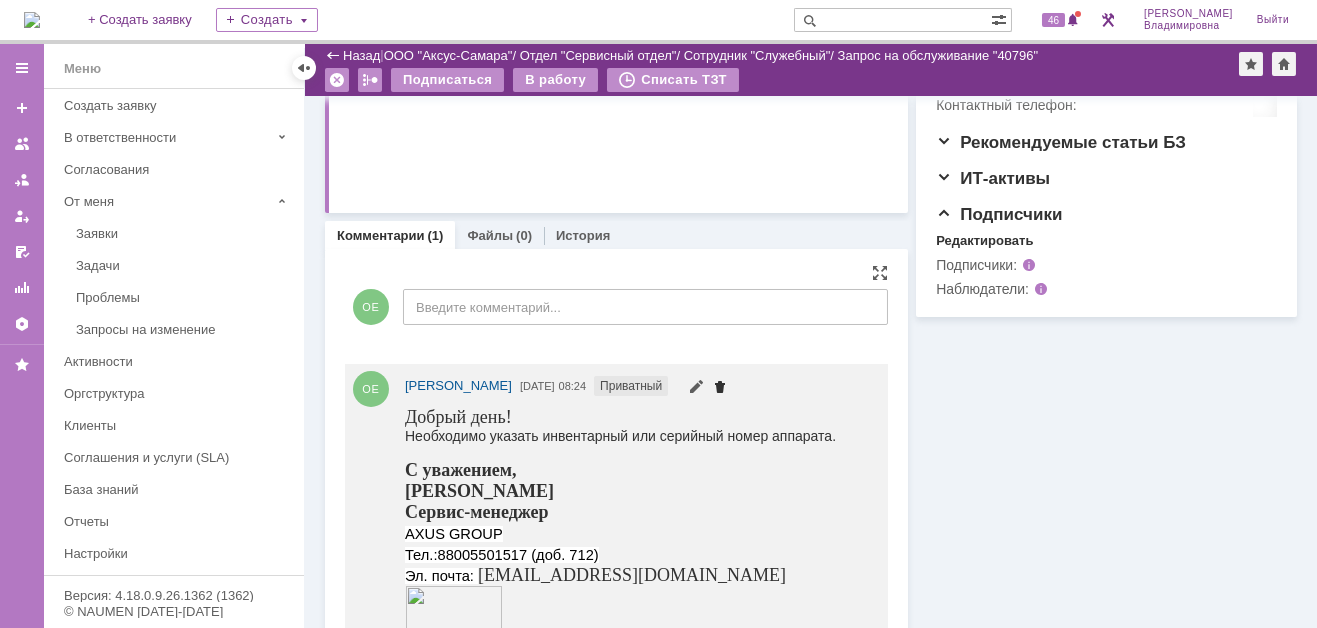 click at bounding box center [720, 389] 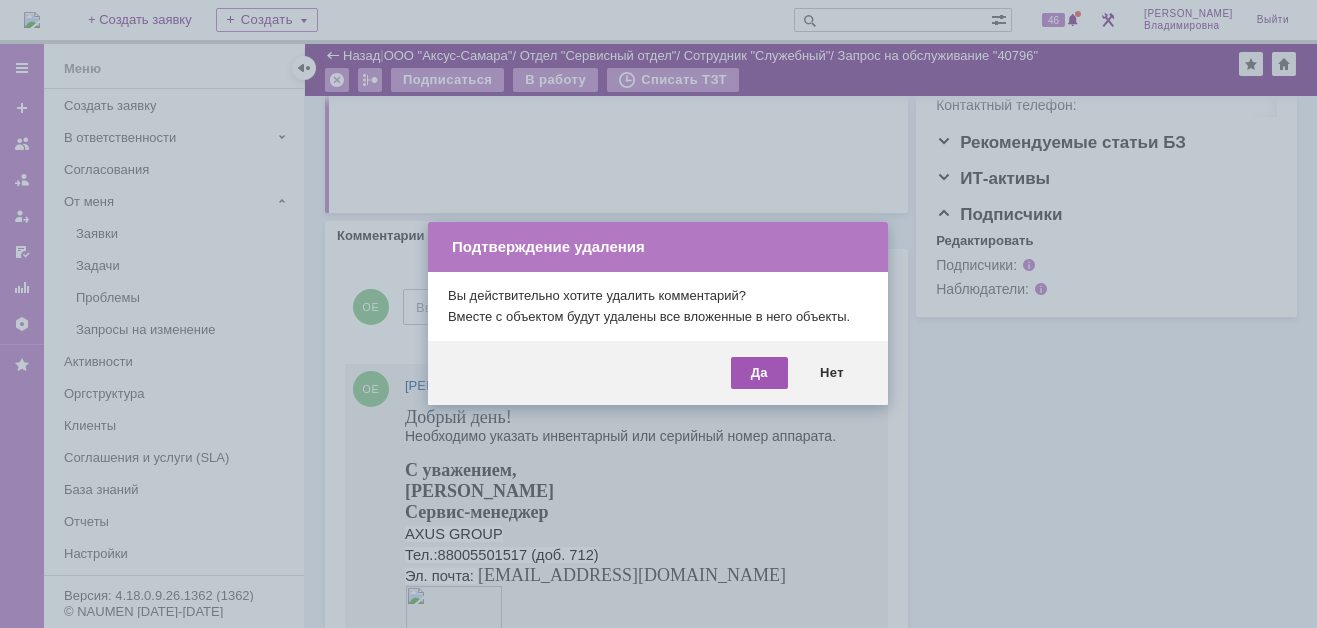 click on "Да" at bounding box center (759, 373) 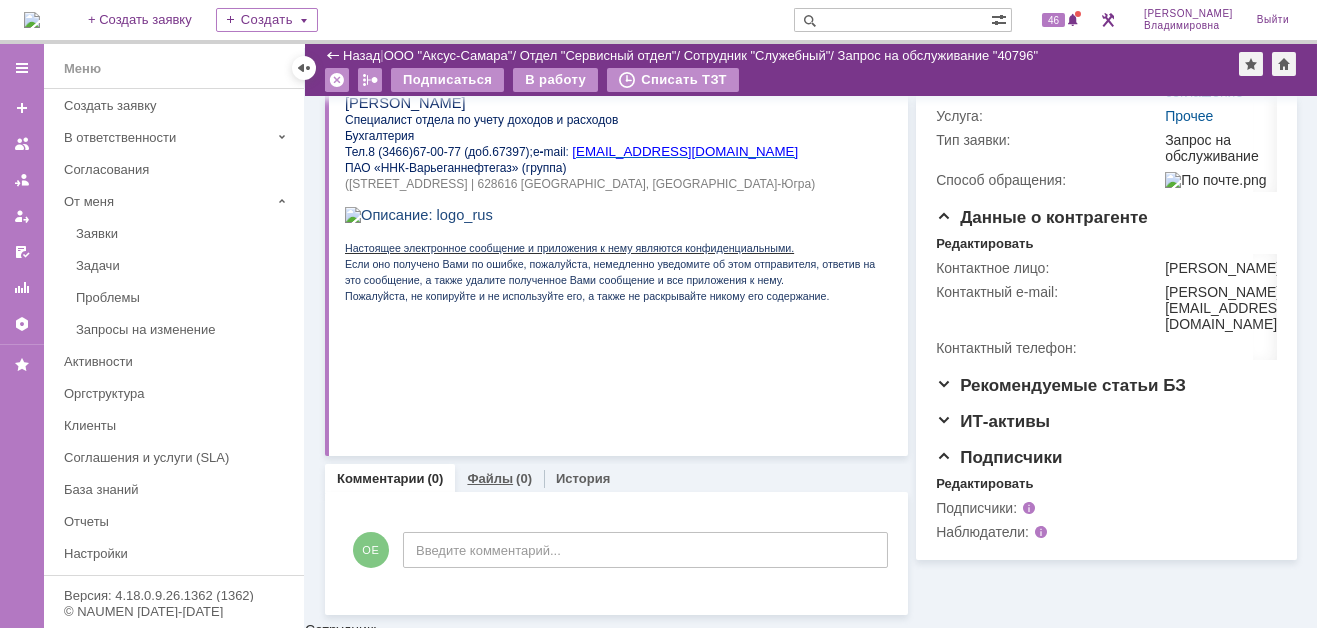 scroll, scrollTop: 356, scrollLeft: 0, axis: vertical 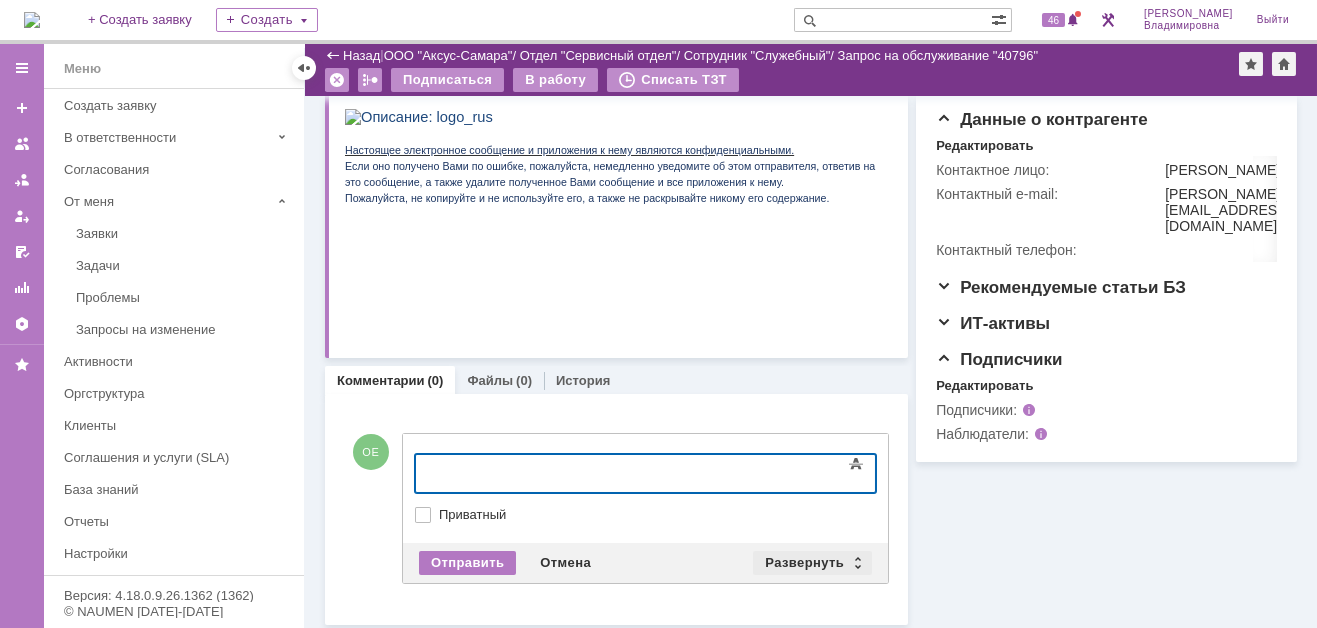 click on "Развернуть" at bounding box center [812, 563] 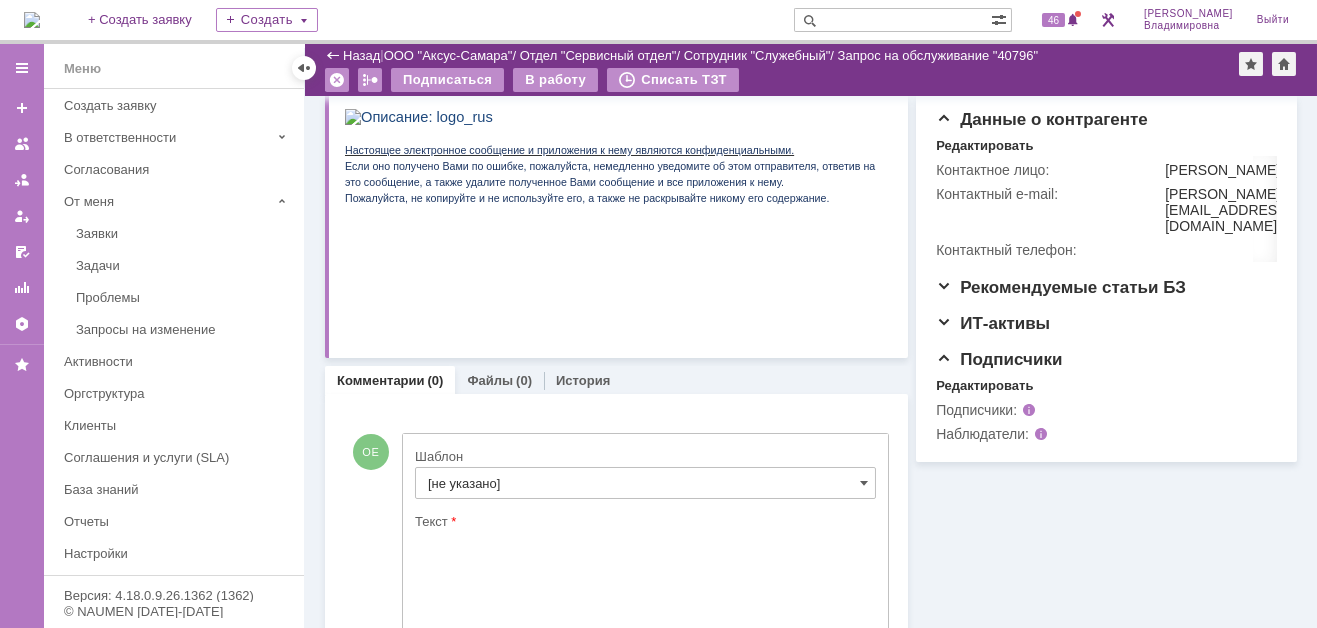 scroll, scrollTop: 0, scrollLeft: 0, axis: both 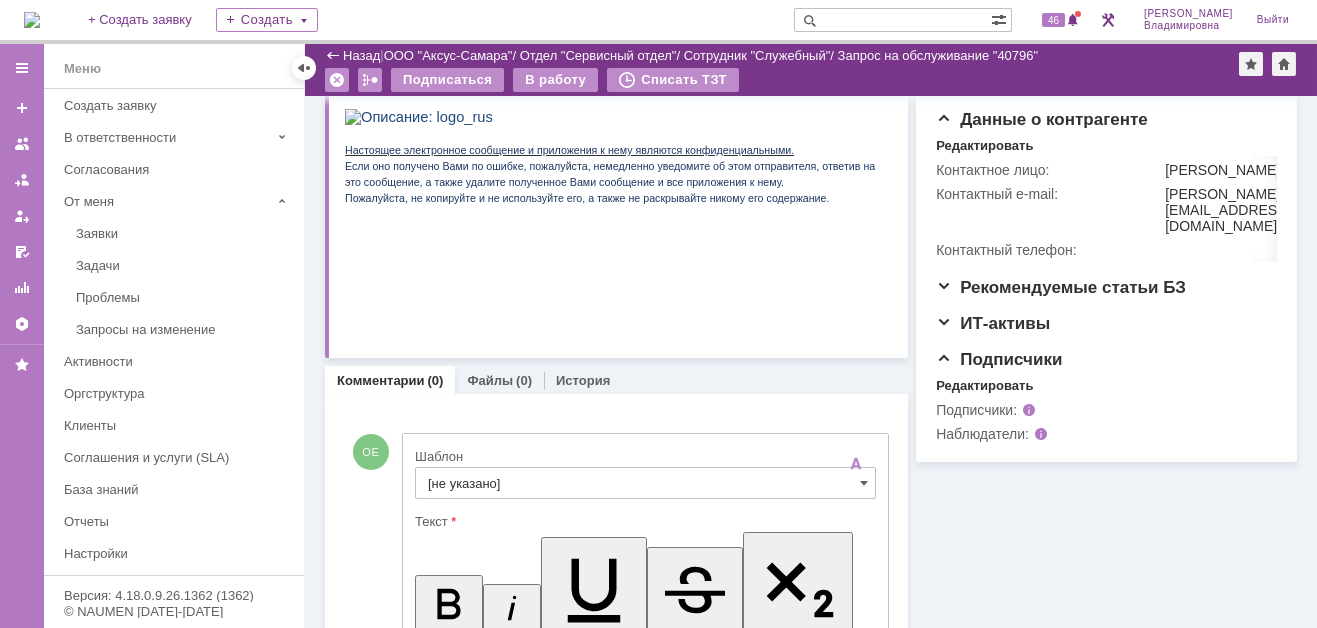 click on "[не указано]" at bounding box center (645, 483) 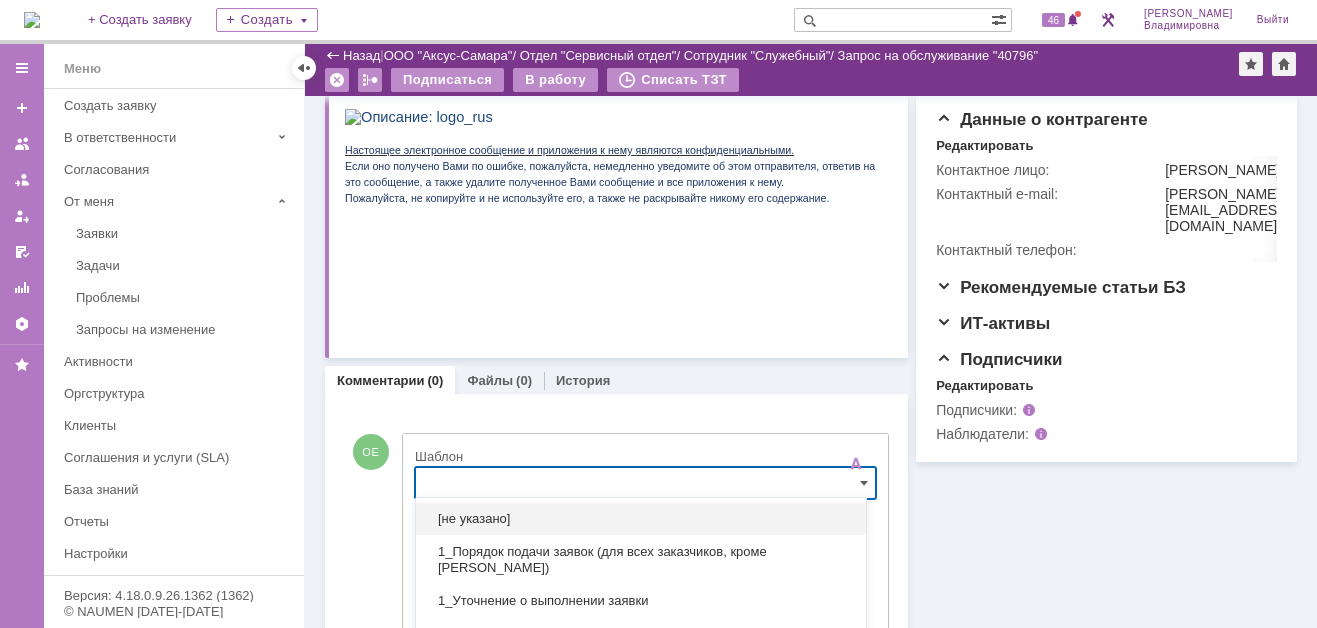 scroll, scrollTop: 613, scrollLeft: 0, axis: vertical 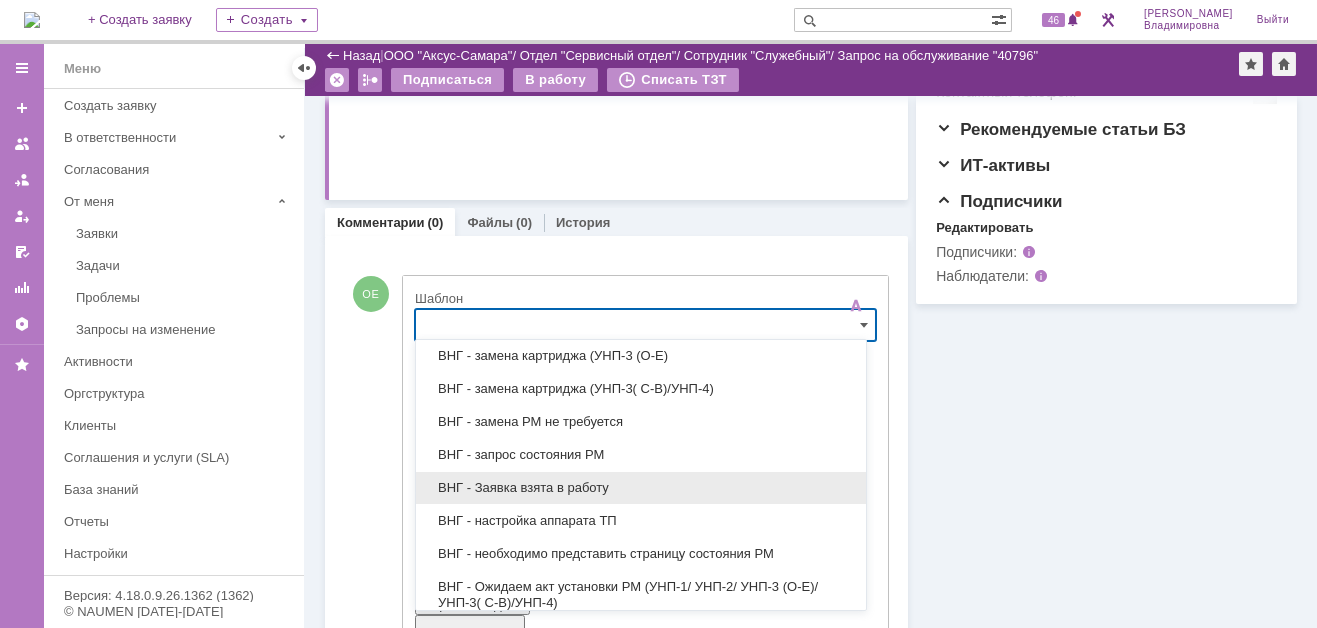 click on "ВНГ - Заявка взята в работу" at bounding box center [641, 488] 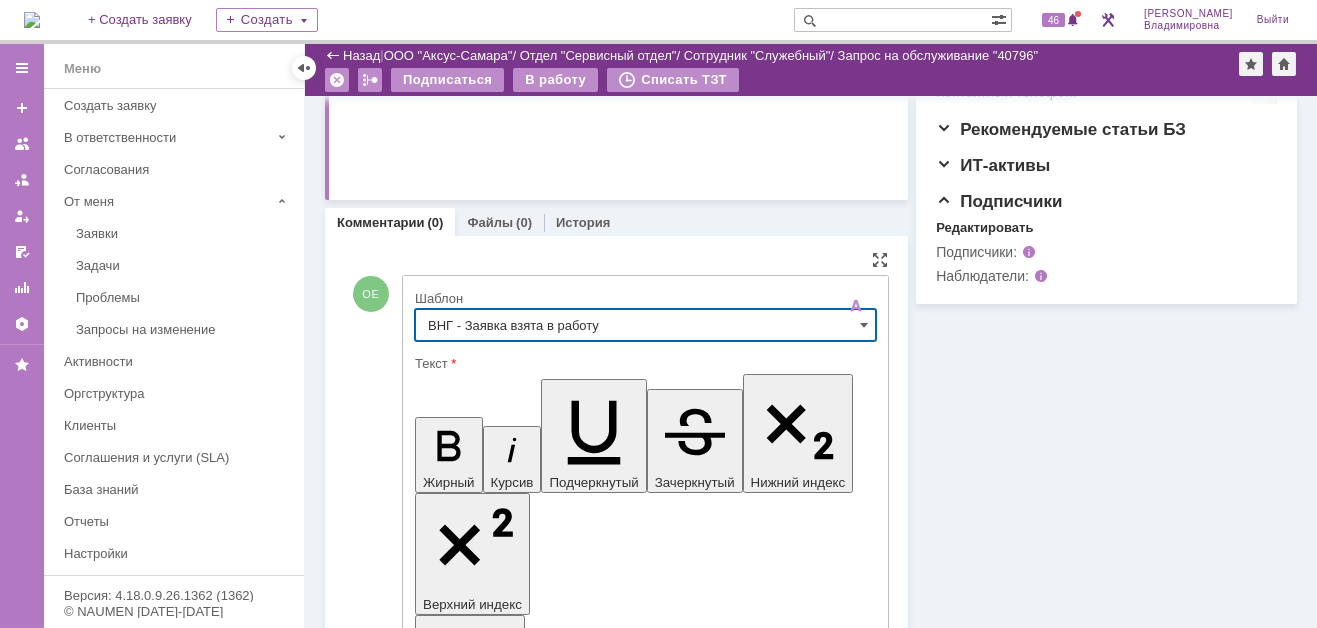 type on "ВНГ - Заявка взята в работу" 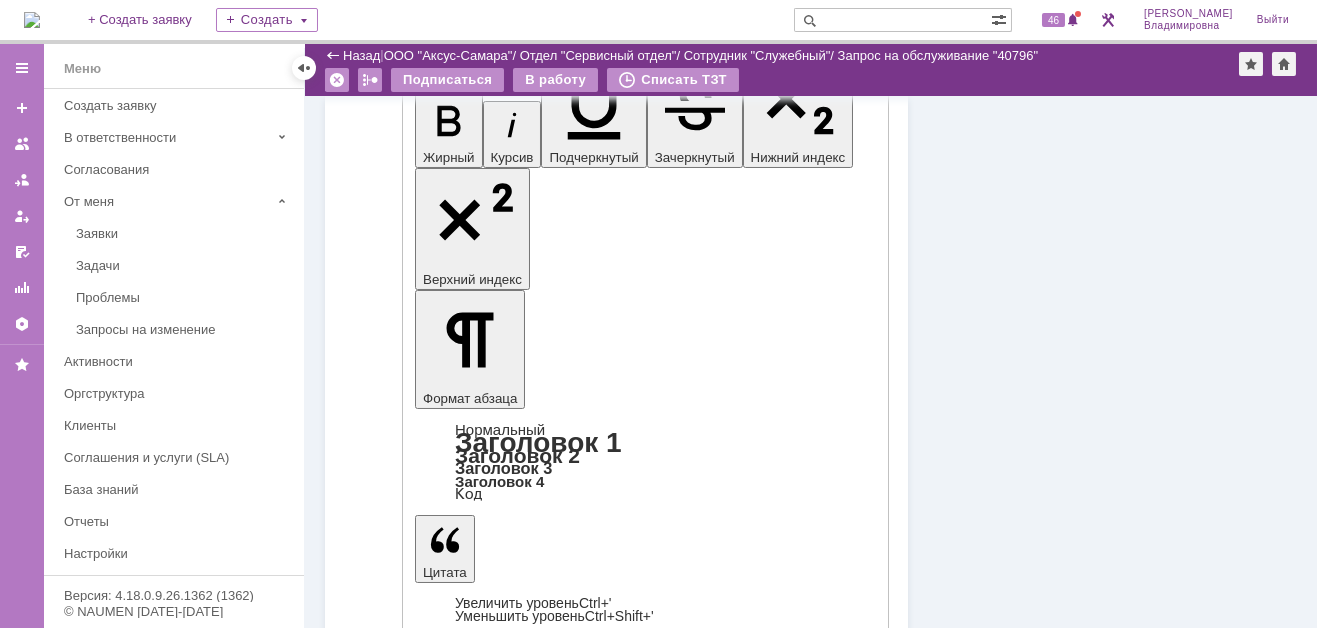 click on "Отправить" at bounding box center [467, 4583] 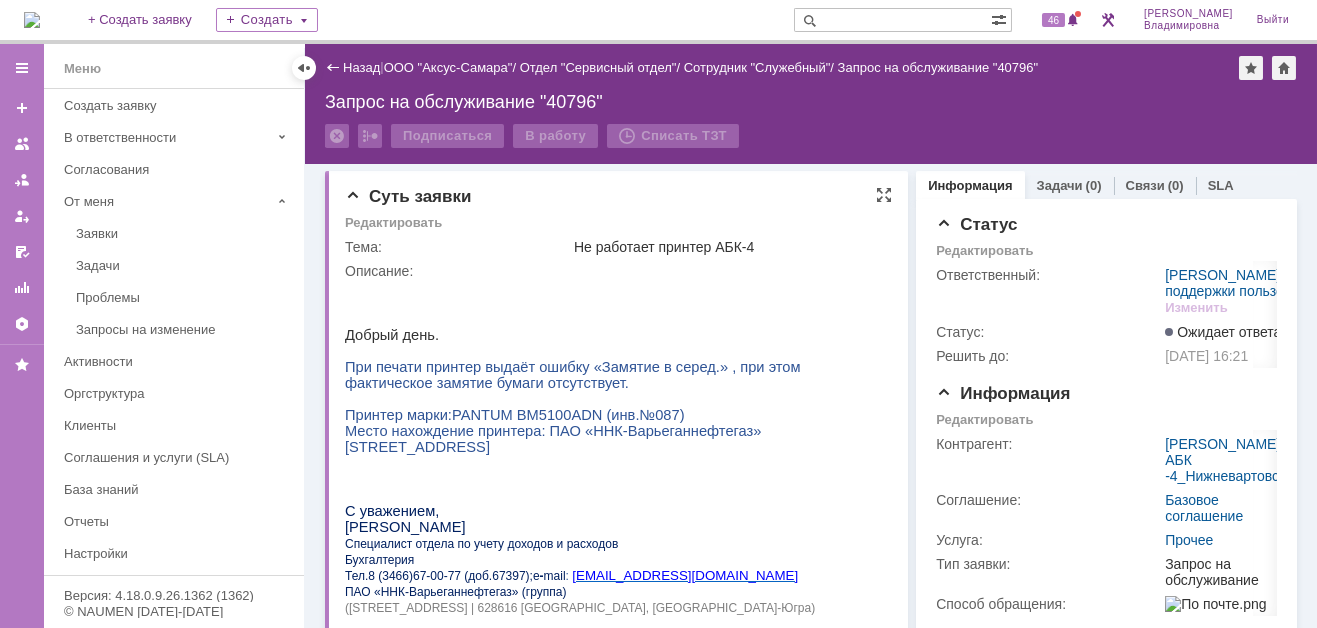 scroll, scrollTop: 0, scrollLeft: 0, axis: both 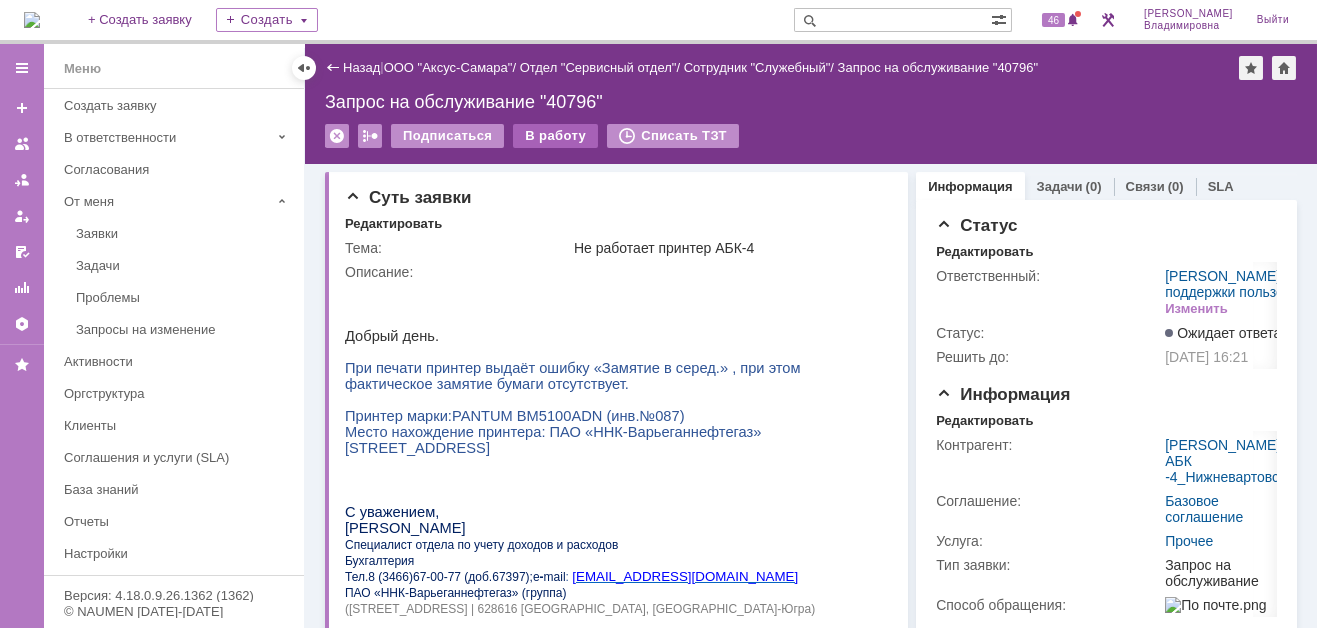 click on "В работу" at bounding box center [555, 136] 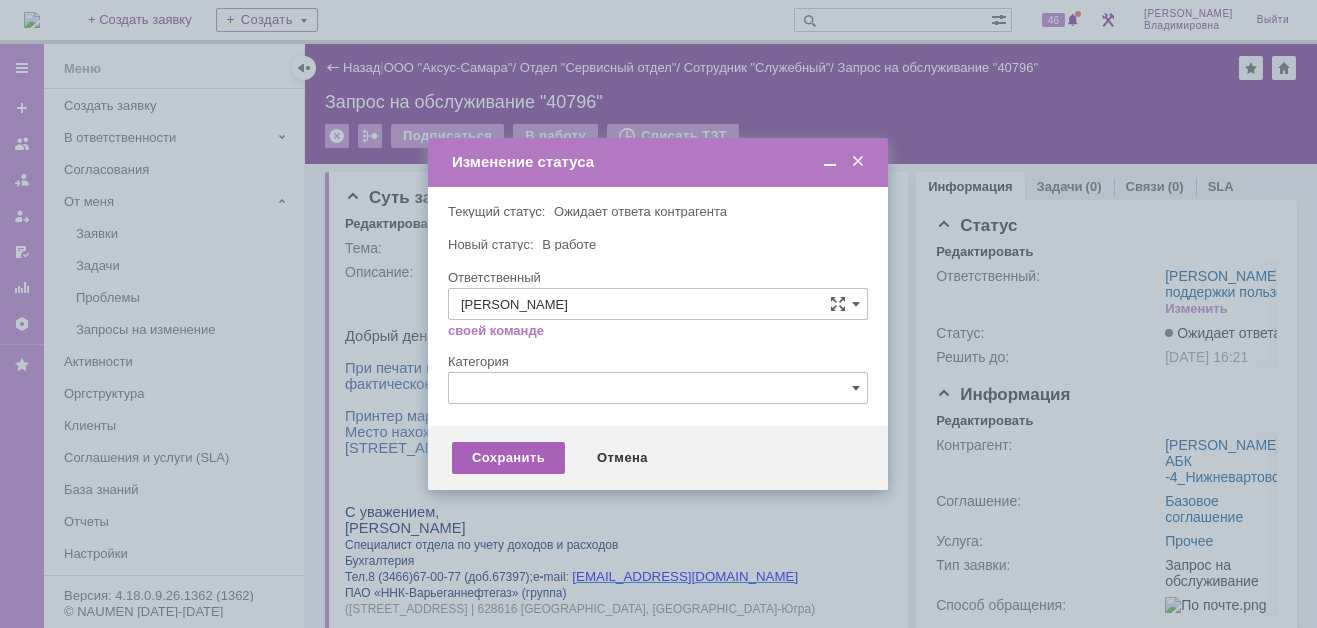 click on "Сохранить" at bounding box center [508, 458] 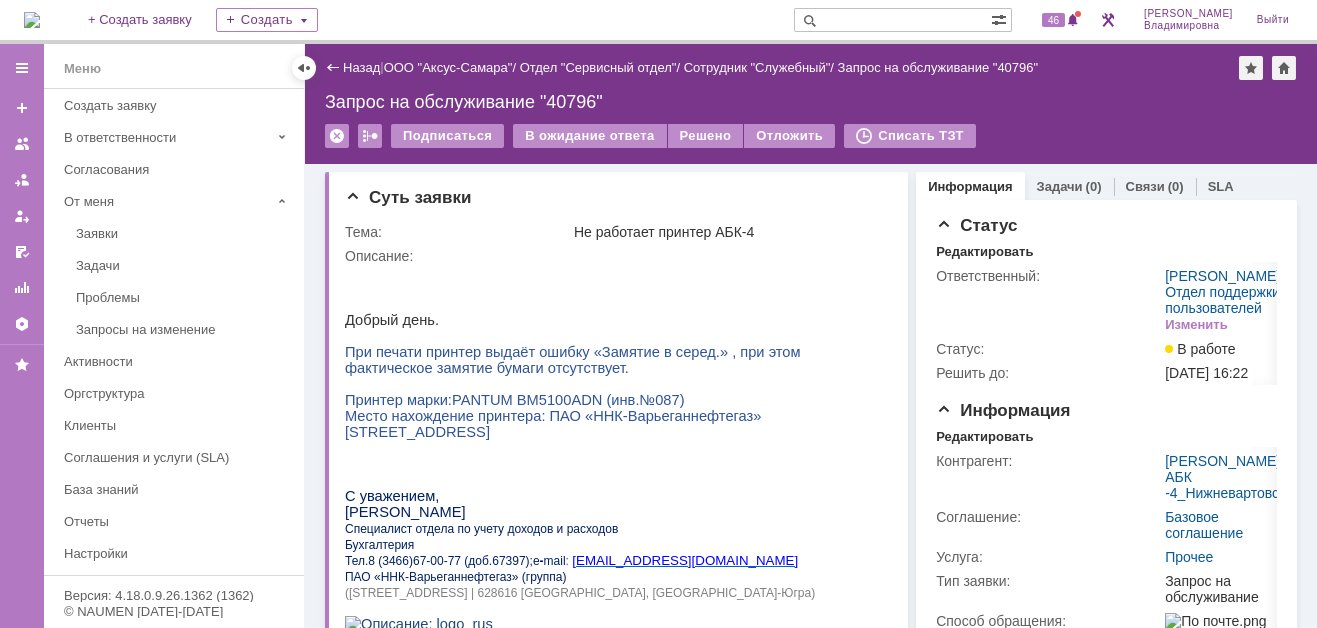 scroll, scrollTop: 0, scrollLeft: 0, axis: both 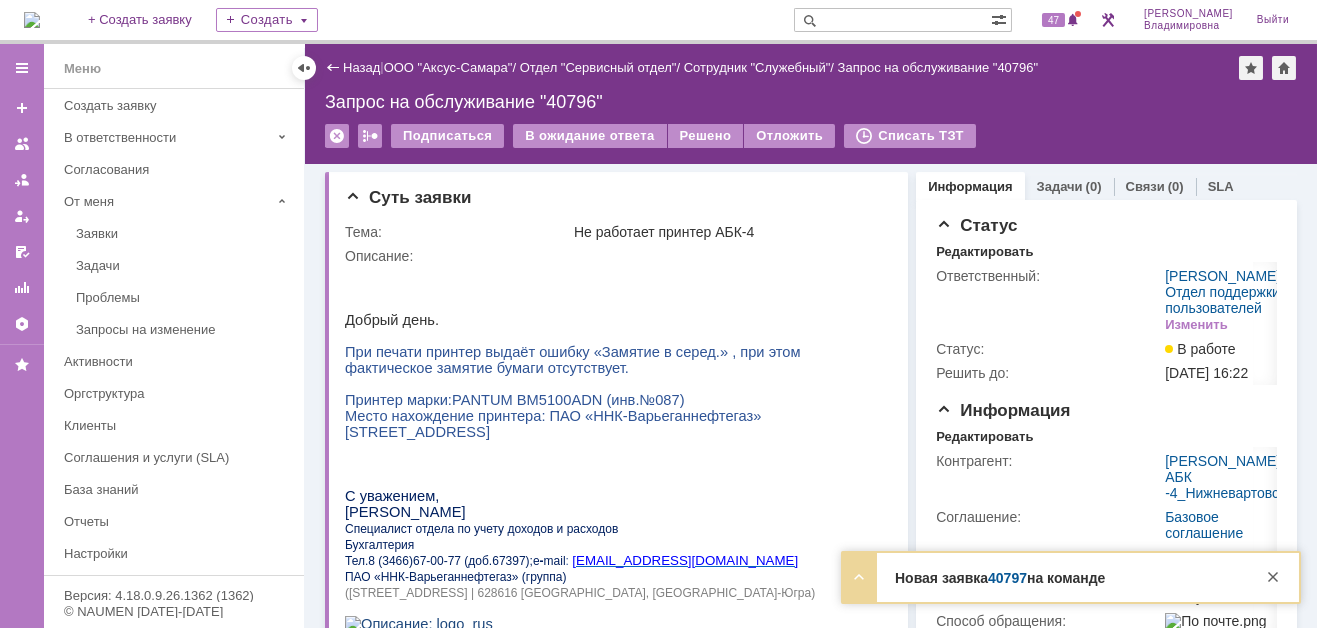 click on "40797" at bounding box center (1007, 578) 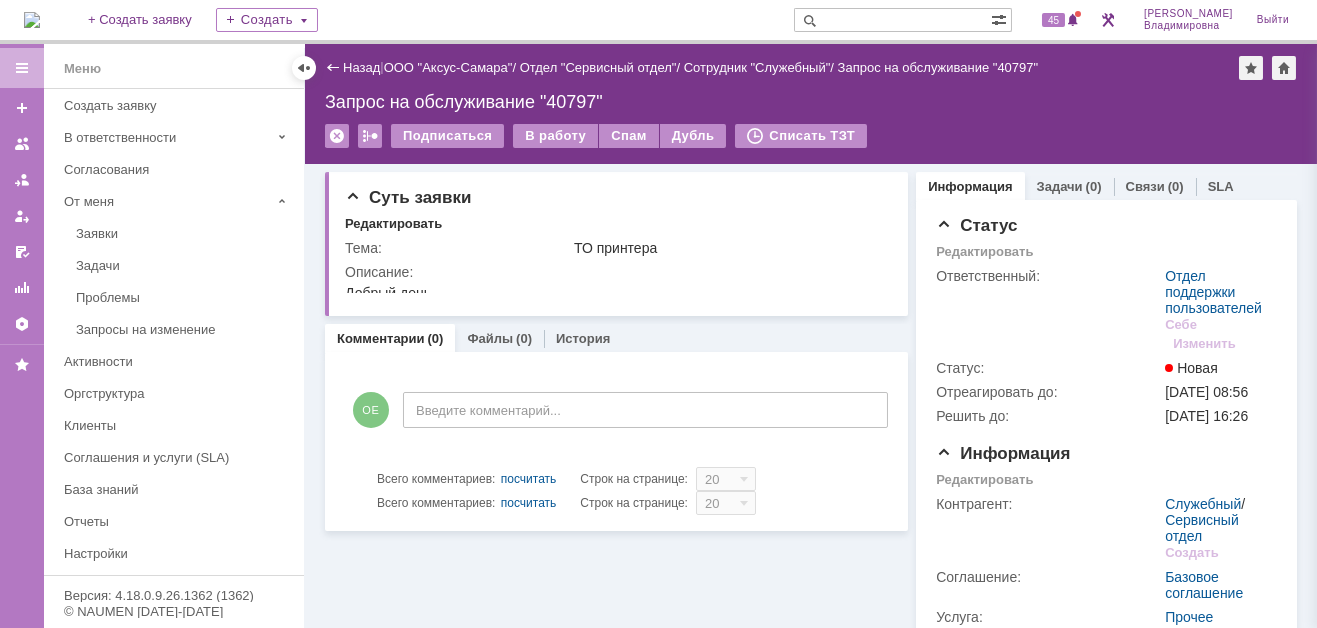 scroll, scrollTop: 0, scrollLeft: 0, axis: both 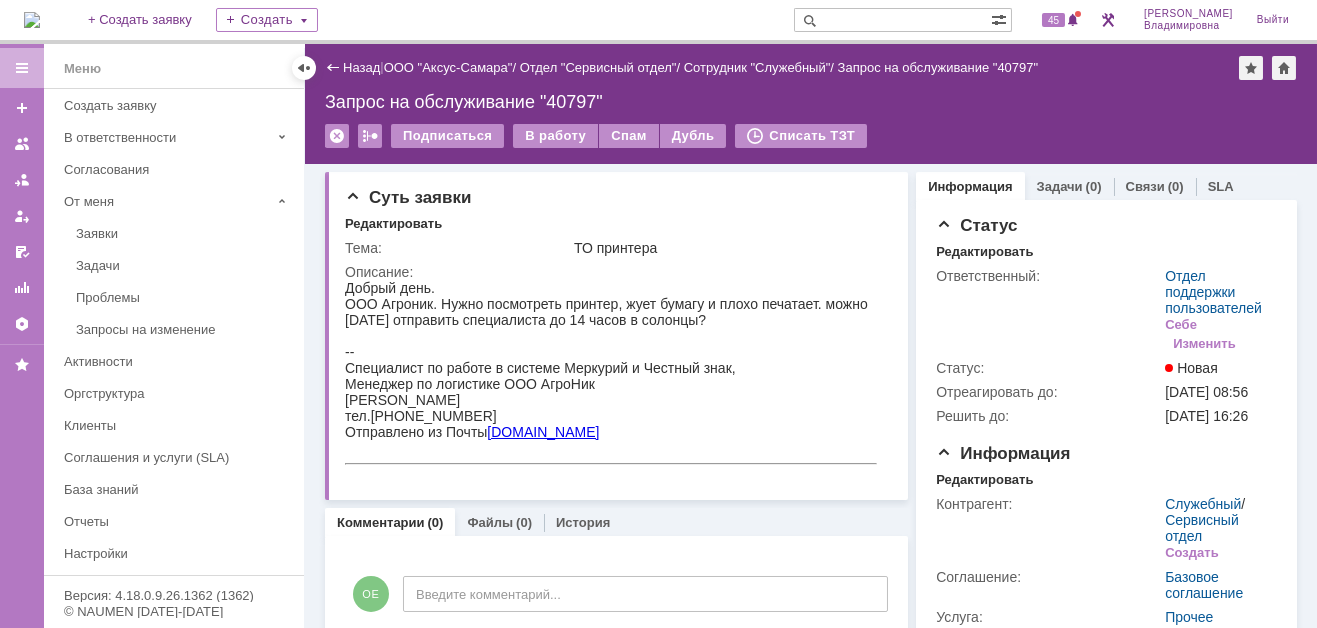 click at bounding box center (892, 20) 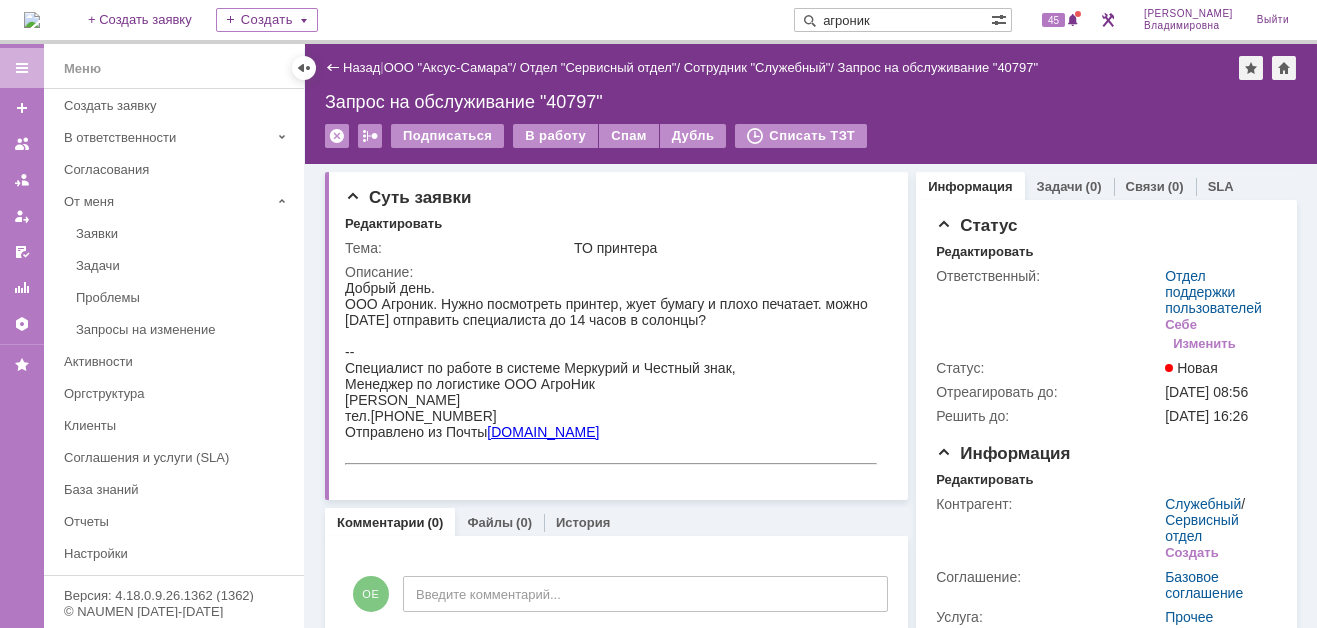 type on "агроник" 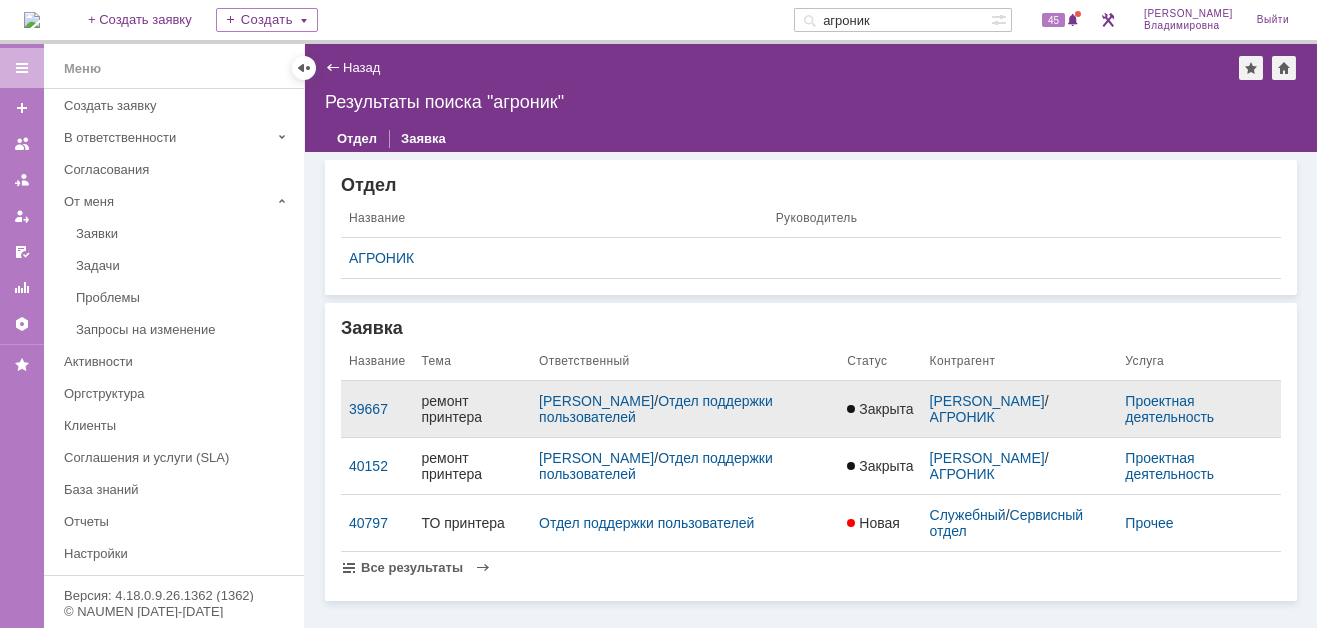 click on "ремонт принтера" at bounding box center [473, 409] 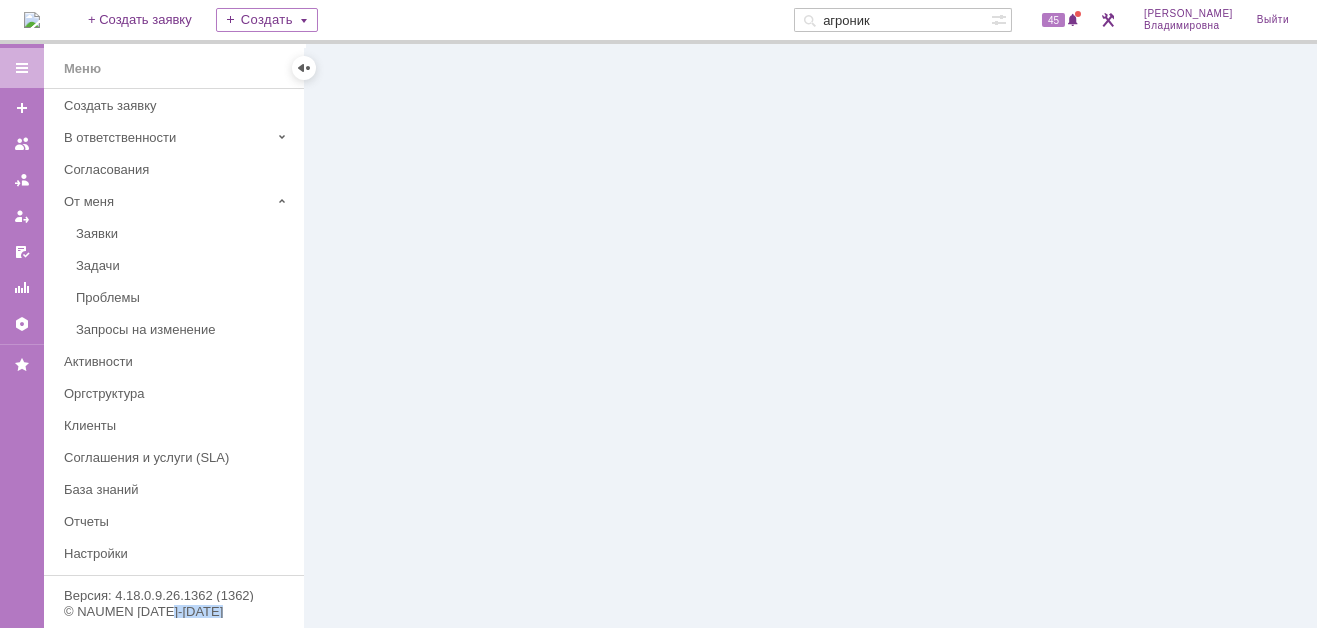 click at bounding box center [811, 336] 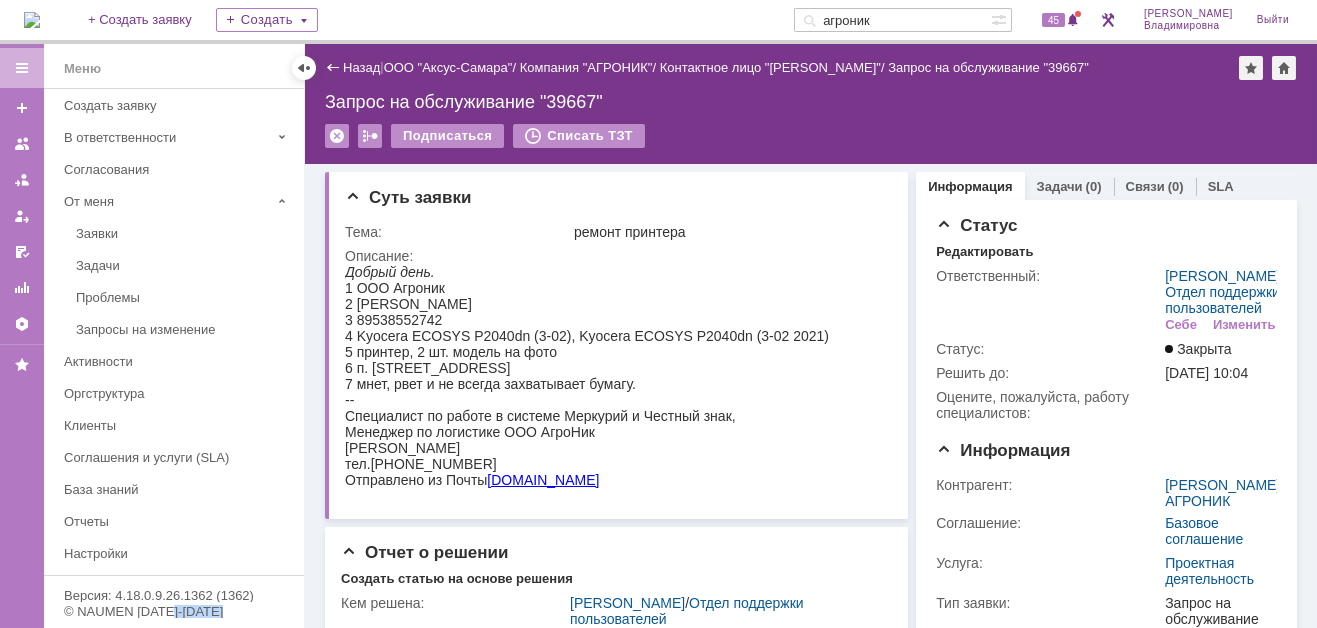 scroll, scrollTop: 0, scrollLeft: 0, axis: both 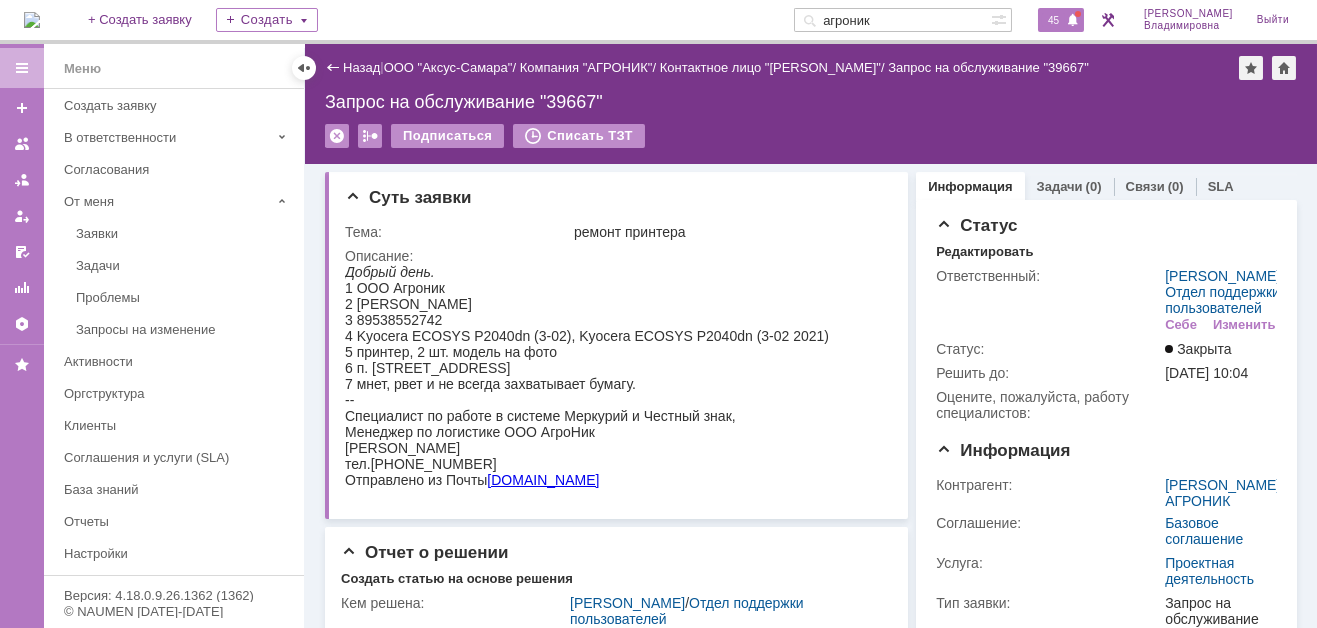 click on "45" at bounding box center [1053, 20] 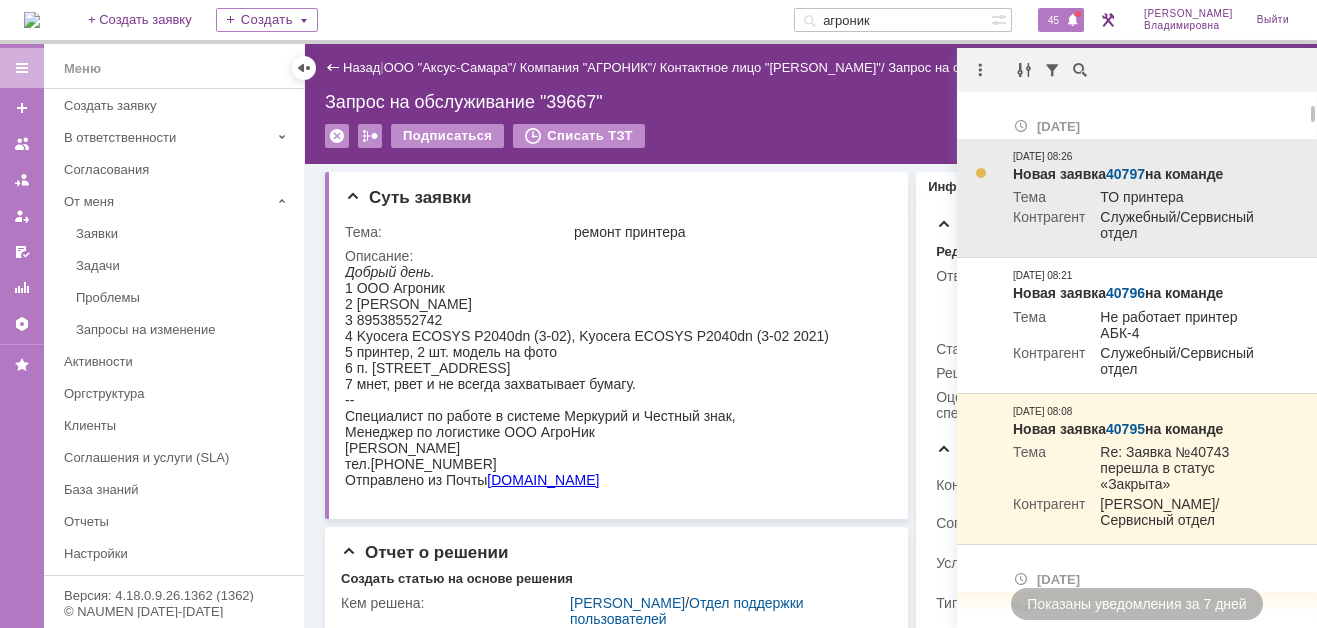 click on "40797" at bounding box center (1125, 174) 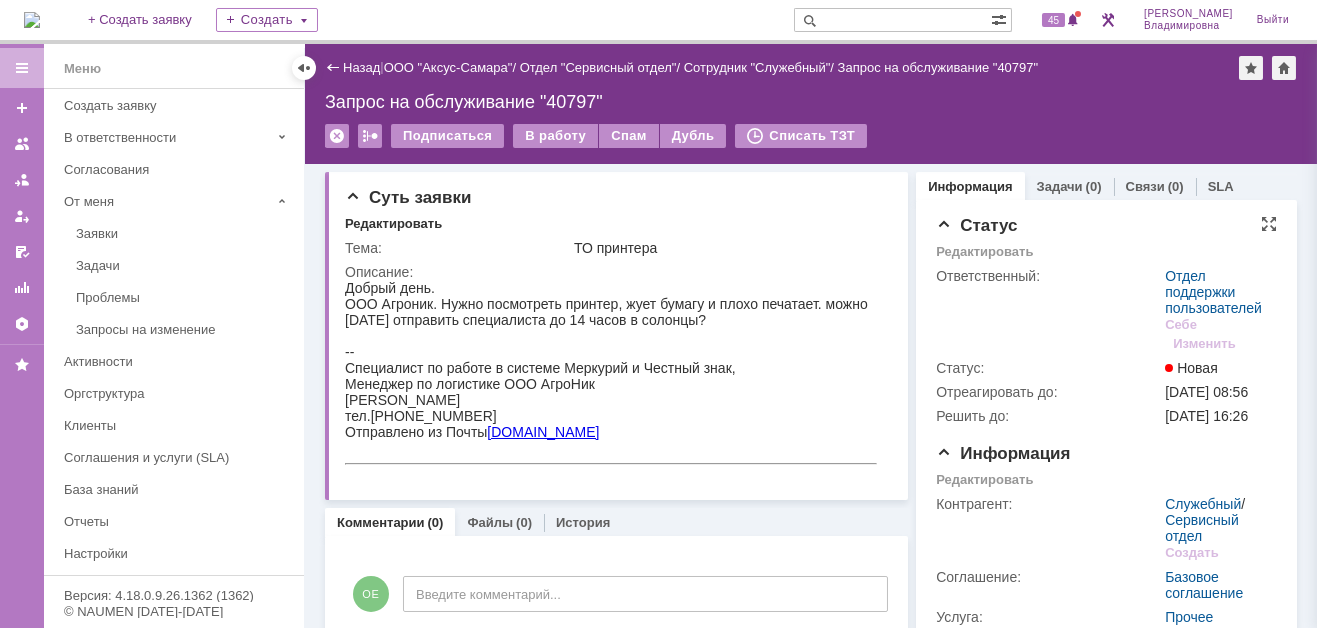 scroll, scrollTop: 0, scrollLeft: 0, axis: both 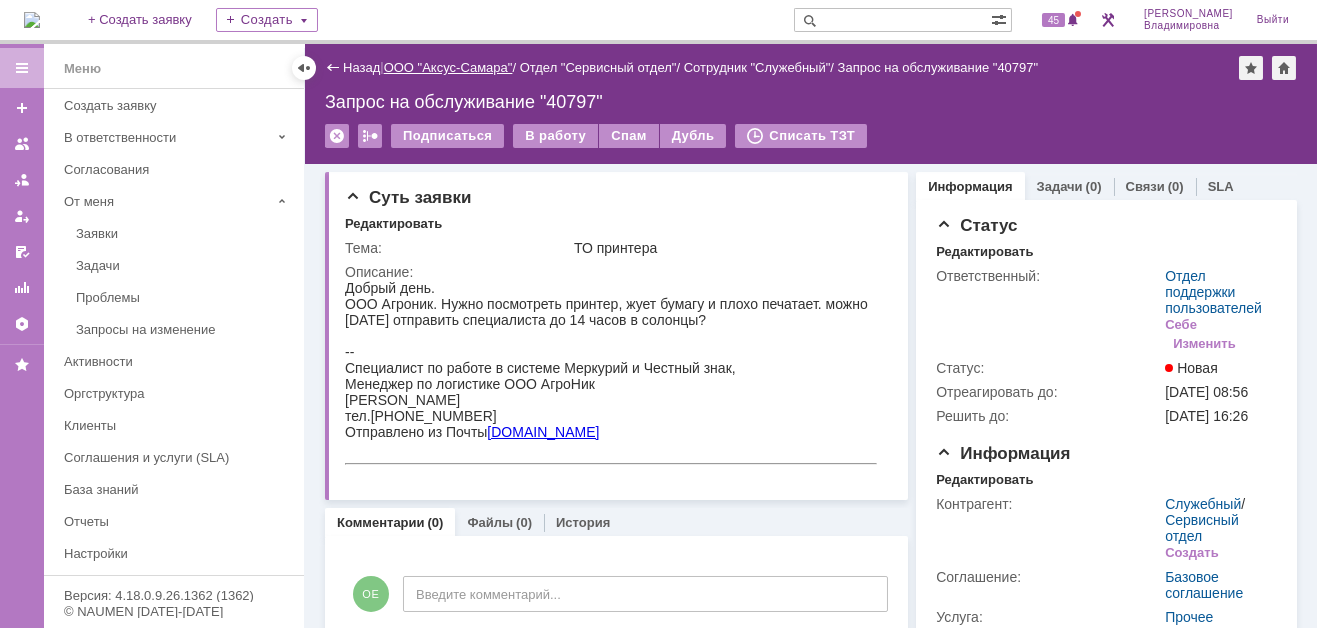 click on "ООО "Аксус-Самара"" at bounding box center [448, 67] 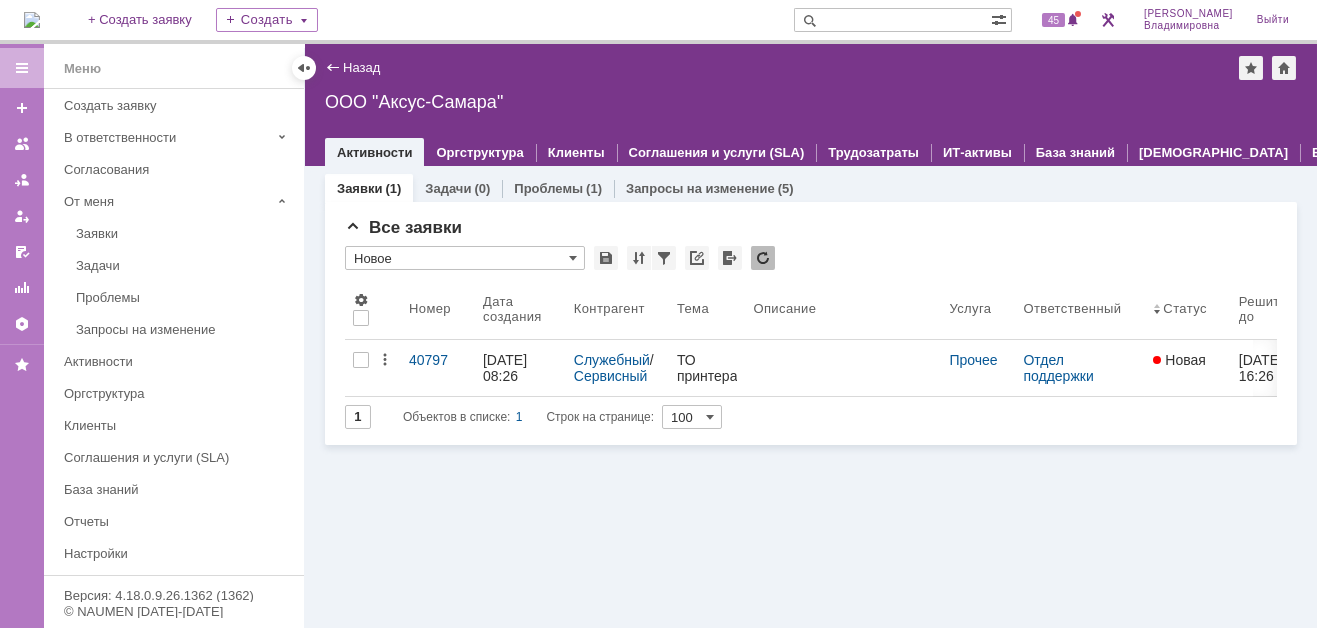 scroll, scrollTop: 0, scrollLeft: 0, axis: both 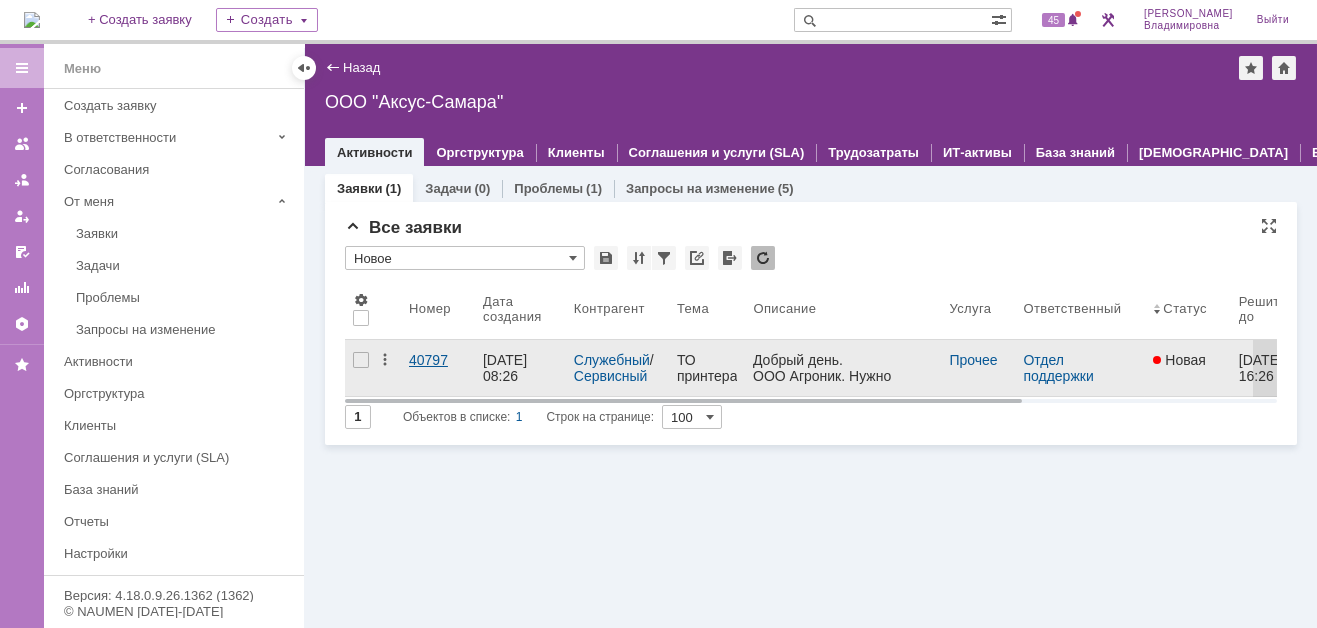 click on "40797" at bounding box center [438, 360] 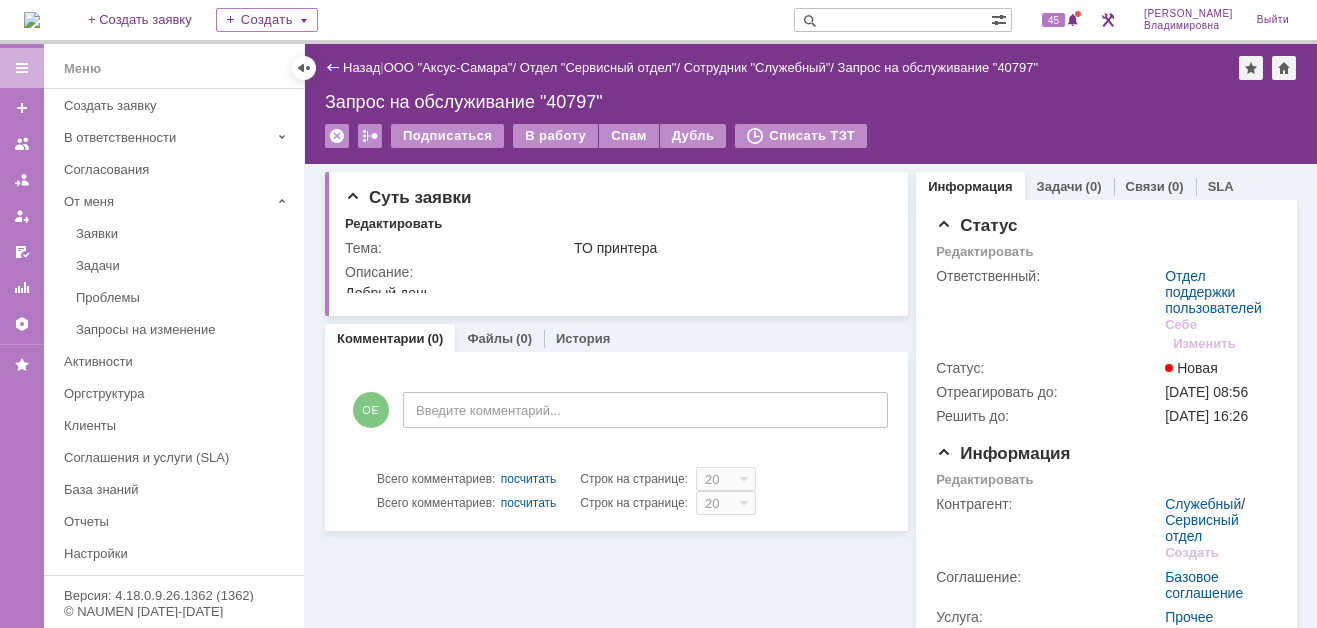 scroll, scrollTop: 0, scrollLeft: 0, axis: both 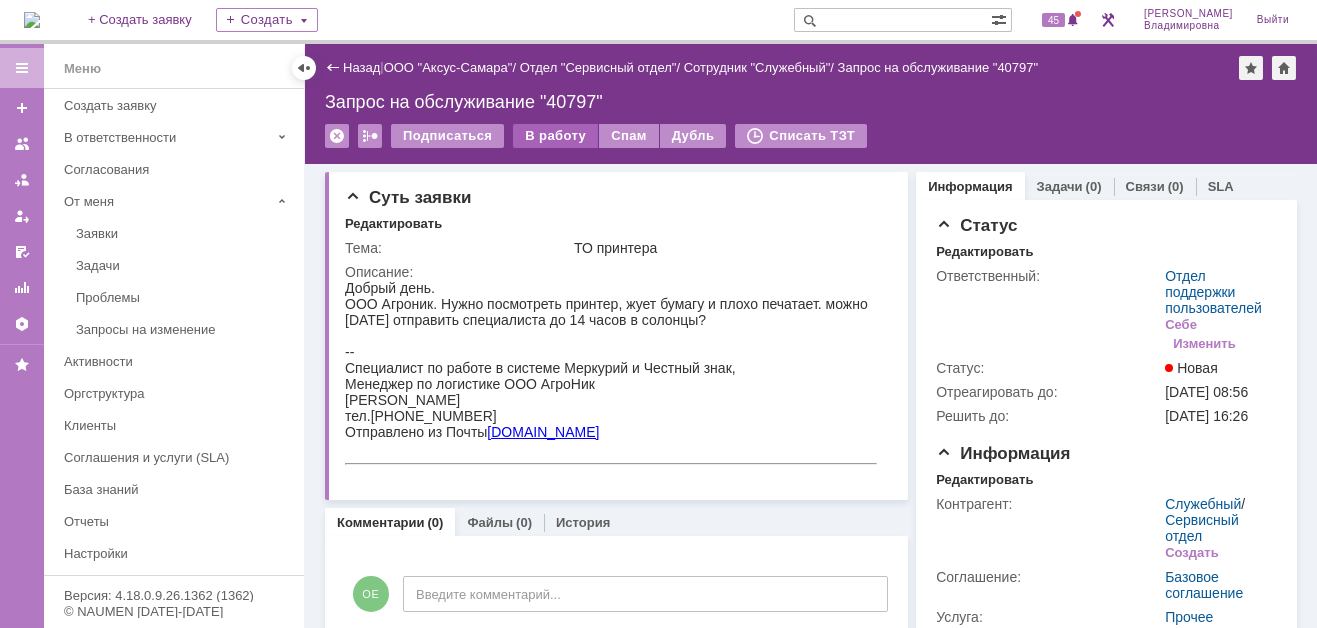 click on "В работу" at bounding box center [555, 136] 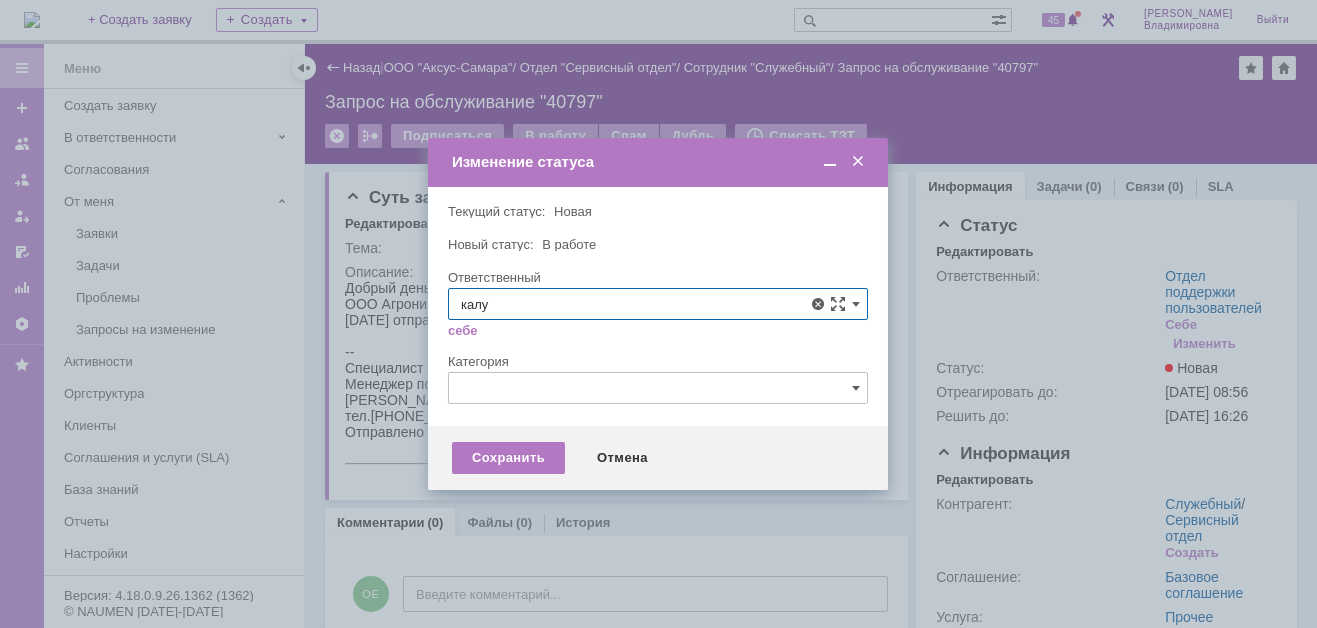 click on "[PERSON_NAME]" at bounding box center [658, 450] 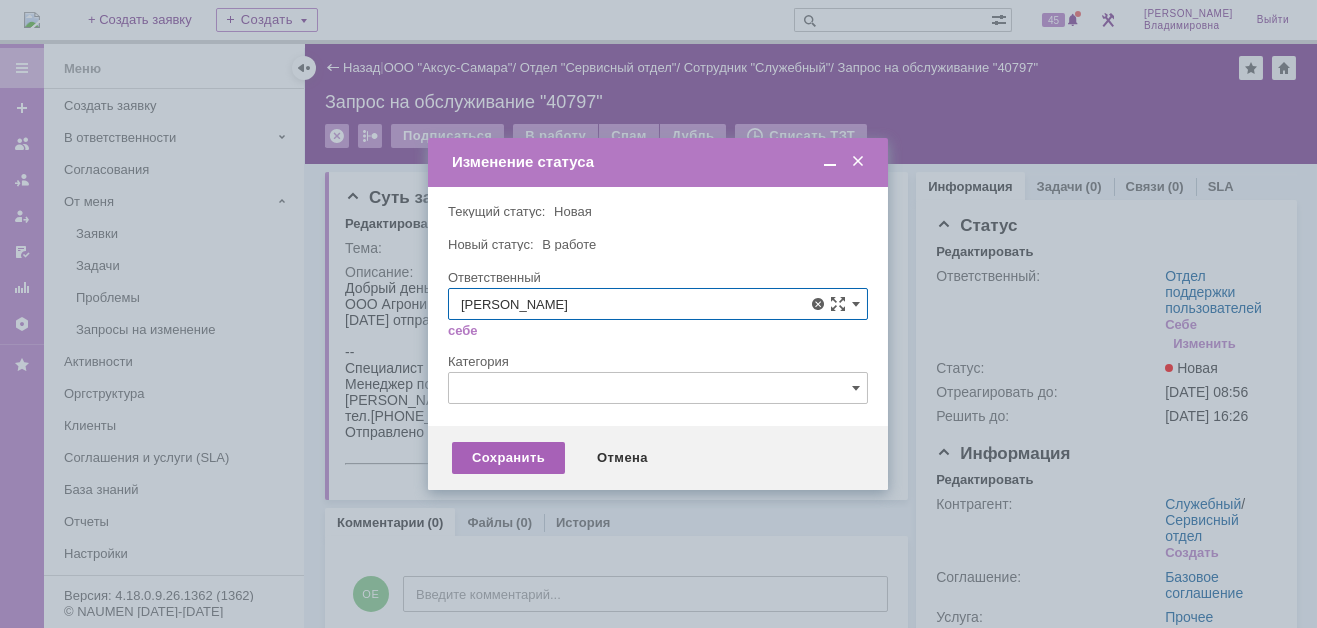 type on "[PERSON_NAME]" 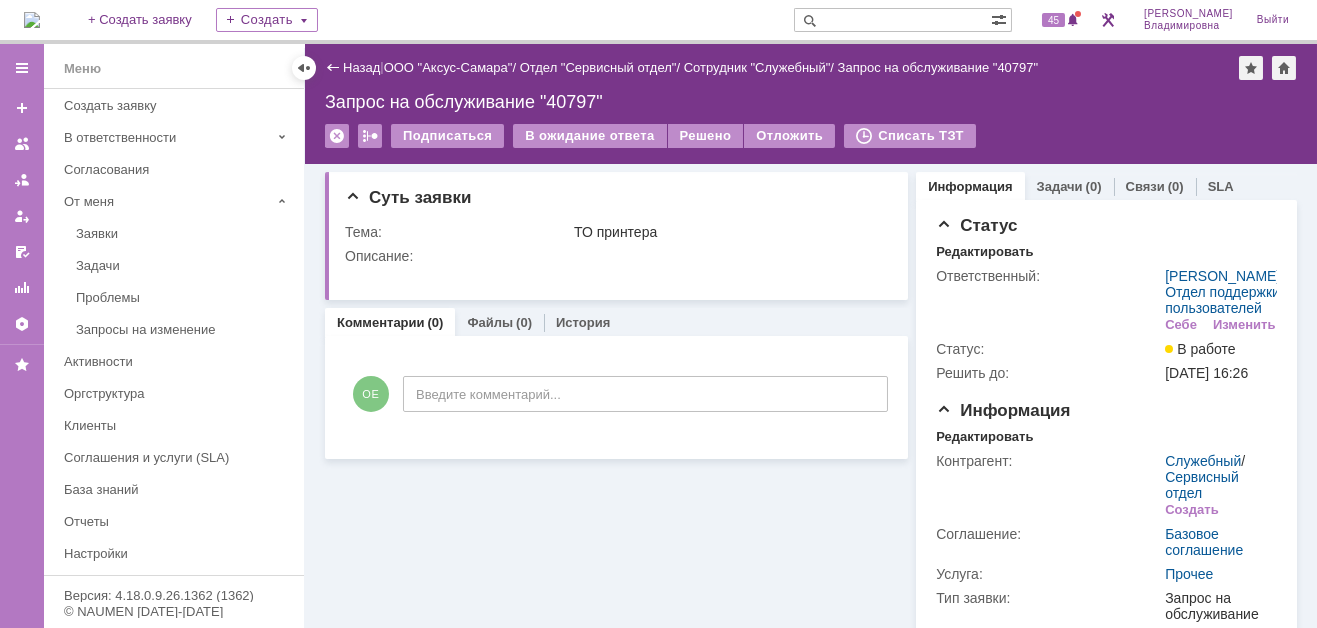 scroll, scrollTop: 0, scrollLeft: 0, axis: both 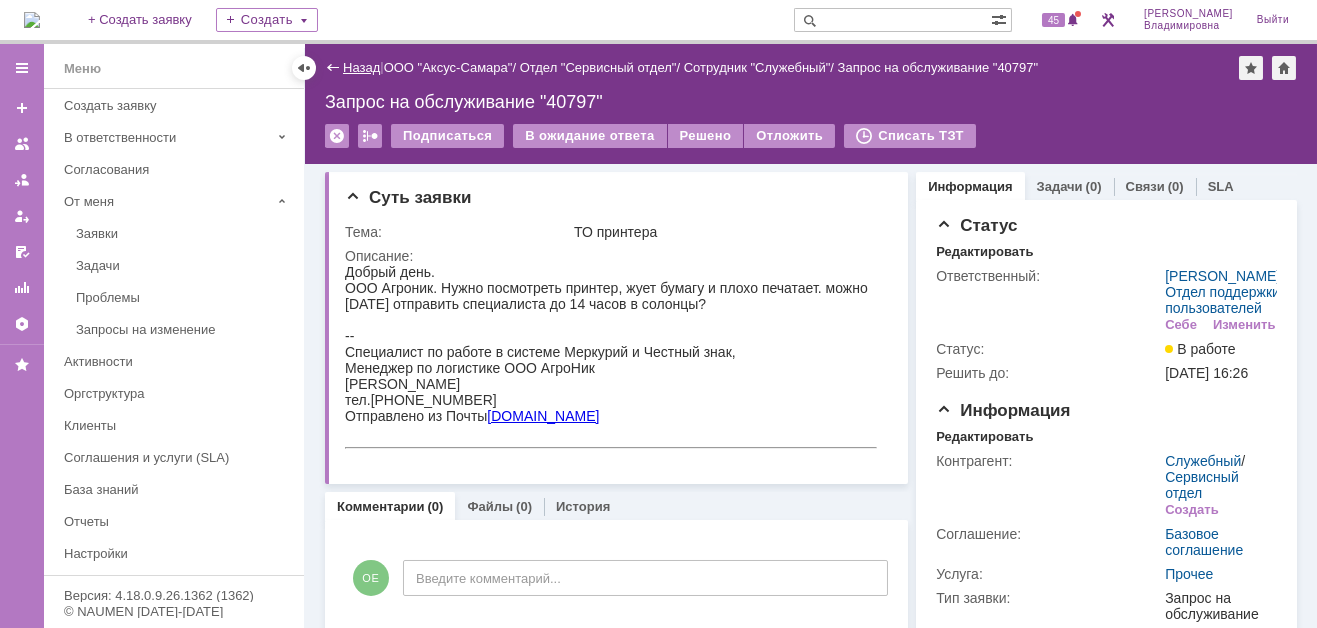 click on "Назад" at bounding box center (361, 67) 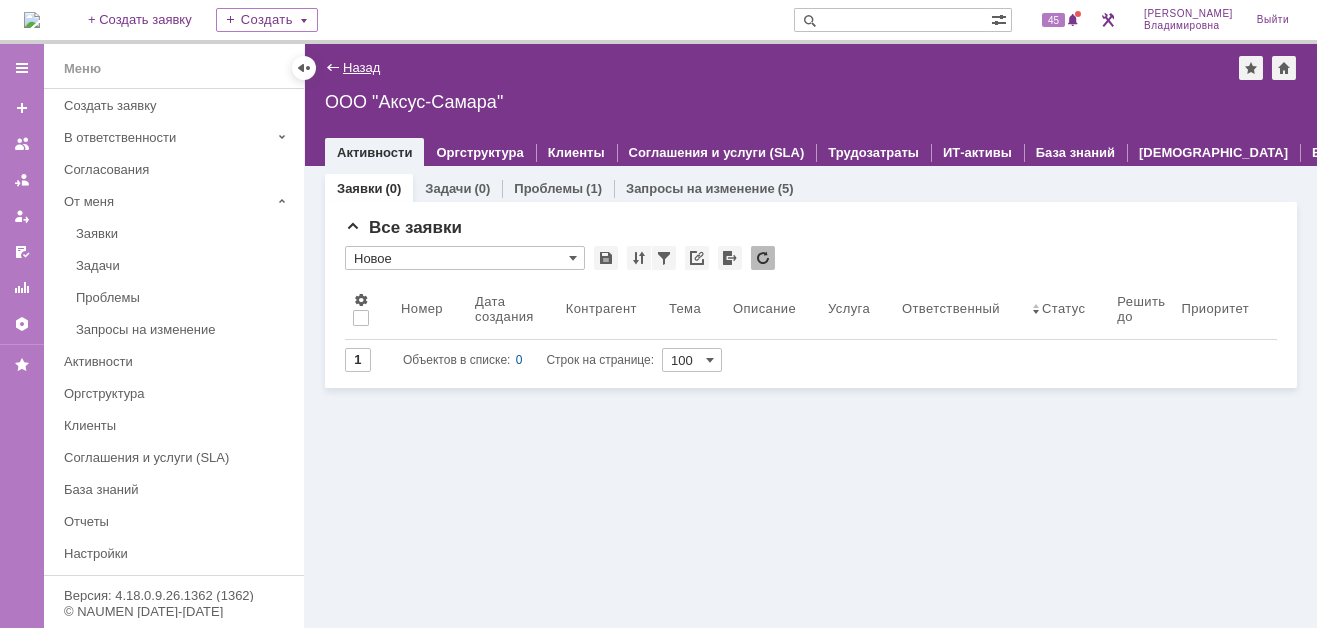 click on "Назад" at bounding box center [361, 67] 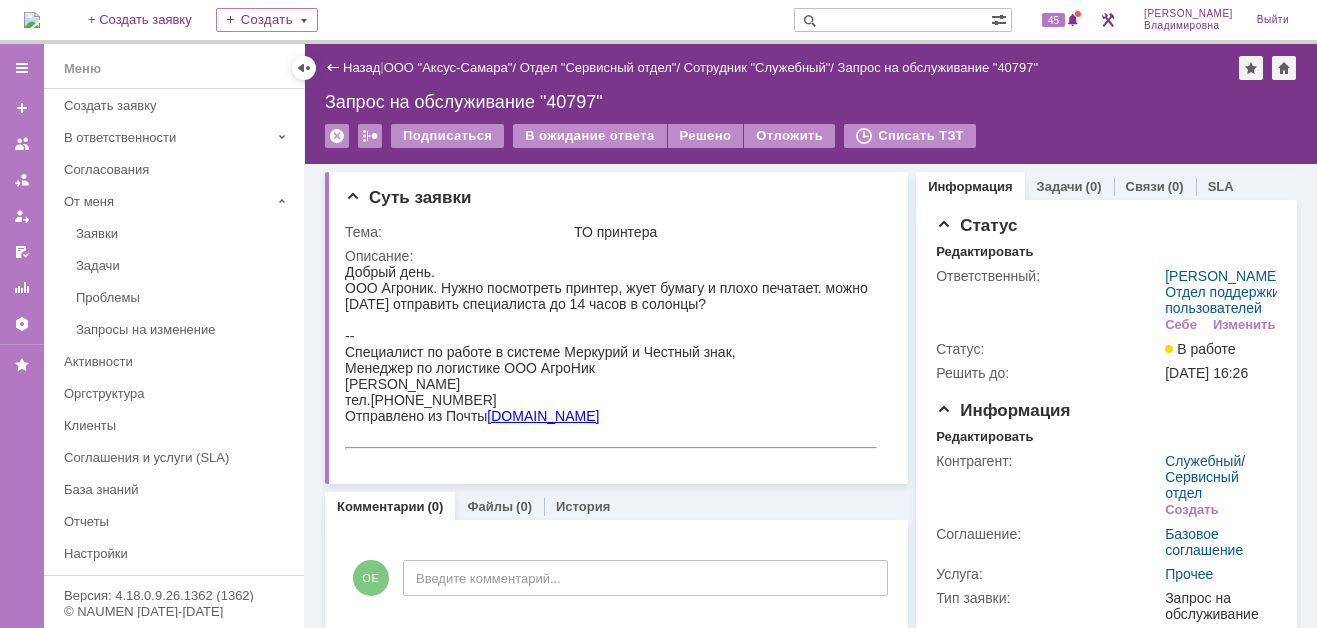 scroll, scrollTop: 0, scrollLeft: 0, axis: both 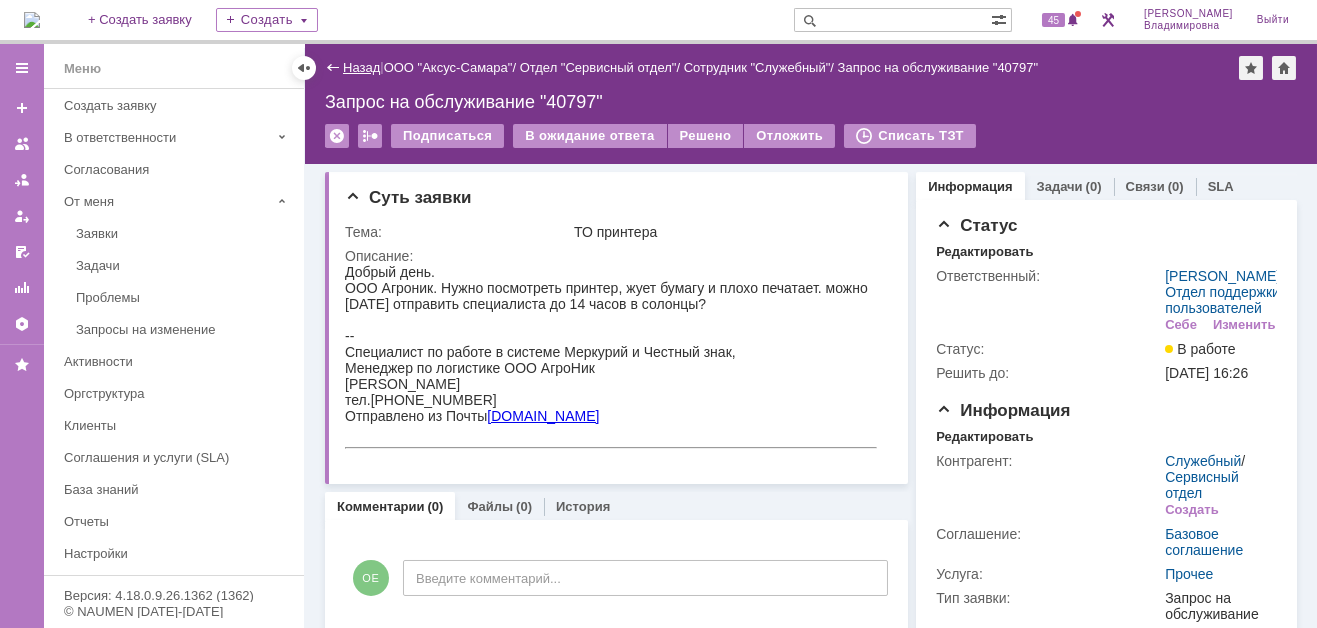 click on "Назад" at bounding box center [361, 67] 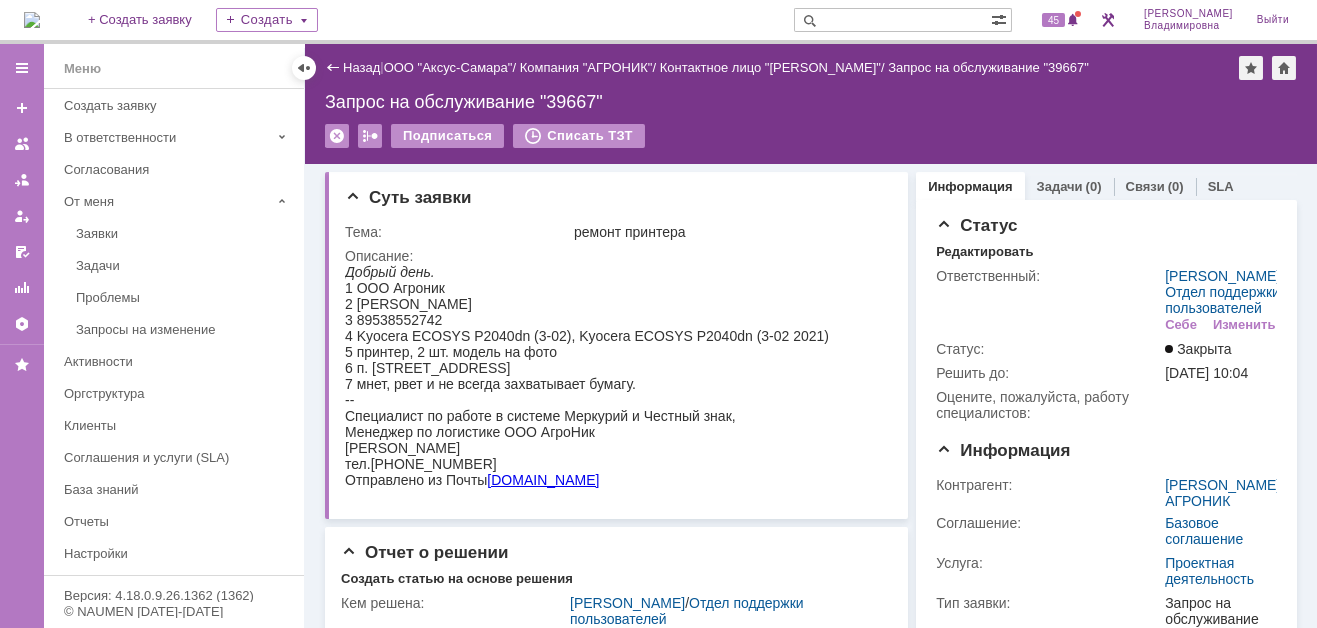 scroll, scrollTop: 0, scrollLeft: 0, axis: both 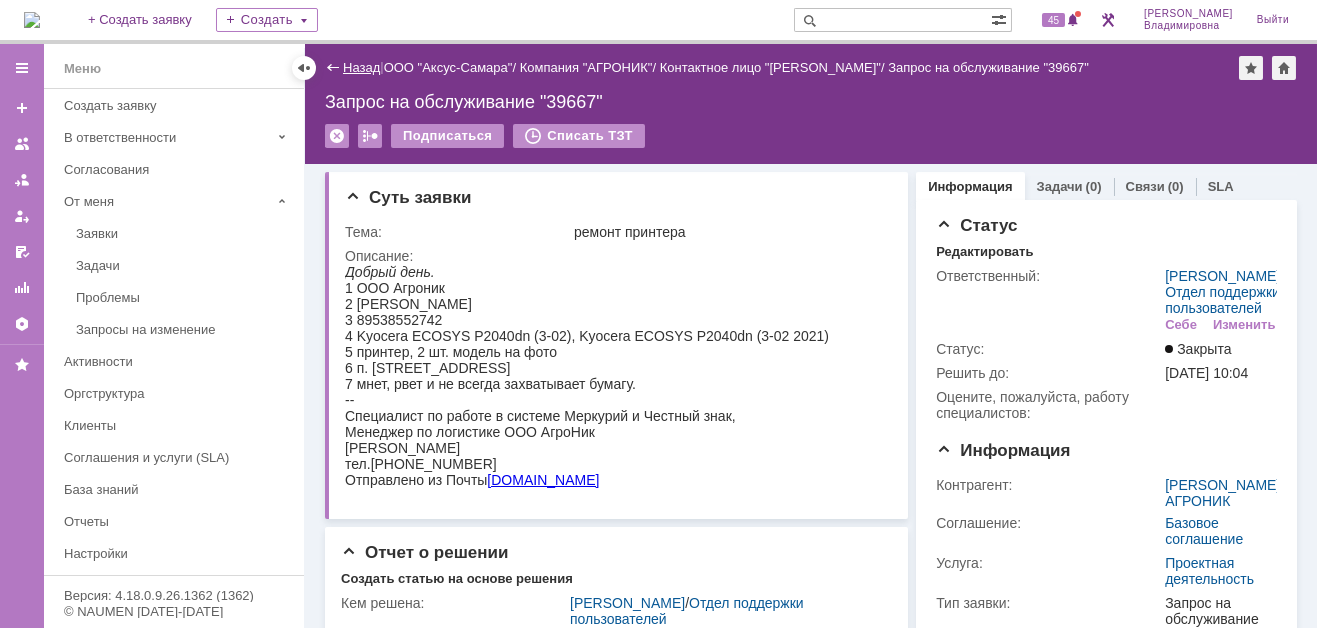 click on "Назад" at bounding box center (361, 67) 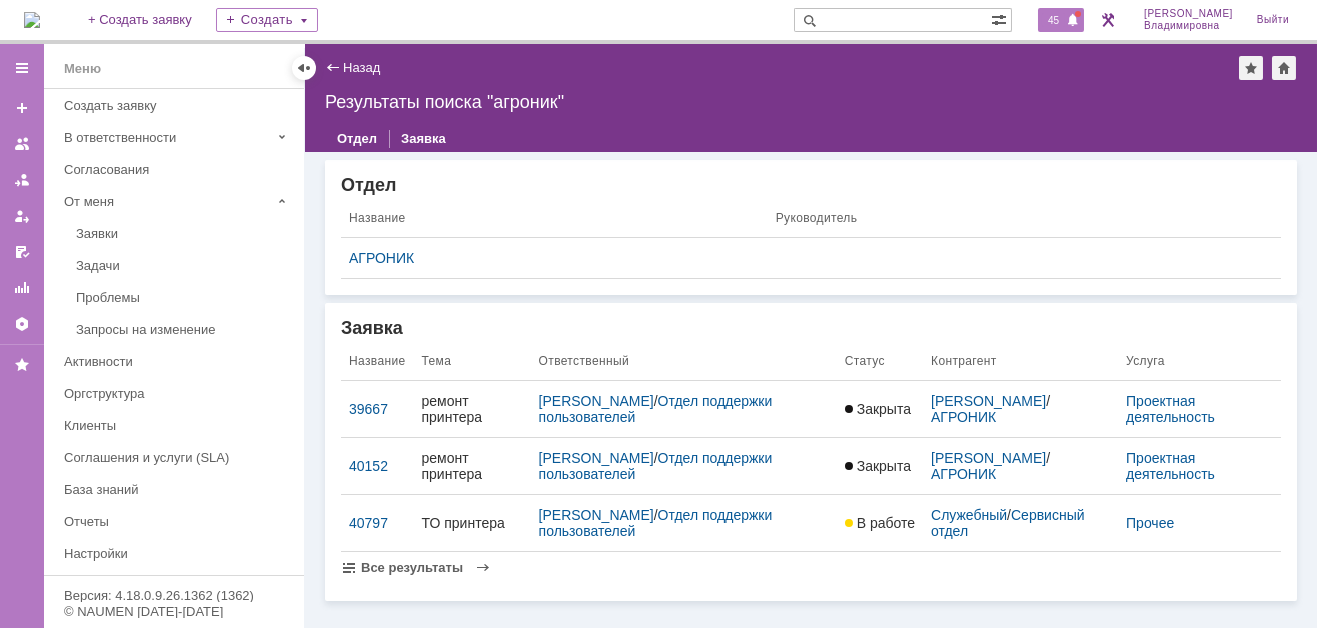 click on "45" at bounding box center [1053, 20] 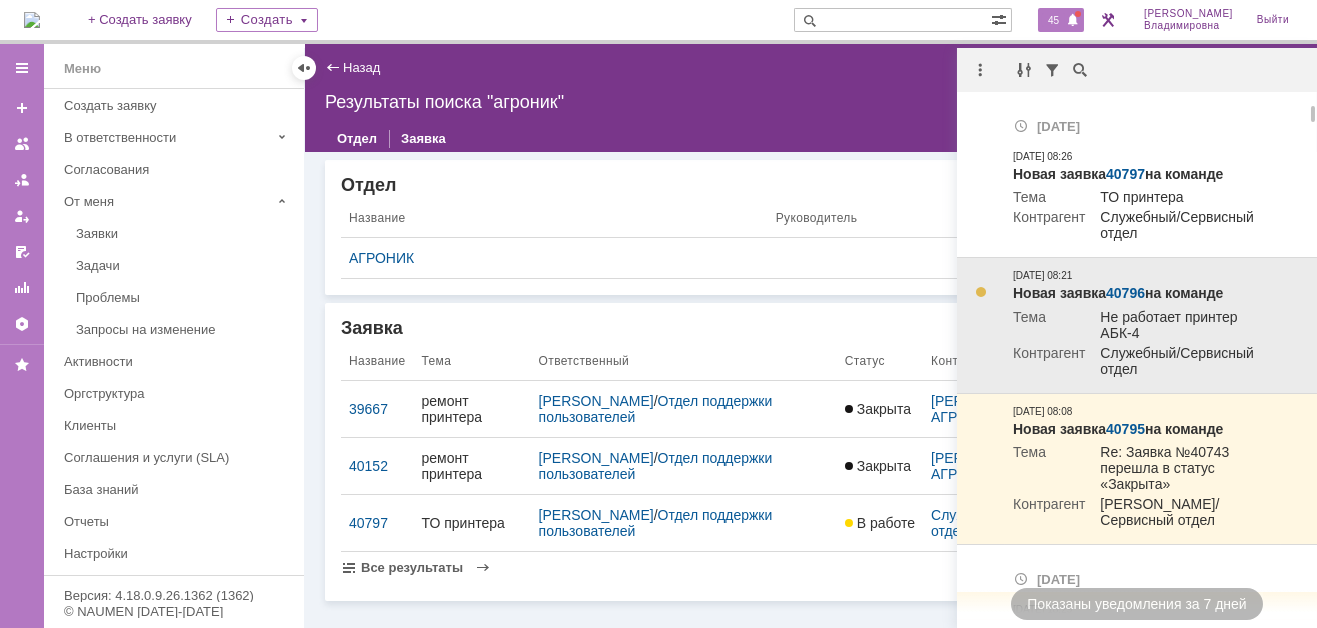 click on "40796" at bounding box center (1125, 293) 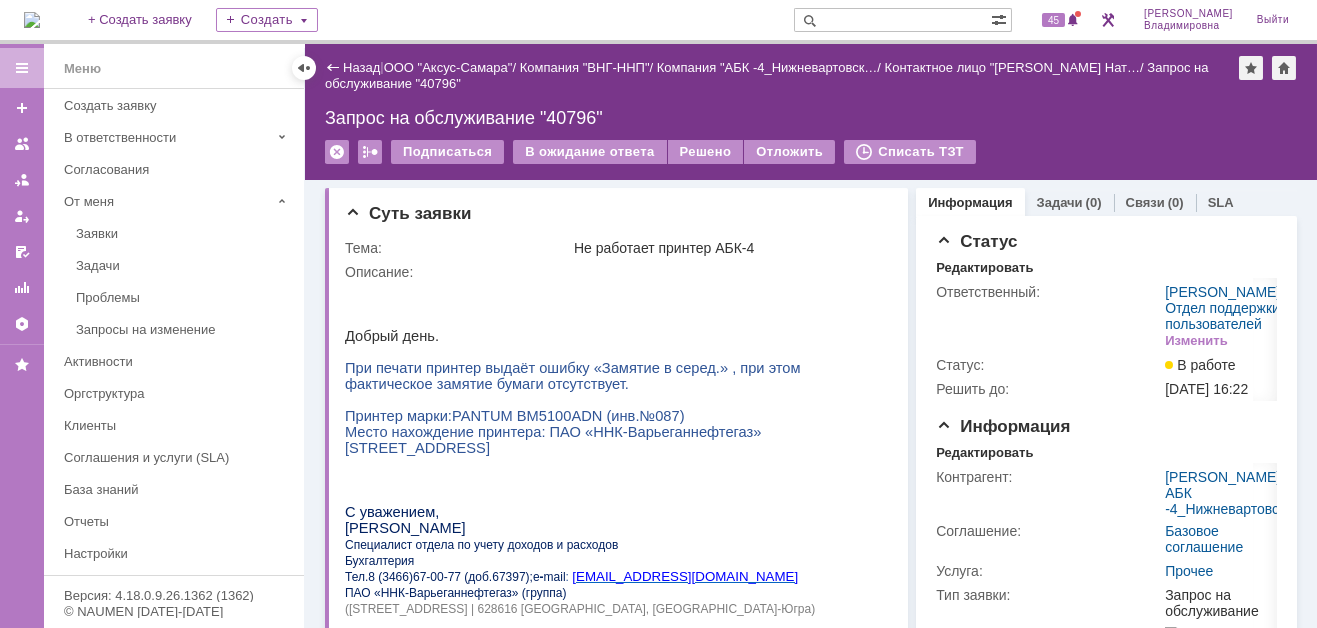 scroll, scrollTop: 0, scrollLeft: 0, axis: both 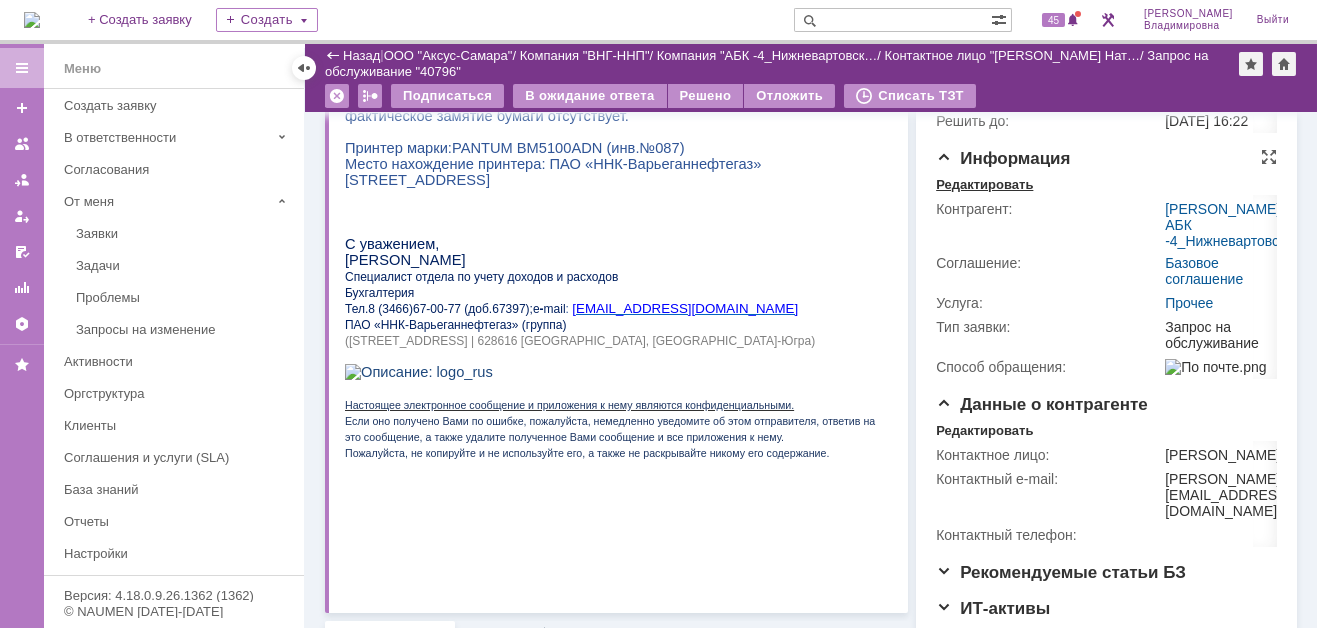click on "Редактировать" at bounding box center (984, 185) 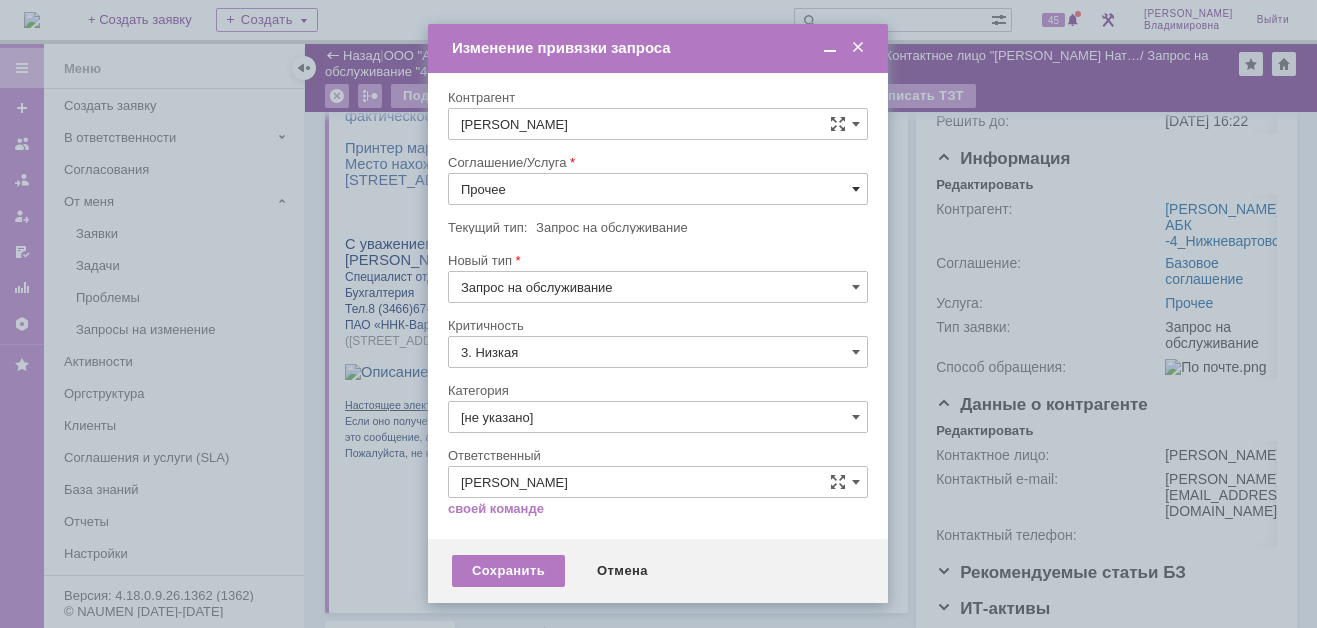 click at bounding box center (856, 189) 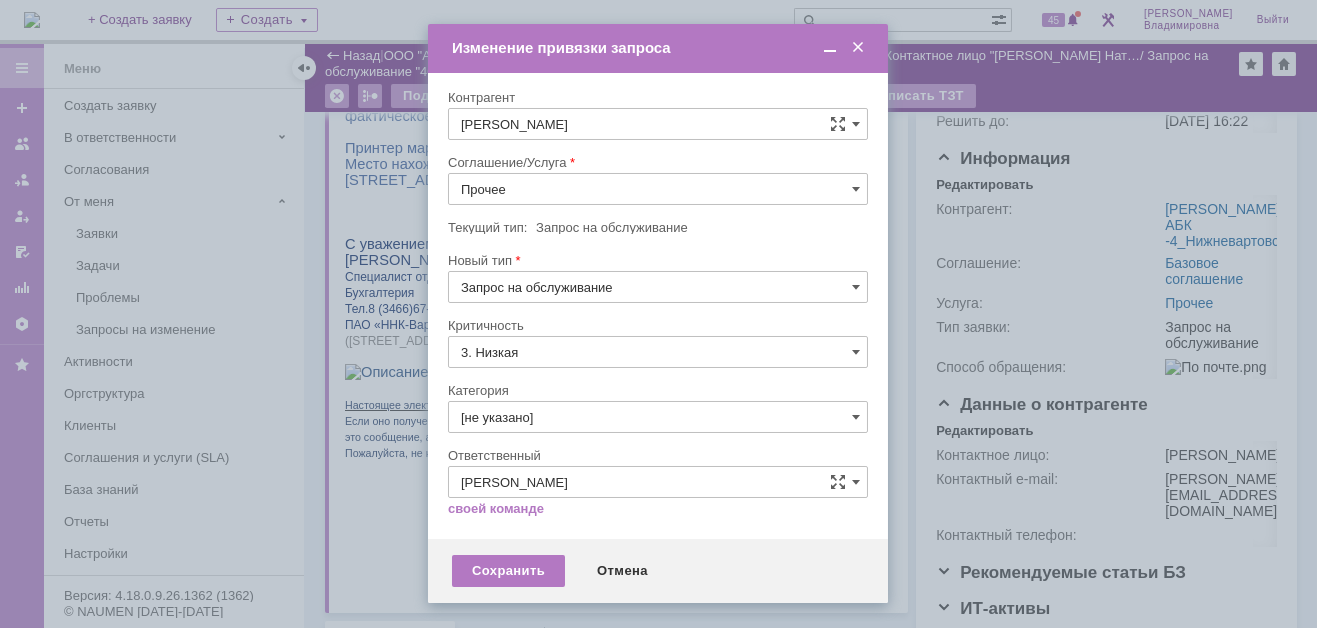 scroll, scrollTop: 121, scrollLeft: 0, axis: vertical 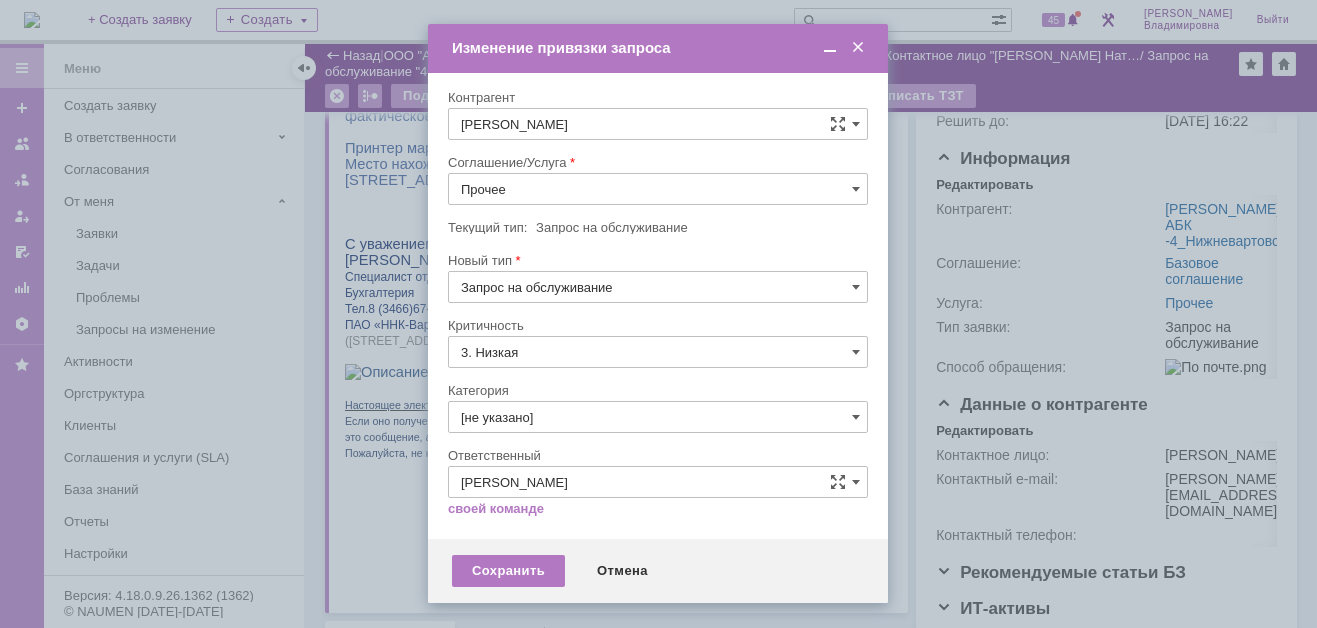 click on "ПТ_ диагностика/ ремонтно-восстановительные работы" at bounding box center [658, 369] 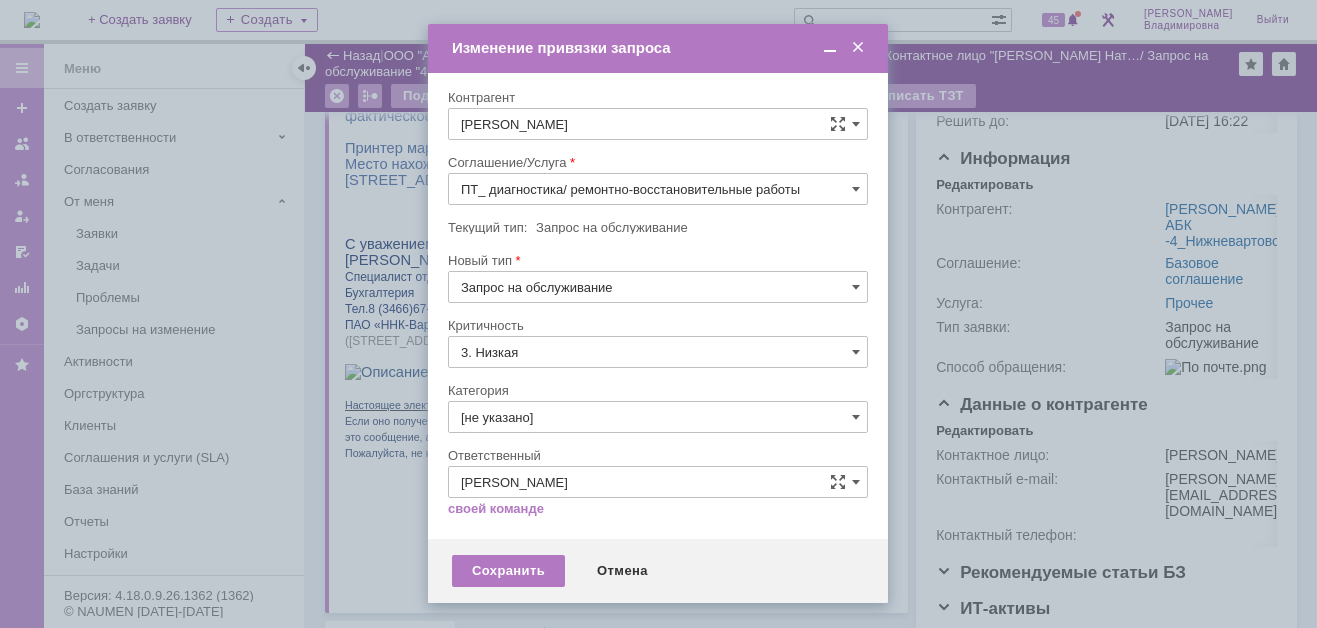 click on "Критичность" at bounding box center (658, 98) 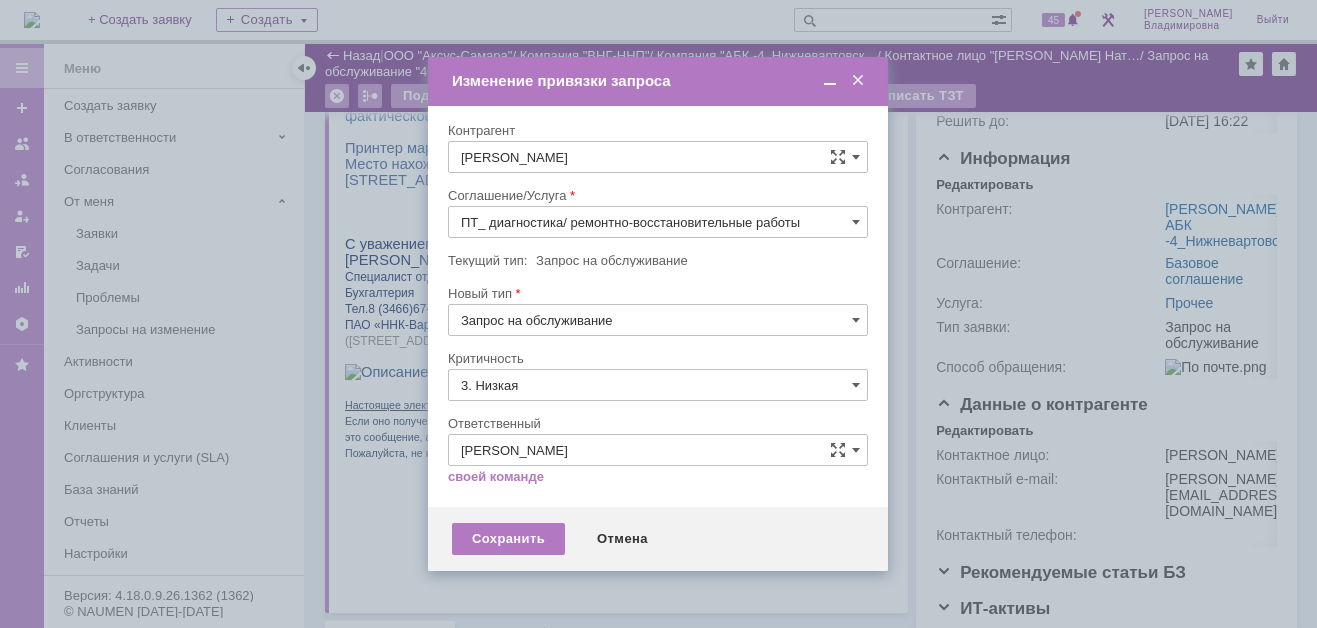 type on "ПТ_ диагностика/ ремонтно-восстановительные работы" 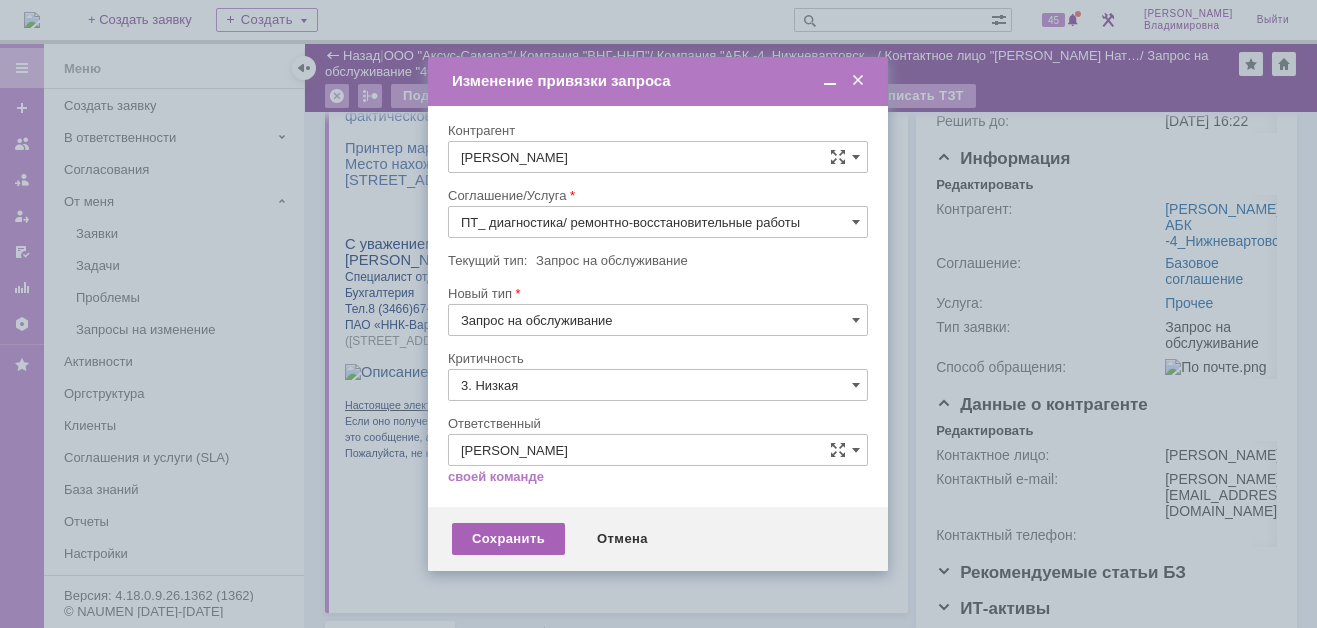 click on "Сохранить" at bounding box center [508, 539] 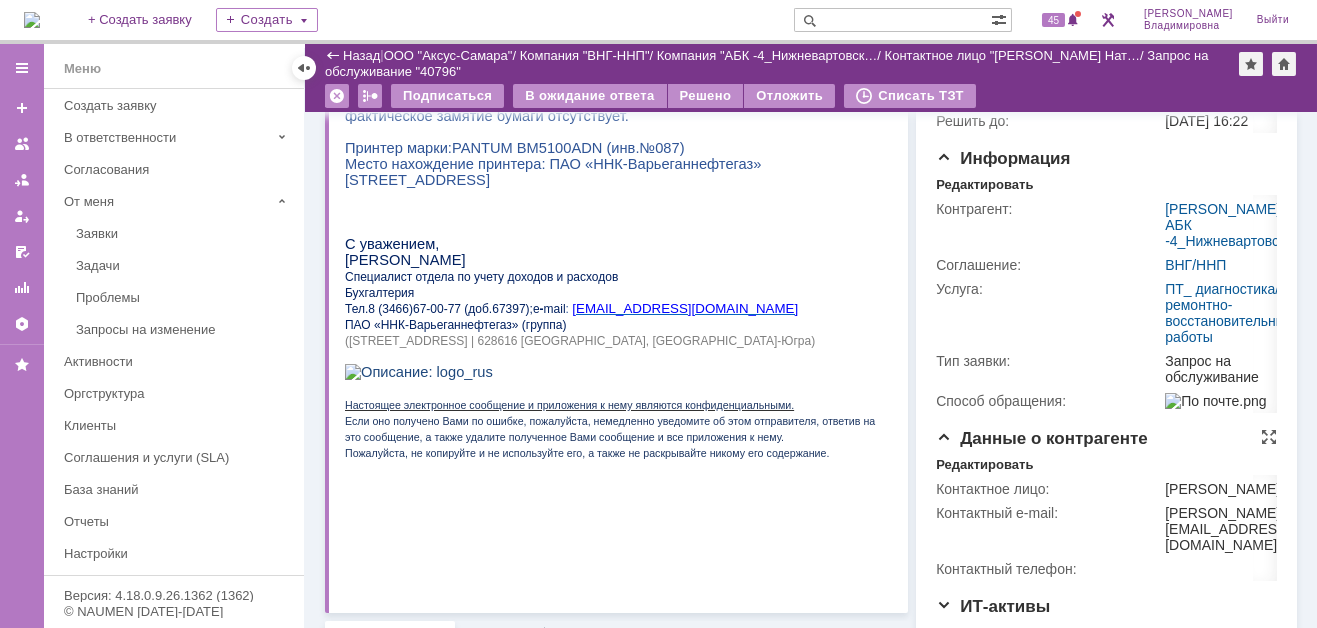 scroll, scrollTop: 0, scrollLeft: 0, axis: both 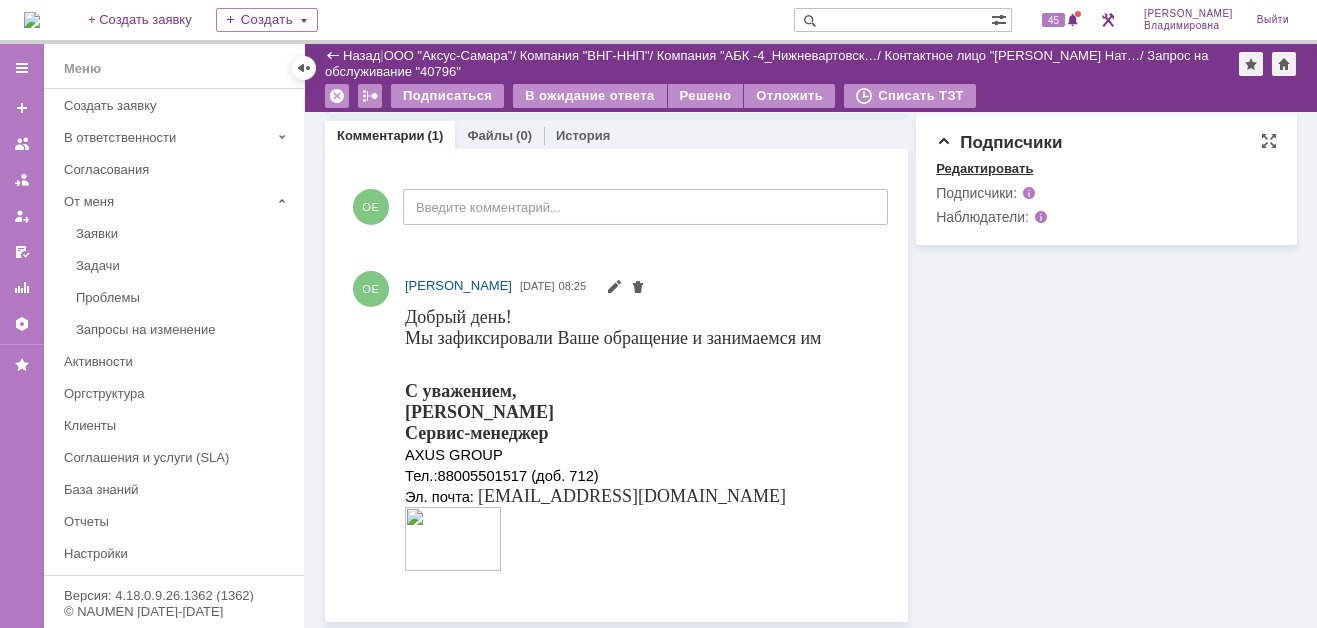 click on "Редактировать" at bounding box center (984, 169) 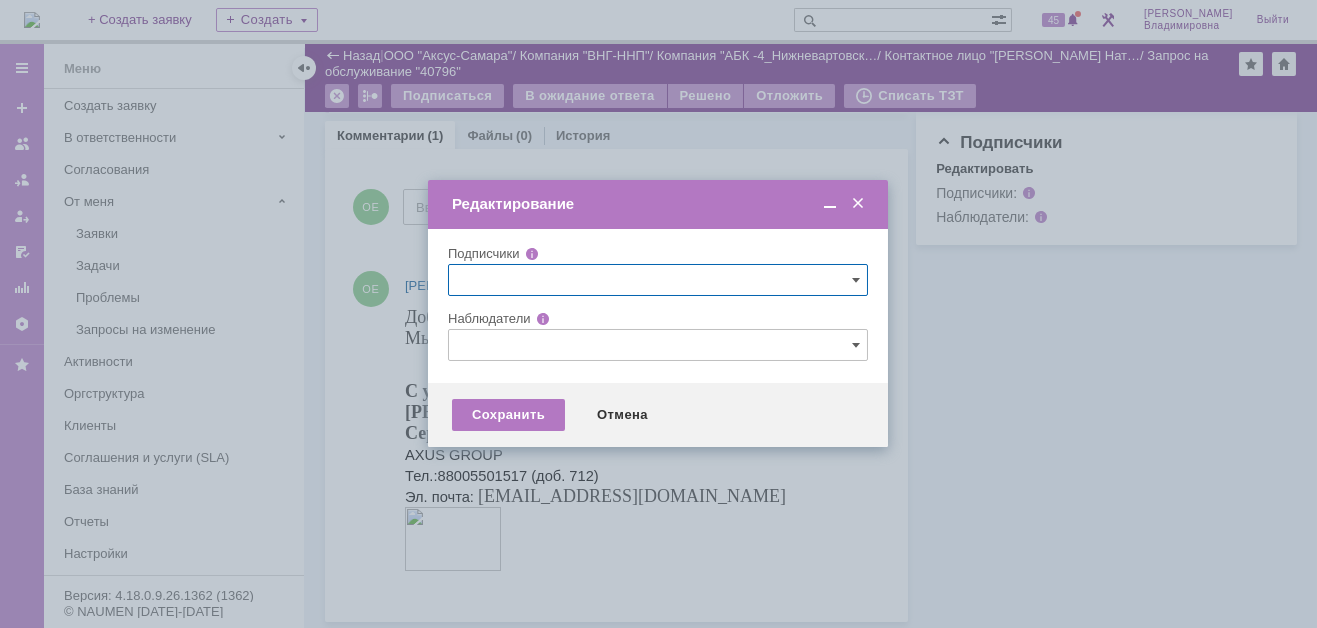 click at bounding box center [658, 345] 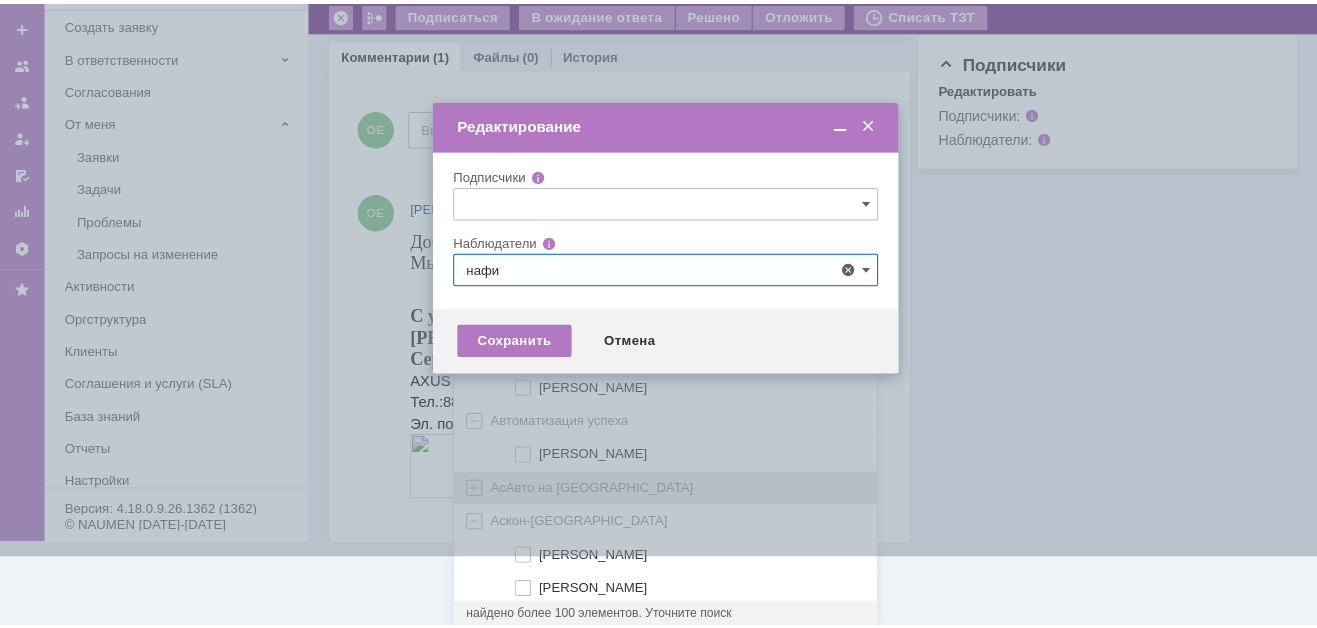 scroll, scrollTop: 0, scrollLeft: 0, axis: both 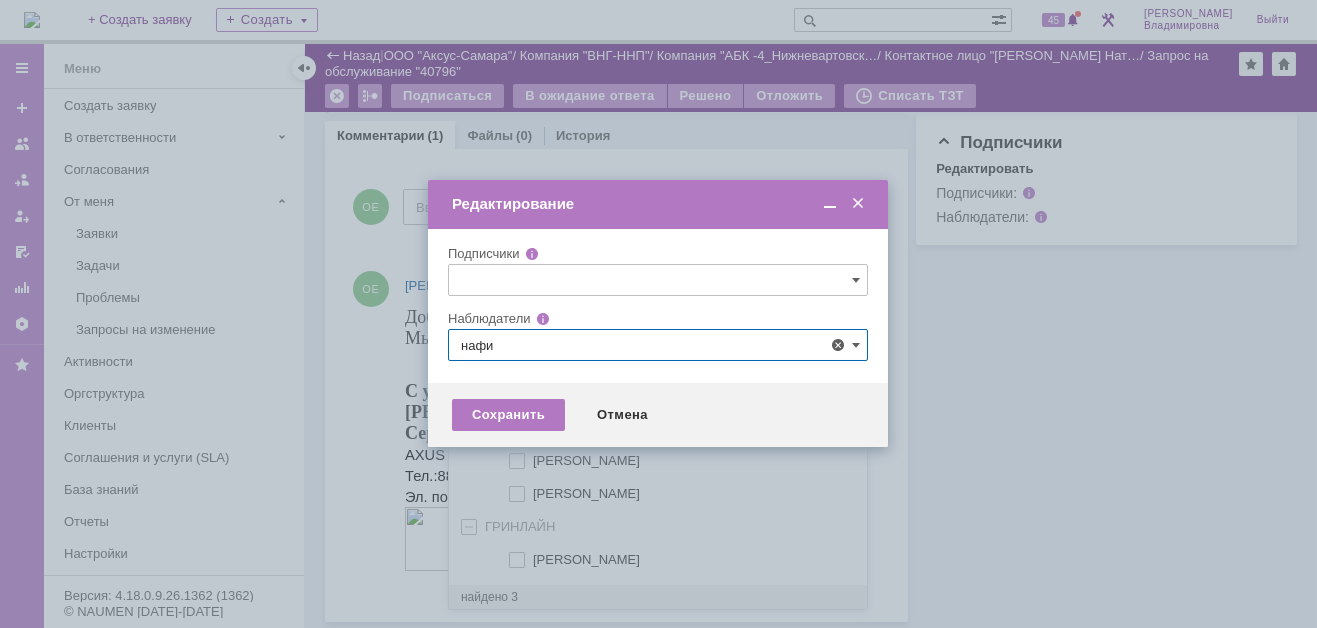 drag, startPoint x: 516, startPoint y: 488, endPoint x: 372, endPoint y: 495, distance: 144.17004 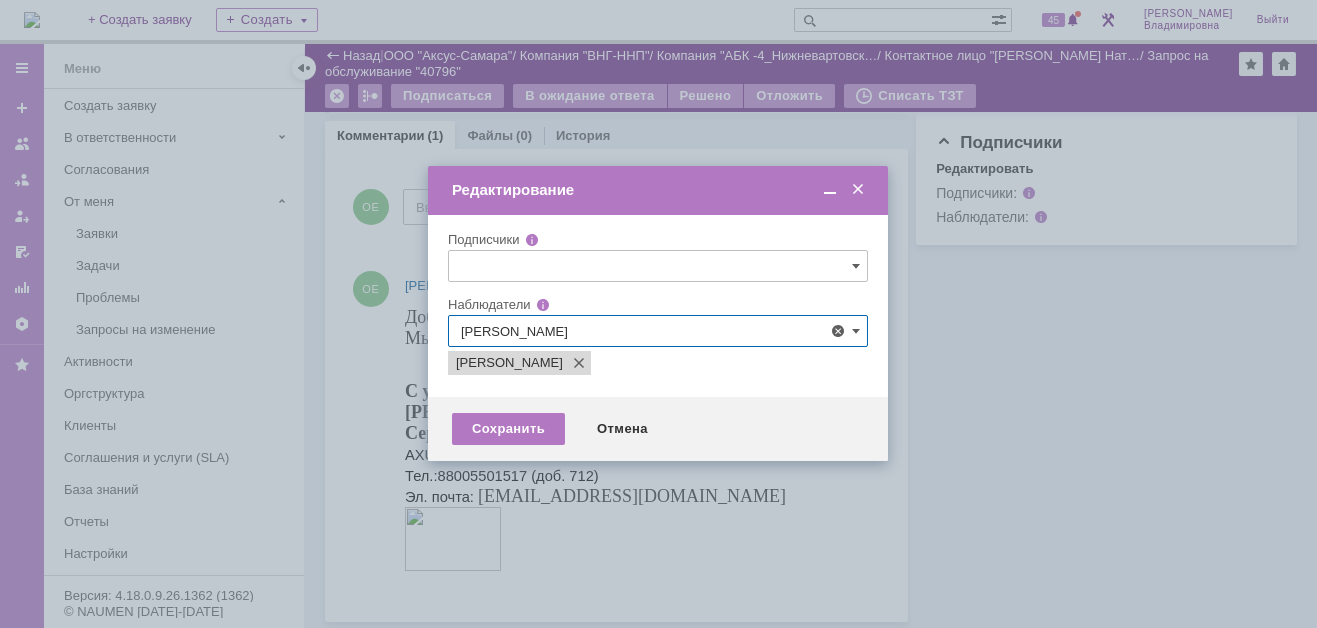 click at bounding box center [658, 314] 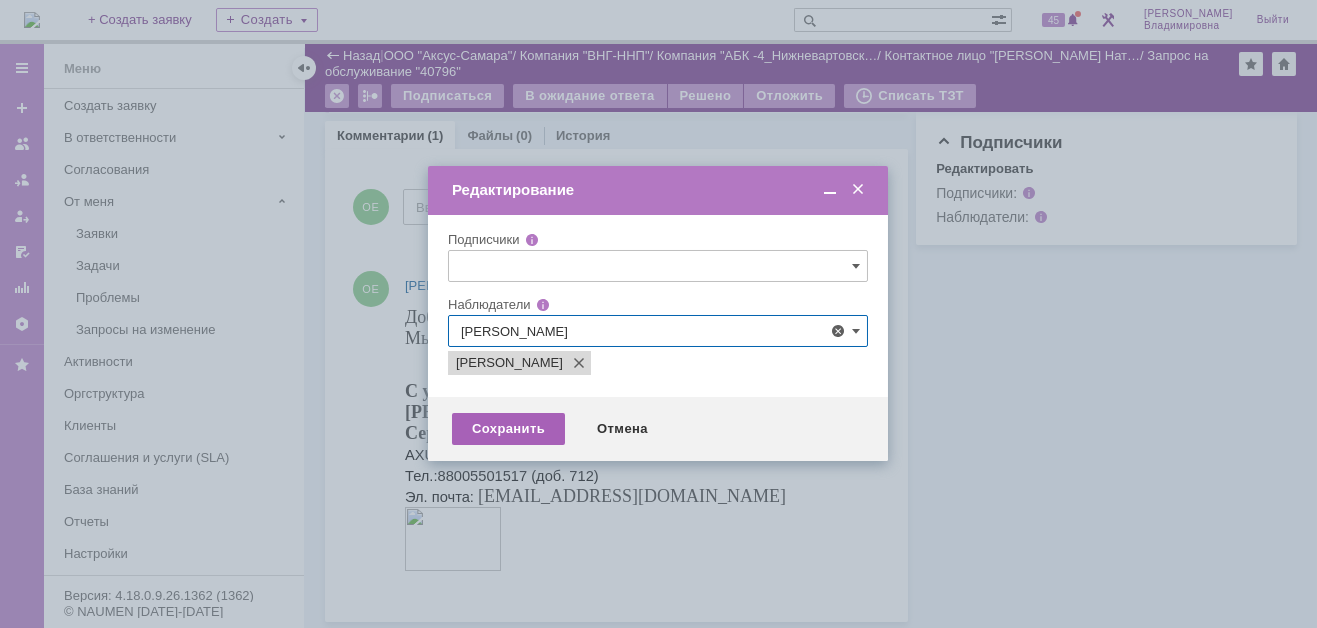 click on "Сохранить" at bounding box center [508, 429] 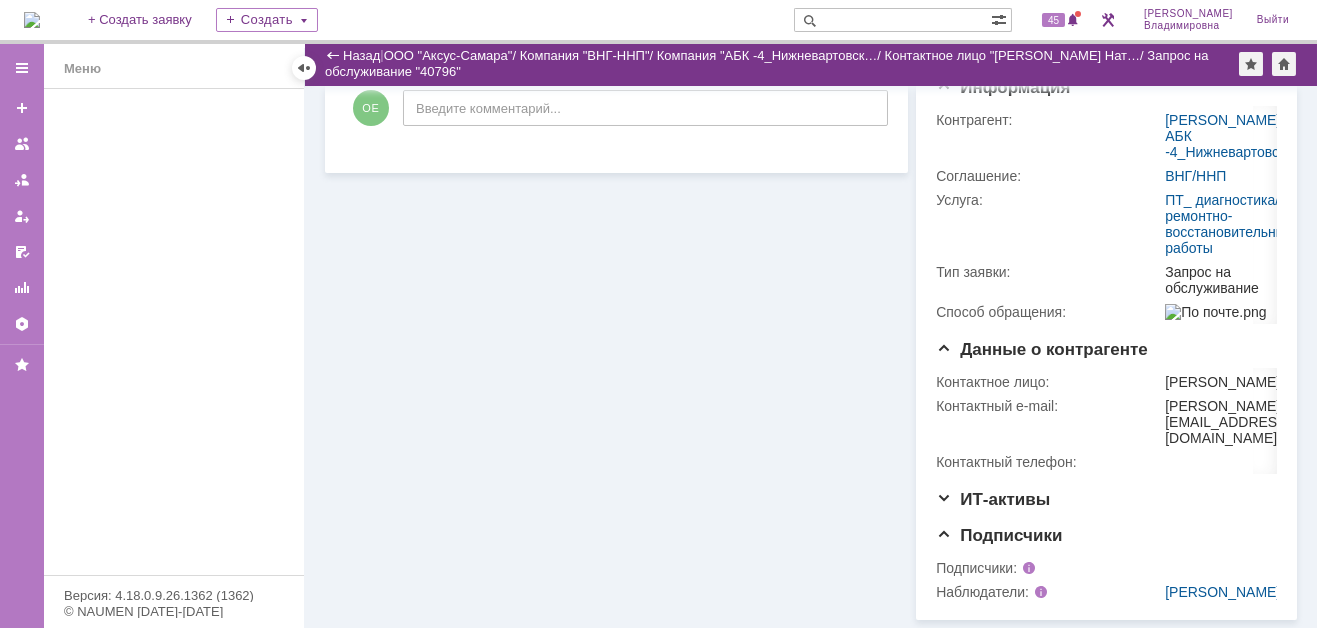 scroll, scrollTop: 417, scrollLeft: 0, axis: vertical 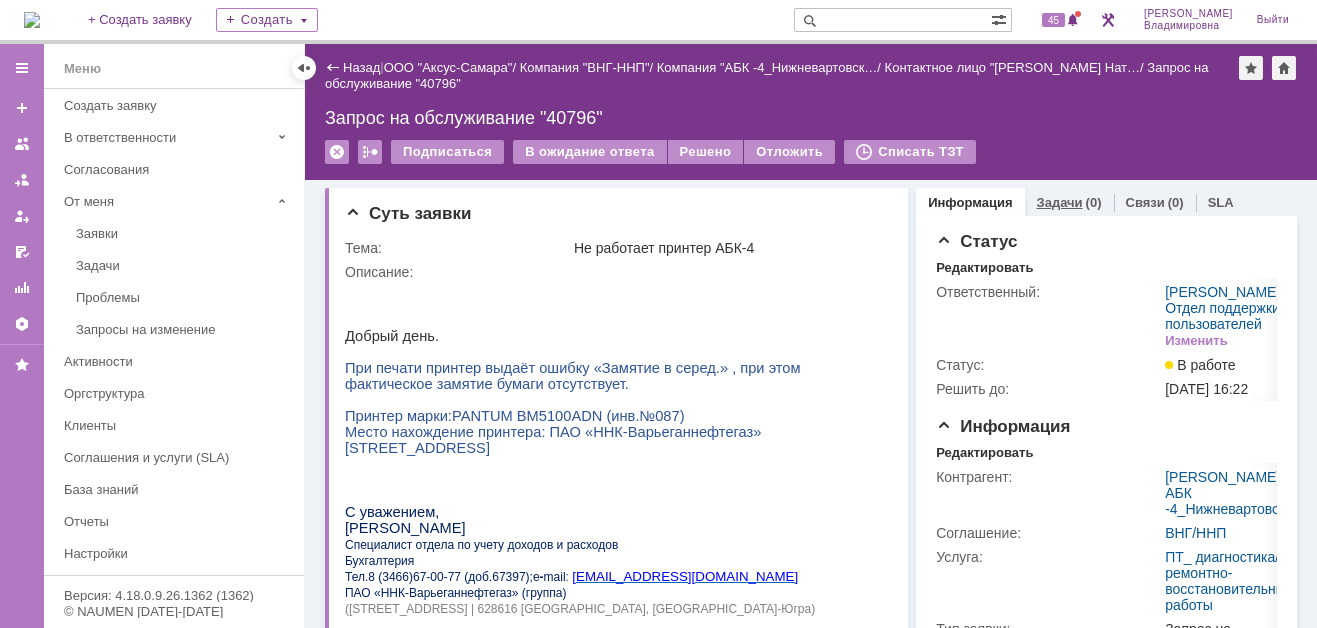 click on "Задачи" at bounding box center (1060, 202) 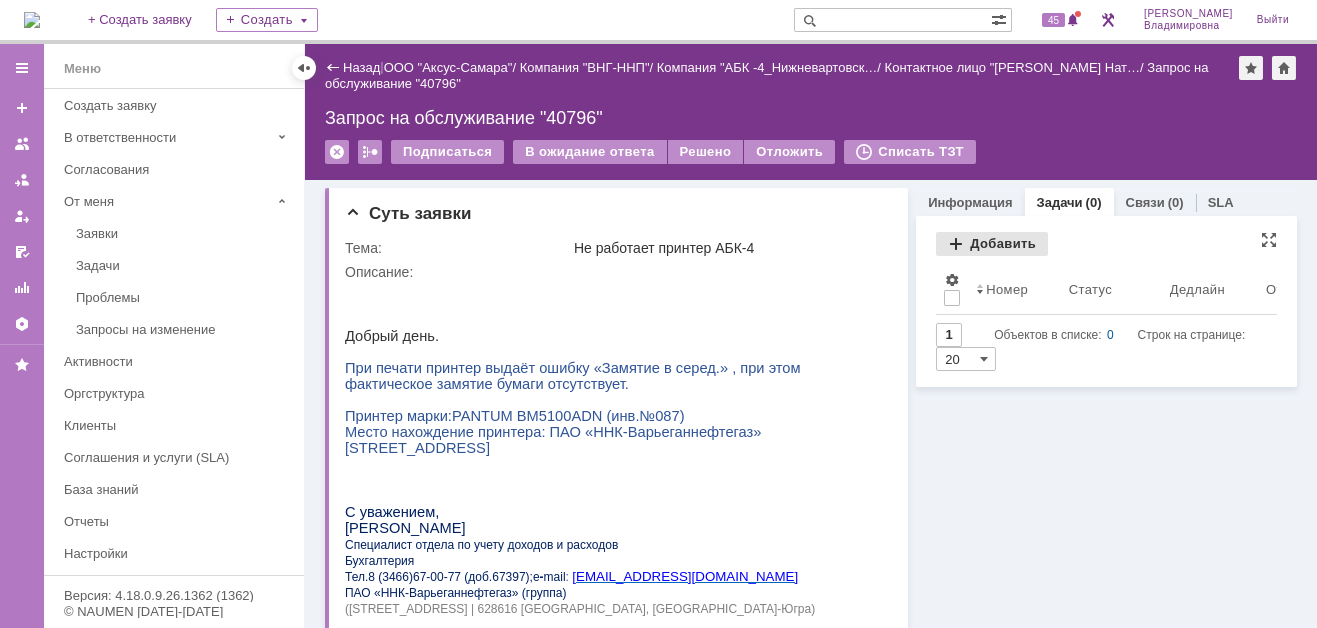 click on "Добавить" at bounding box center (992, 244) 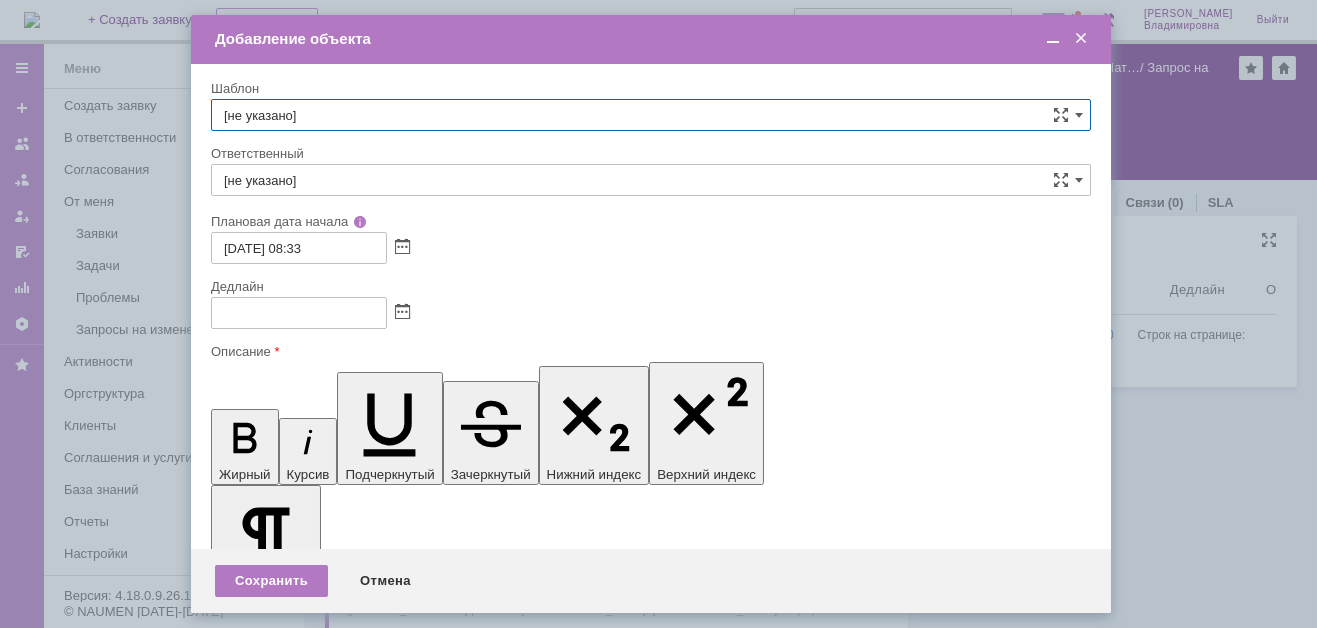 scroll, scrollTop: 0, scrollLeft: 0, axis: both 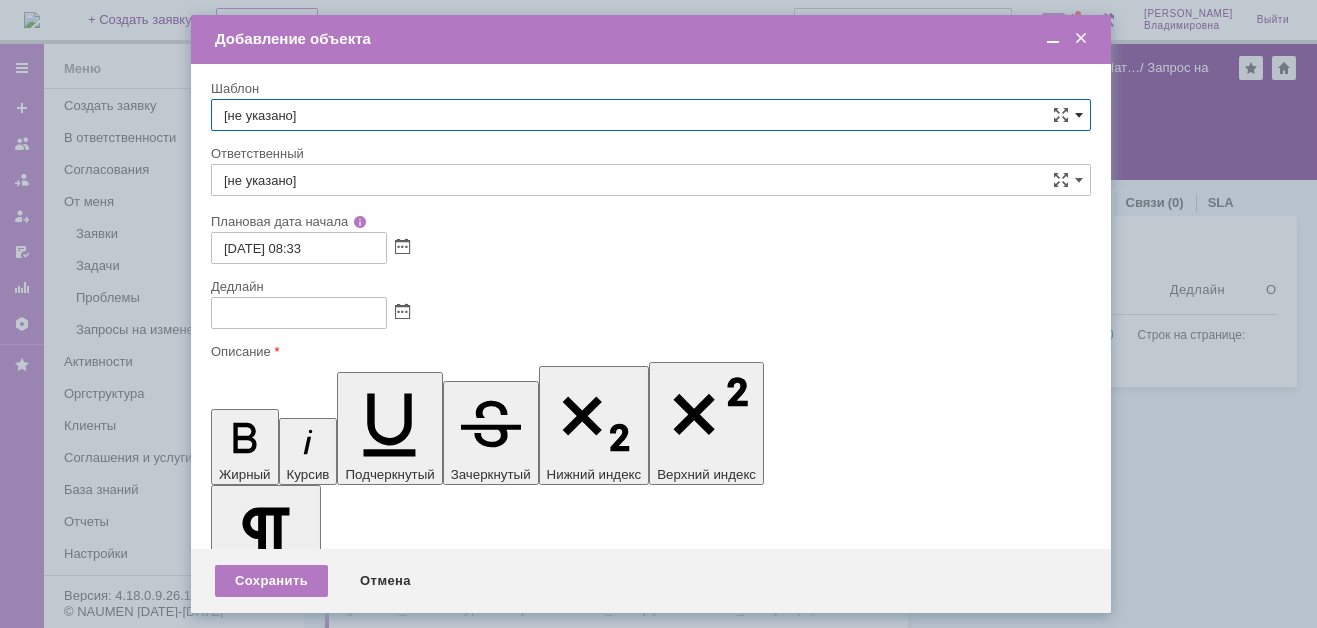 click at bounding box center [1079, 115] 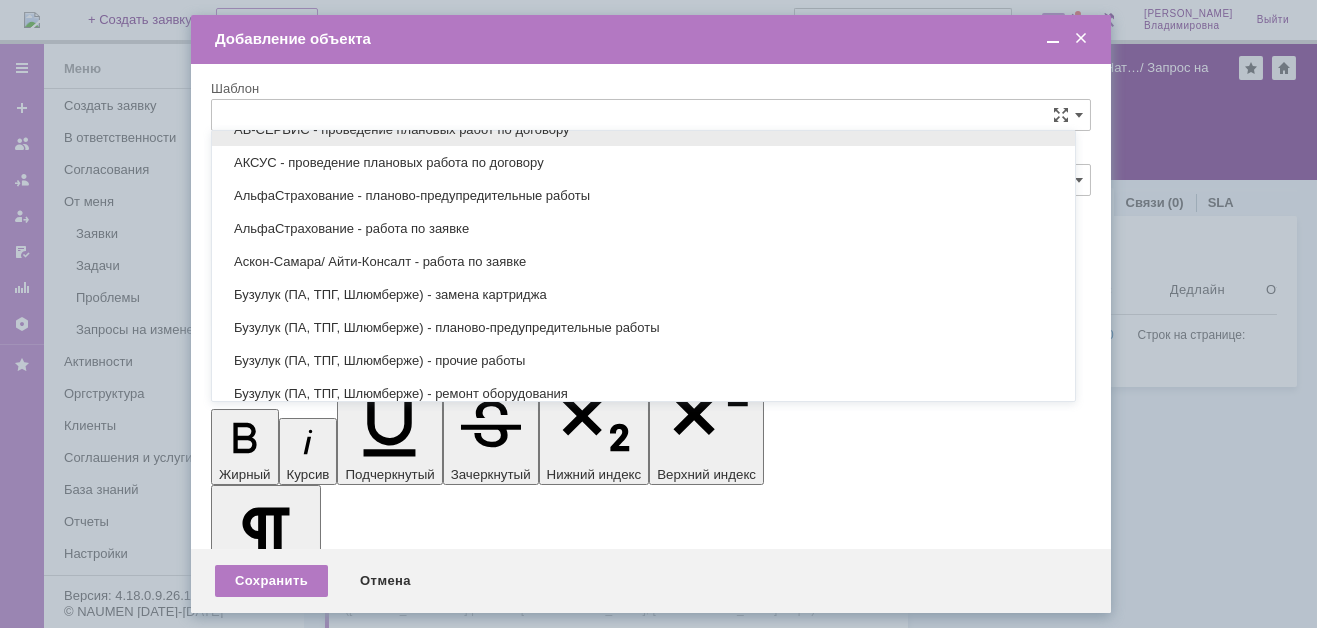 scroll, scrollTop: 579, scrollLeft: 0, axis: vertical 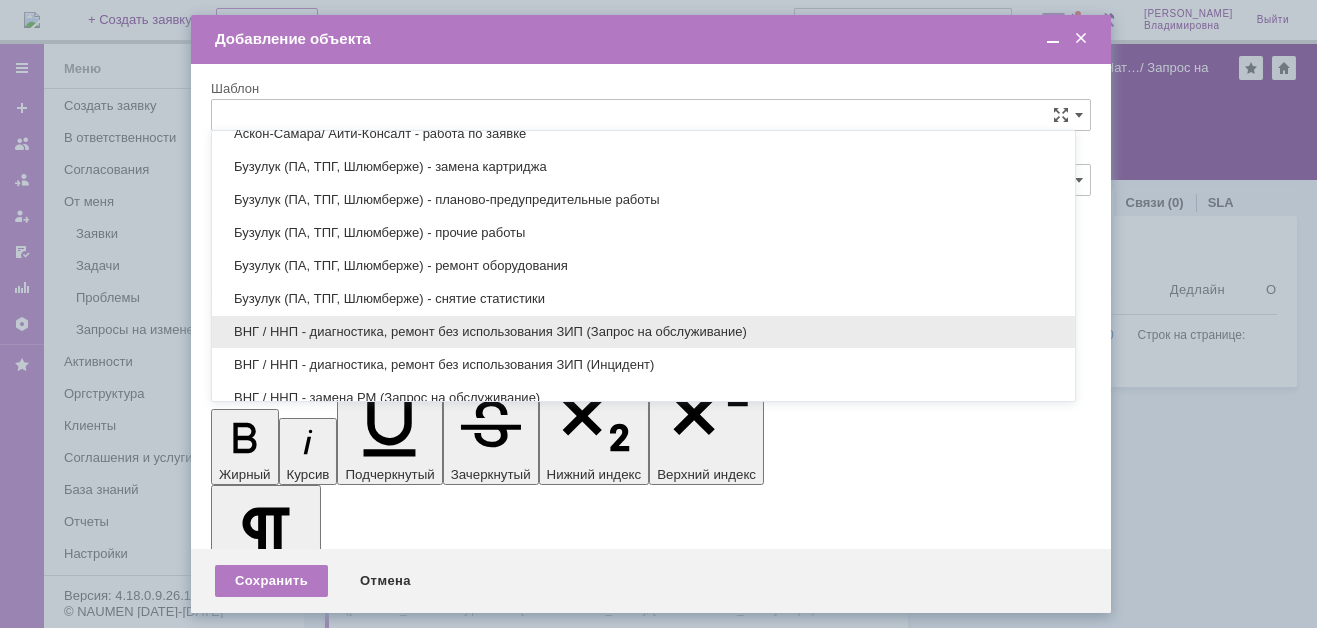click on "ВНГ / ННП - диагностика, ремонт без использования ЗИП (Запрос на обслуживание)" at bounding box center [643, 332] 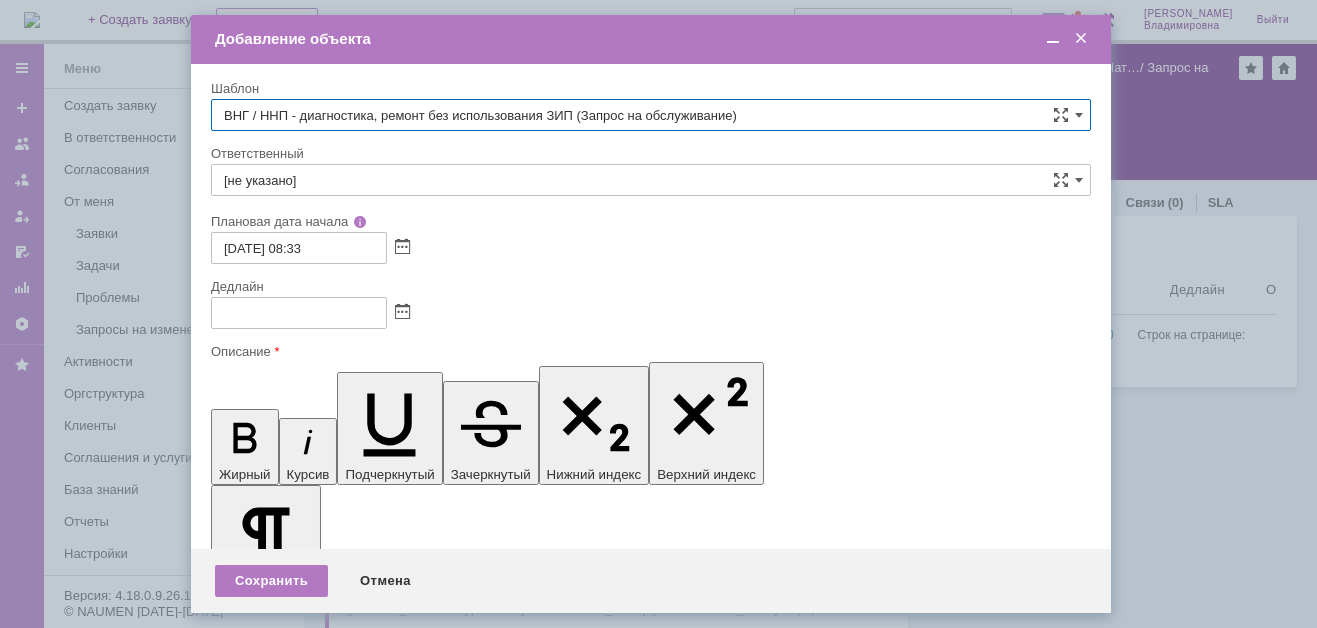 type on "[PERSON_NAME]" 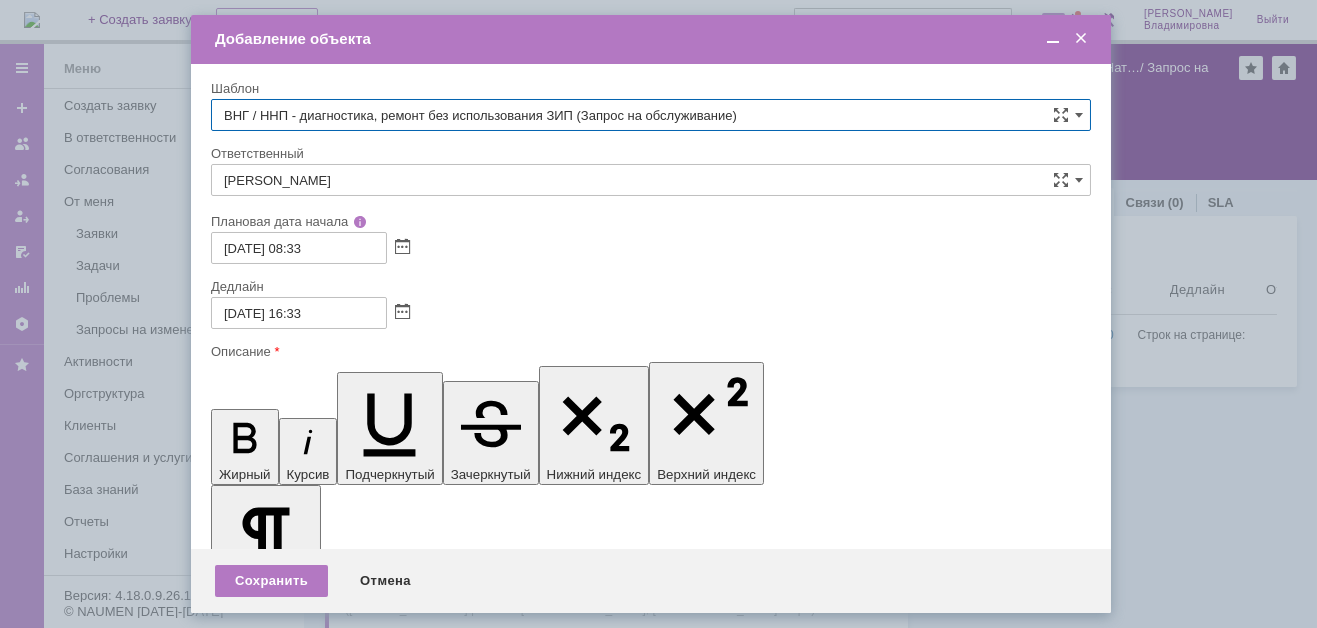 type on "ВНГ / ННП - диагностика, ремонт без использования ЗИП (Запрос на обслуживание)" 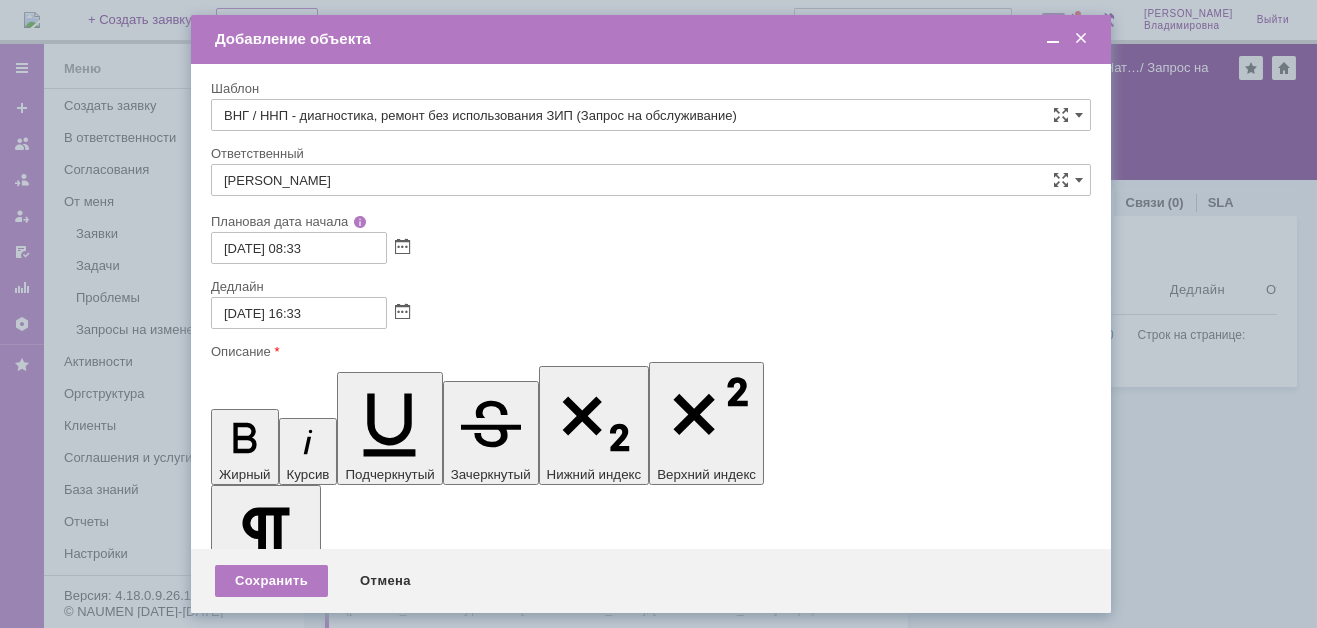 scroll, scrollTop: 24, scrollLeft: 0, axis: vertical 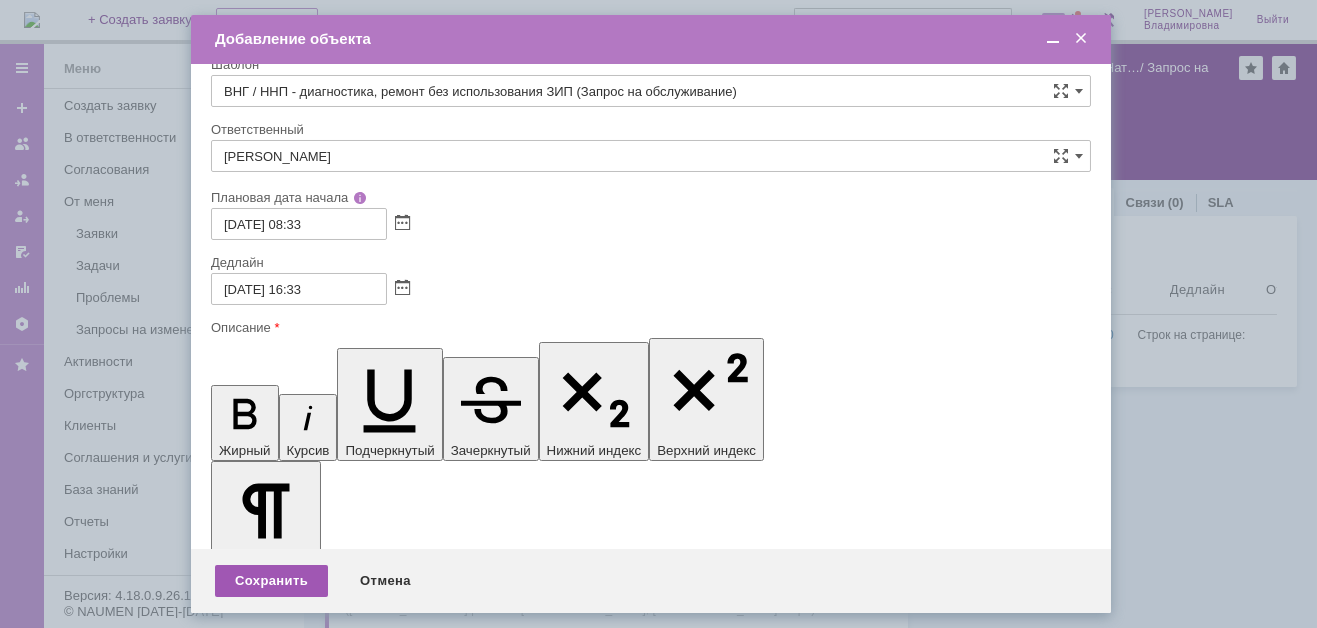 click on "Сохранить" at bounding box center (271, 581) 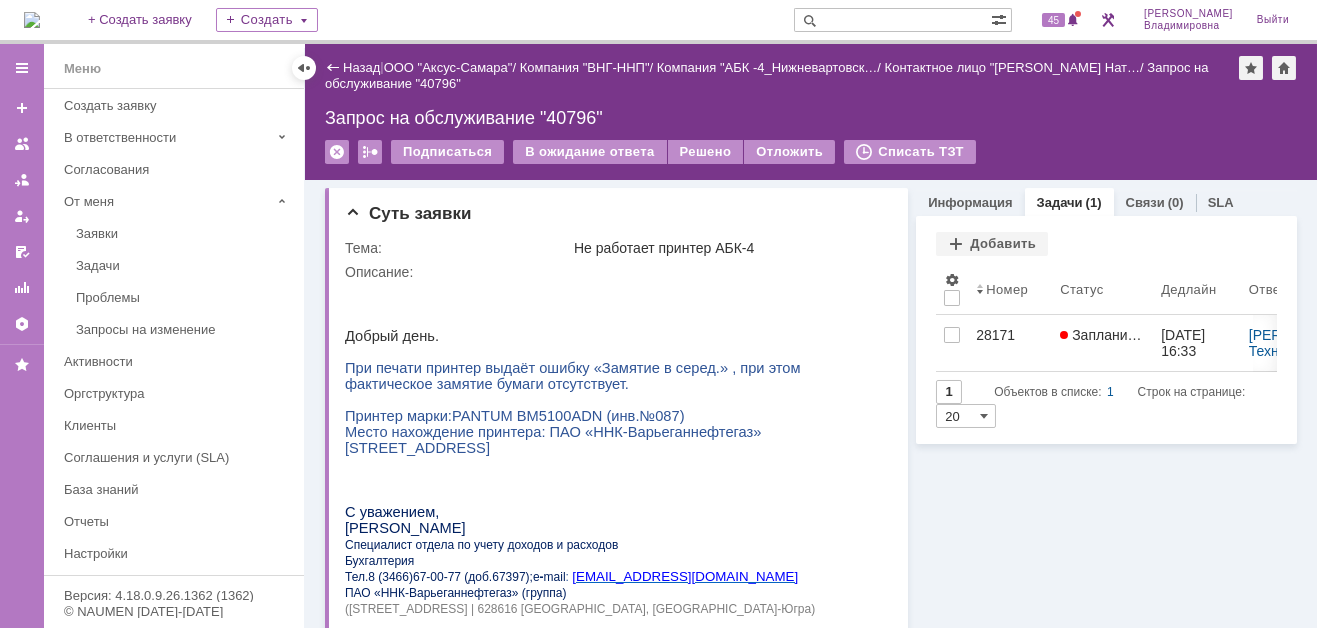 click at bounding box center (32, 20) 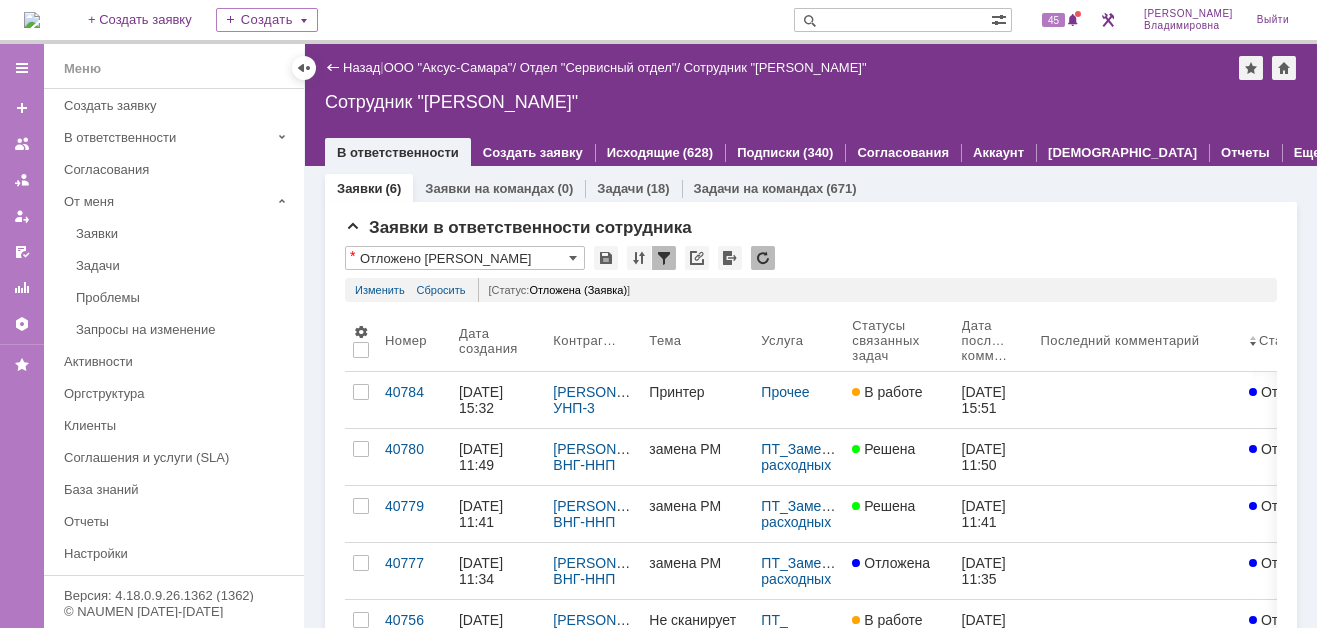 scroll, scrollTop: 0, scrollLeft: 0, axis: both 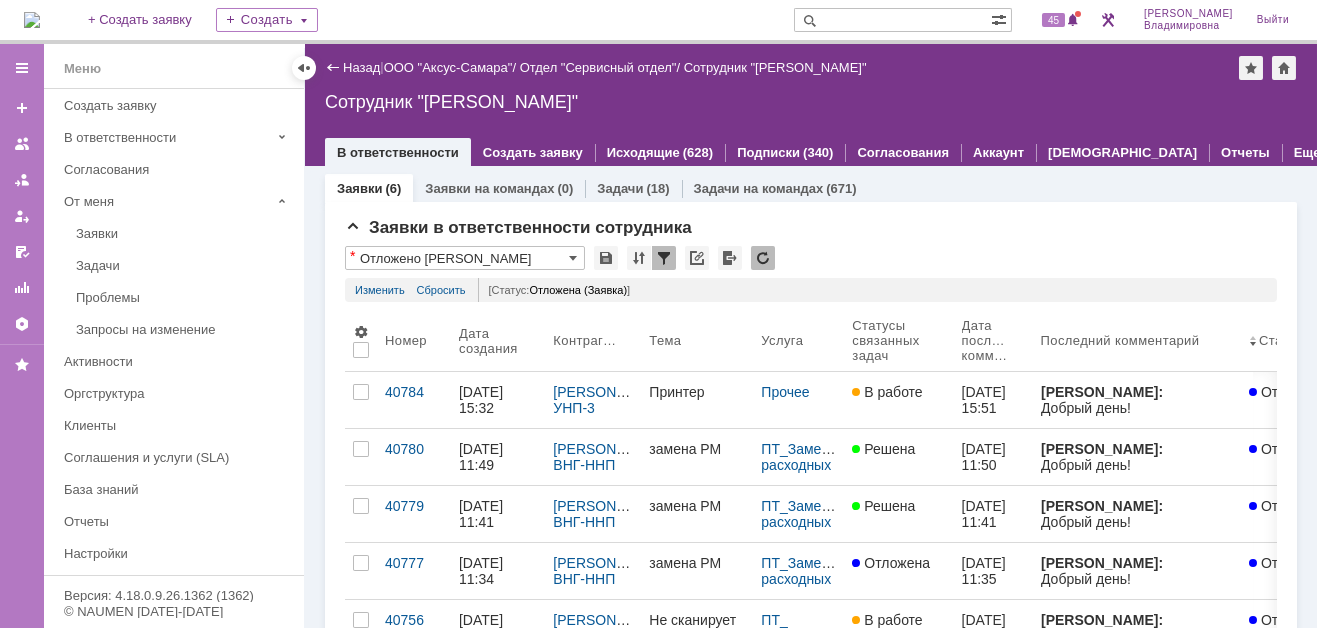 click at bounding box center [32, 20] 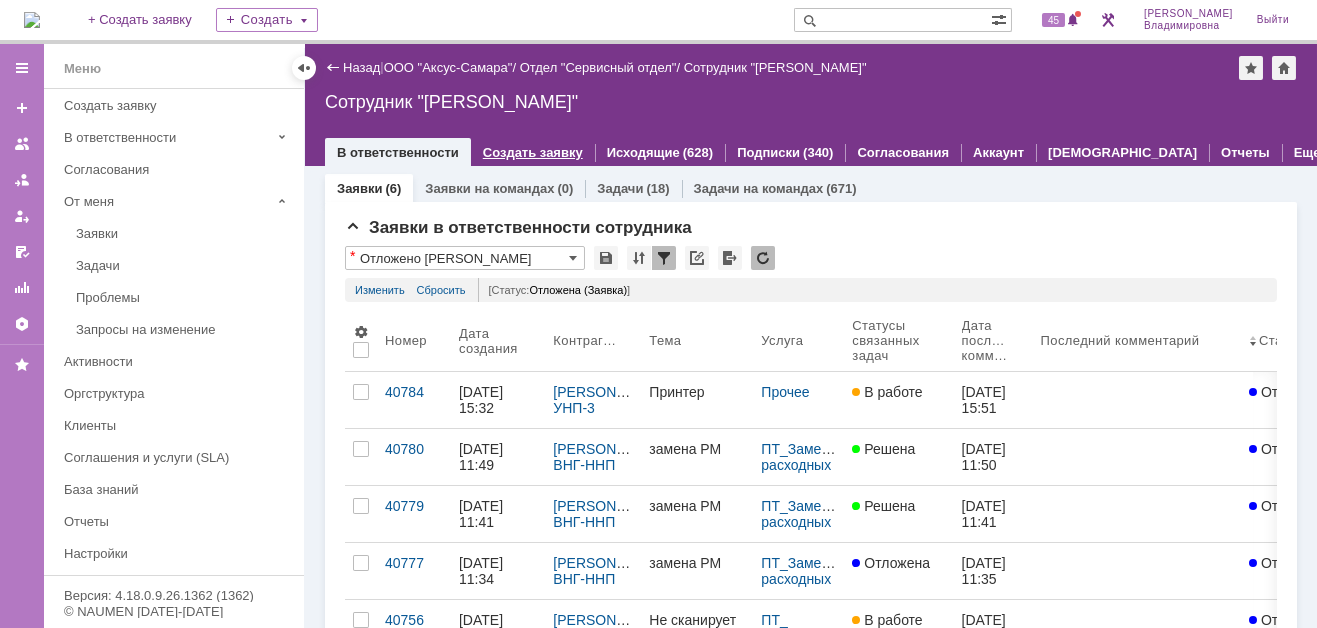 scroll, scrollTop: 0, scrollLeft: 0, axis: both 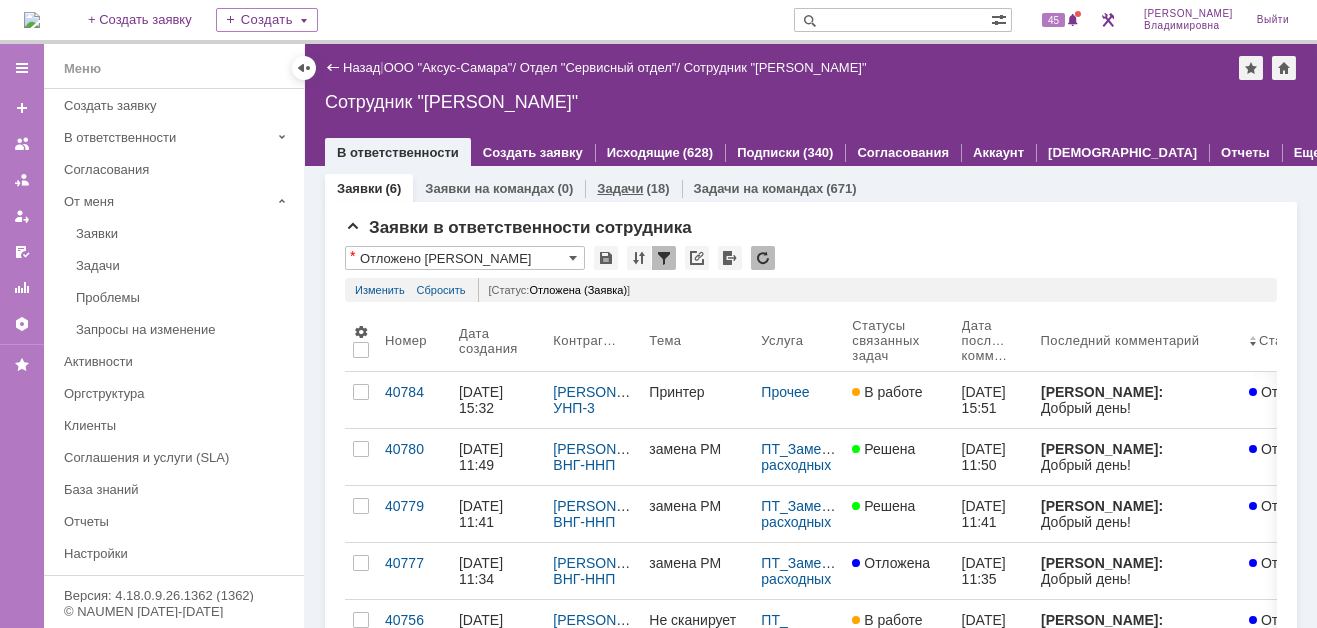 click on "Задачи" at bounding box center [620, 188] 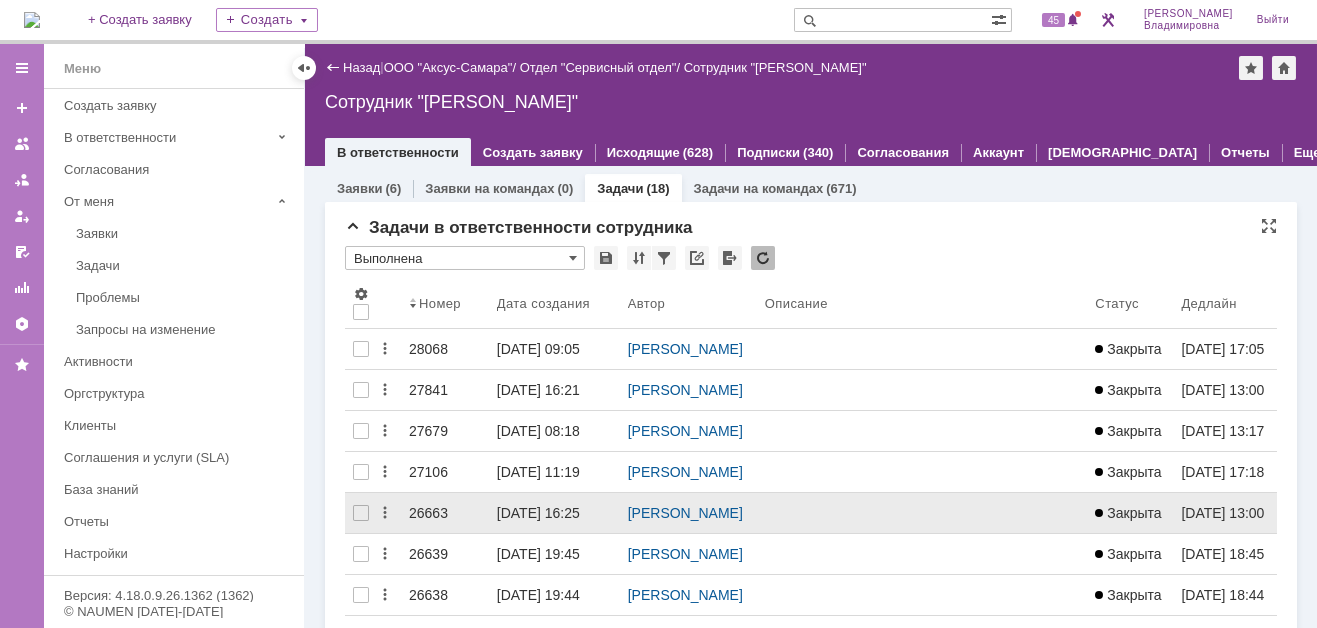 scroll, scrollTop: 0, scrollLeft: 0, axis: both 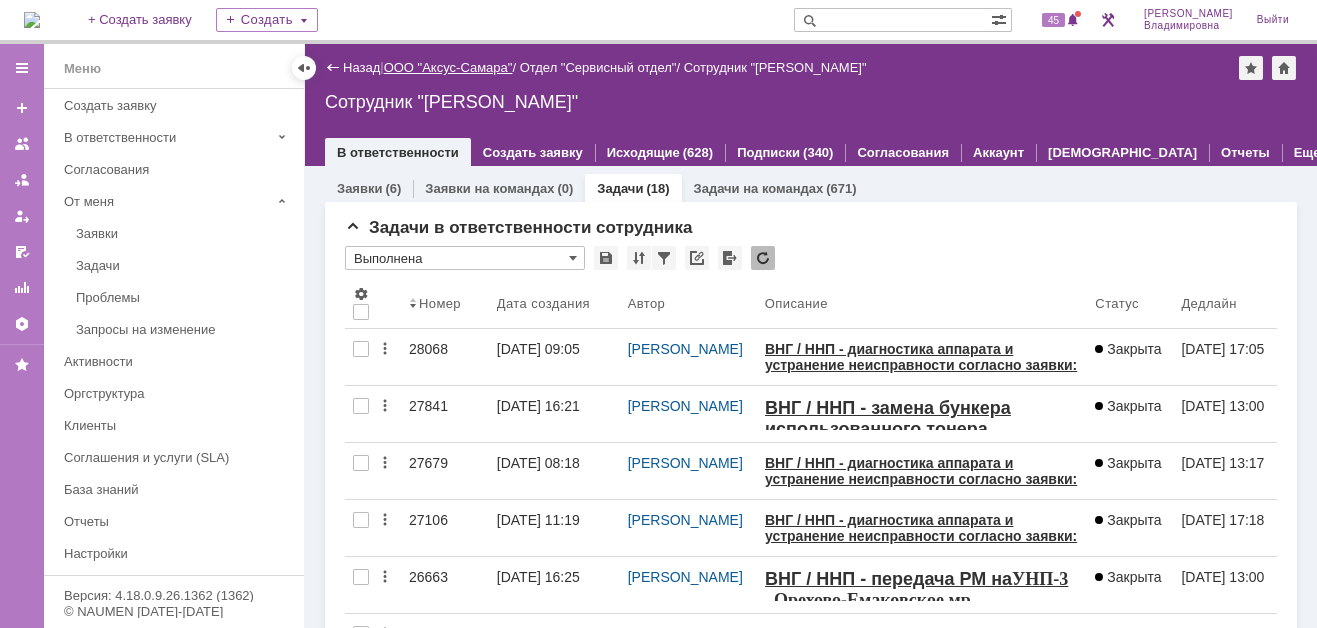 click on "ООО "Аксус-Самара"" at bounding box center (448, 67) 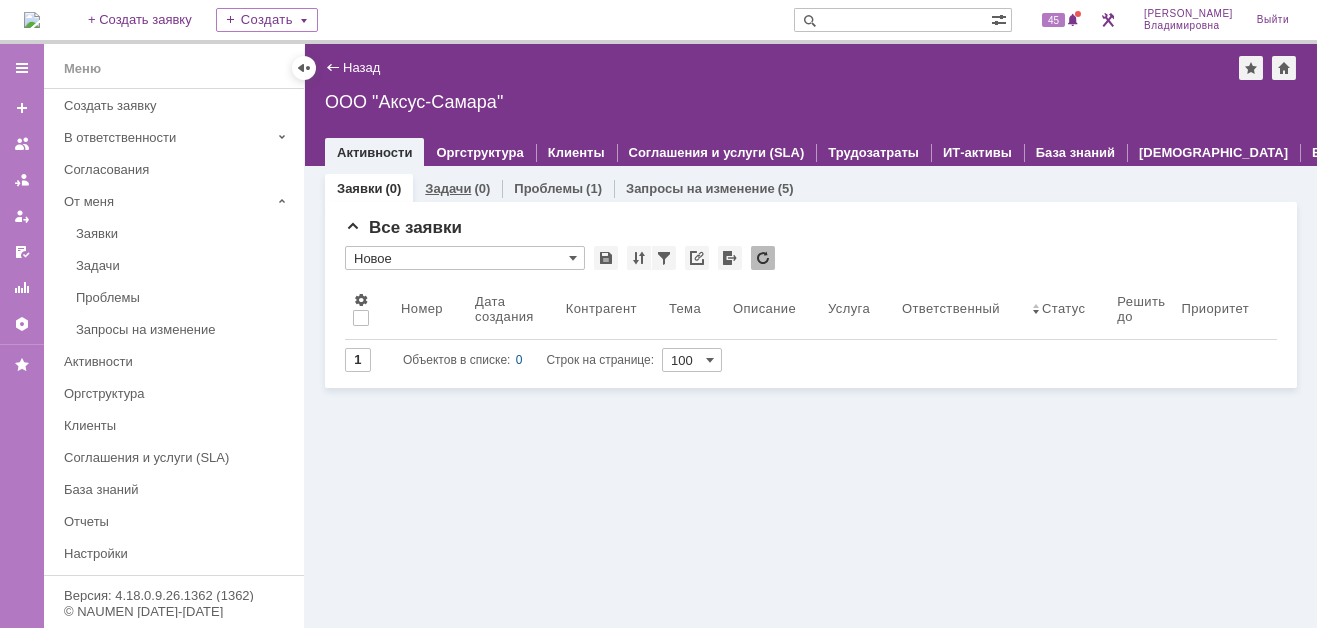 click on "Задачи" at bounding box center [448, 188] 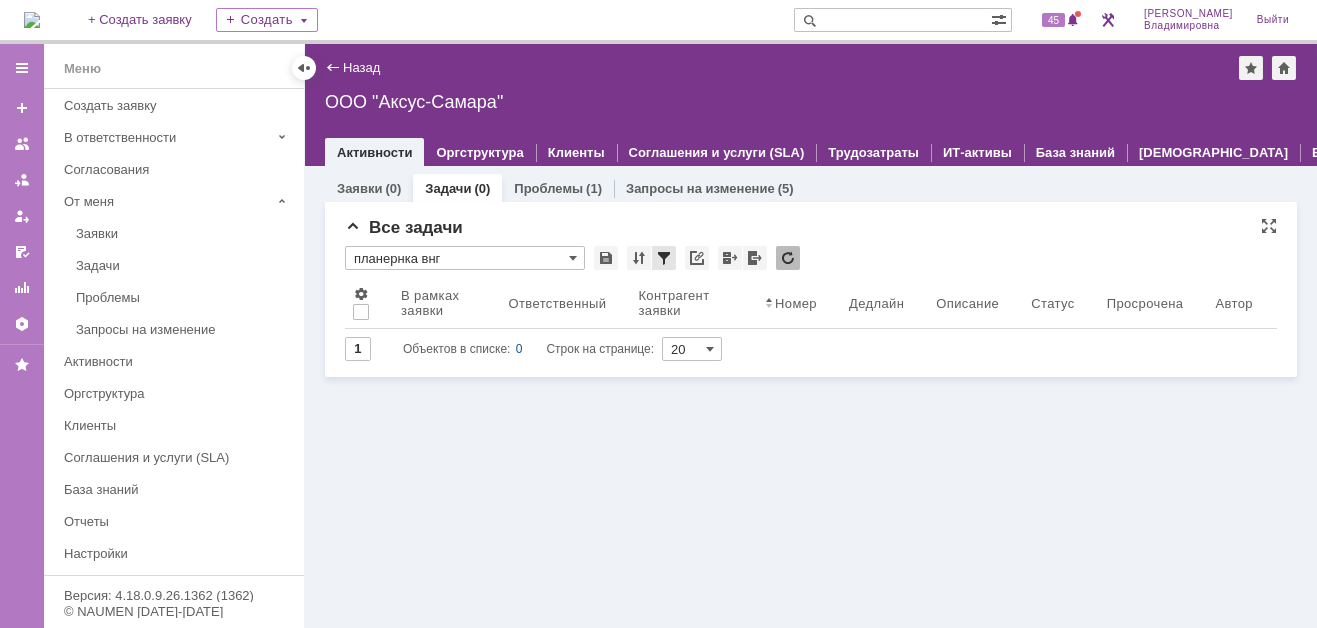 click at bounding box center [664, 258] 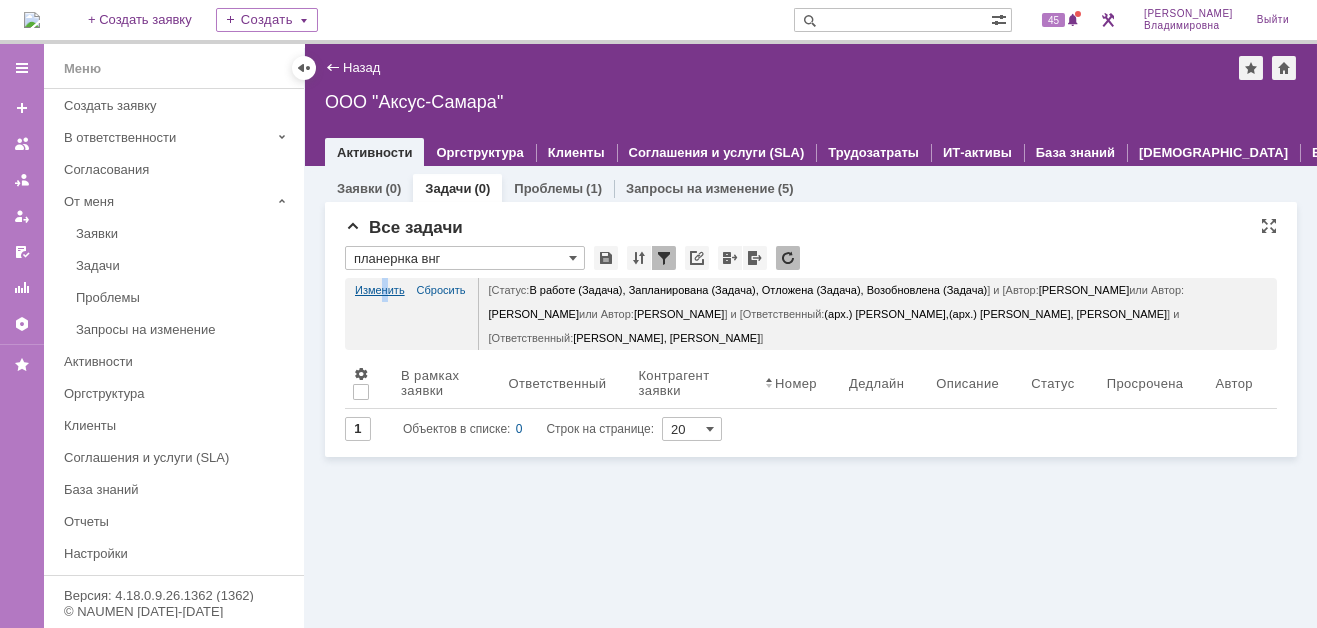 click on "Изменить" at bounding box center (380, 290) 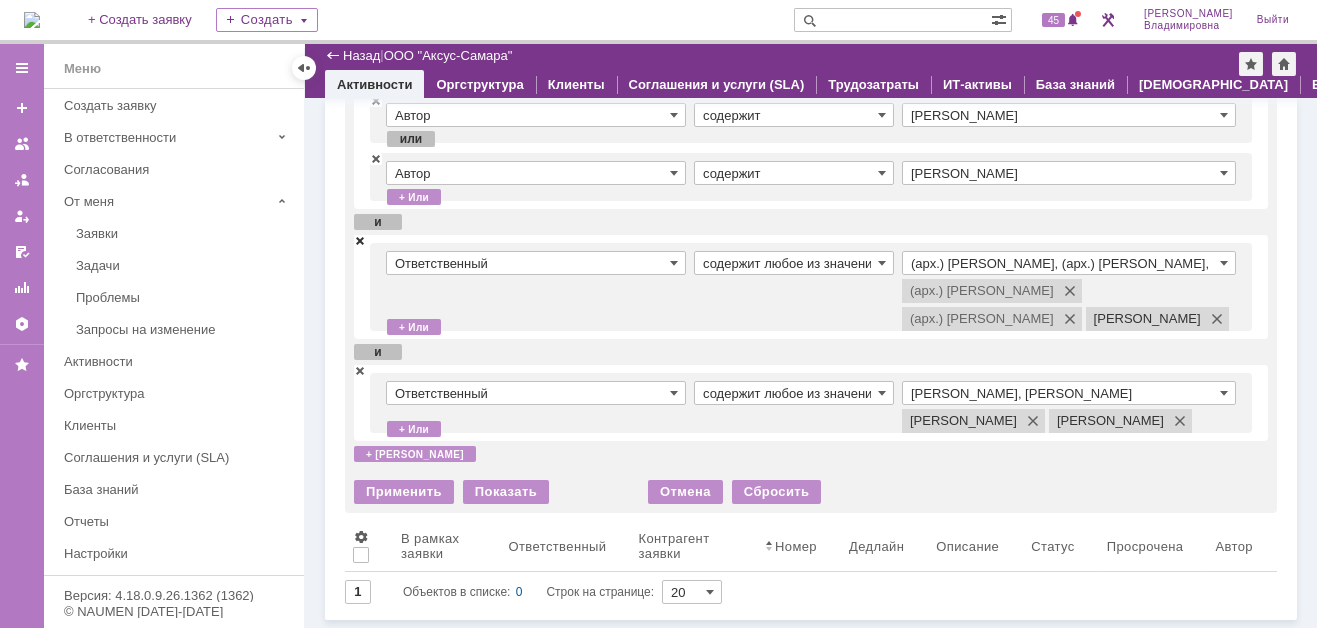 click at bounding box center (360, 240) 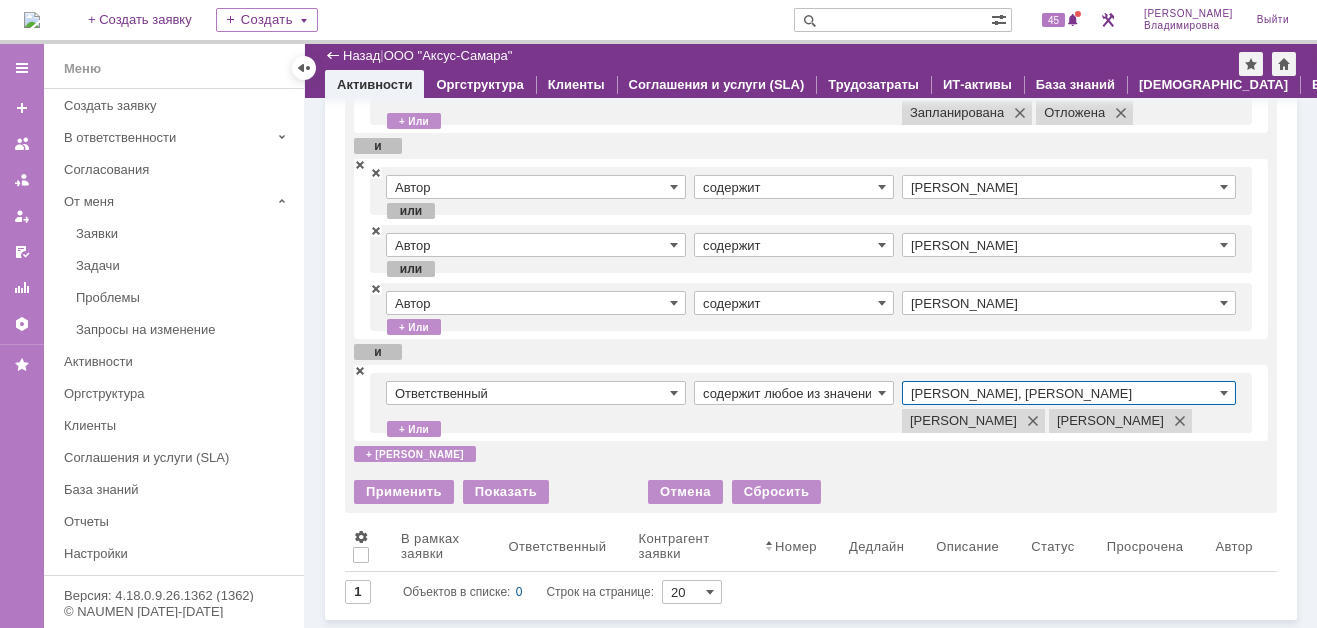 click on "Раков Константин Сергеевич, Татаринов Валерий Анатольевич" at bounding box center [1069, 393] 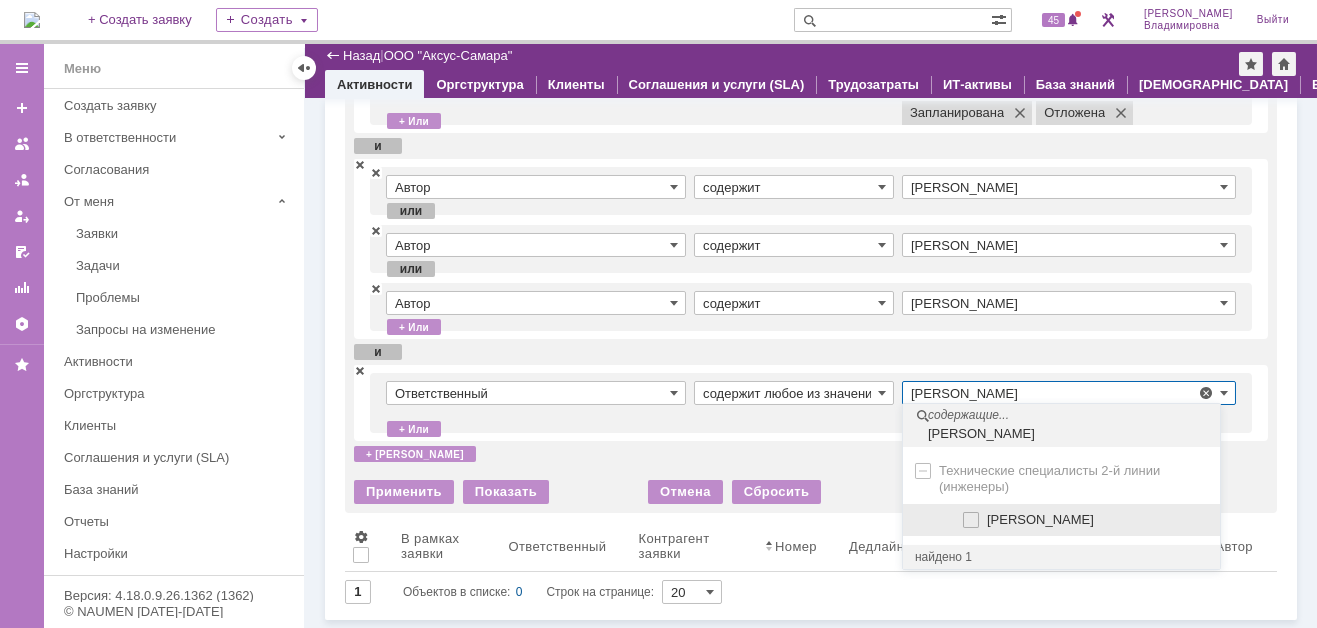 click at bounding box center (987, 517) 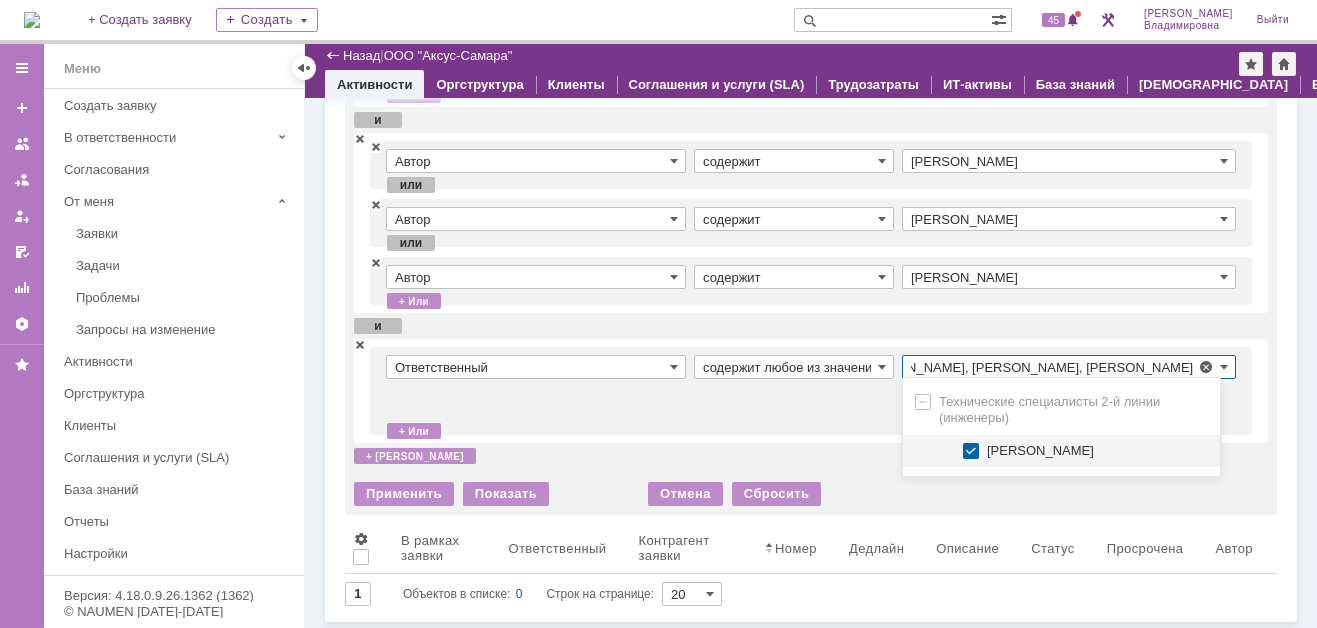 click on "Ответственный" at bounding box center [540, 391] 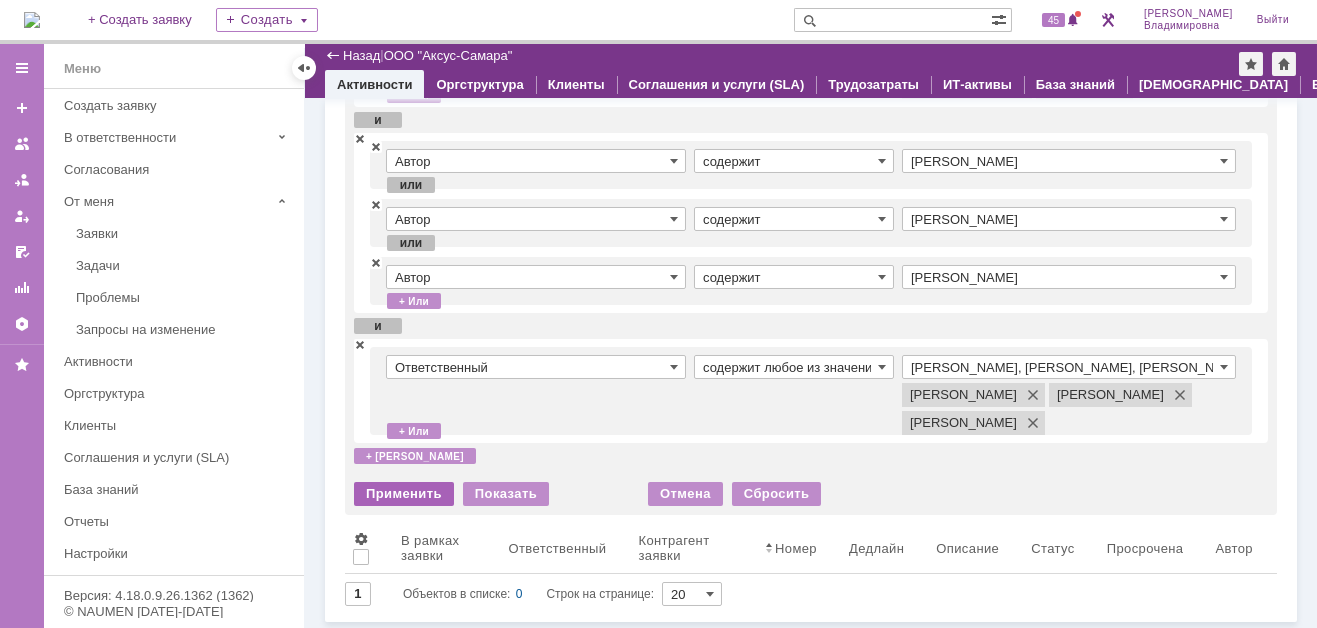 click on "Применить" at bounding box center [404, 494] 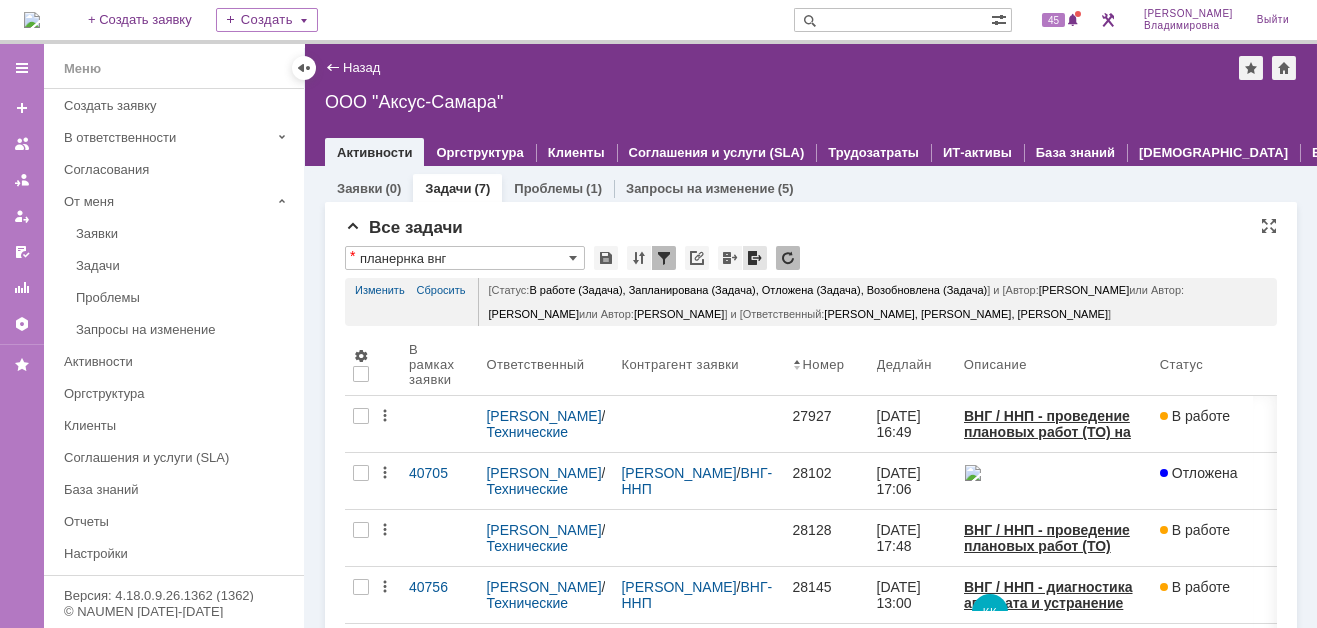 click at bounding box center (755, 258) 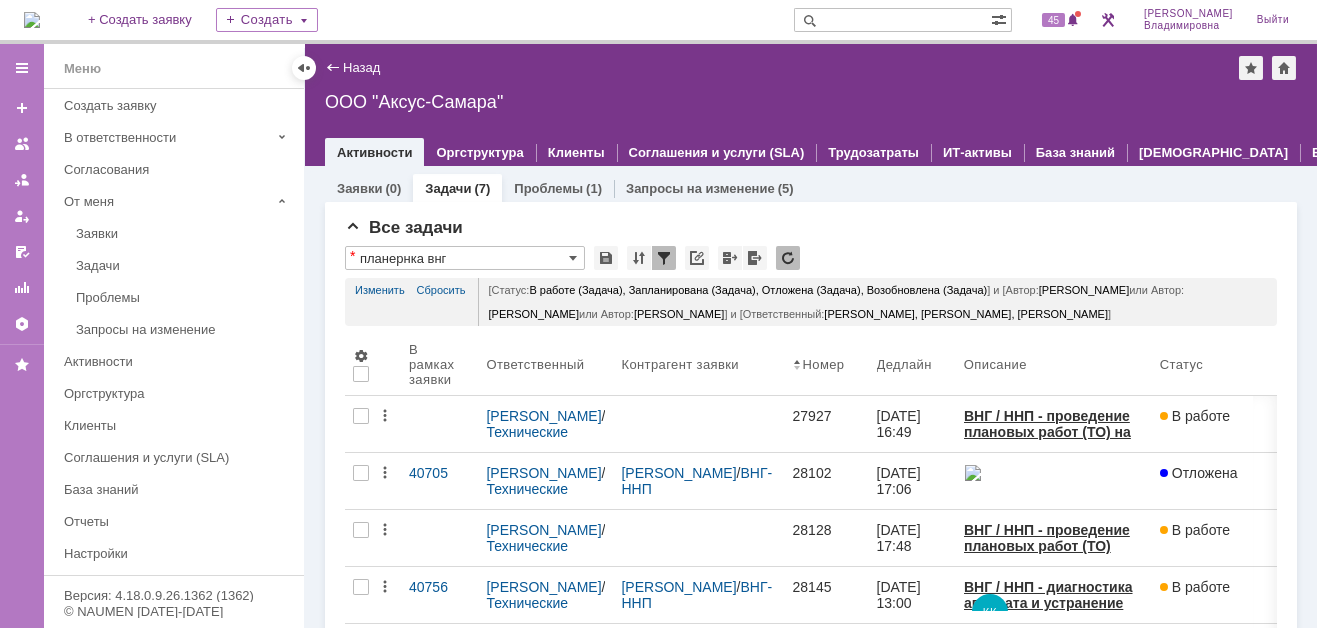 click at bounding box center (892, 20) 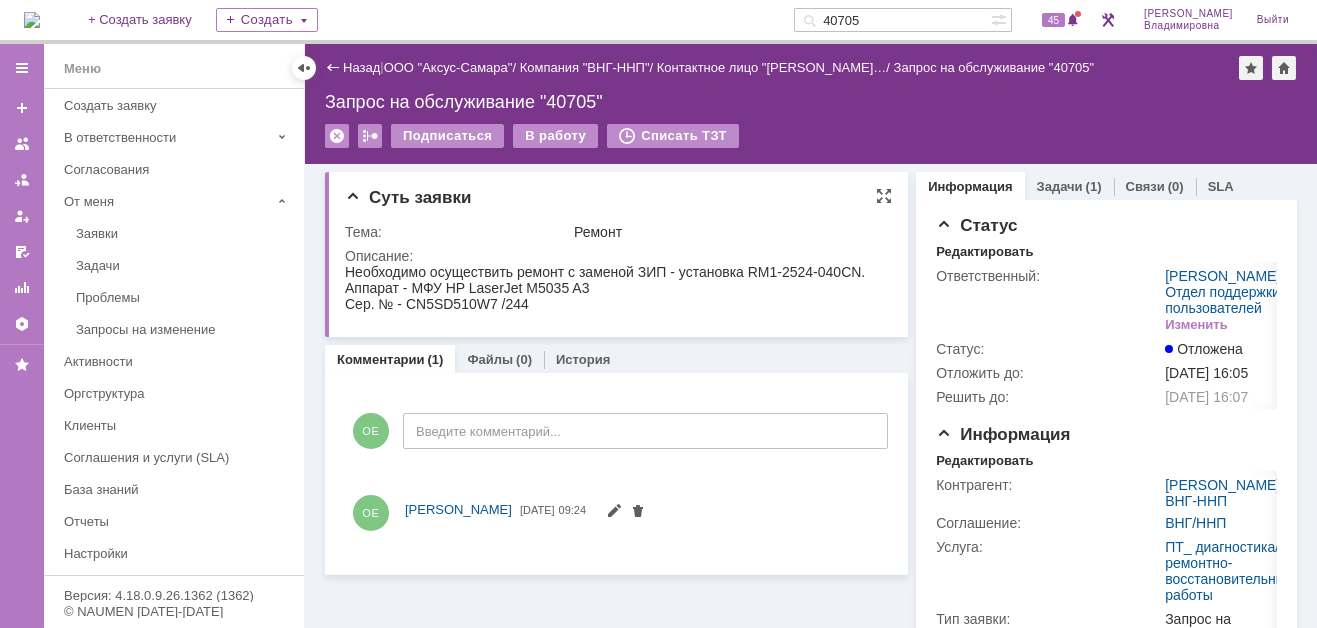 scroll, scrollTop: 0, scrollLeft: 0, axis: both 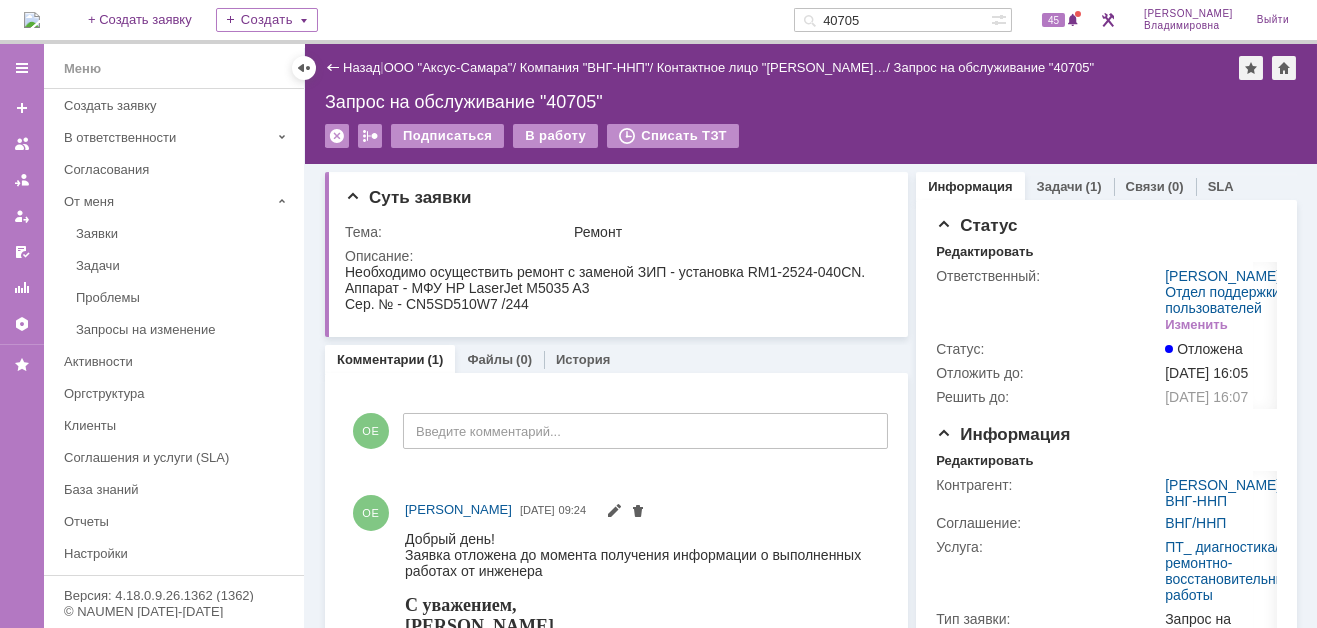 click at bounding box center (32, 20) 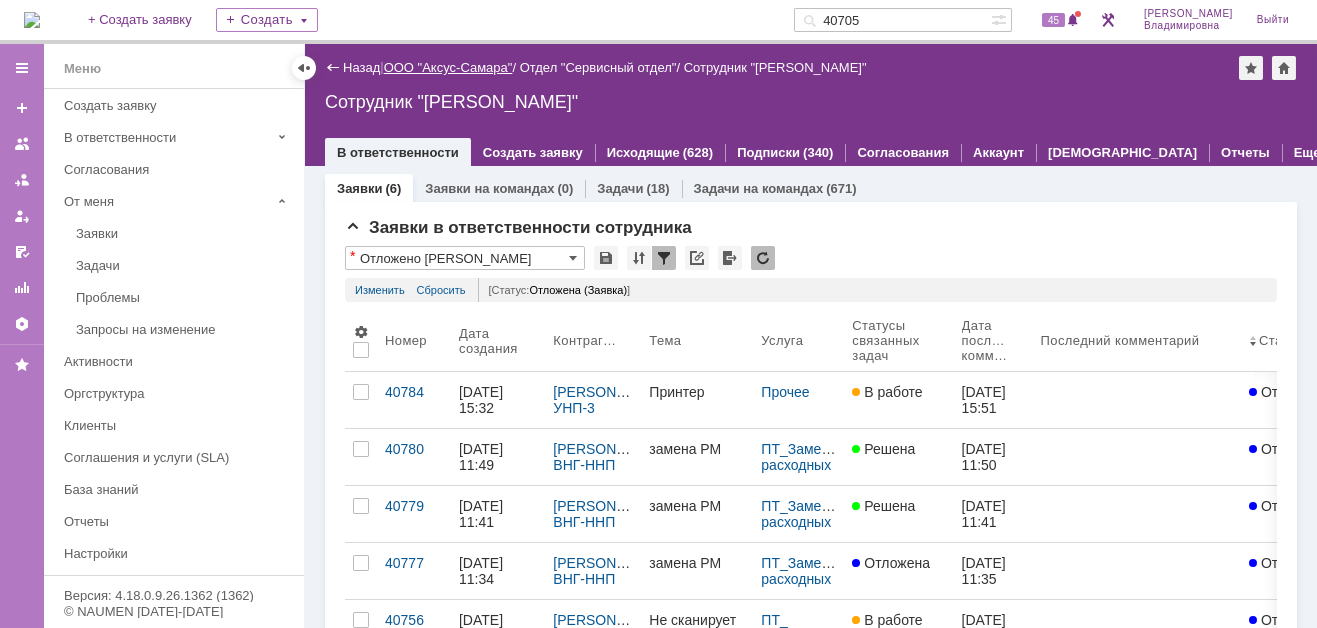 scroll, scrollTop: 0, scrollLeft: 0, axis: both 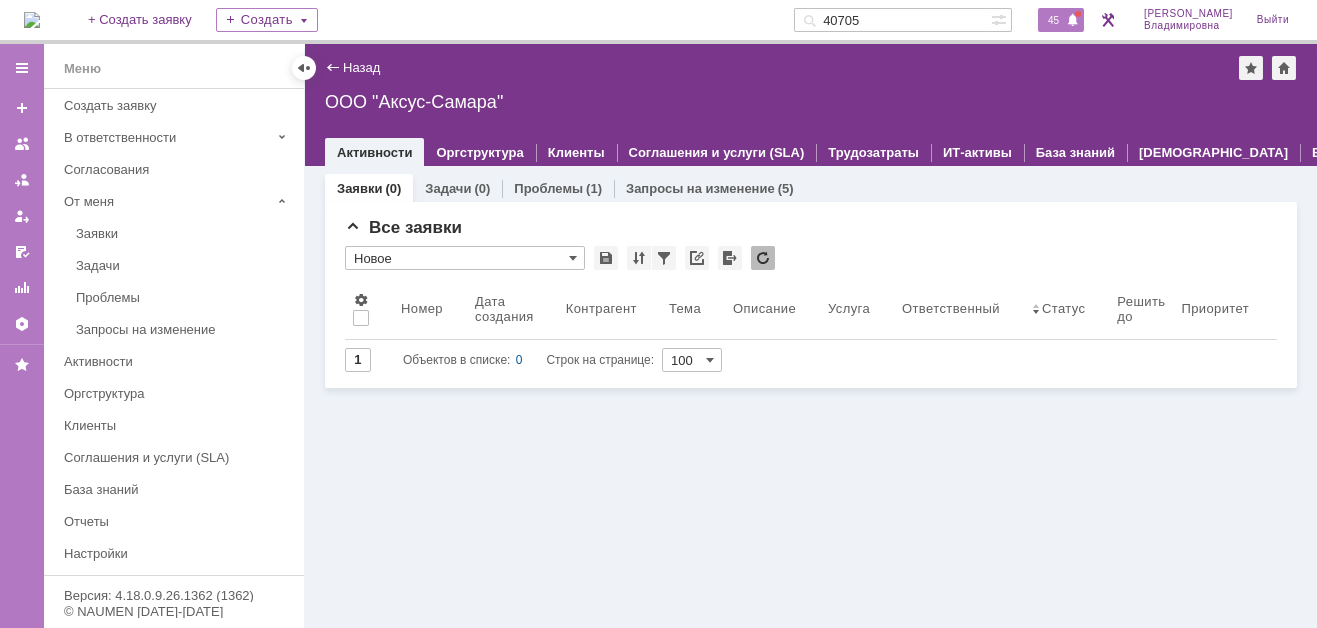 click on "45" at bounding box center [1053, 20] 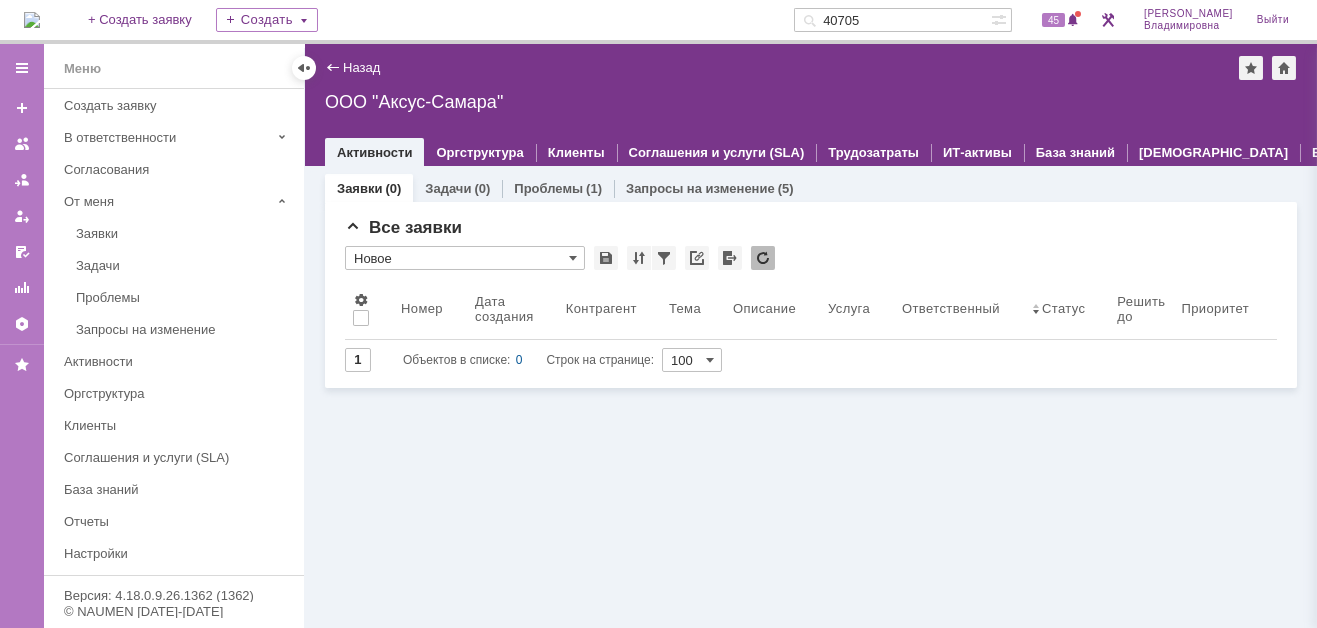drag, startPoint x: 899, startPoint y: 21, endPoint x: 814, endPoint y: 21, distance: 85 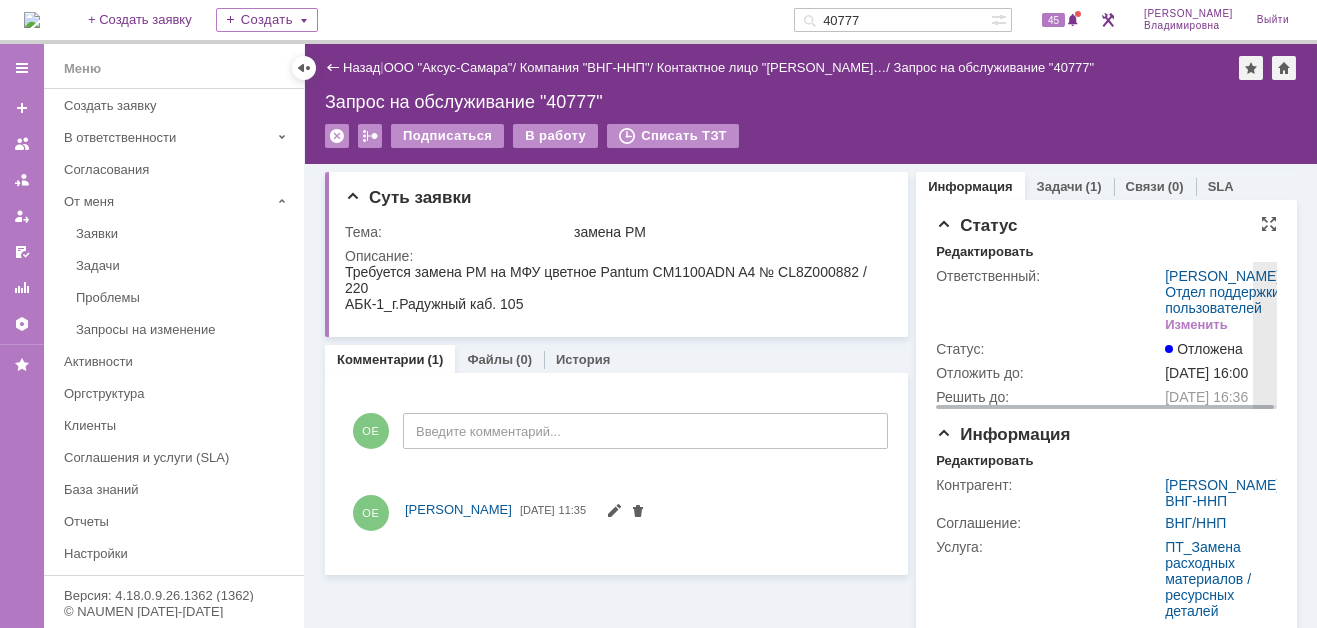 scroll, scrollTop: 0, scrollLeft: 0, axis: both 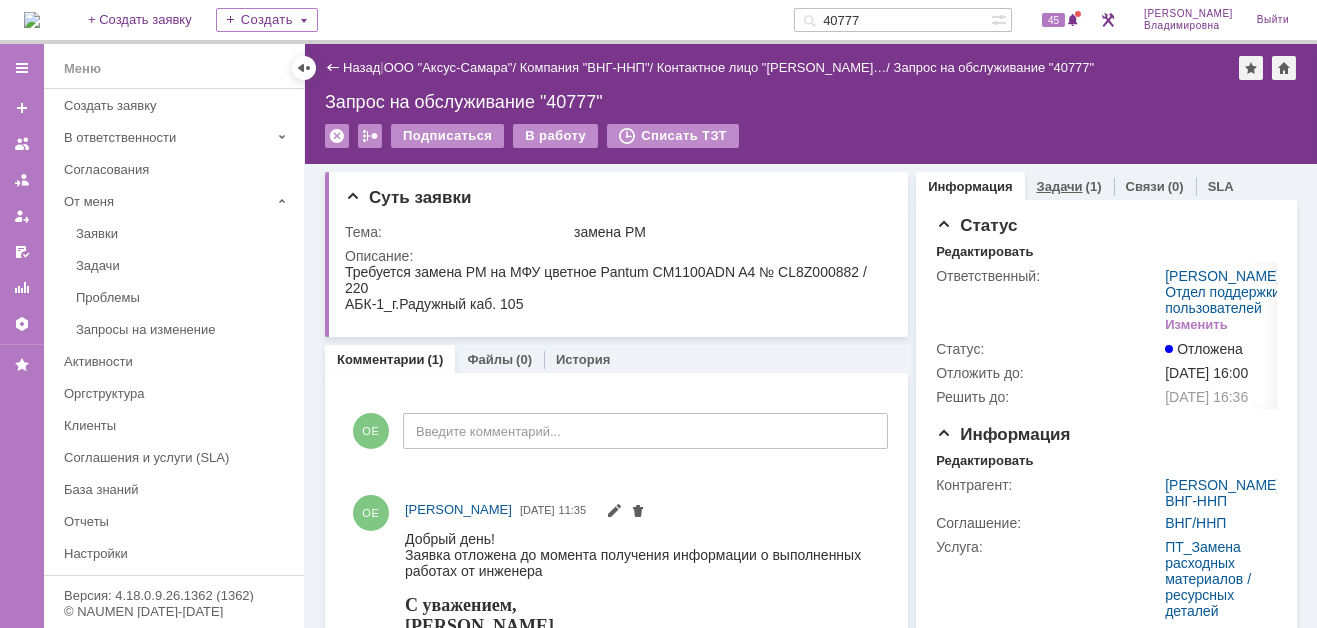 click on "Задачи" at bounding box center (1060, 186) 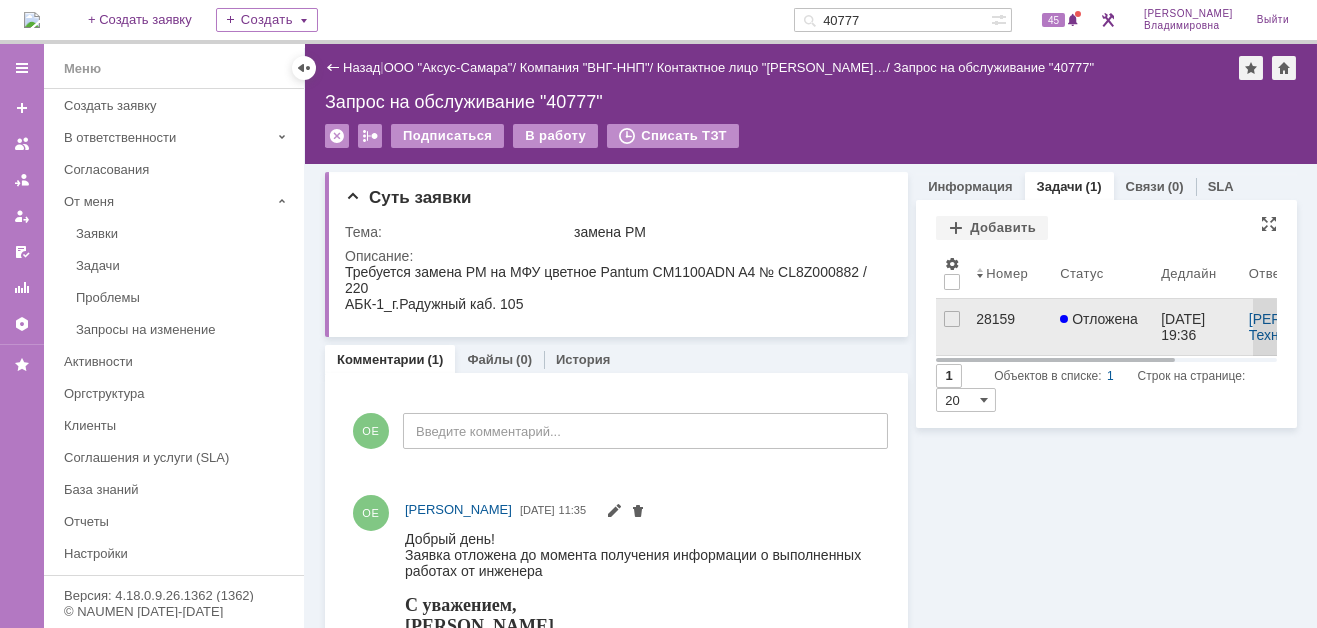 click on "28159" at bounding box center (1010, 319) 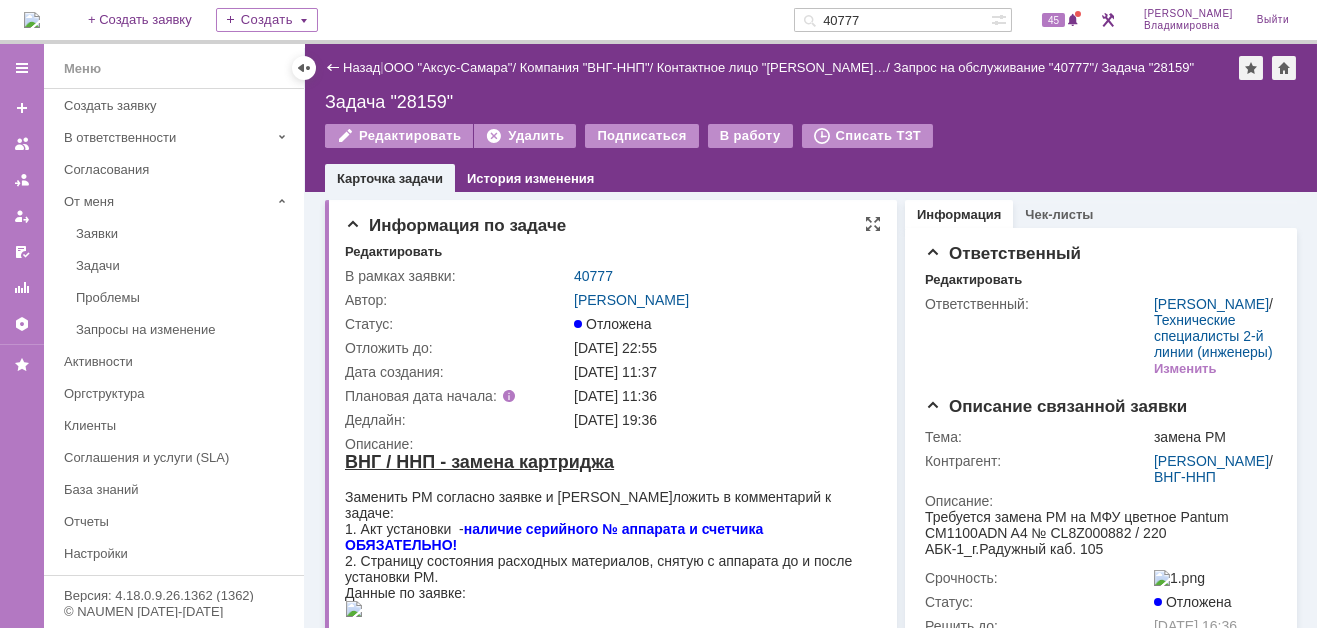 scroll, scrollTop: 0, scrollLeft: 0, axis: both 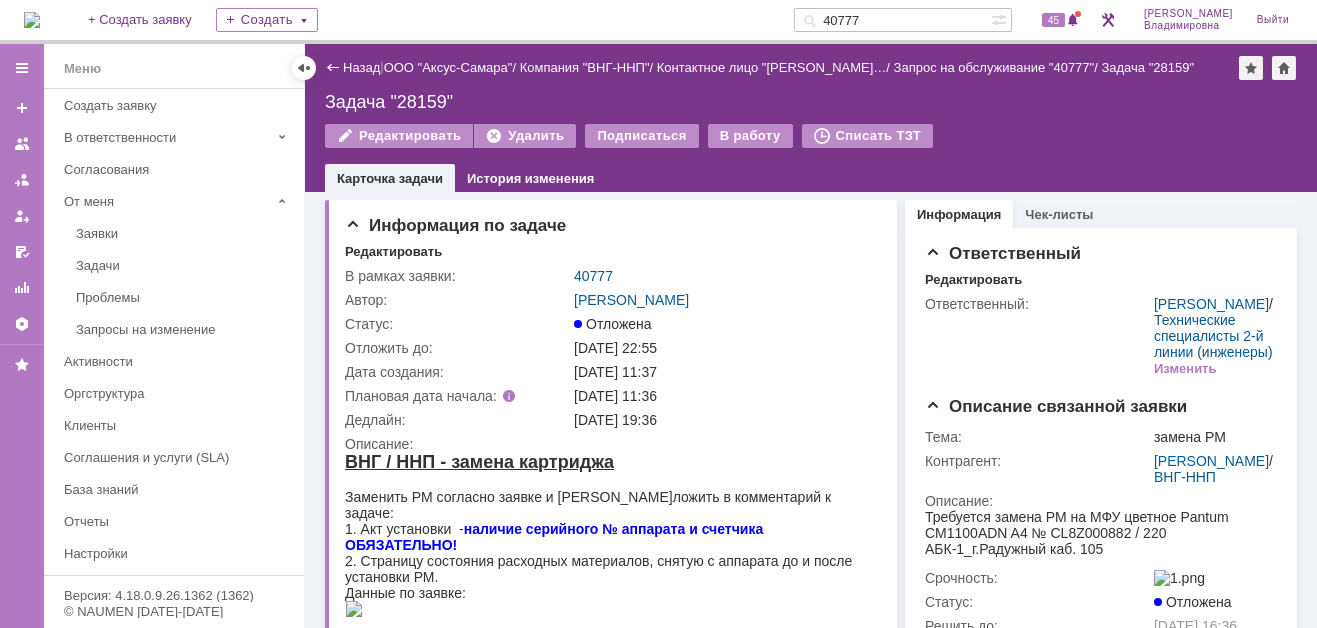 click on "40777" at bounding box center [892, 20] 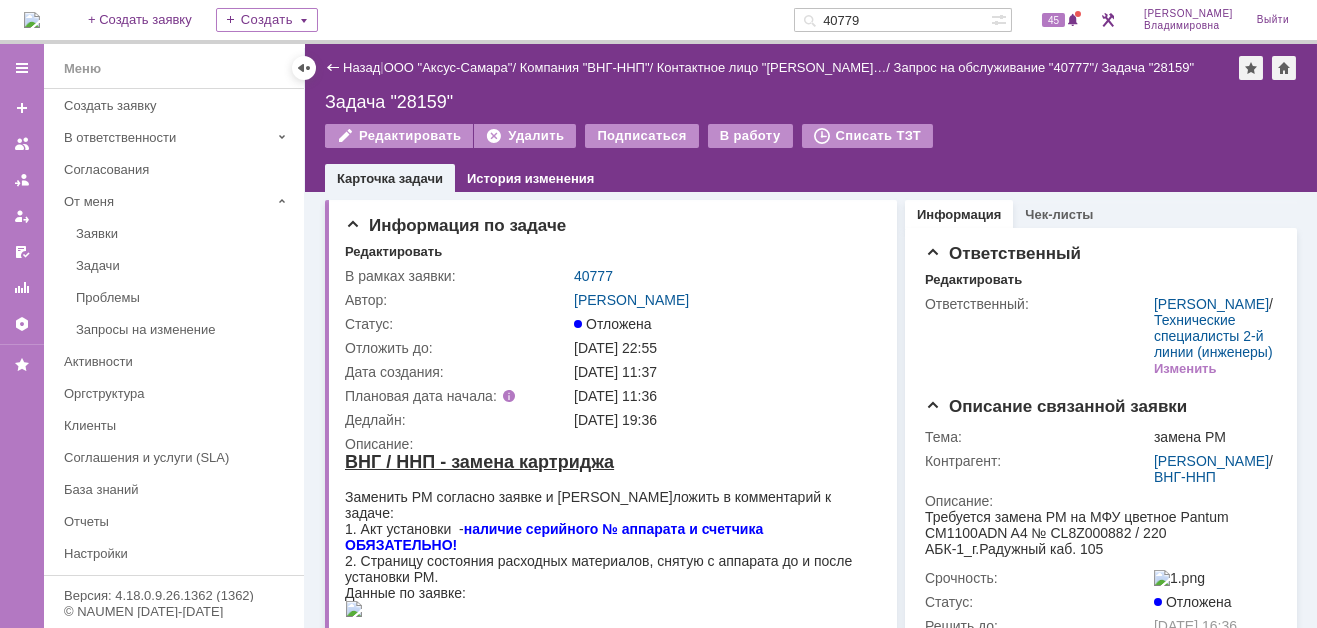 type on "40779" 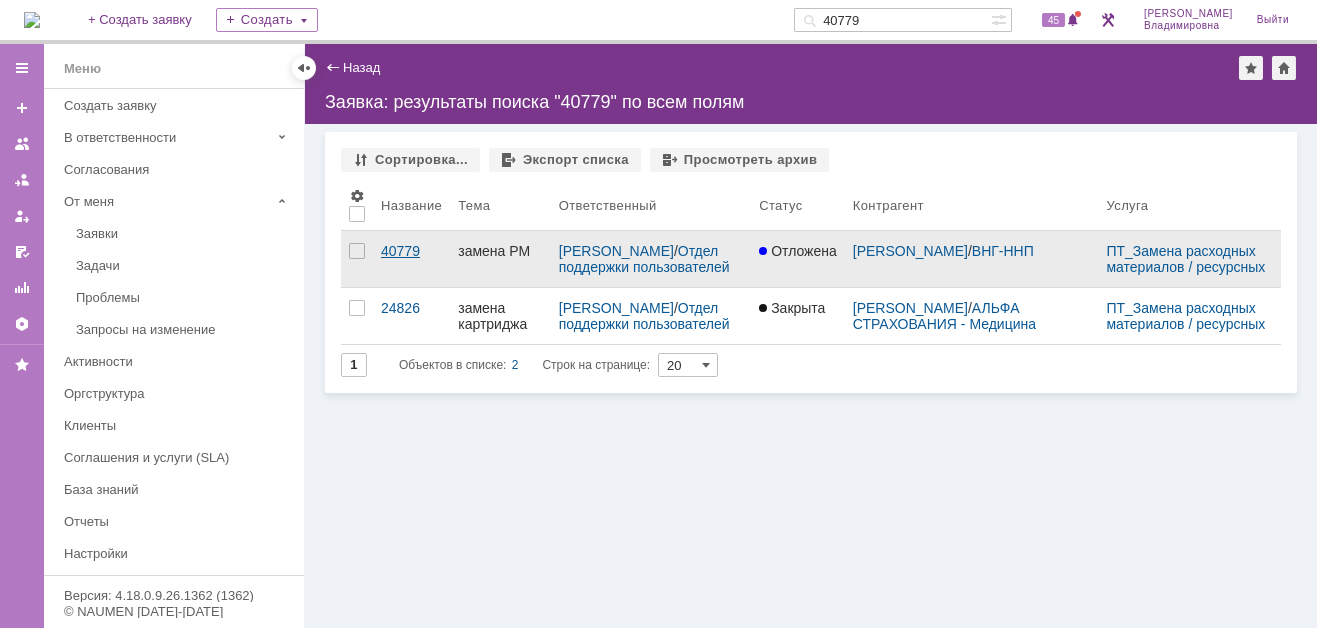 click on "40779" at bounding box center [411, 251] 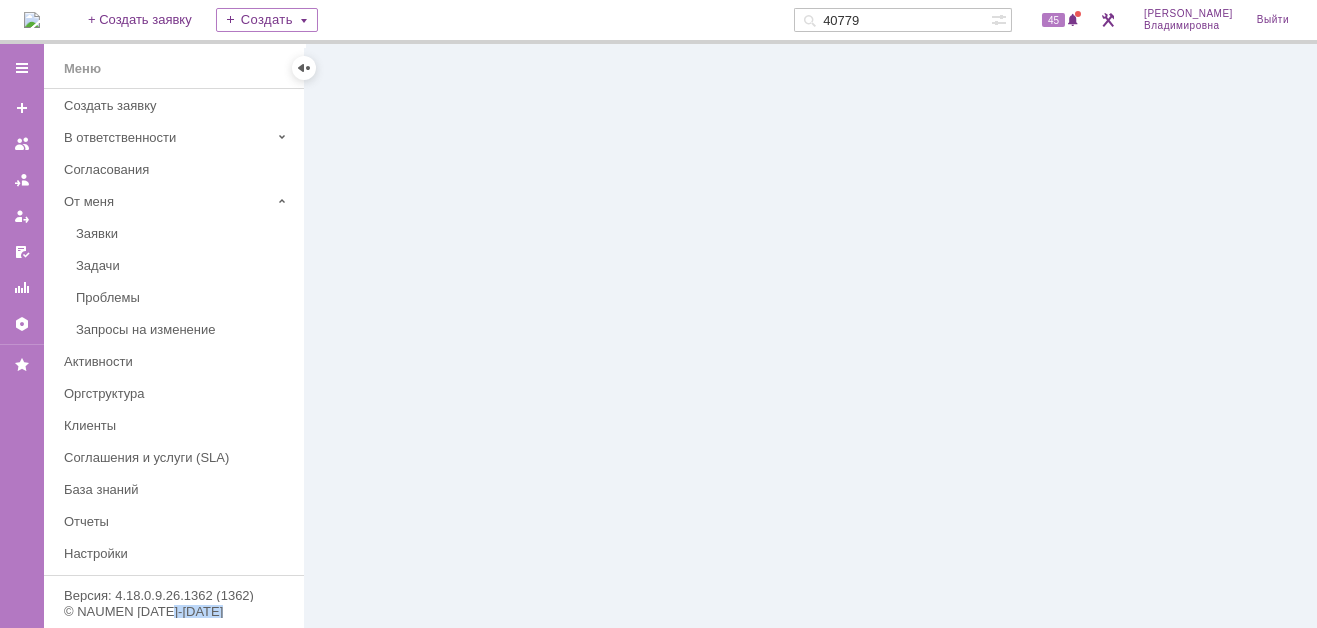 click at bounding box center (811, 336) 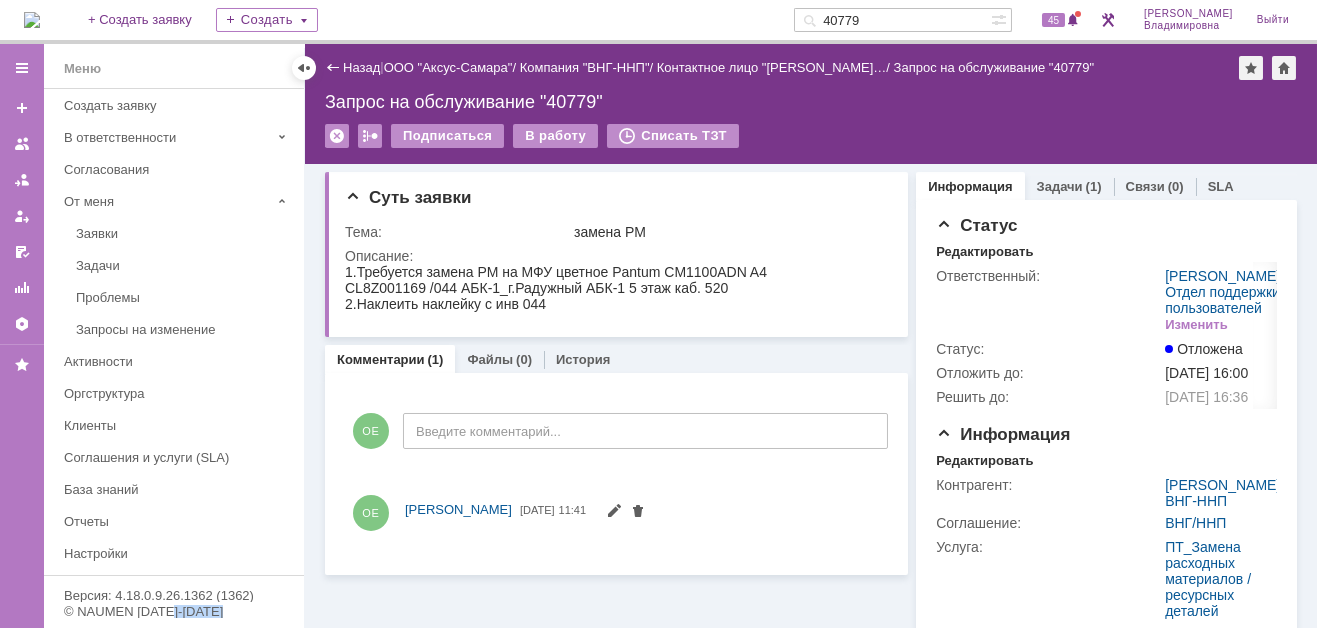 scroll, scrollTop: 0, scrollLeft: 0, axis: both 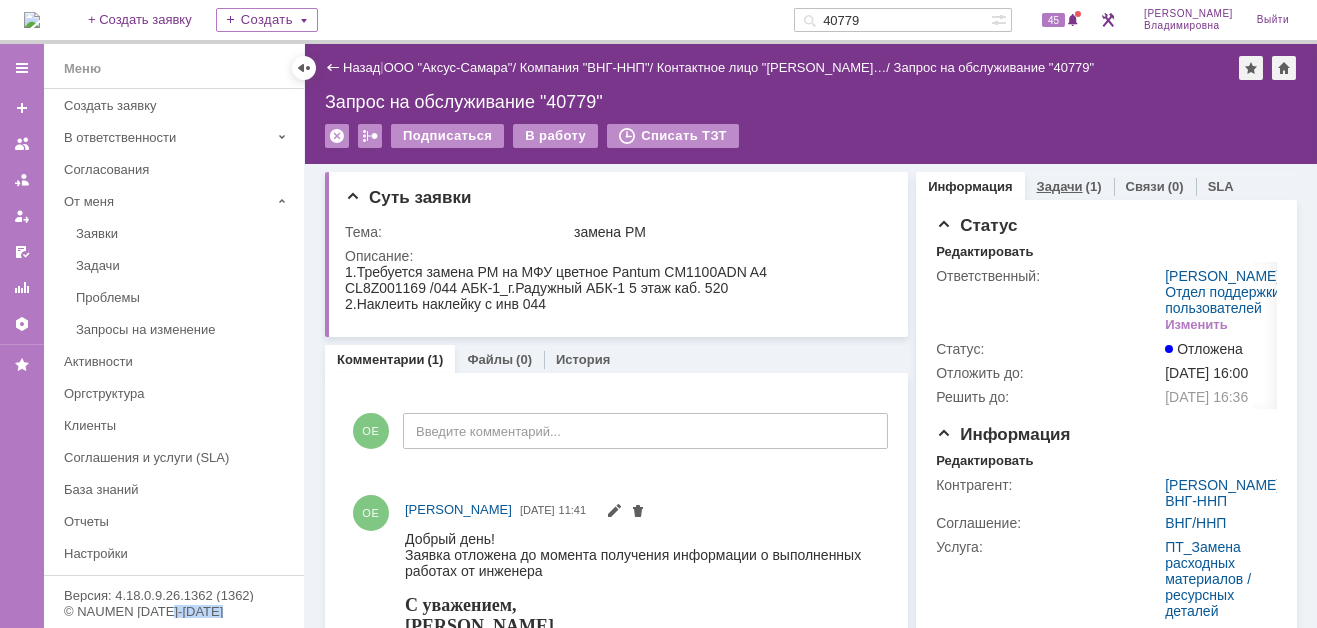 click on "Задачи" at bounding box center (1060, 186) 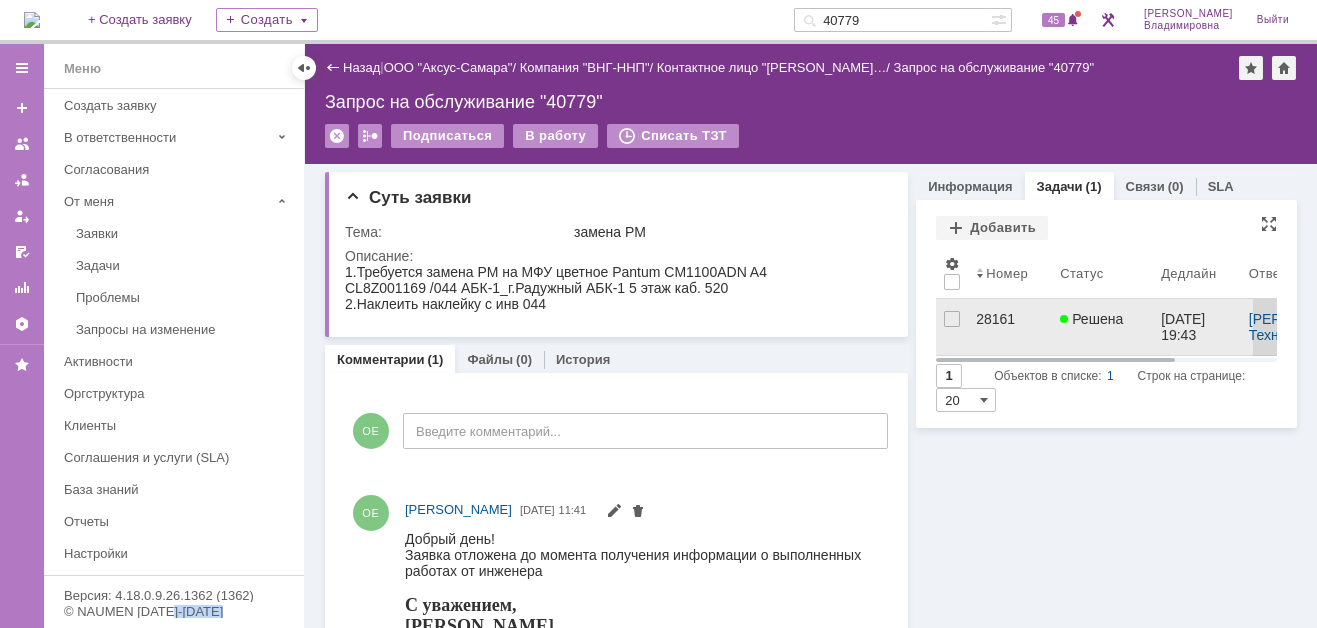 click on "28161" at bounding box center [1010, 319] 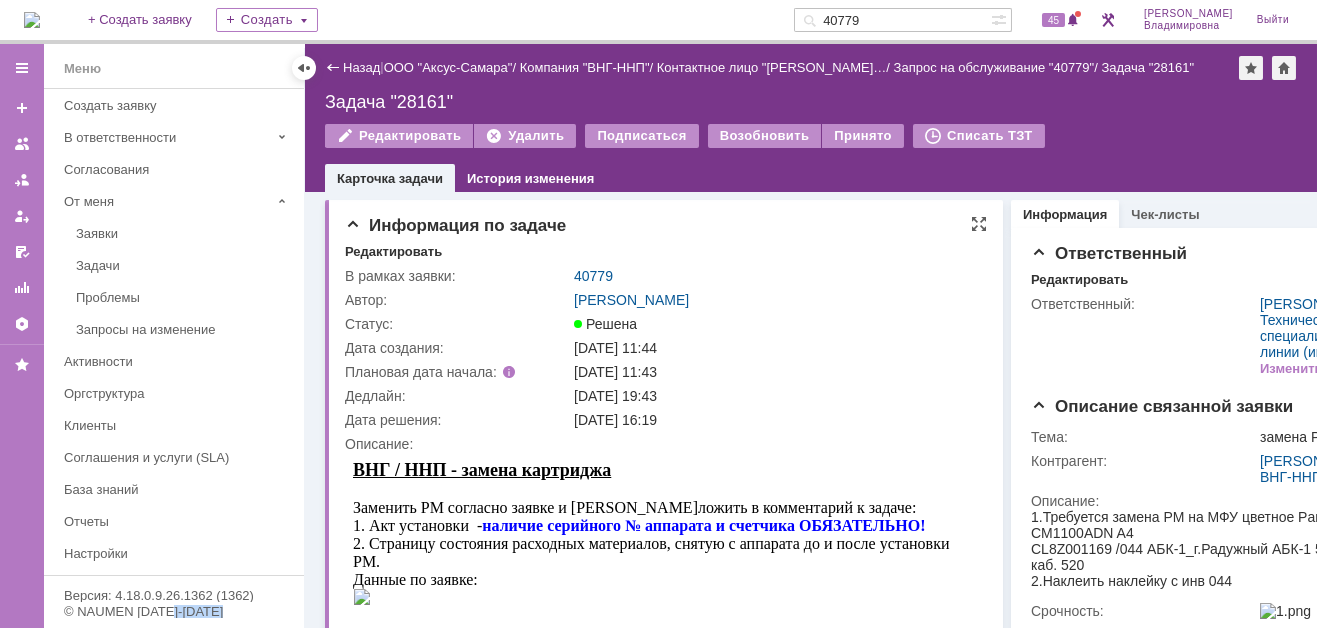 scroll, scrollTop: 0, scrollLeft: 0, axis: both 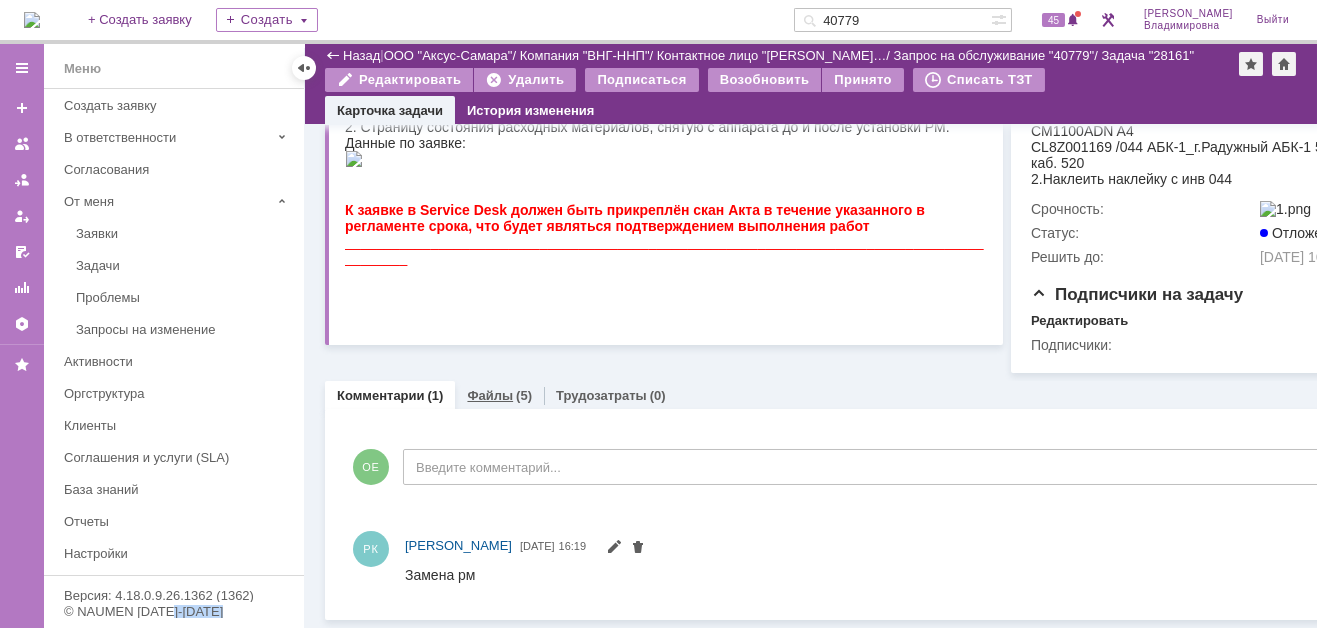 click on "Файлы" at bounding box center (490, 395) 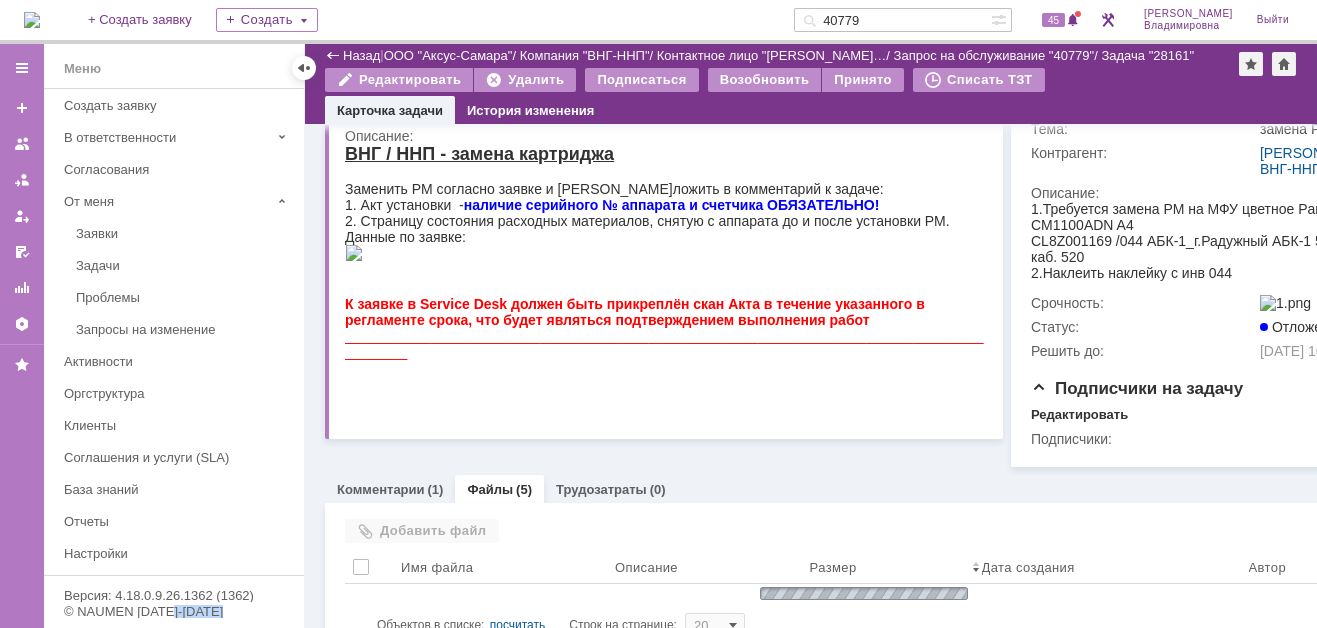 scroll, scrollTop: 434, scrollLeft: 0, axis: vertical 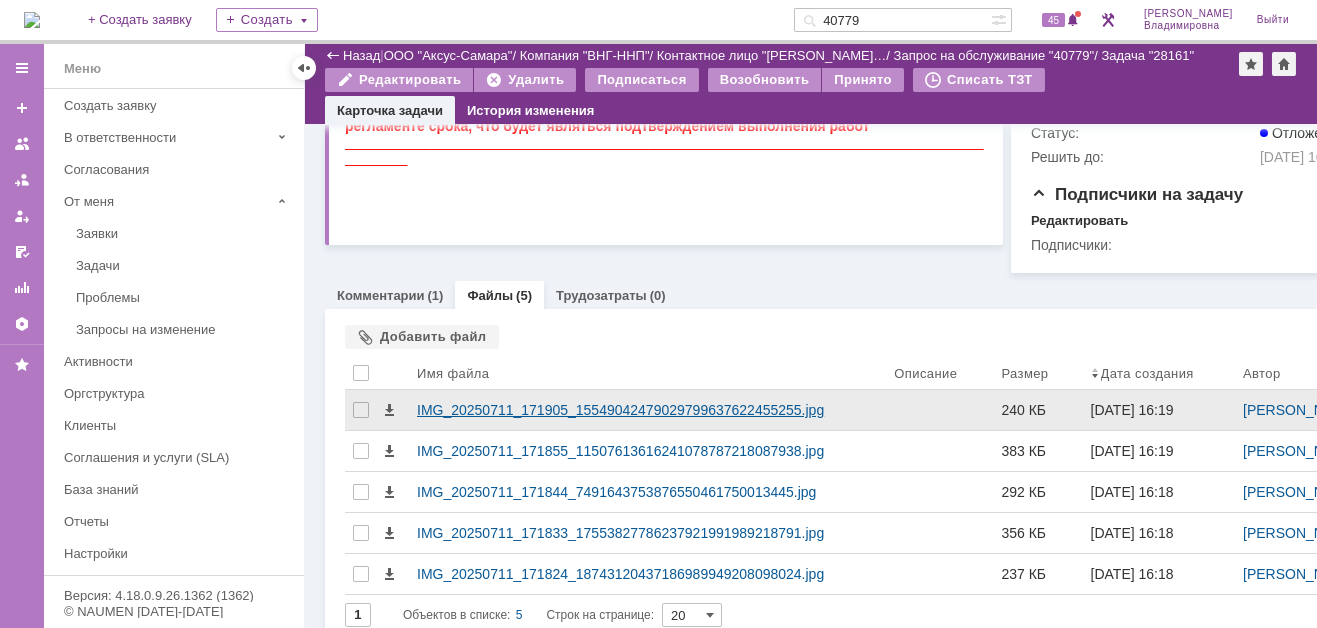 click on "IMG_20250711_171905_15549042479029799637622455255.jpg" at bounding box center [647, 410] 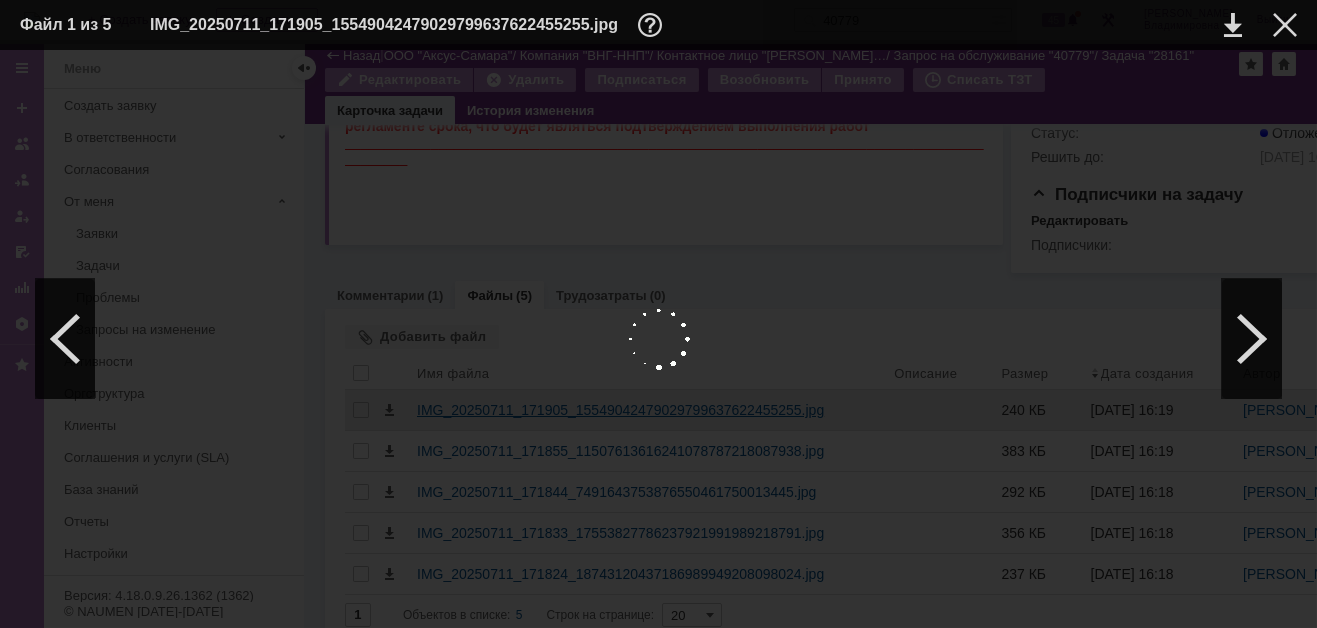 click at bounding box center (658, 339) 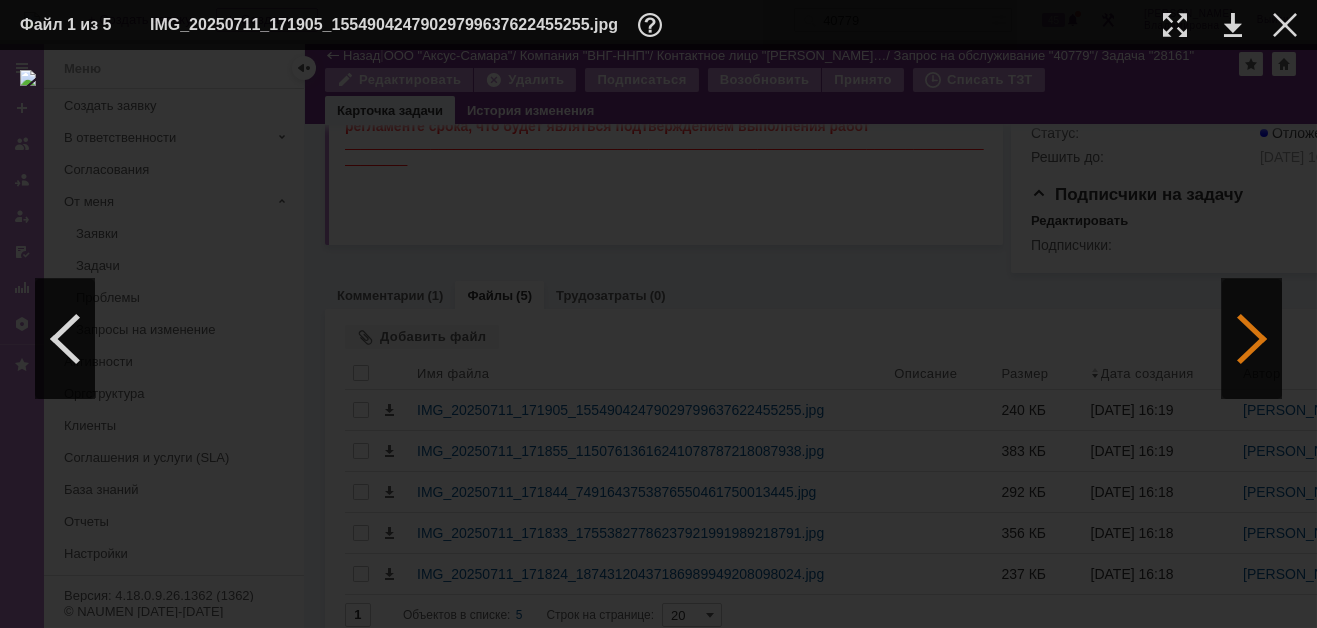 click at bounding box center [1252, 339] 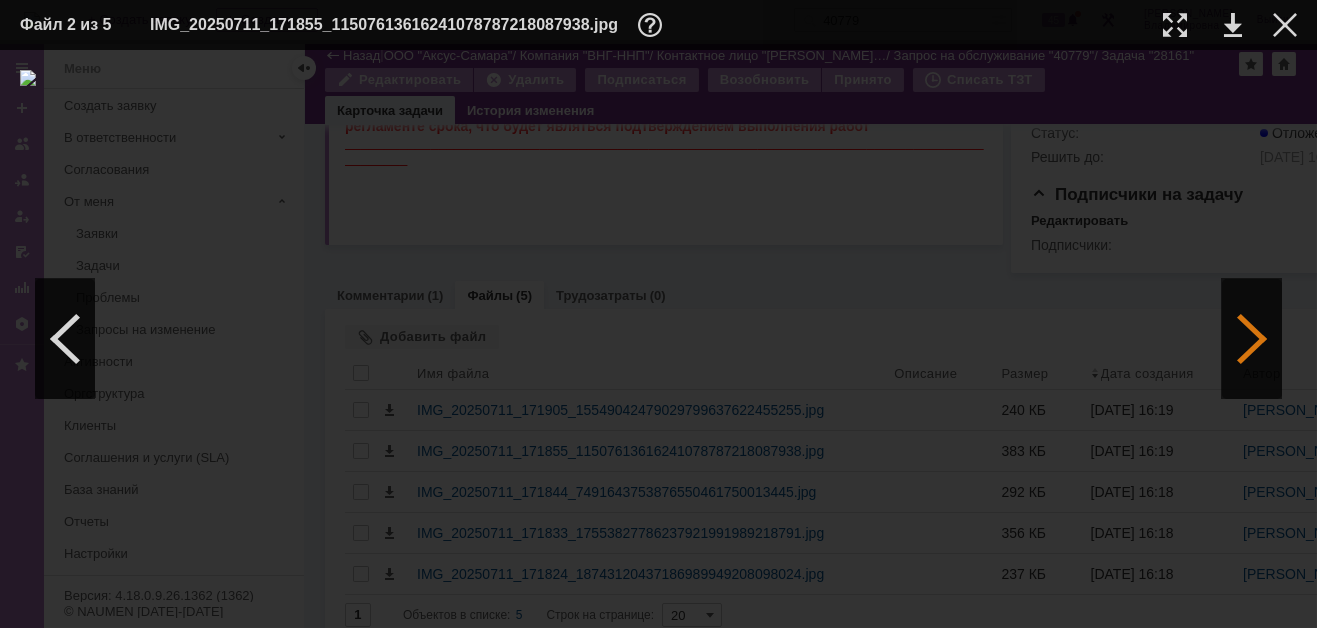 click at bounding box center (1252, 339) 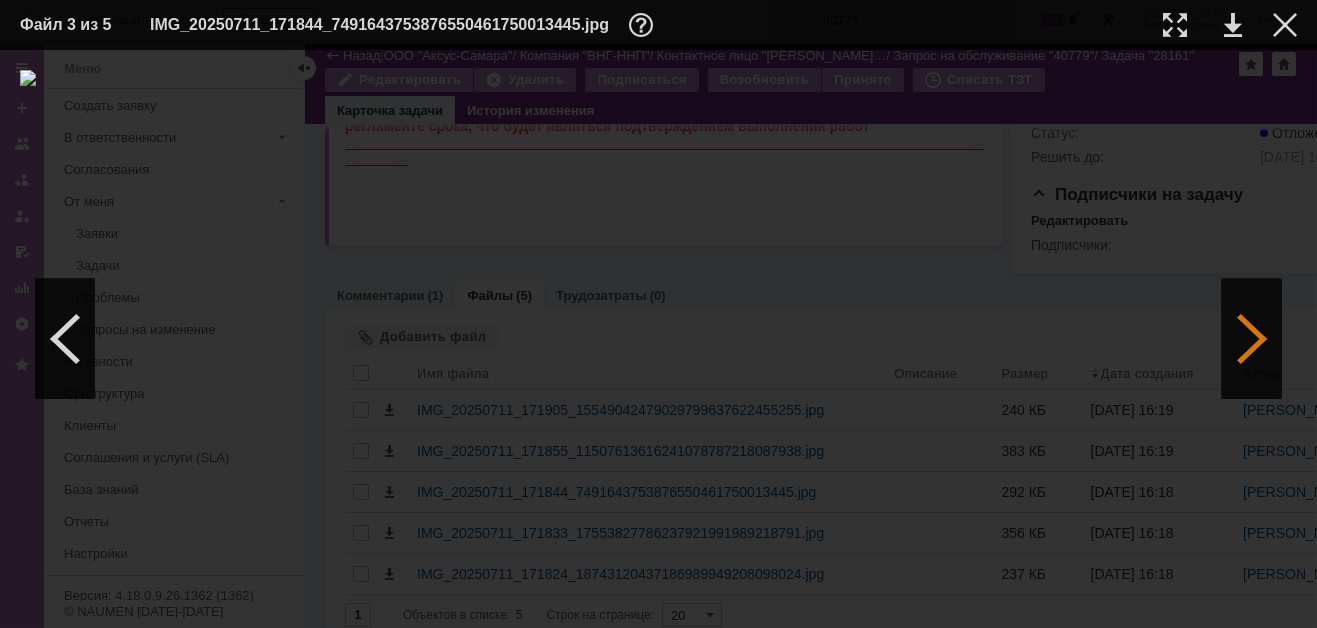 click at bounding box center (1252, 339) 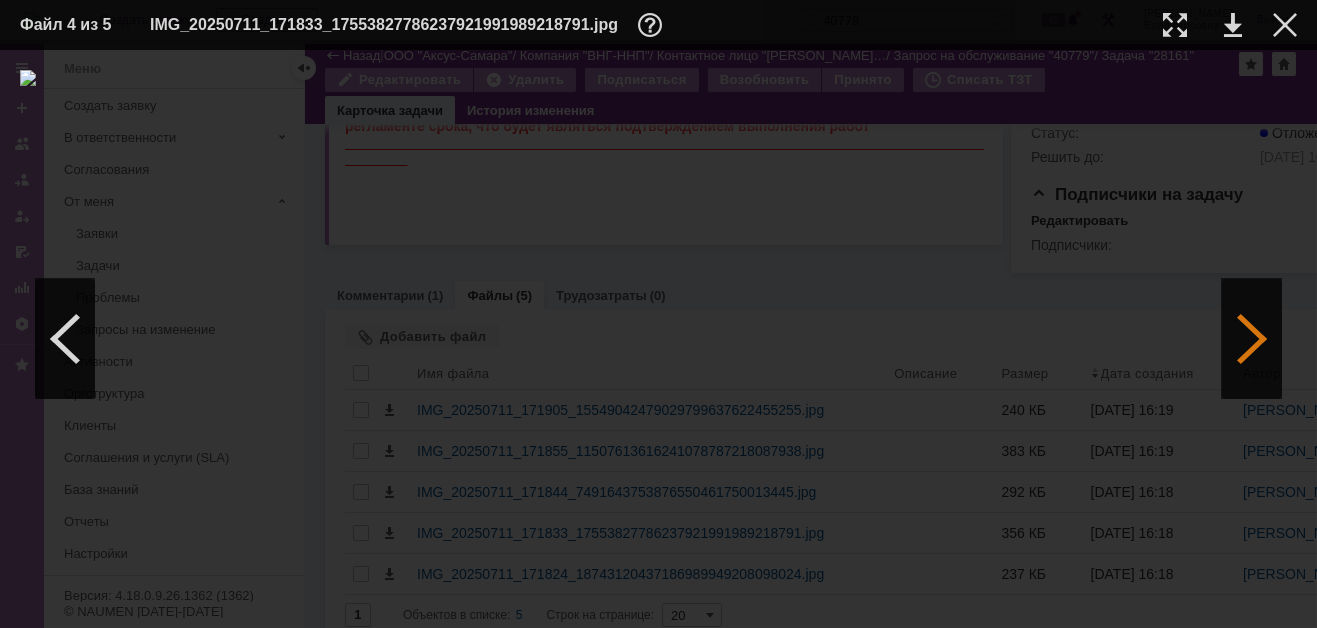 click at bounding box center (1252, 339) 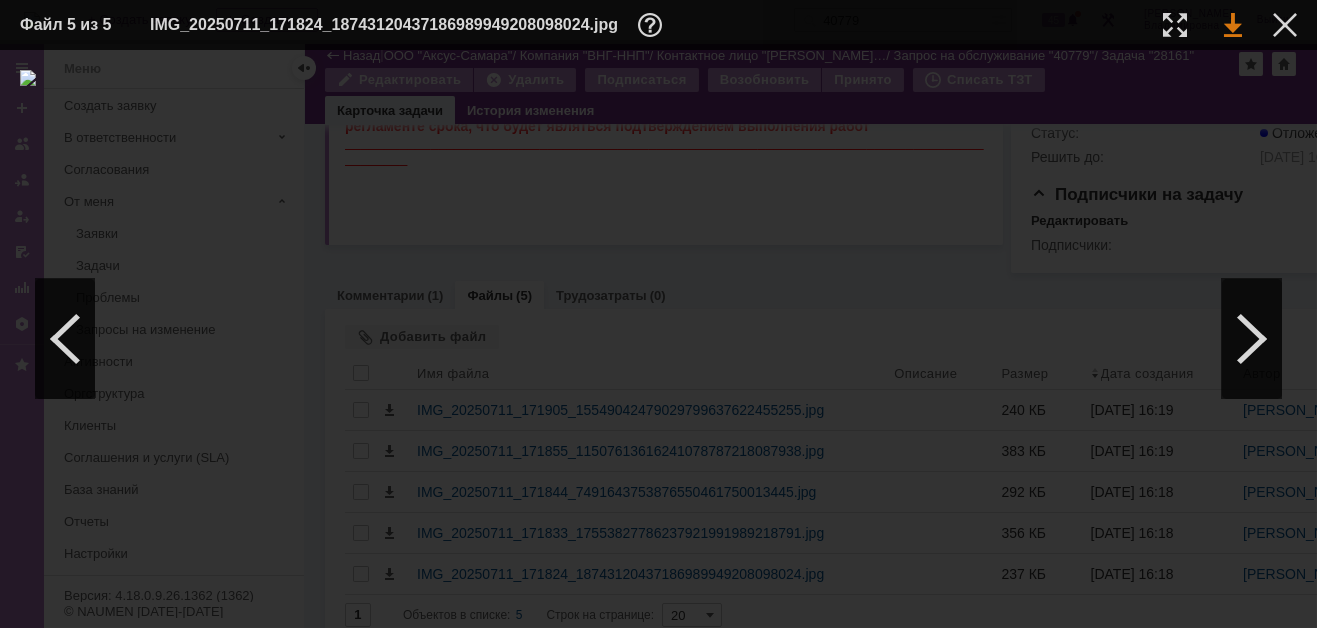 click at bounding box center [1233, 25] 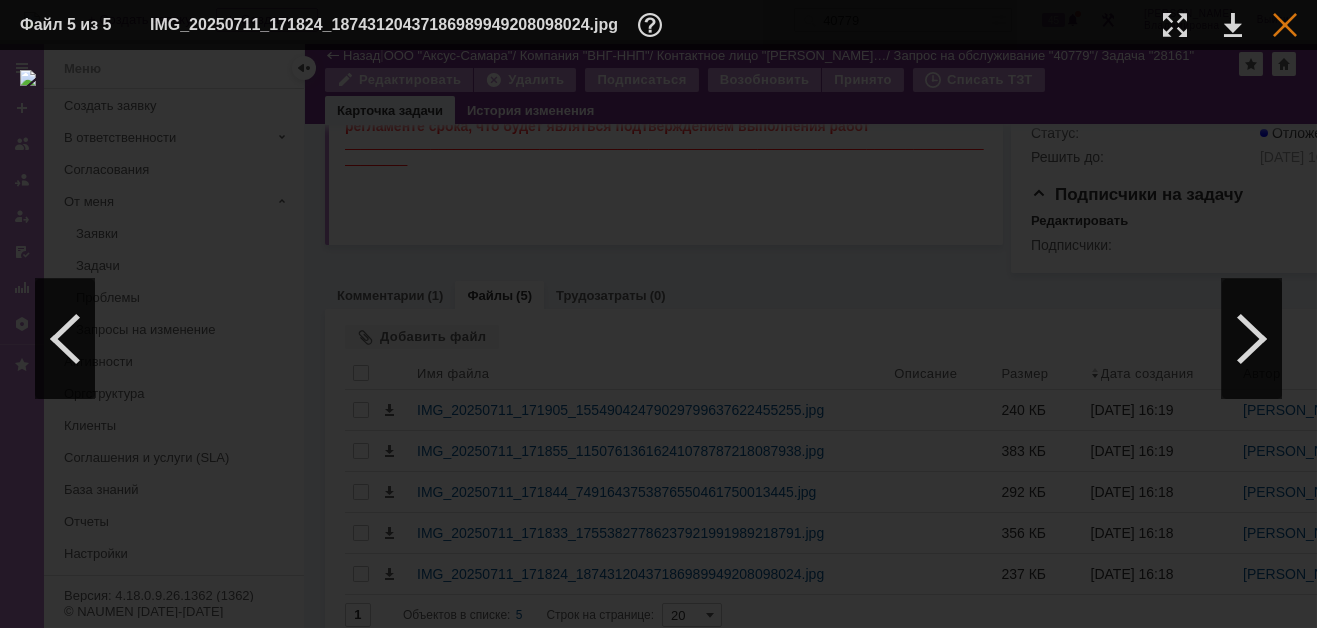click at bounding box center (1285, 25) 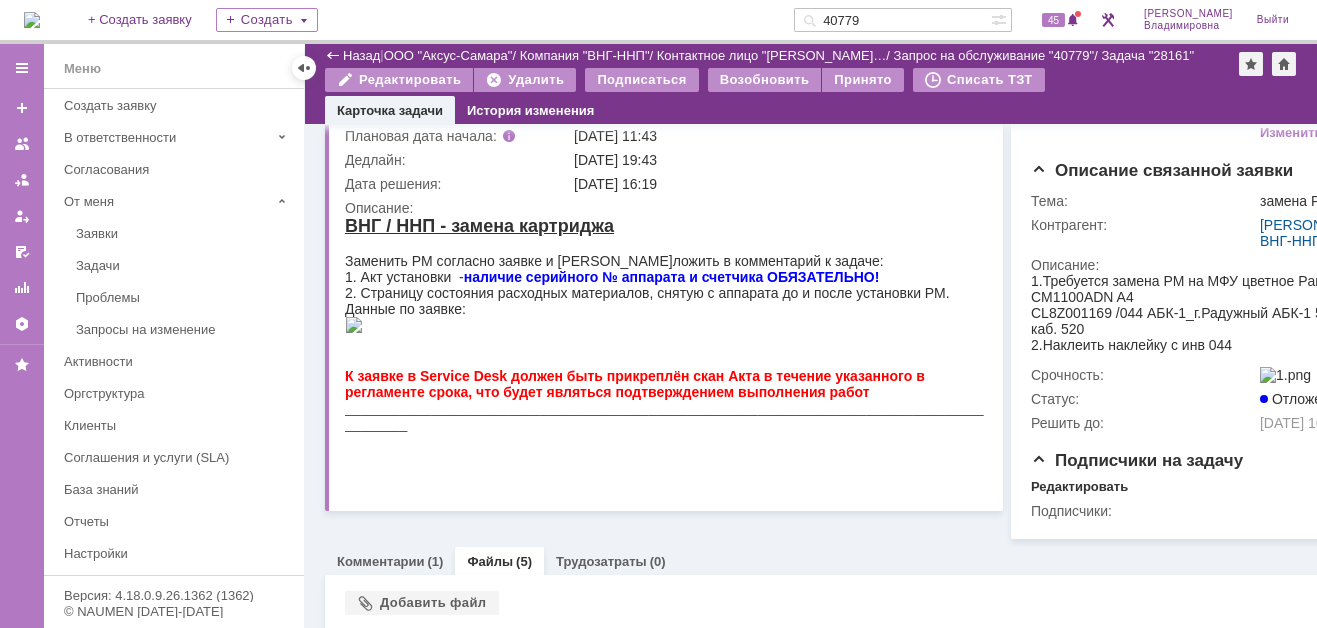 scroll, scrollTop: 0, scrollLeft: 0, axis: both 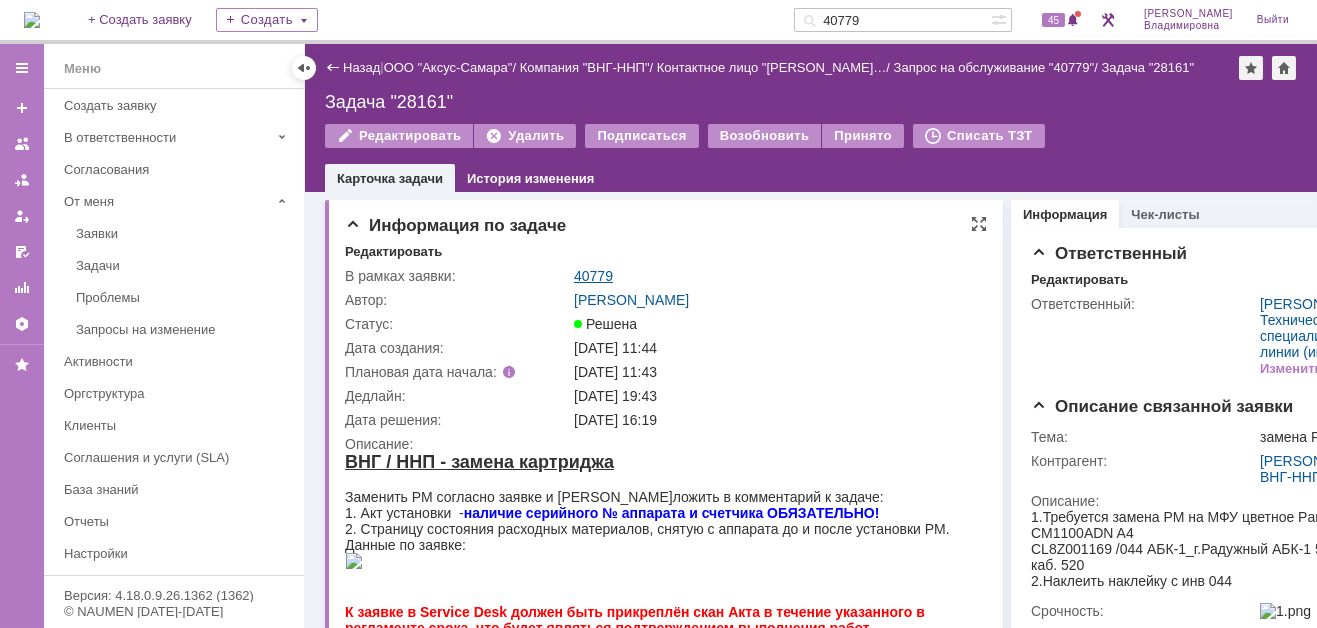 click on "40779" at bounding box center (593, 276) 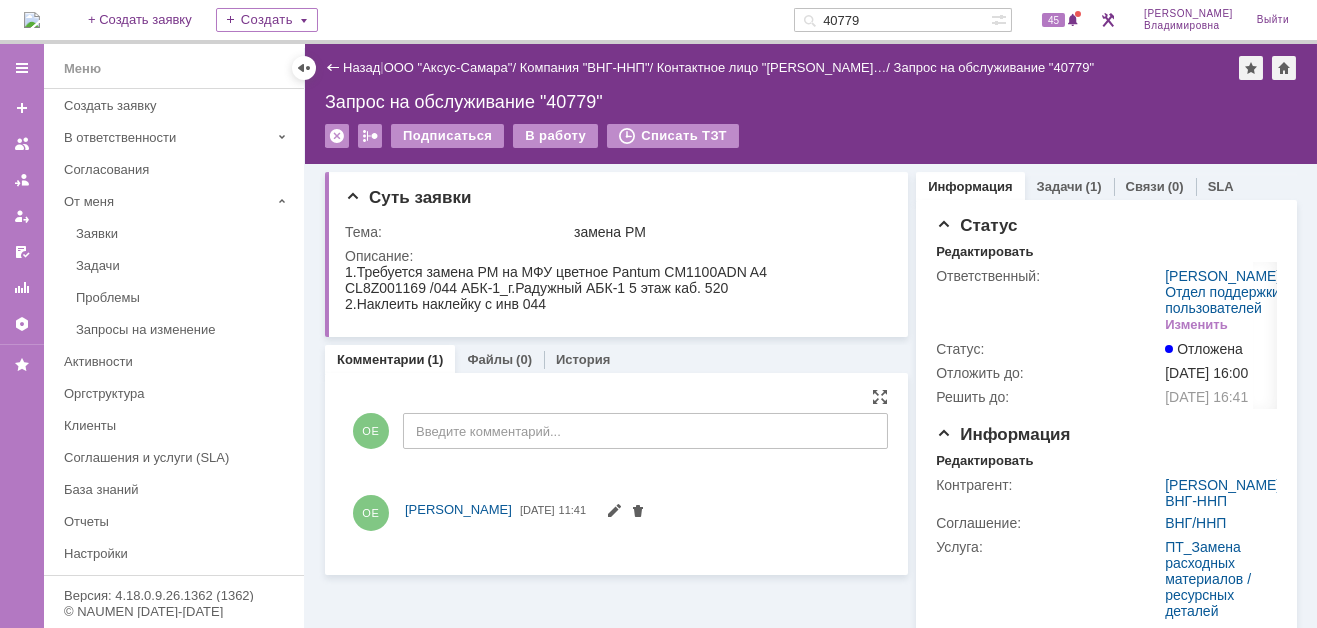 scroll, scrollTop: 0, scrollLeft: 0, axis: both 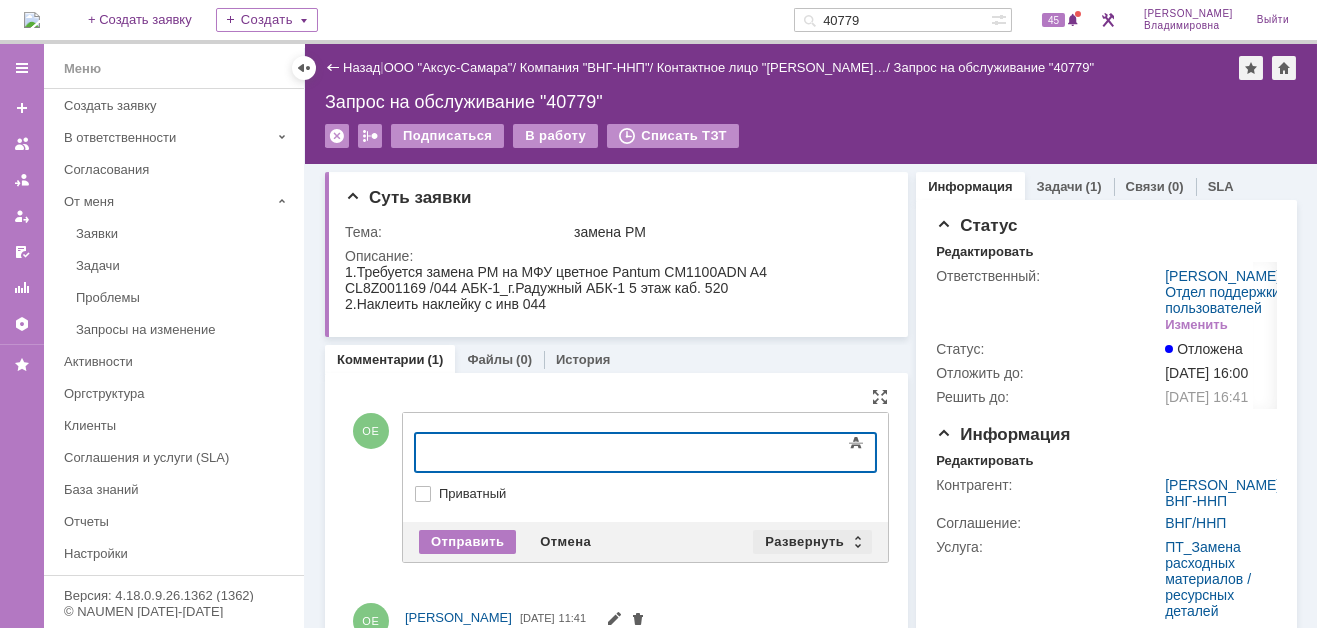 click on "Развернуть" at bounding box center [812, 542] 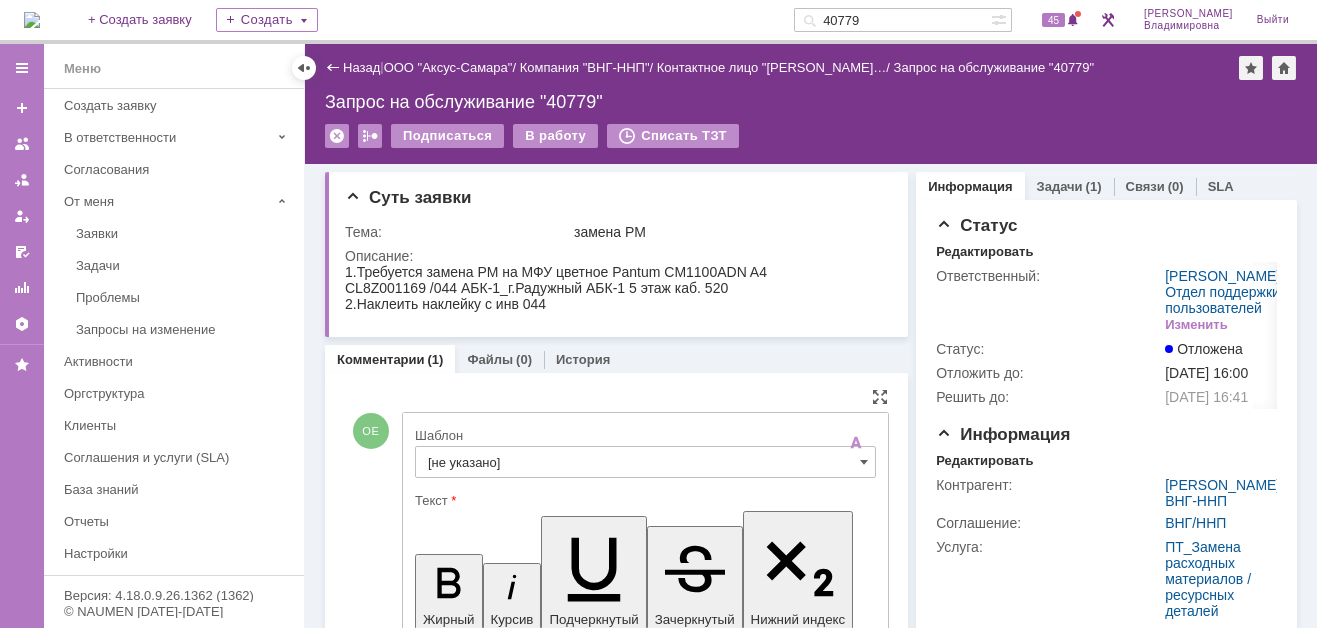 scroll, scrollTop: 0, scrollLeft: 0, axis: both 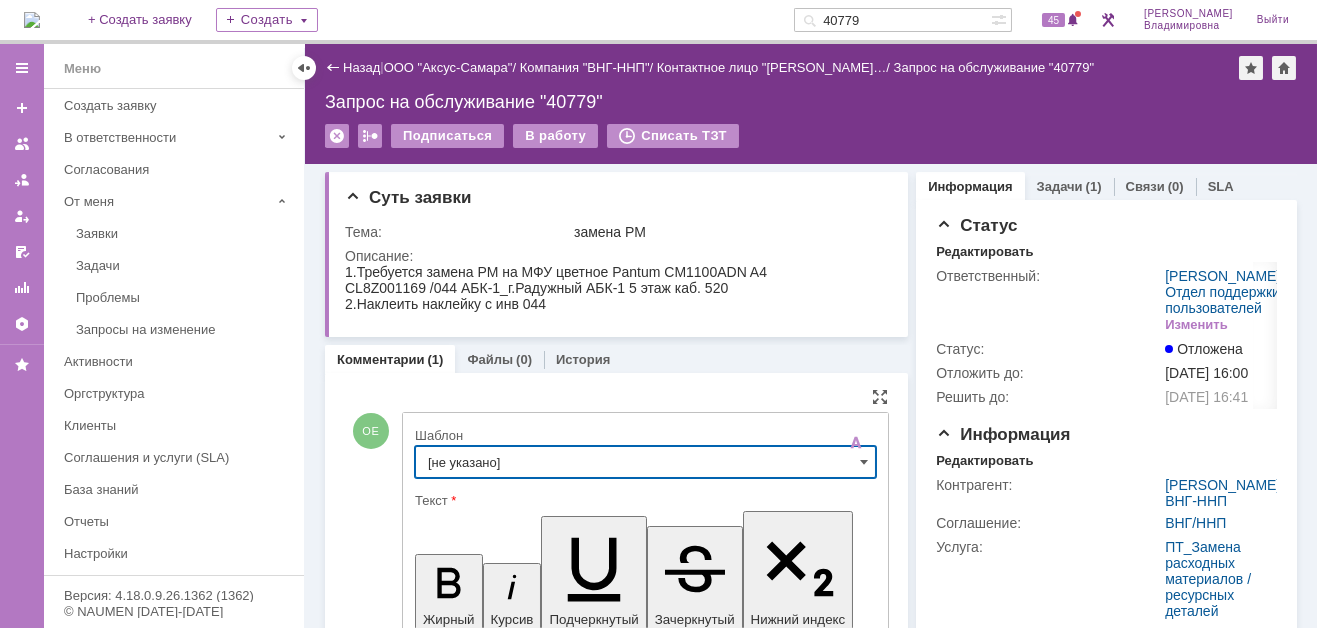 click on "[не указано]" at bounding box center [645, 462] 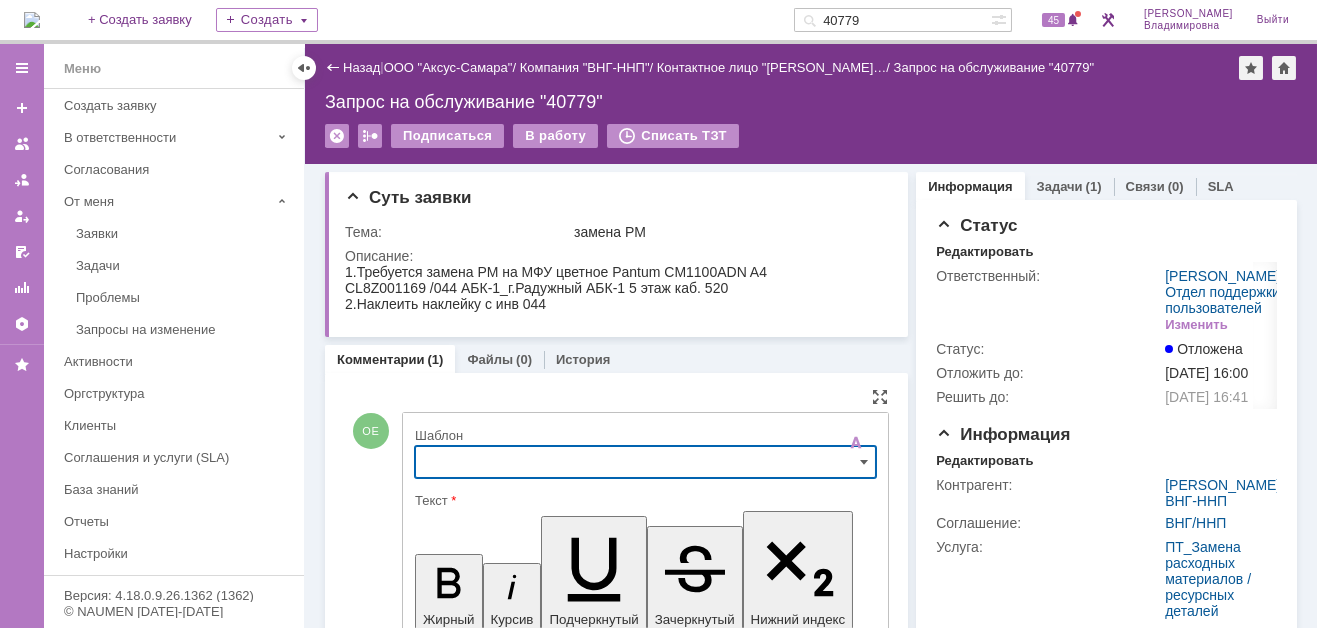 scroll, scrollTop: 138, scrollLeft: 0, axis: vertical 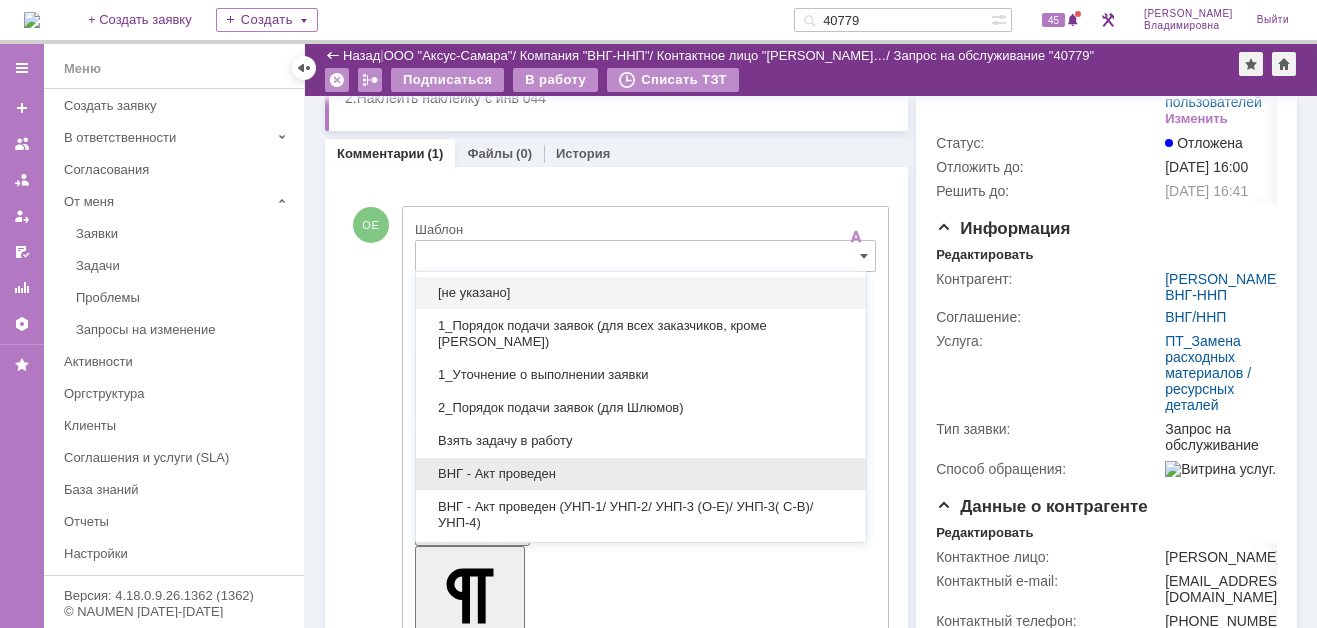 click on "ВНГ - Акт проведен" at bounding box center (641, 474) 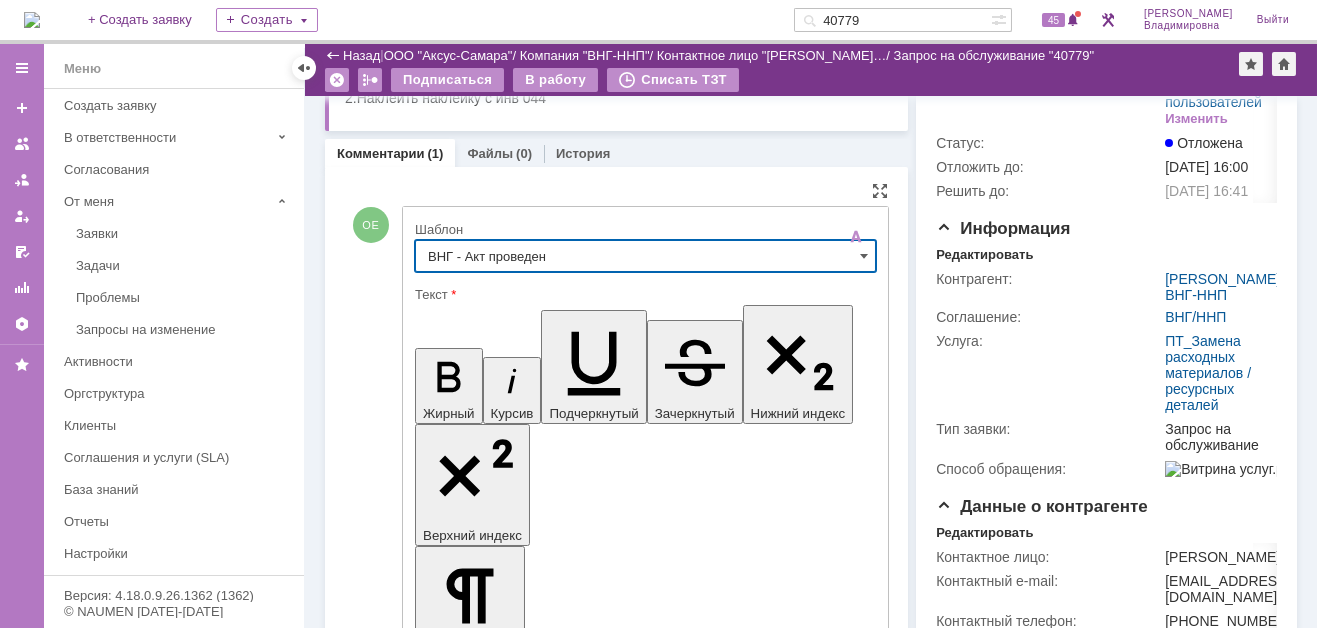type on "ВНГ - Акт проведен" 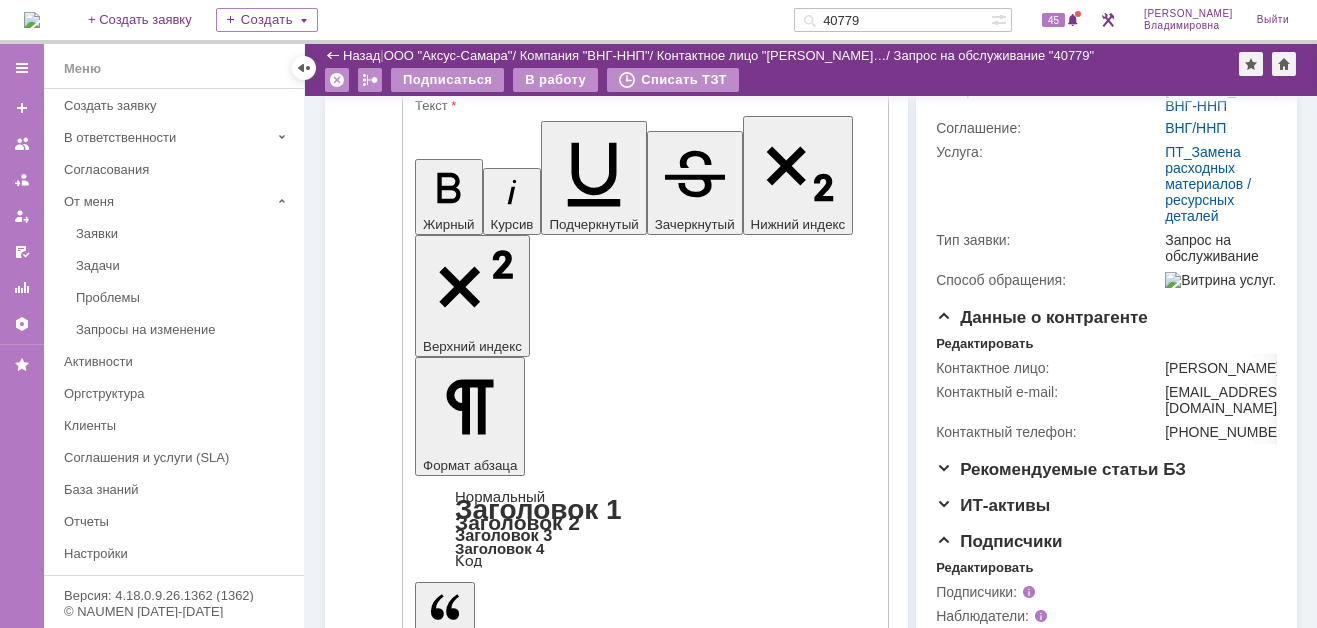 scroll, scrollTop: 338, scrollLeft: 0, axis: vertical 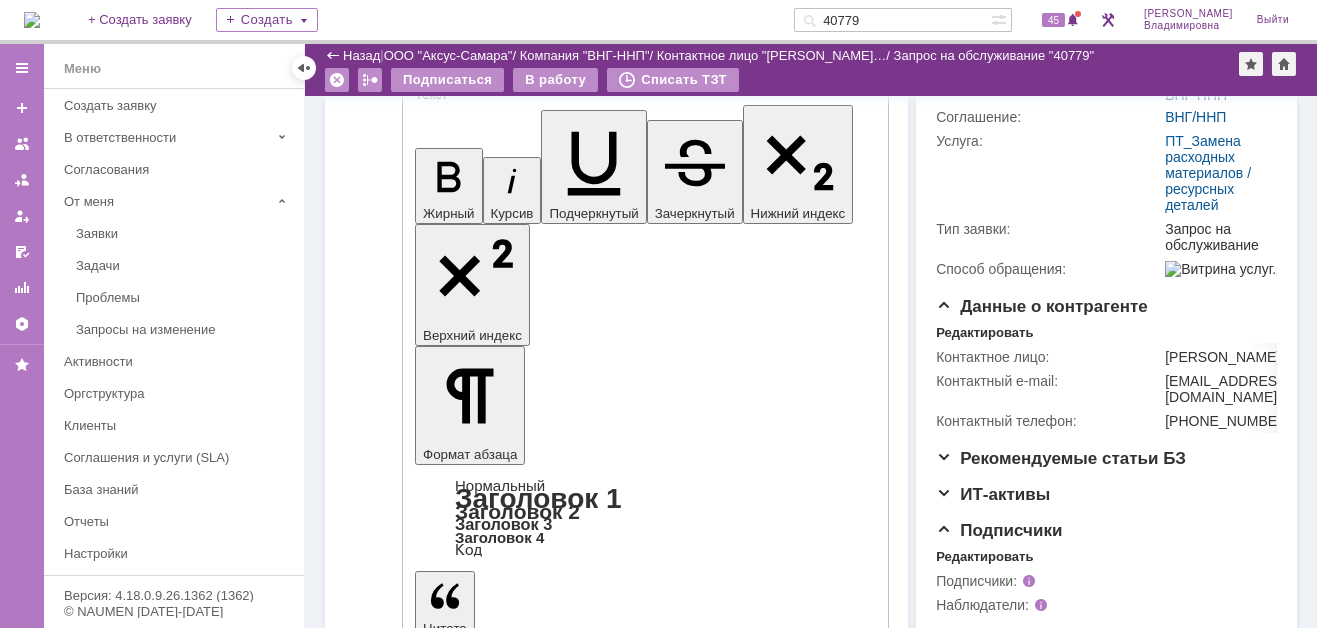 click on "Отправить" at bounding box center (467, 4639) 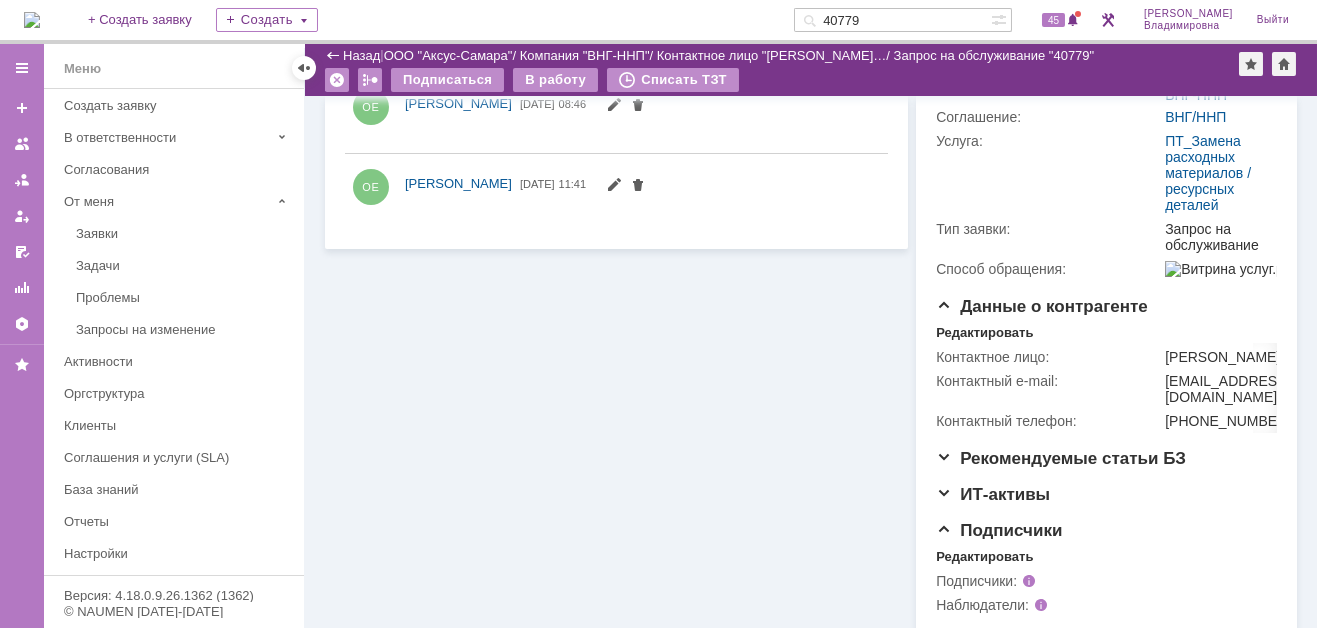 scroll, scrollTop: 0, scrollLeft: 0, axis: both 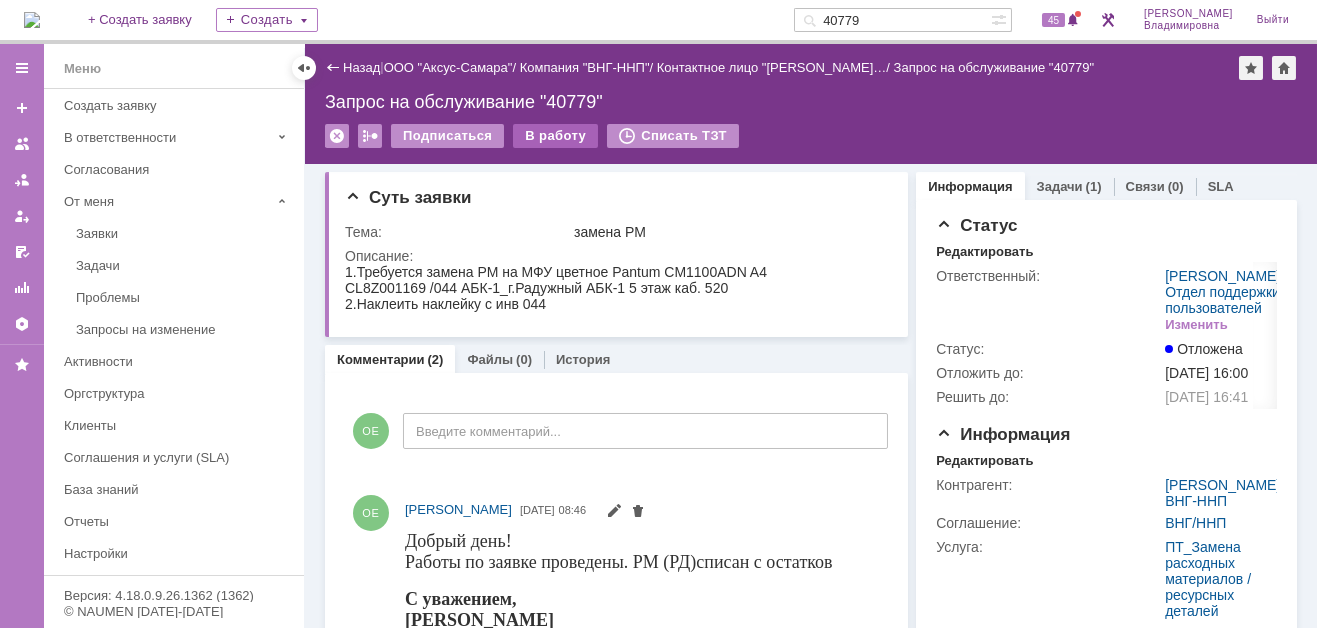 click on "В работу" at bounding box center [555, 136] 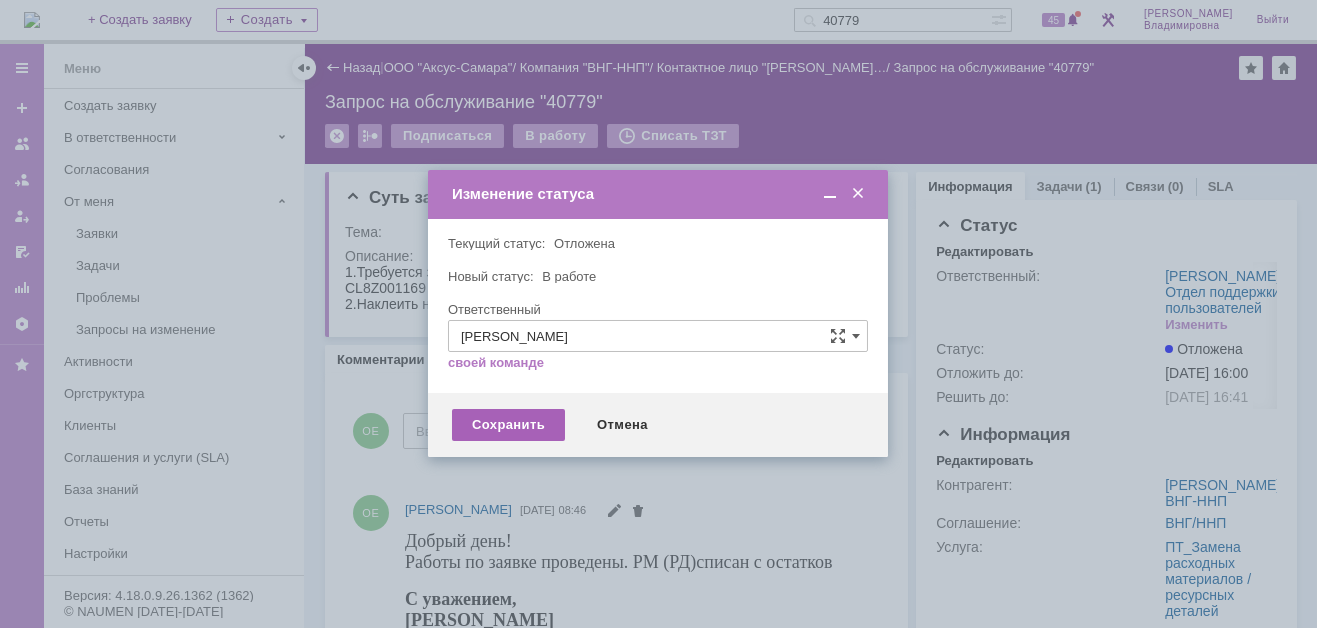 click on "Сохранить" at bounding box center (508, 425) 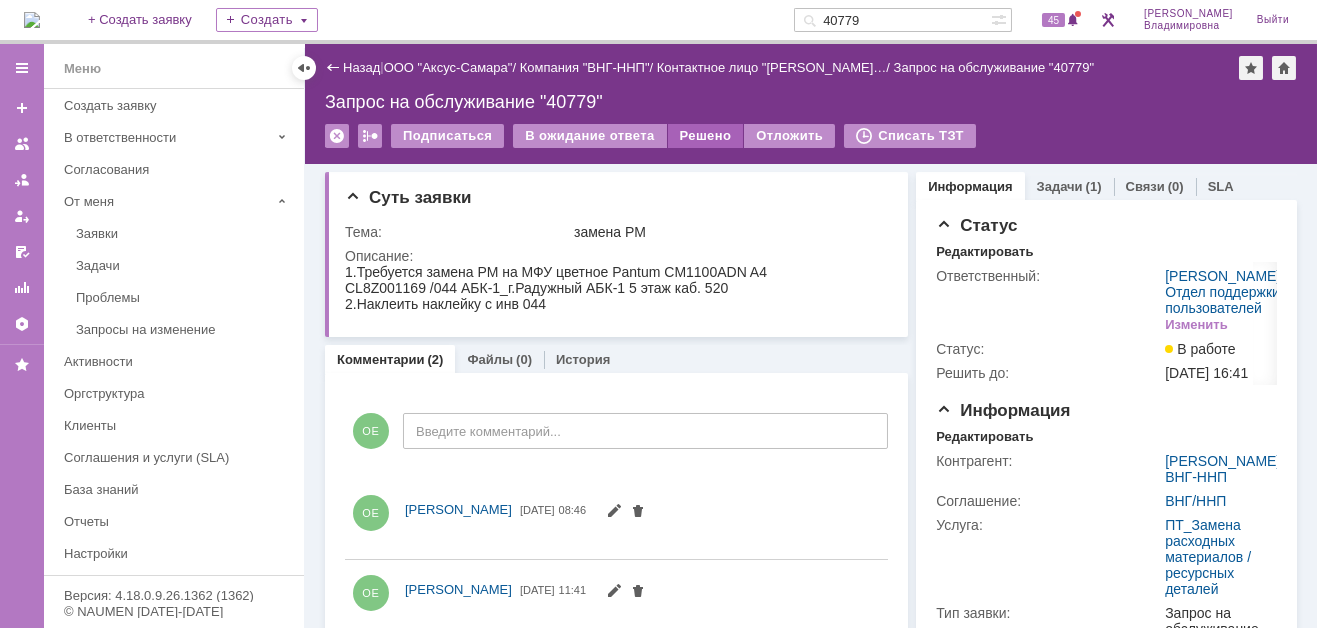 scroll, scrollTop: 0, scrollLeft: 0, axis: both 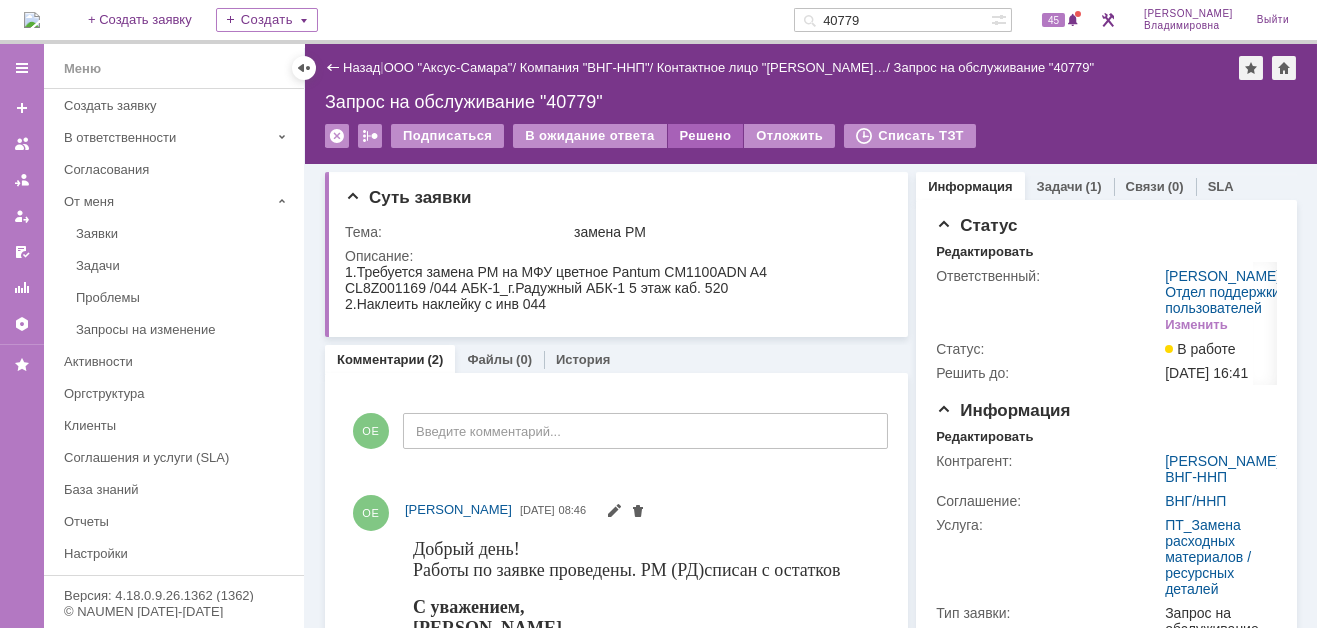 click on "Решено" at bounding box center (706, 136) 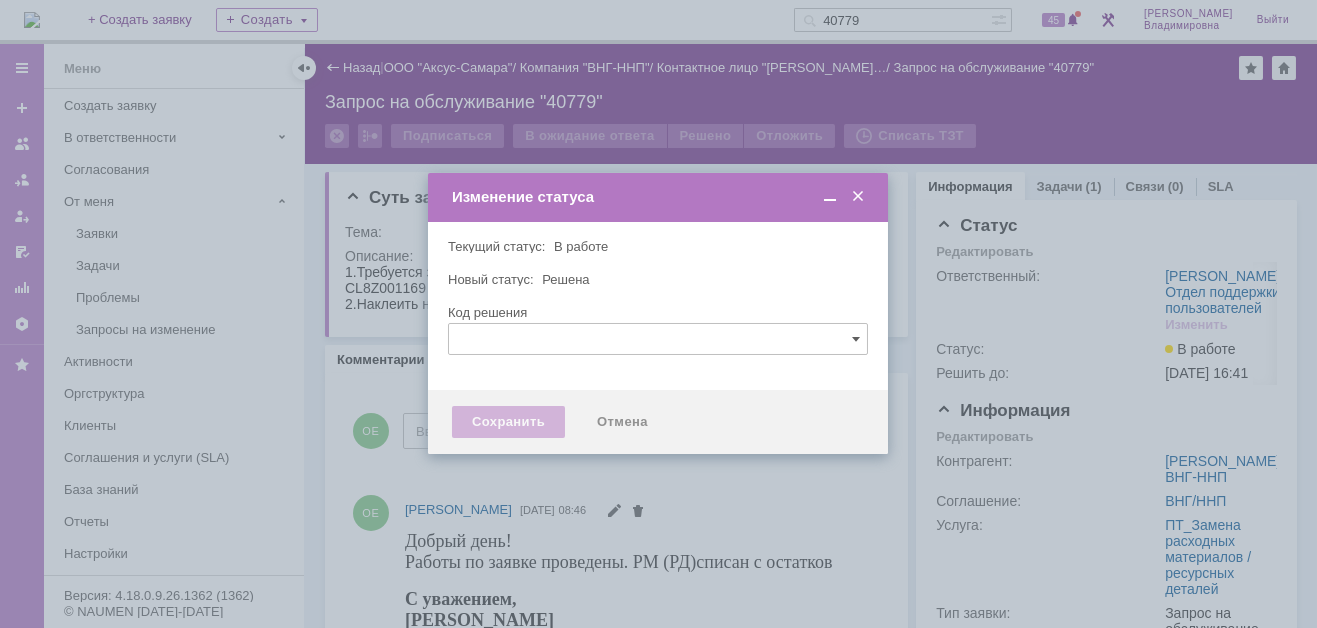 type 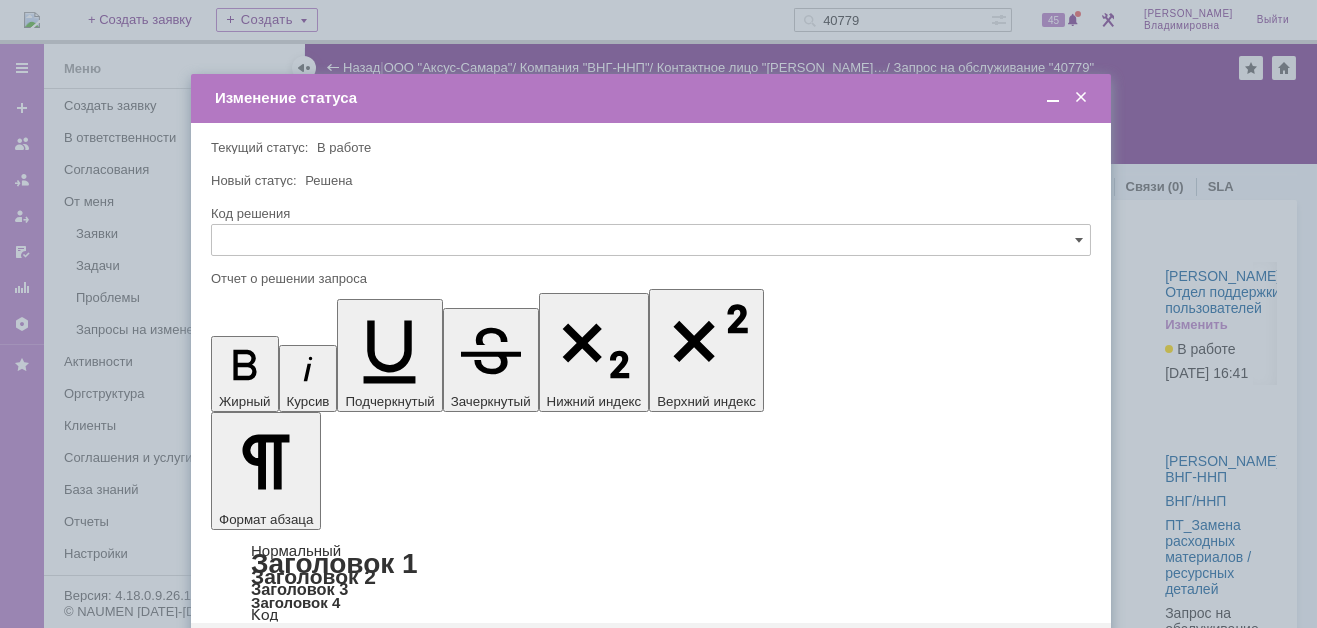 scroll, scrollTop: 0, scrollLeft: 0, axis: both 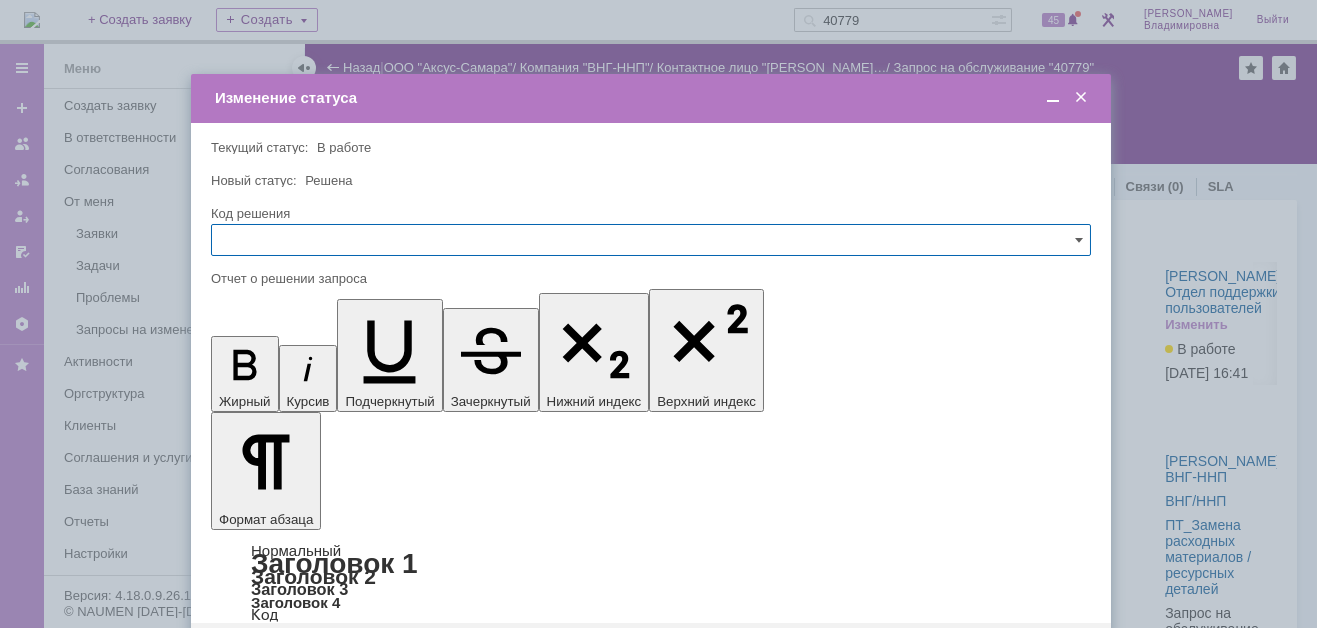 click on "Сохранить" at bounding box center [271, 655] 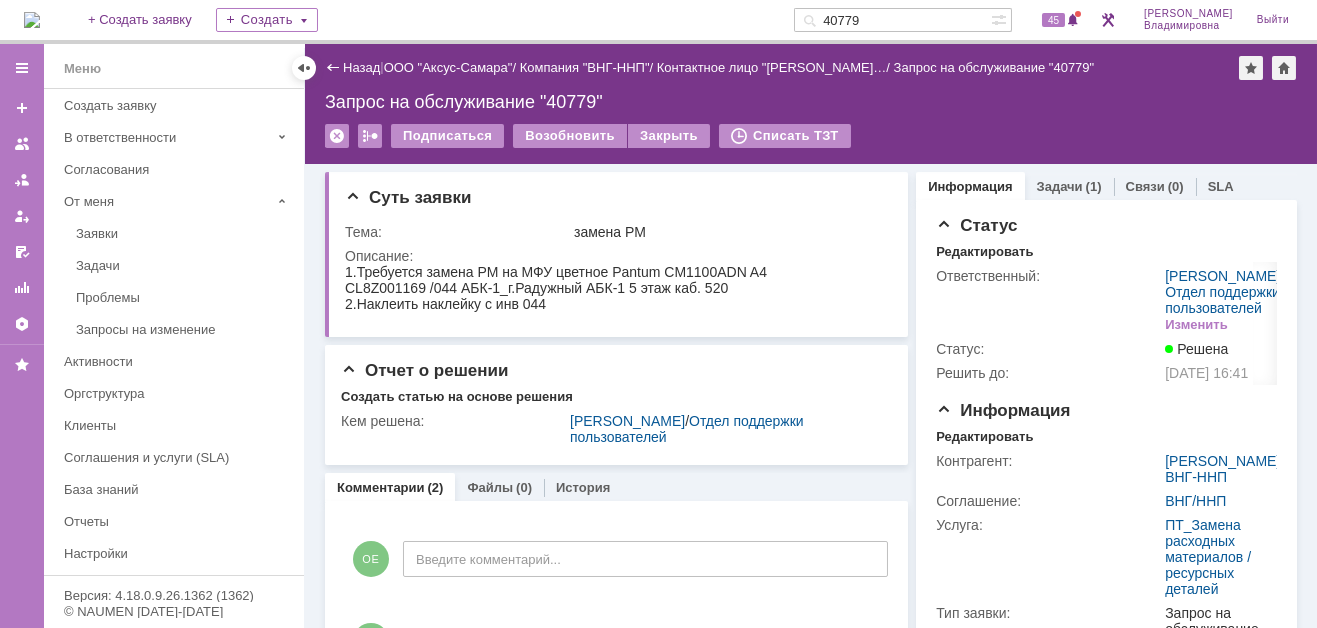 scroll, scrollTop: 0, scrollLeft: 0, axis: both 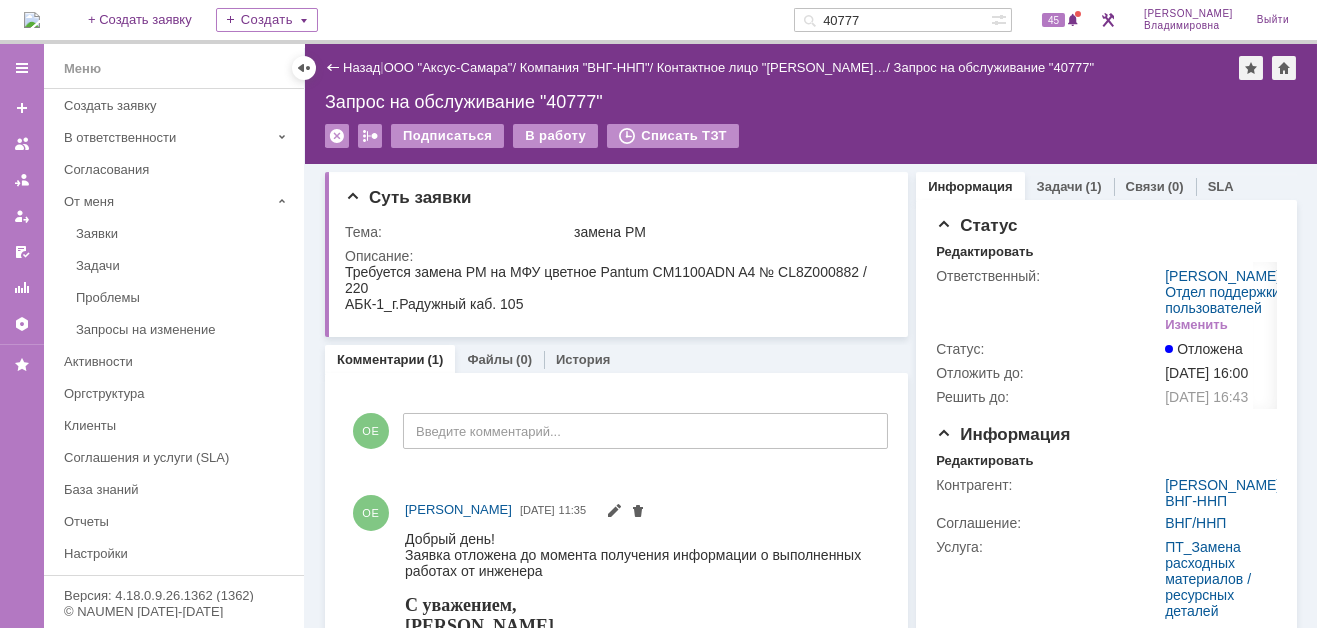 click on "Задачи" at bounding box center [1060, 186] 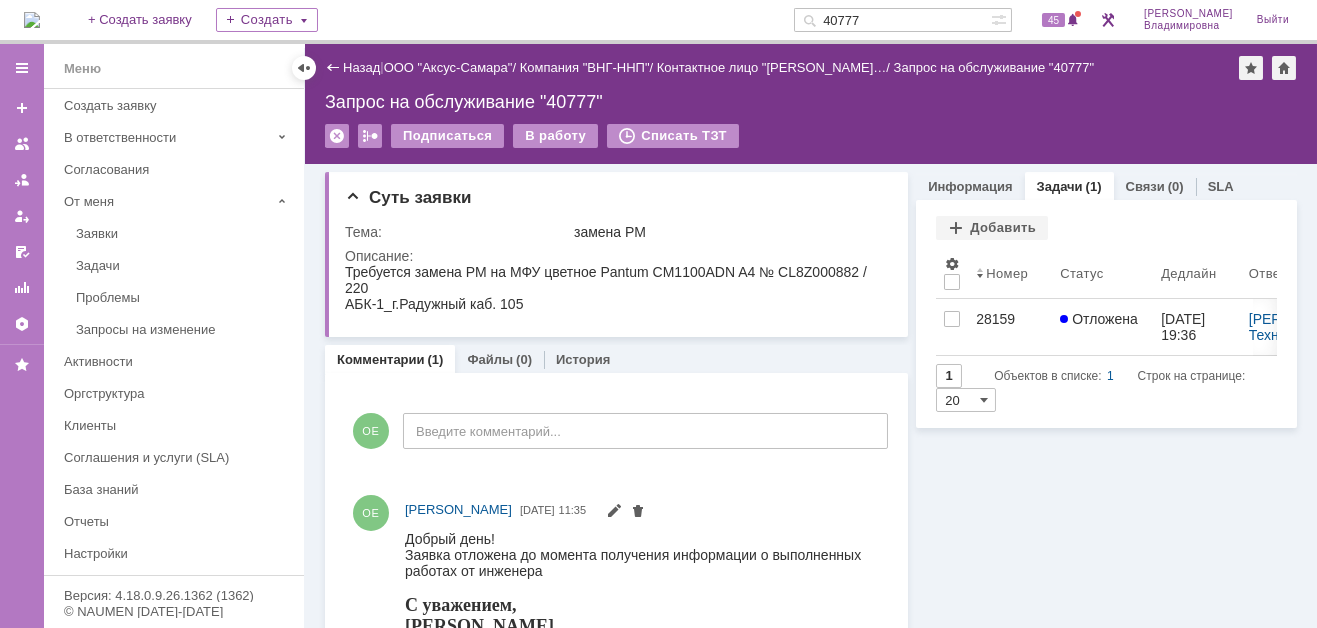 drag, startPoint x: 897, startPoint y: 17, endPoint x: 828, endPoint y: 17, distance: 69 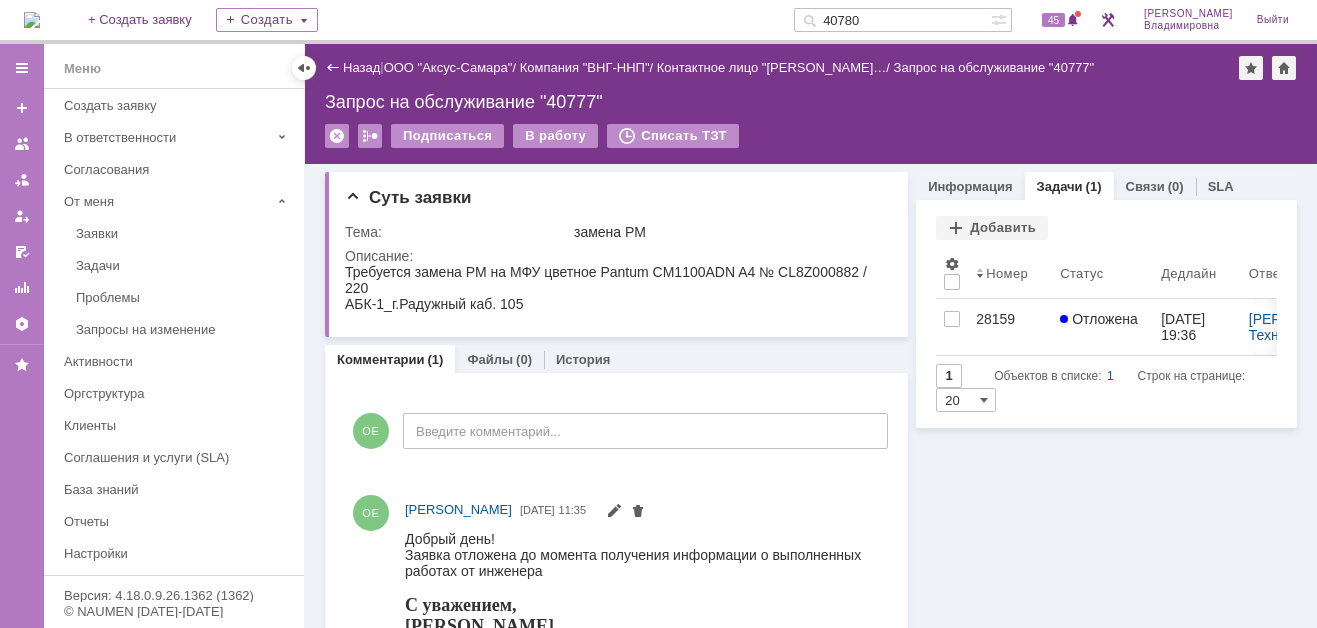 type on "40780" 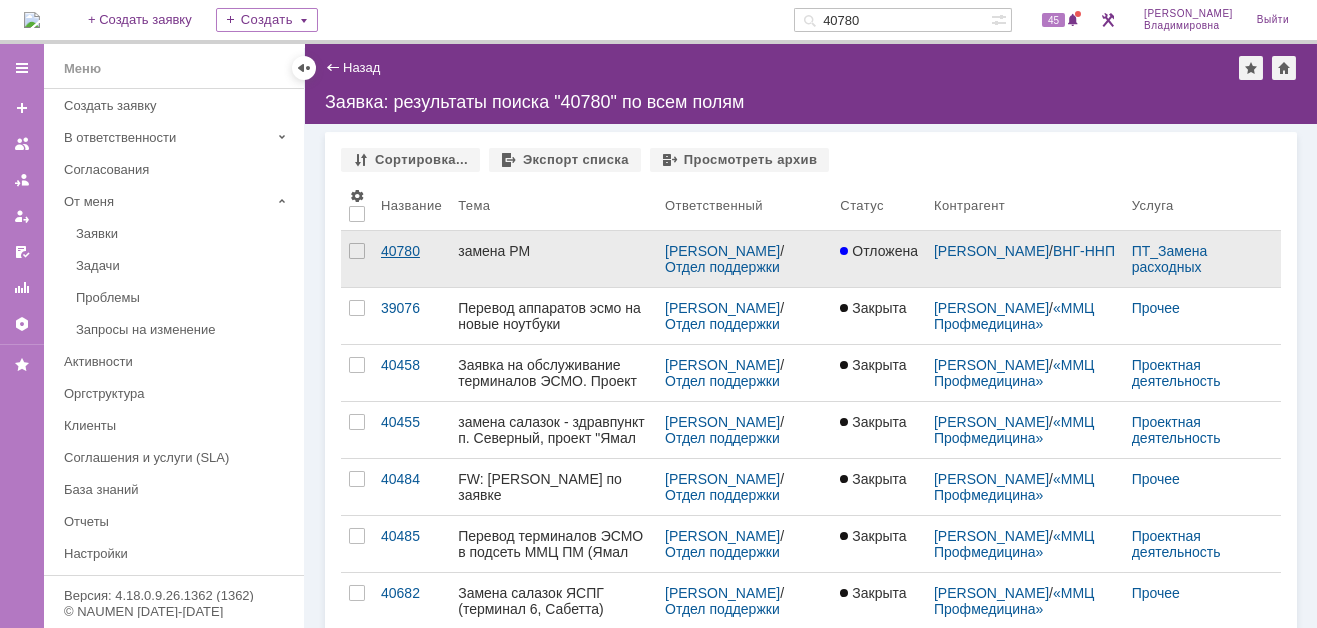 click on "40780" at bounding box center (411, 251) 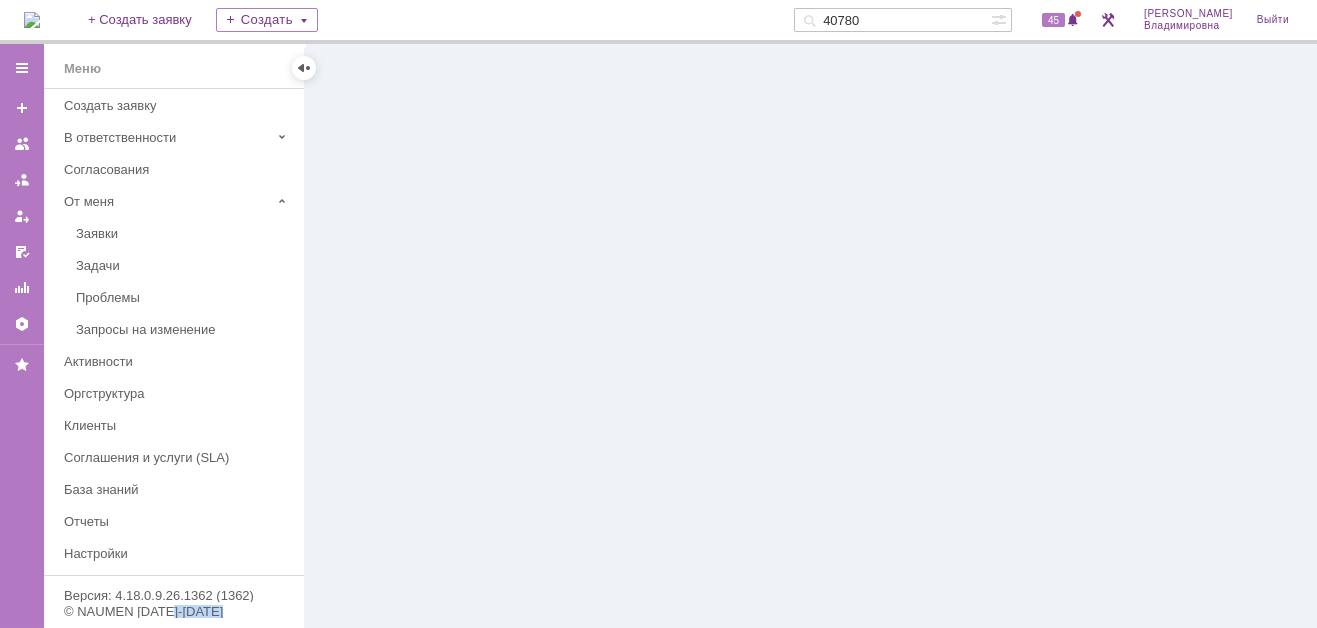 click at bounding box center [811, 336] 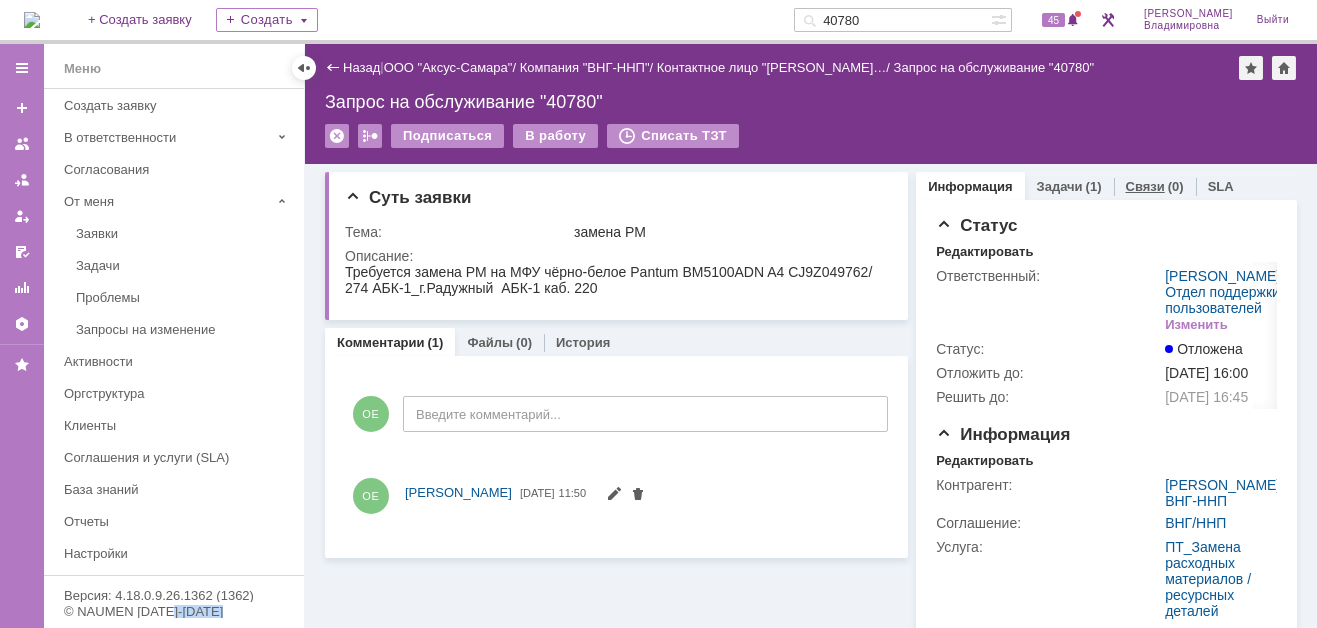 scroll, scrollTop: 0, scrollLeft: 0, axis: both 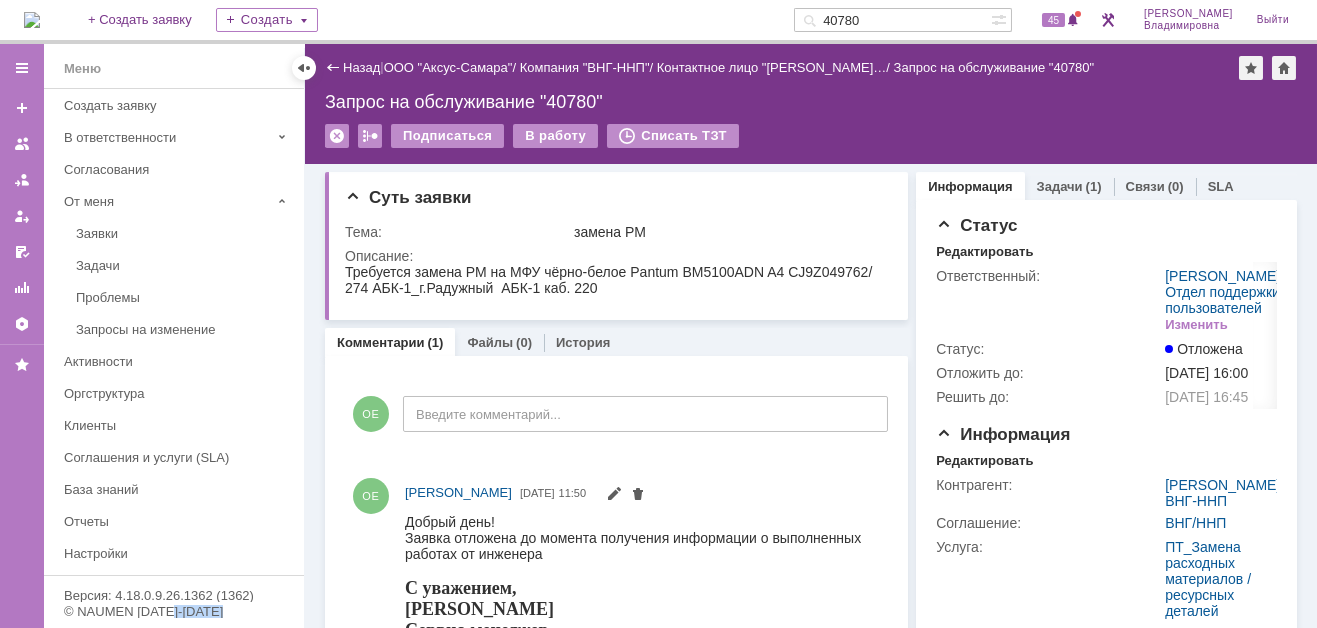 click on "Задачи" at bounding box center [1060, 186] 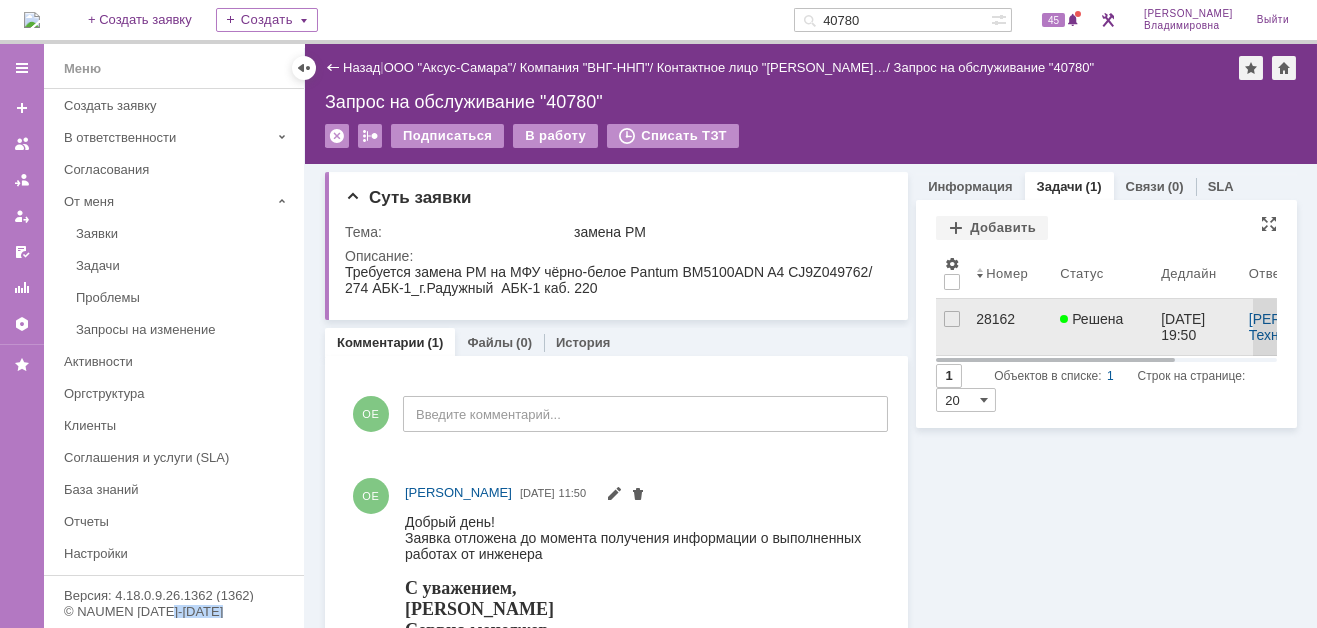 click on "28162" at bounding box center [1010, 319] 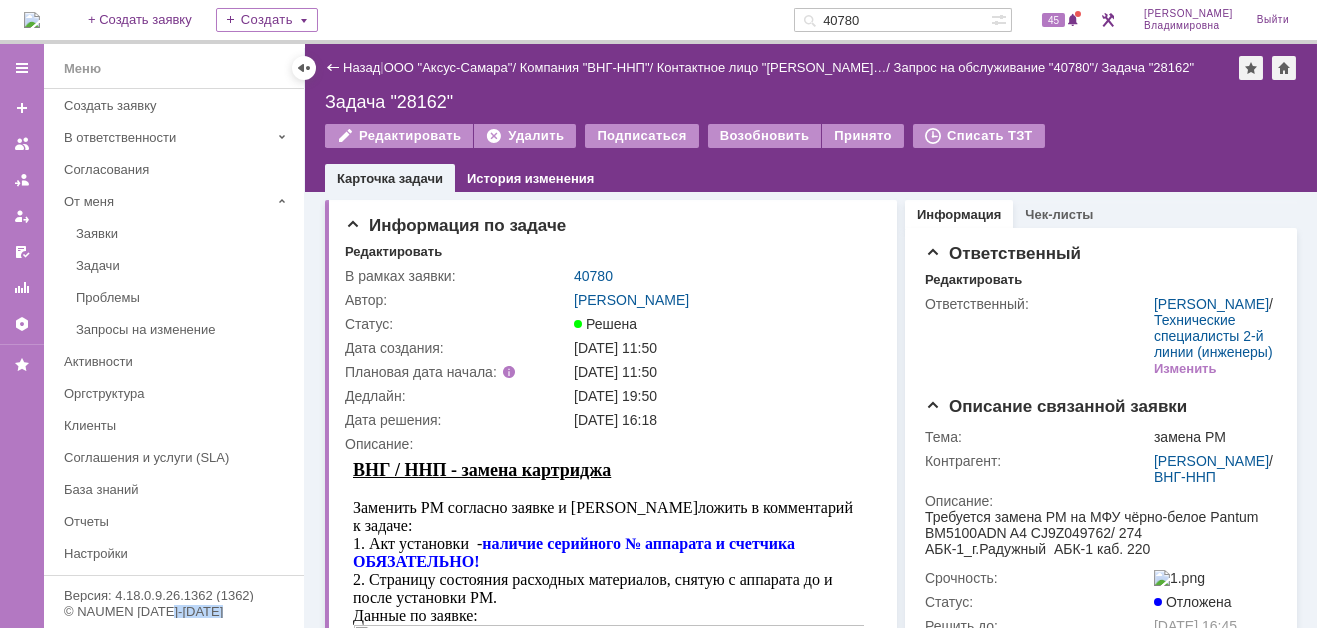 scroll, scrollTop: 0, scrollLeft: 0, axis: both 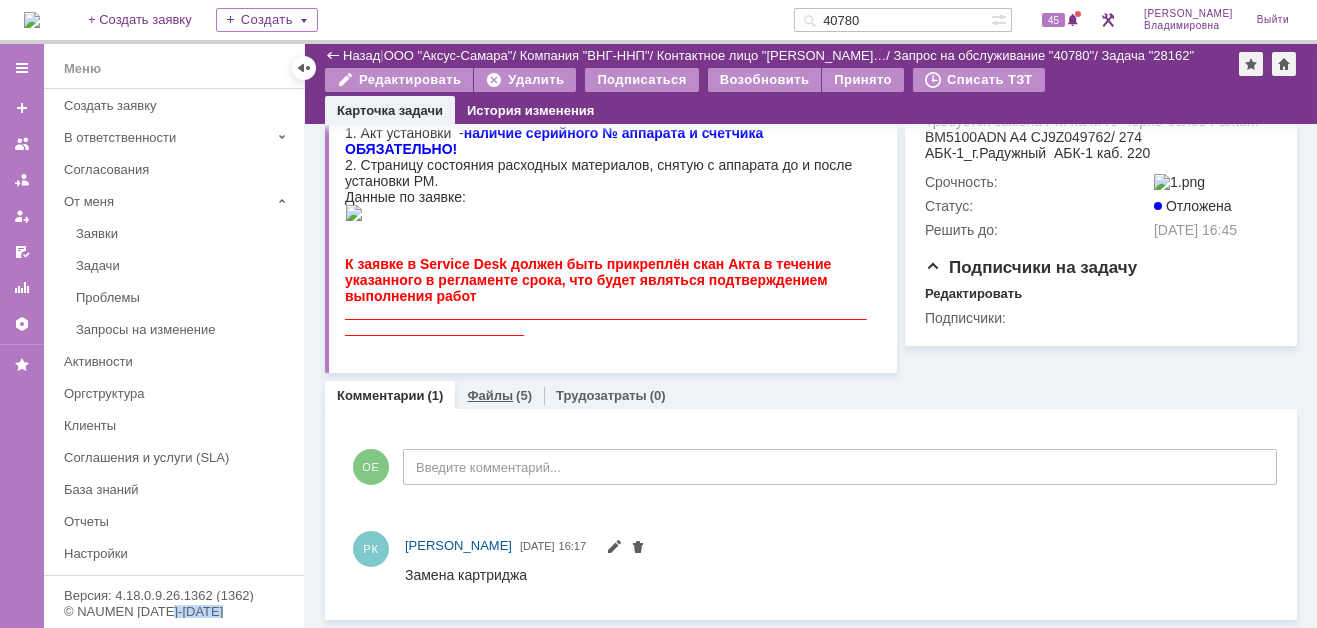 click on "Файлы" at bounding box center (490, 395) 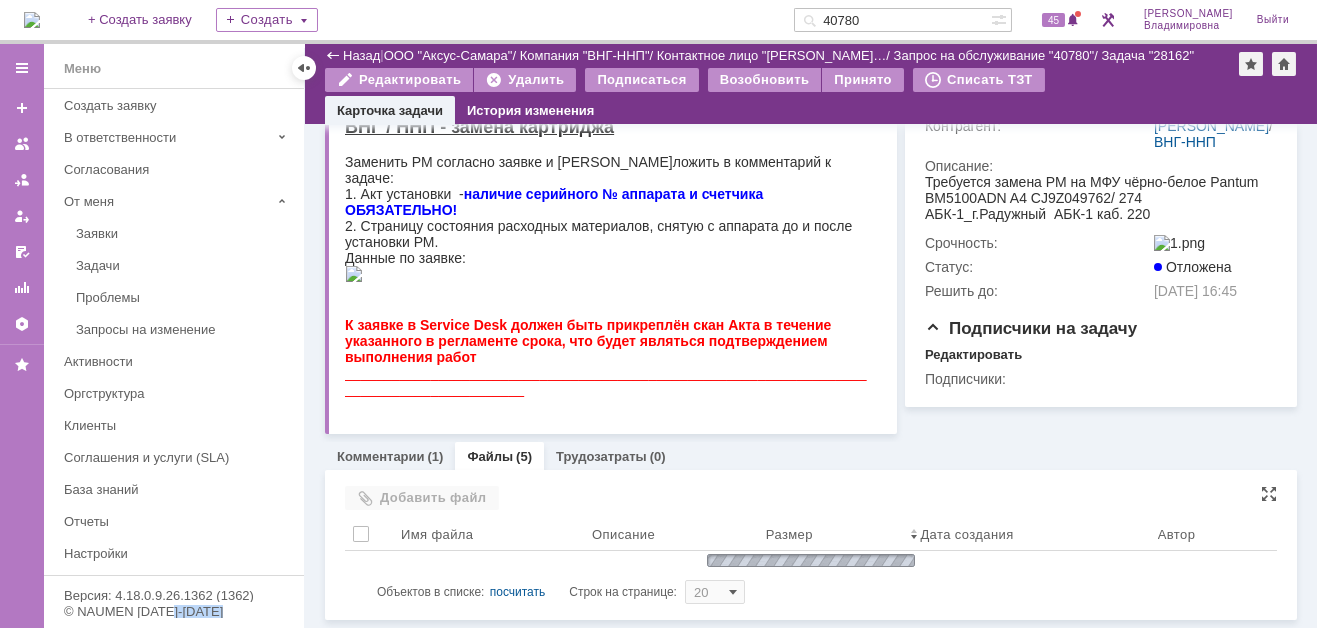 scroll, scrollTop: 386, scrollLeft: 0, axis: vertical 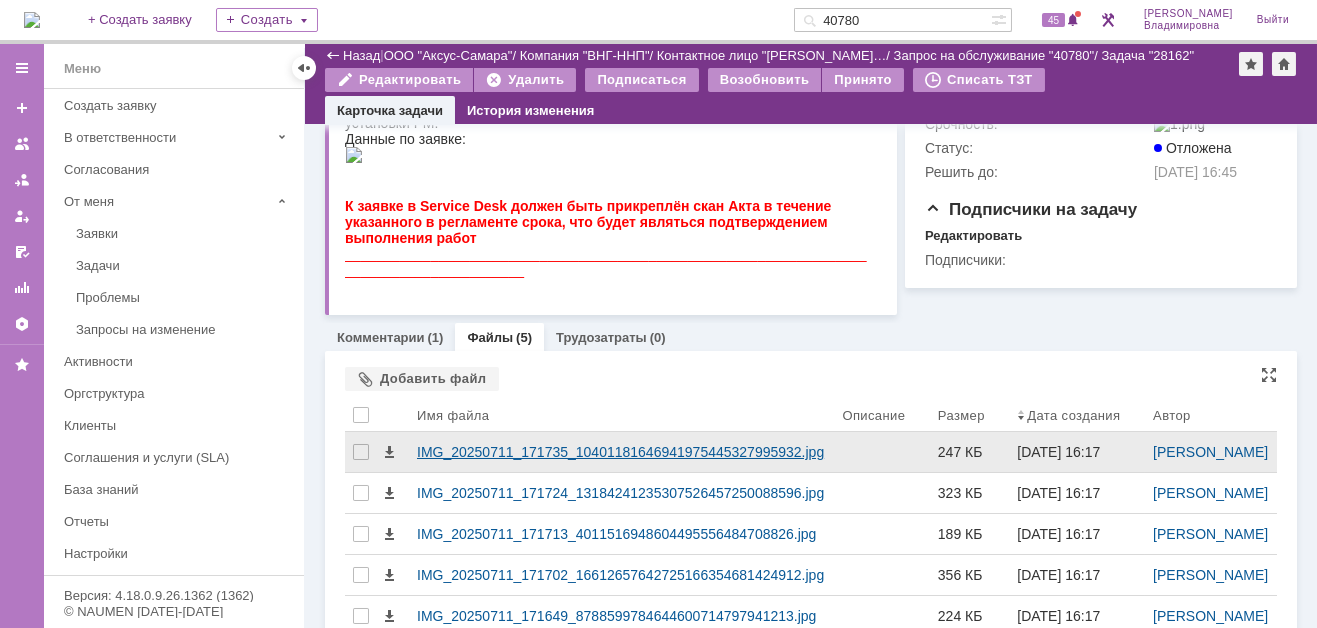 click on "IMG_20250711_171735_10401181646941975445327995932.jpg" at bounding box center (621, 452) 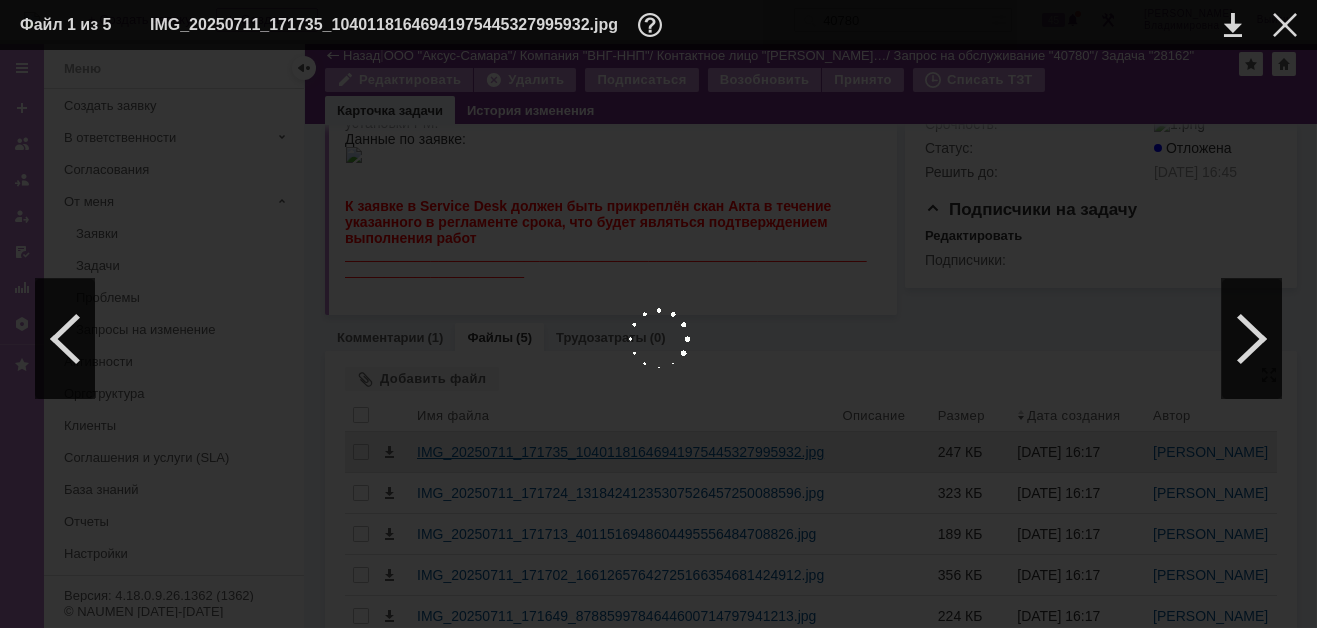 click at bounding box center (658, 339) 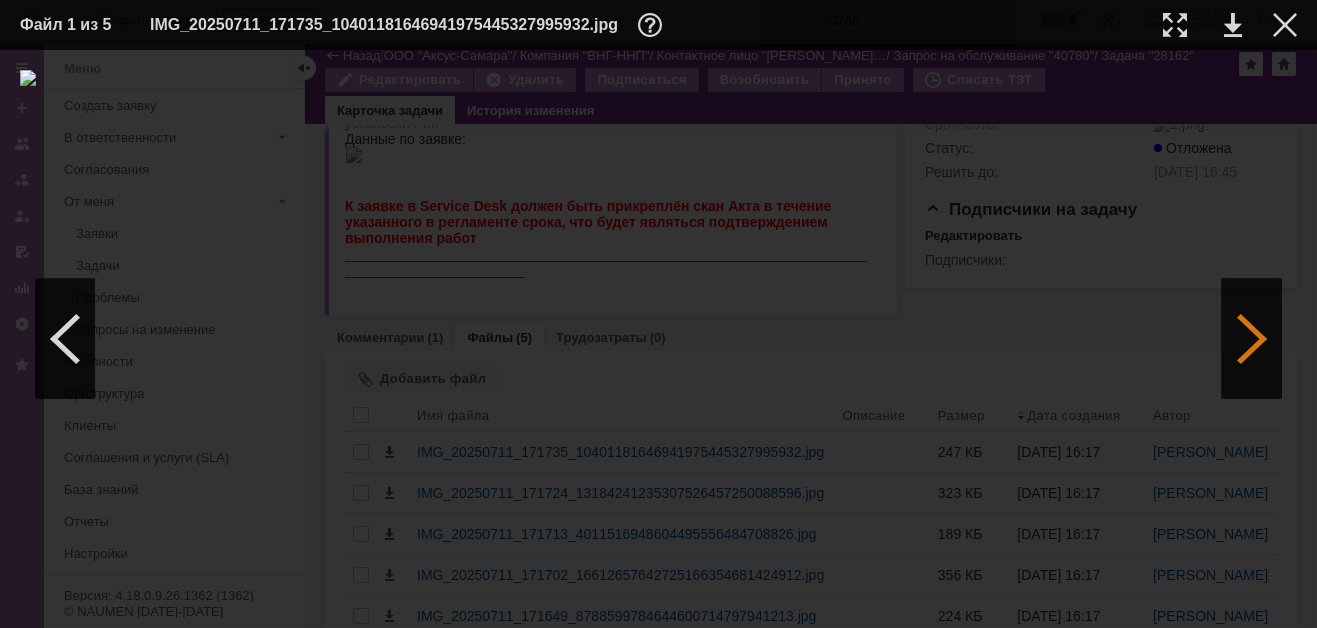 click at bounding box center [1252, 339] 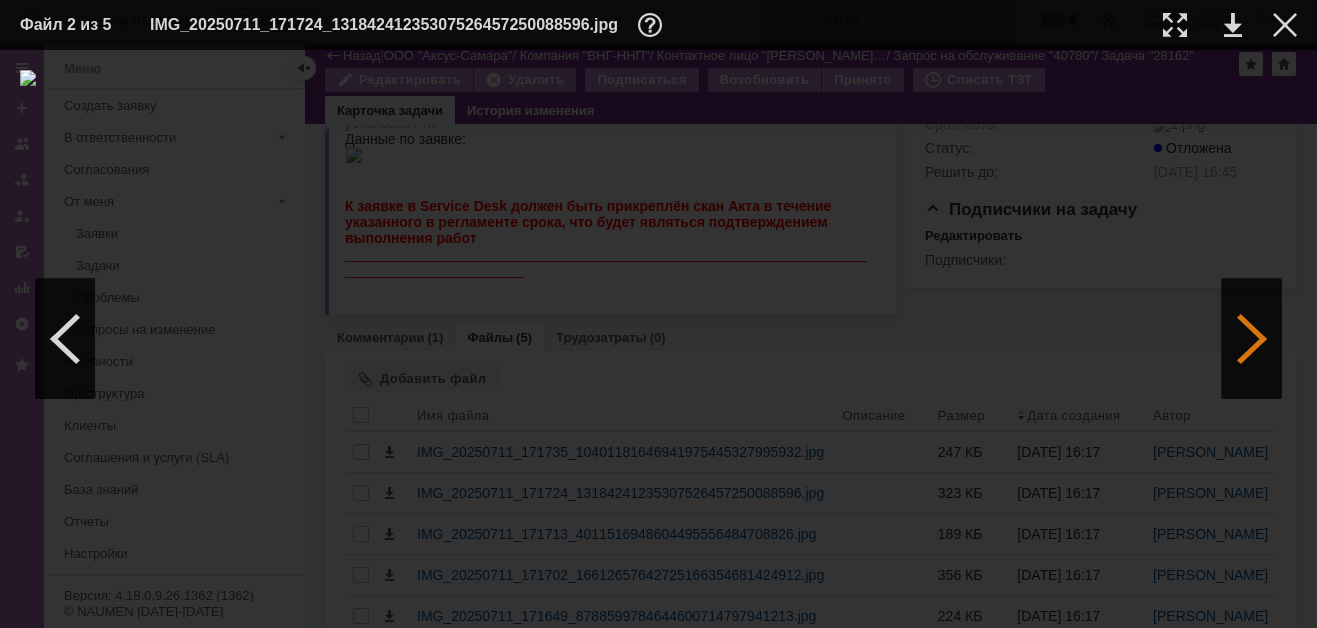 click at bounding box center (1252, 339) 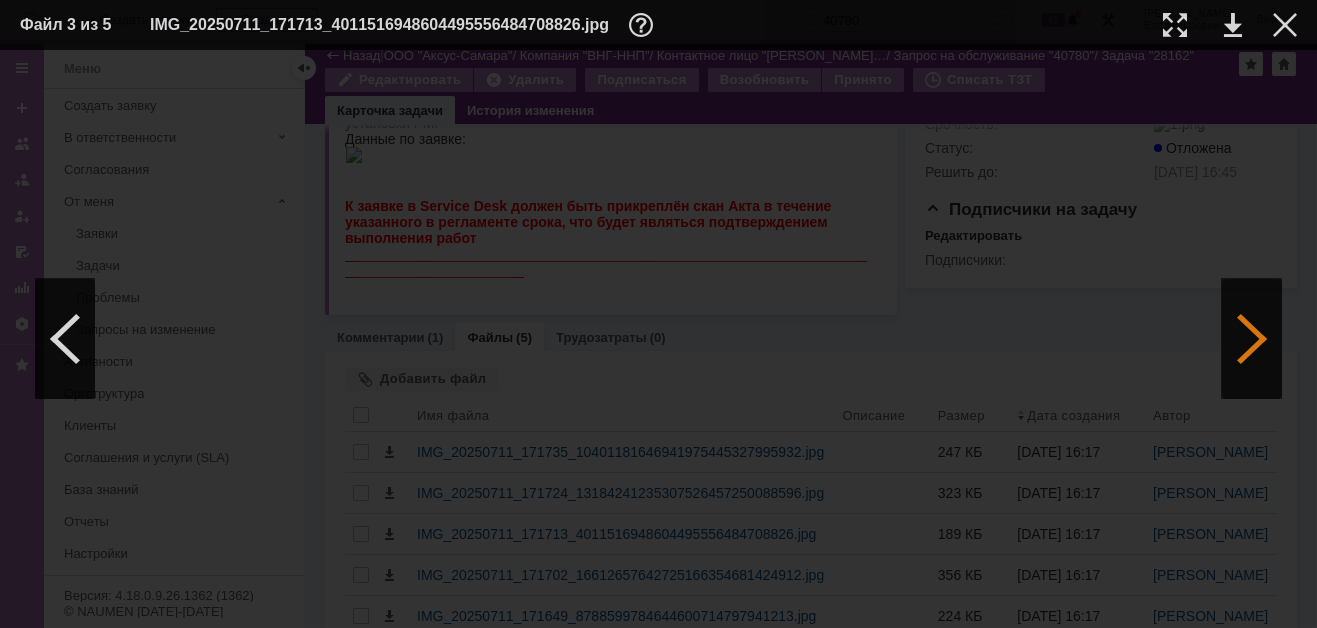 click at bounding box center (1252, 339) 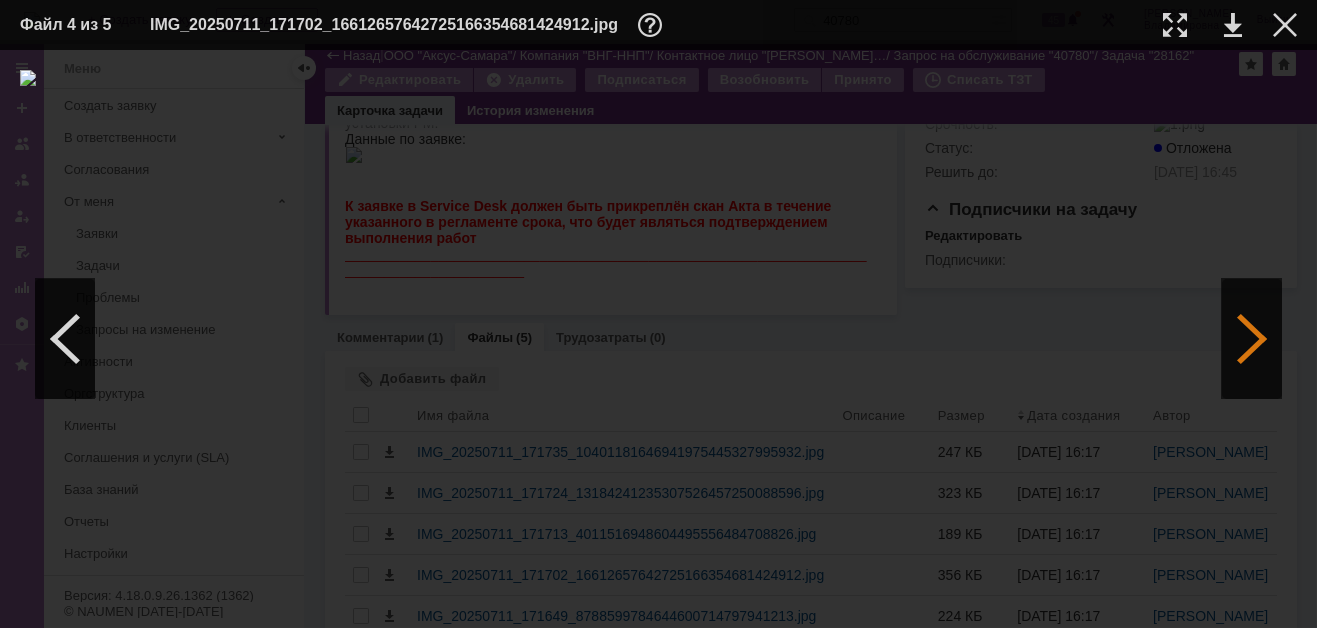 click at bounding box center (1252, 339) 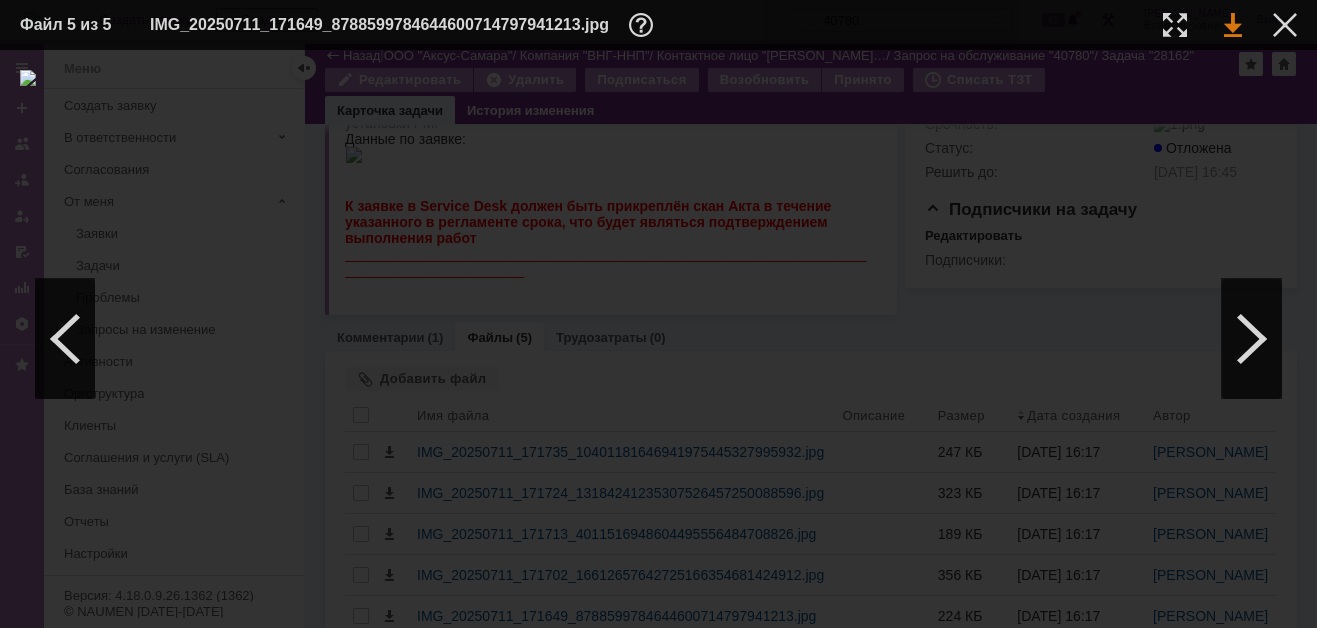 click at bounding box center [1233, 25] 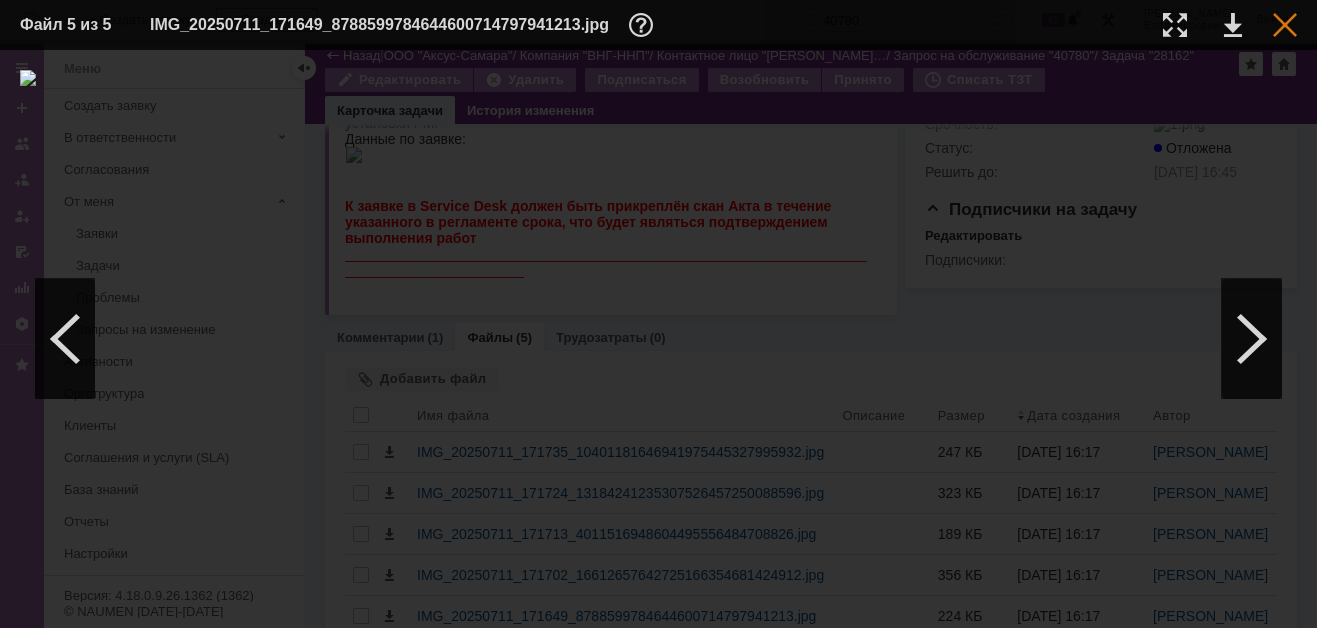 click at bounding box center [1285, 25] 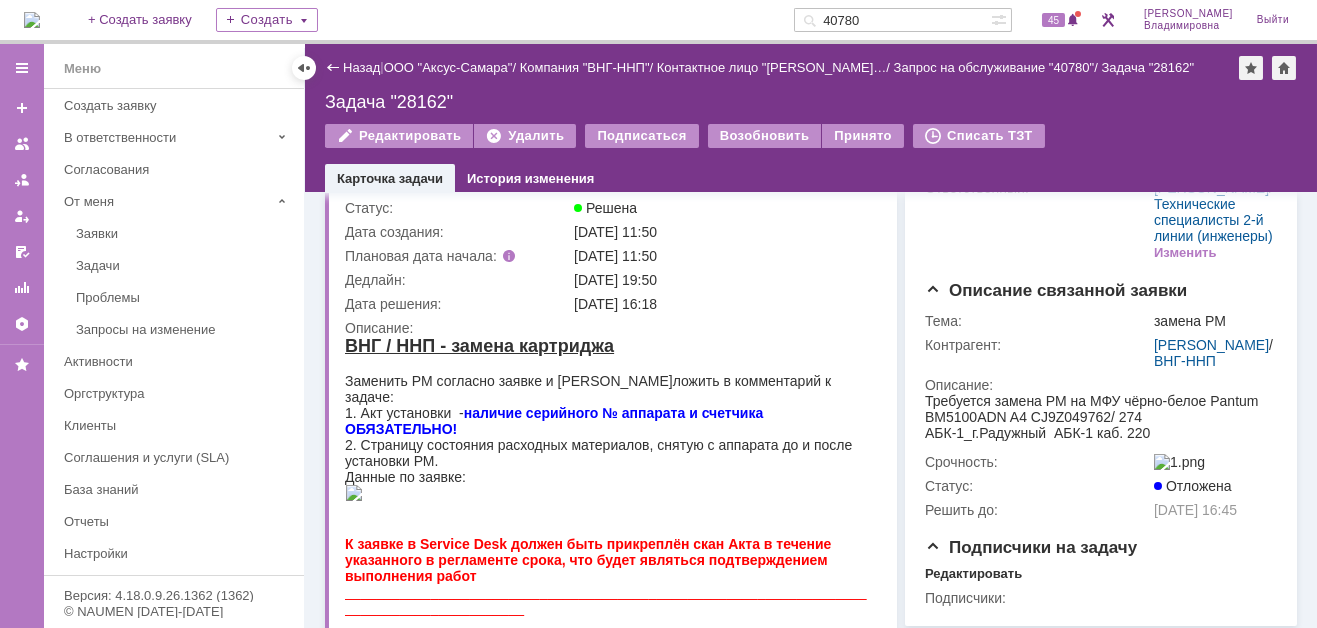 scroll, scrollTop: 0, scrollLeft: 0, axis: both 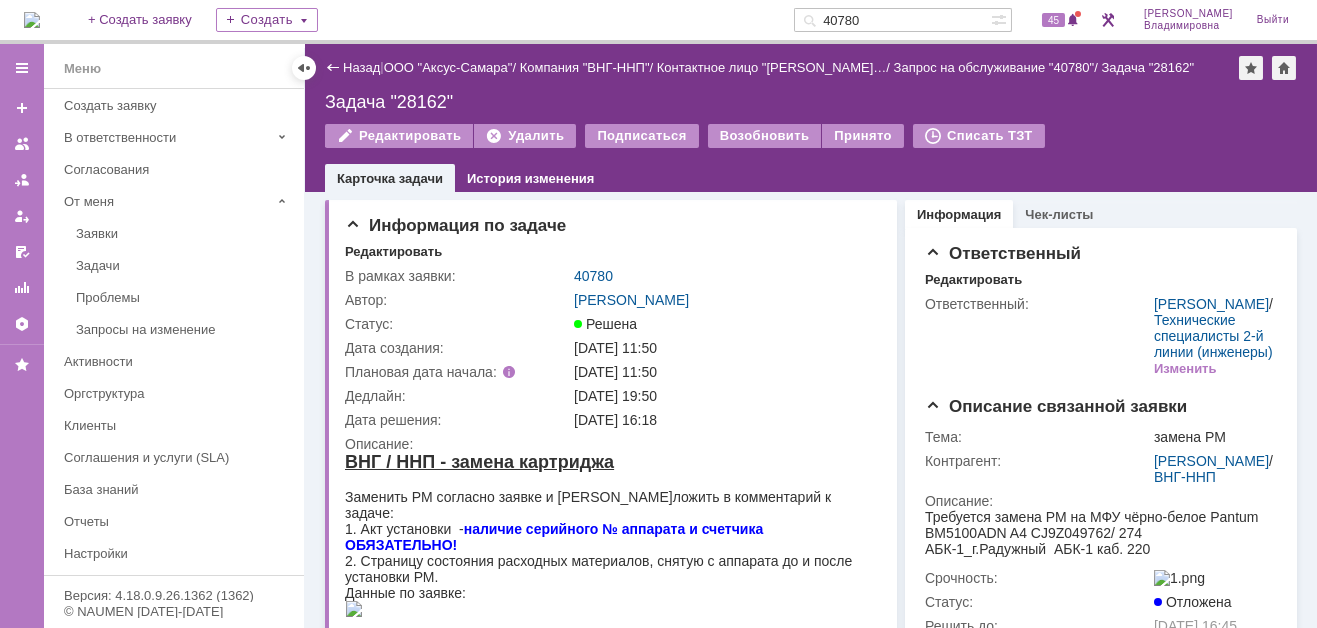 click on "40780" at bounding box center (593, 276) 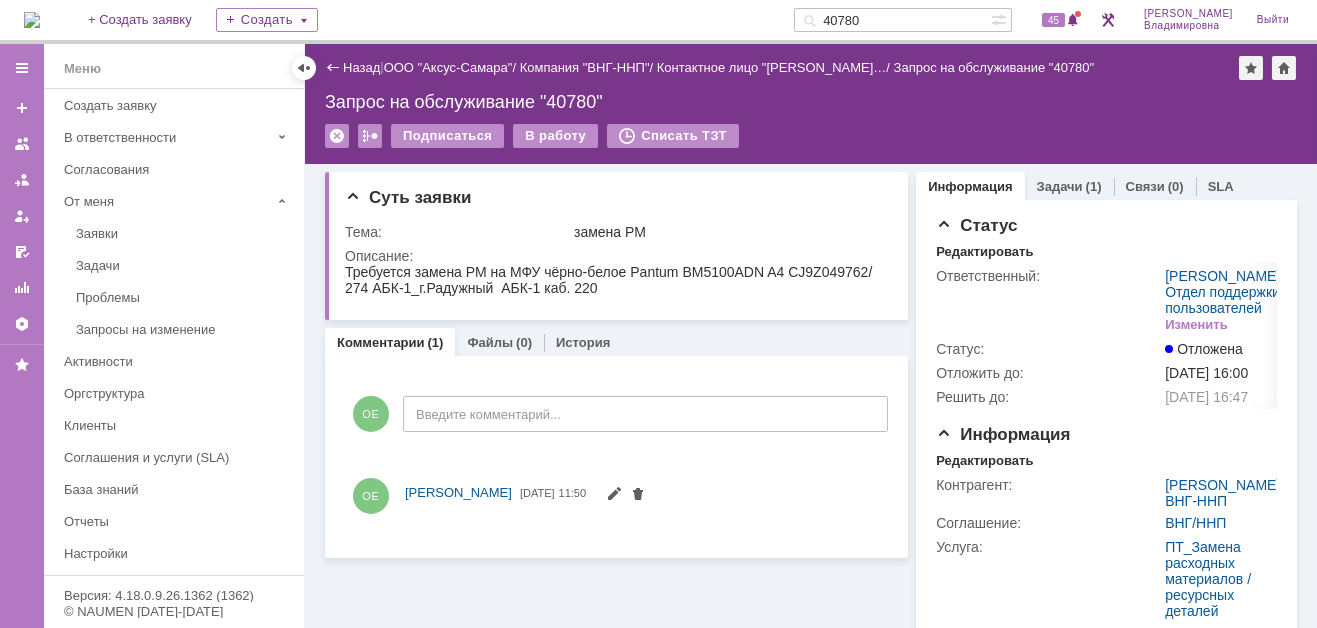 scroll, scrollTop: 0, scrollLeft: 0, axis: both 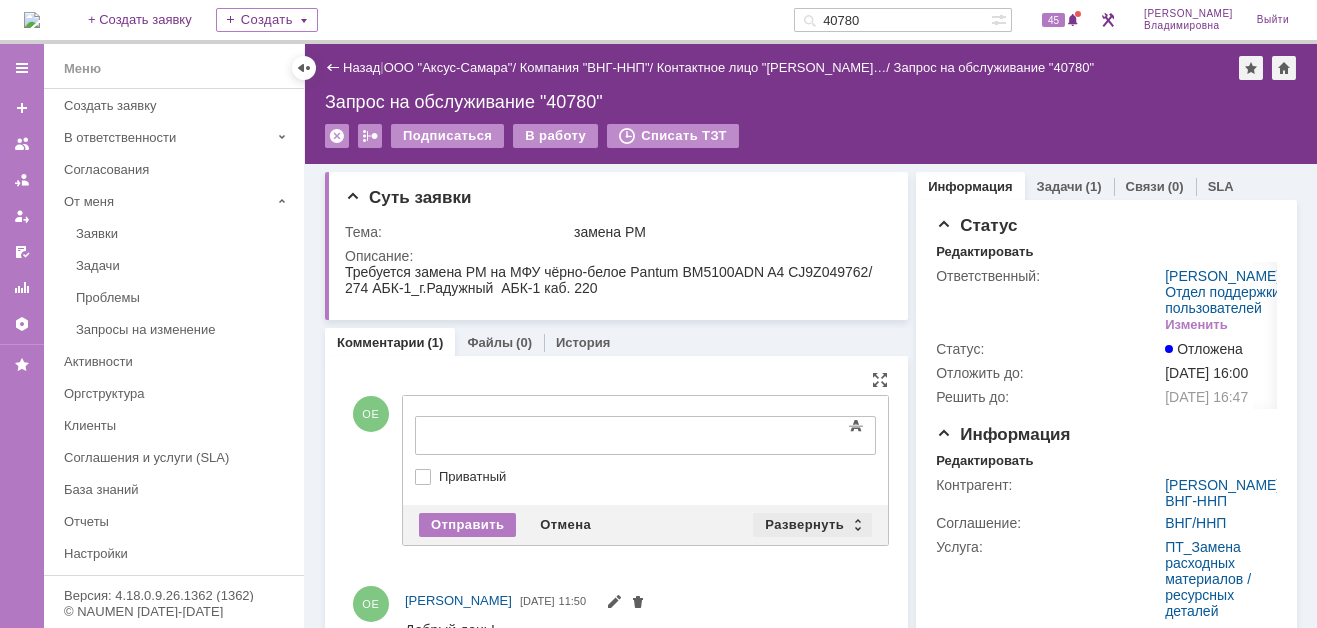 click on "Развернуть" at bounding box center [812, 525] 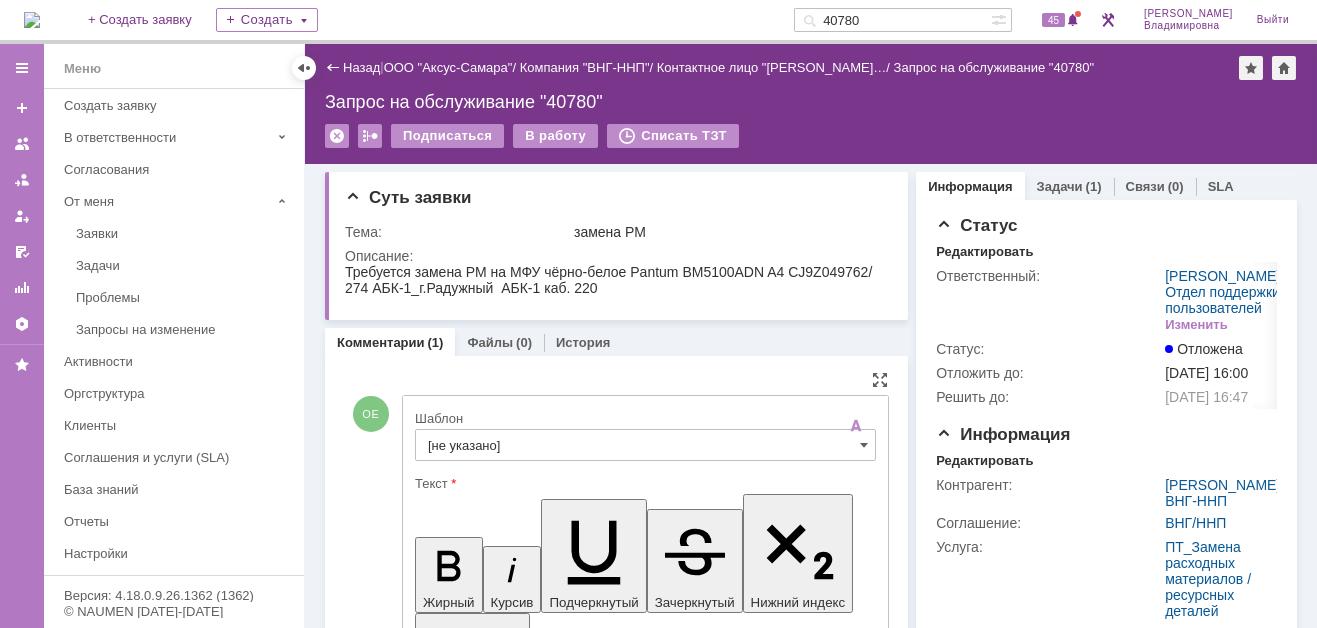 scroll, scrollTop: 0, scrollLeft: 0, axis: both 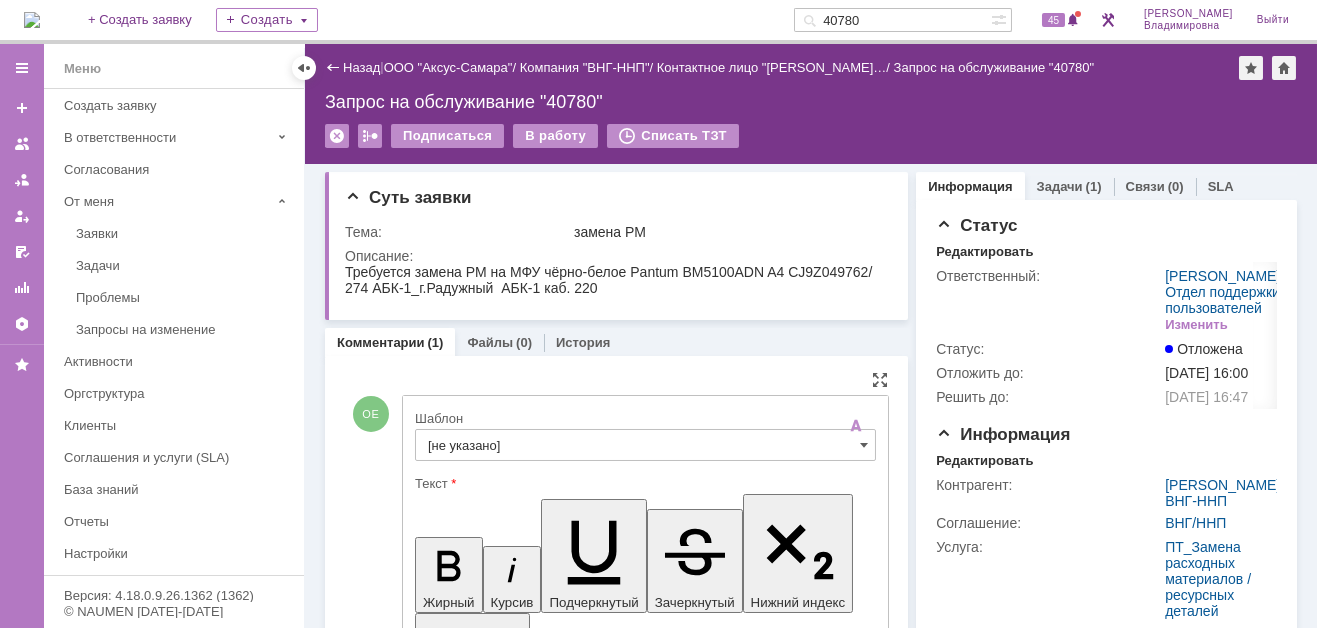 click on "[не указано]" at bounding box center (645, 445) 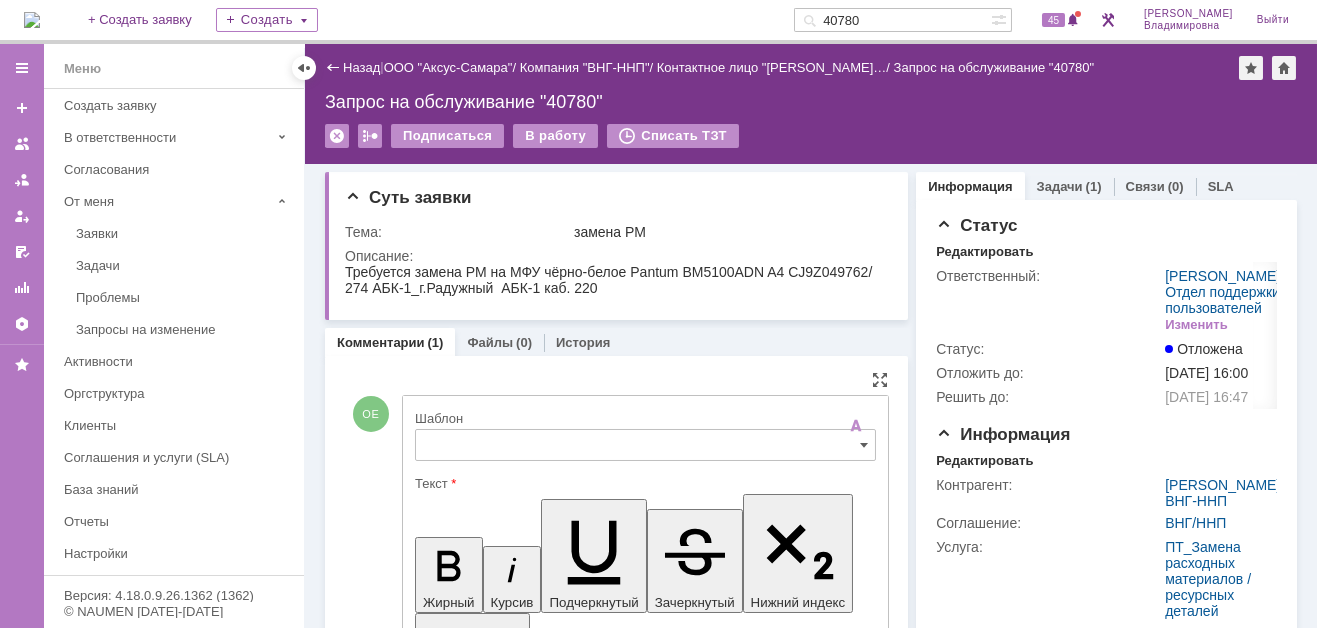 scroll, scrollTop: 122, scrollLeft: 0, axis: vertical 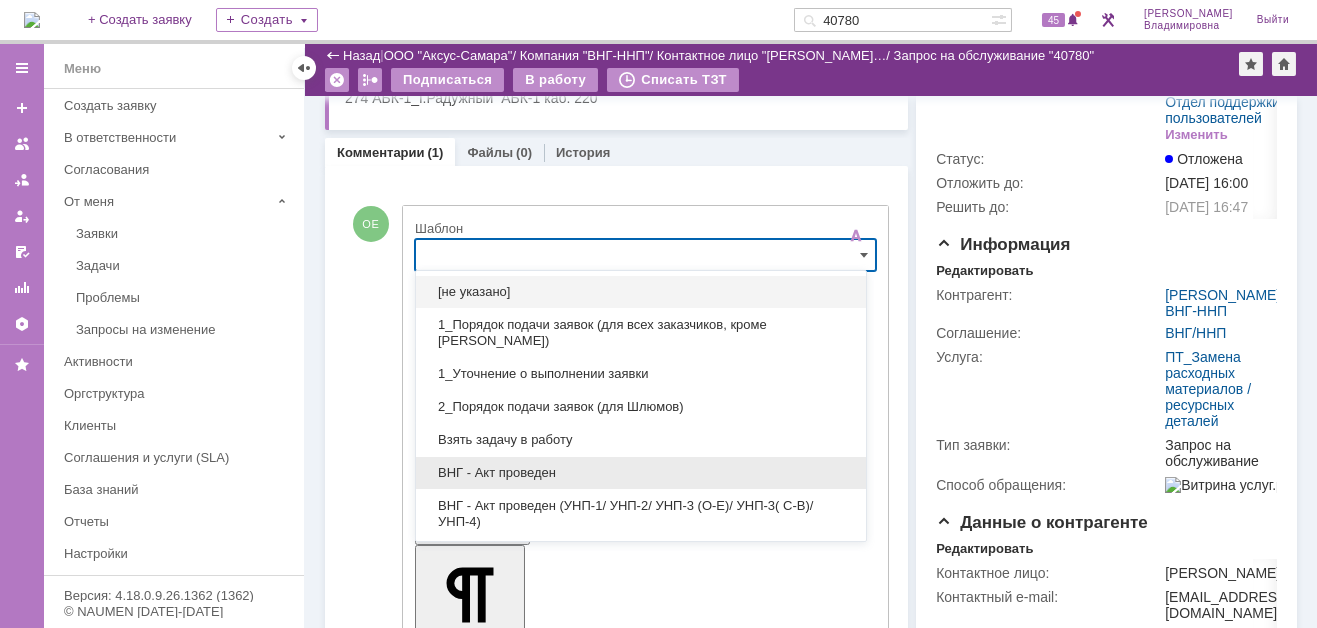 click on "ВНГ - Акт проведен" at bounding box center [641, 473] 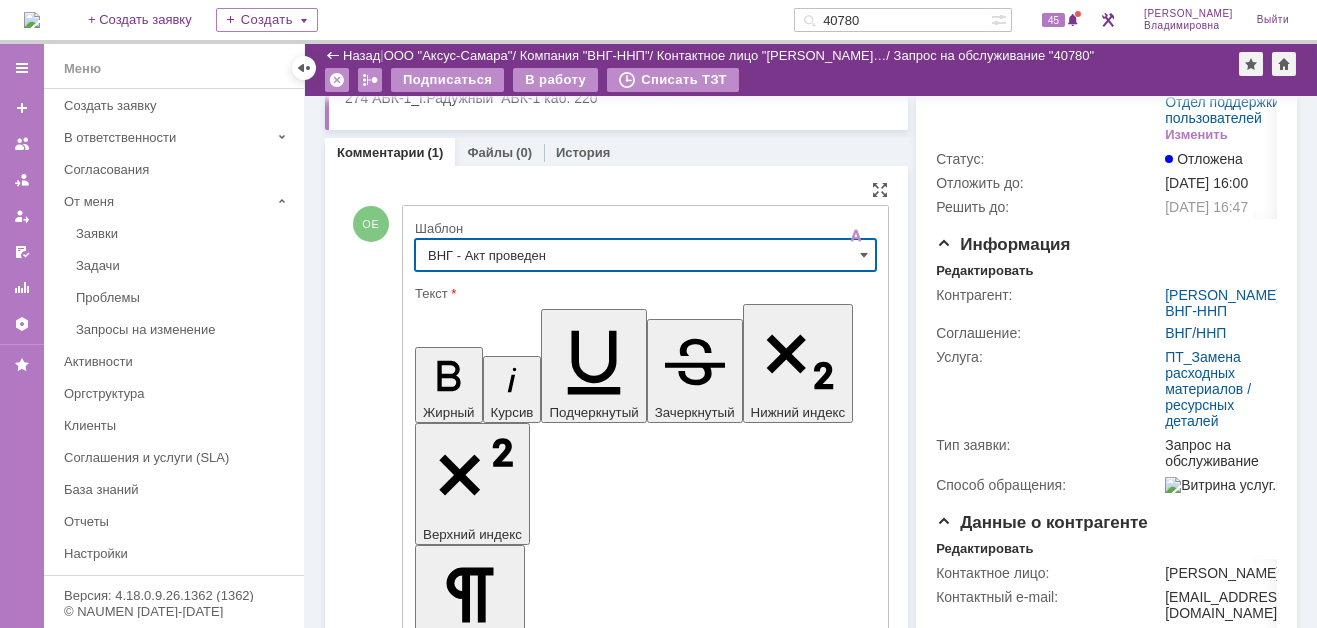 type on "ВНГ - Акт проведен" 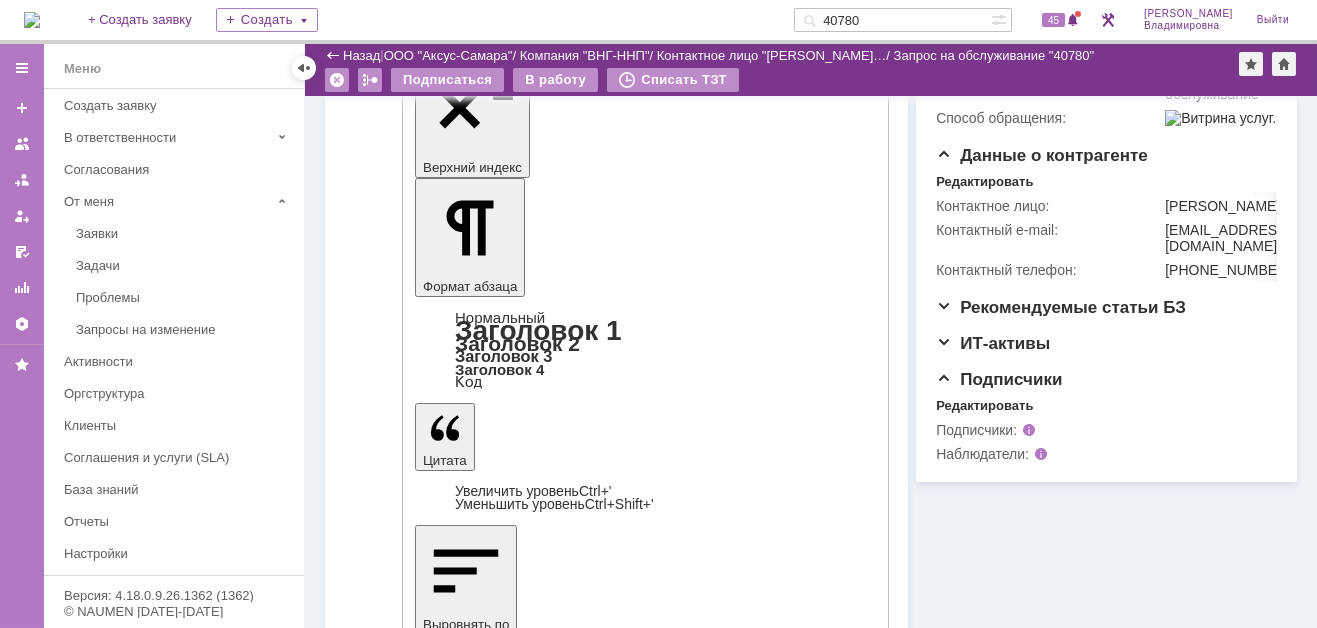 scroll, scrollTop: 622, scrollLeft: 0, axis: vertical 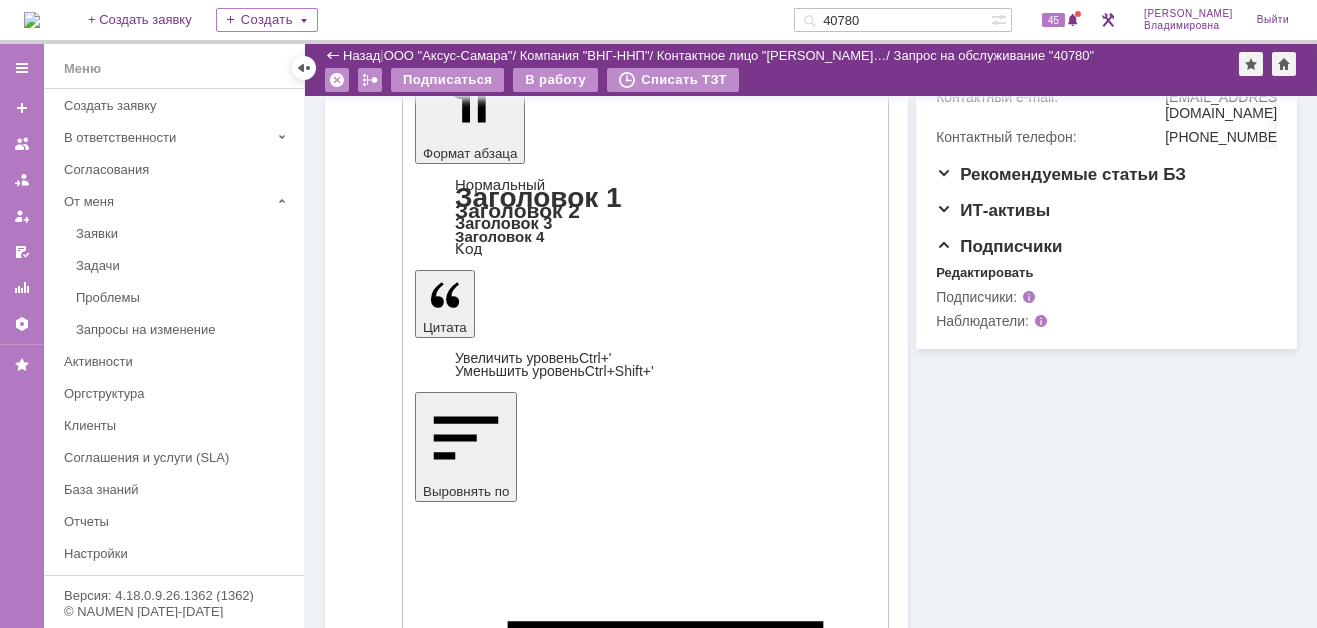 click on "Отправить" at bounding box center [467, 4338] 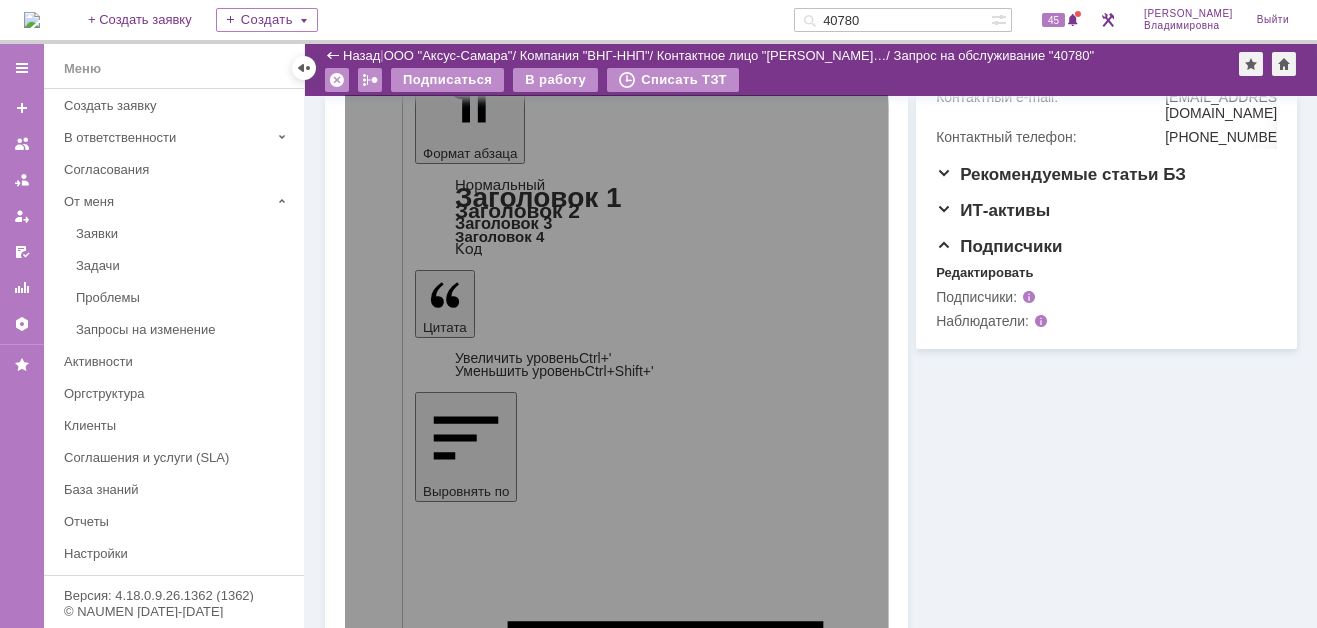 scroll, scrollTop: 442, scrollLeft: 0, axis: vertical 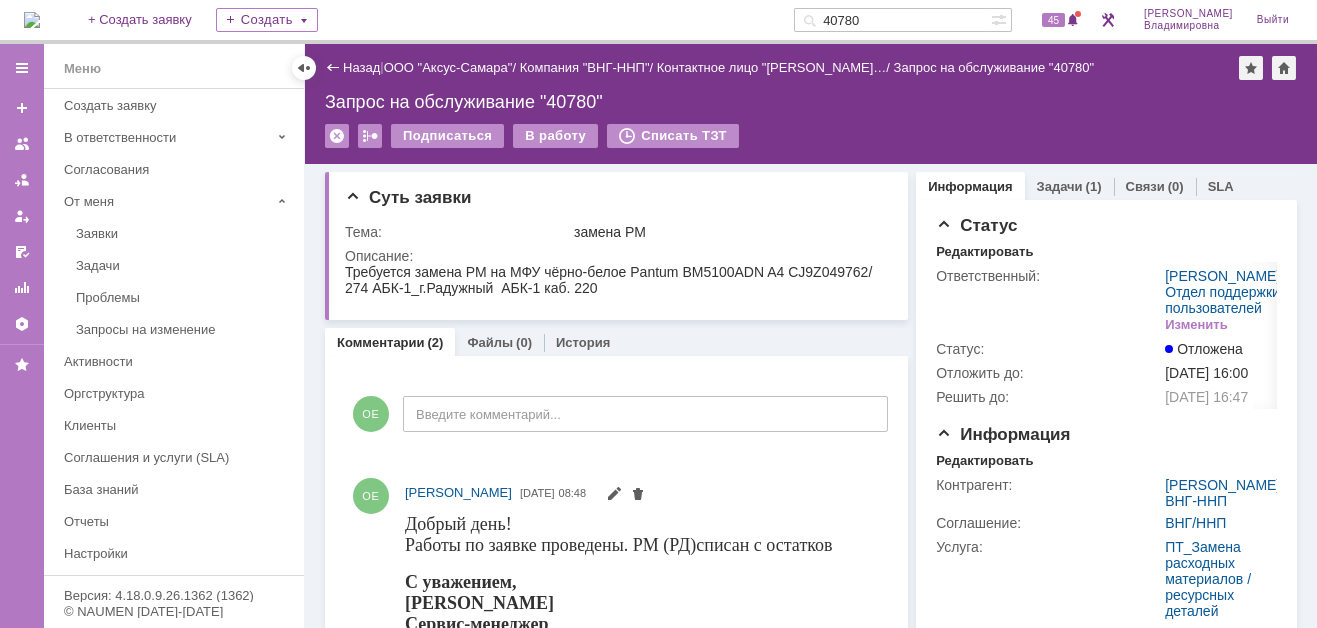 click at bounding box center [32, 20] 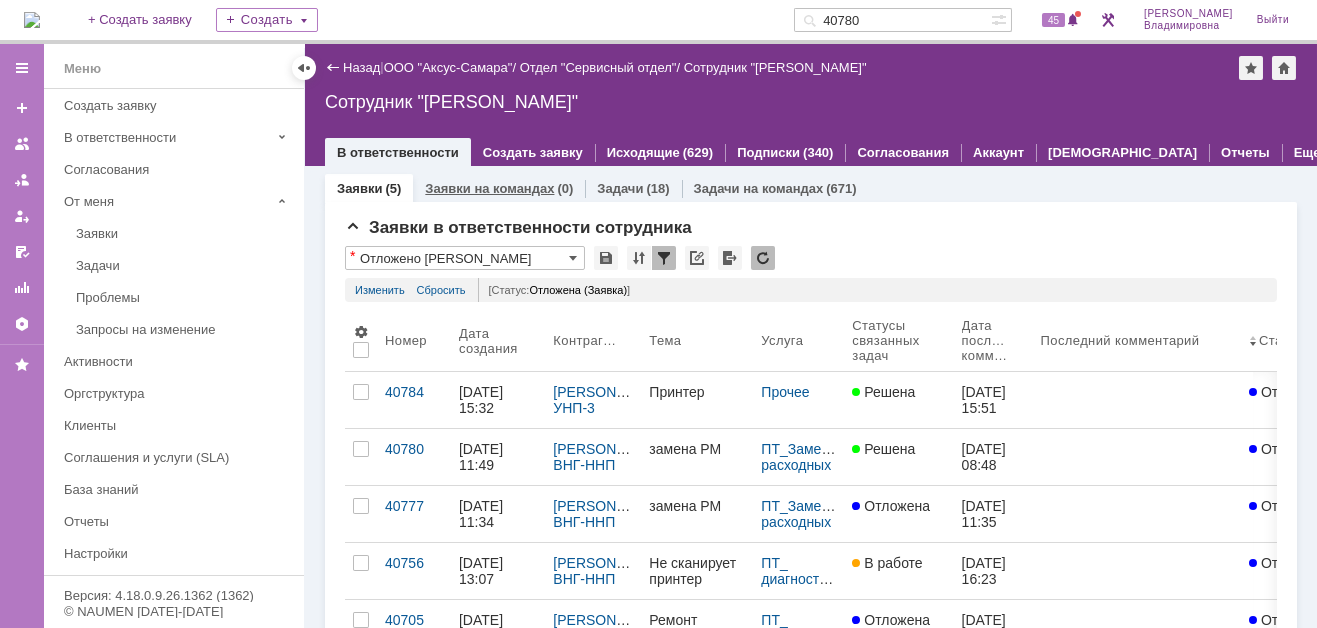 scroll, scrollTop: 0, scrollLeft: 0, axis: both 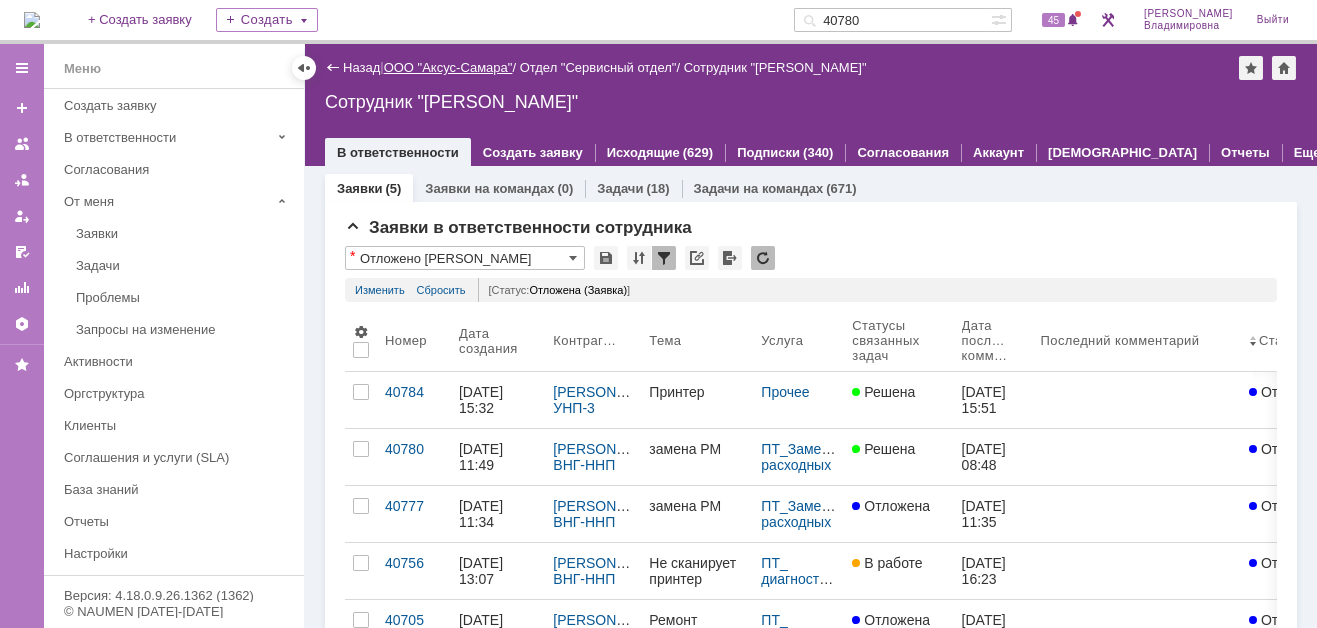 click on "ООО "Аксус-Самара"" at bounding box center (448, 67) 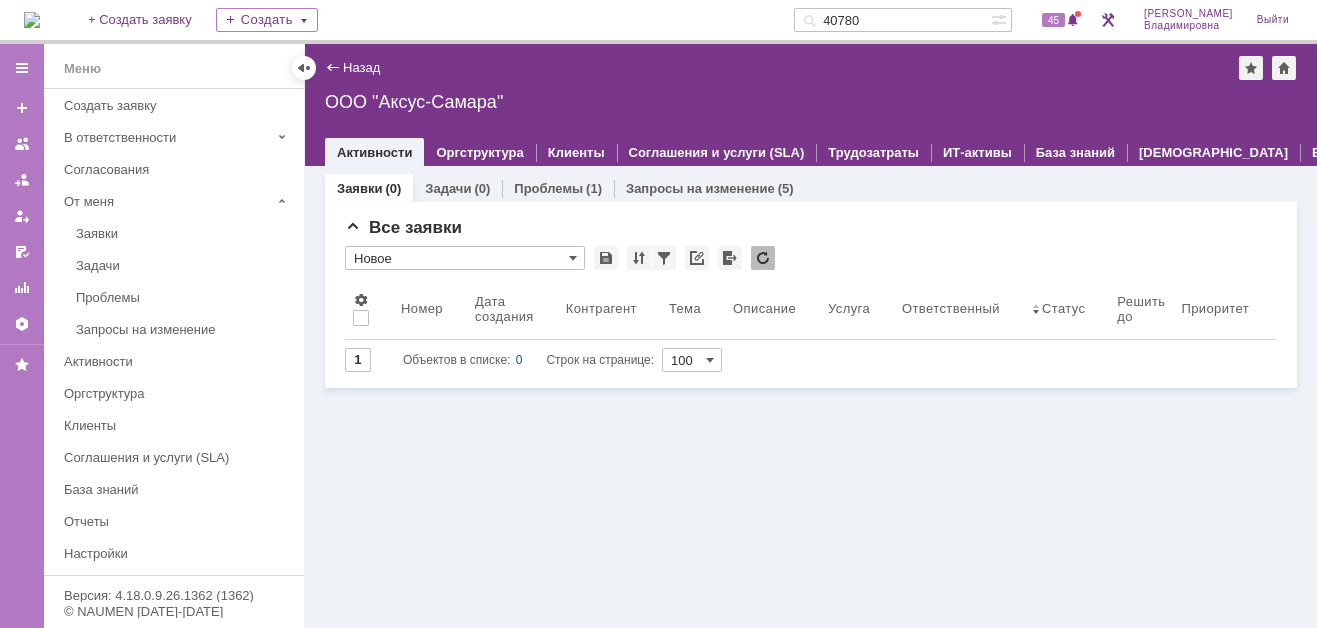 click on "Заявки (0) Задачи (0) Проблемы (1) Запросы на изменение (5) Все заявки * Новое
Результаты поиска:             1       Объектов в списке:    0  Строк на странице:        100       Номер Дата создания Контрагент Тема Описание Услуга Ответственный Статус Решить до Приоритет Просрочен Просрочен по реакции 1       Объектов в списке:    0  Строк на странице:        100" at bounding box center (811, 397) 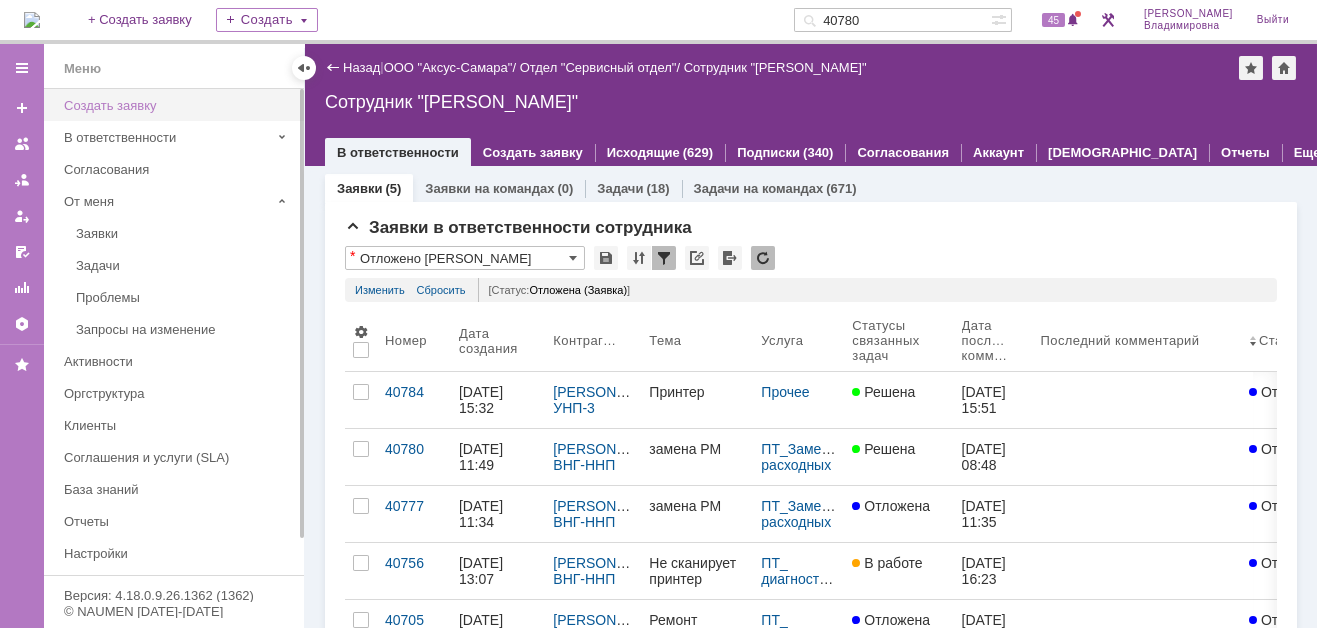 scroll, scrollTop: 0, scrollLeft: 0, axis: both 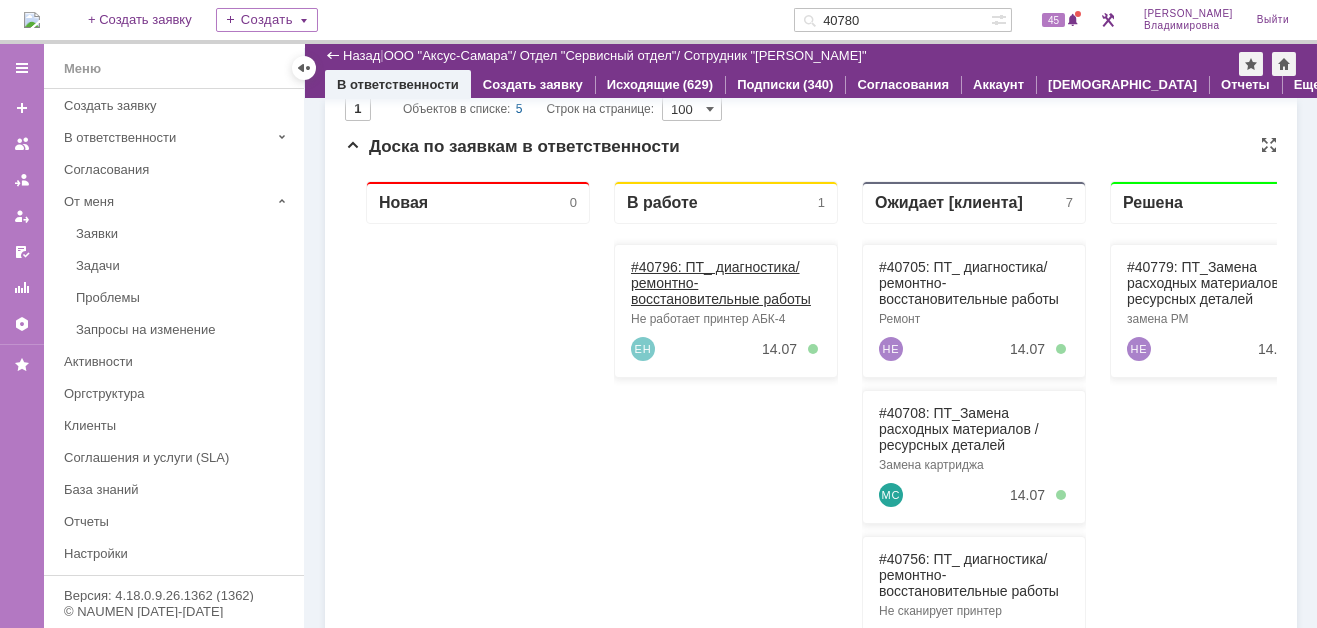 click on "#40796: ПТ_ диагностика/ ремонтно-восстановительные работы" at bounding box center (721, 283) 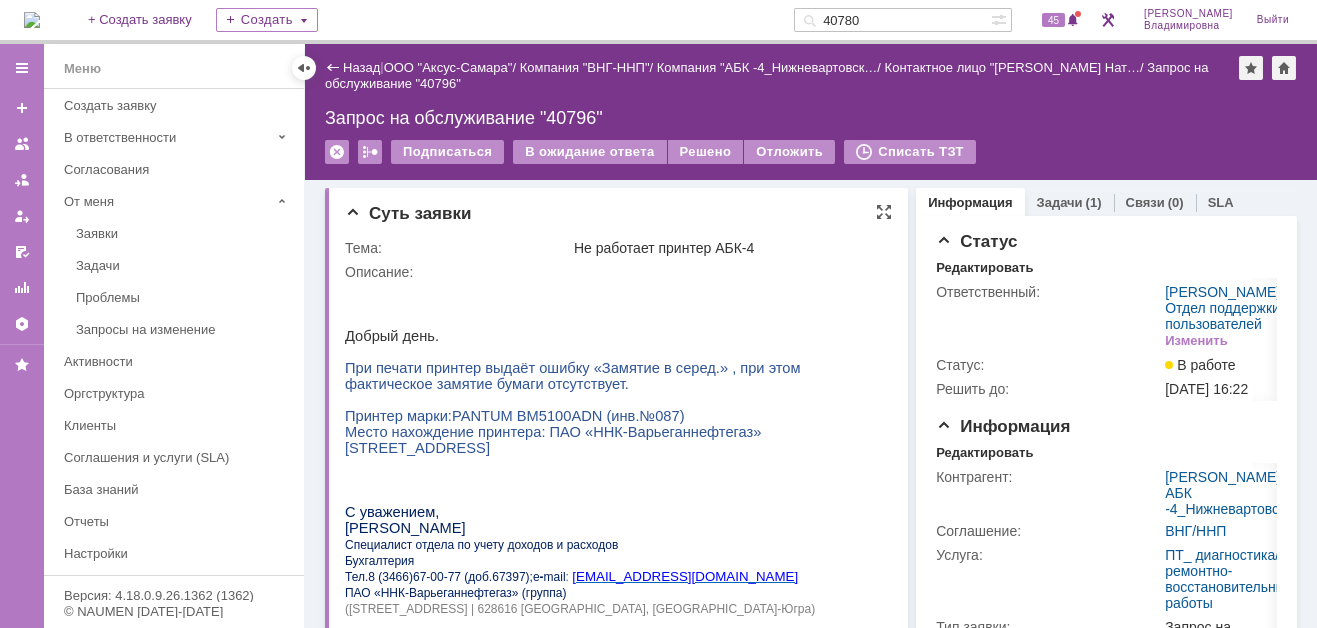 scroll, scrollTop: 0, scrollLeft: 0, axis: both 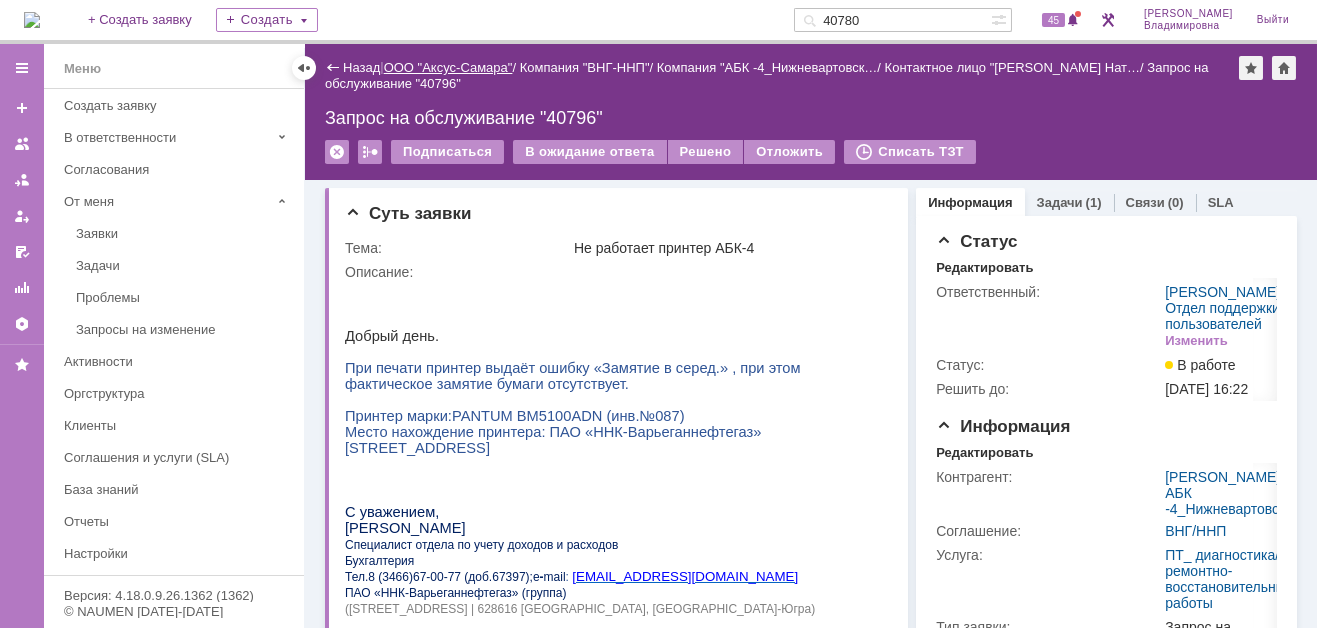 click on "ООО "Аксус-Самара"" at bounding box center [448, 67] 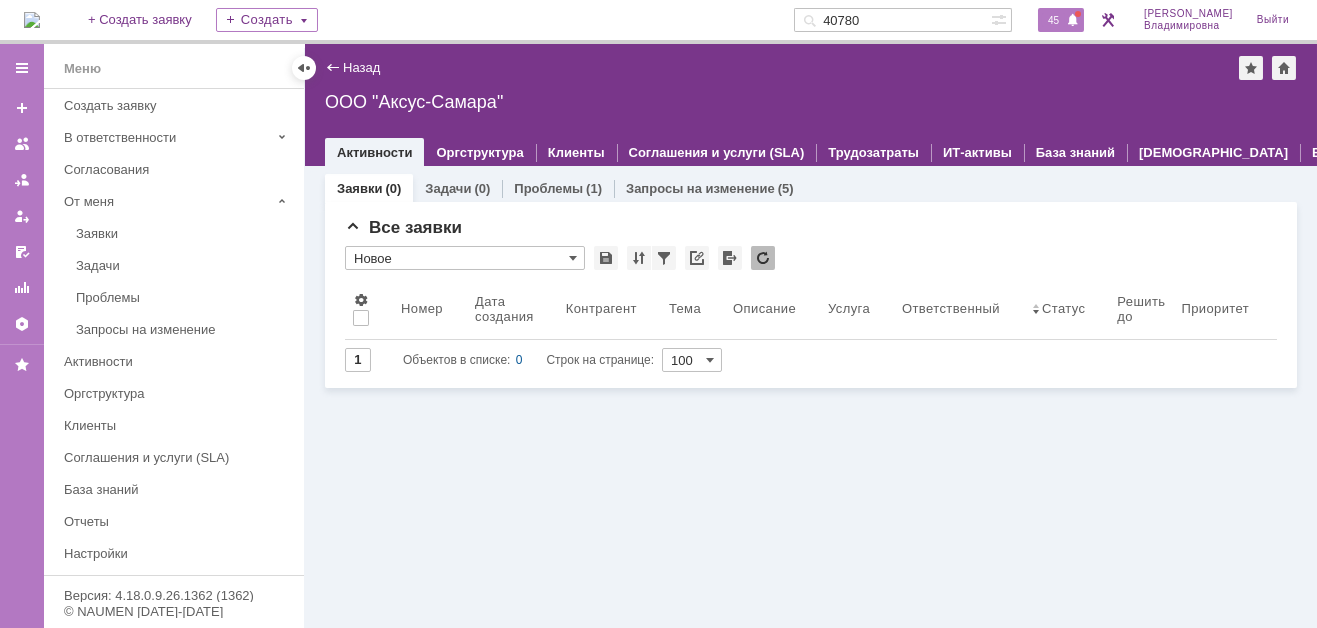 click on "45" at bounding box center [1053, 20] 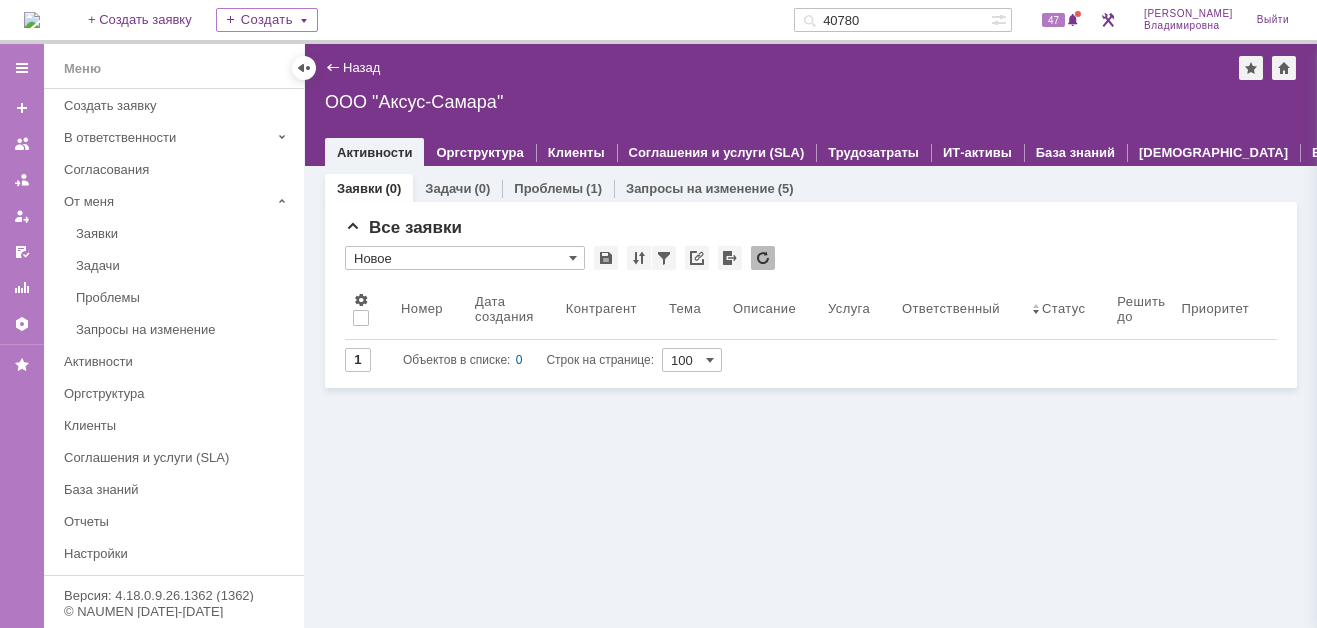click on "40780" at bounding box center (892, 20) 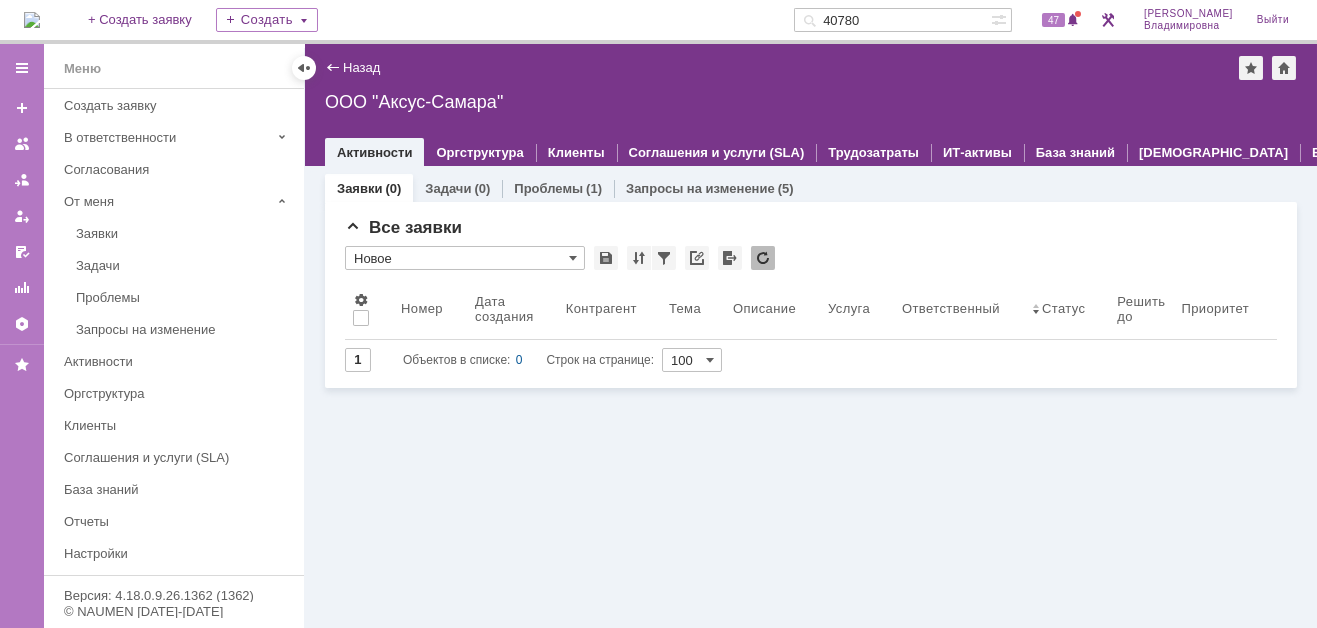 click on "40780" at bounding box center [892, 20] 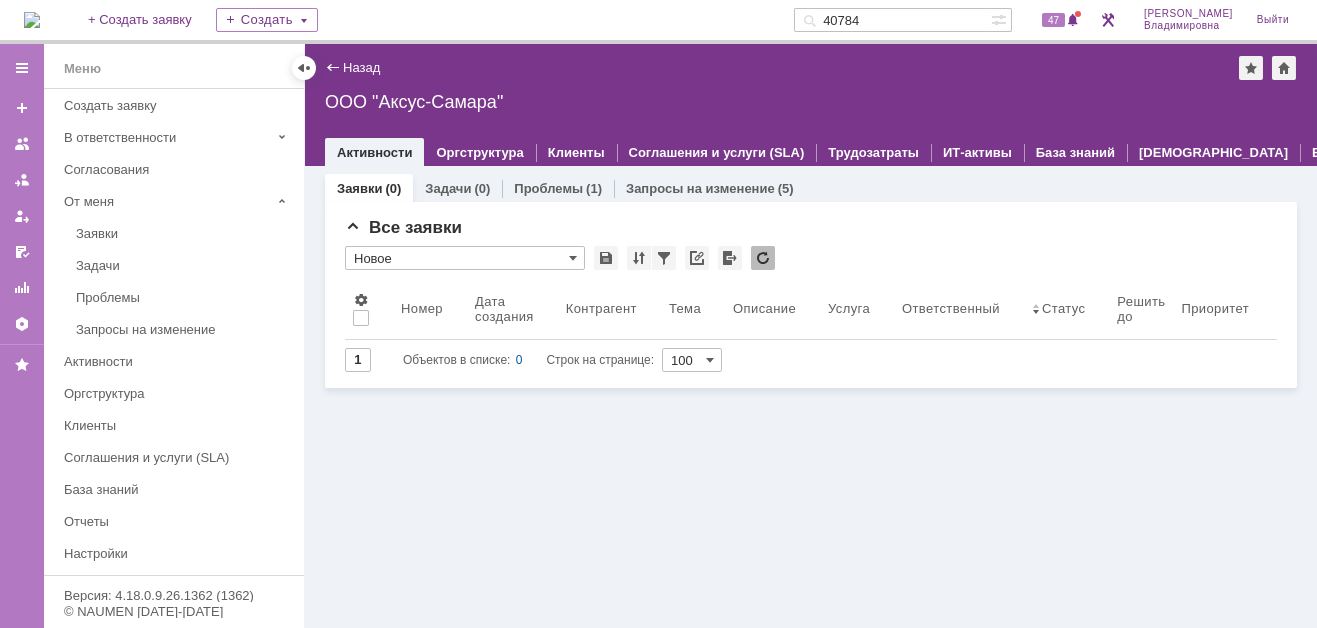 type on "40784" 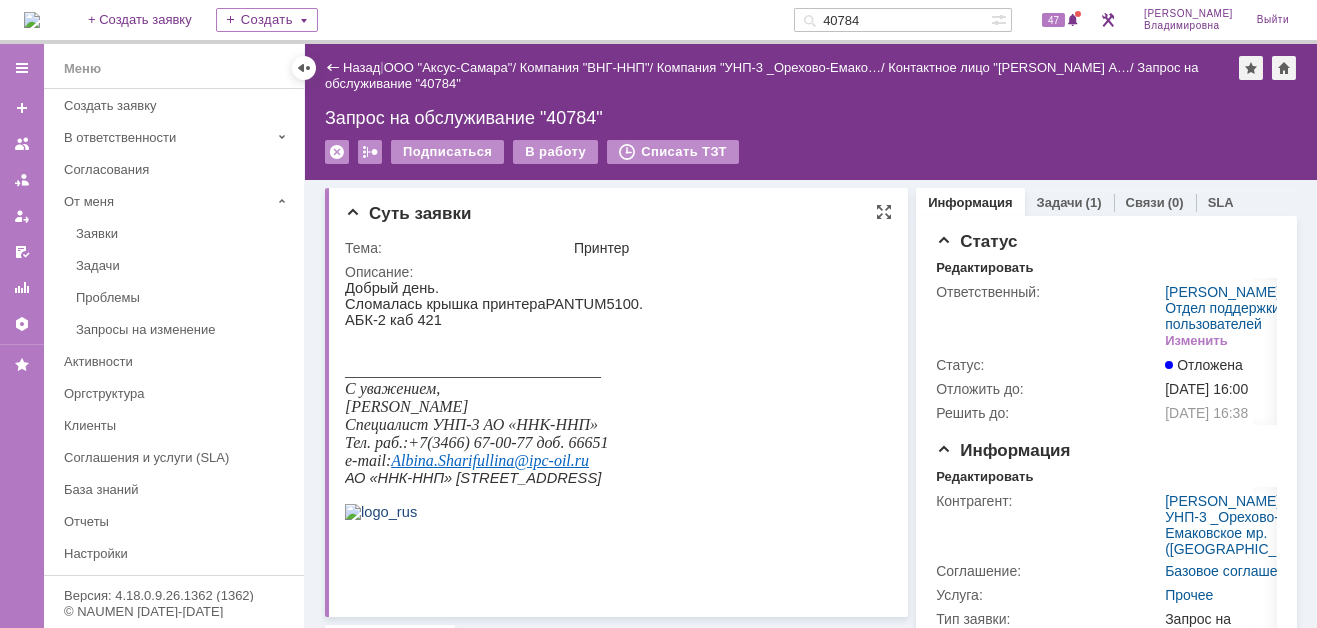 scroll, scrollTop: 0, scrollLeft: 0, axis: both 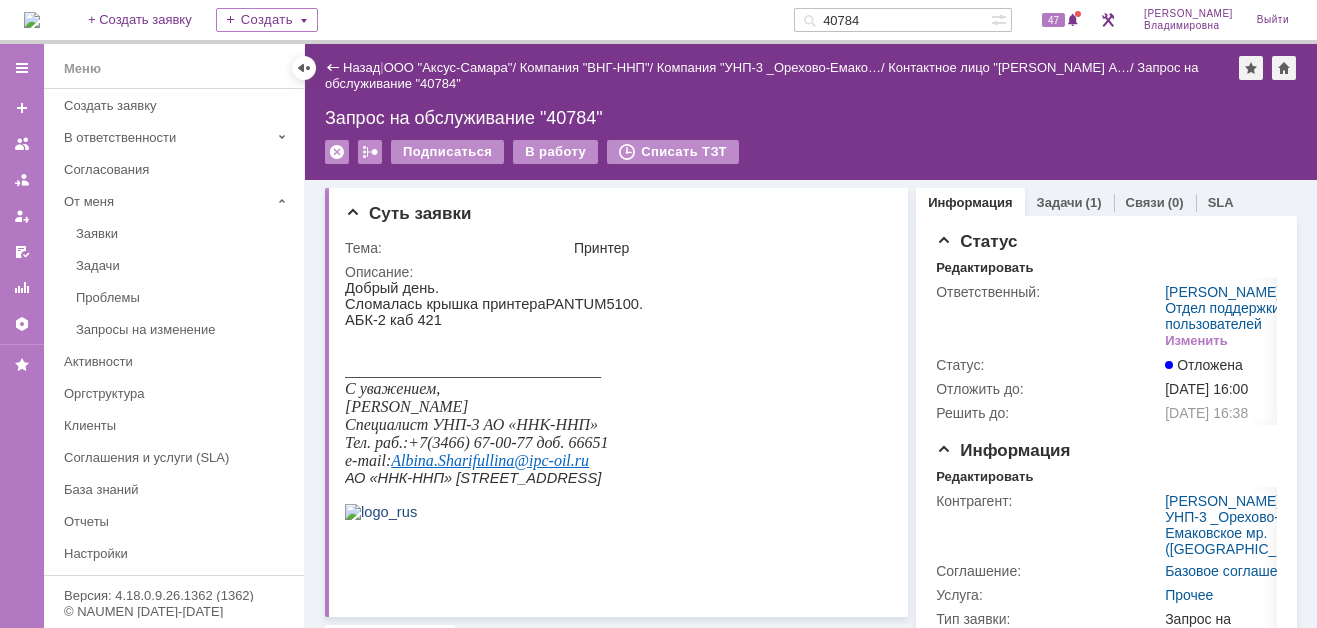 click on "40784" at bounding box center (892, 20) 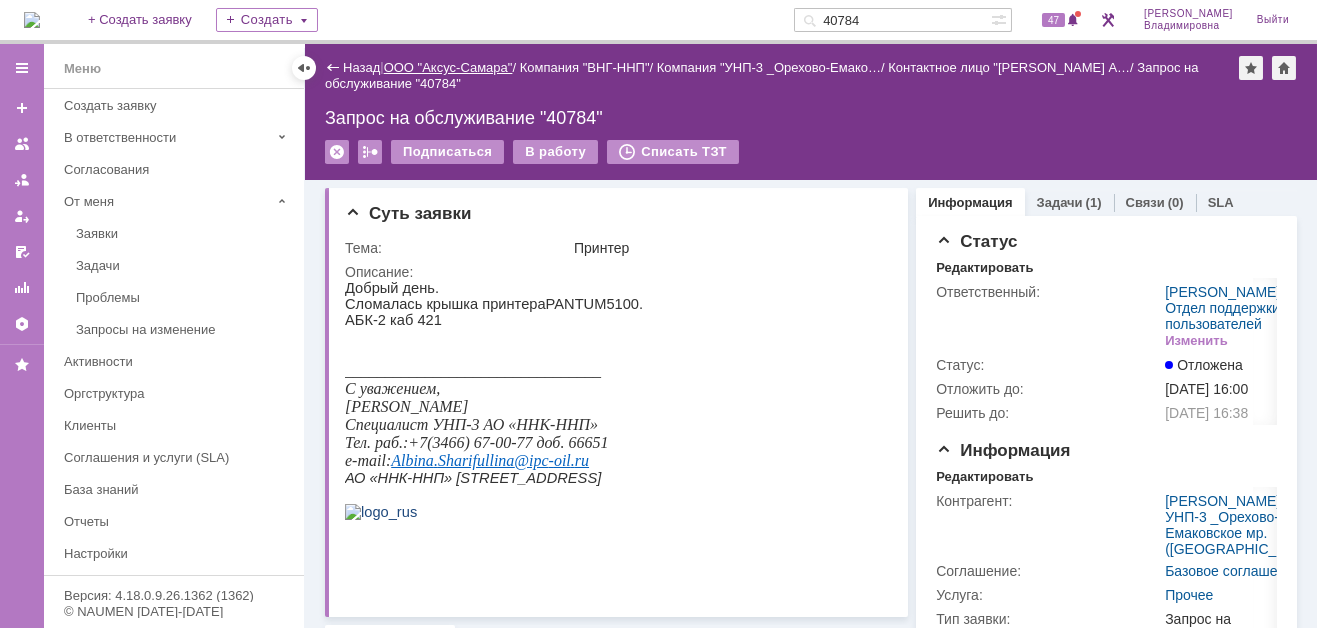 click on "ООО "Аксус-Самара"" at bounding box center (448, 67) 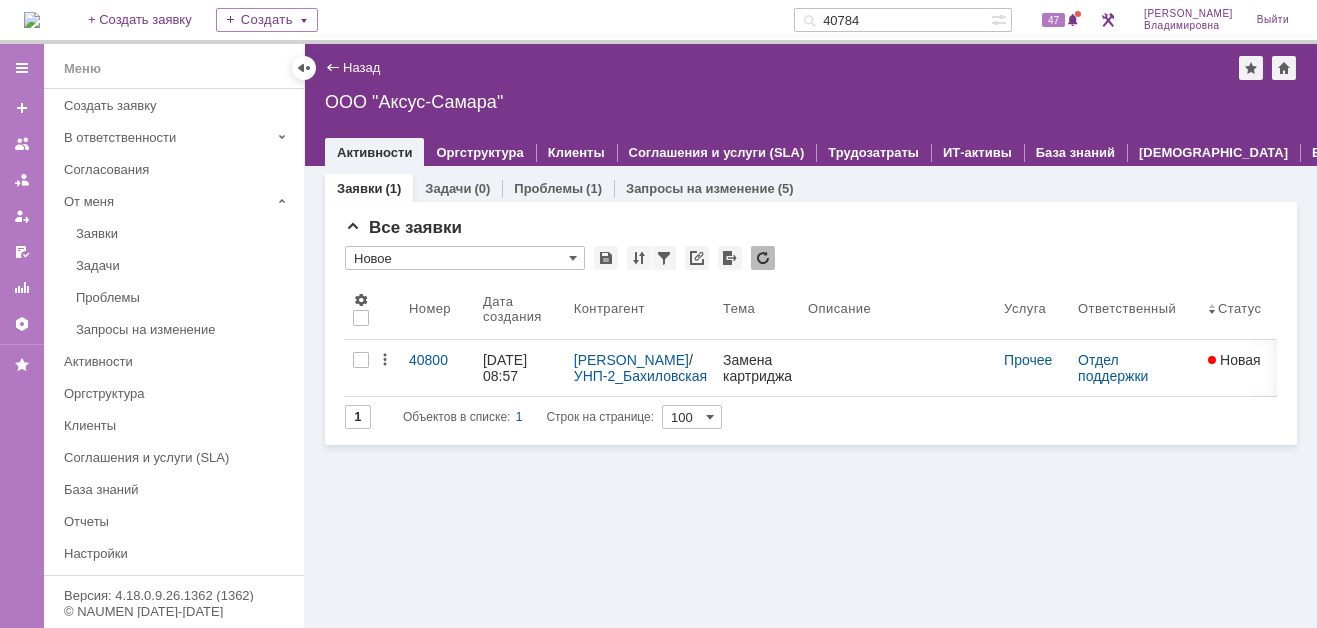 scroll, scrollTop: 0, scrollLeft: 0, axis: both 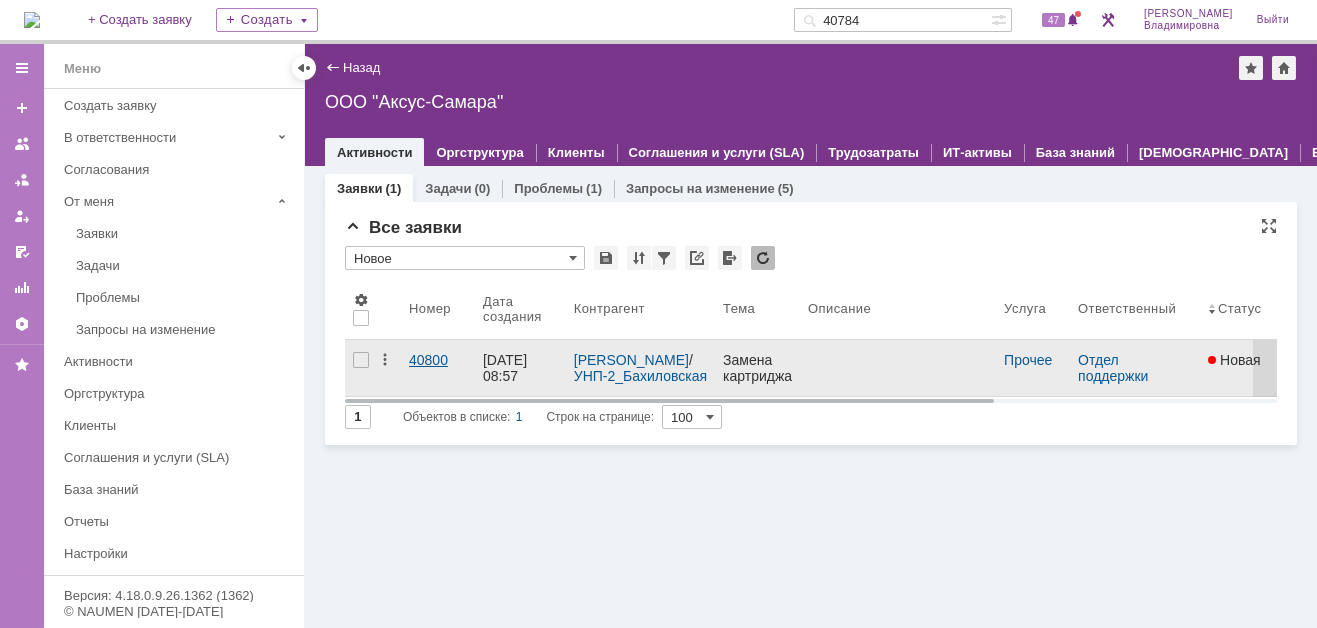 click on "40800" at bounding box center [438, 368] 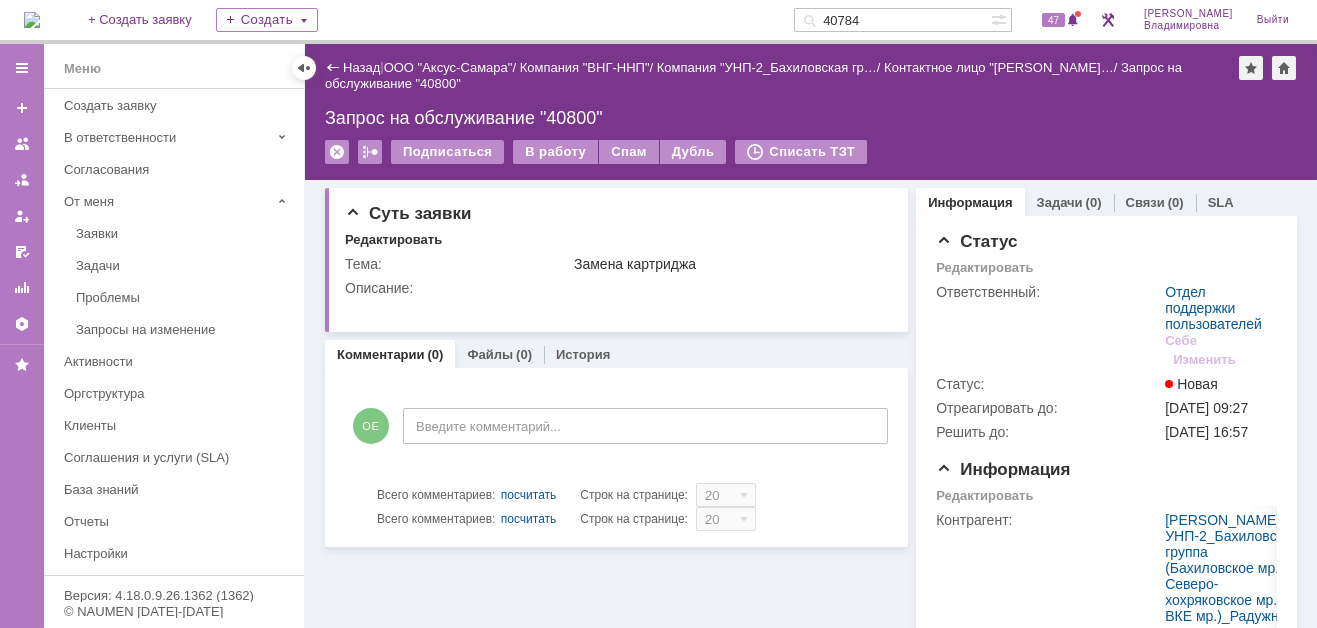 scroll, scrollTop: 0, scrollLeft: 0, axis: both 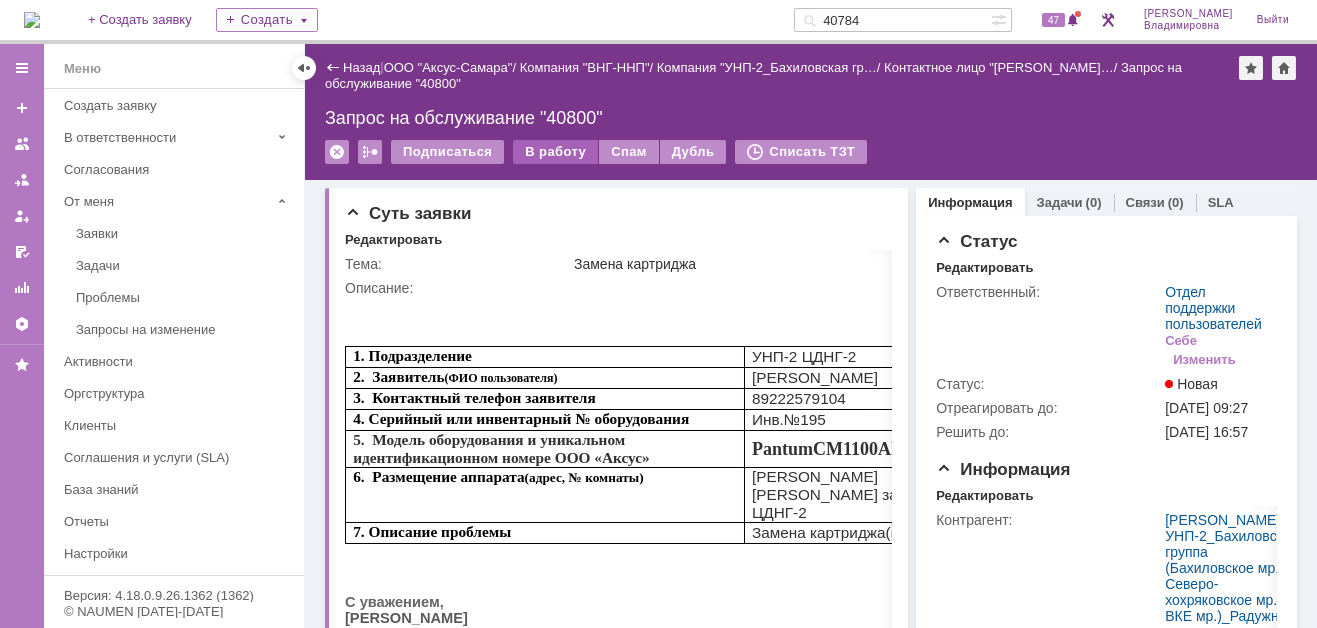 click on "В работу" at bounding box center (555, 152) 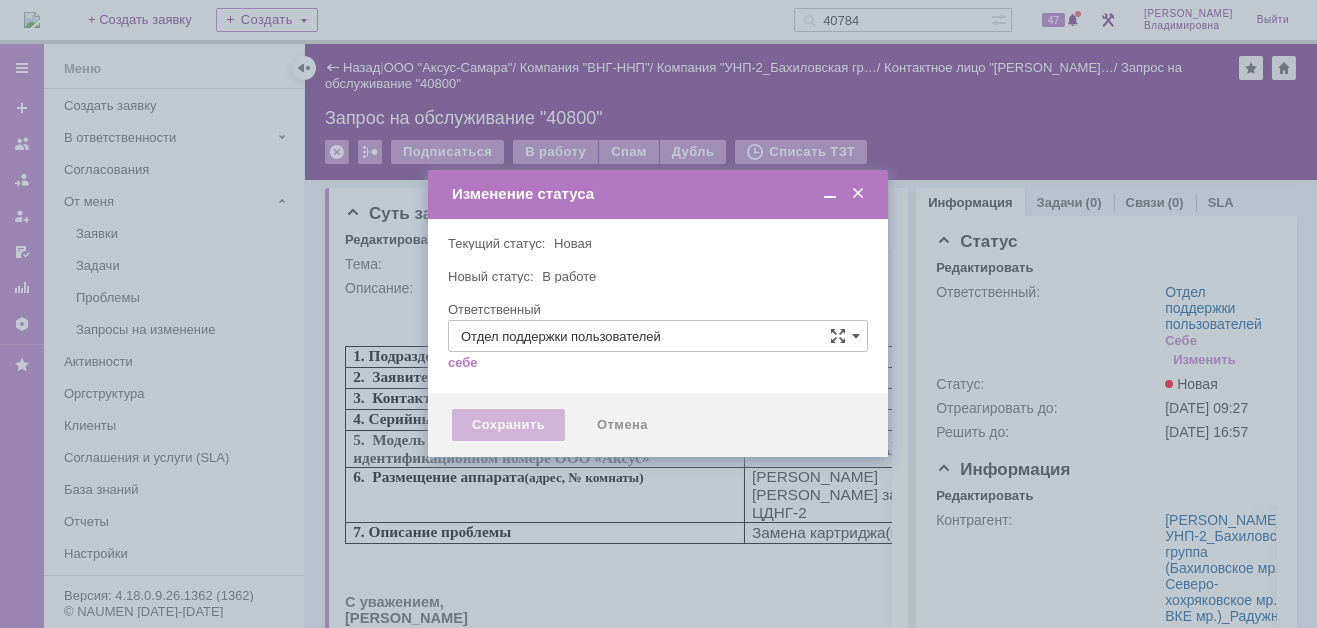 type on "Орлова Елена Владимировна" 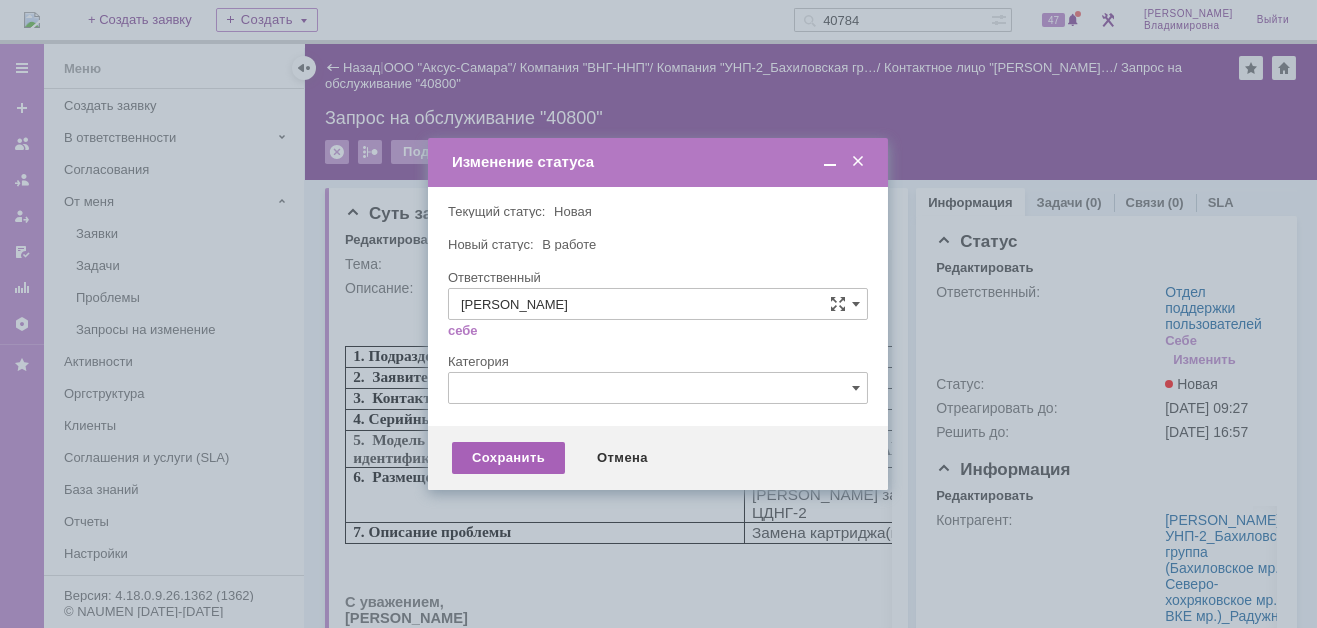 click on "Сохранить" at bounding box center (508, 458) 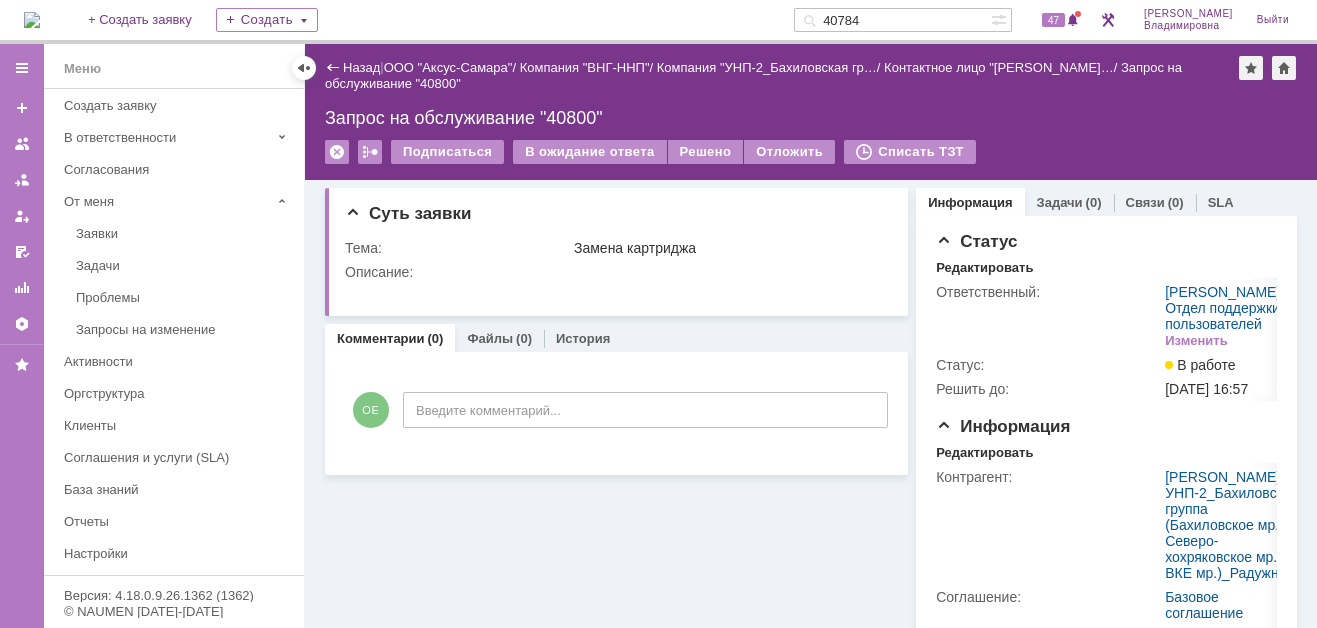 scroll, scrollTop: 0, scrollLeft: 0, axis: both 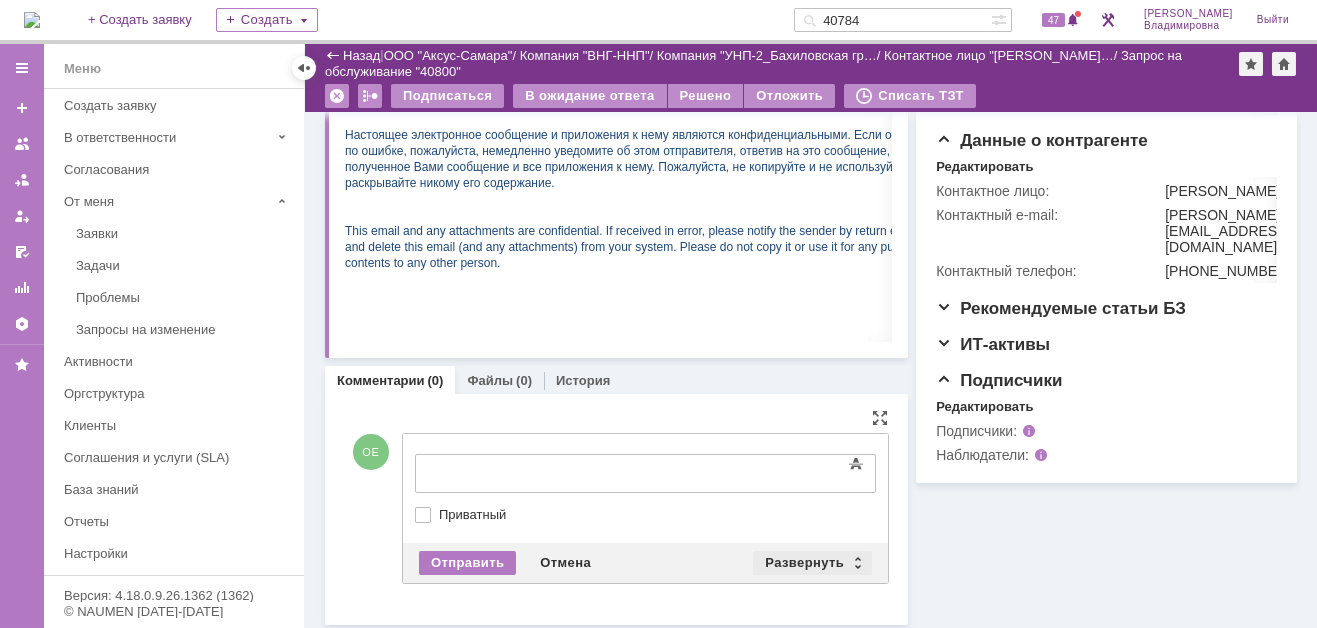 click on "Развернуть" at bounding box center (812, 563) 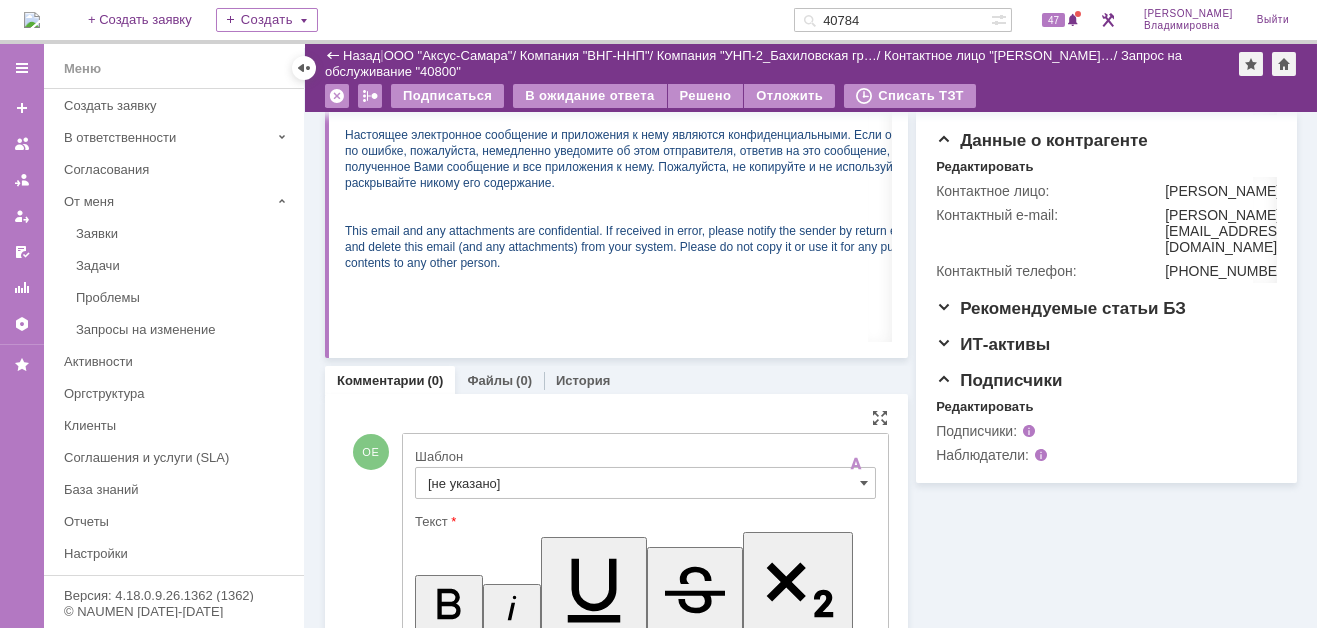 scroll, scrollTop: 0, scrollLeft: 0, axis: both 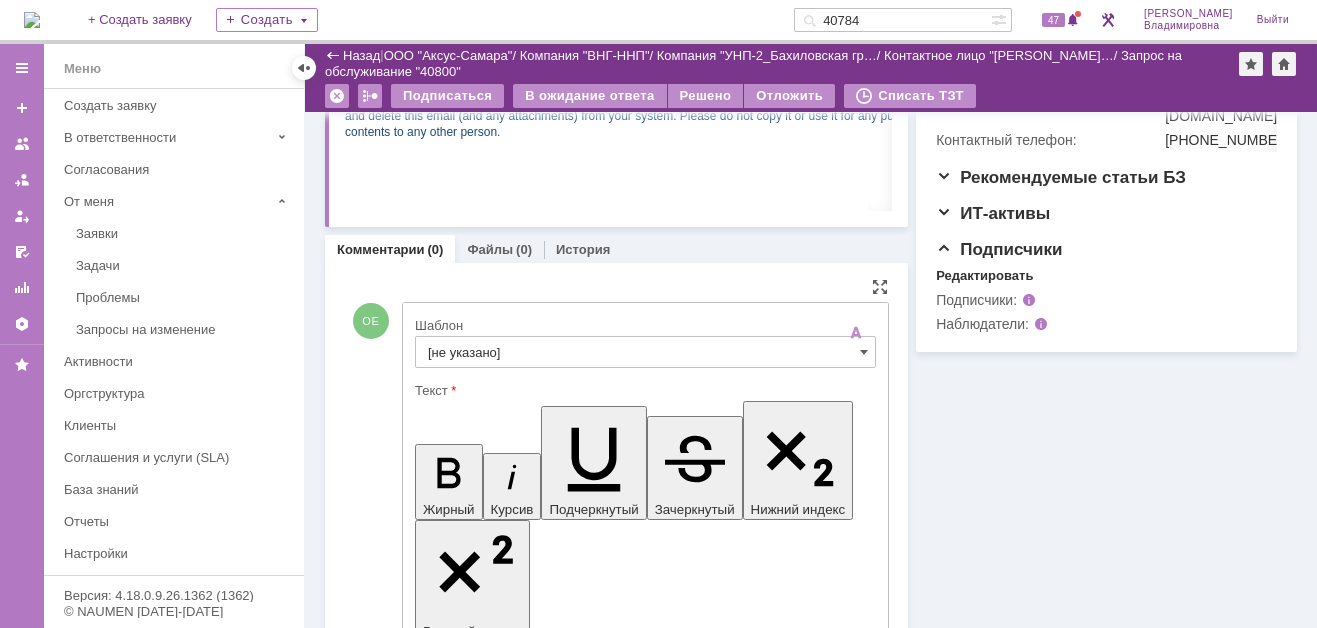 click on "[не указано]" at bounding box center [645, 352] 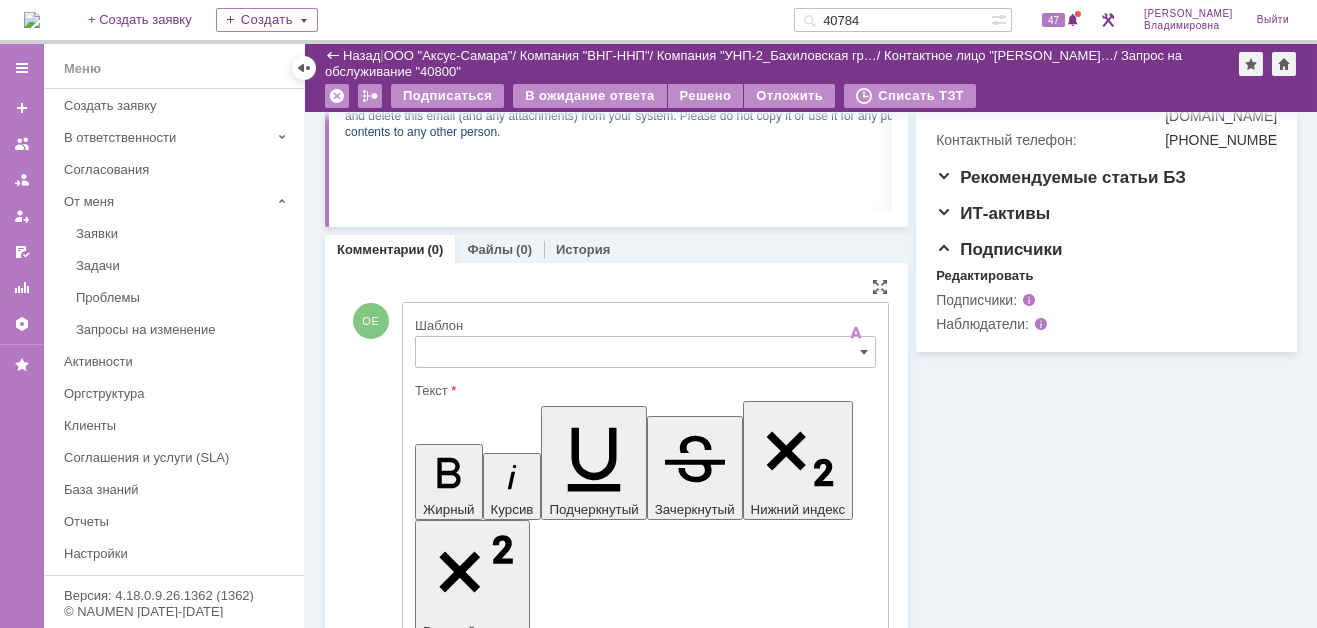 scroll, scrollTop: 689, scrollLeft: 0, axis: vertical 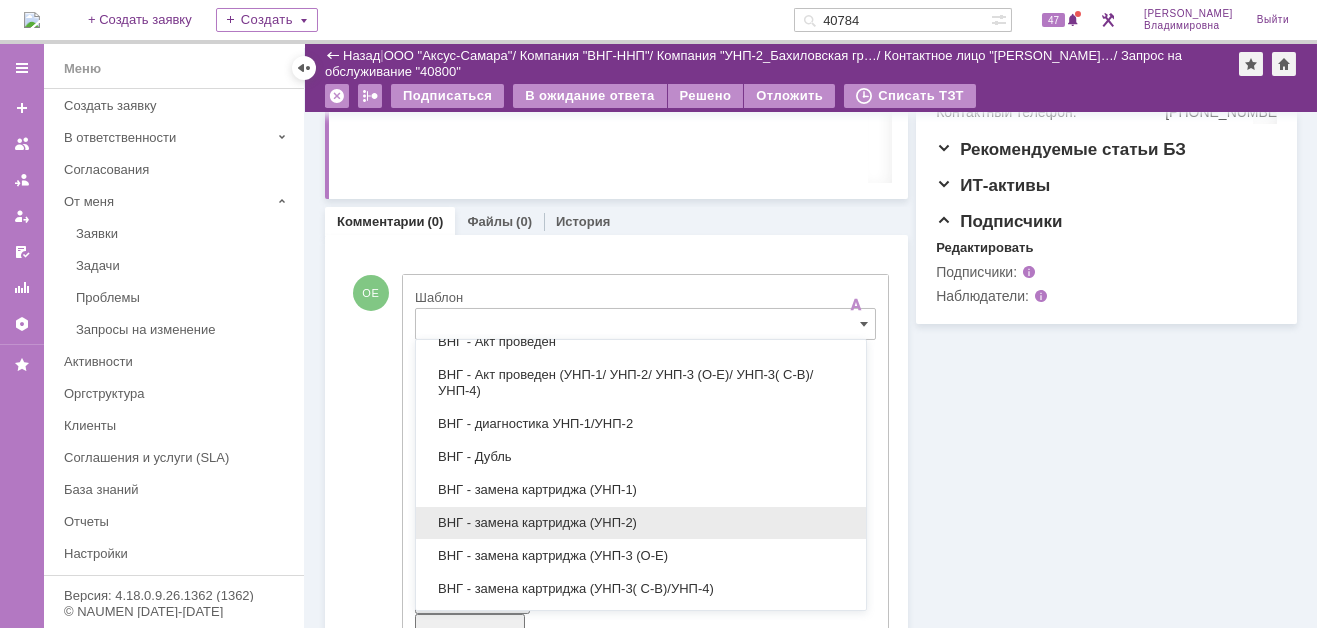 drag, startPoint x: 522, startPoint y: 512, endPoint x: 106, endPoint y: 84, distance: 596.85846 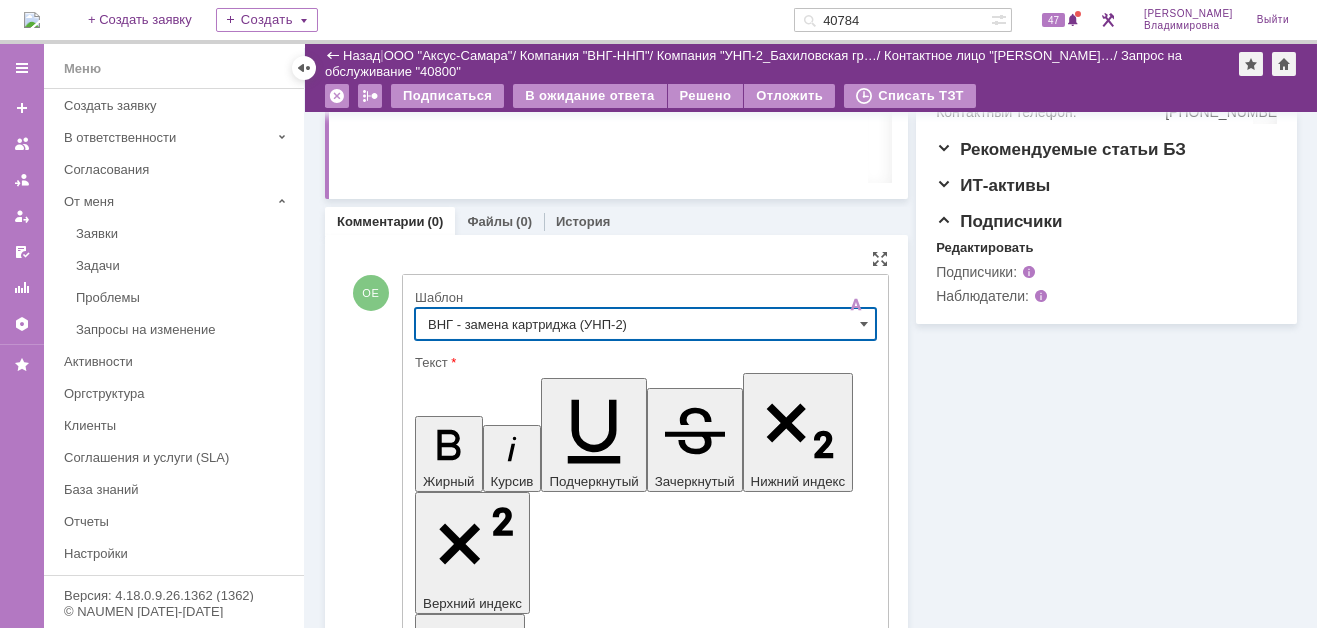 type on "ВНГ - замена картриджа (УНП-2)" 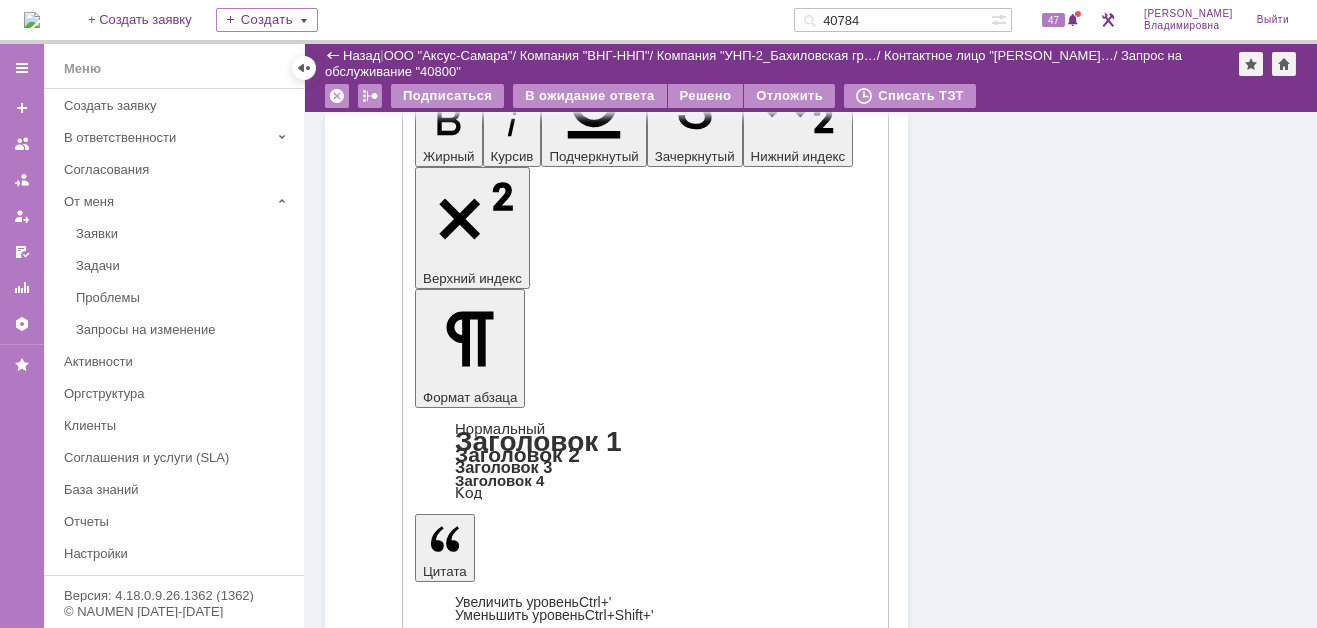 click on "Отправить" at bounding box center (467, 4582) 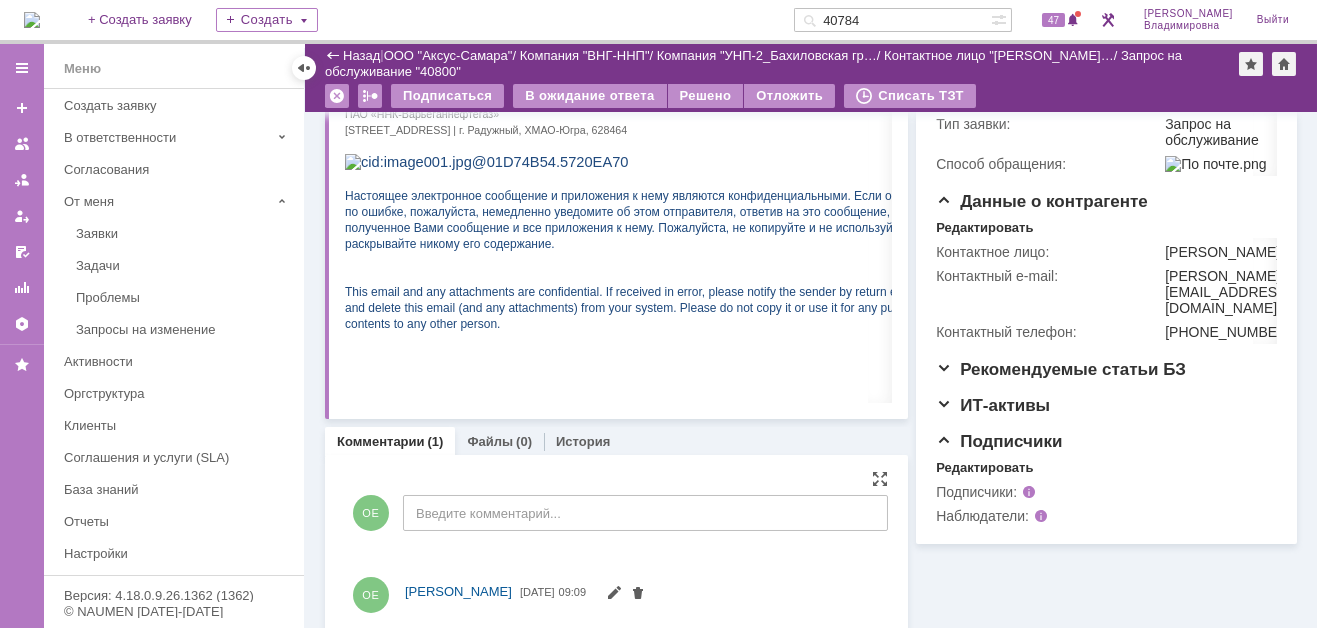scroll, scrollTop: 505, scrollLeft: 0, axis: vertical 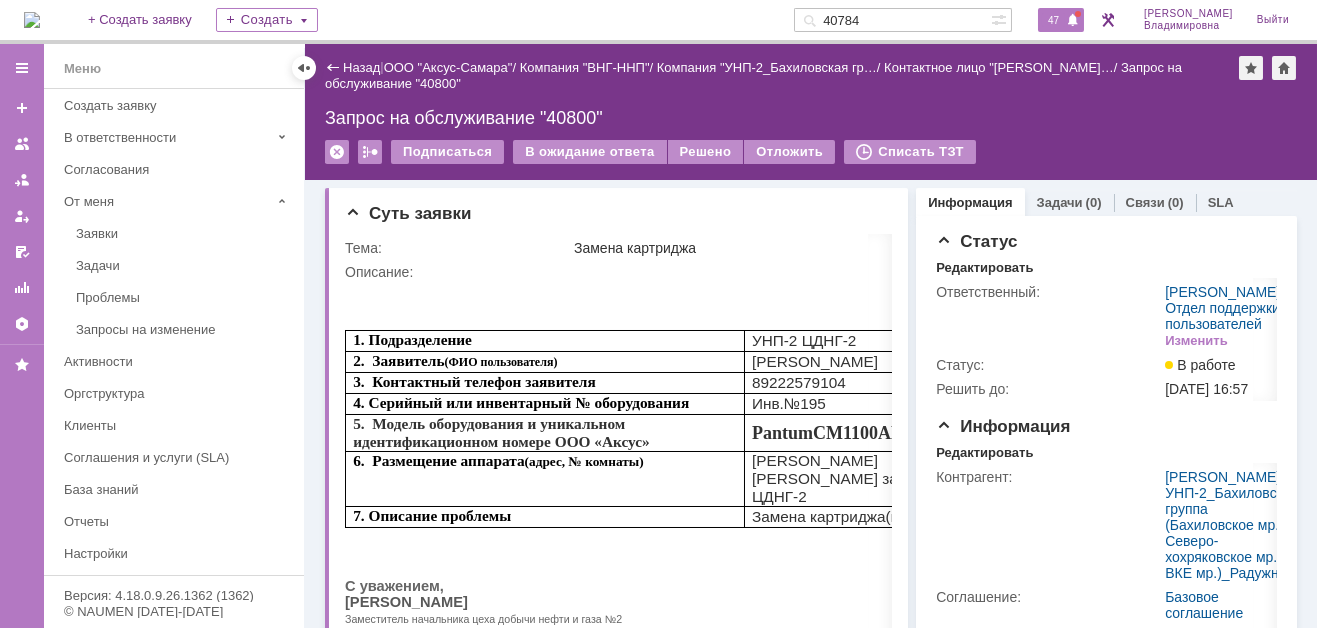 click on "47" at bounding box center [1053, 20] 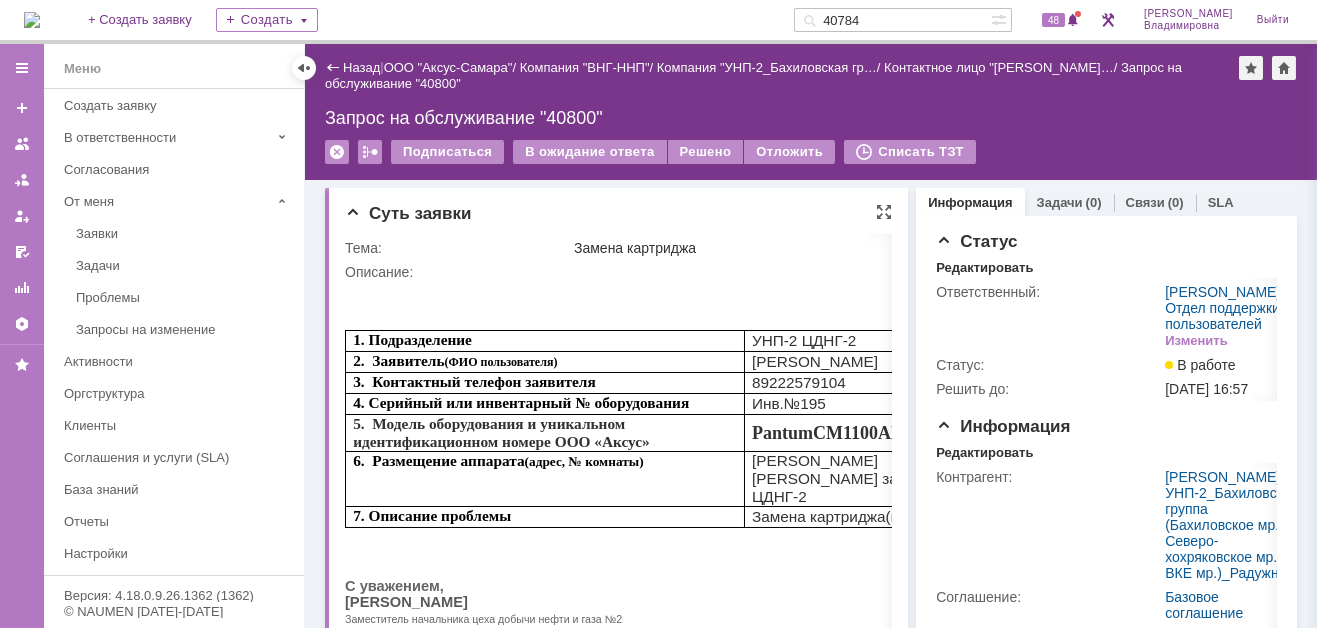click on "Суть заявки" at bounding box center [618, 214] 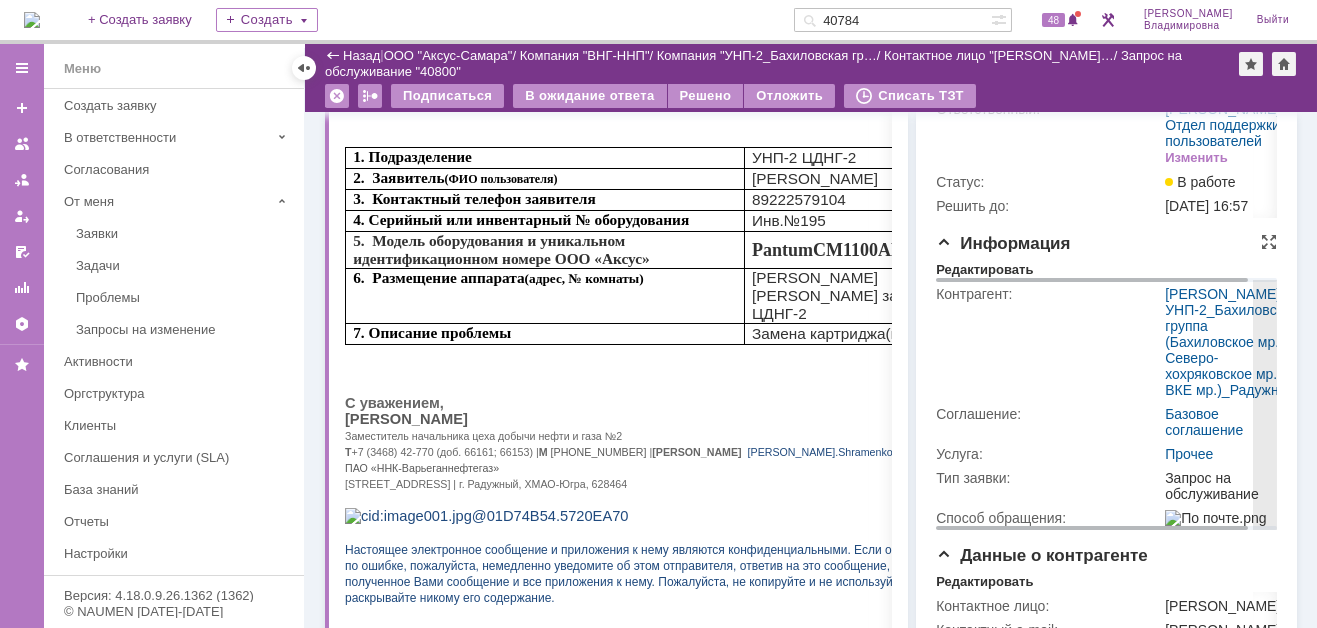 scroll, scrollTop: 200, scrollLeft: 0, axis: vertical 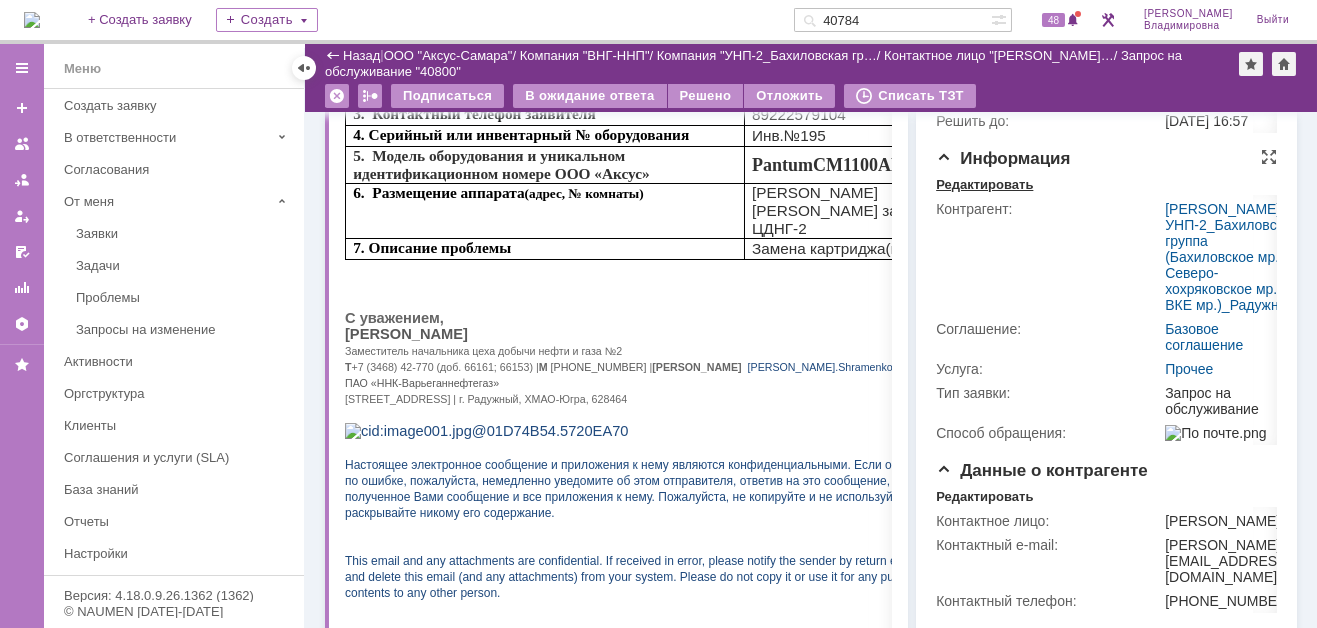click on "Редактировать" at bounding box center (984, 185) 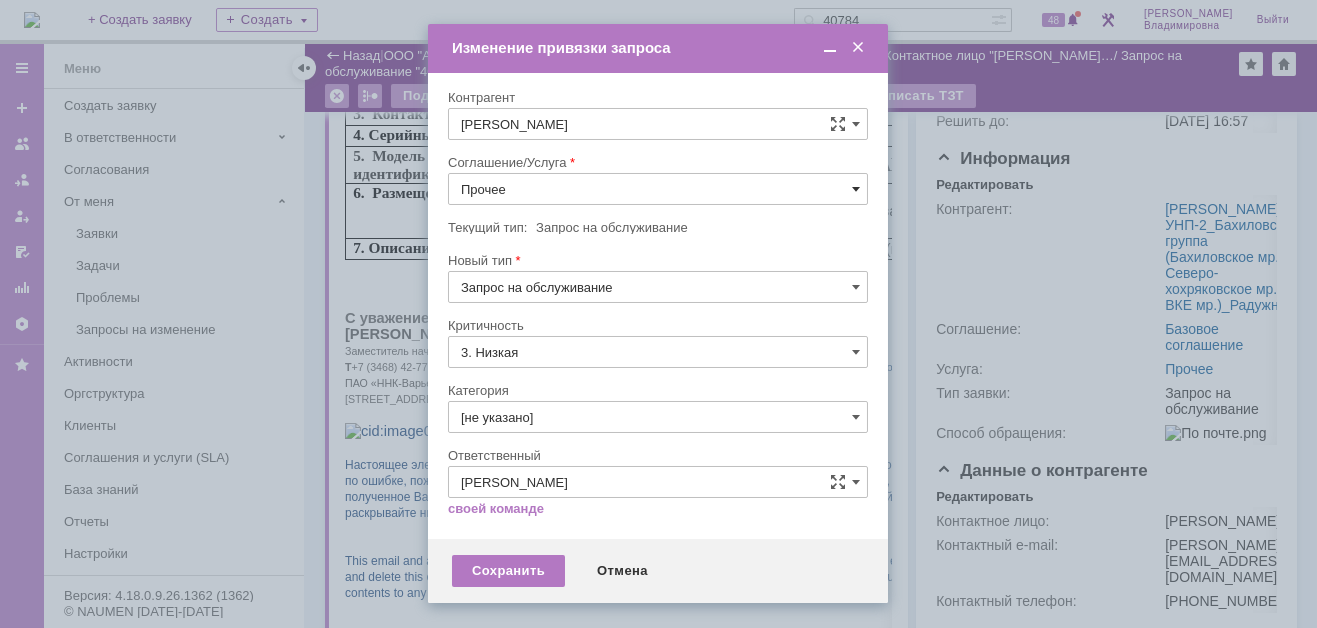 click at bounding box center [856, 189] 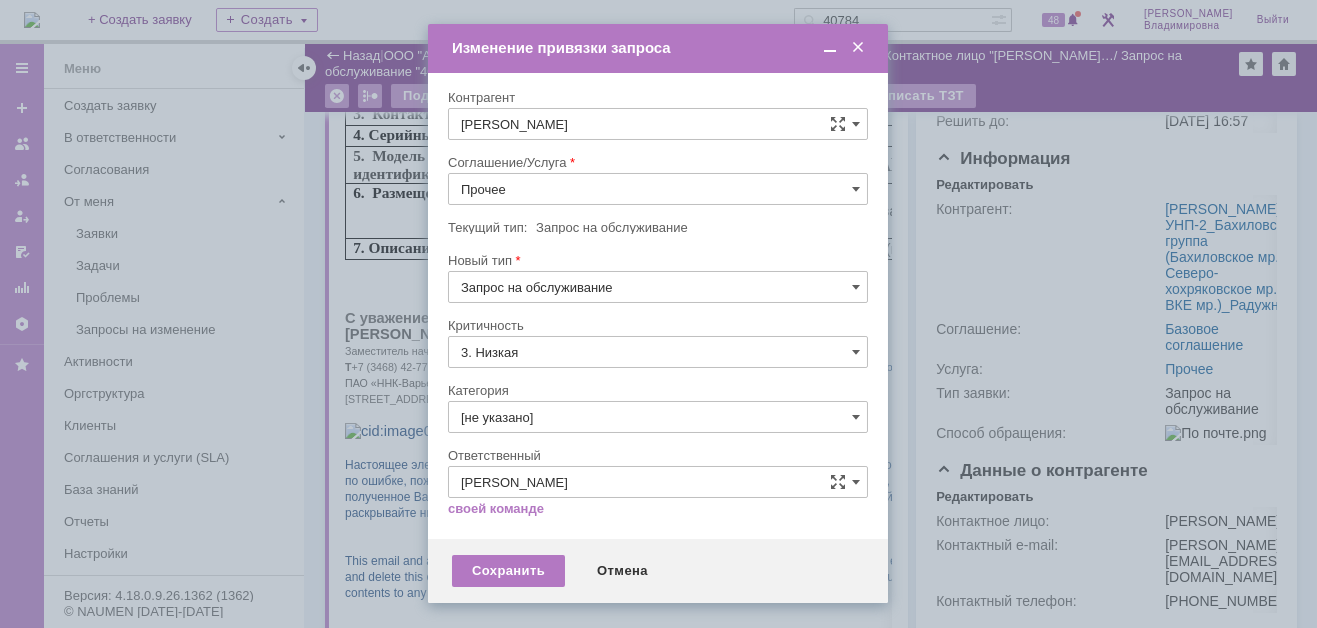 scroll, scrollTop: 121, scrollLeft: 0, axis: vertical 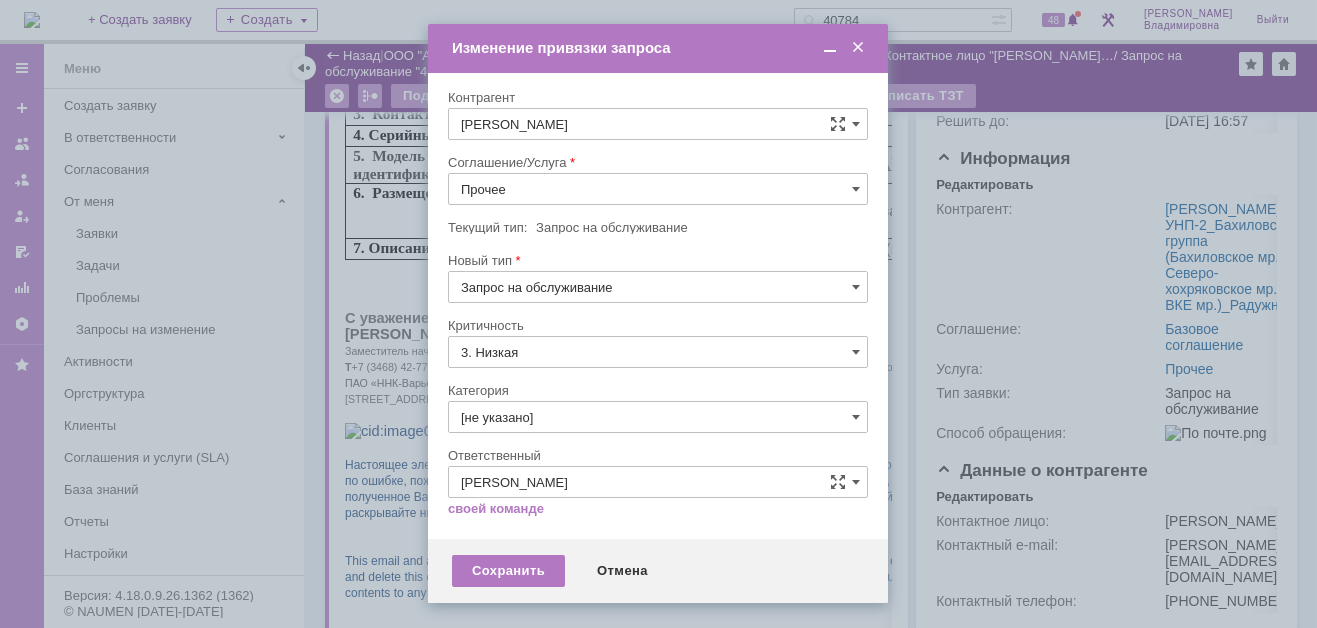 click on "ПТ_Замена расходных материалов / ресурсных деталей" at bounding box center (658, 435) 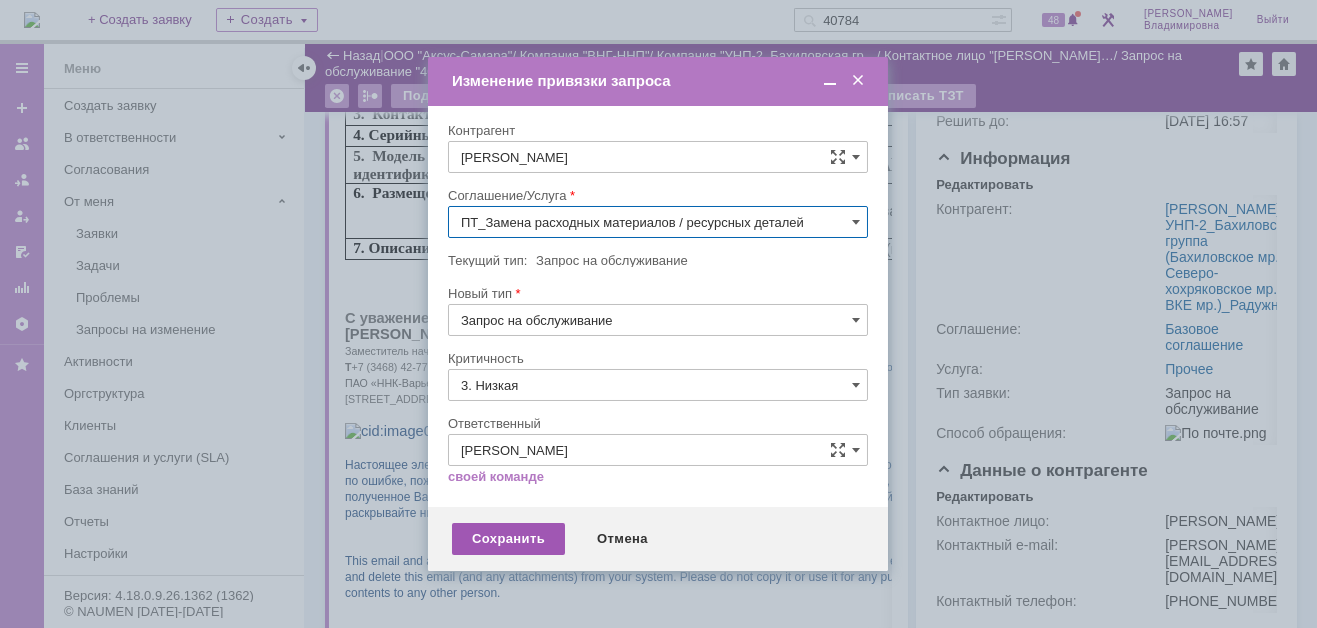 type on "ПТ_Замена расходных материалов / ресурсных деталей" 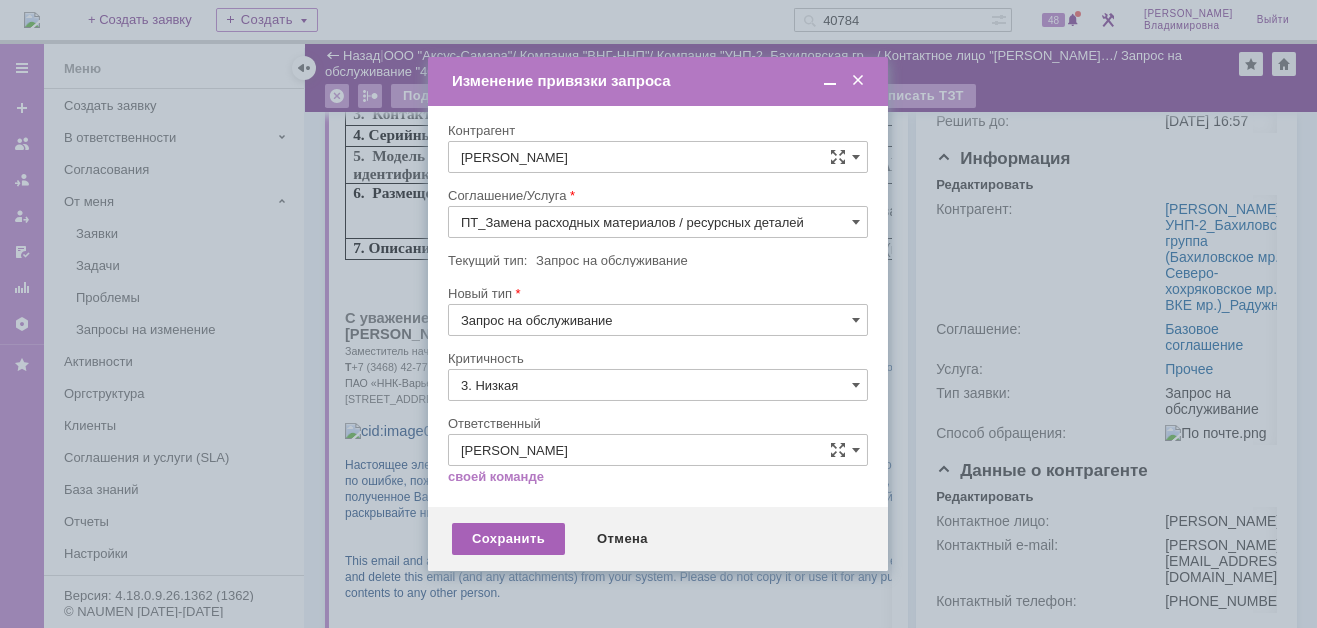 click on "Сохранить" at bounding box center (508, 539) 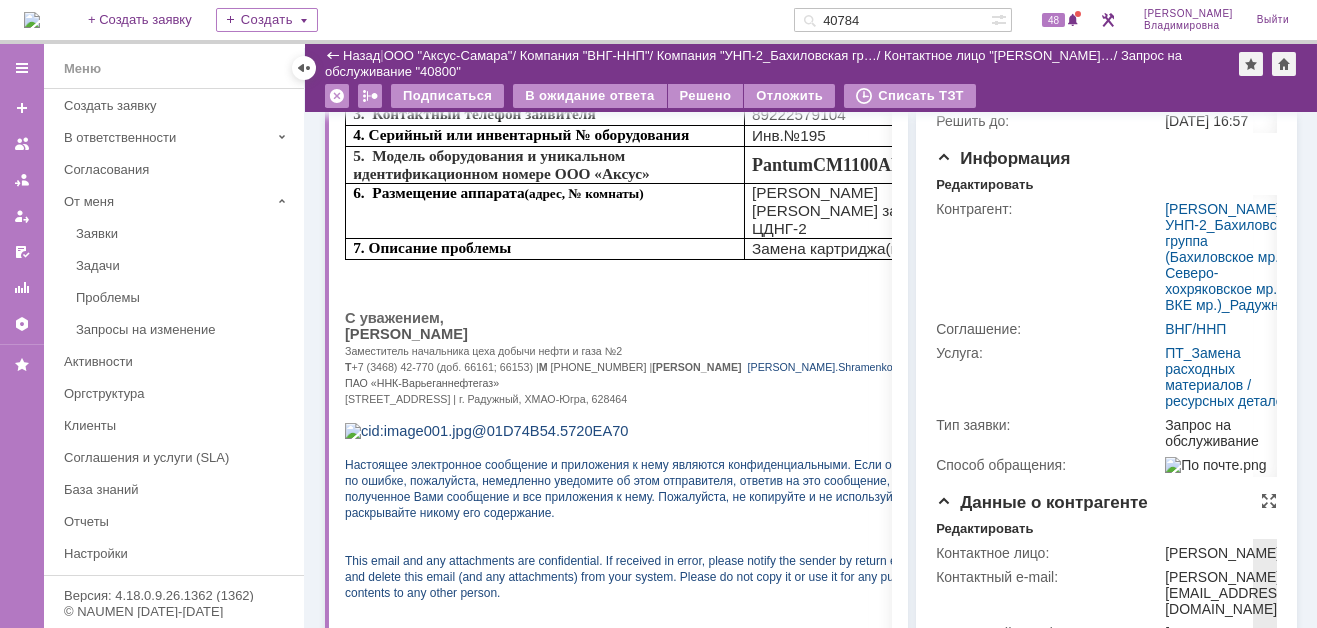scroll, scrollTop: 0, scrollLeft: 0, axis: both 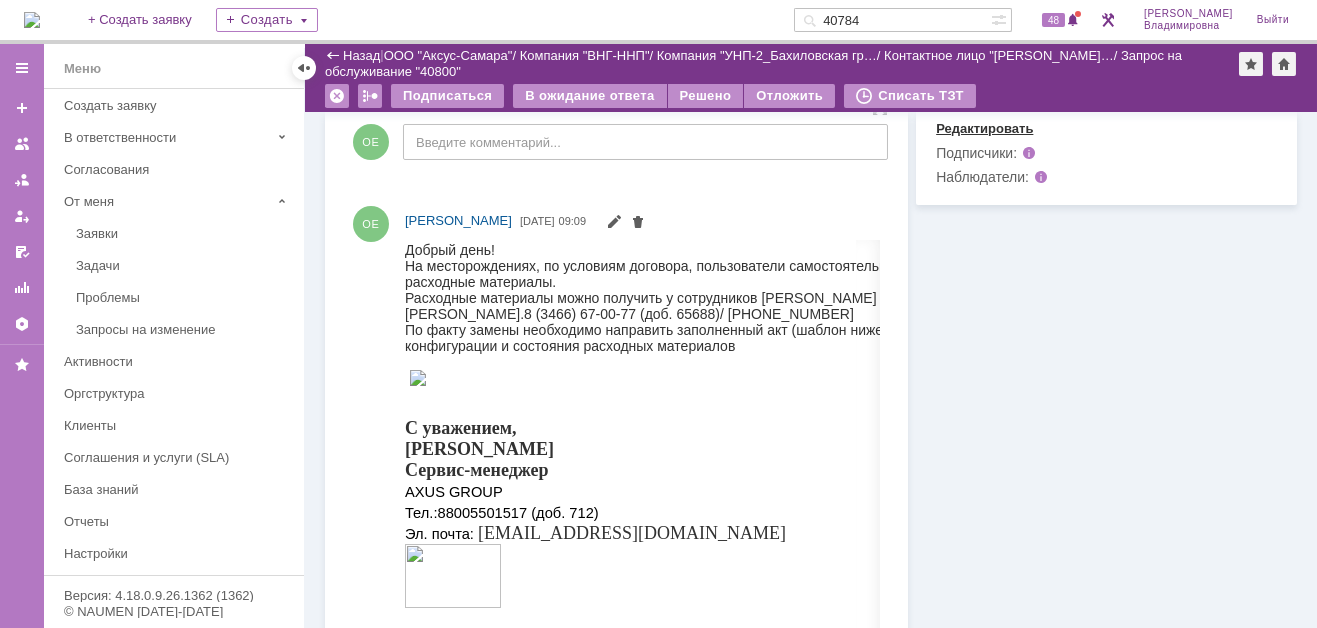 click on "Редактировать" at bounding box center [984, 129] 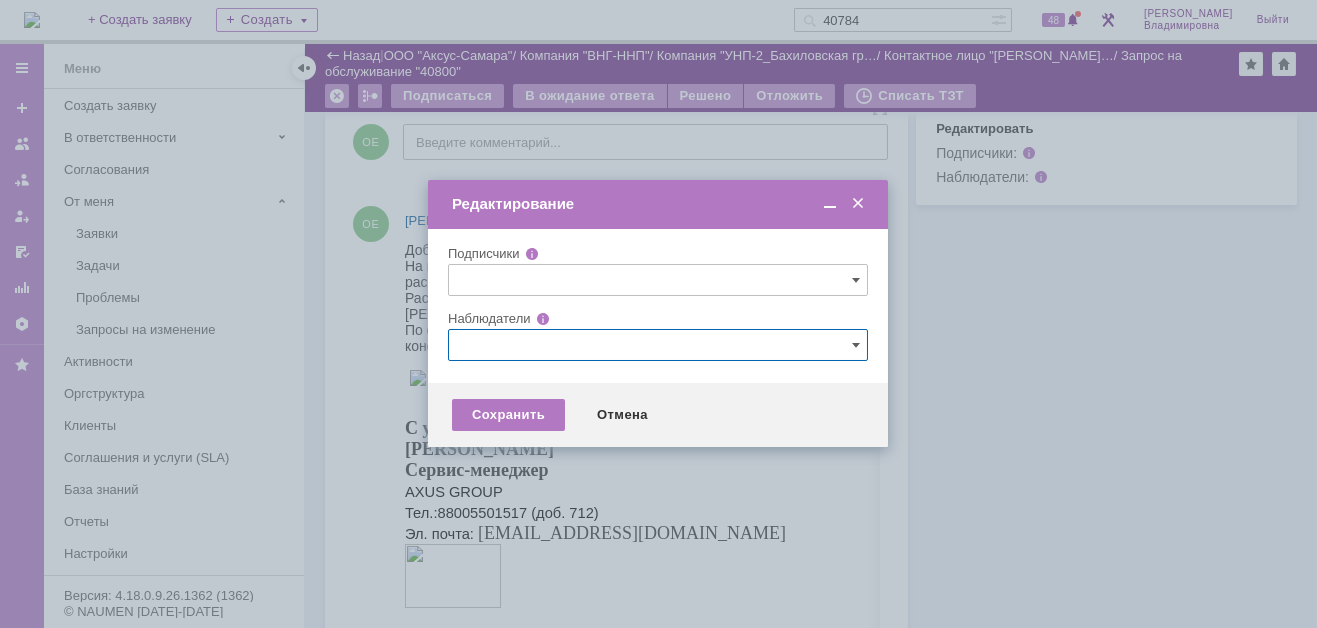 click at bounding box center [658, 345] 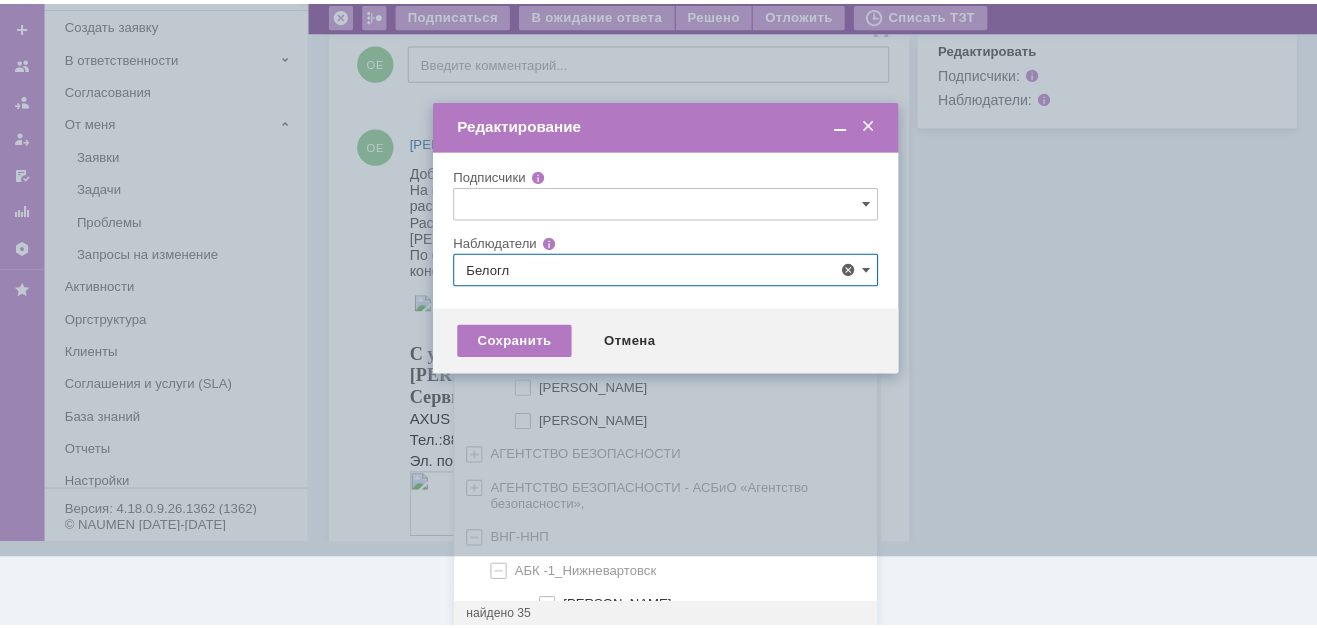 scroll, scrollTop: 0, scrollLeft: 0, axis: both 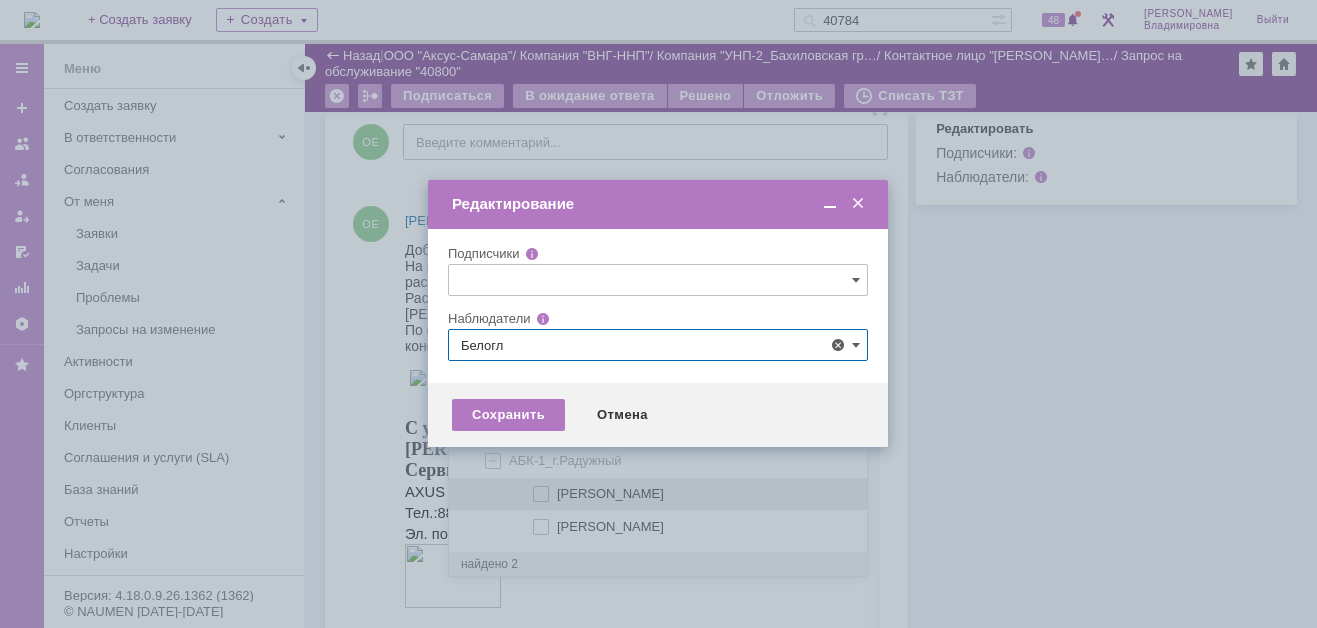 click at bounding box center (557, 491) 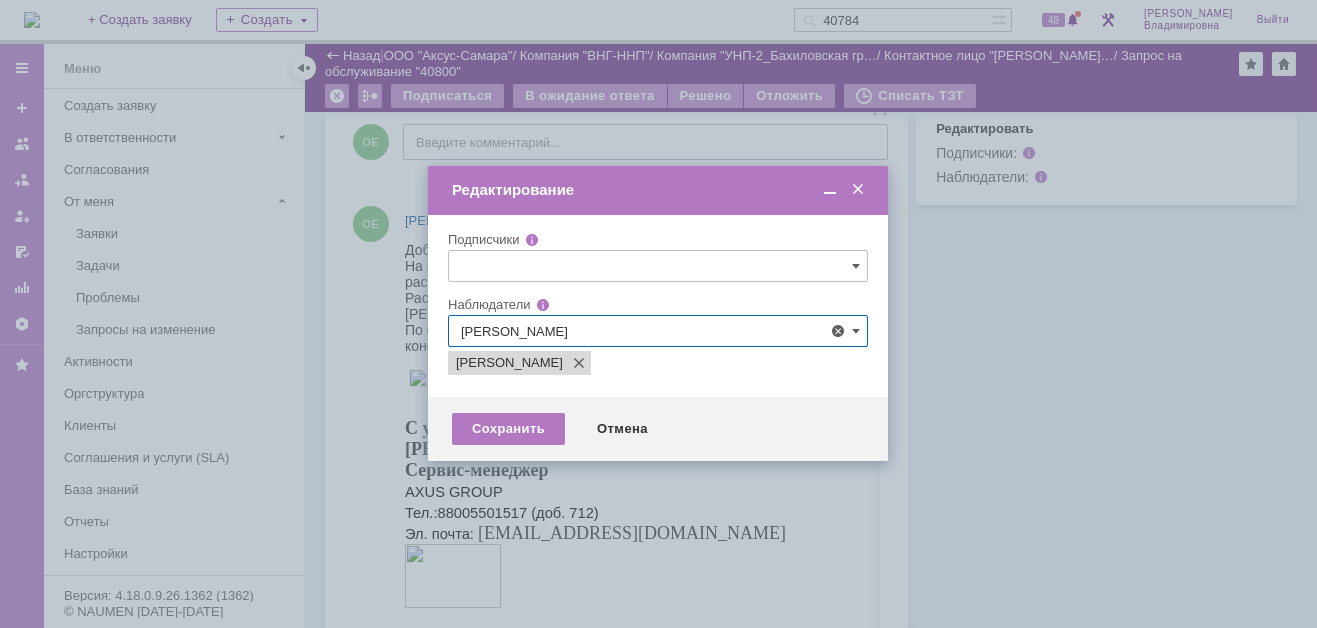 click at bounding box center (658, 314) 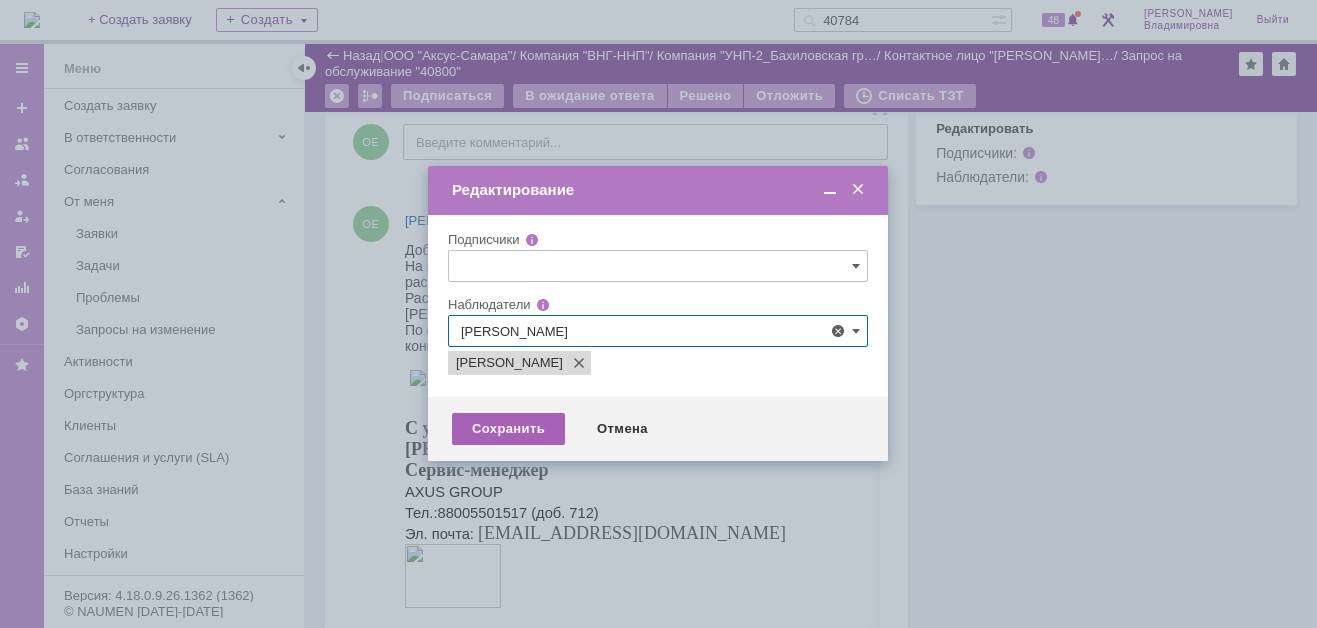 click on "Сохранить" at bounding box center (508, 429) 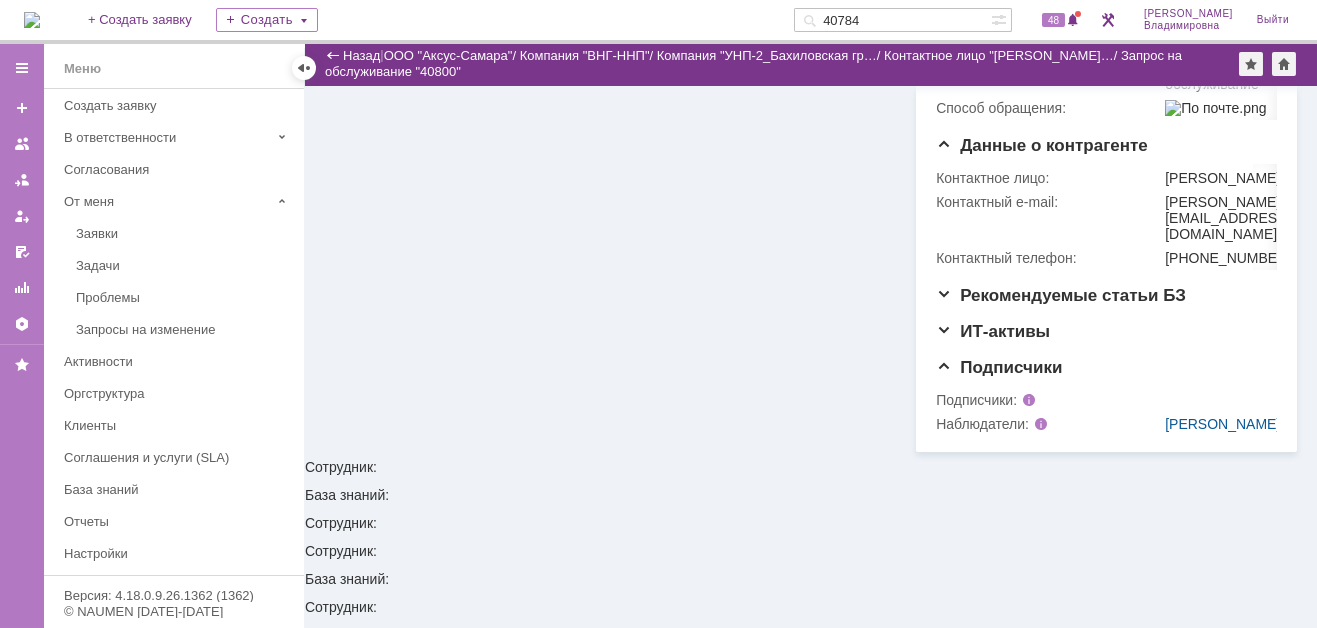 scroll, scrollTop: 200, scrollLeft: 0, axis: vertical 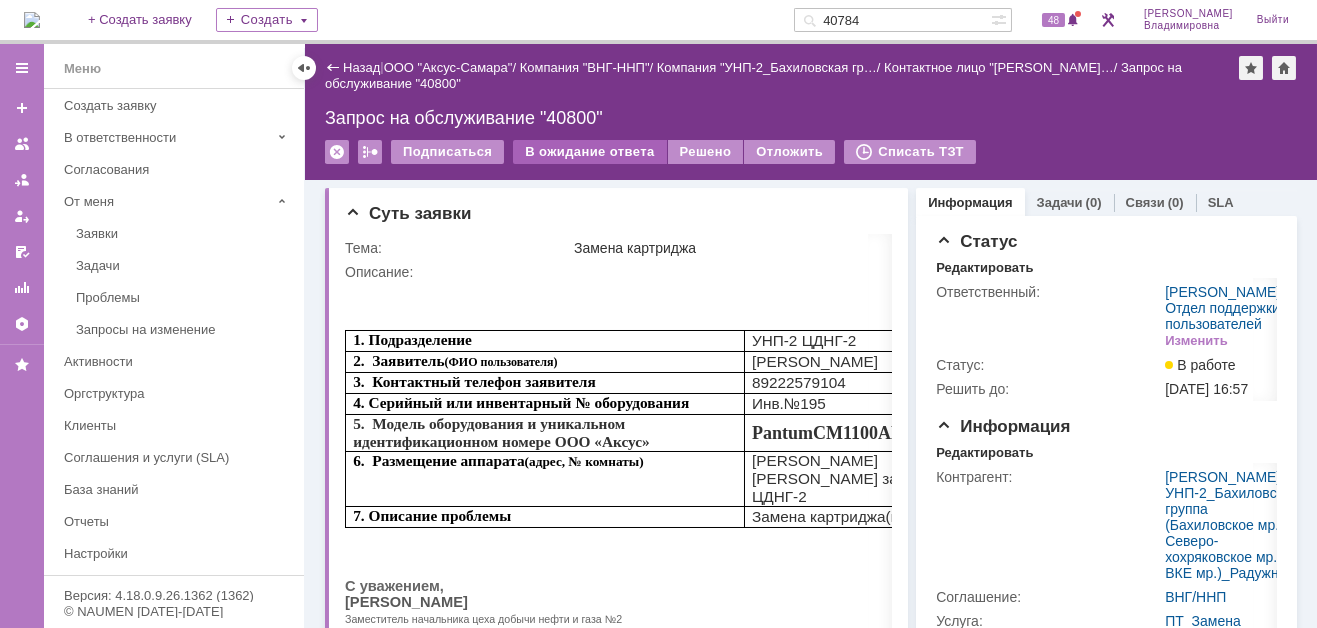 click on "В ожидание ответа" at bounding box center [589, 152] 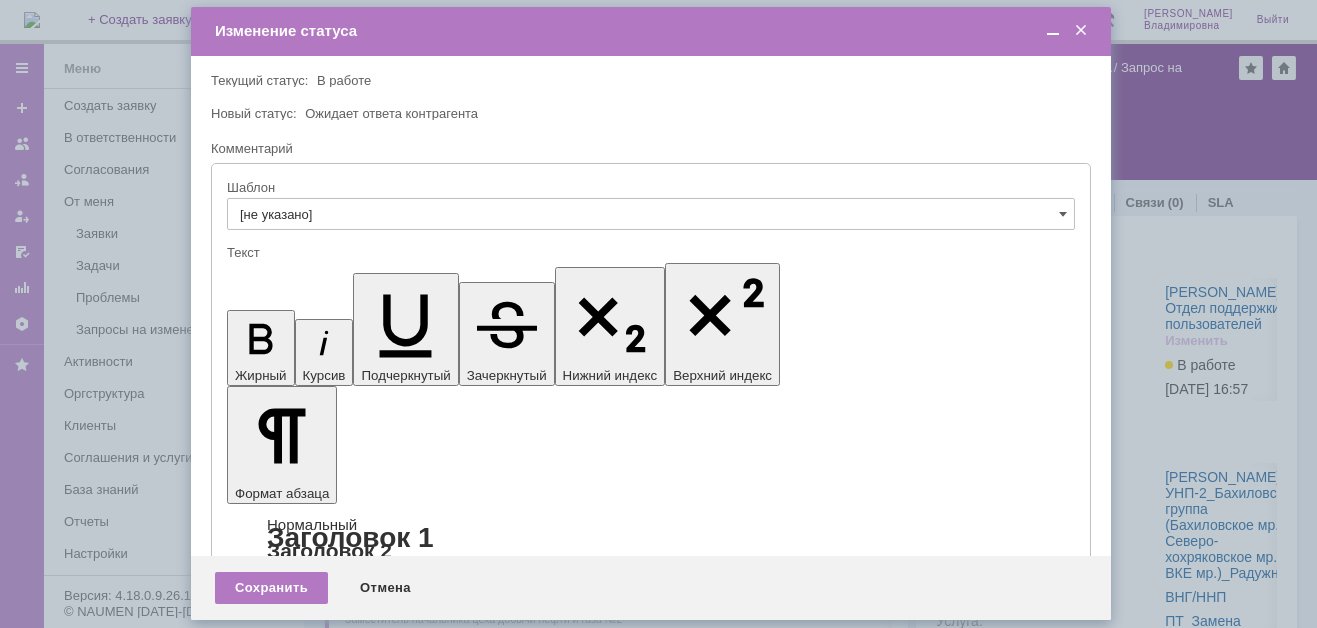 scroll, scrollTop: 0, scrollLeft: 0, axis: both 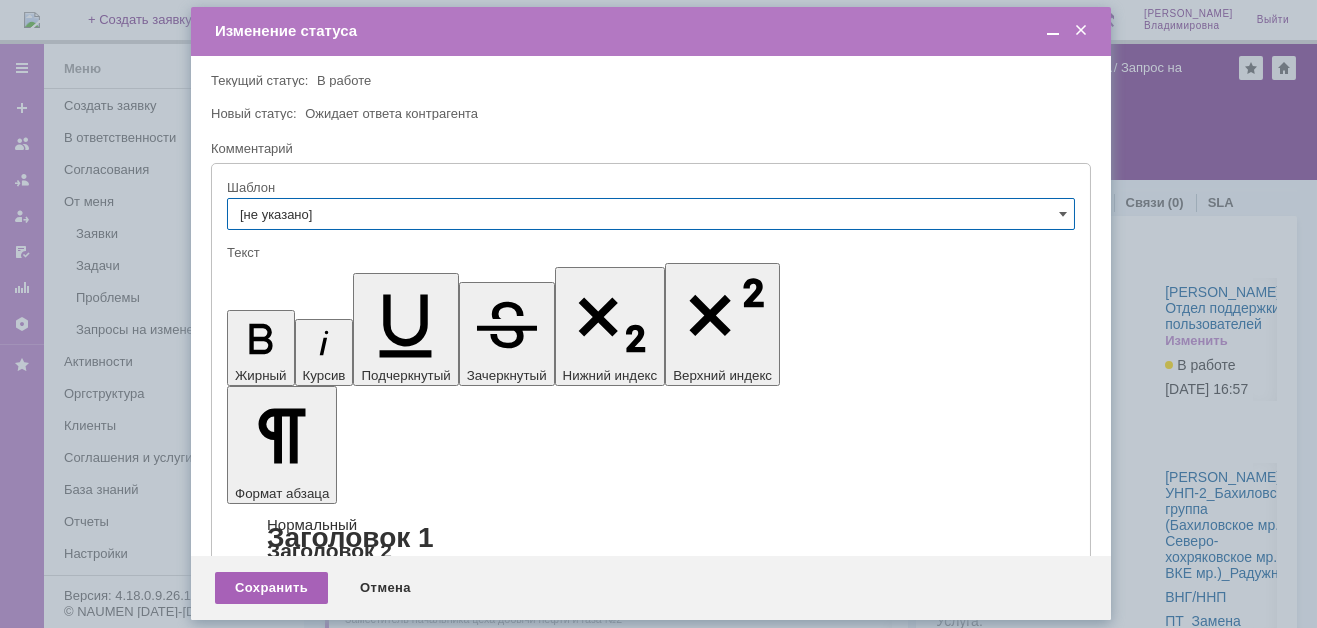 click on "Сохранить" at bounding box center (271, 588) 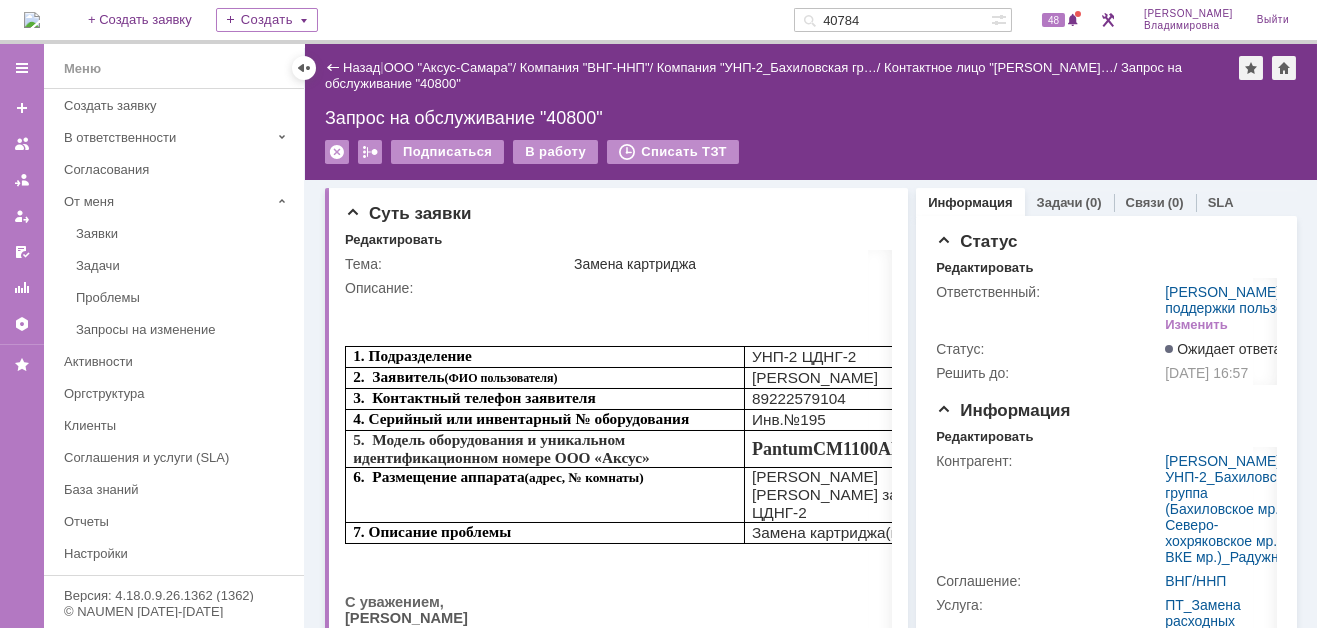 scroll, scrollTop: 0, scrollLeft: 0, axis: both 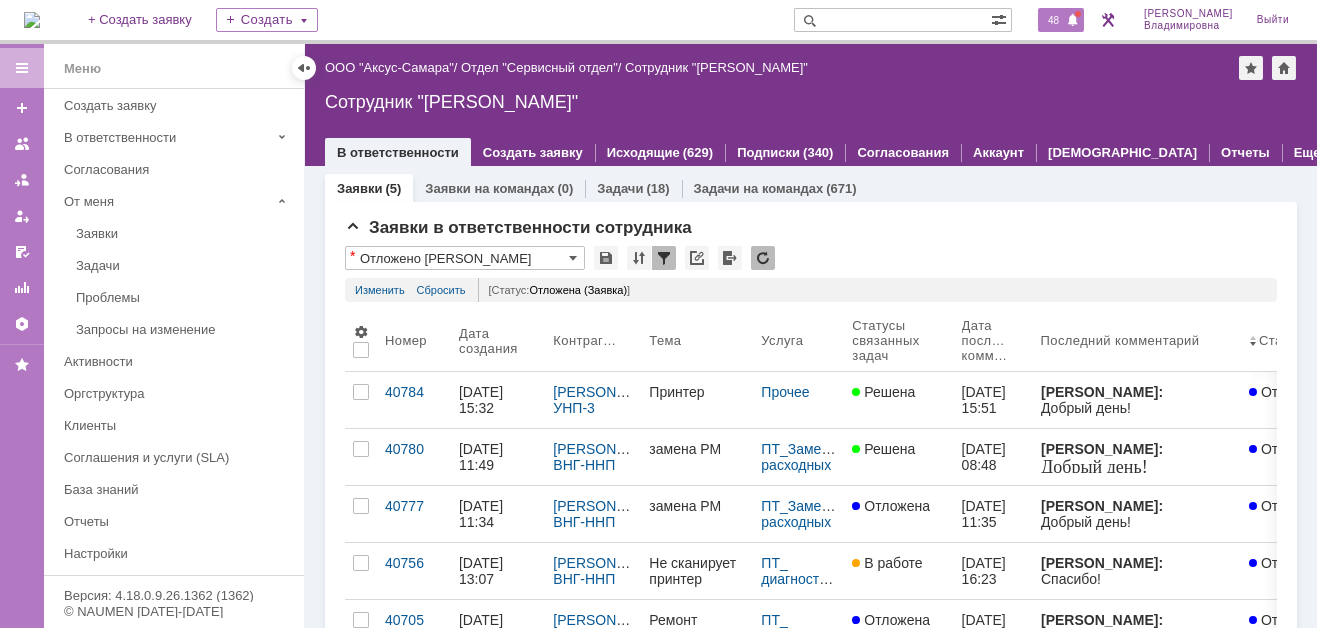 click on "48" at bounding box center [1053, 20] 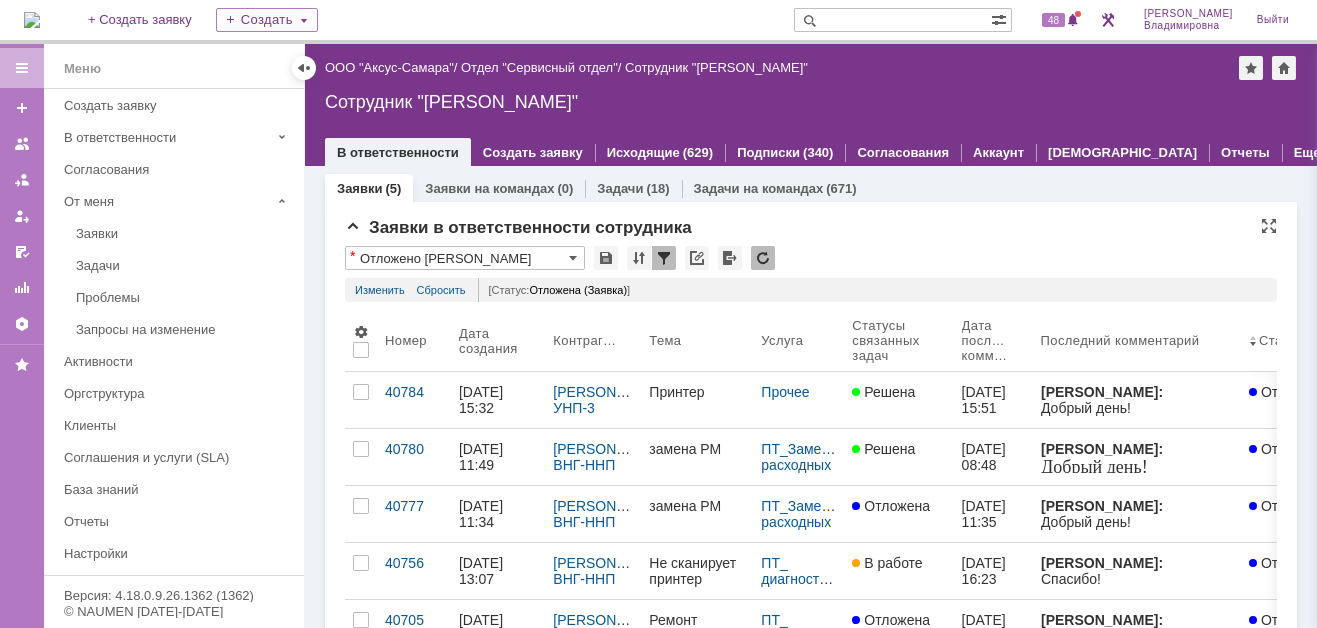 click on "Заявки в ответственности сотрудника" at bounding box center (811, 228) 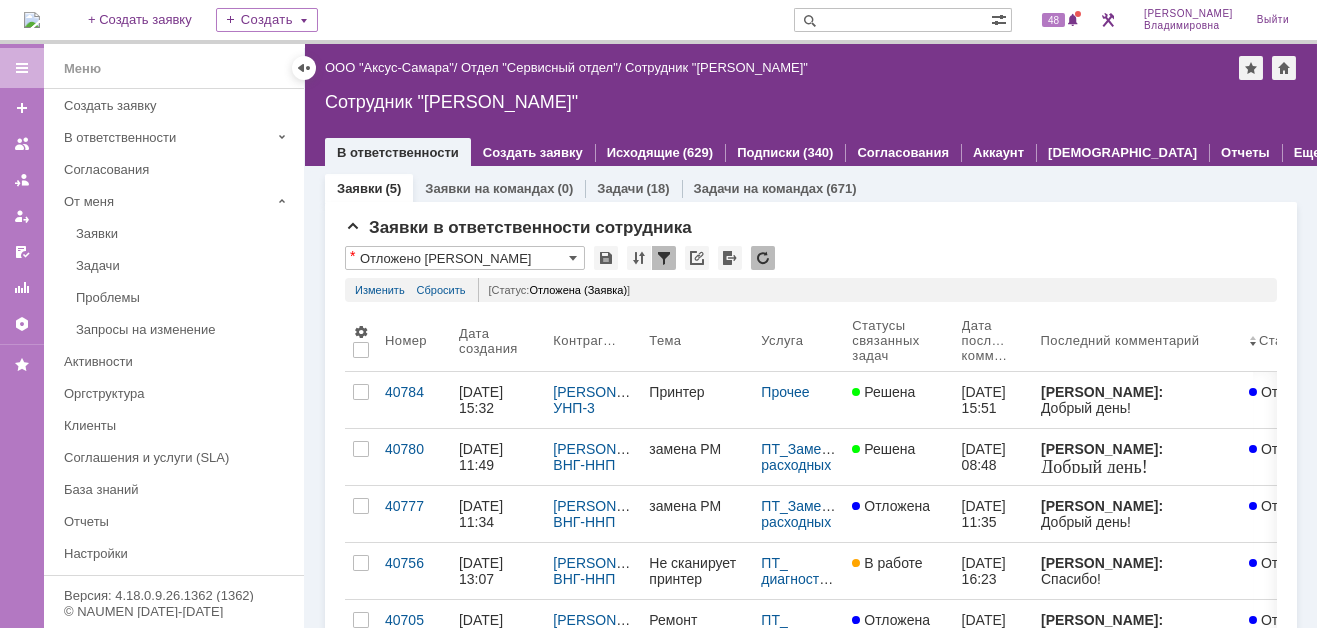 scroll, scrollTop: 0, scrollLeft: 0, axis: both 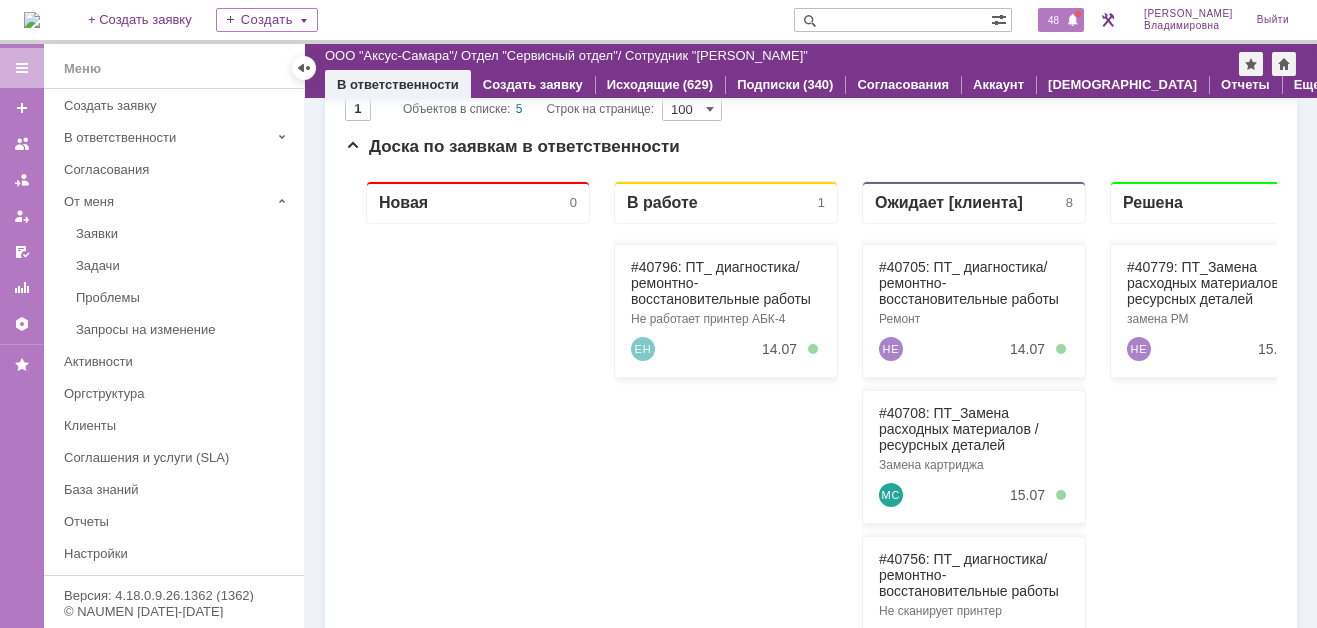 click on "48" at bounding box center [1061, 20] 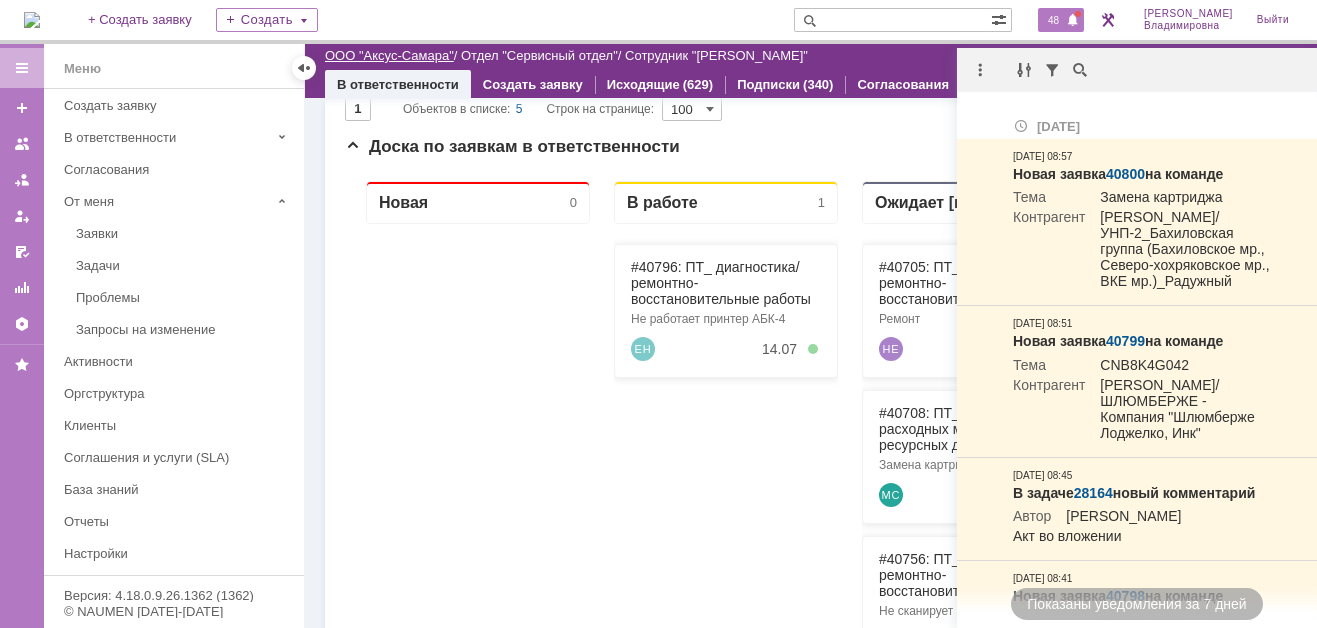 click on "ООО "Аксус-Самара"" at bounding box center [389, 55] 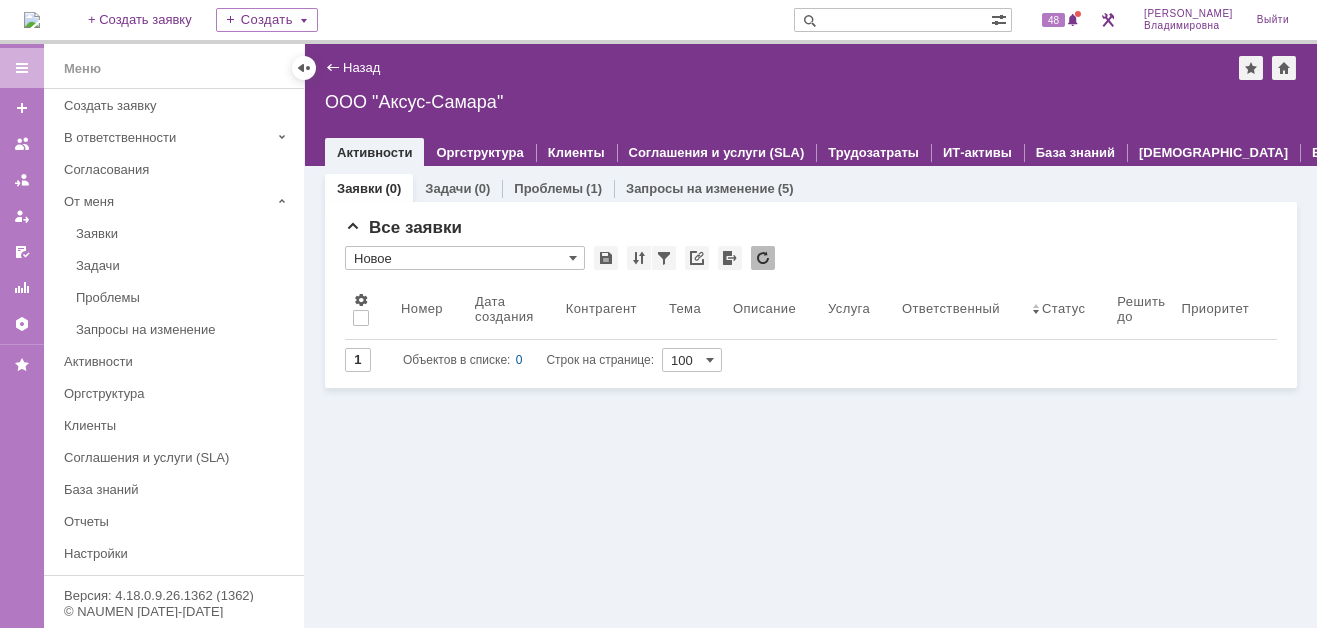 click at bounding box center [892, 20] 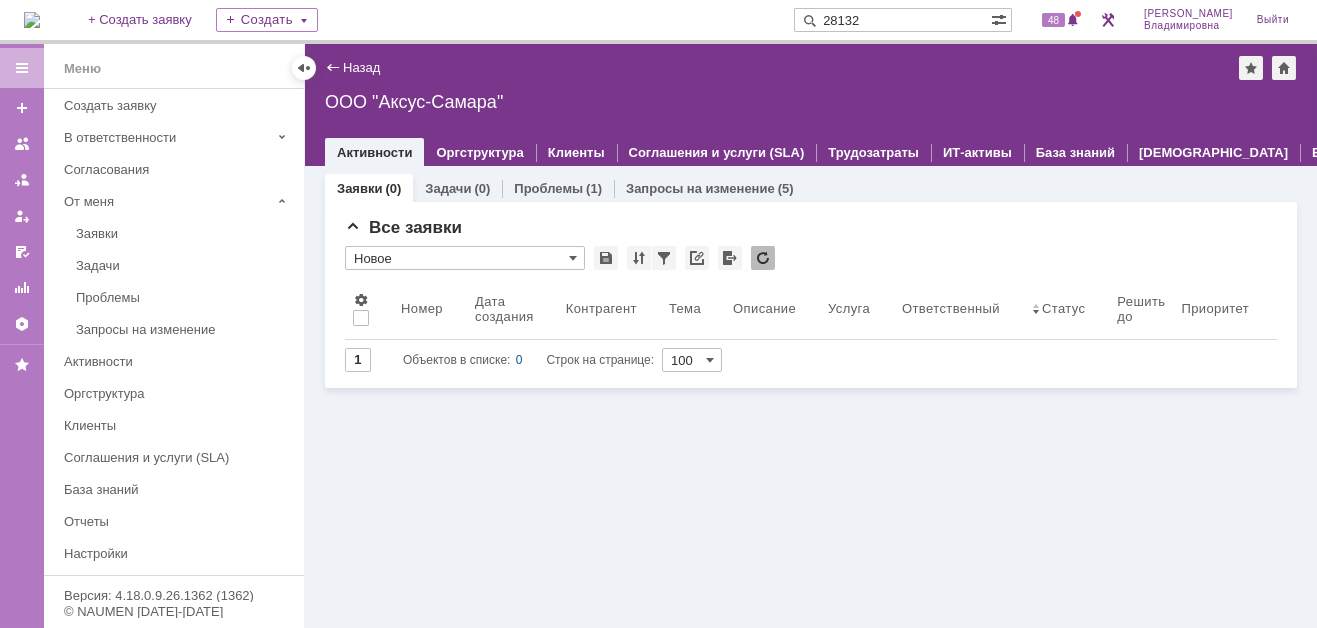 type on "28132" 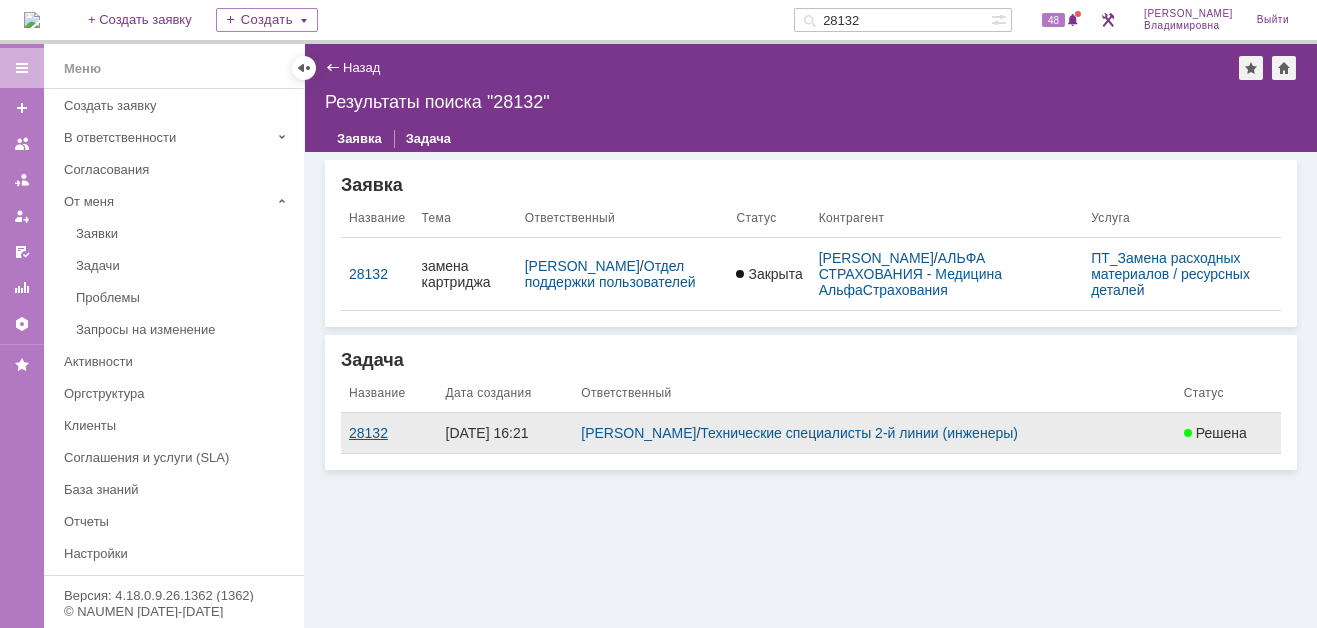 click on "28132" at bounding box center (389, 433) 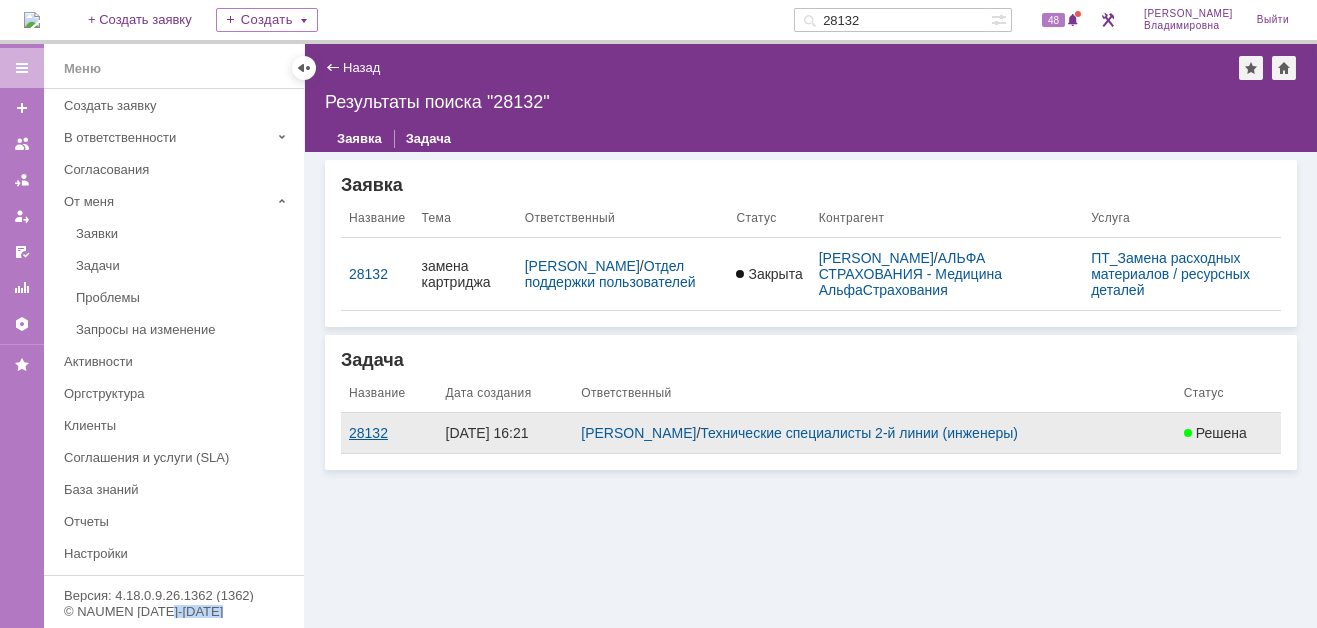 click on "Назад   |   Результаты поиска "28132" Результаты поиска "28132" Заявка Задача       Заявка Название Тема Ответственный Статус Контрагент Услуга 28132 замена картриджа Носенкова Елена Игорьевна / Отдел поддержки пользователей Закрыта Загороднев Владимир Александрович / АЛЬФА СТРАХОВАНИЯ - Медицина АльфаСтрахования ПТ_Замена расходных материалов / ресурсных деталей Все результаты Задача Название Дата создания Ответственный Статус 28132 09.07.2025 16:21 Сидоров Евгений / Технические специалисты 2-й линии (инженеры) Решена Все результаты" at bounding box center [811, 336] 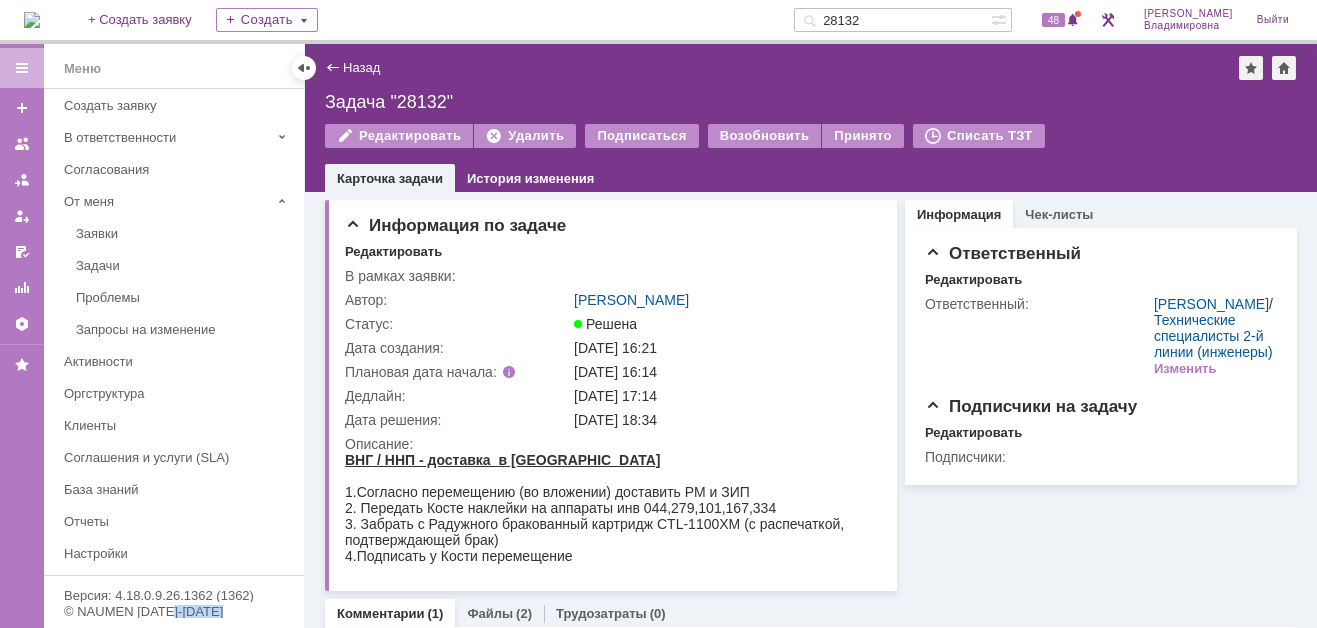 scroll, scrollTop: 0, scrollLeft: 0, axis: both 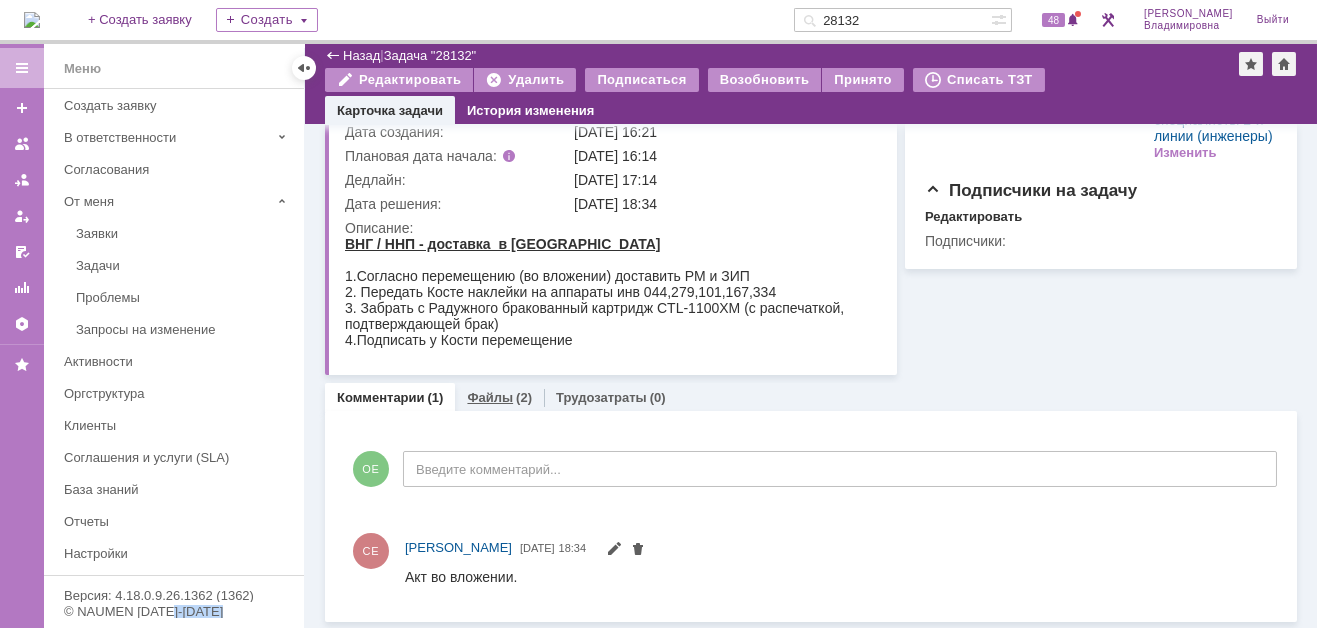 click on "Файлы" at bounding box center (490, 397) 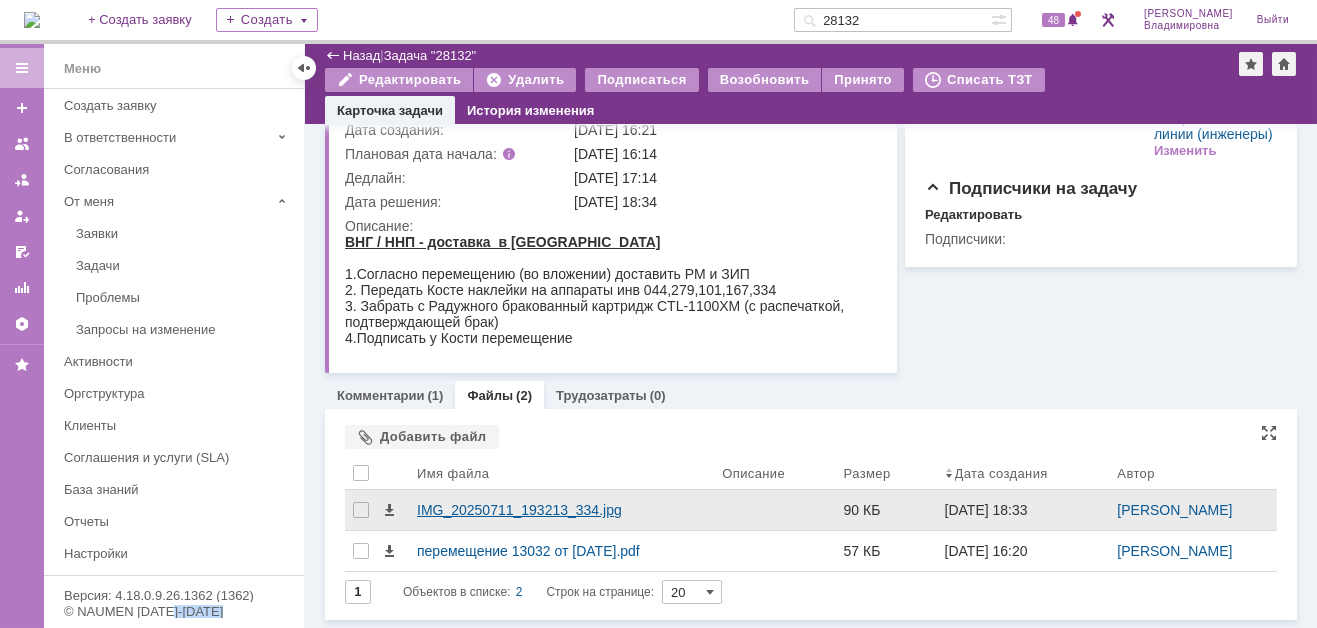 scroll, scrollTop: 148, scrollLeft: 0, axis: vertical 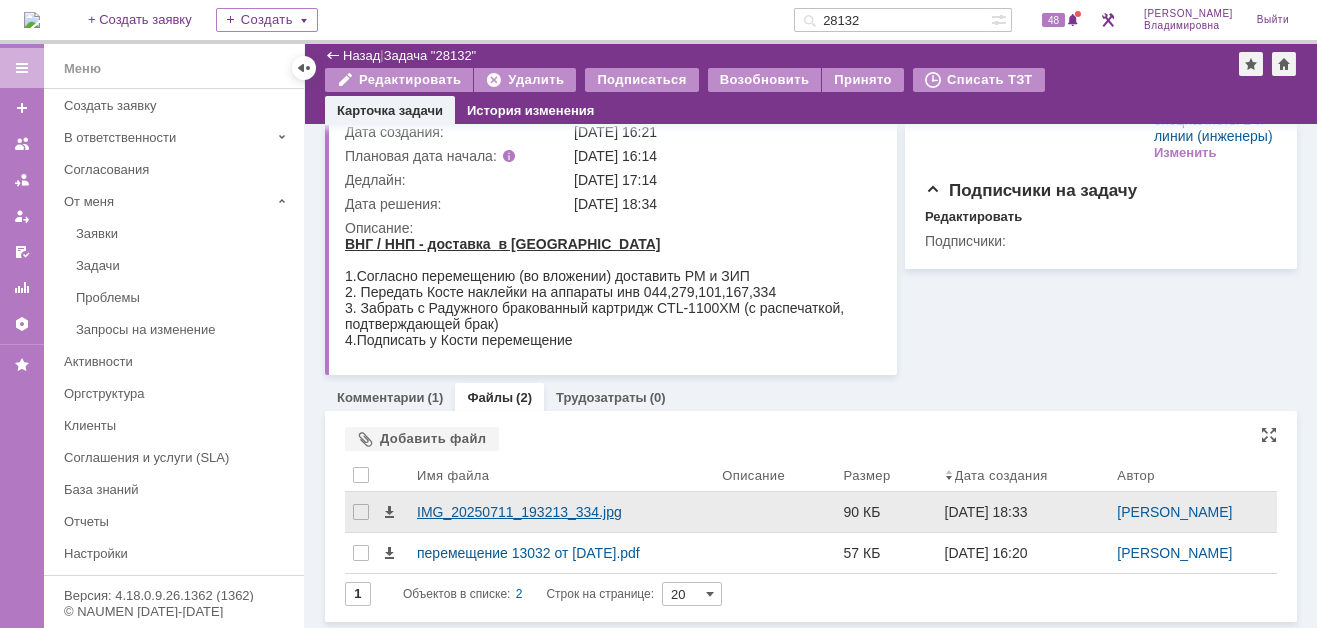 click on "IMG_20250711_193213_334.jpg" at bounding box center (561, 512) 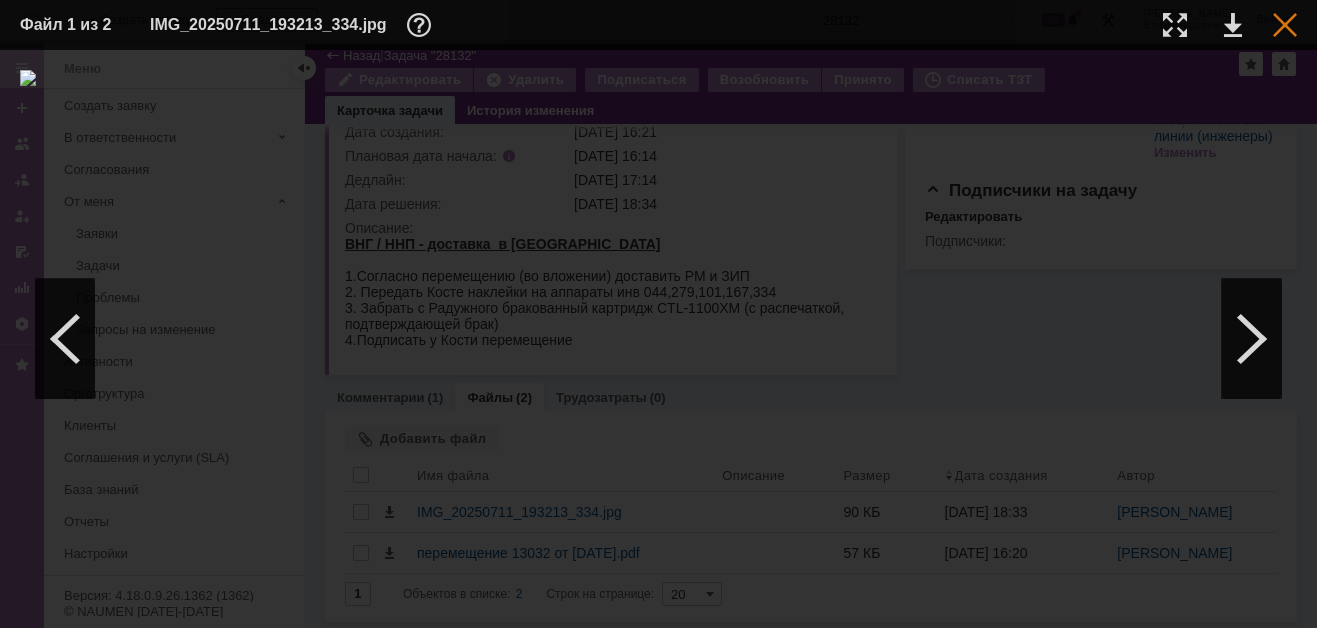 click at bounding box center (1285, 25) 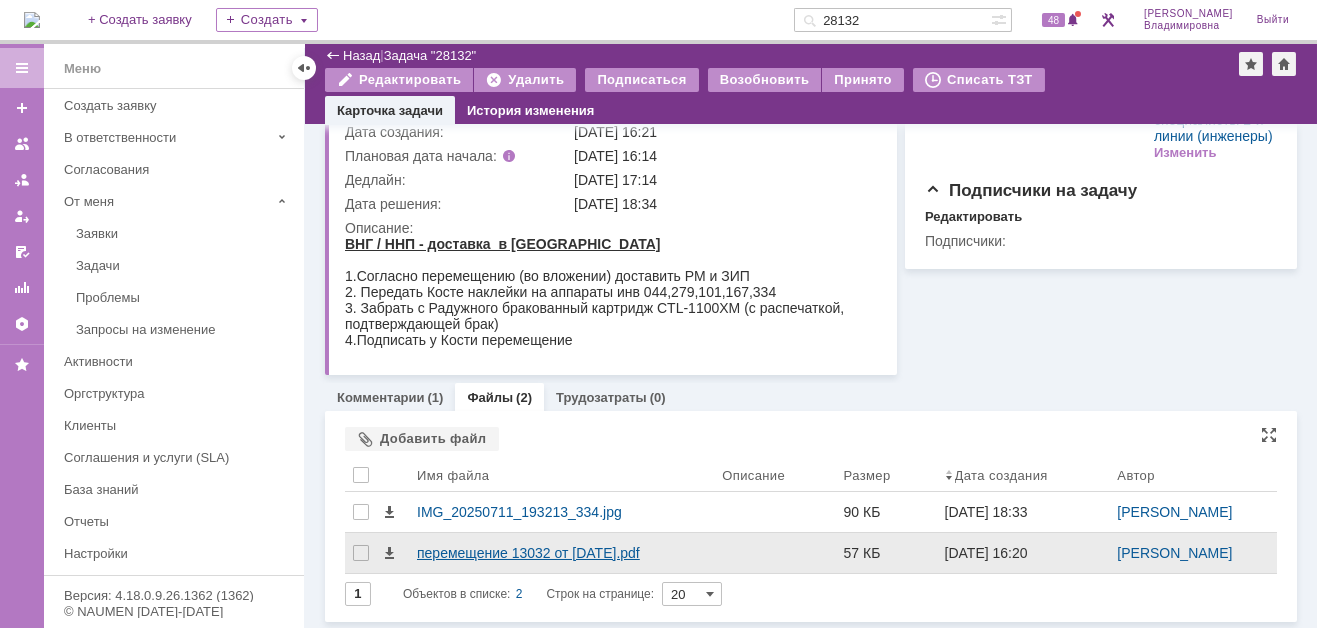 click on "перемещение 13032 от 09.07.25.pdf" at bounding box center (561, 553) 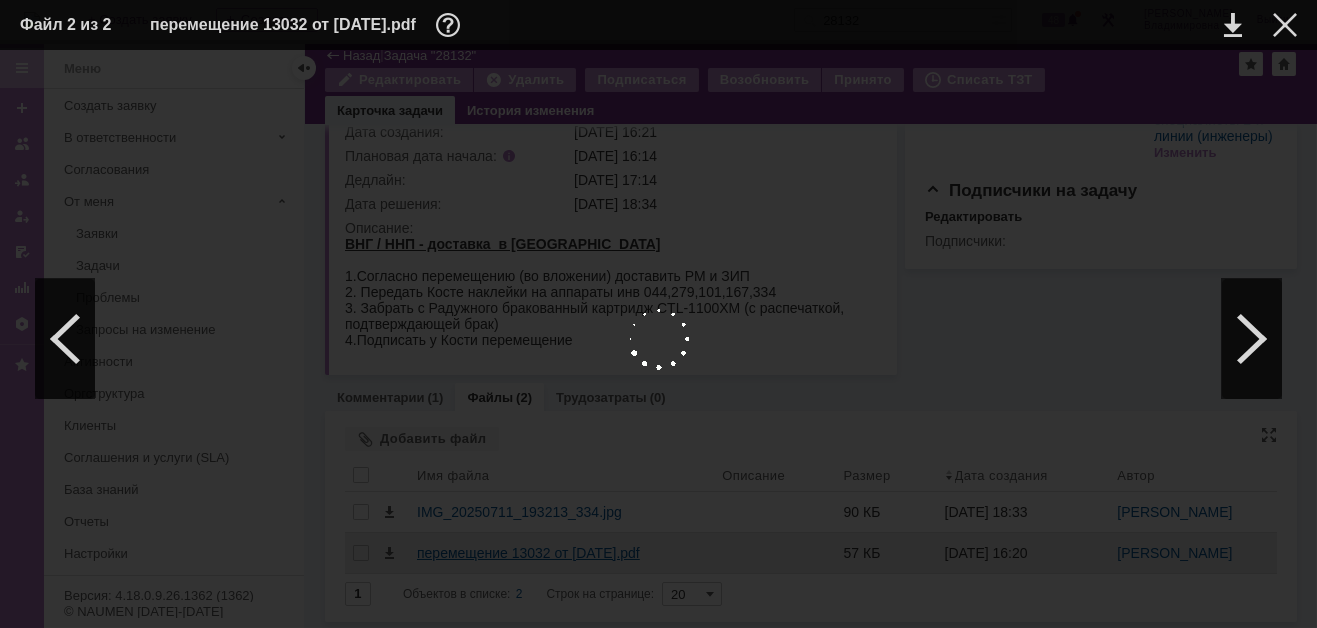 click at bounding box center [658, 339] 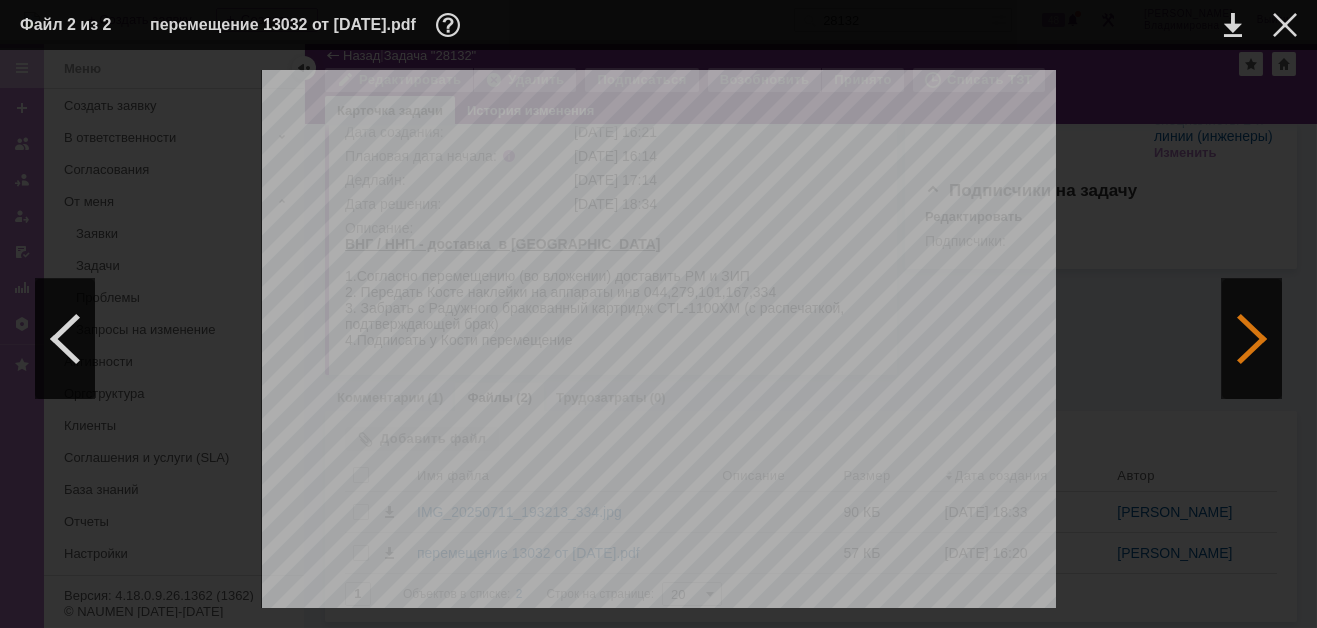 click at bounding box center [1252, 339] 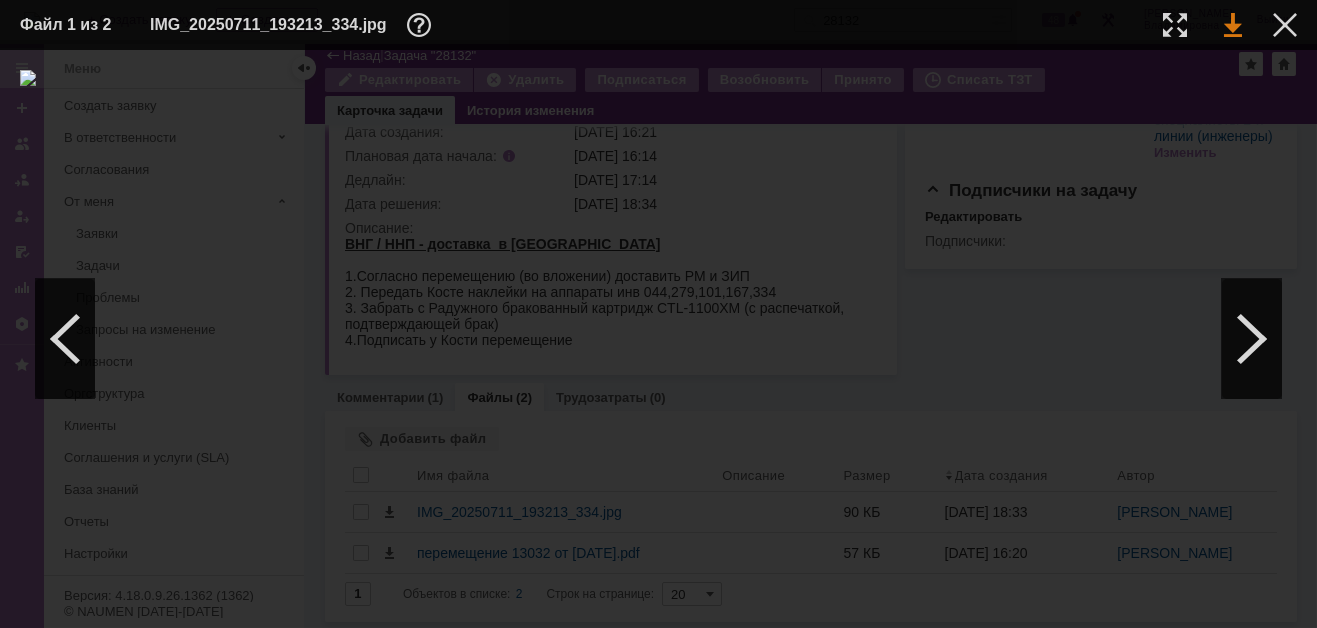 click at bounding box center [1233, 25] 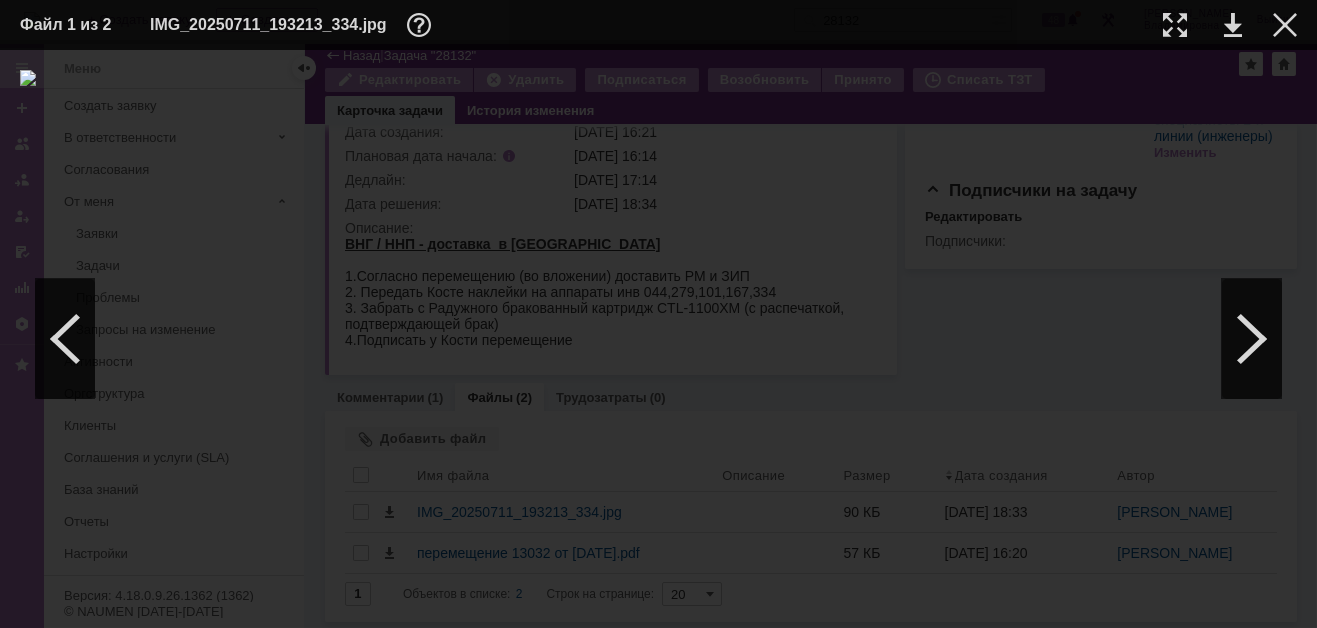 click on "IMG_20250711_193213_334.jpg" at bounding box center [641, 25] 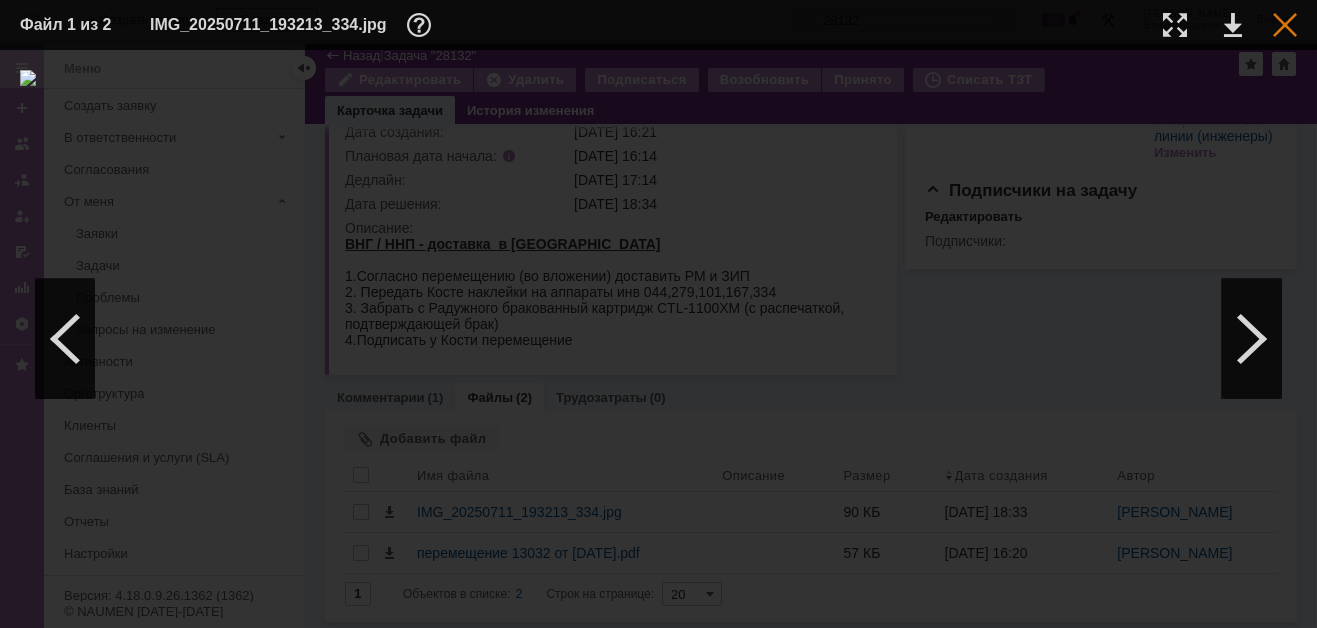 click at bounding box center [1285, 25] 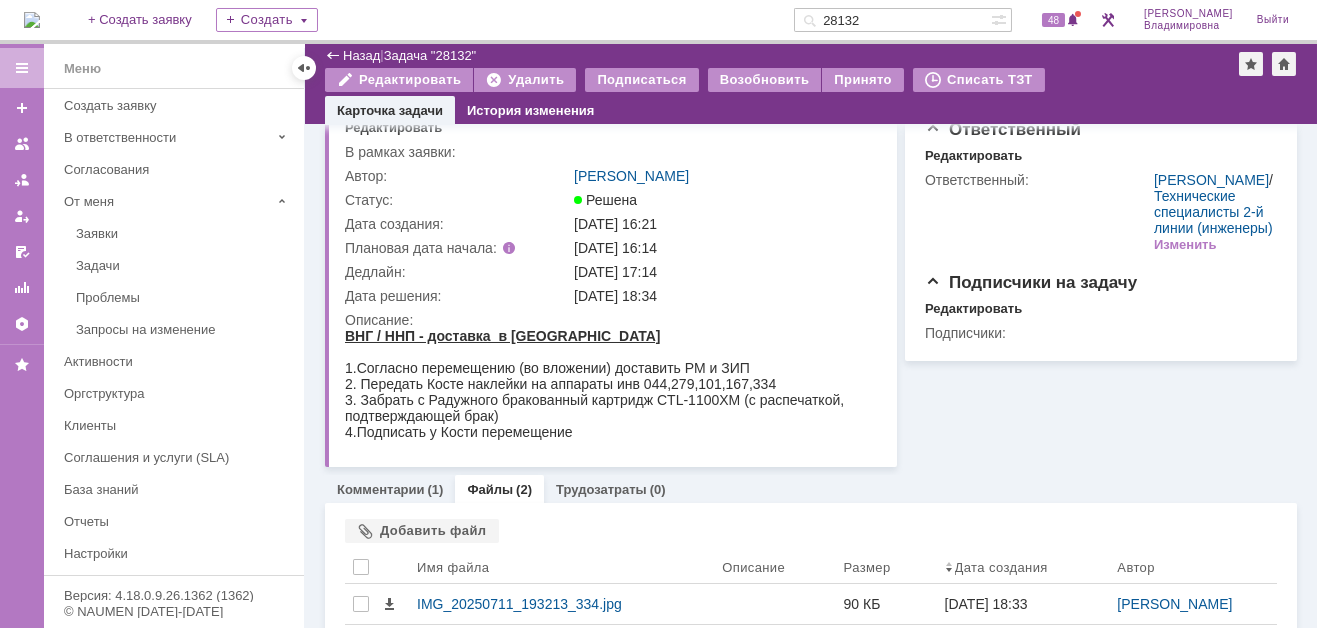 scroll, scrollTop: 0, scrollLeft: 0, axis: both 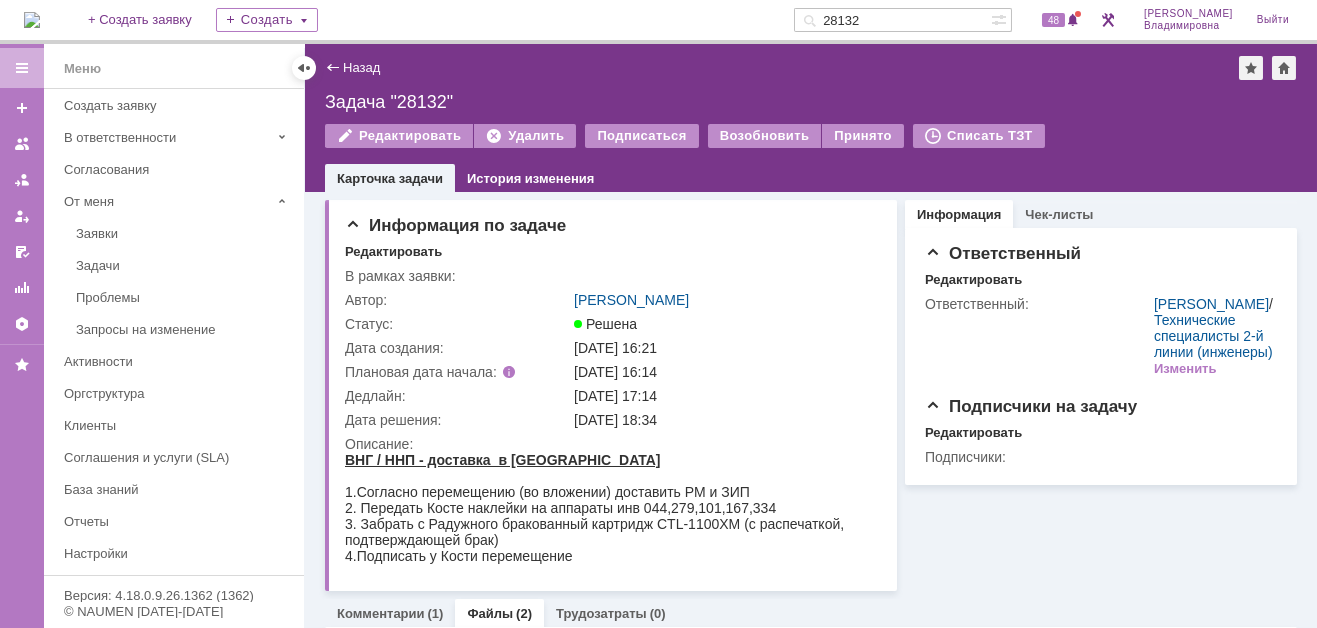 drag, startPoint x: 690, startPoint y: 85, endPoint x: 665, endPoint y: 79, distance: 25.70992 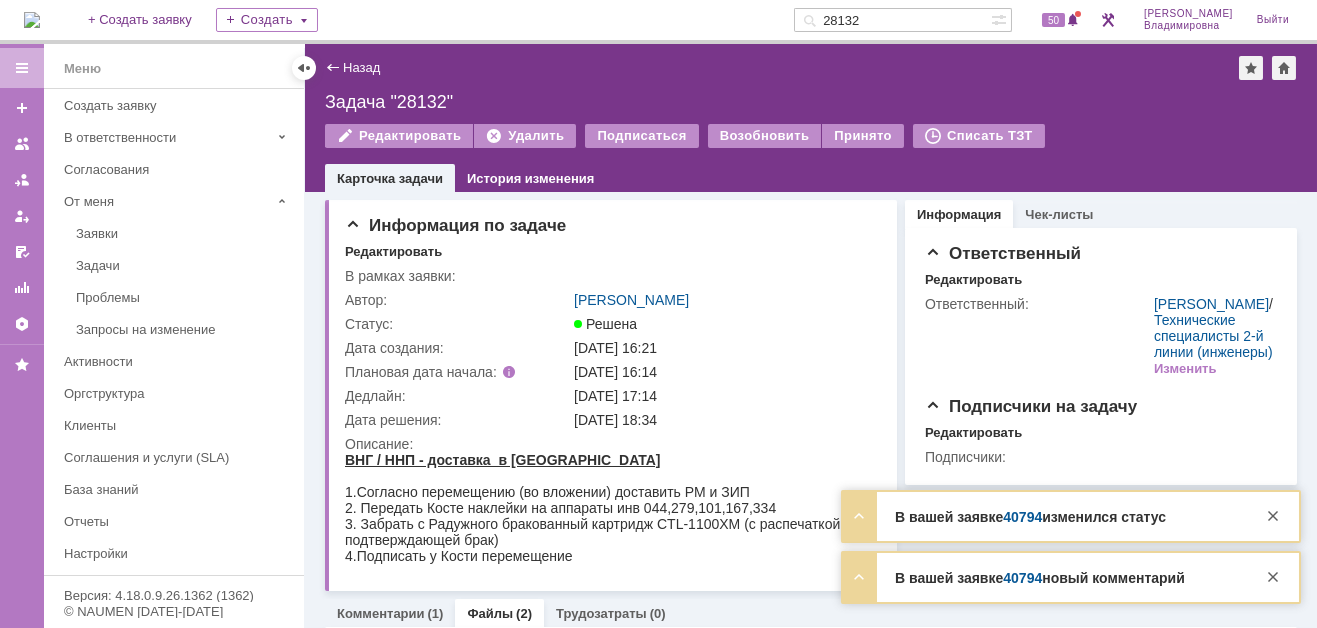 click on "В вашей заявке  40794  изменился статус
Тема
Заявка на замену картриджа
Контрагент
Смолянюк Ирина Геннадьевна/УНП-1_Хохряки Пермяки Кошели (Нижневартовск)
Статус
Ожидает ответа контрагента   В работе" at bounding box center [1071, 516] 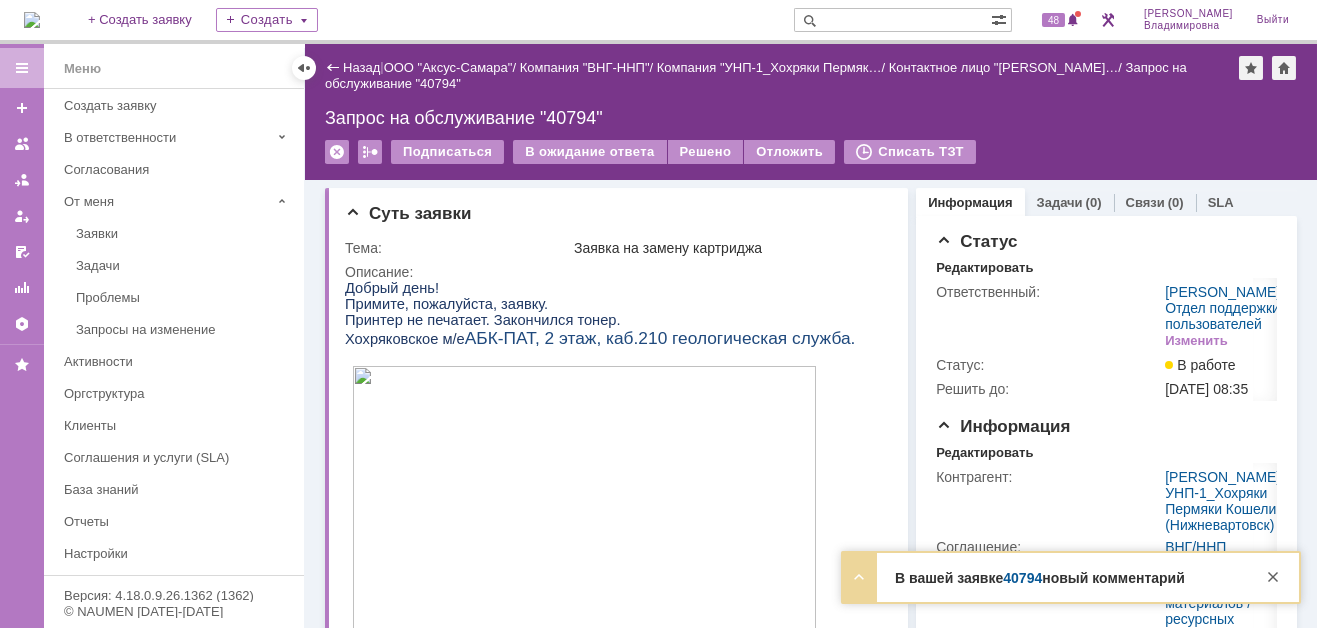 scroll, scrollTop: 0, scrollLeft: 0, axis: both 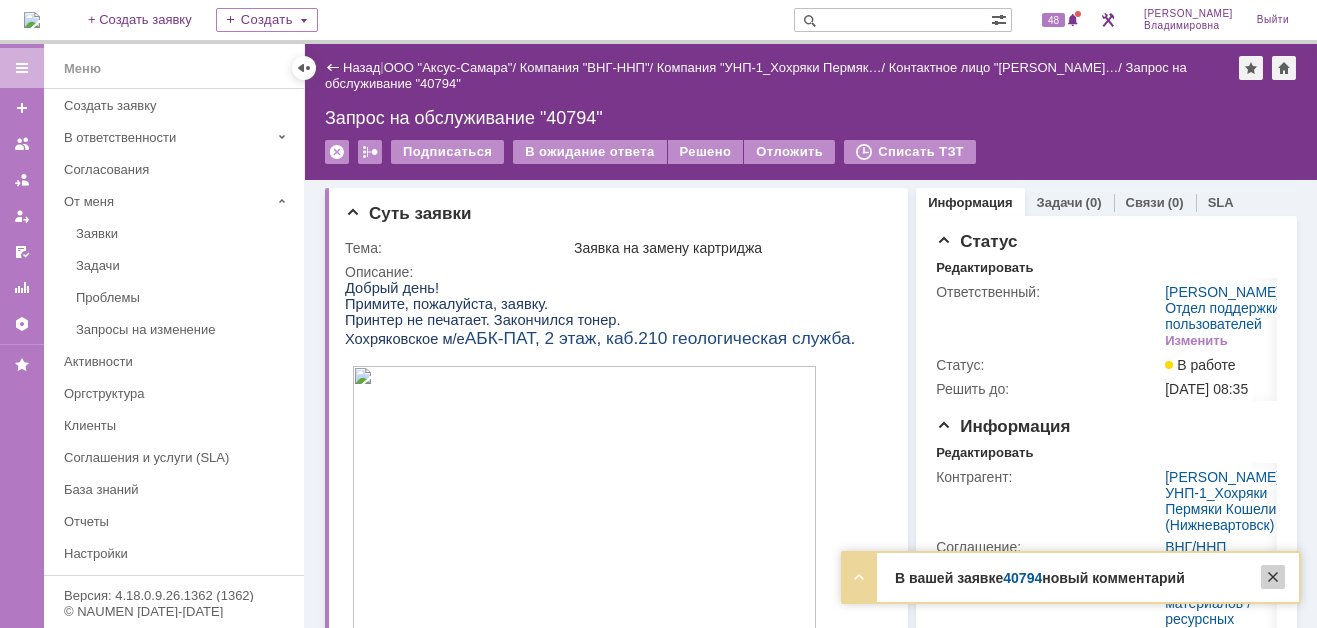click at bounding box center [1273, 577] 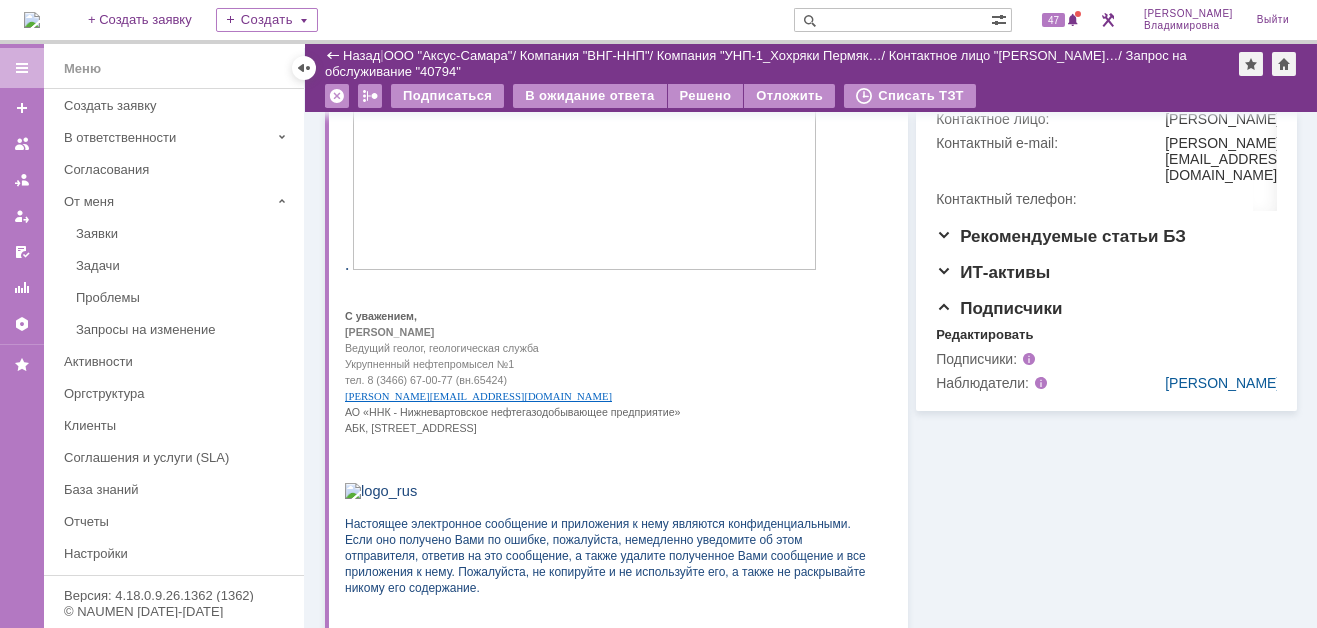 scroll, scrollTop: 1099, scrollLeft: 0, axis: vertical 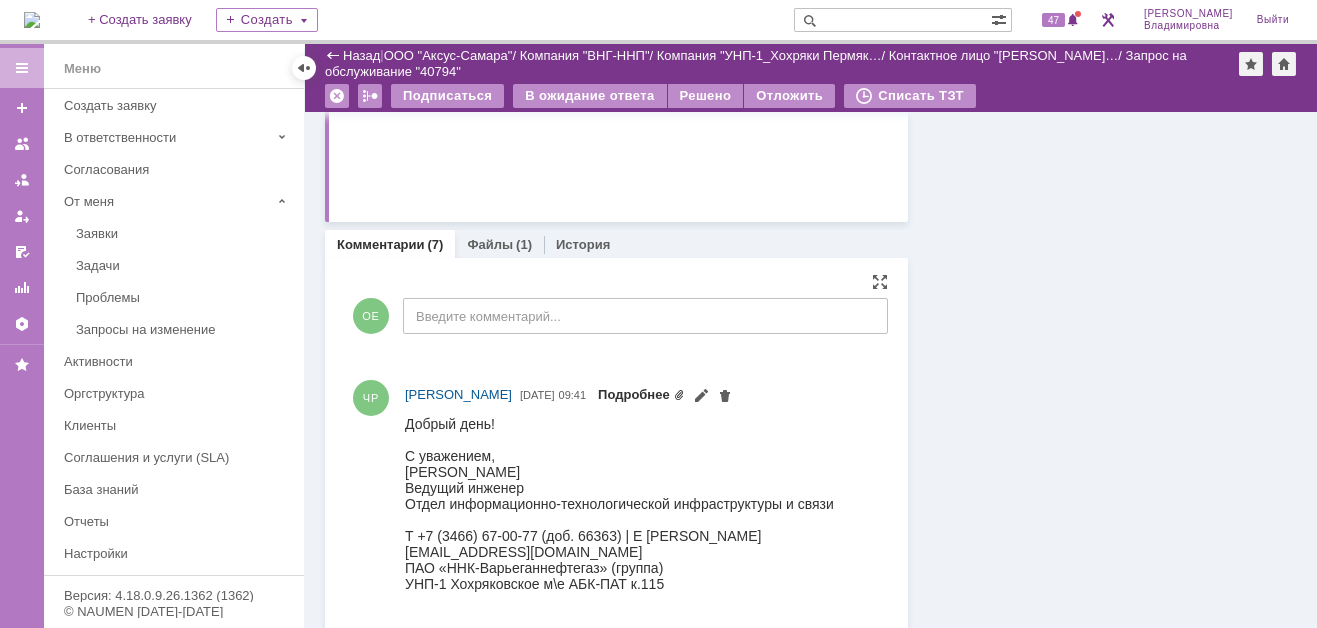 click on "Подробнее" at bounding box center [641, 394] 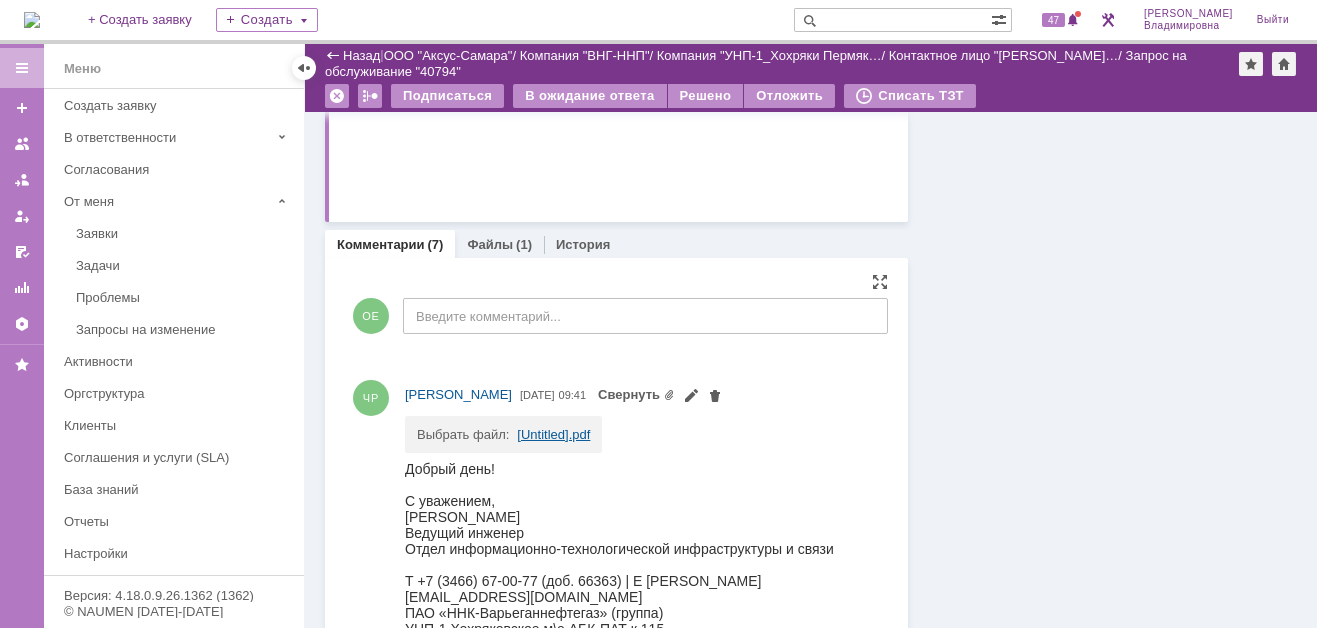 click on "[Untitled].pdf" at bounding box center (553, 434) 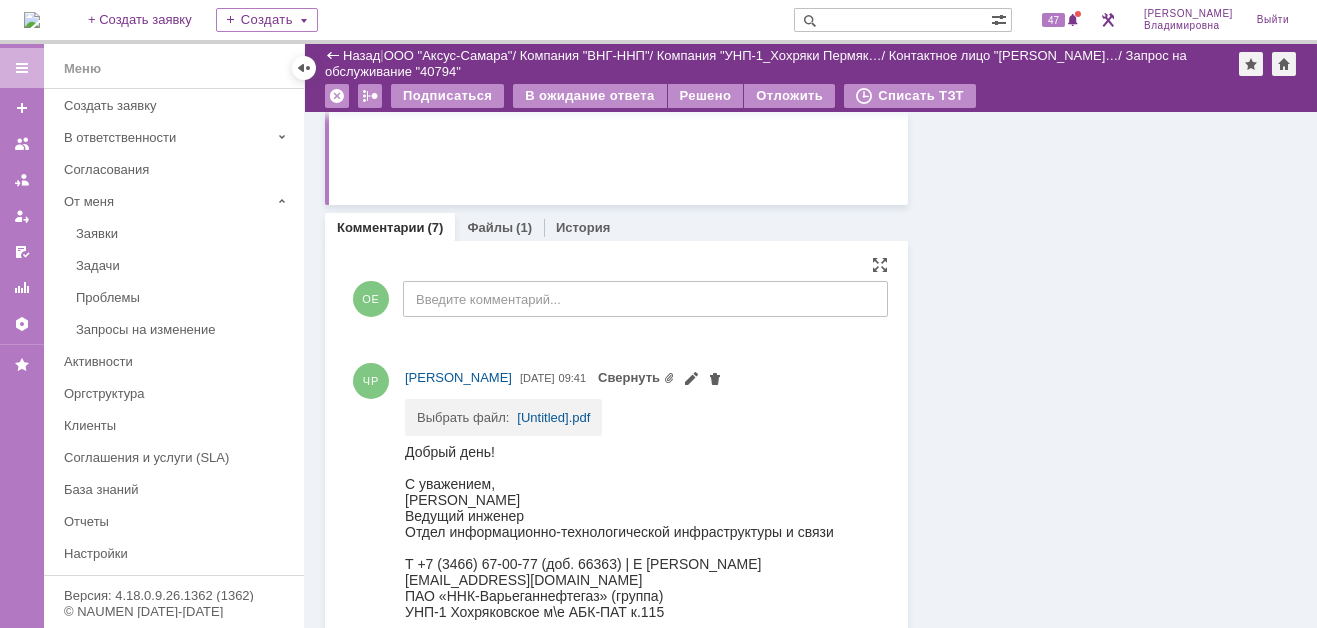 scroll, scrollTop: 1099, scrollLeft: 0, axis: vertical 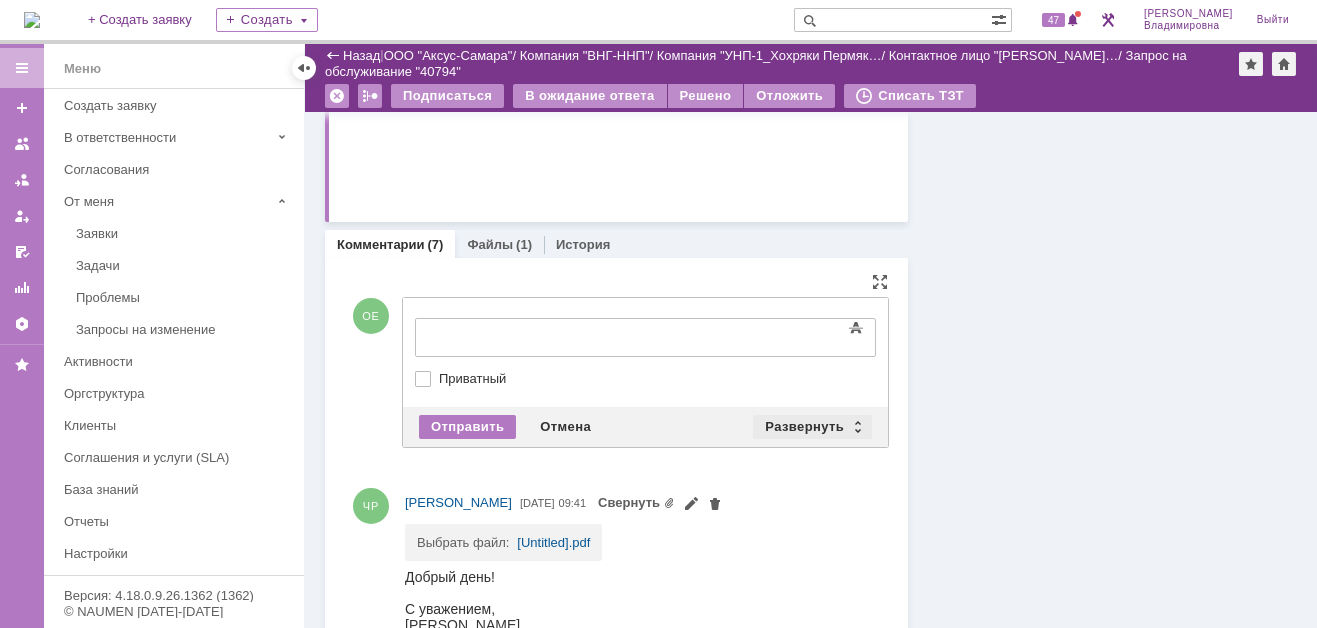 click on "Развернуть" at bounding box center [812, 427] 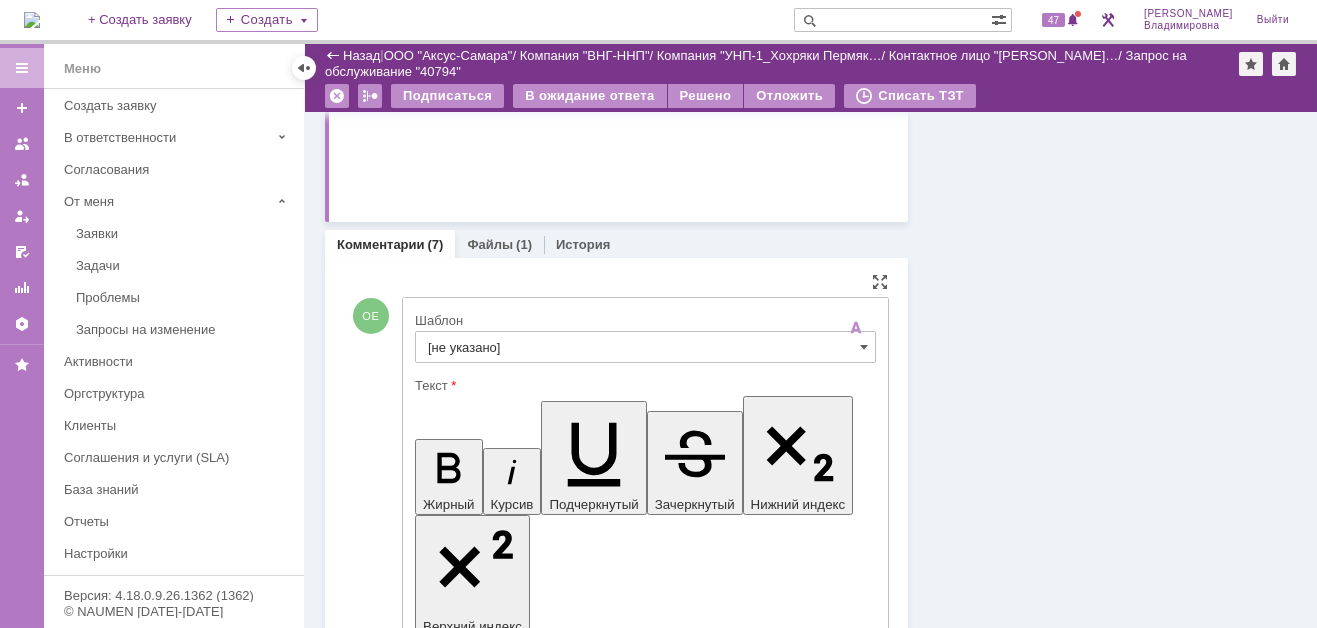 scroll, scrollTop: 0, scrollLeft: 0, axis: both 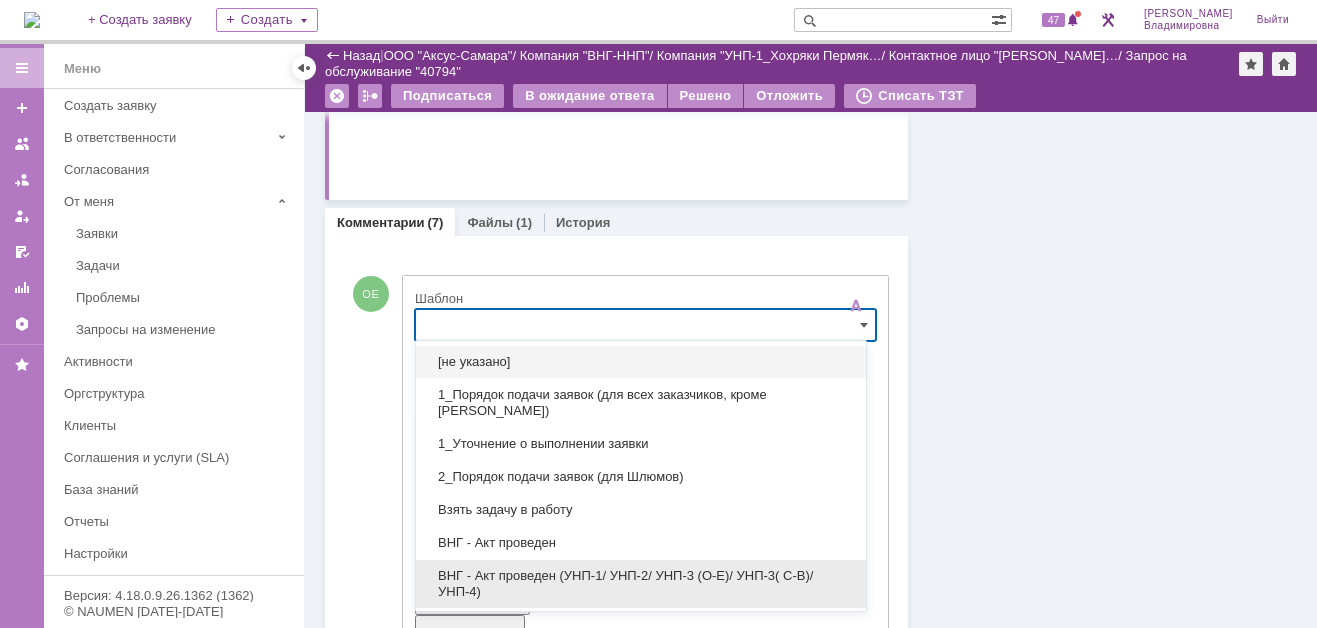 click on "ВНГ - Акт проведен (УНП-1/ УНП-2/ УНП-3 (О-Е)/ УНП-3( С-В)/УНП-4)" at bounding box center [641, 584] 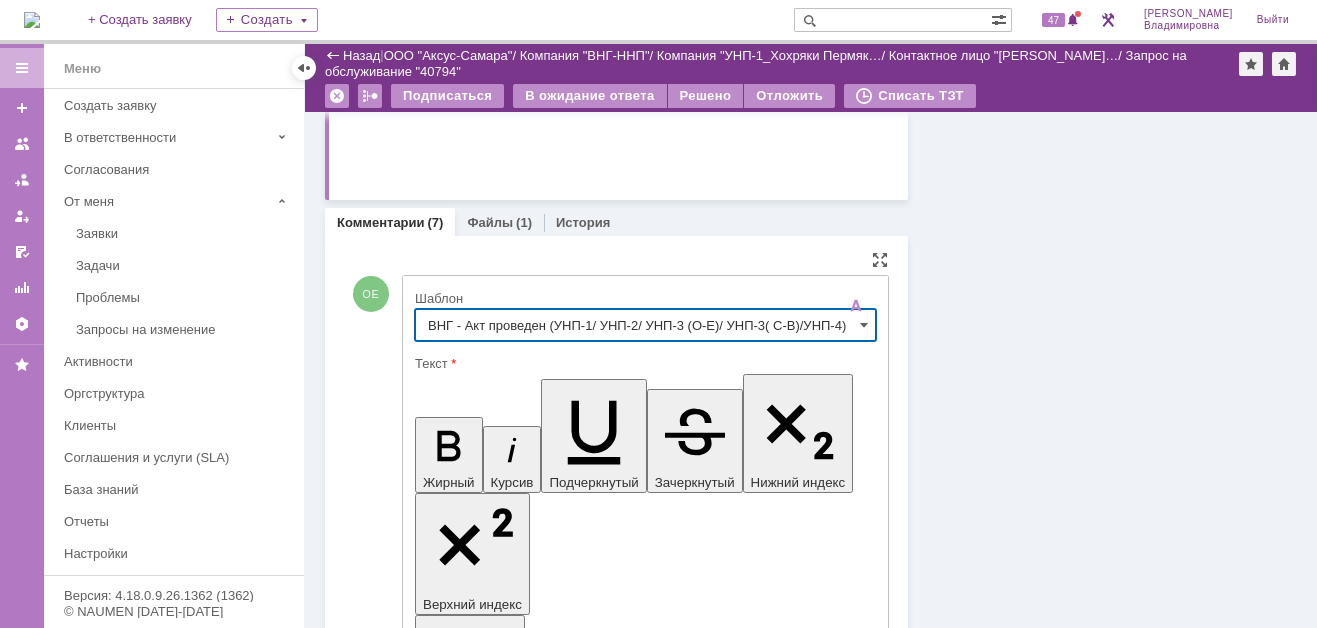 type on "ВНГ - Акт проведен (УНП-1/ УНП-2/ УНП-3 (О-Е)/ УНП-3( С-В)/УНП-4)" 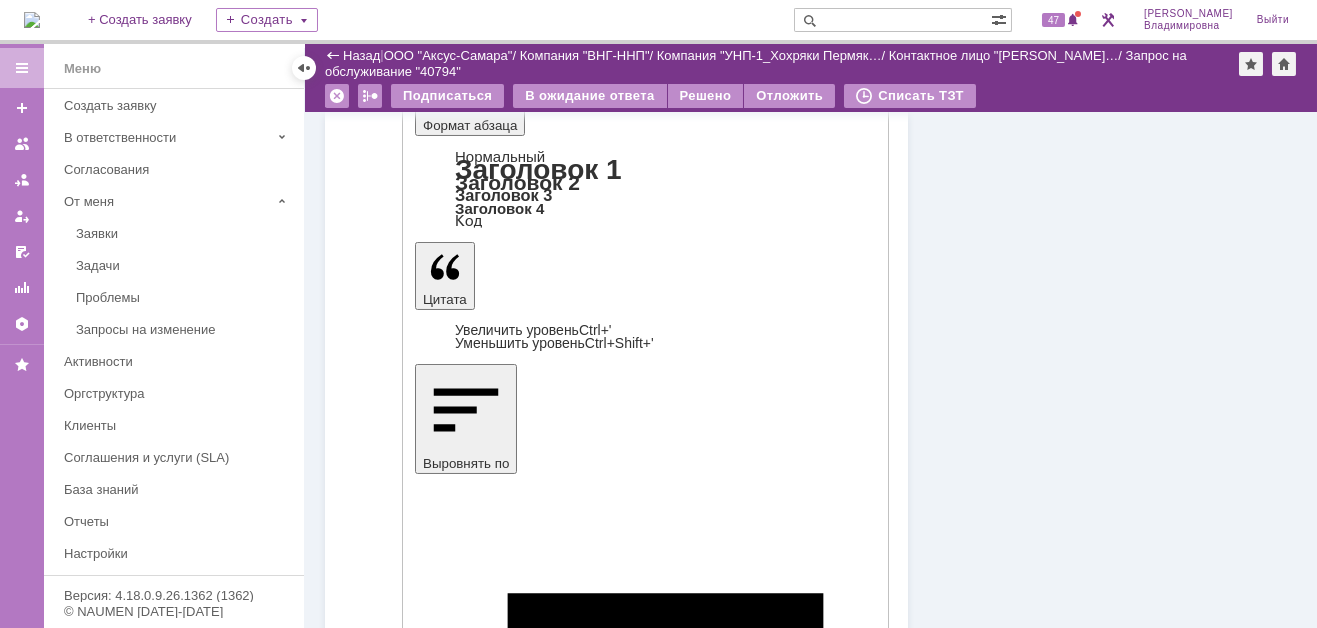 scroll, scrollTop: 1721, scrollLeft: 0, axis: vertical 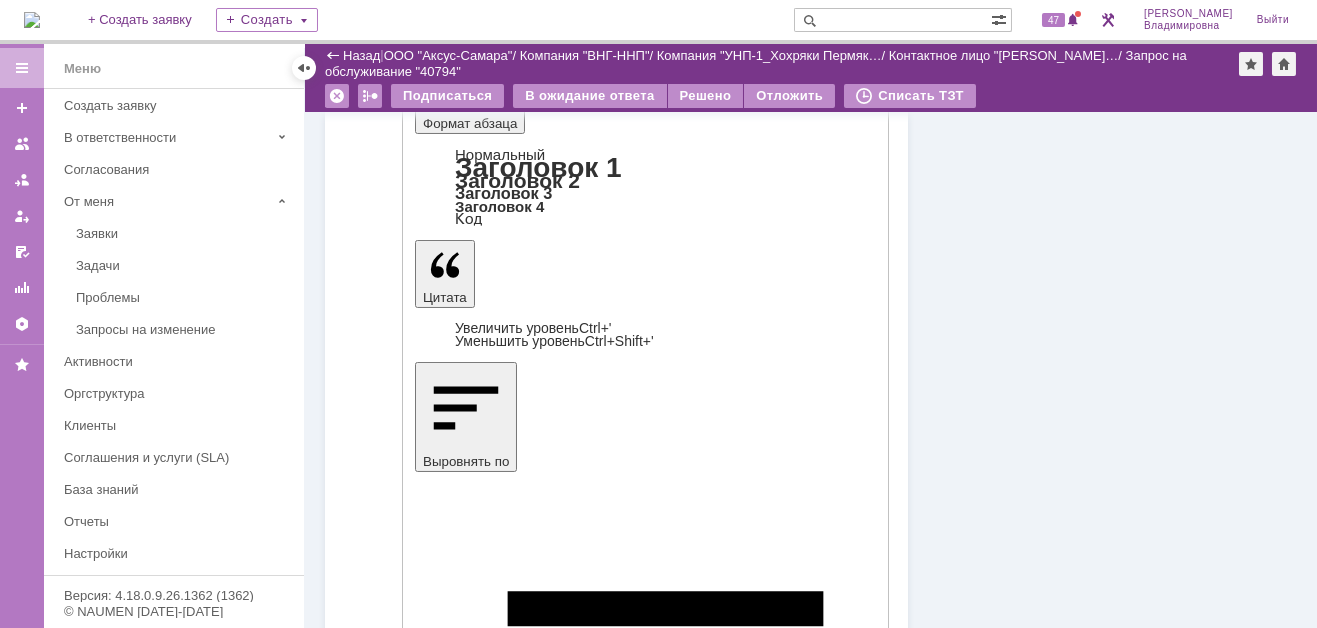 click on "Отправить" at bounding box center (467, 4308) 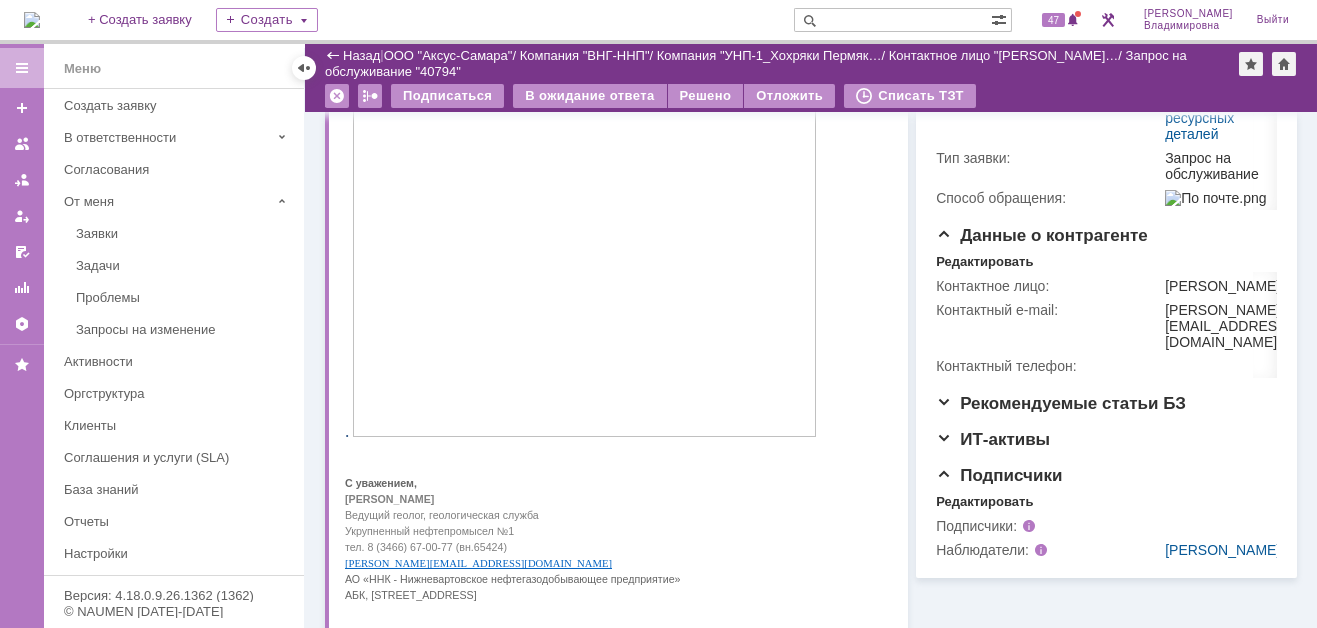 scroll, scrollTop: 259, scrollLeft: 0, axis: vertical 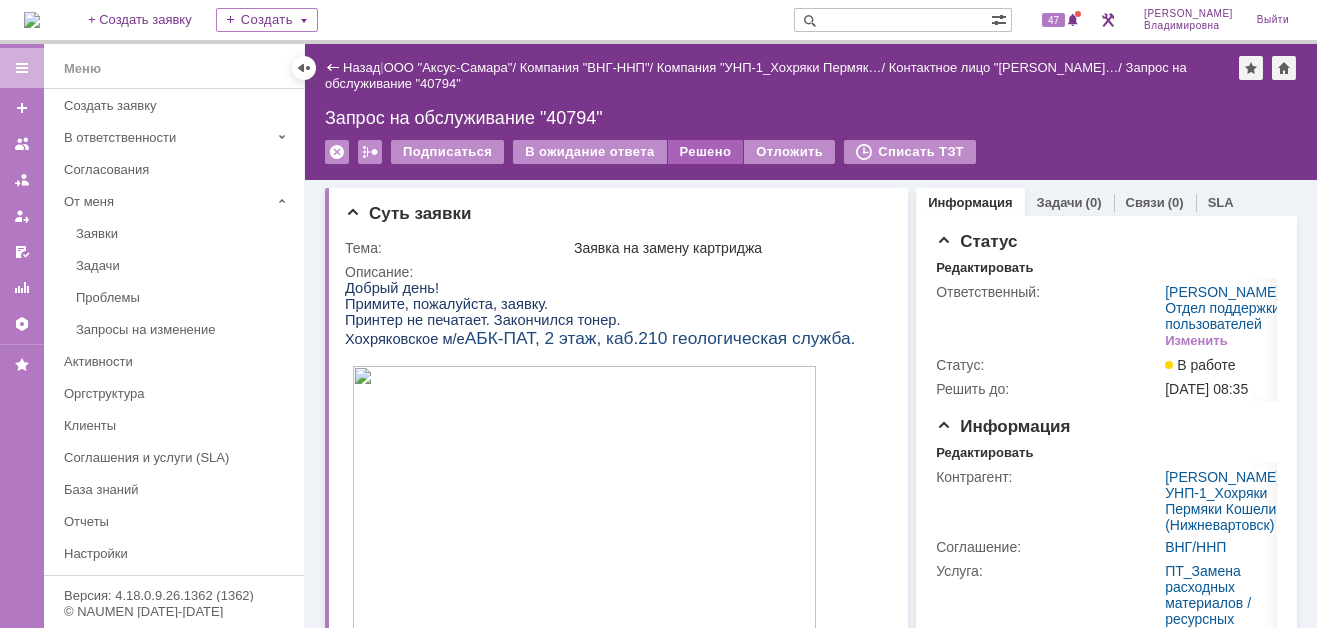 click on "Решено" at bounding box center [706, 152] 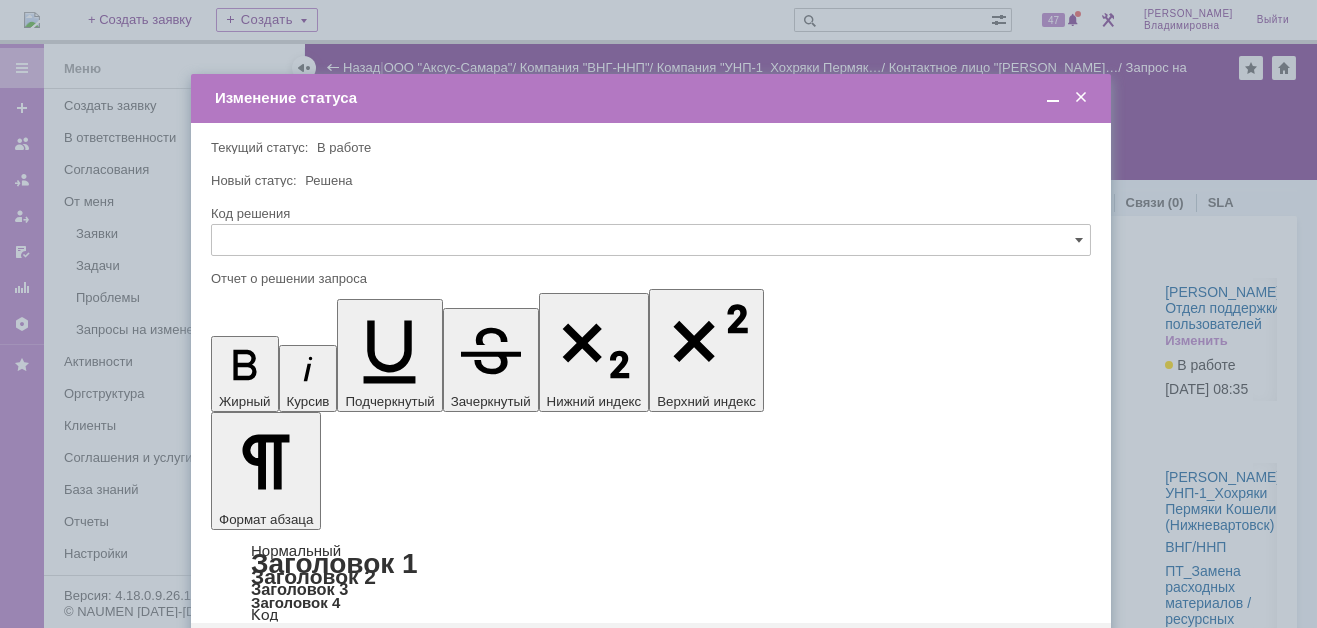 scroll, scrollTop: 0, scrollLeft: 0, axis: both 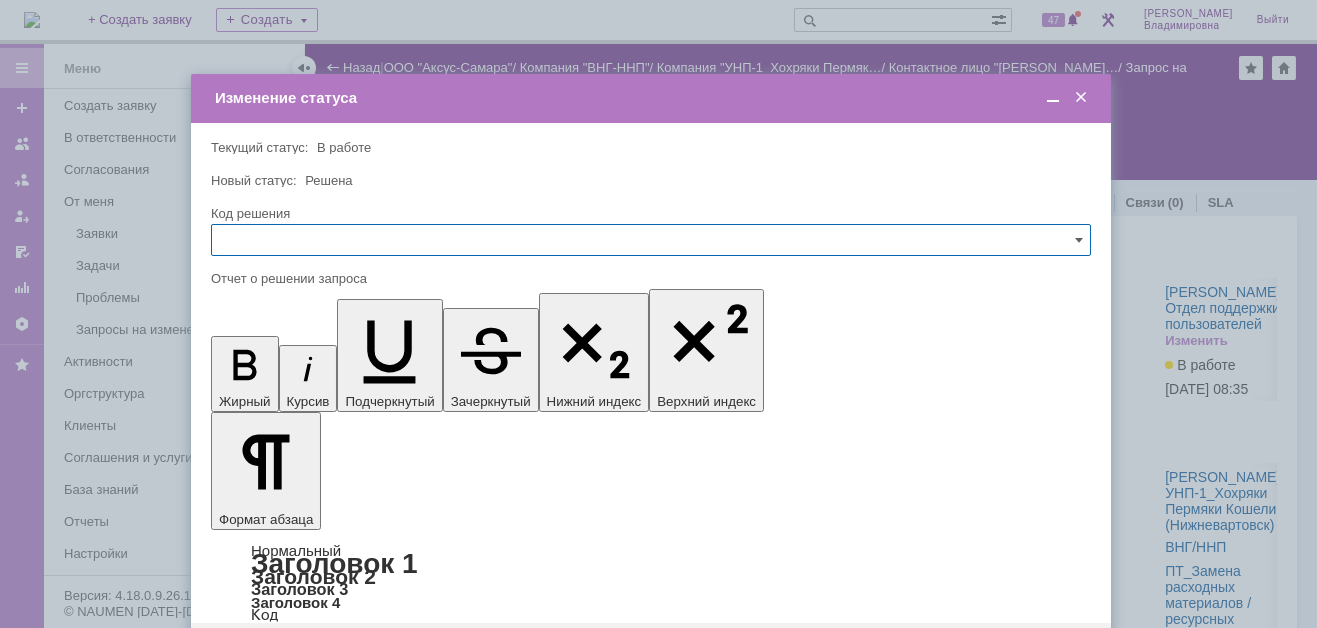 click on "Сохранить" at bounding box center (271, 655) 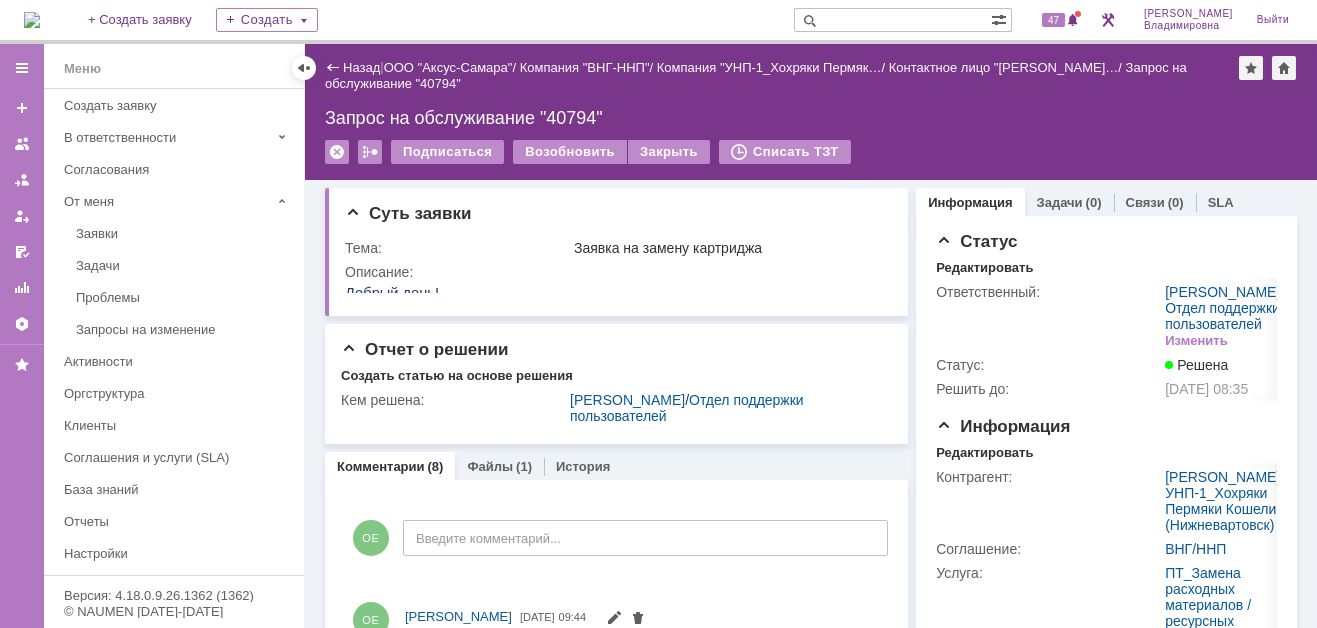 scroll, scrollTop: 0, scrollLeft: 0, axis: both 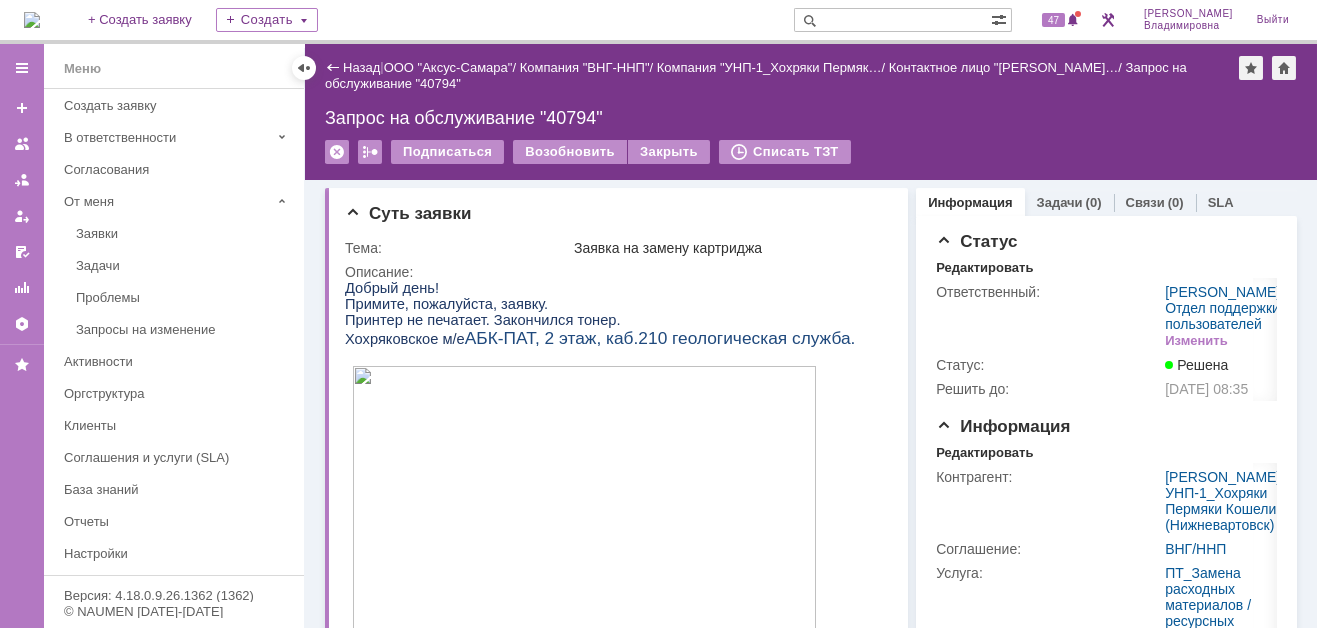 click on "ООО "Аксус-Самара"" at bounding box center (448, 67) 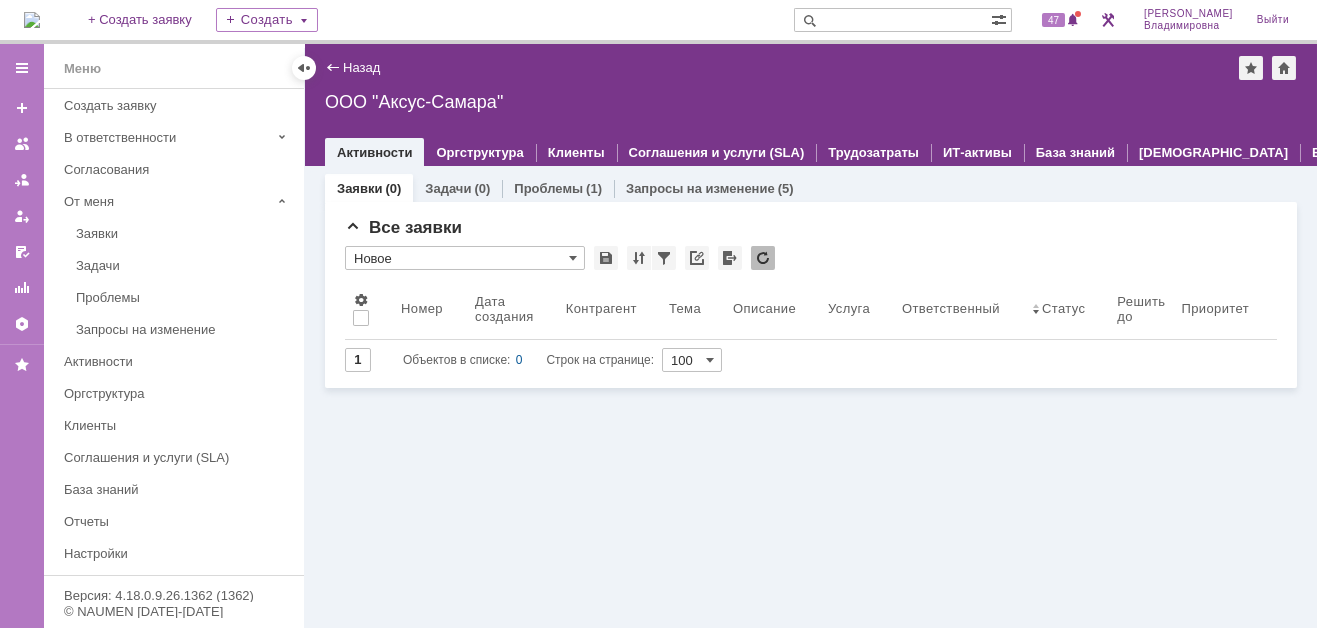 click at bounding box center [32, 20] 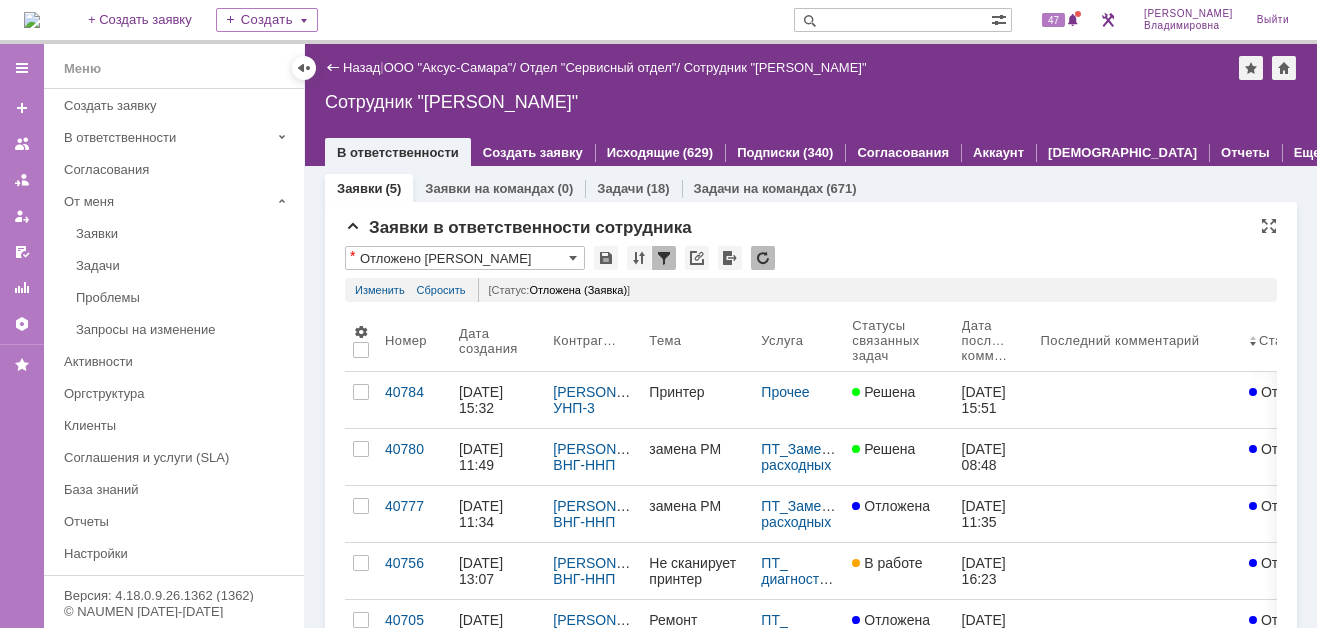 scroll, scrollTop: 0, scrollLeft: 0, axis: both 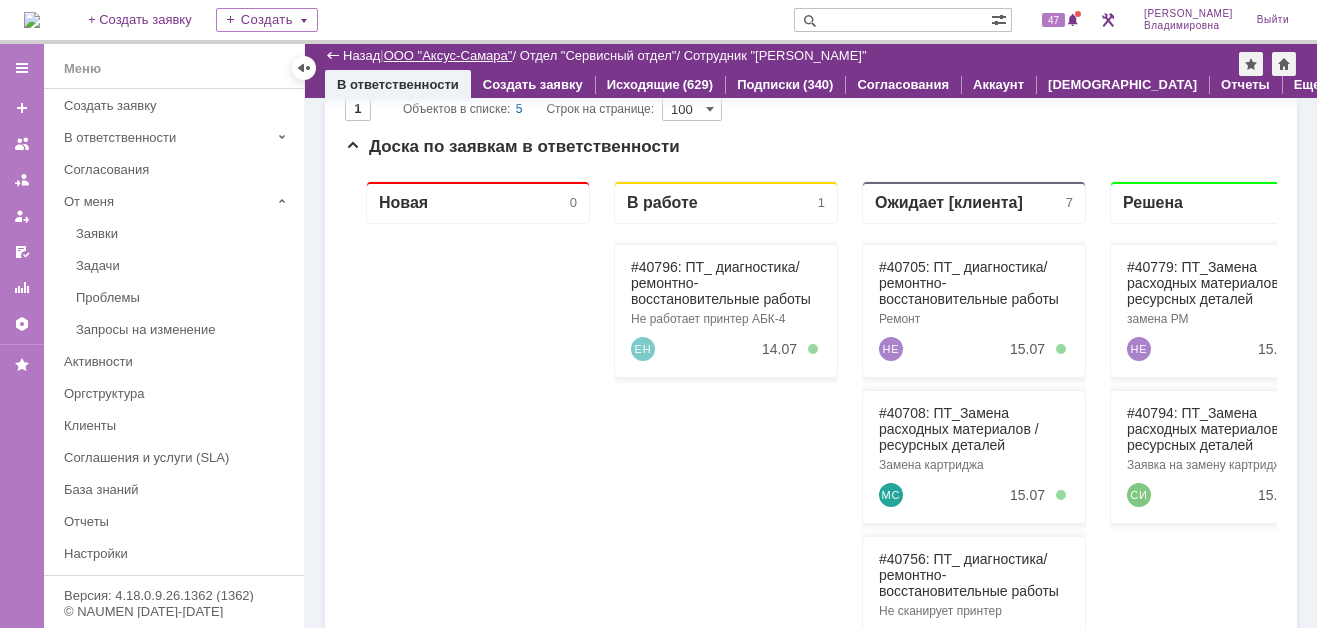 click on "ООО "Аксус-Самара"" at bounding box center (448, 55) 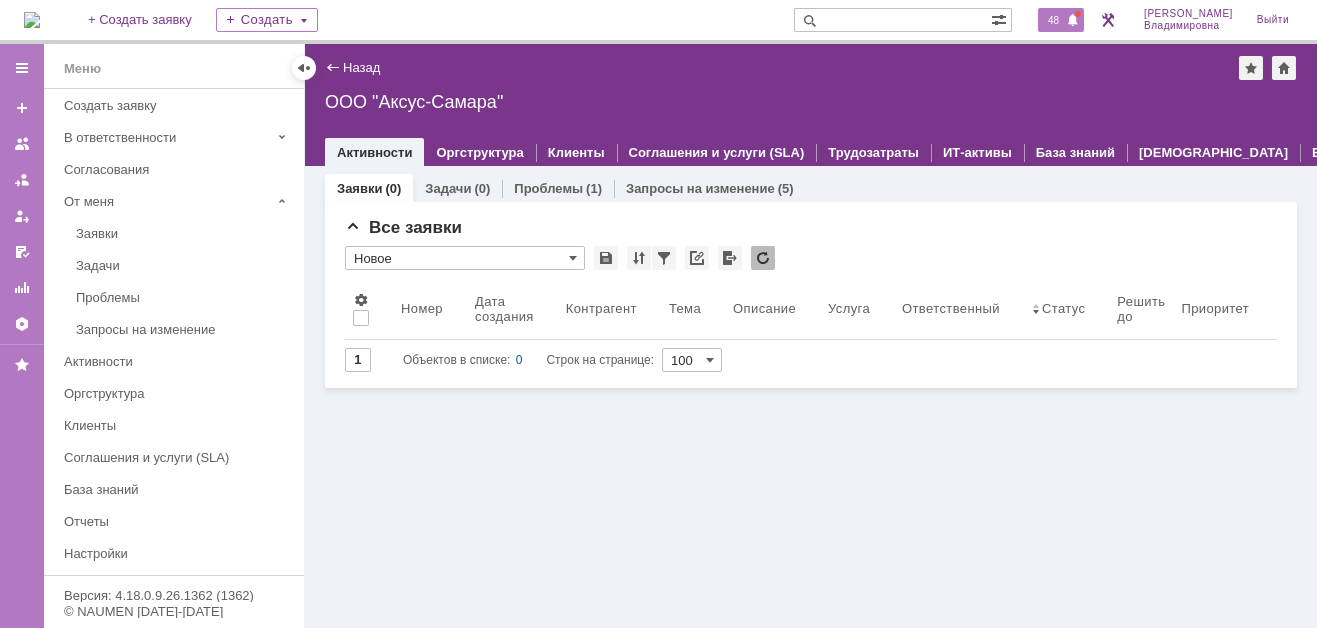 click on "48" at bounding box center [1053, 20] 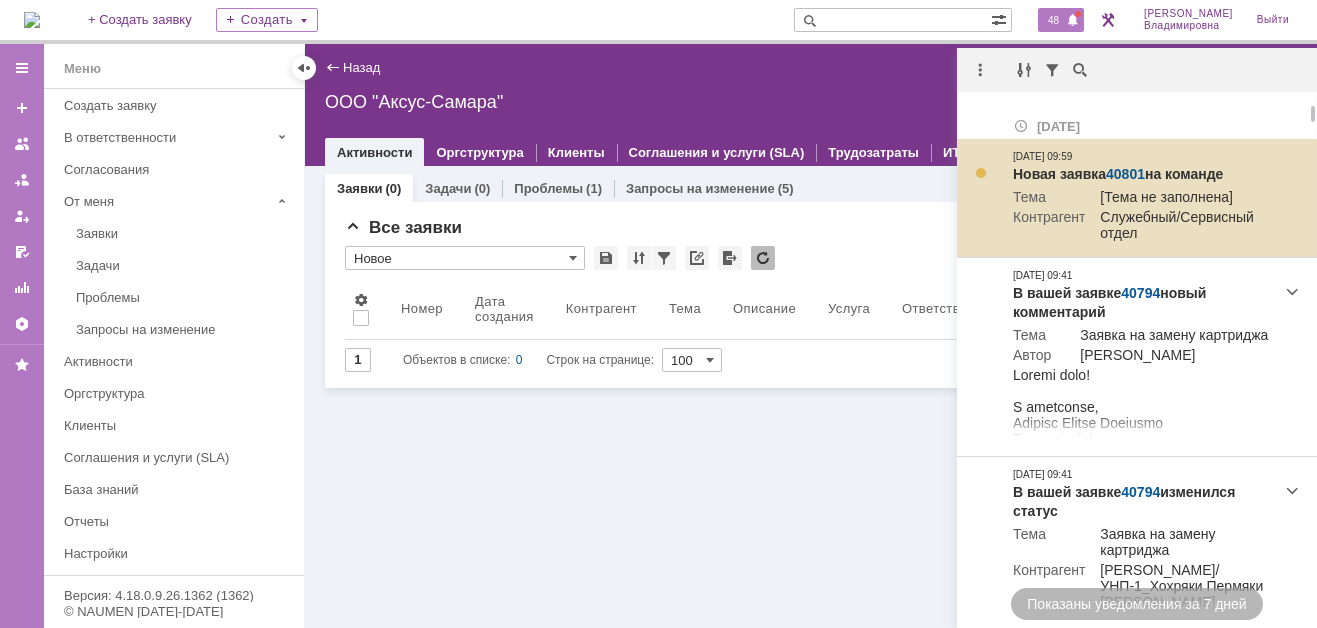 click on "Новая заявка  40801  на команде" at bounding box center [1143, 175] 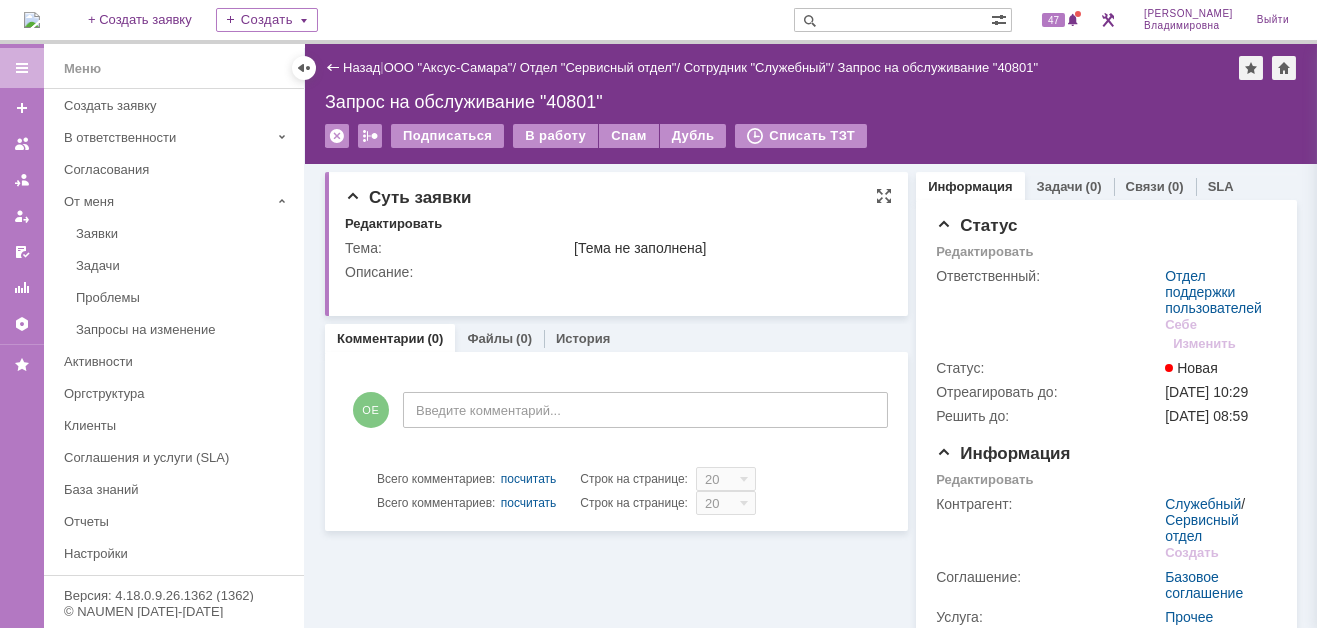 scroll, scrollTop: 0, scrollLeft: 0, axis: both 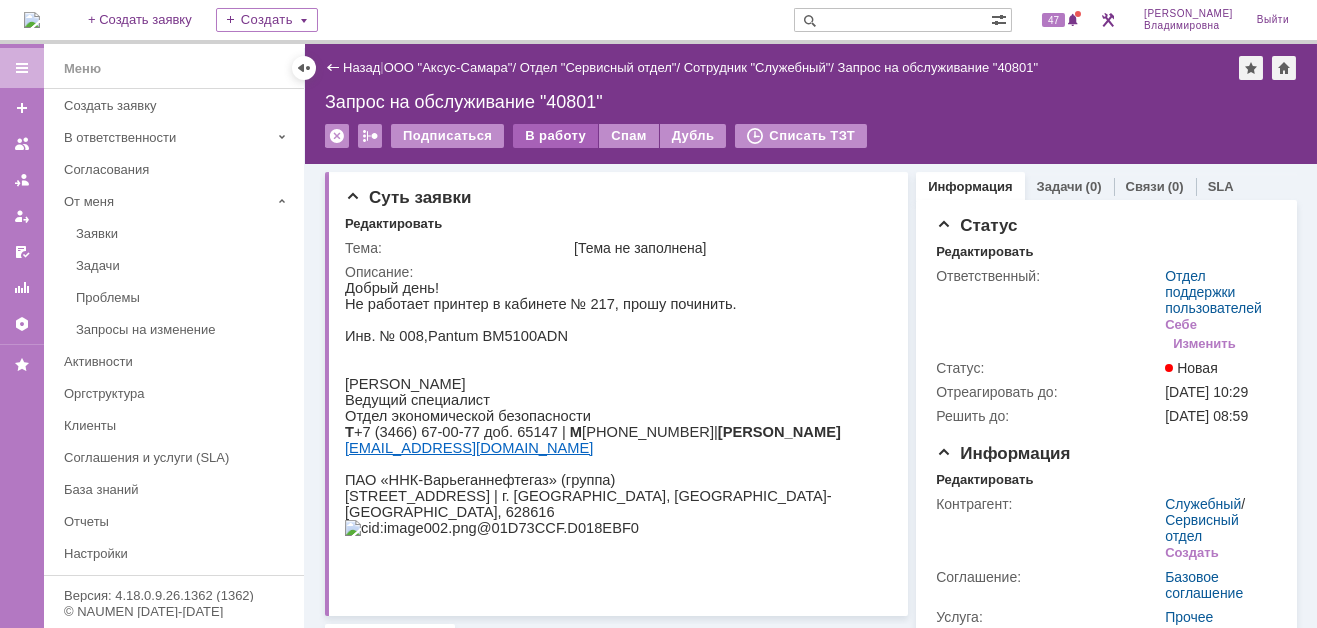 click on "В работу" at bounding box center [555, 136] 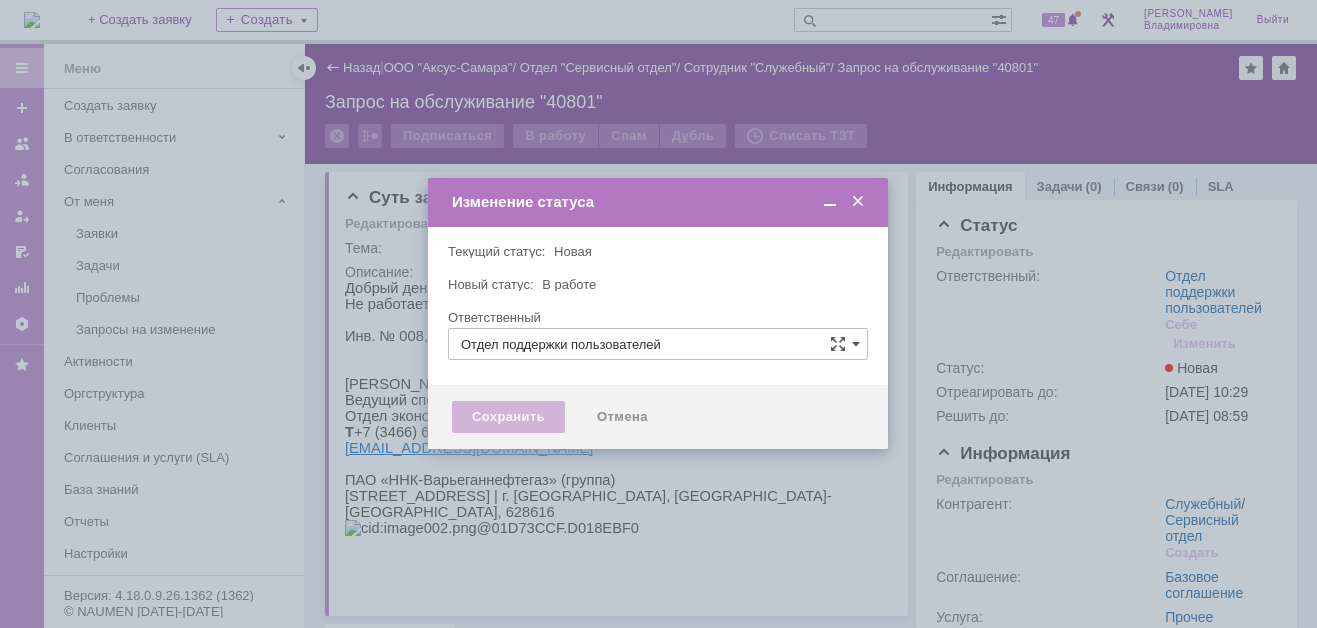 type on "[PERSON_NAME]" 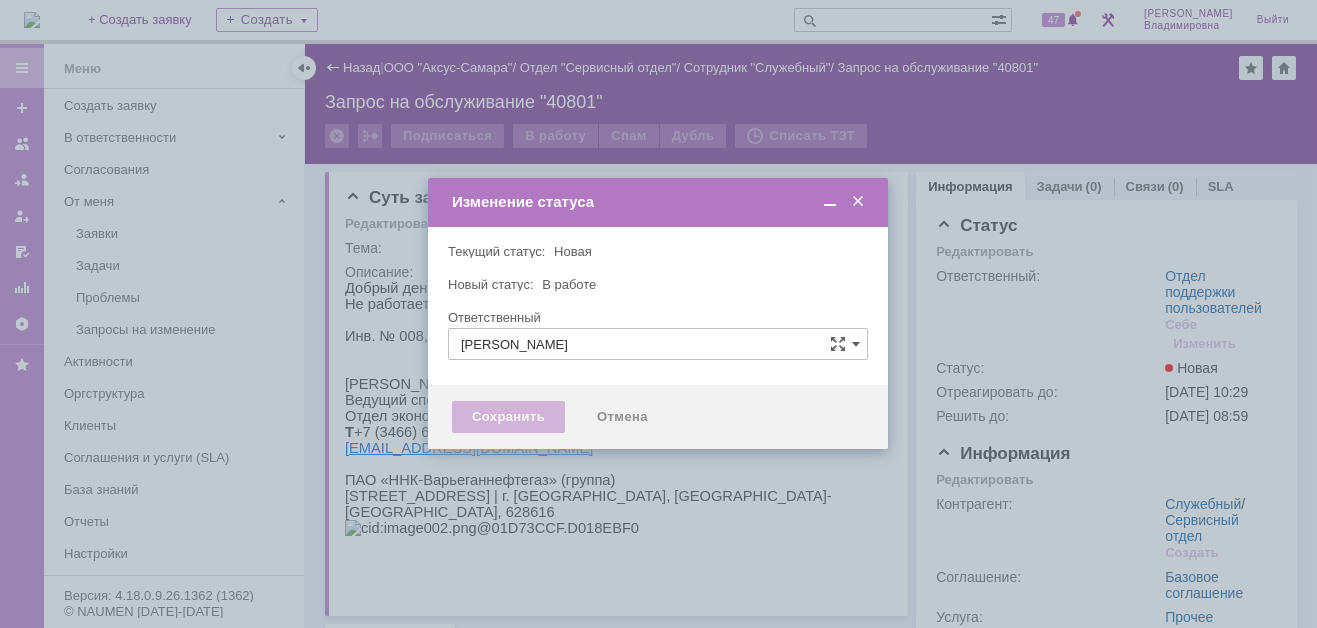 type 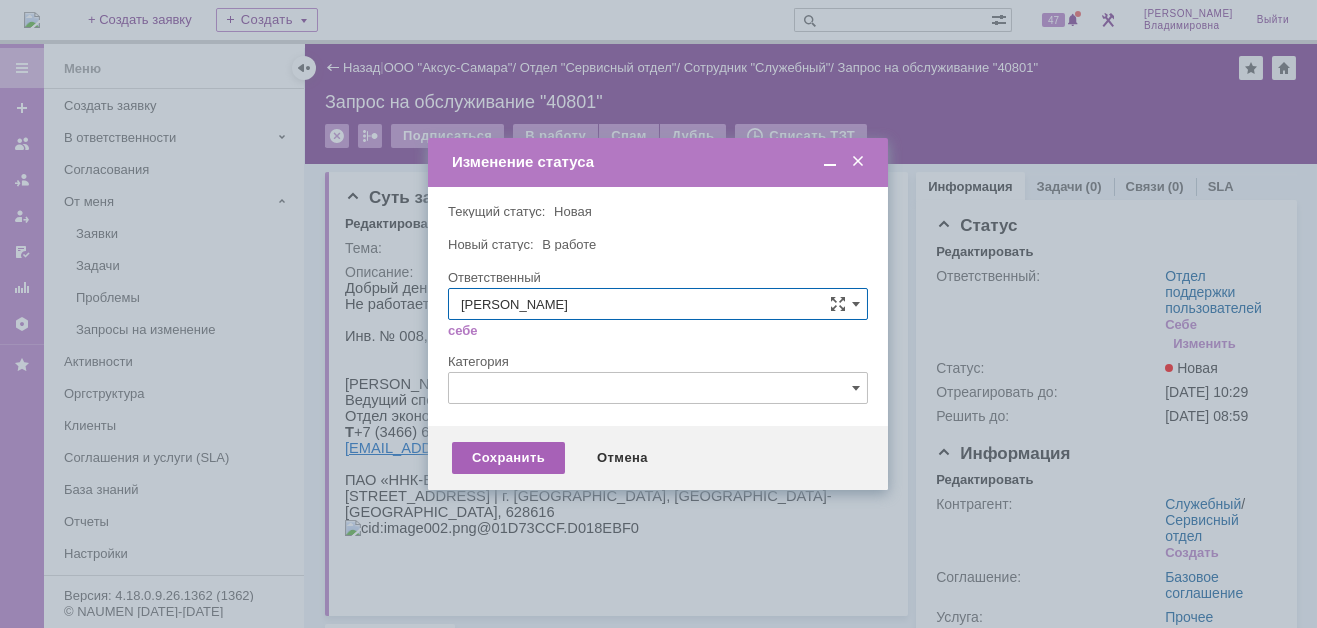 click on "Сохранить" at bounding box center (508, 458) 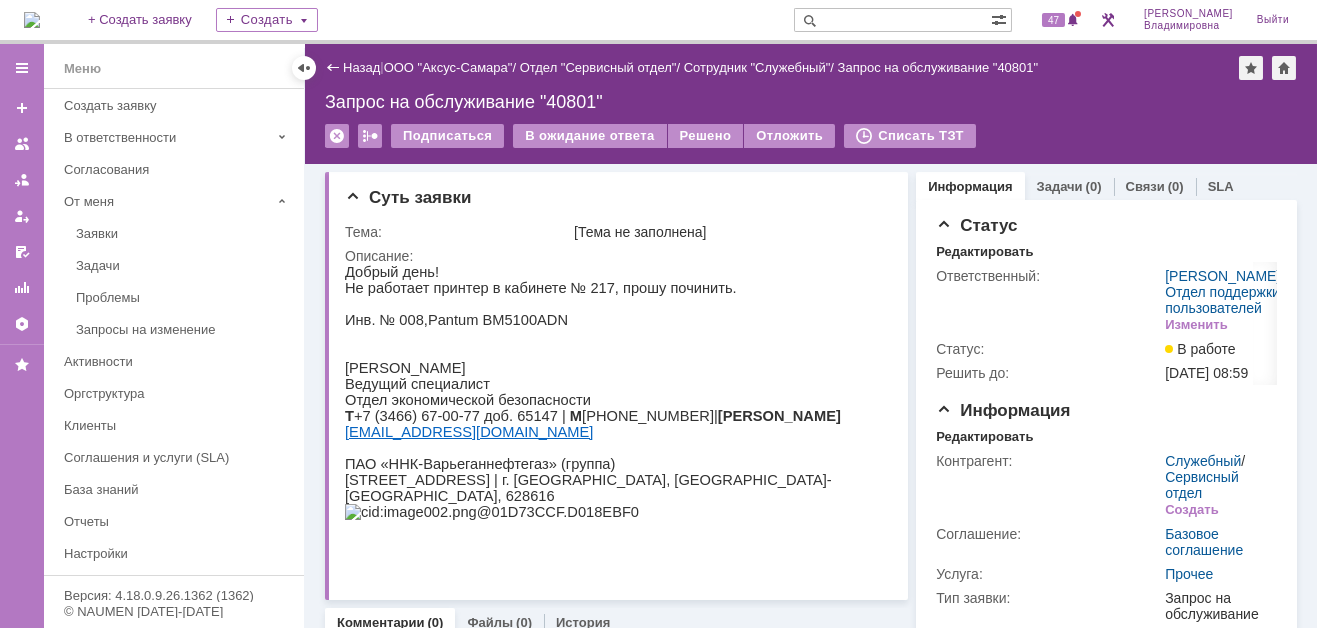 scroll, scrollTop: 0, scrollLeft: 0, axis: both 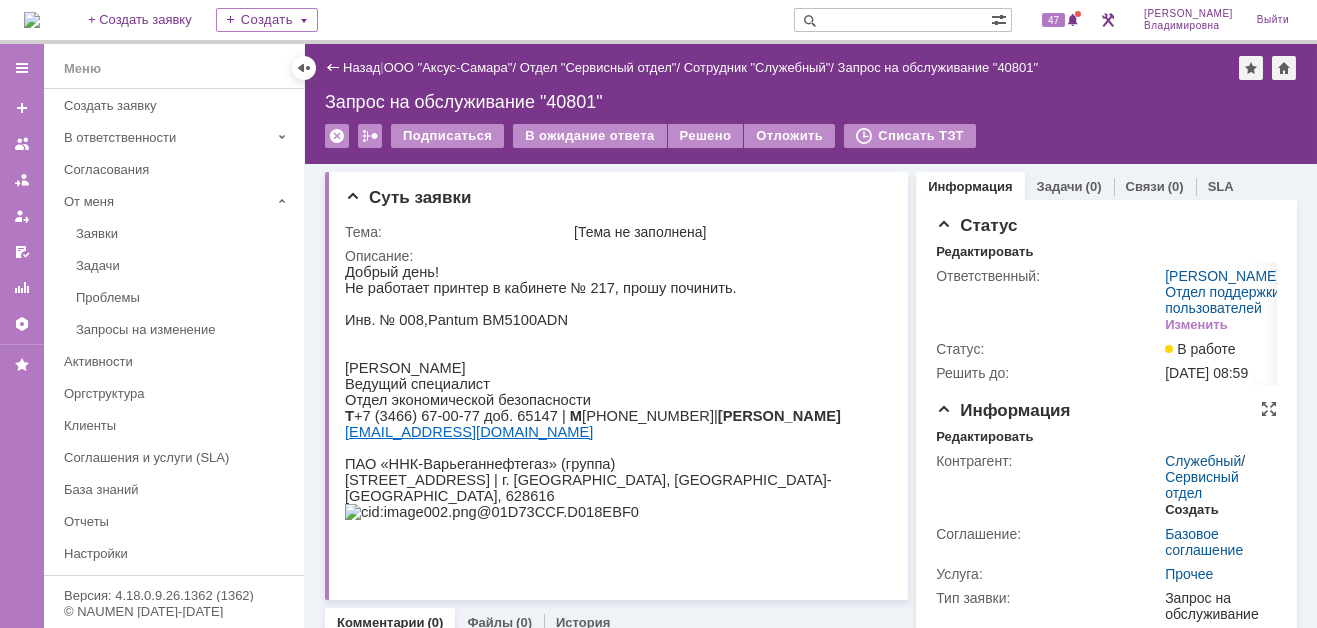 click on "Создать" at bounding box center [1191, 510] 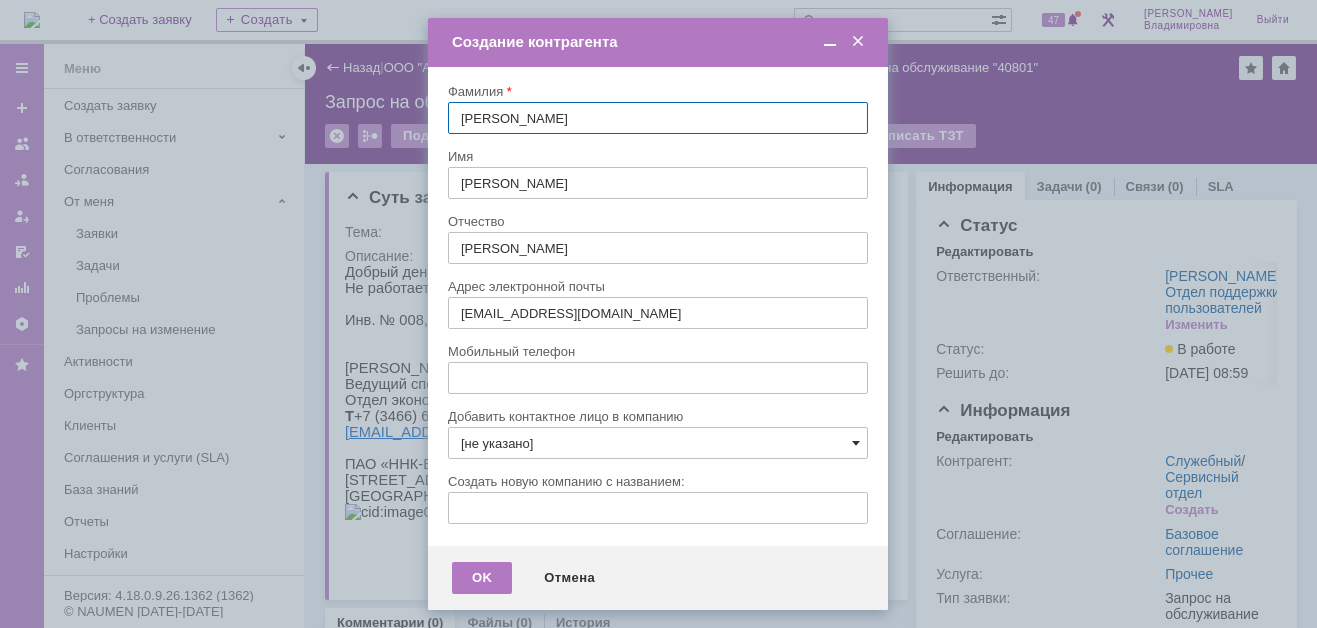 click at bounding box center (856, 443) 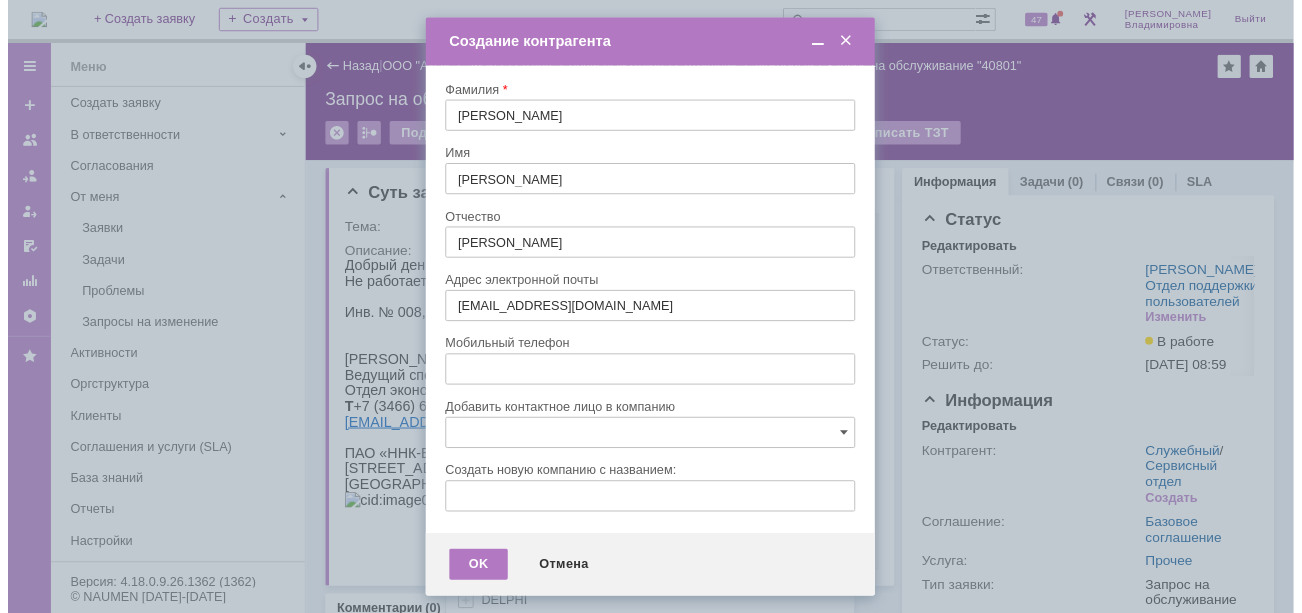 scroll, scrollTop: 113, scrollLeft: 0, axis: vertical 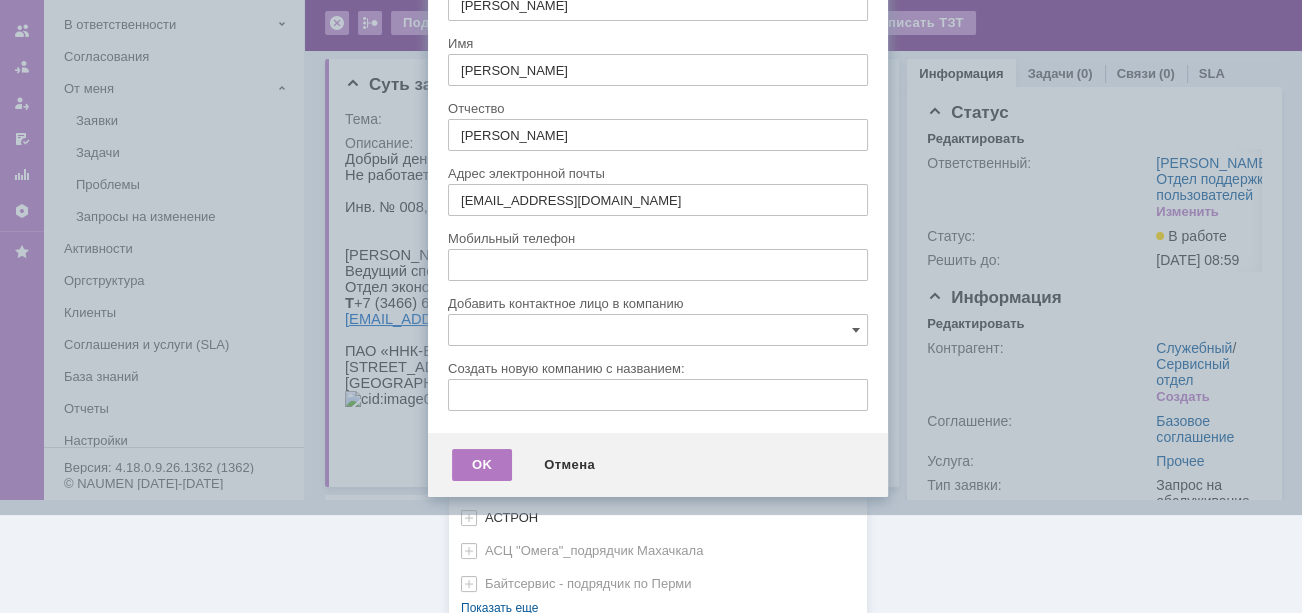 click on "[не указано] AVON AXUS Axus Computers DELPHI Xcom АВТОВАЗ Автоматизация успеха Автоматизация Успеха Автоматизация успеха-подрядчик по 1С Гринлайн АГЕНТСТВО БЕЗОПАСНОСТИ АГЕНТСТВО БЕЗОПАСНОСТИ - АСБиО «Агентство безопасности», АГРОНИК Адвокатское бюро "РБЛ" АйтиКонсалт Аксус Сервис Самара АЛЬФА СТРАХОВАНИЯ - Медицина АльфаСтрахования АО Самарский трансформатор АО "Уральский завод гражданской авиации" АО  Экотехнопарк «Зелененький» АсАвто на [GEOGRAPHIC_DATA] Аскон-Самара АСТРОН АСЦ "Омега"_подрядчик Махачкала Байтсервис - подрядчик по Перми Пусто Показать еще" at bounding box center [658, 187] 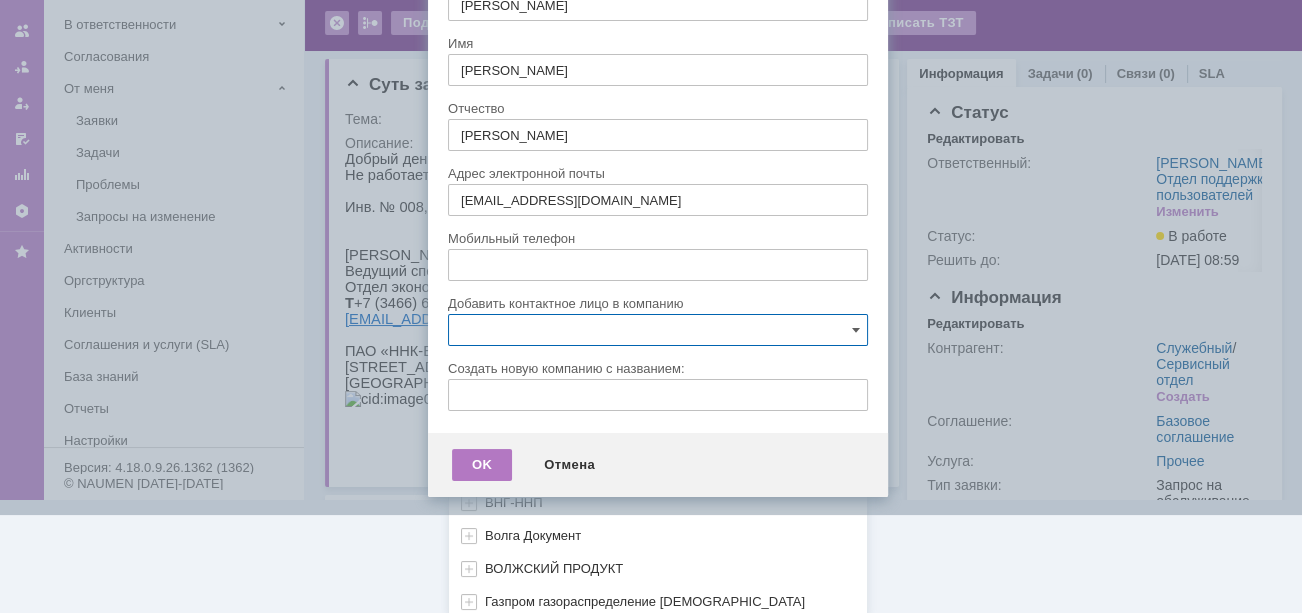 scroll, scrollTop: 894, scrollLeft: 0, axis: vertical 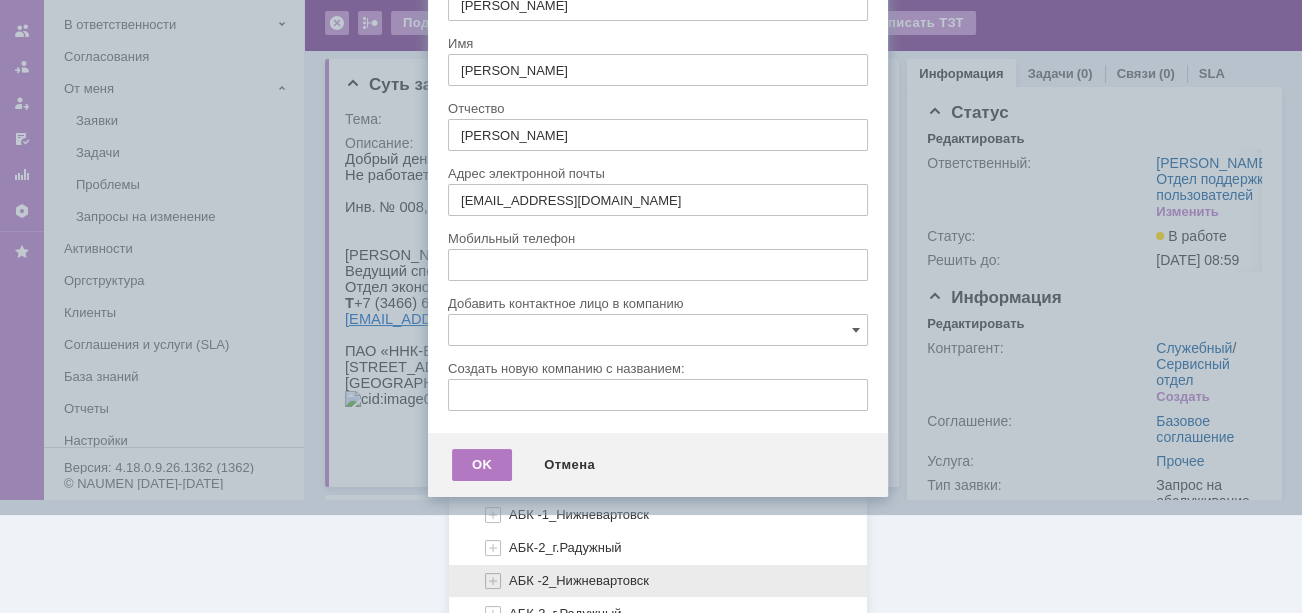 click on "АБК -2_Нижневартовск" at bounding box center [579, 580] 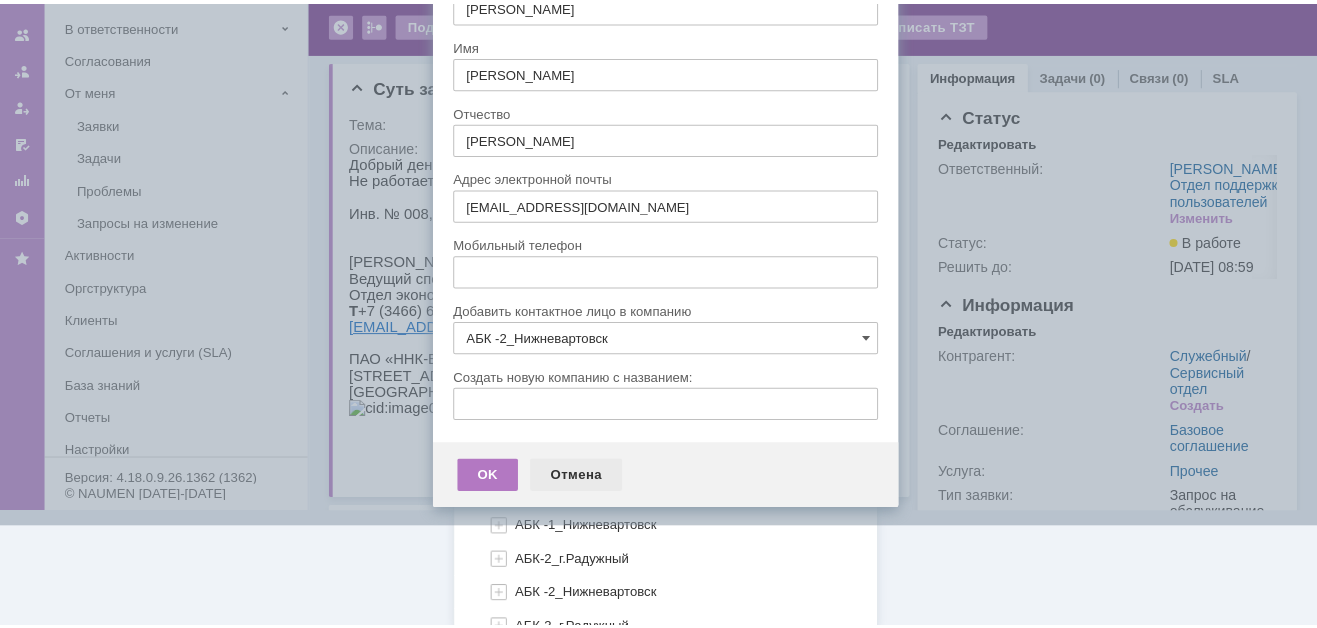 scroll, scrollTop: 0, scrollLeft: 0, axis: both 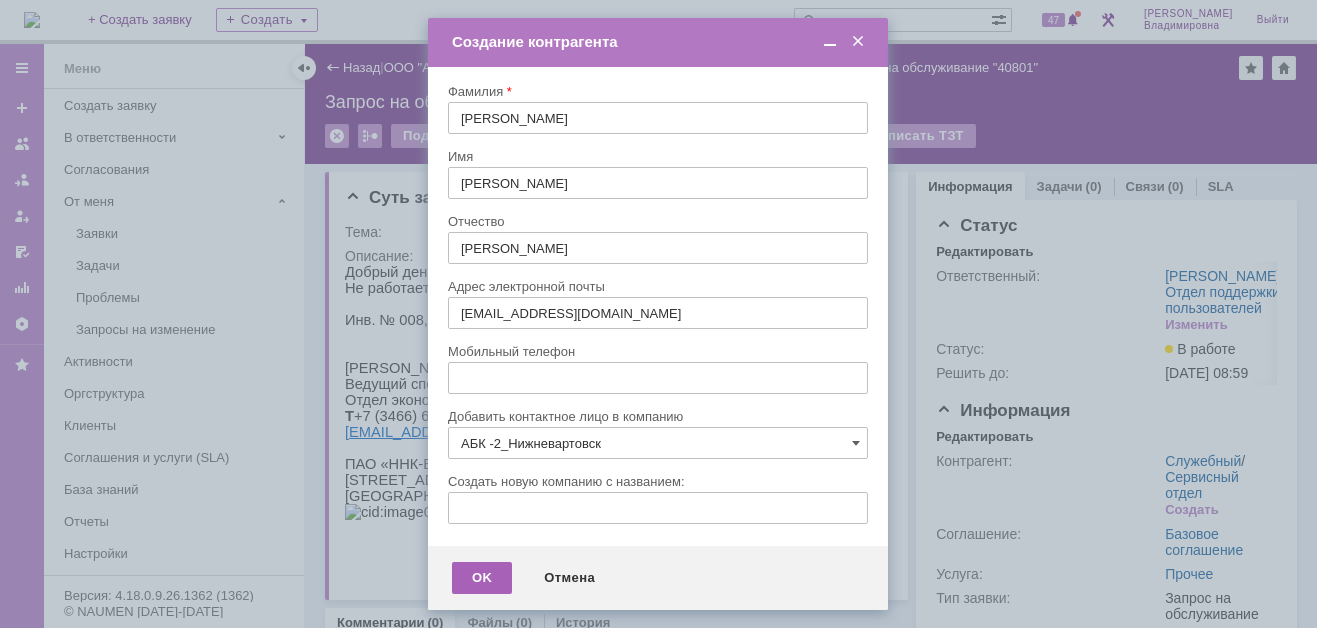 click on "OK" at bounding box center (482, 578) 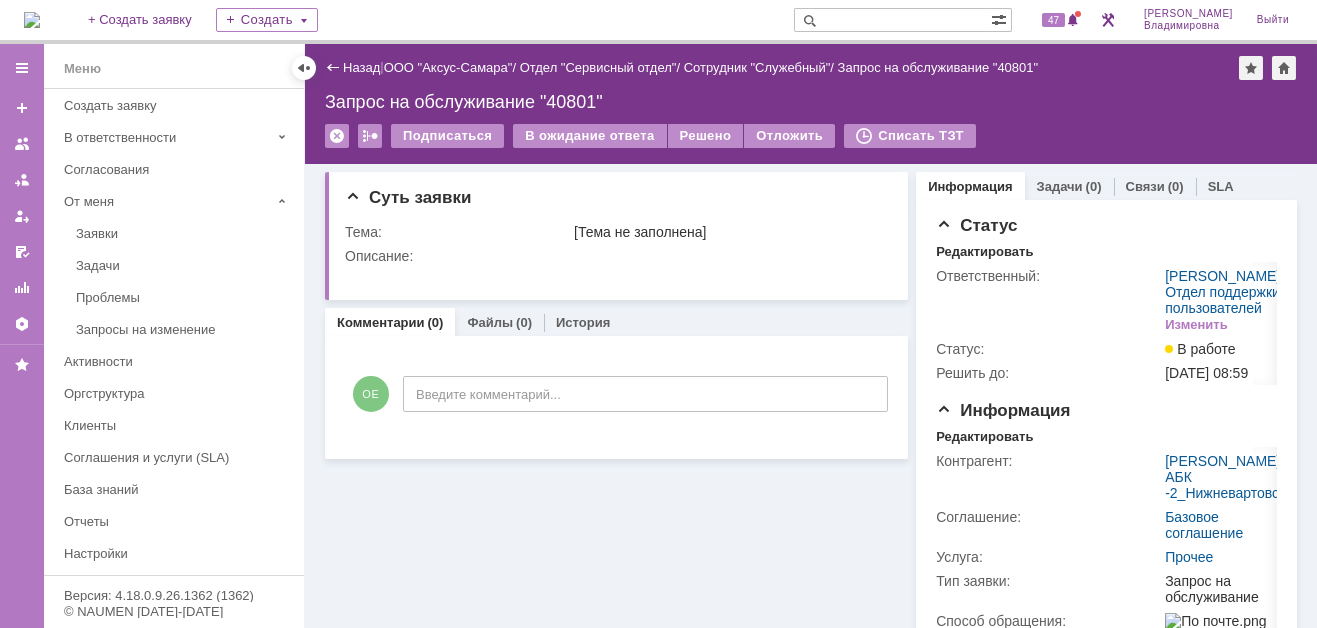 scroll, scrollTop: 0, scrollLeft: 0, axis: both 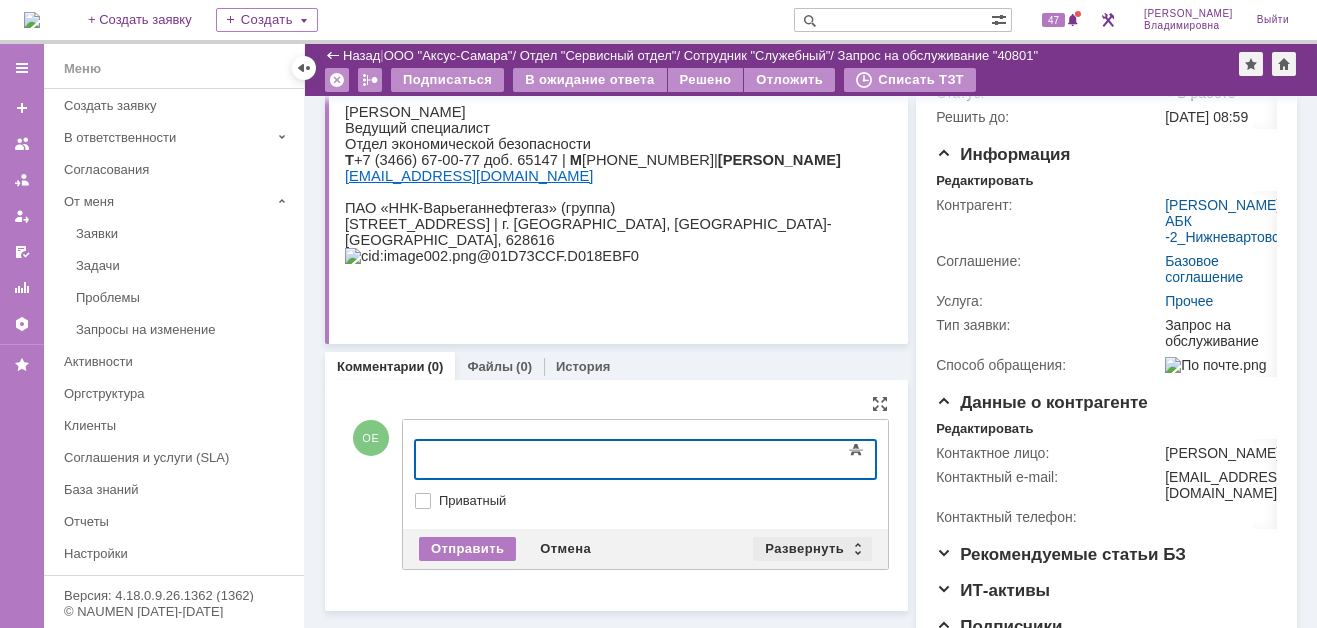 click on "Развернуть" at bounding box center (812, 549) 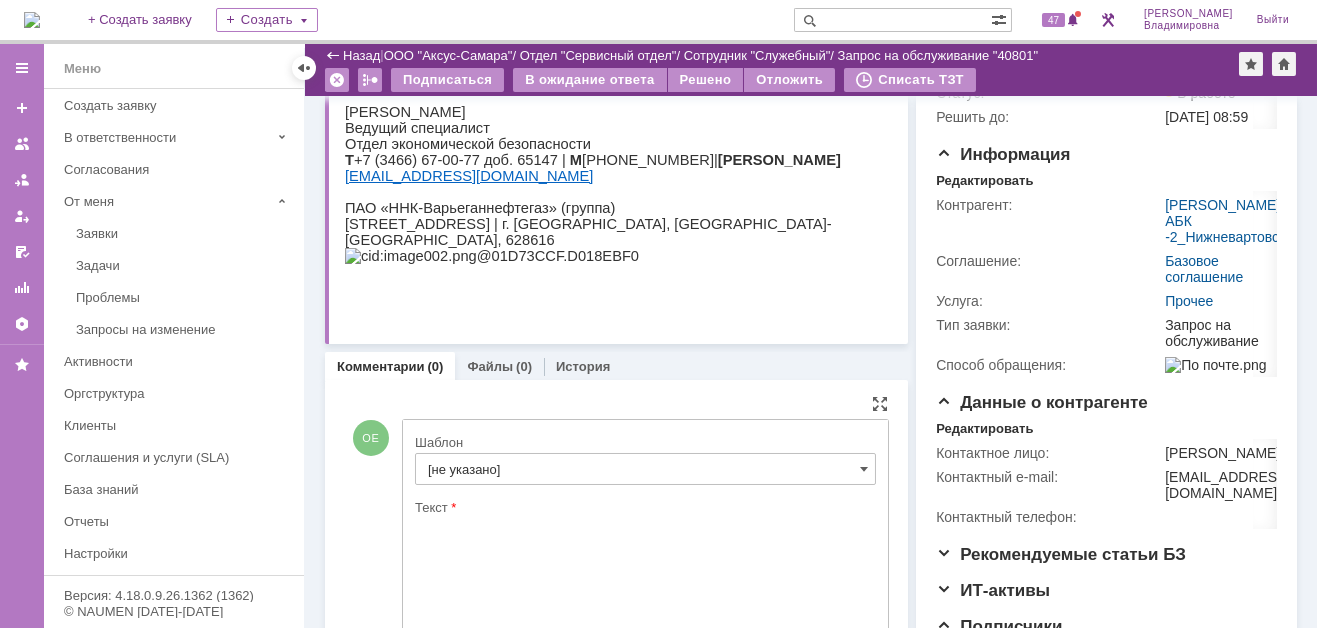 scroll, scrollTop: 0, scrollLeft: 0, axis: both 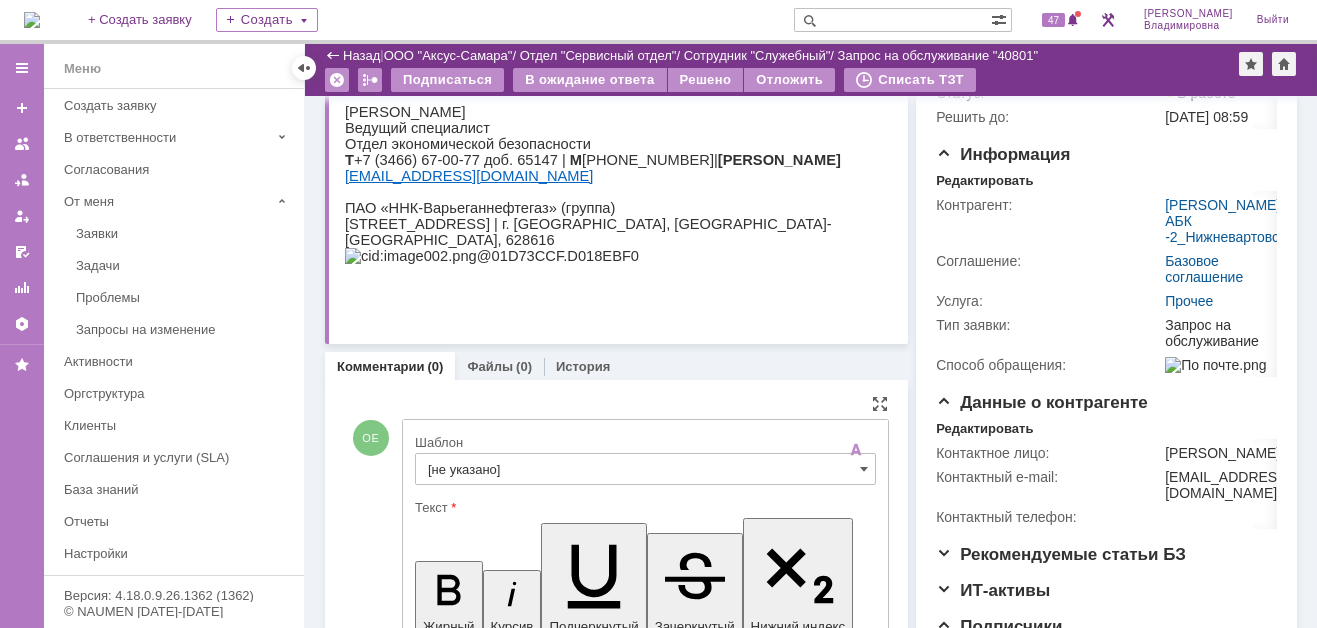 click on "[не указано]" at bounding box center [645, 469] 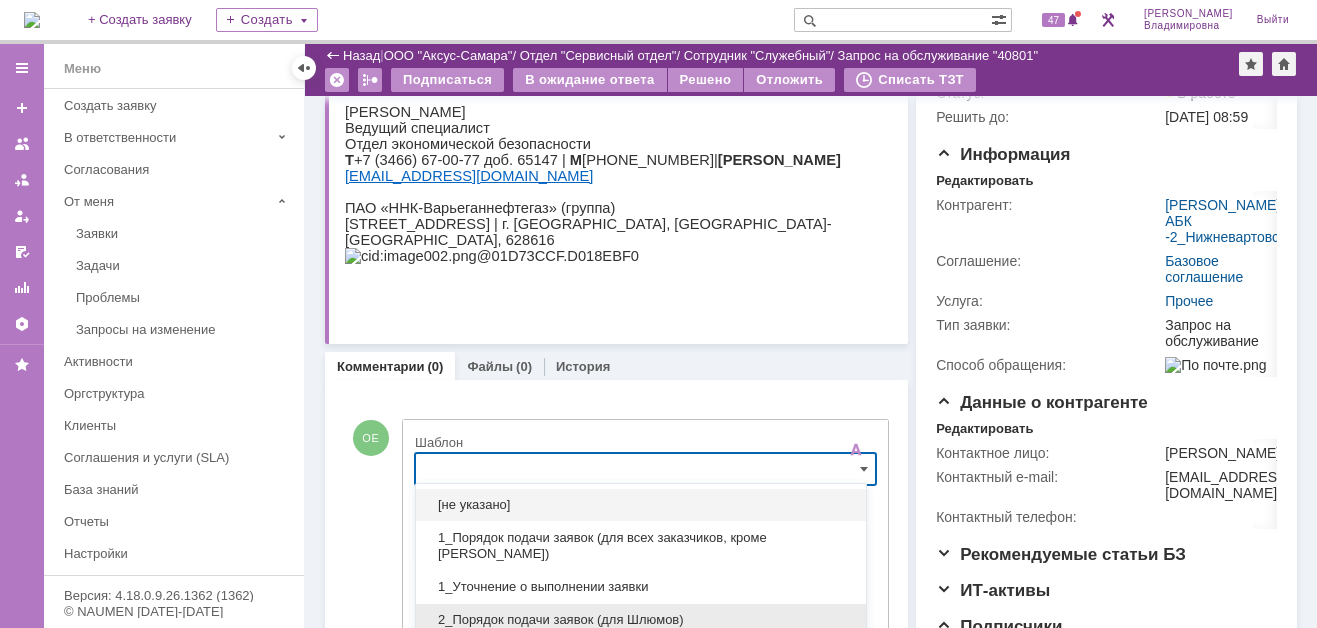 scroll, scrollTop: 331, scrollLeft: 0, axis: vertical 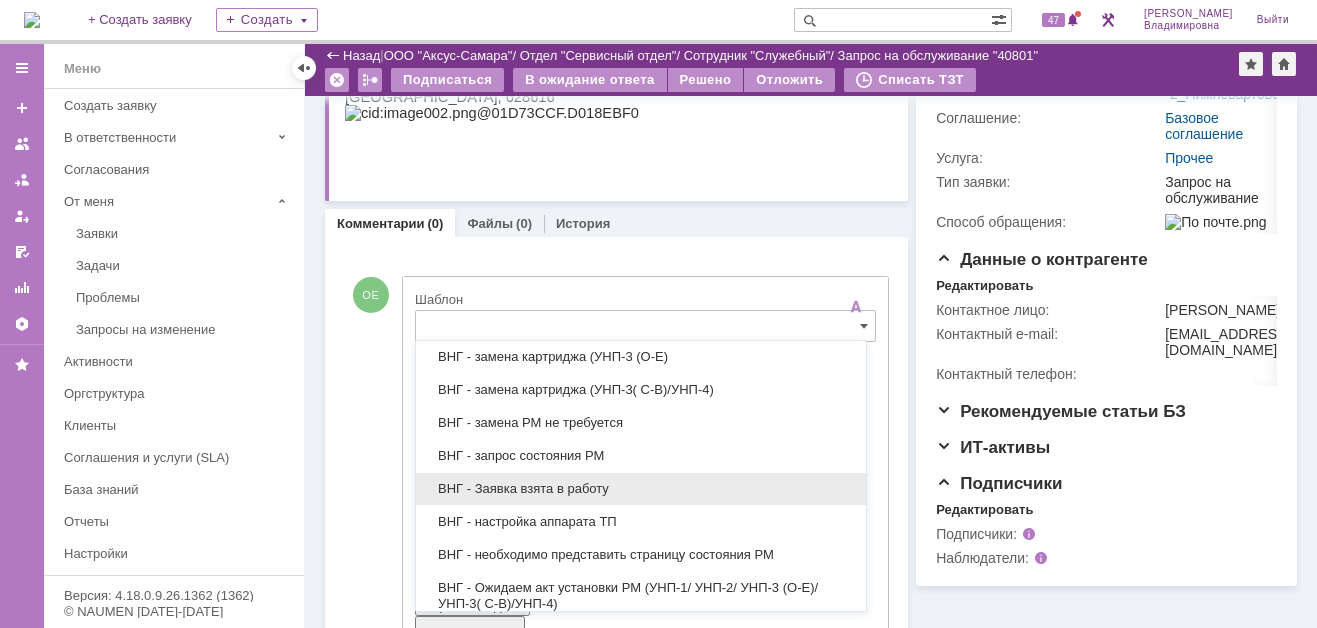 click on "ВНГ - Заявка взята в работу" at bounding box center (641, 489) 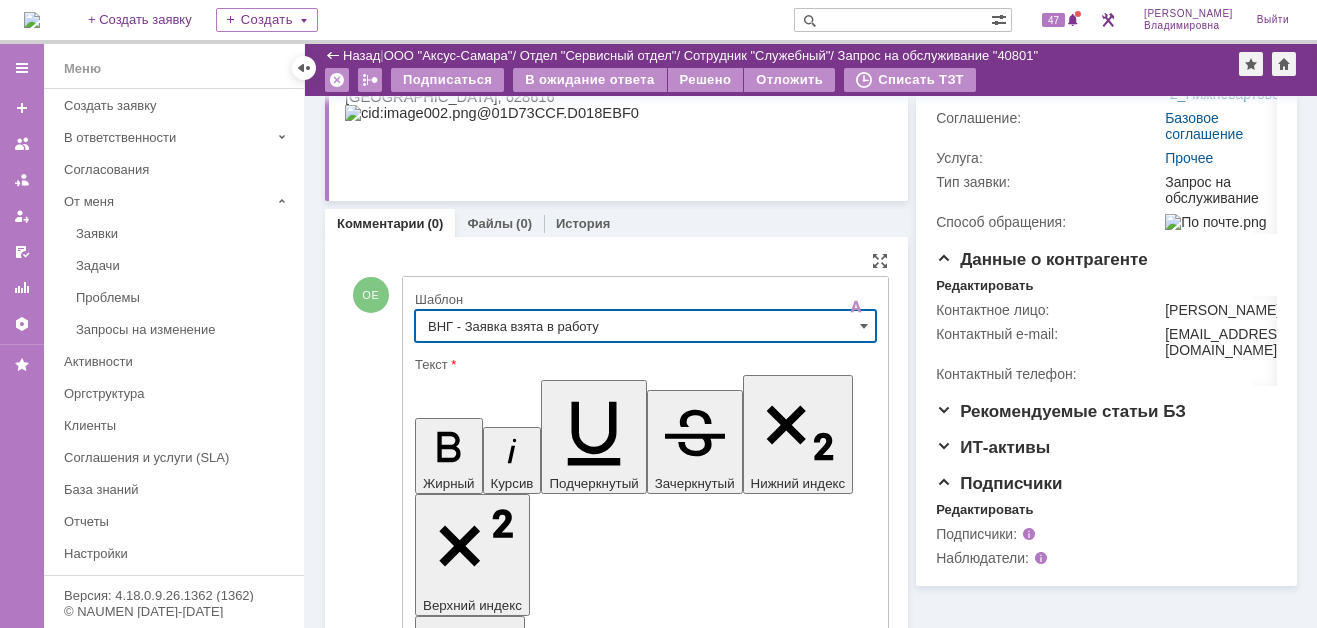 click on "ОЕ Добавление комментария       Внимание!                   Основные параметры Шаблон [GEOGRAPHIC_DATA] взята в работу Текст Жирный Курсив Подчеркнутый Зачеркнутый Нижний индекс Верхний индекс Формат абзаца Нормальный Заголовок 1 Заголовок 2 Заголовок 3 Заголовок 4 Код Цитата Увеличить уровень Ctrl+' Уменьшить уровень Ctrl+Shift+' Выровнять по
По левому краю
По центру
По правому краю
По ширине Нумерованный список Маркированный список Уменьшить отступ Увеличить отступ Шрифт Arial [US_STATE] Impact Tahoma Times New Roman Verdana Courier New Размер шрифта 8 9 10 11 12 13 14 16 18 20 24 28 32 36 48 60 72 96" at bounding box center [616, 2603] 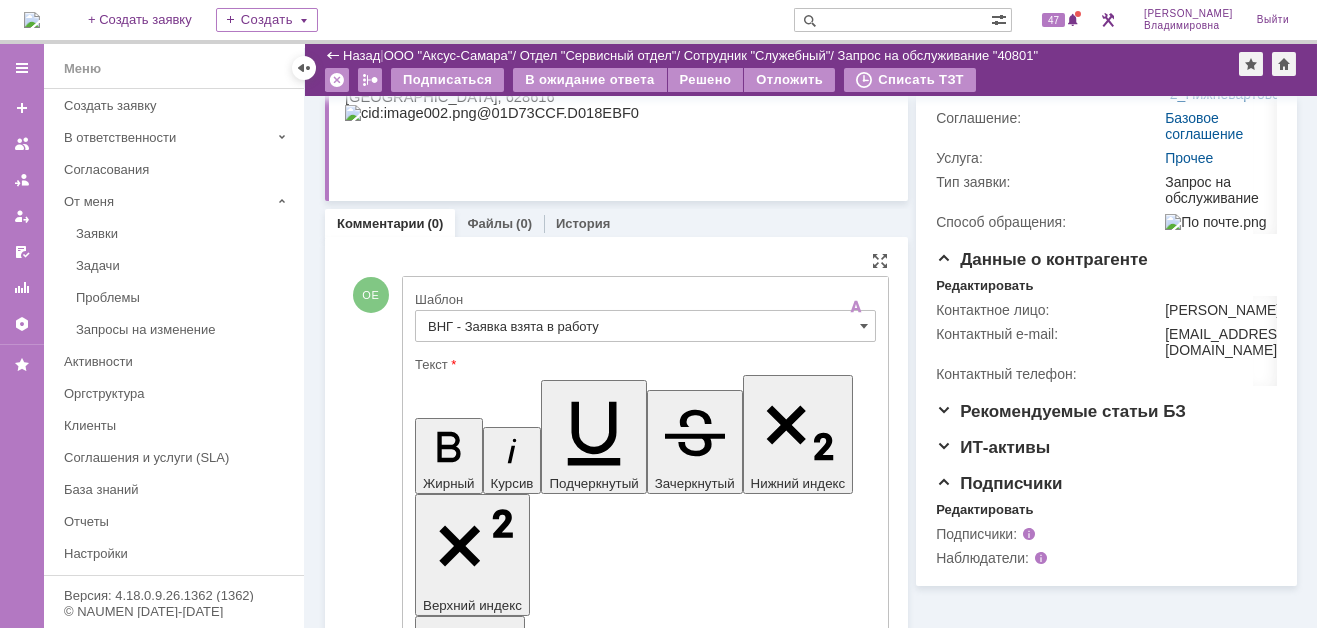scroll, scrollTop: 13, scrollLeft: 0, axis: vertical 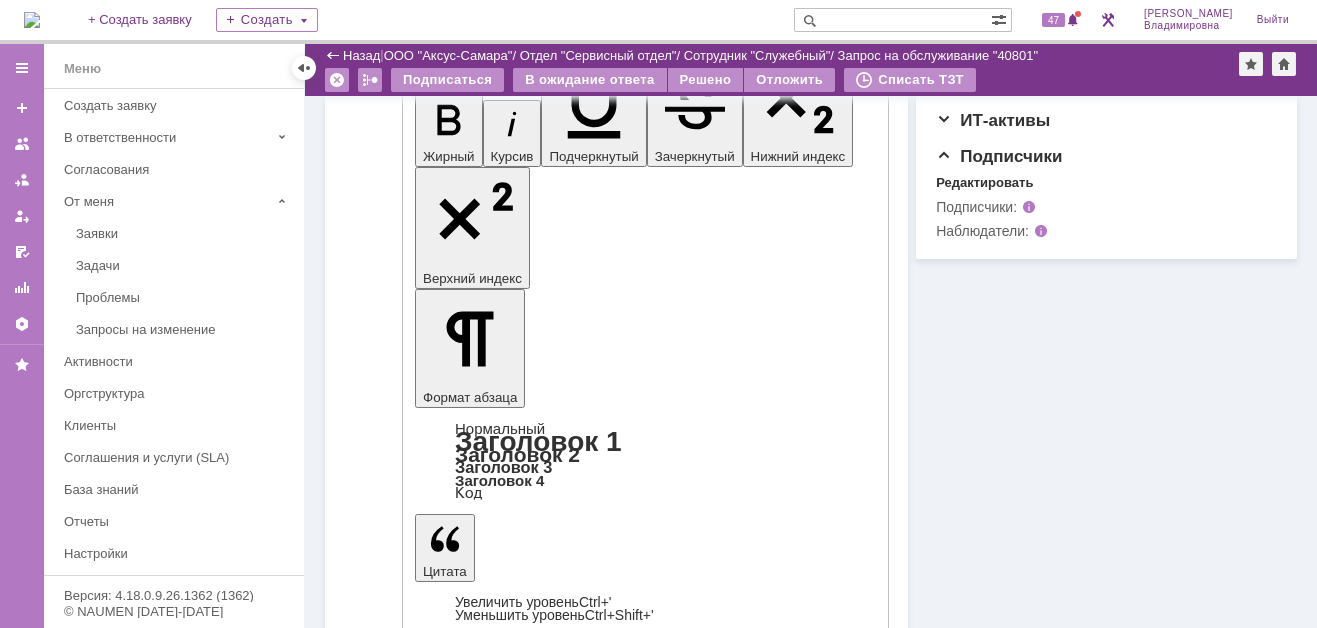 click on "Отправить" at bounding box center (467, 4582) 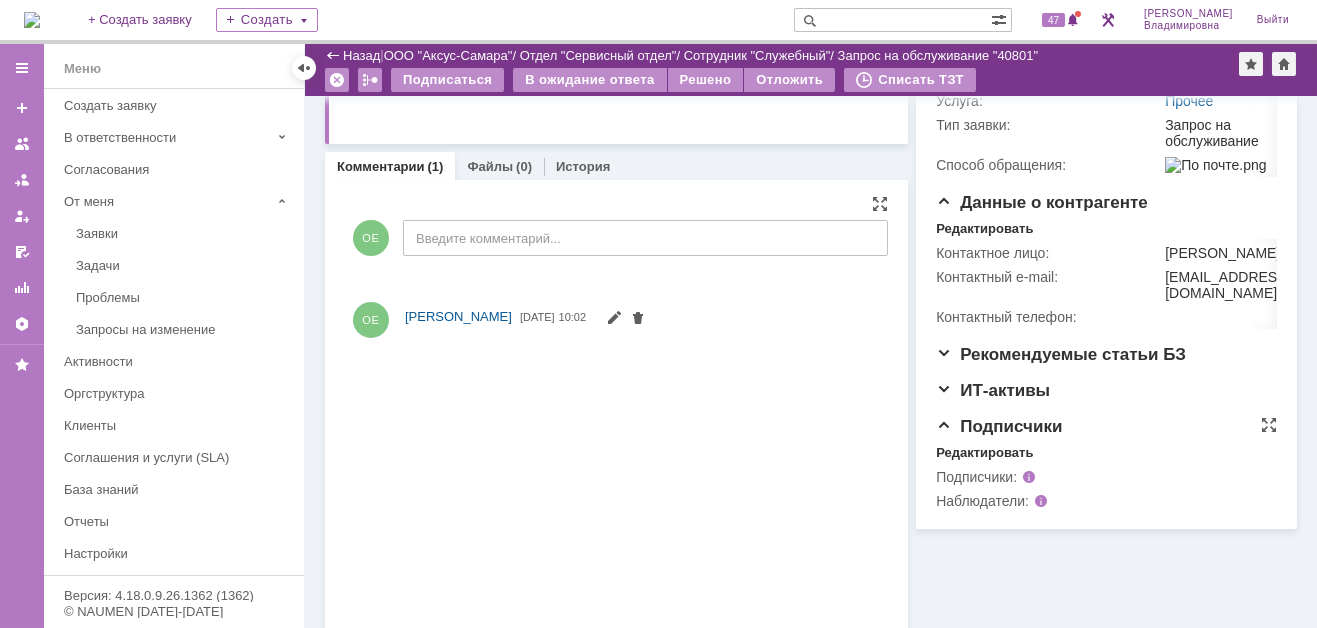 scroll, scrollTop: 419, scrollLeft: 0, axis: vertical 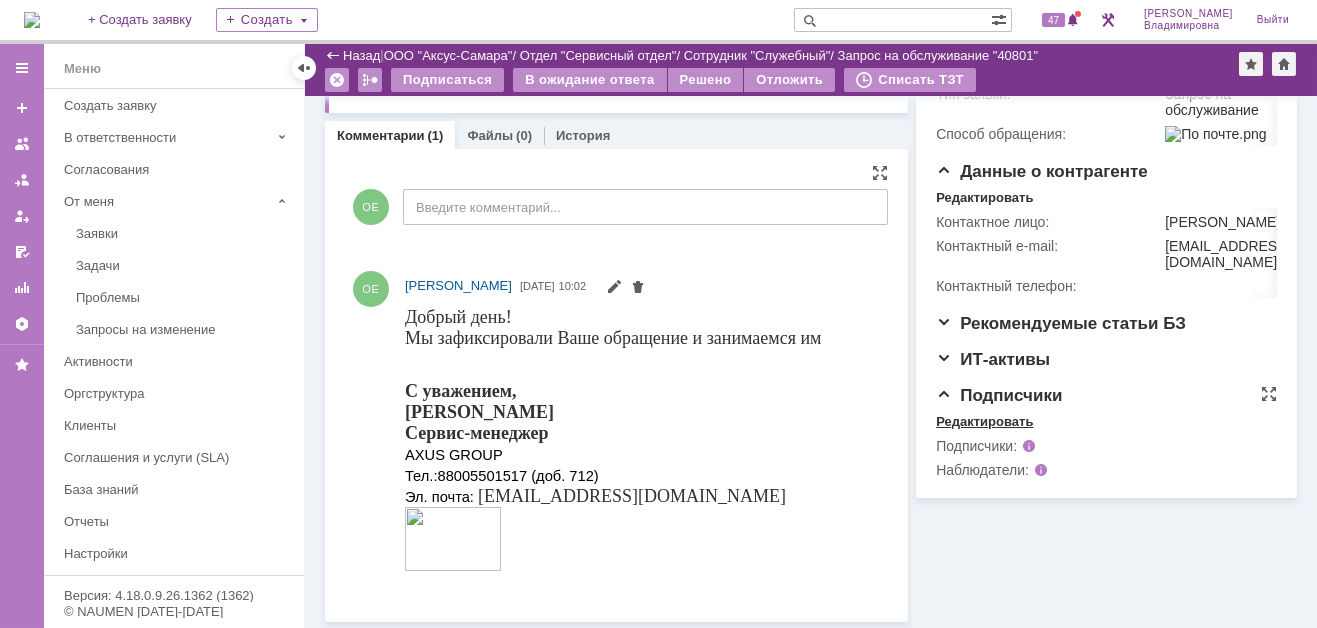 click on "Редактировать" at bounding box center (984, 422) 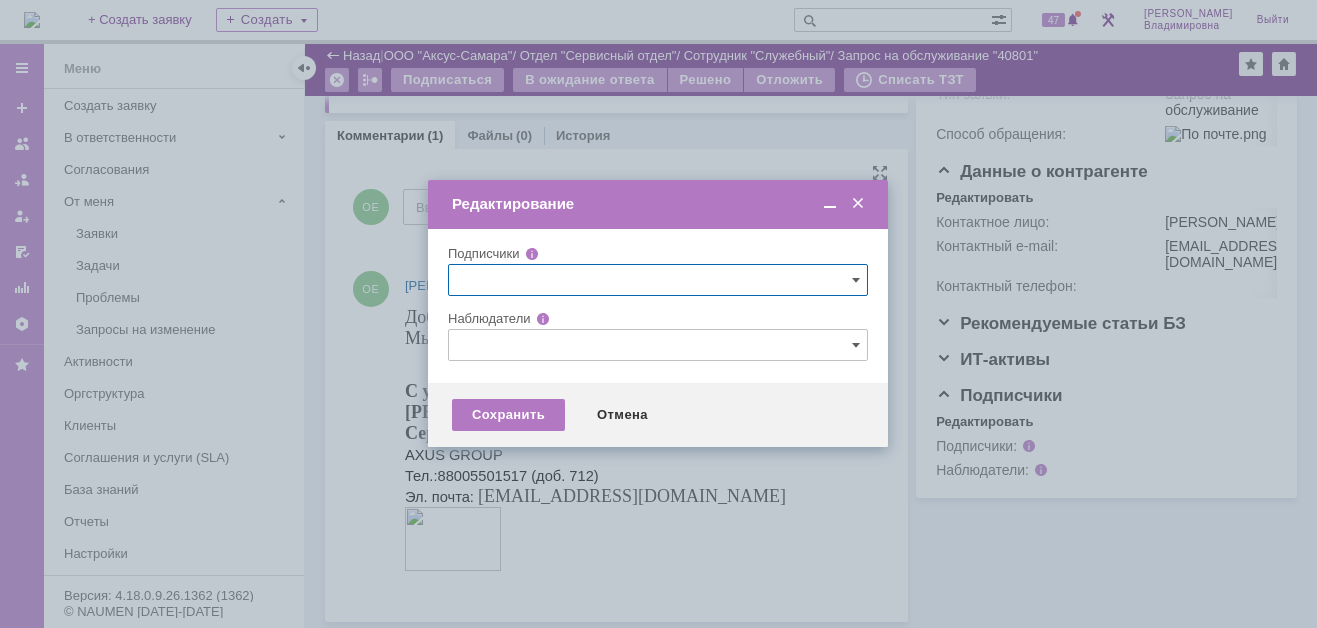 click at bounding box center (658, 345) 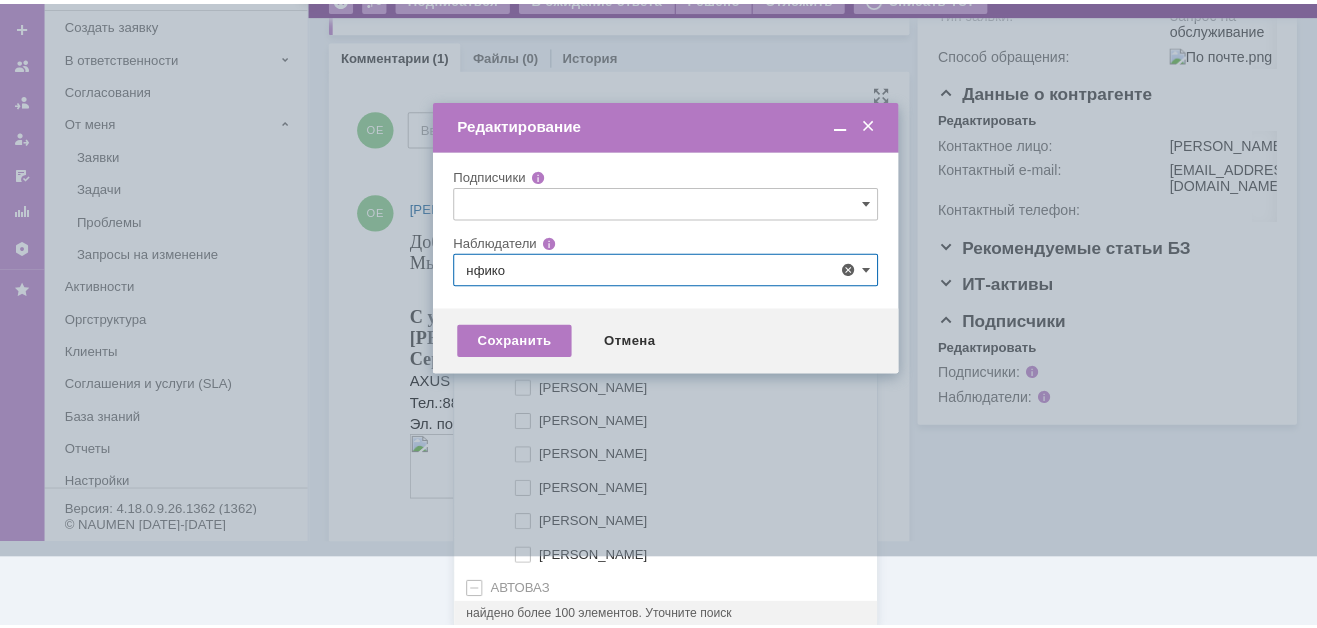 scroll, scrollTop: 0, scrollLeft: 0, axis: both 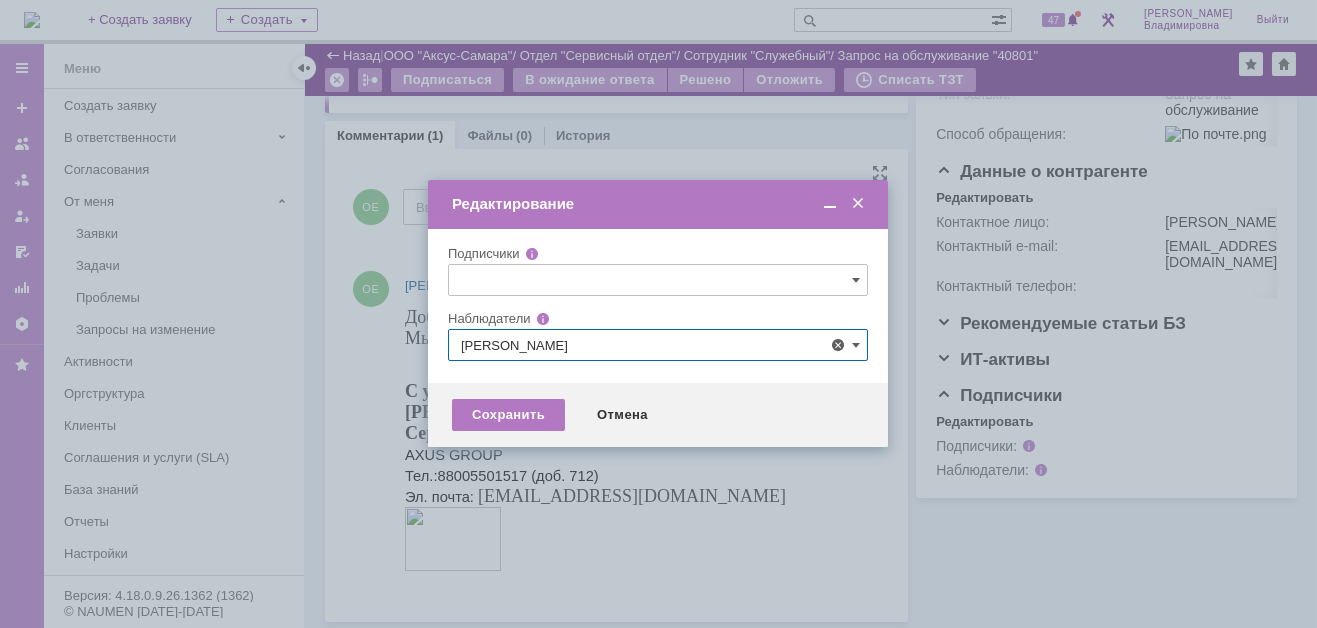 click at bounding box center (658, 314) 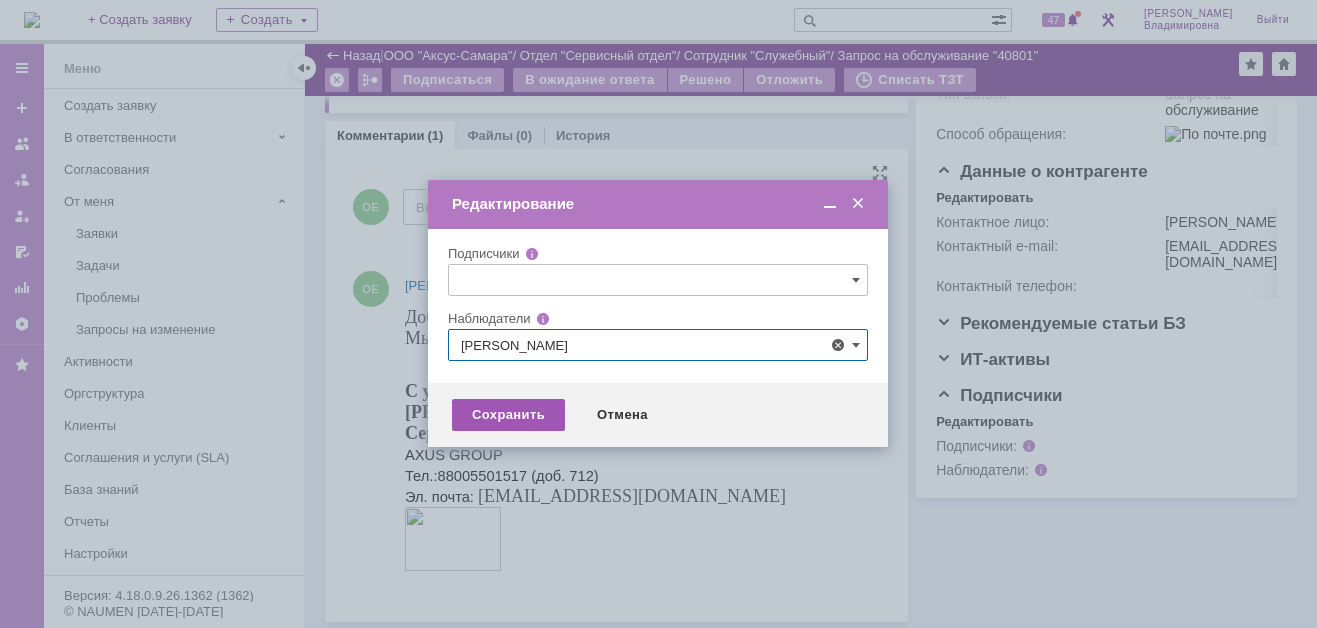 type on "Нафикова" 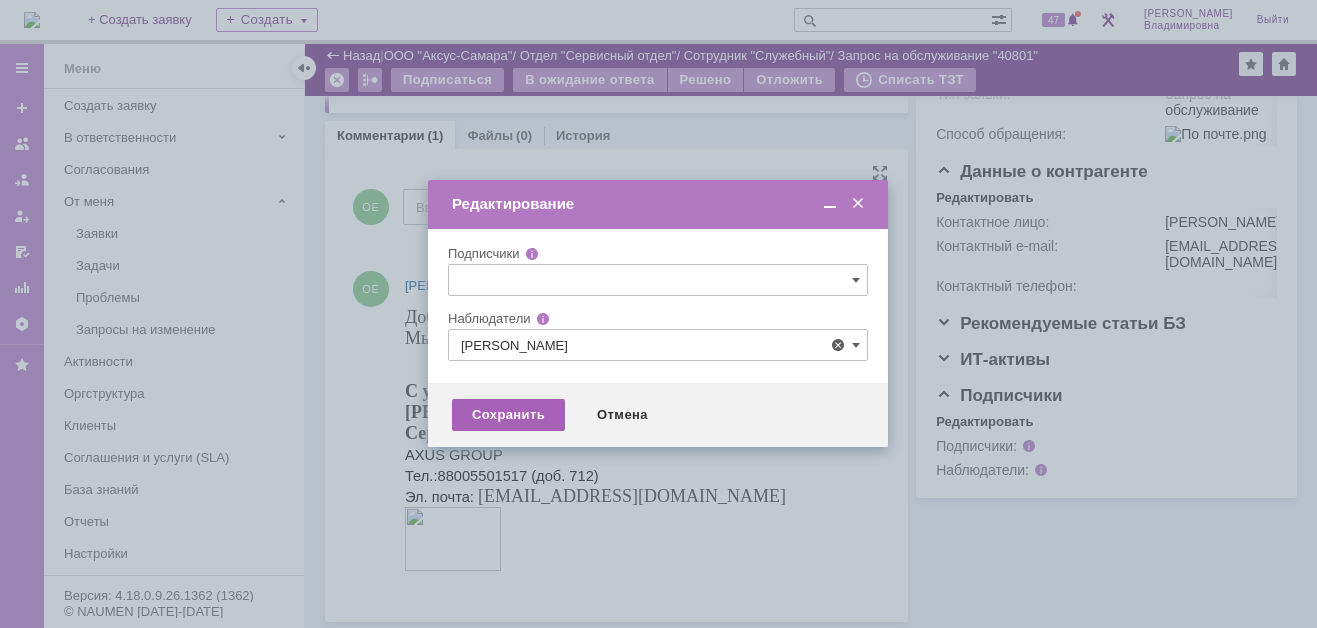 click on "Сохранить" at bounding box center (508, 415) 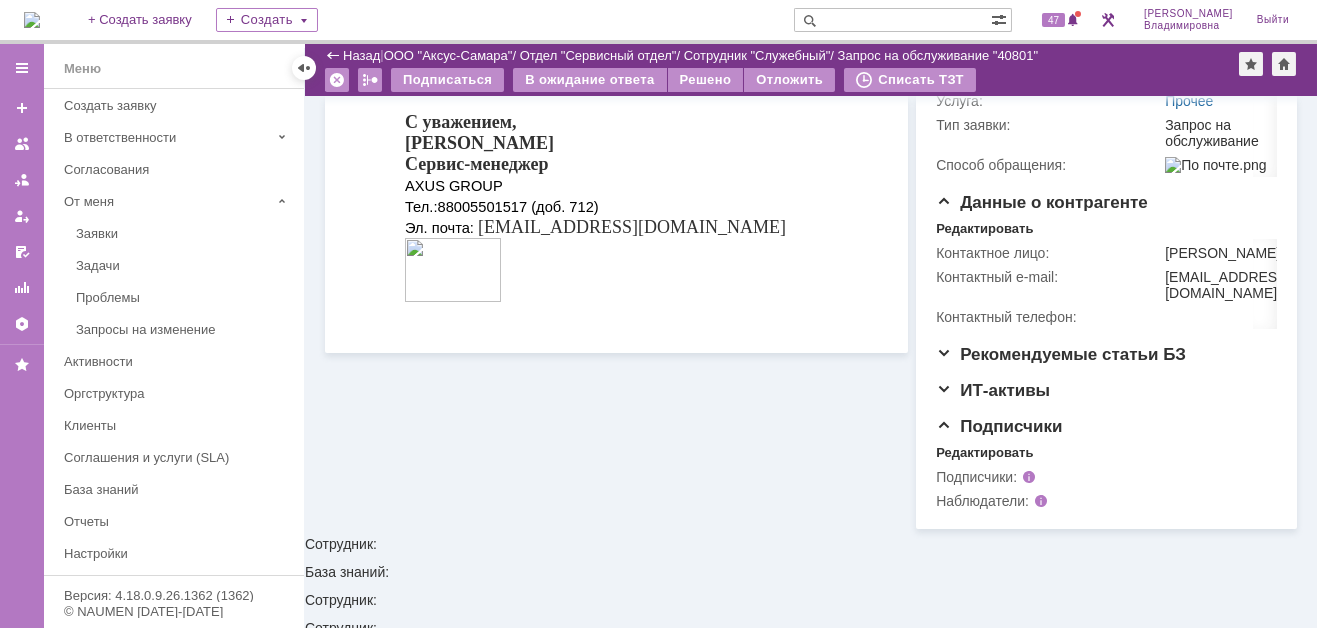 scroll, scrollTop: 0, scrollLeft: 0, axis: both 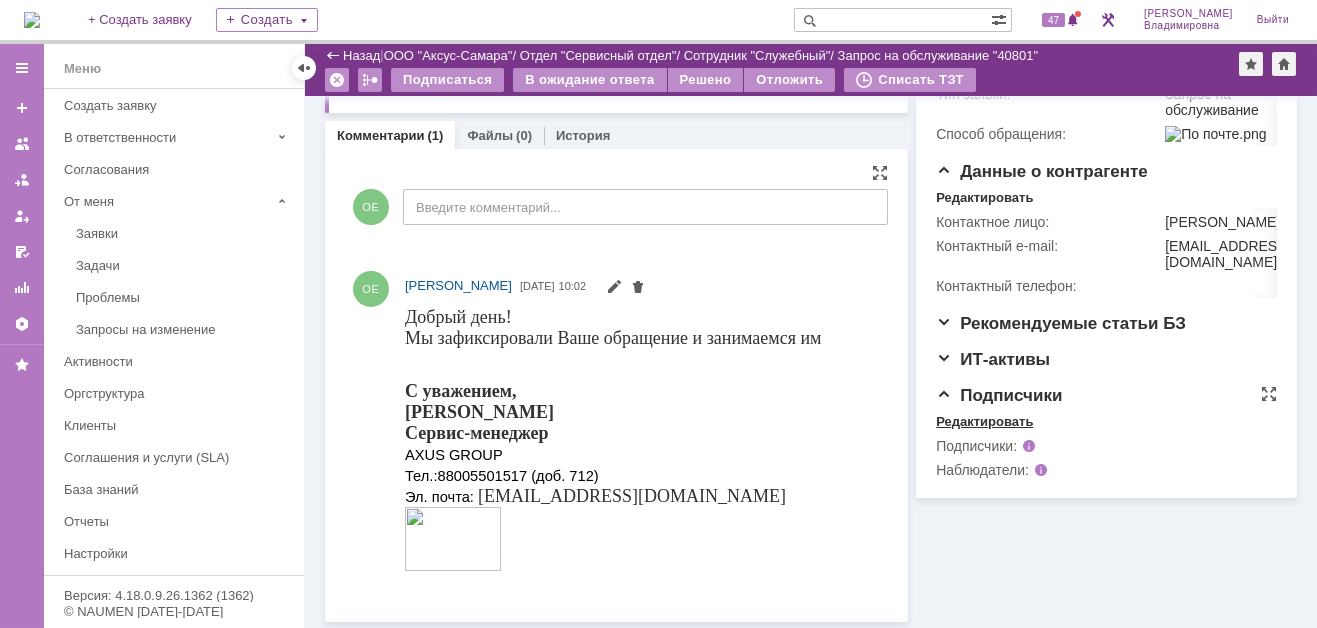 click on "Редактировать" at bounding box center [984, 422] 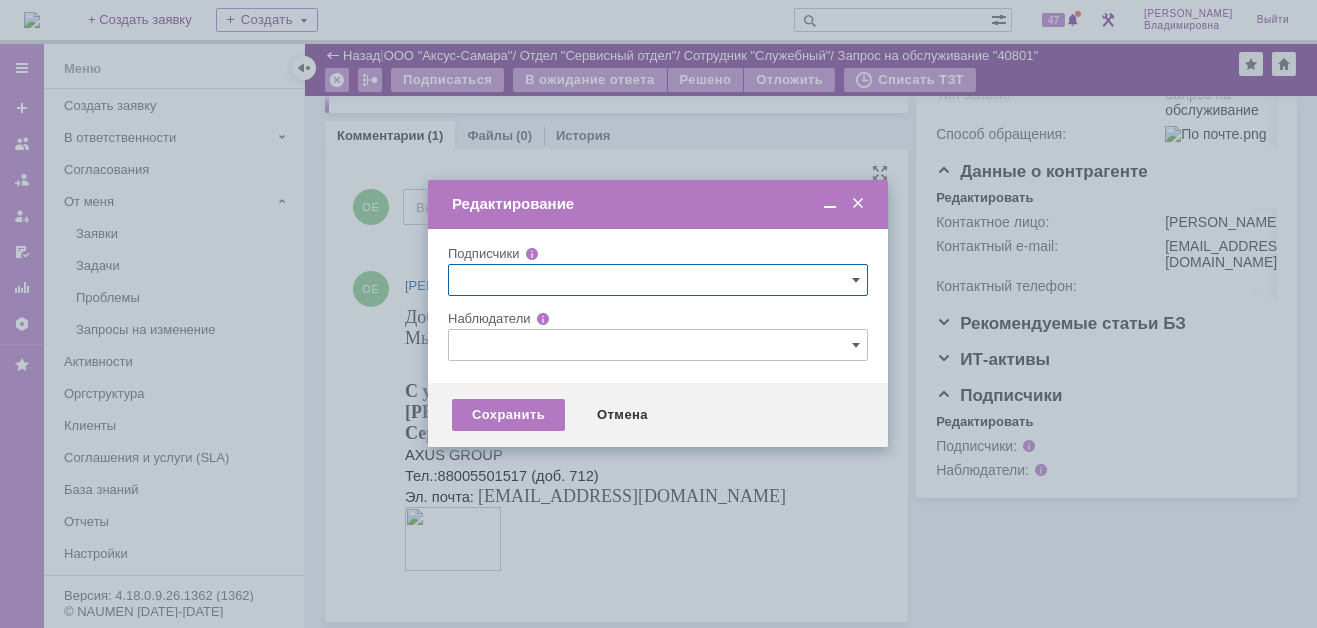 click at bounding box center [658, 345] 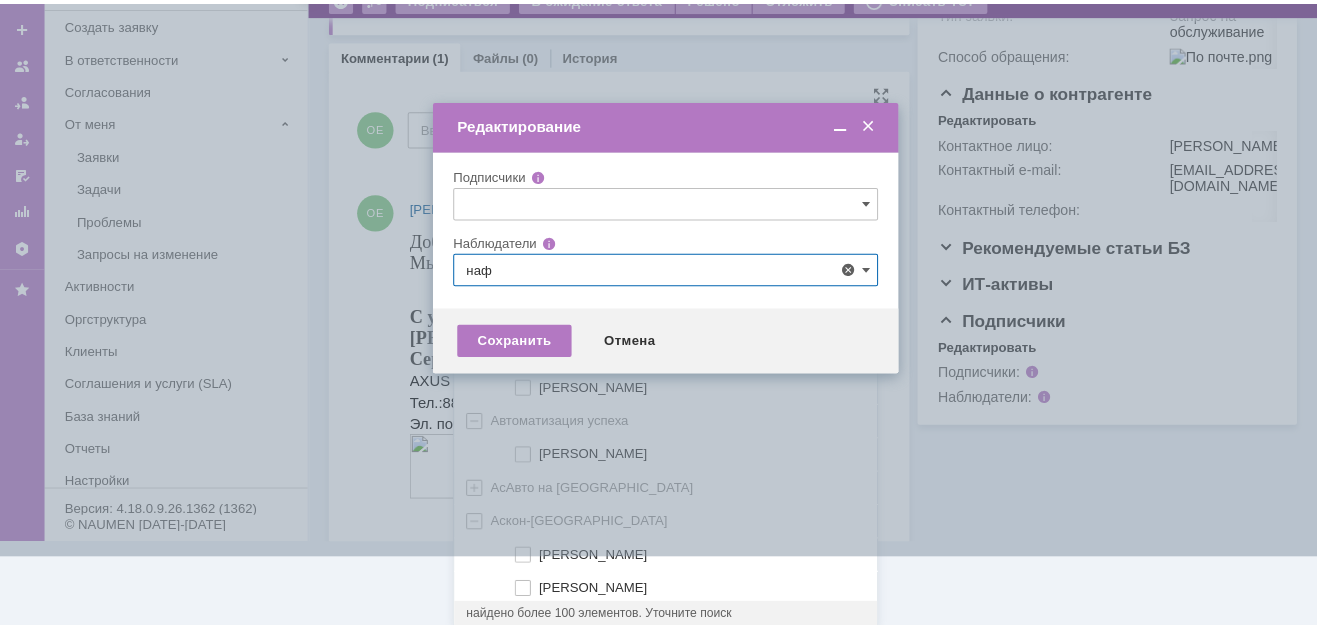 scroll, scrollTop: 0, scrollLeft: 0, axis: both 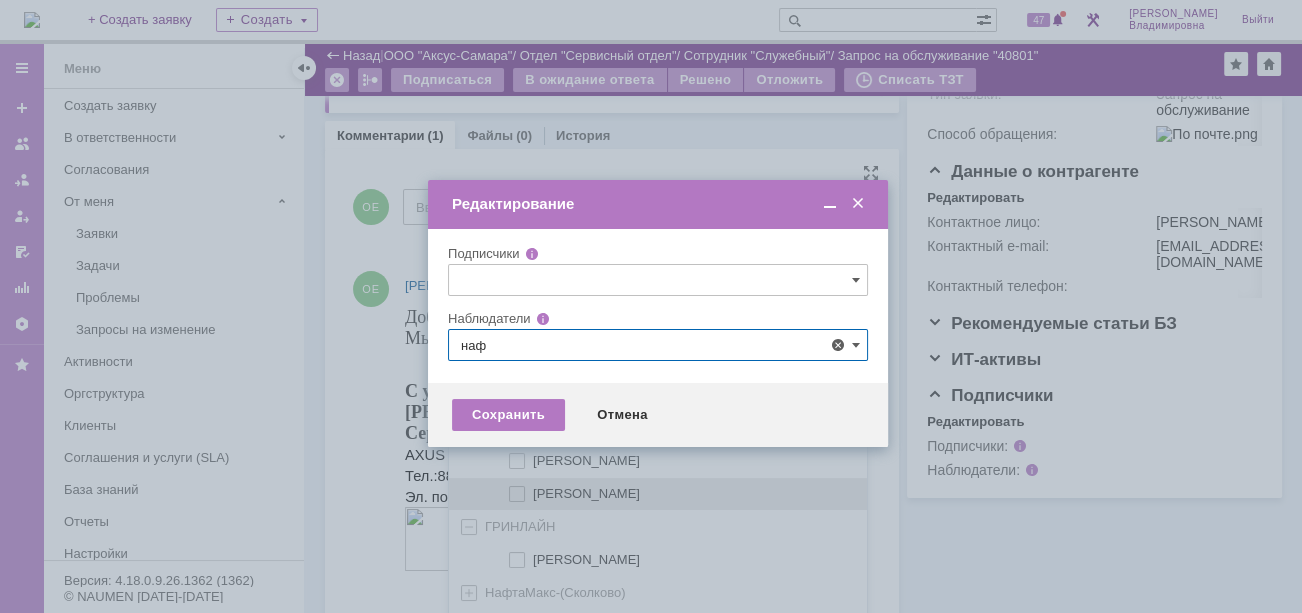 click at bounding box center (533, 491) 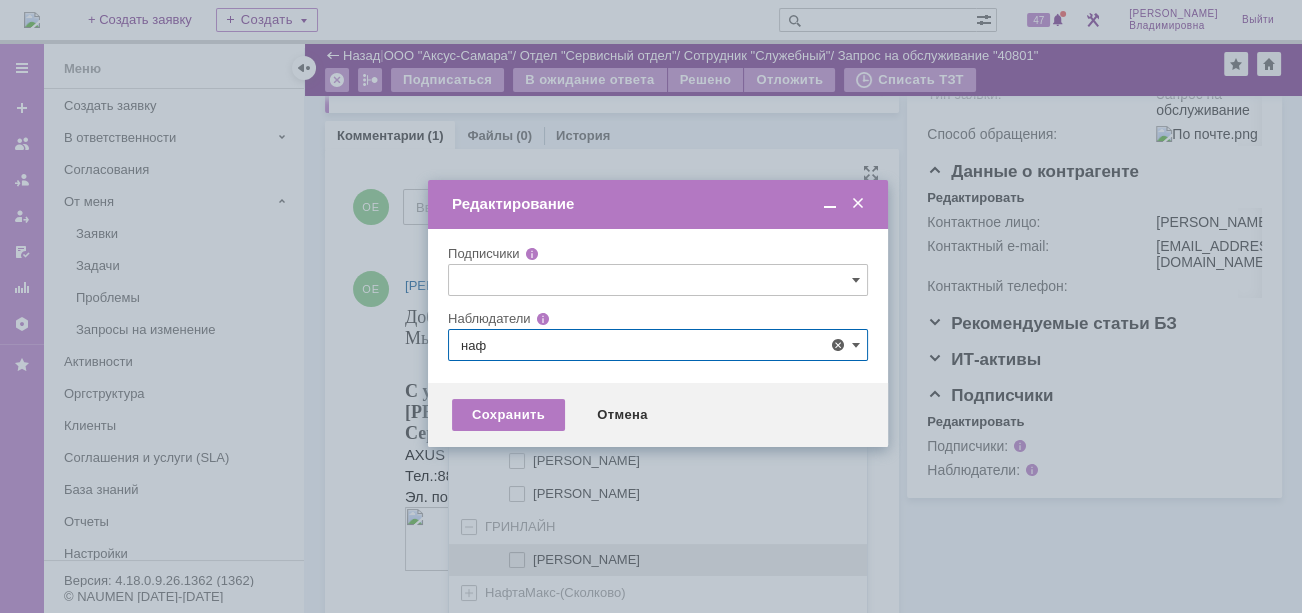 type on "Нафикова Евгения" 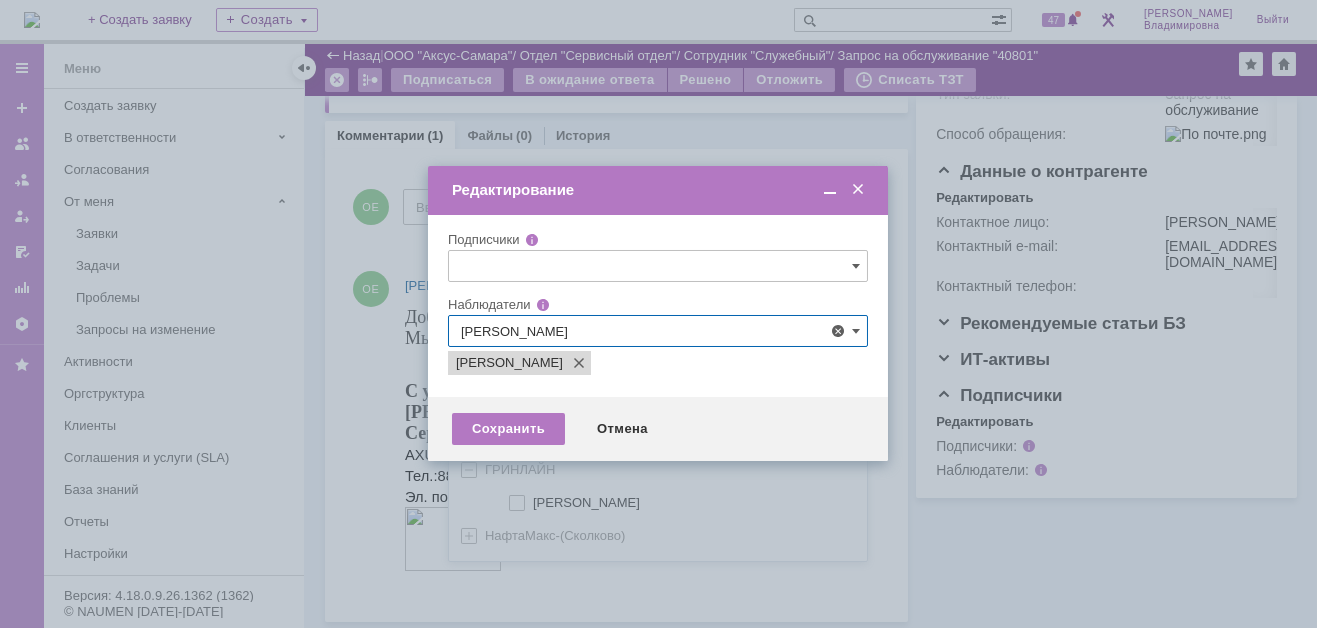 drag, startPoint x: 334, startPoint y: 427, endPoint x: 363, endPoint y: 433, distance: 29.614185 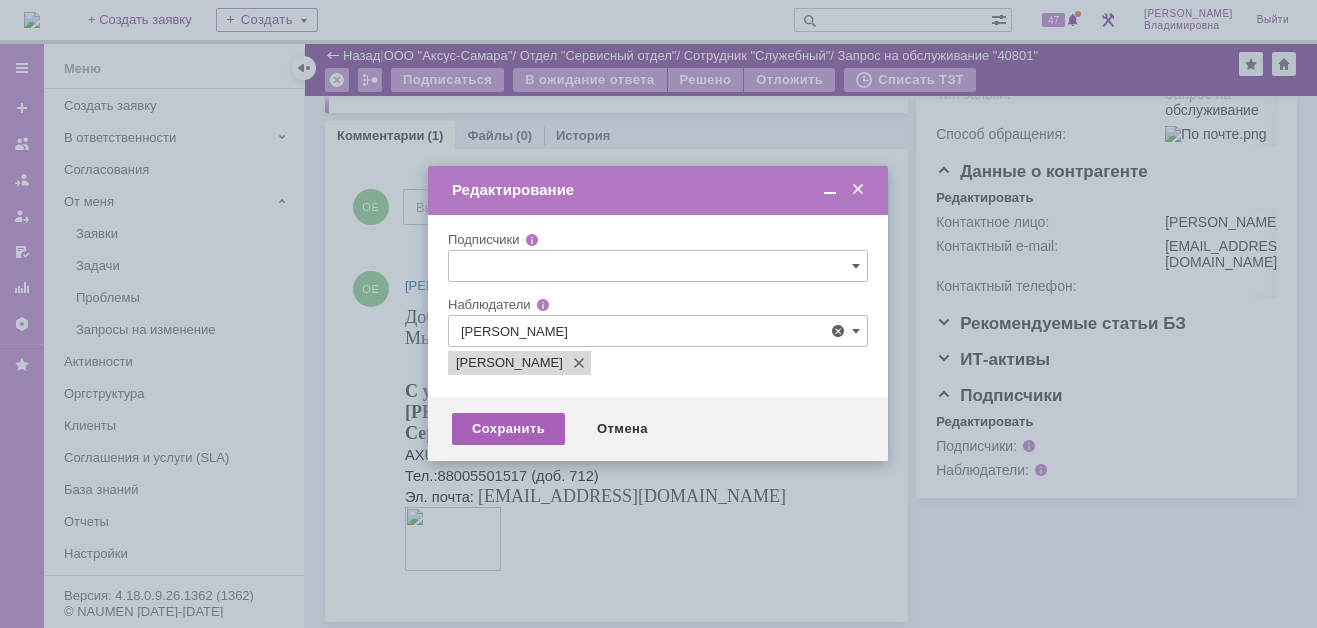 click on "Сохранить" at bounding box center (508, 429) 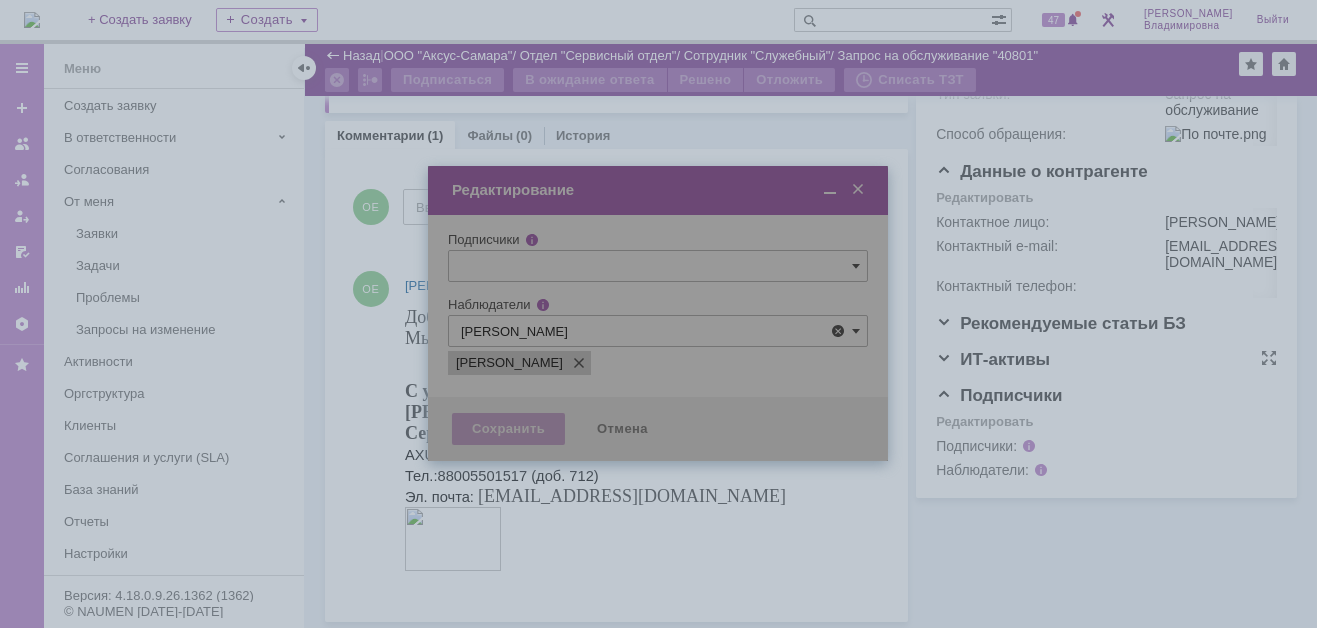 scroll, scrollTop: 404, scrollLeft: 0, axis: vertical 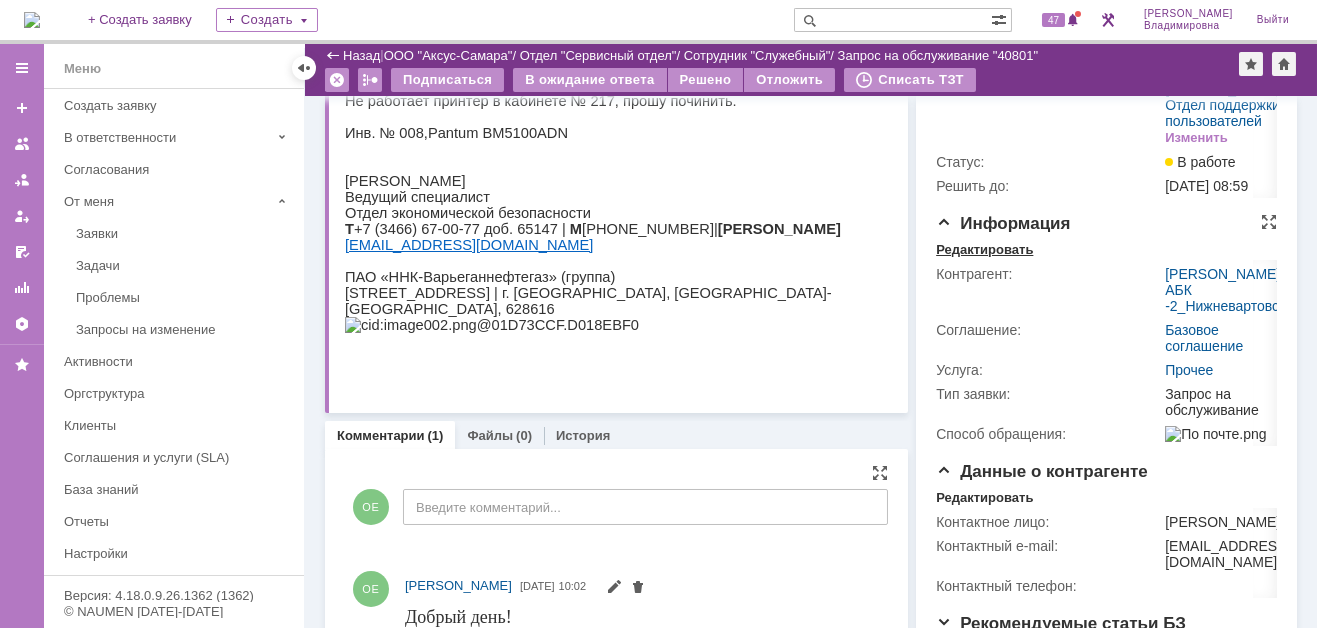 click on "Редактировать" at bounding box center [984, 250] 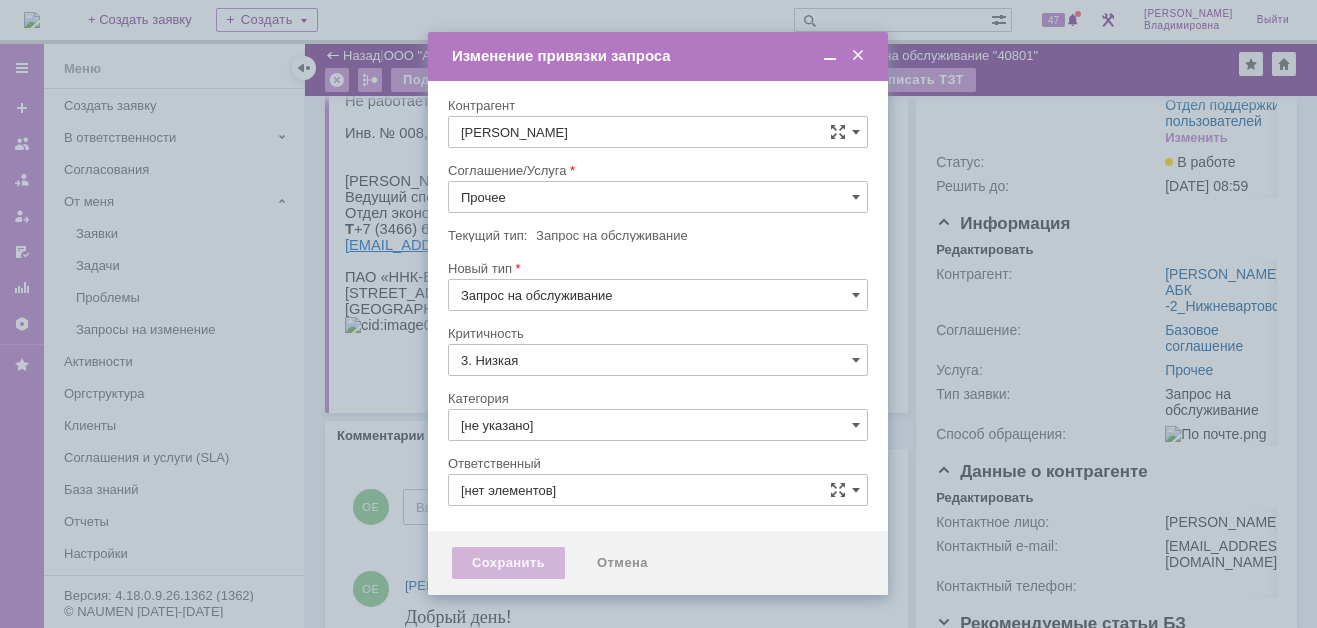 type on "[PERSON_NAME]" 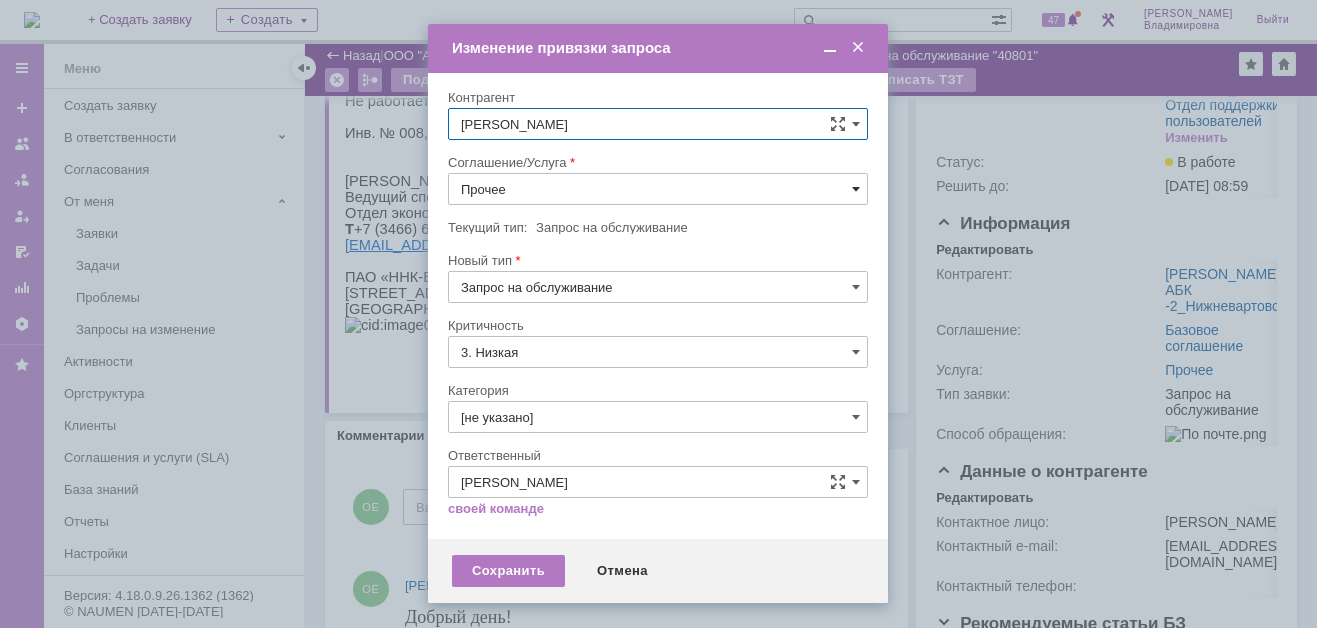 click at bounding box center (856, 189) 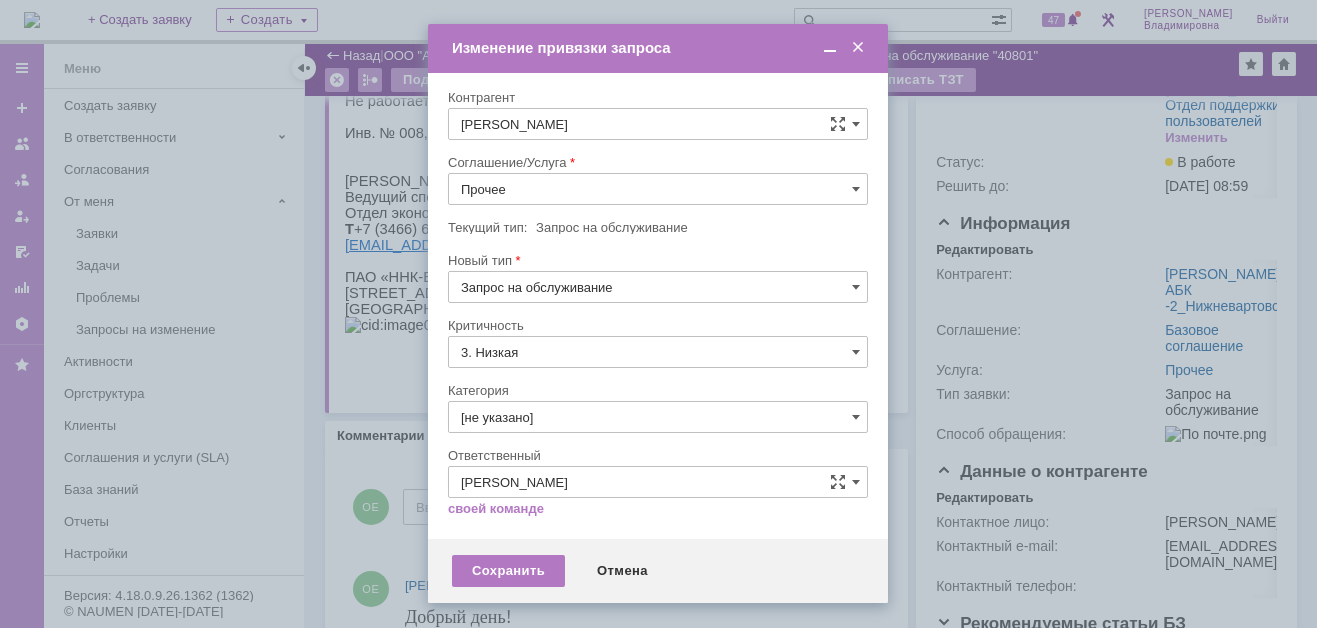 click on "ПТ_ диагностика/ ремонтно-восстановительные работы" at bounding box center (658, 369) 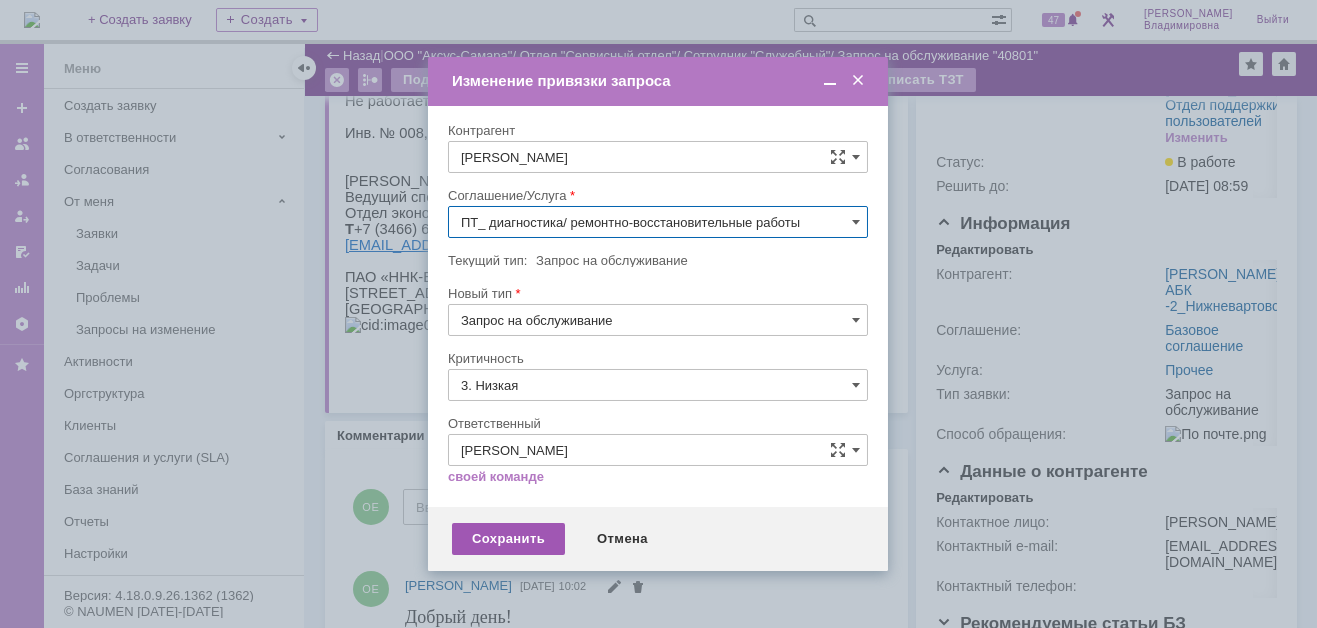 type on "ПТ_ диагностика/ ремонтно-восстановительные работы" 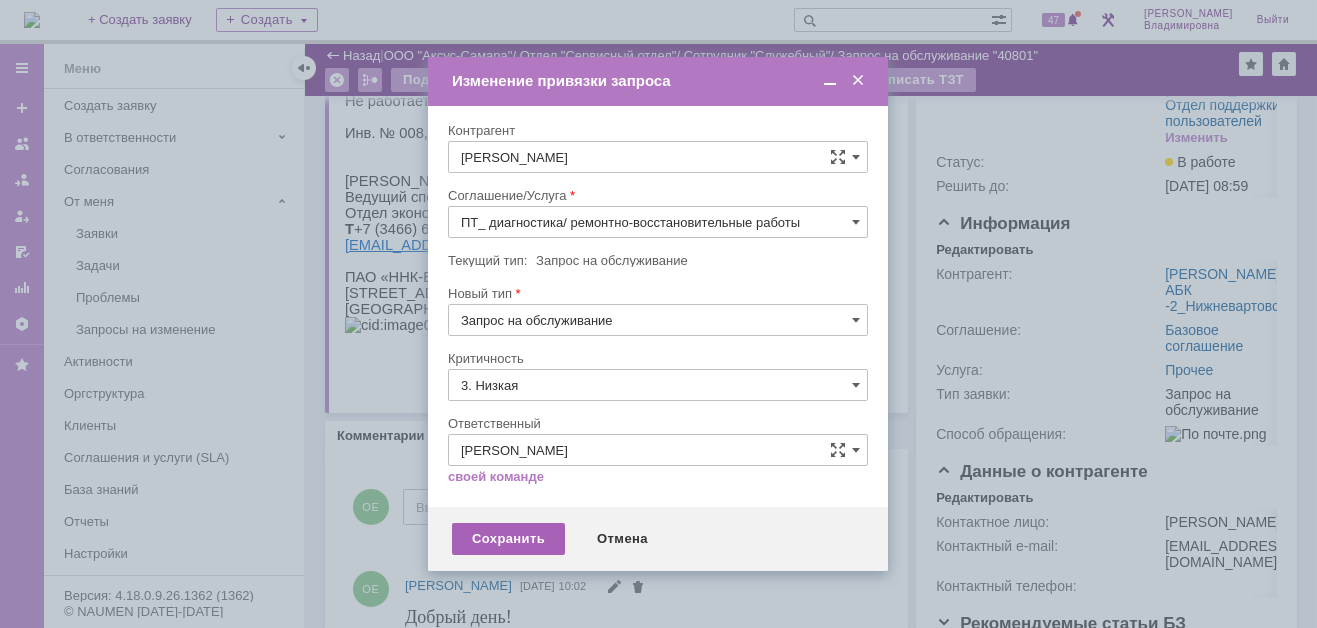 click on "Сохранить" at bounding box center (508, 539) 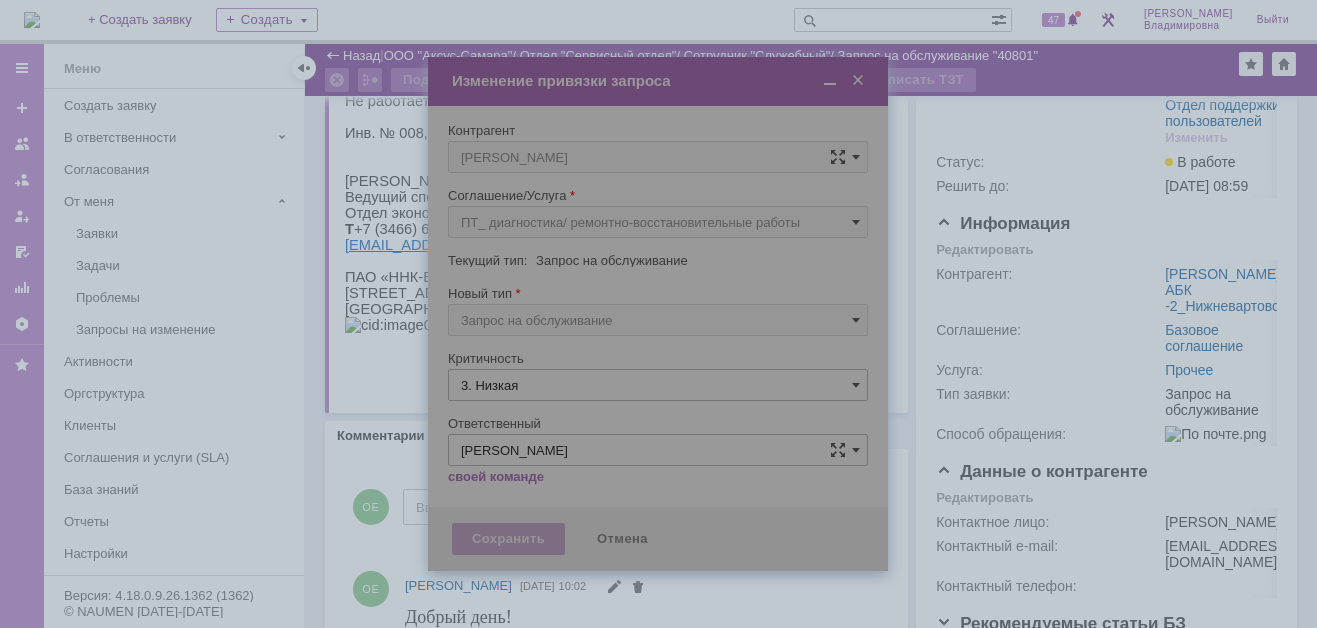 click at bounding box center (658, 314) 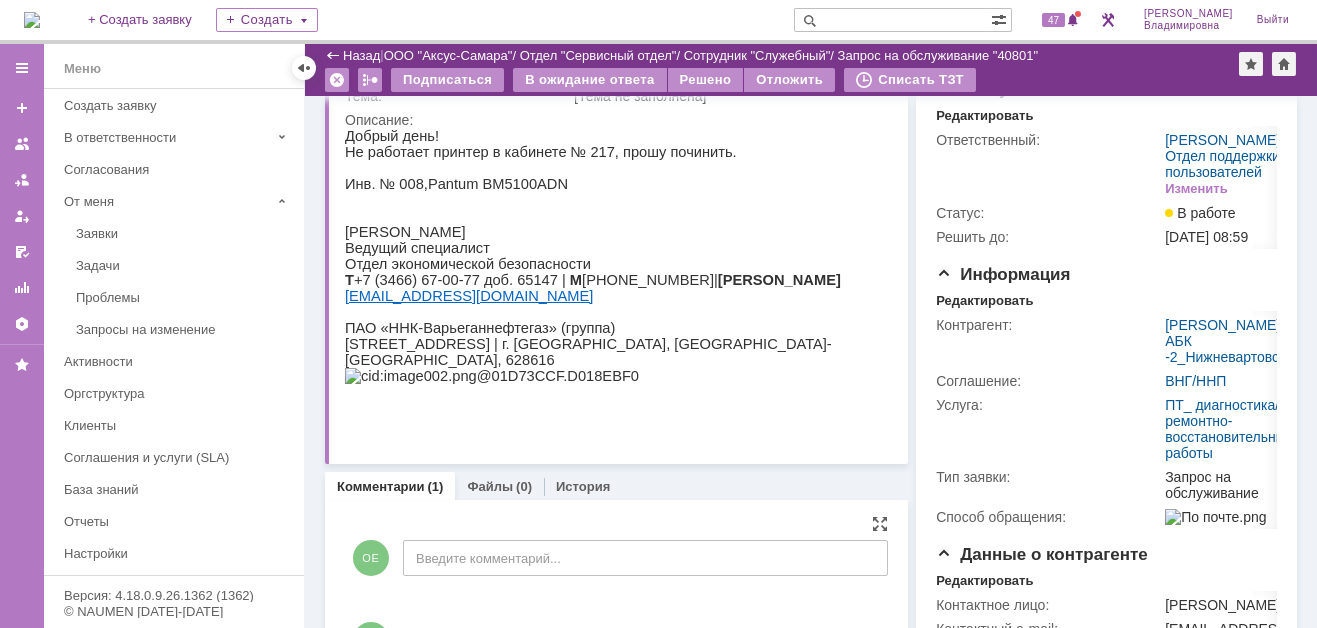 scroll, scrollTop: 0, scrollLeft: 0, axis: both 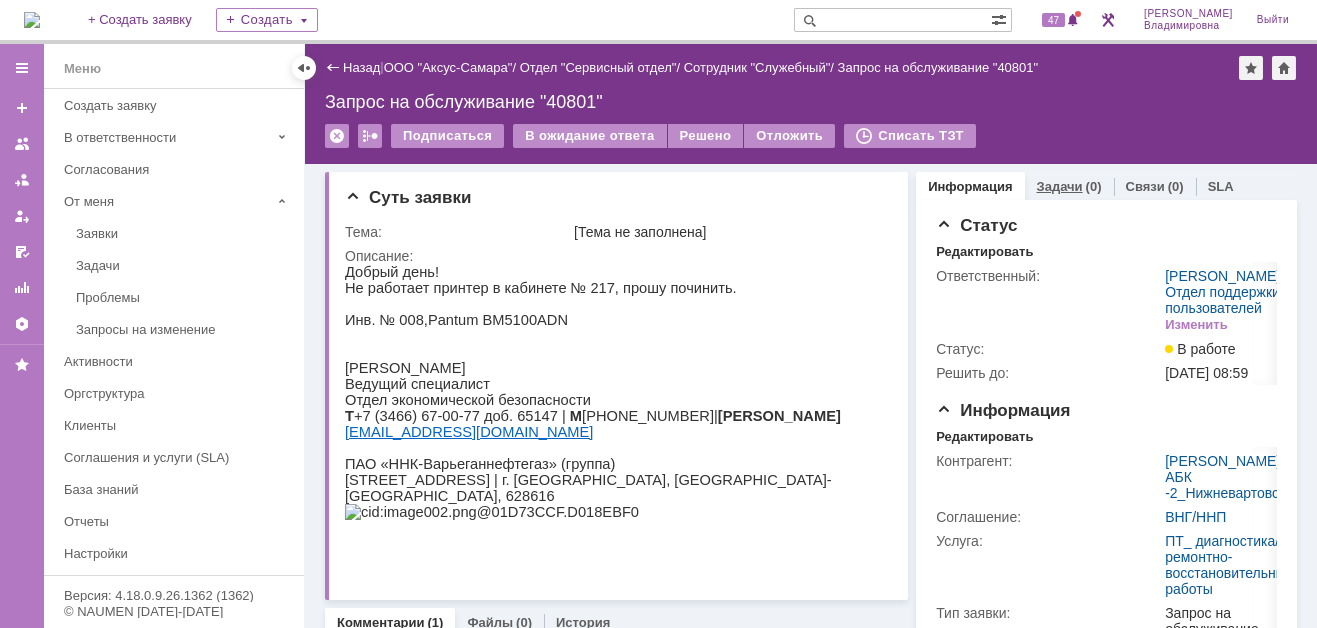 click on "Задачи" at bounding box center [1060, 186] 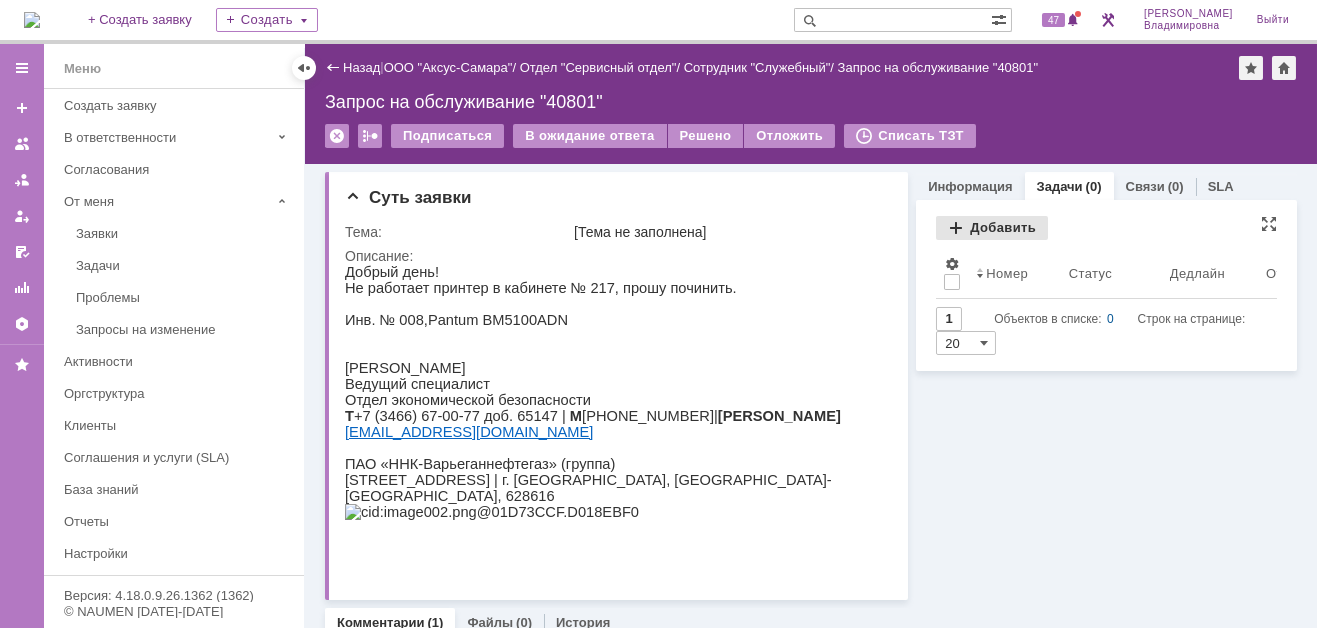 click on "Добавить" at bounding box center (992, 228) 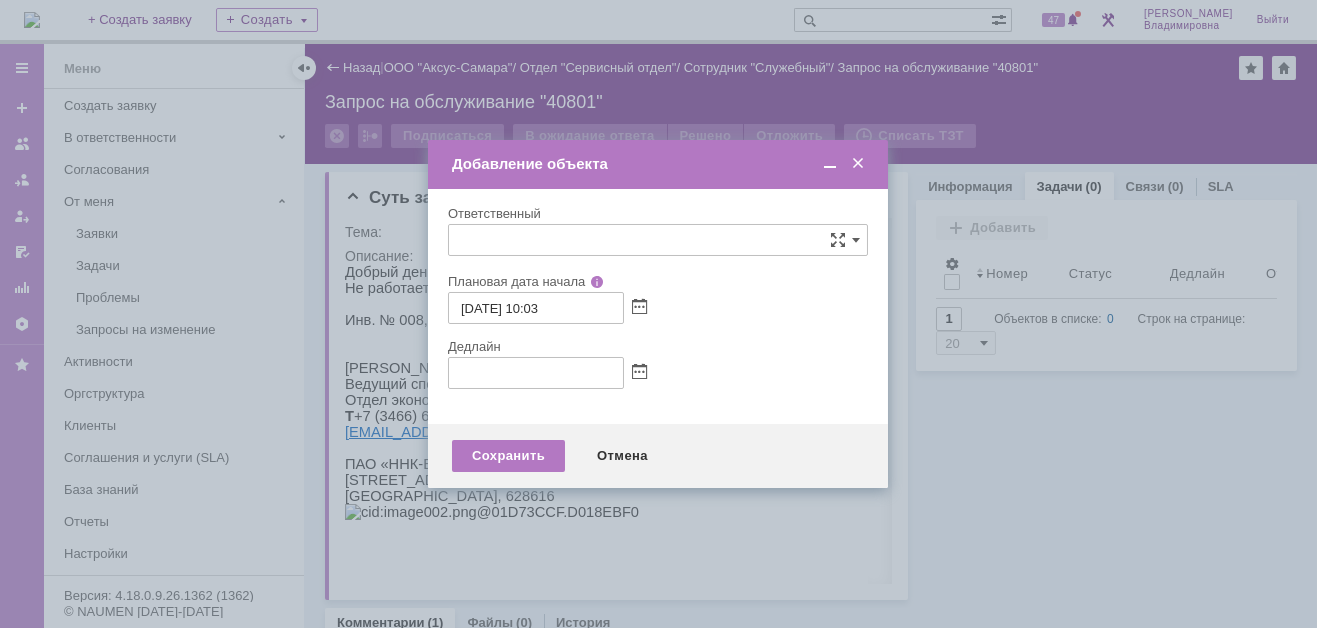 type on "[не указано]" 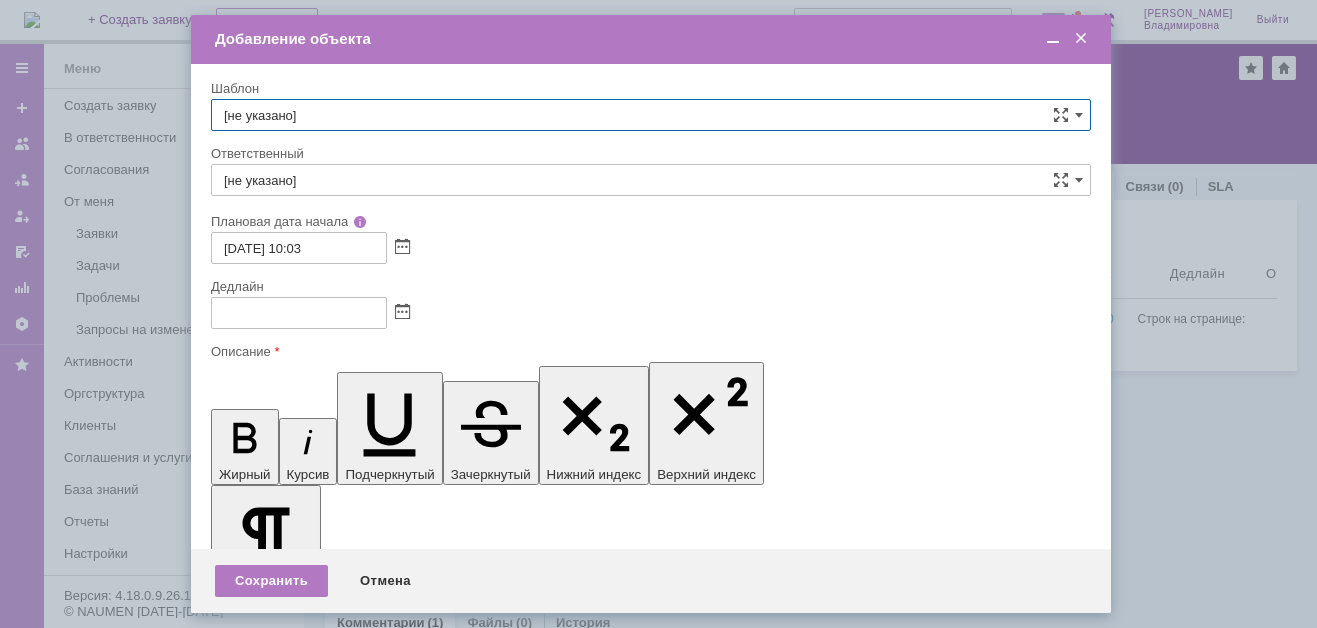 scroll, scrollTop: 0, scrollLeft: 0, axis: both 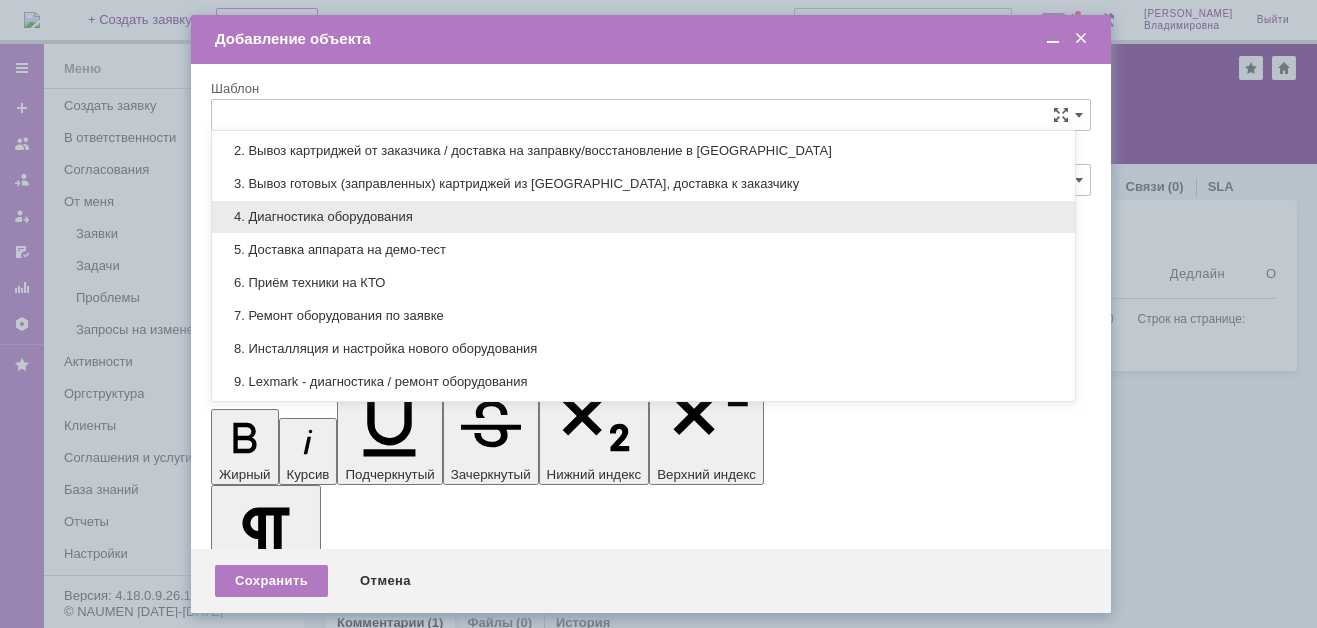 click on "4. Диагностика оборудования" at bounding box center [643, 217] 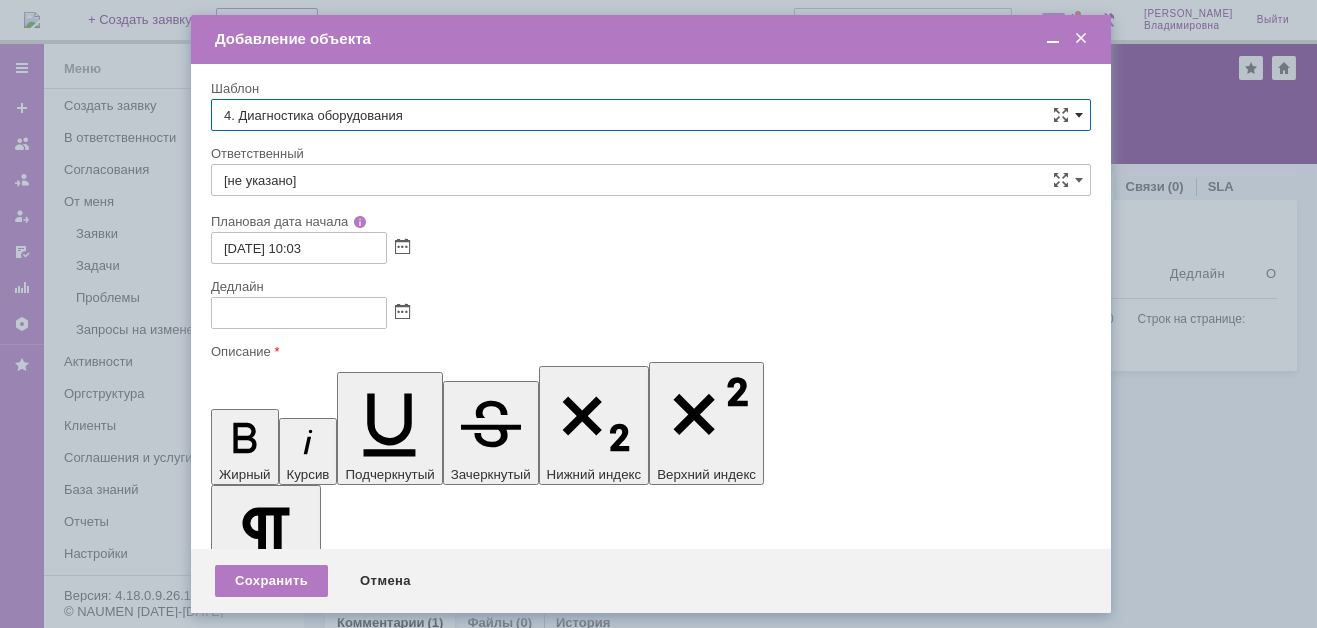 click at bounding box center (1079, 115) 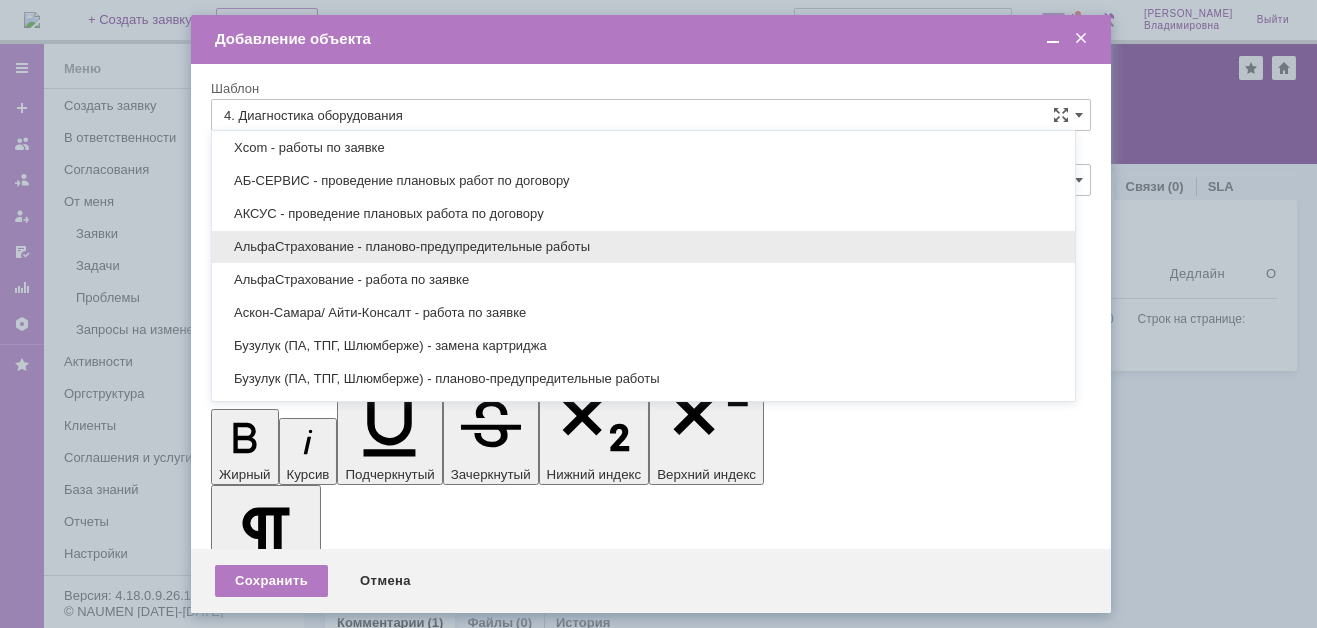 scroll, scrollTop: 579, scrollLeft: 0, axis: vertical 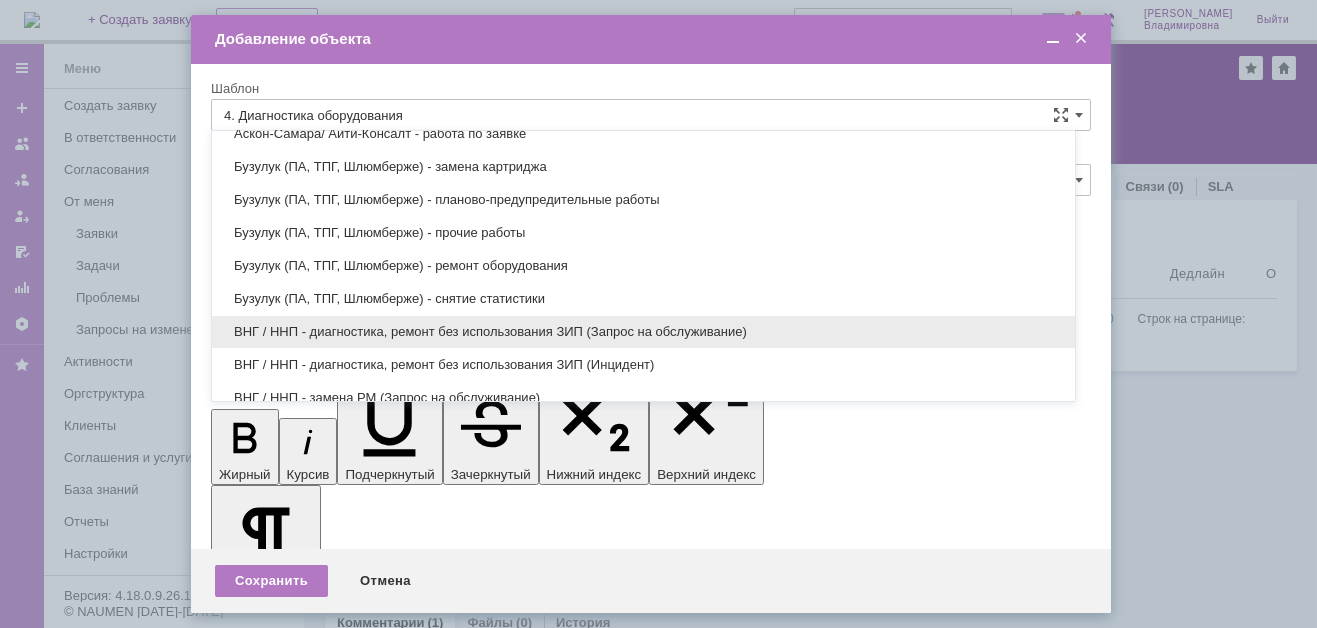 click on "ВНГ / ННП - диагностика, ремонт без использования ЗИП (Запрос на обслуживание)" at bounding box center [643, 332] 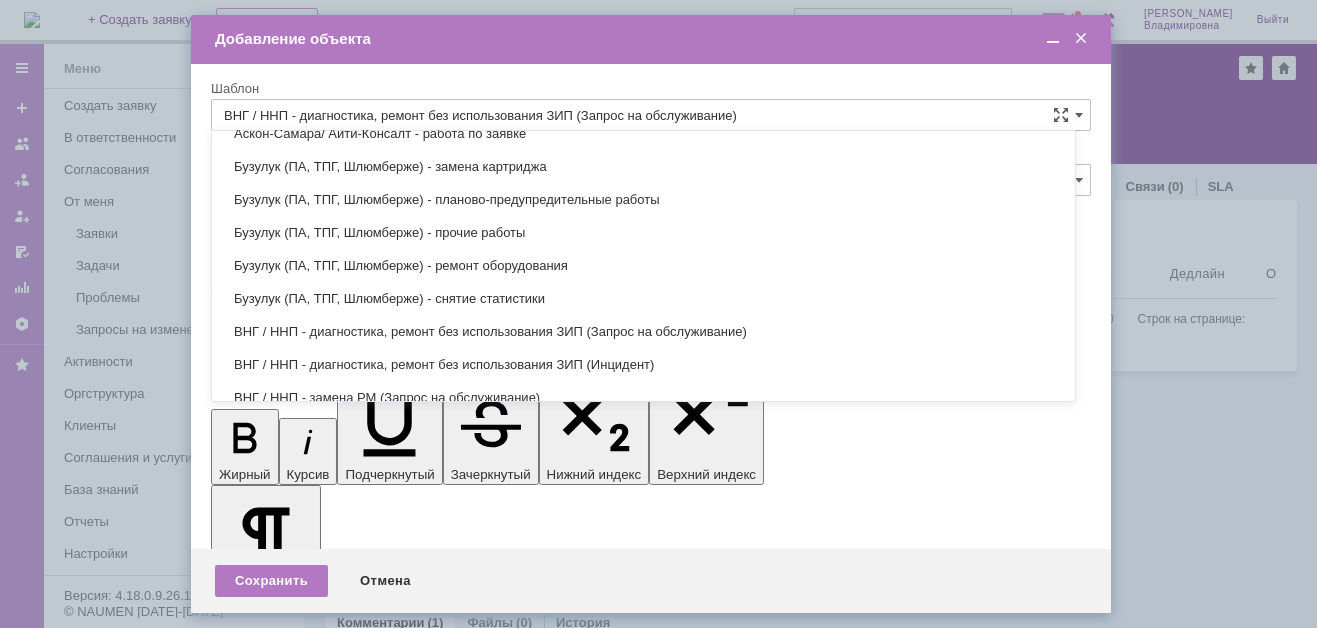 type on "[PERSON_NAME]" 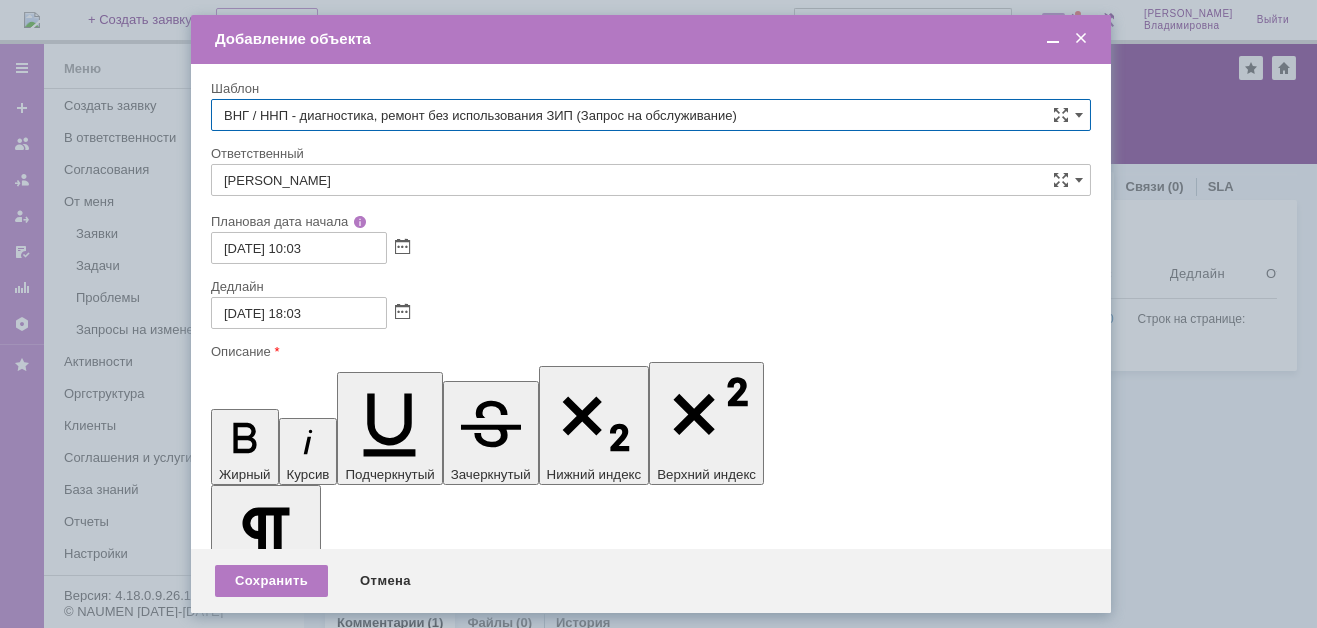 type on "ВНГ / ННП - диагностика, ремонт без использования ЗИП (Запрос на обслуживание)" 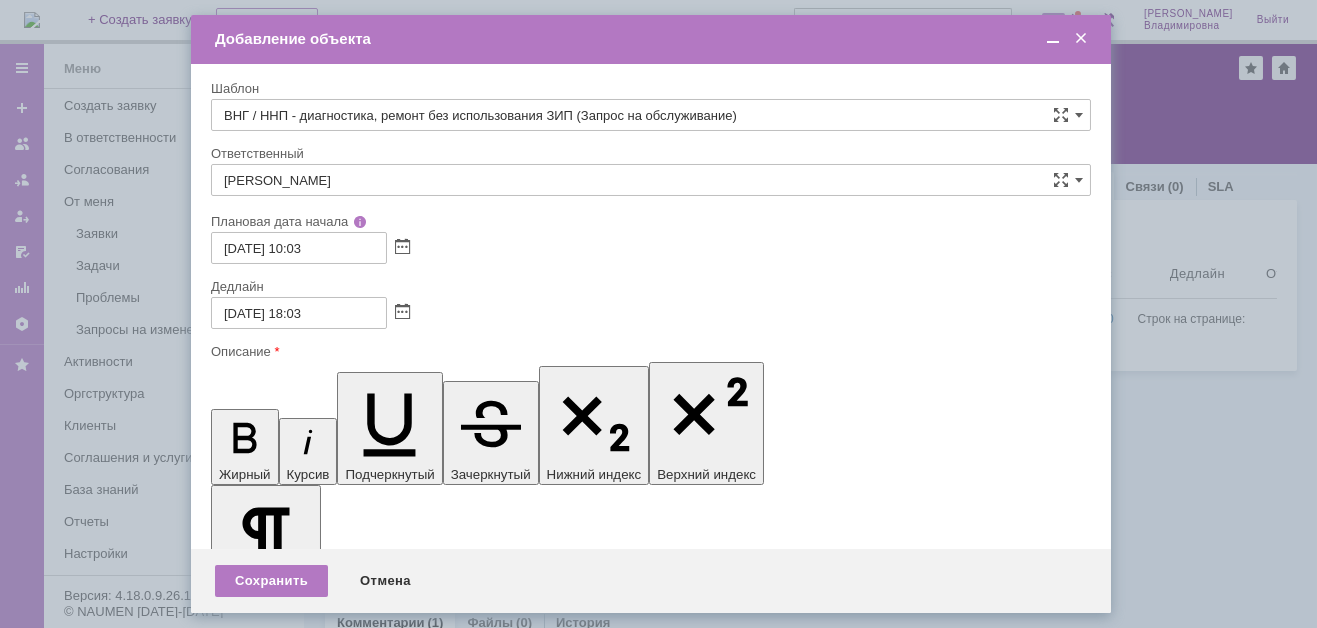 click at bounding box center (374, 5767) 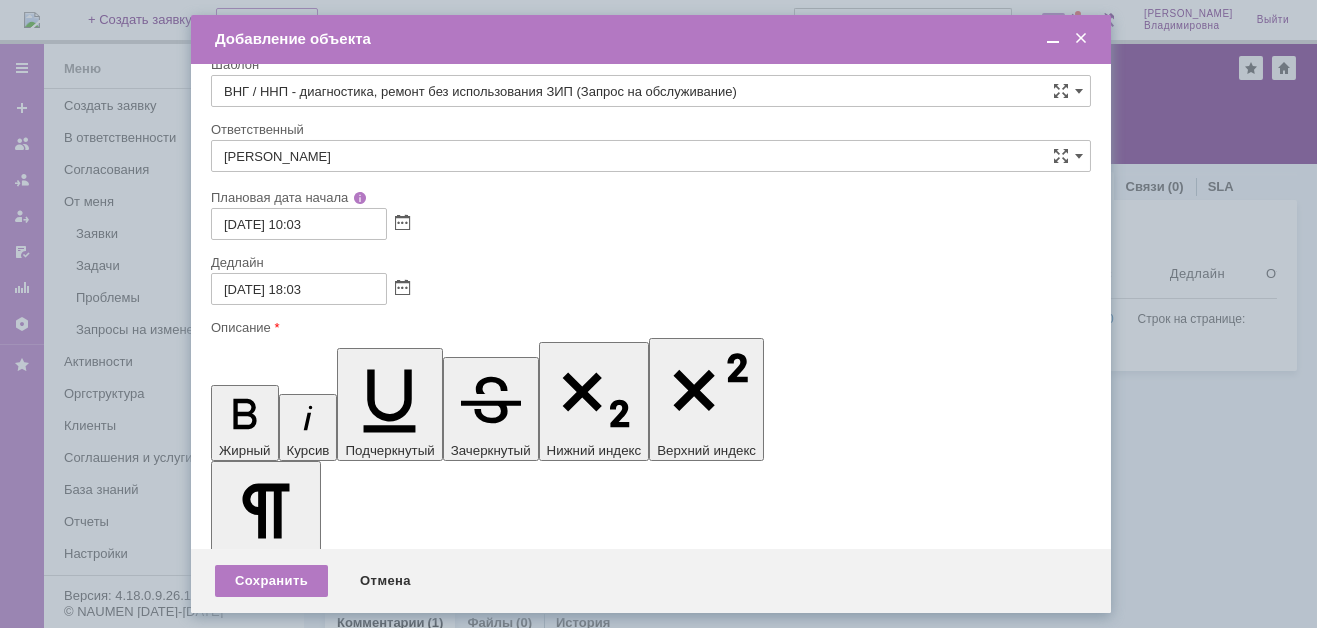 scroll, scrollTop: 146, scrollLeft: 0, axis: vertical 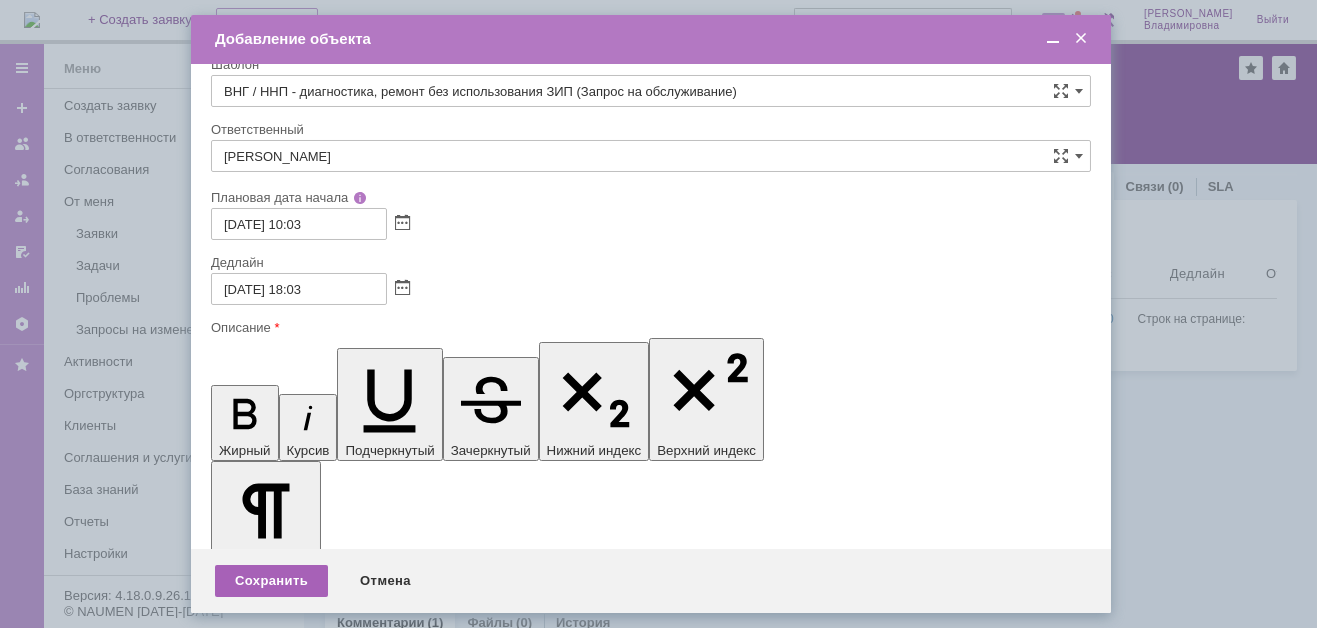 click on "Сохранить" at bounding box center [271, 581] 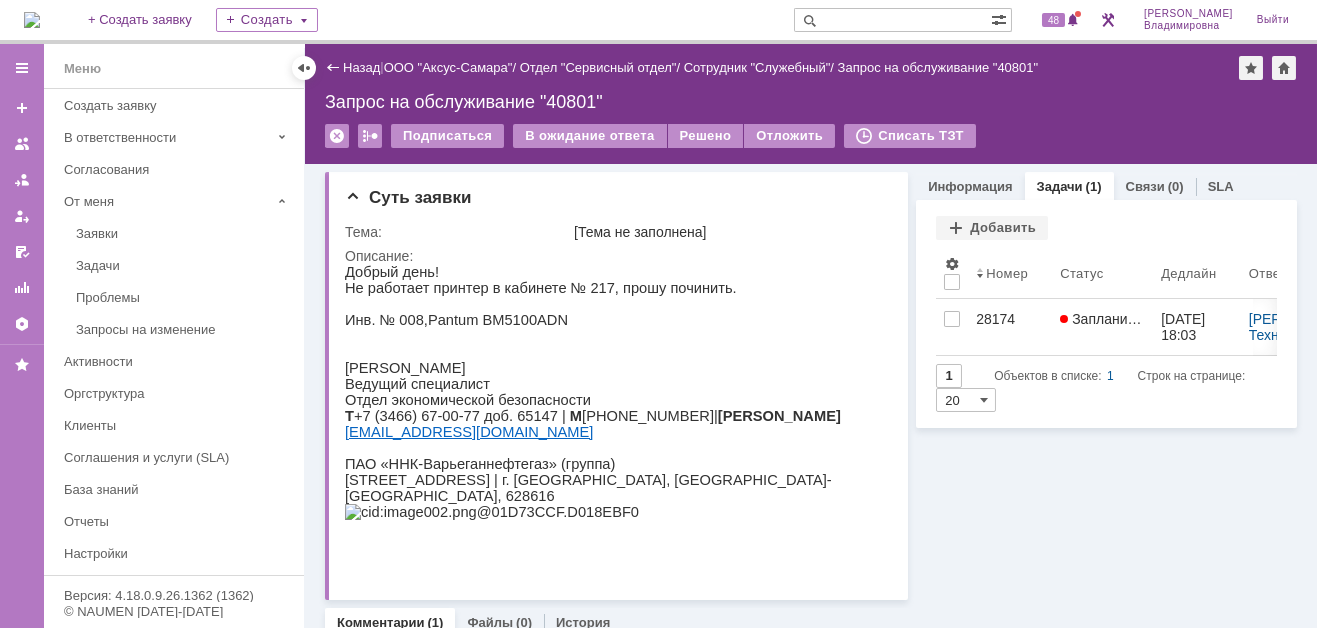 click at bounding box center [892, 20] 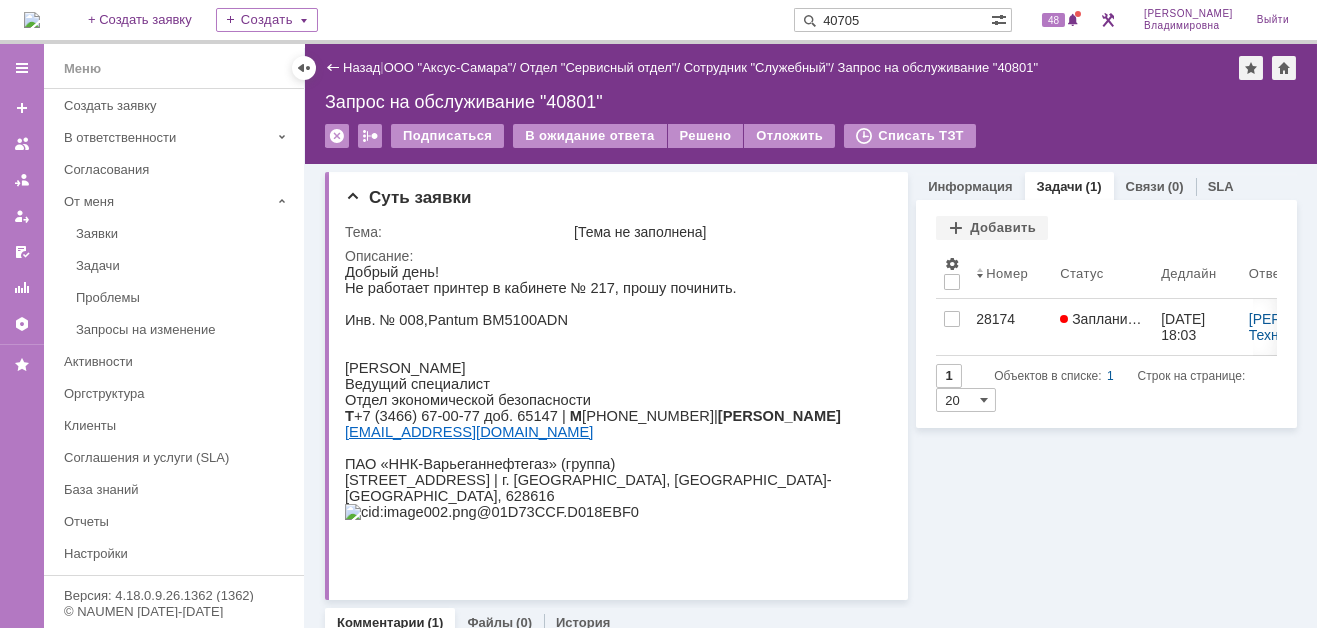 type on "40705" 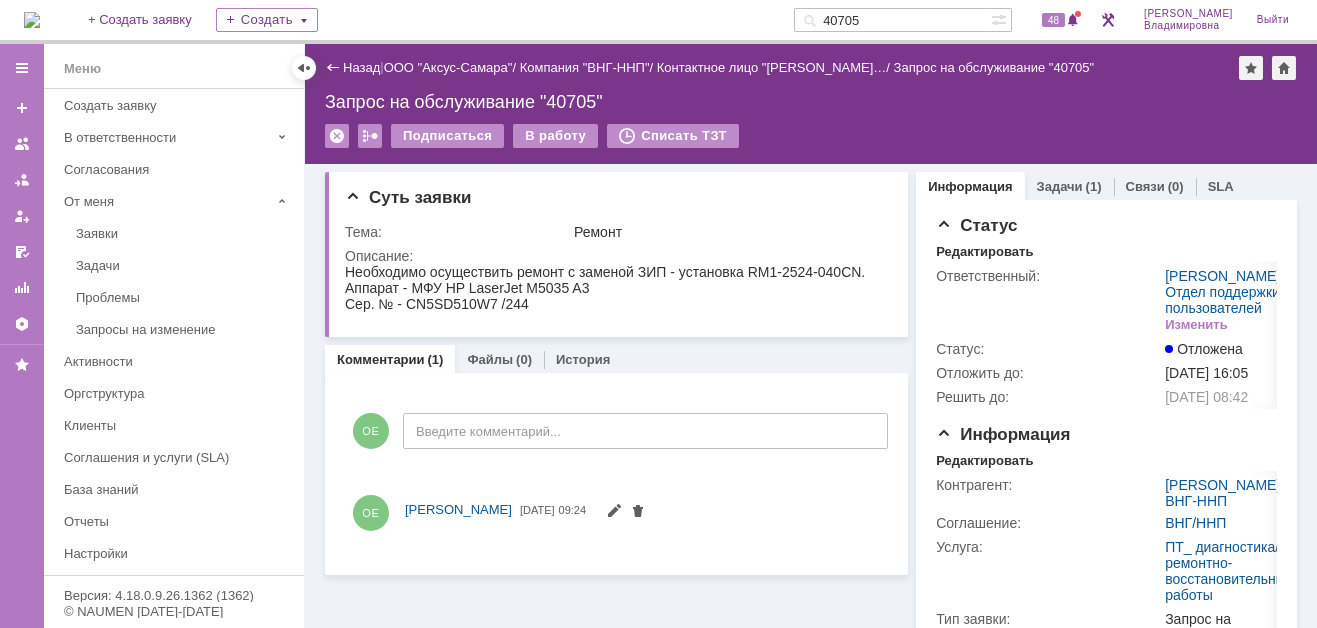 scroll, scrollTop: 0, scrollLeft: 0, axis: both 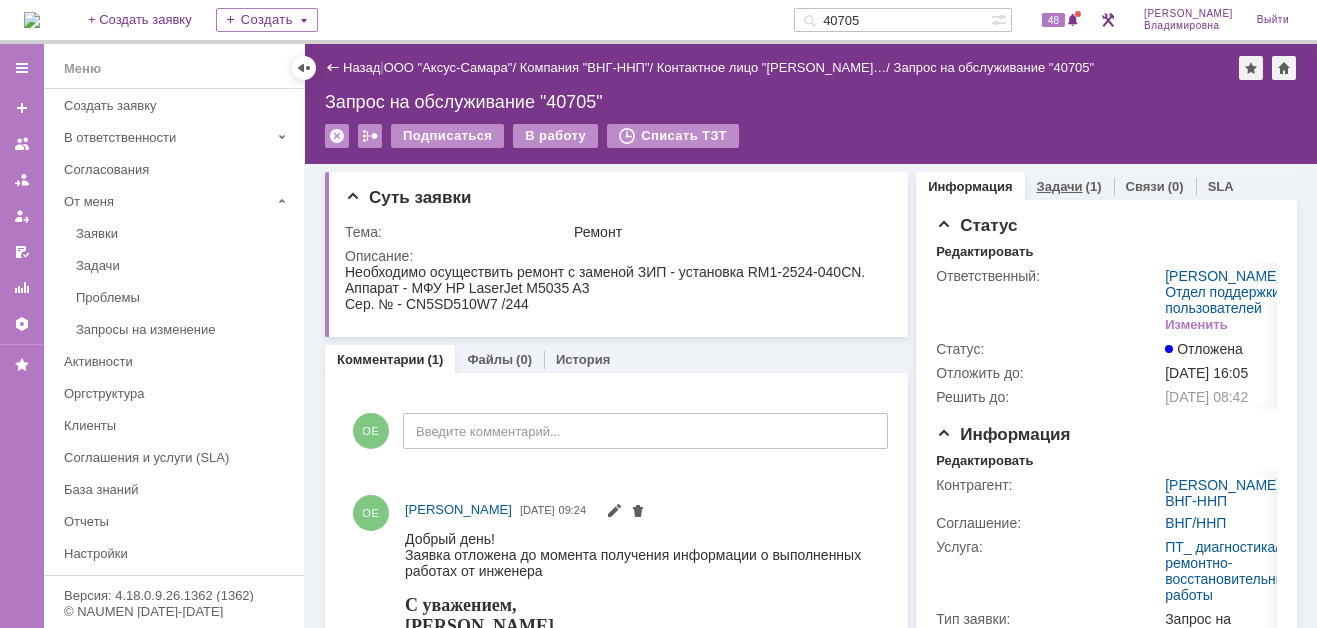 click on "Задачи" at bounding box center [1060, 186] 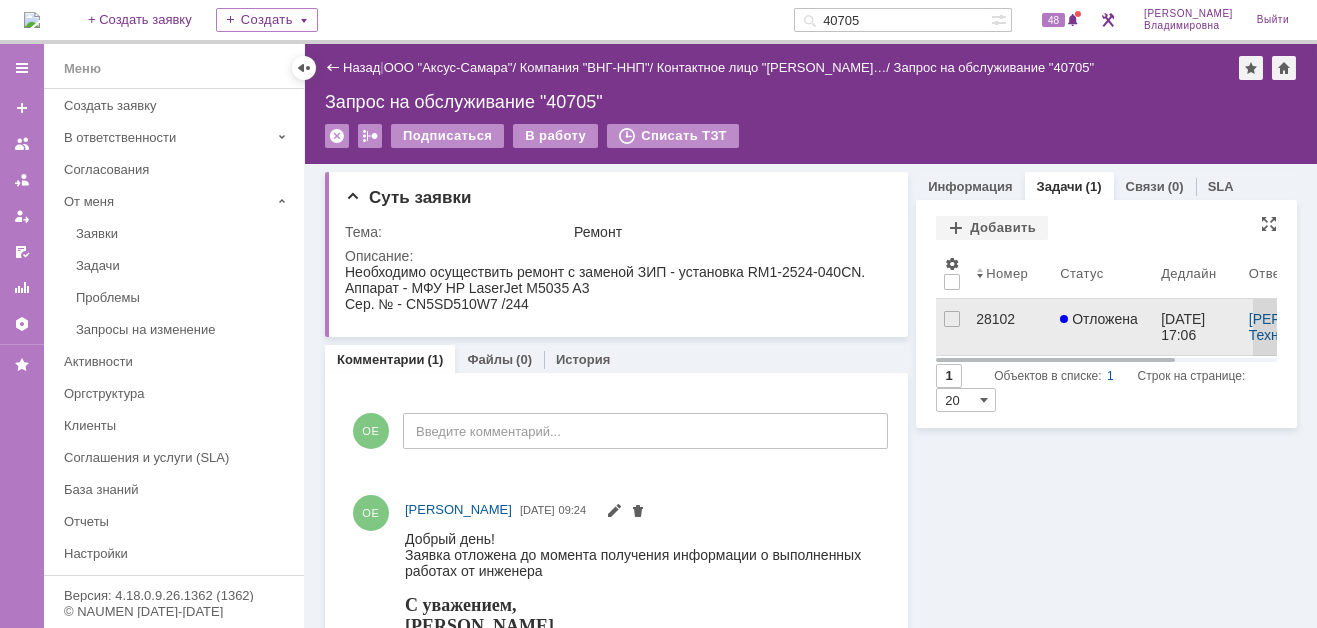 click on "28102" at bounding box center [1010, 319] 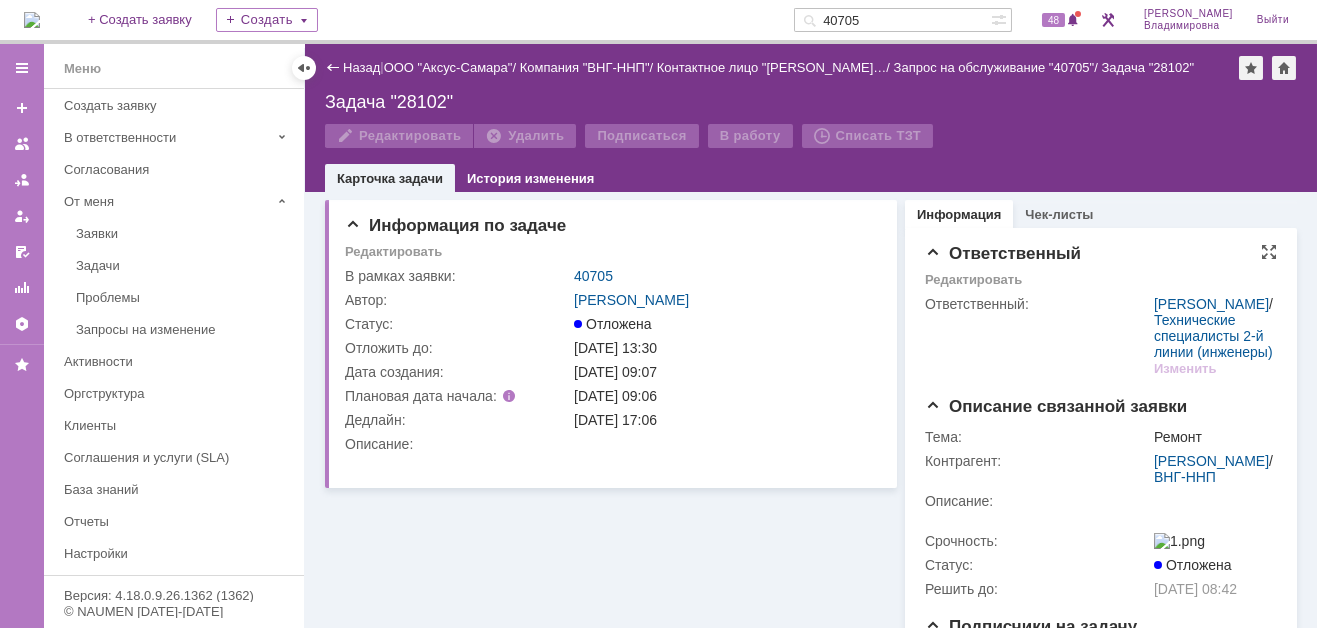 scroll, scrollTop: 0, scrollLeft: 0, axis: both 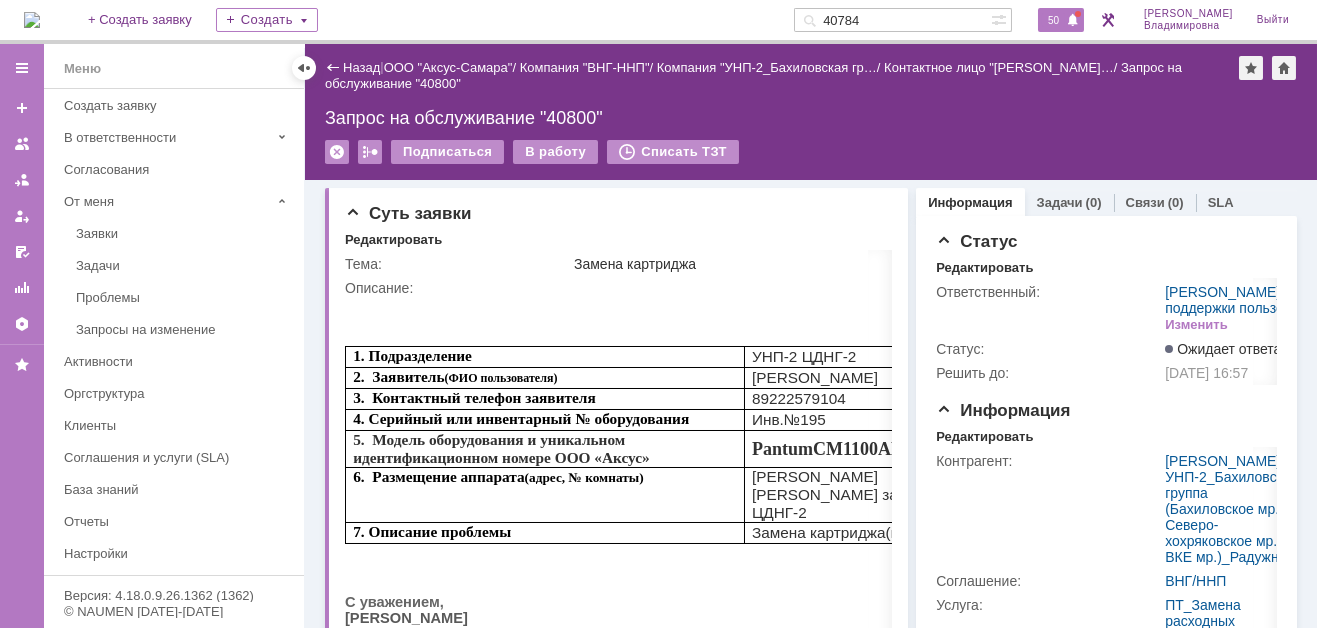 click on "50" at bounding box center [1053, 20] 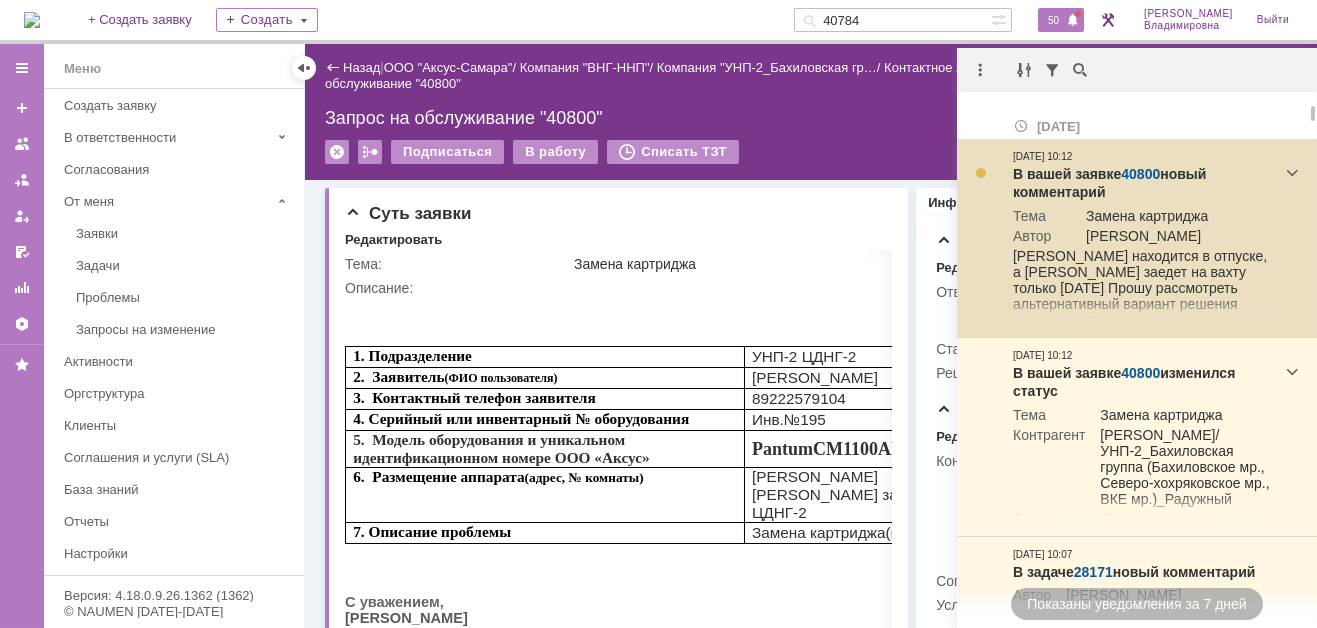 click on "40800" at bounding box center [1140, 174] 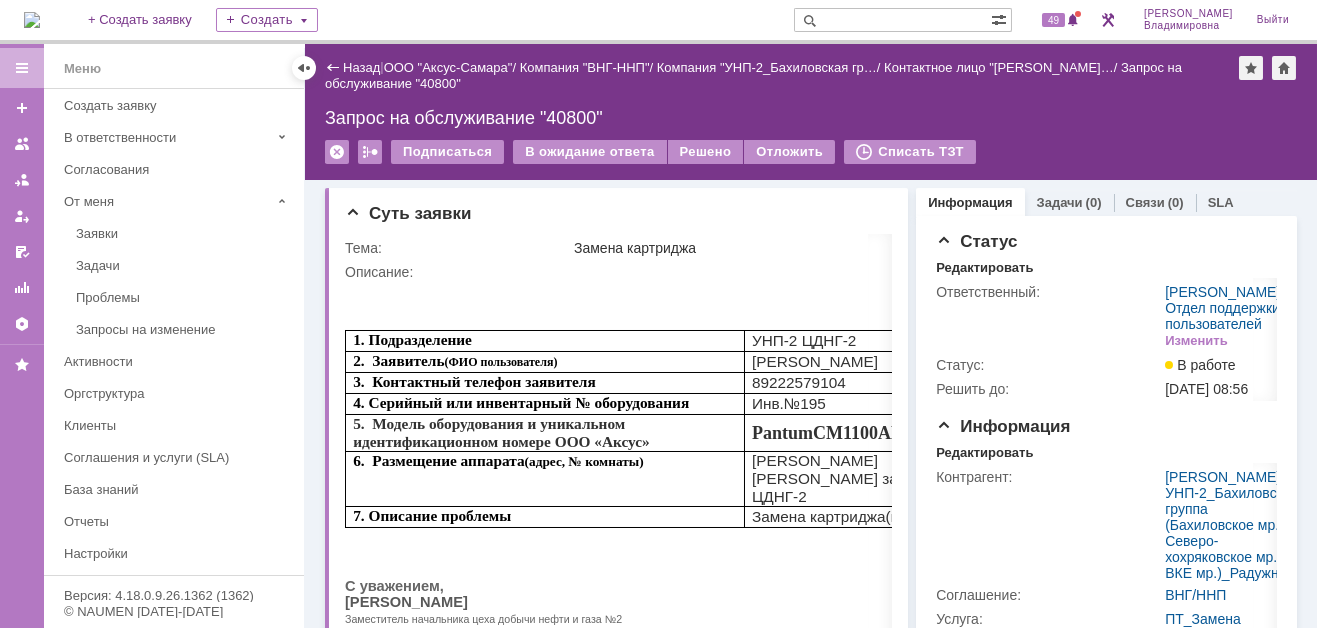 scroll, scrollTop: 0, scrollLeft: 0, axis: both 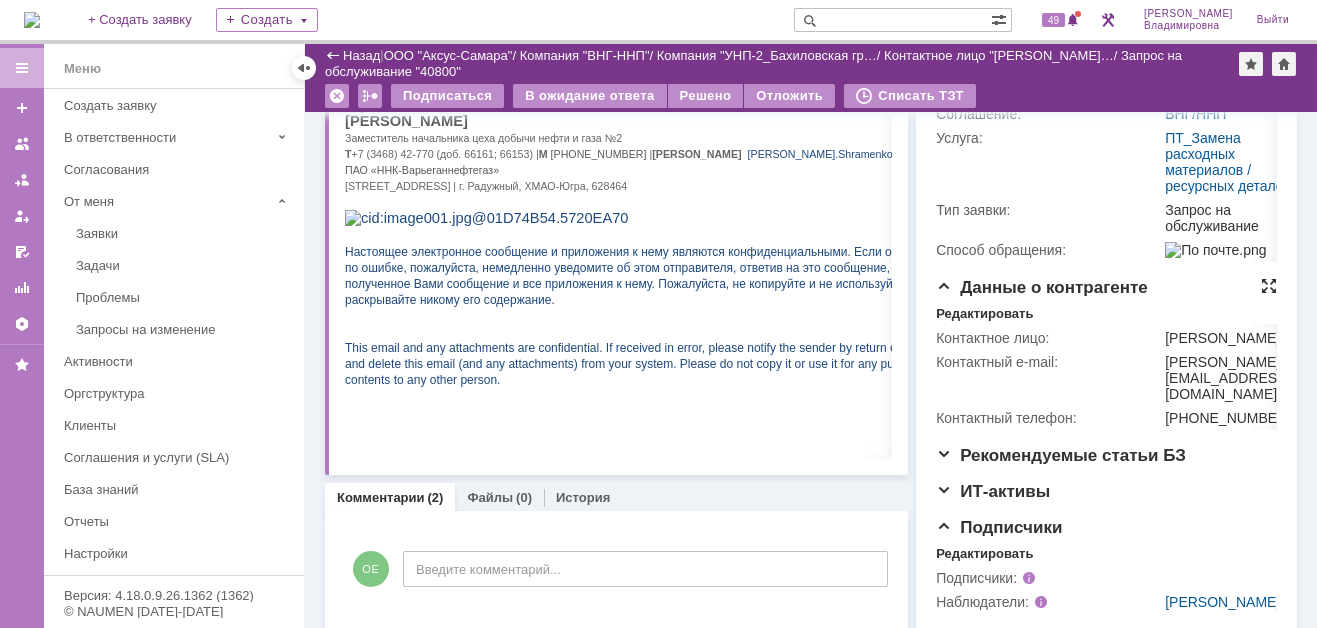 click at bounding box center (1269, 286) 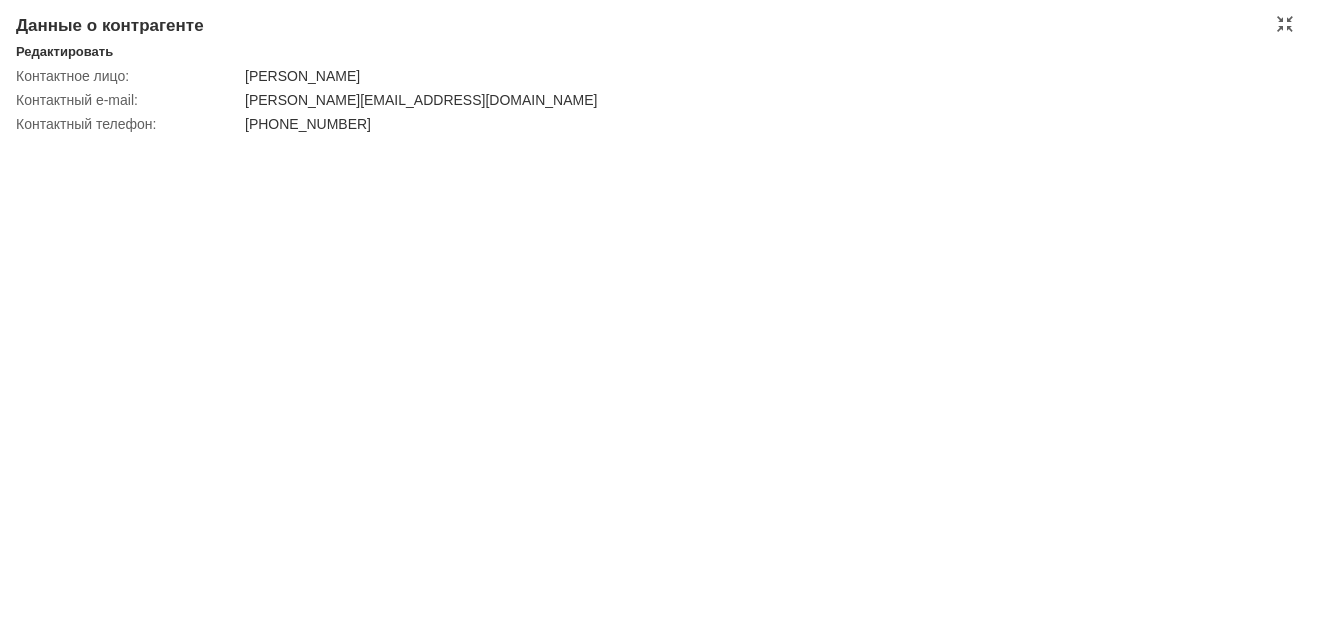 click on "Редактировать" at bounding box center (658, 53) 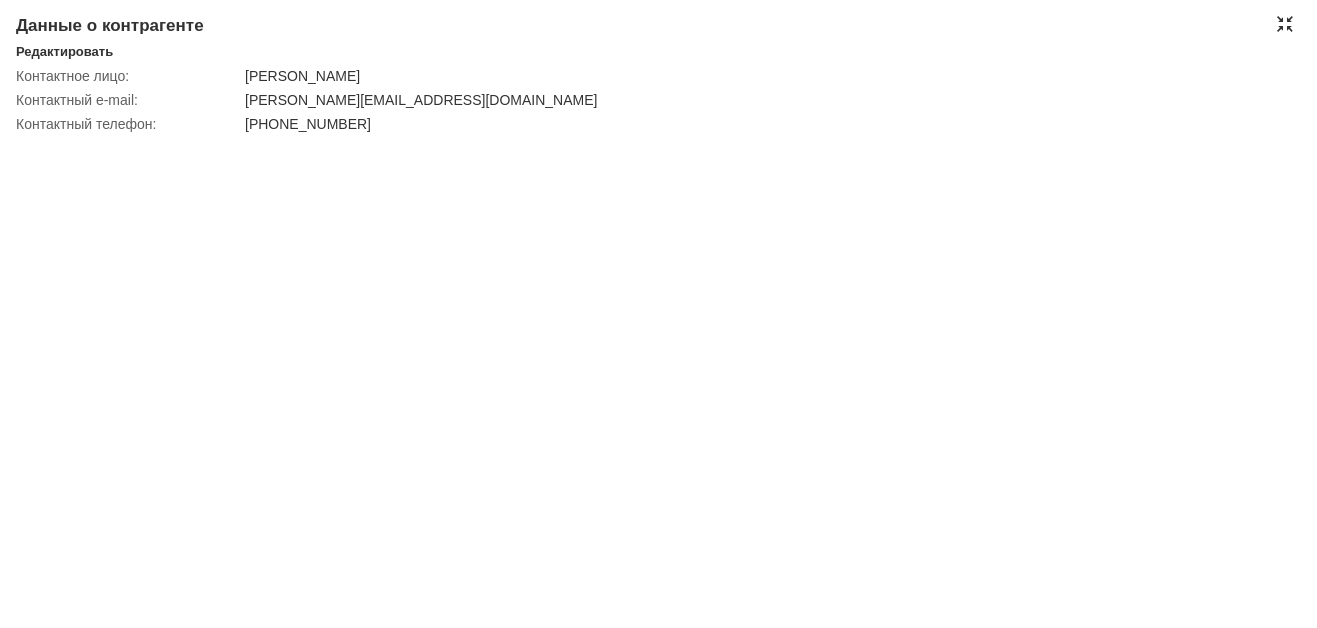 click at bounding box center [1285, 24] 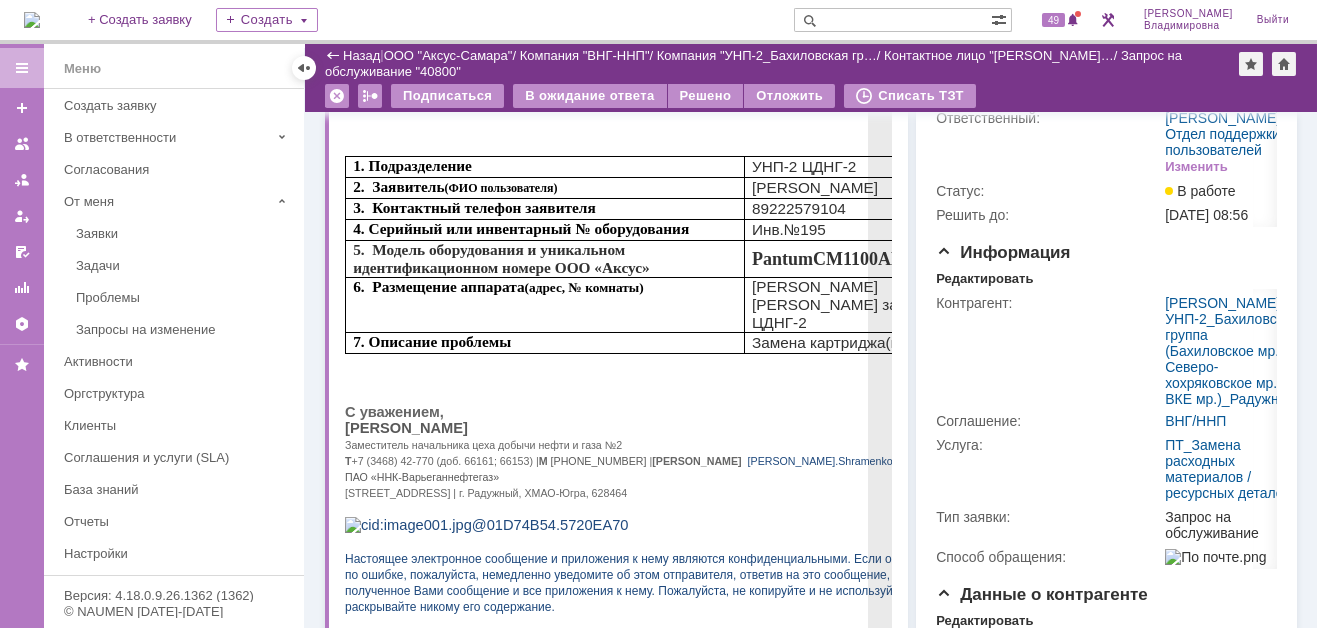 scroll, scrollTop: 507, scrollLeft: 0, axis: vertical 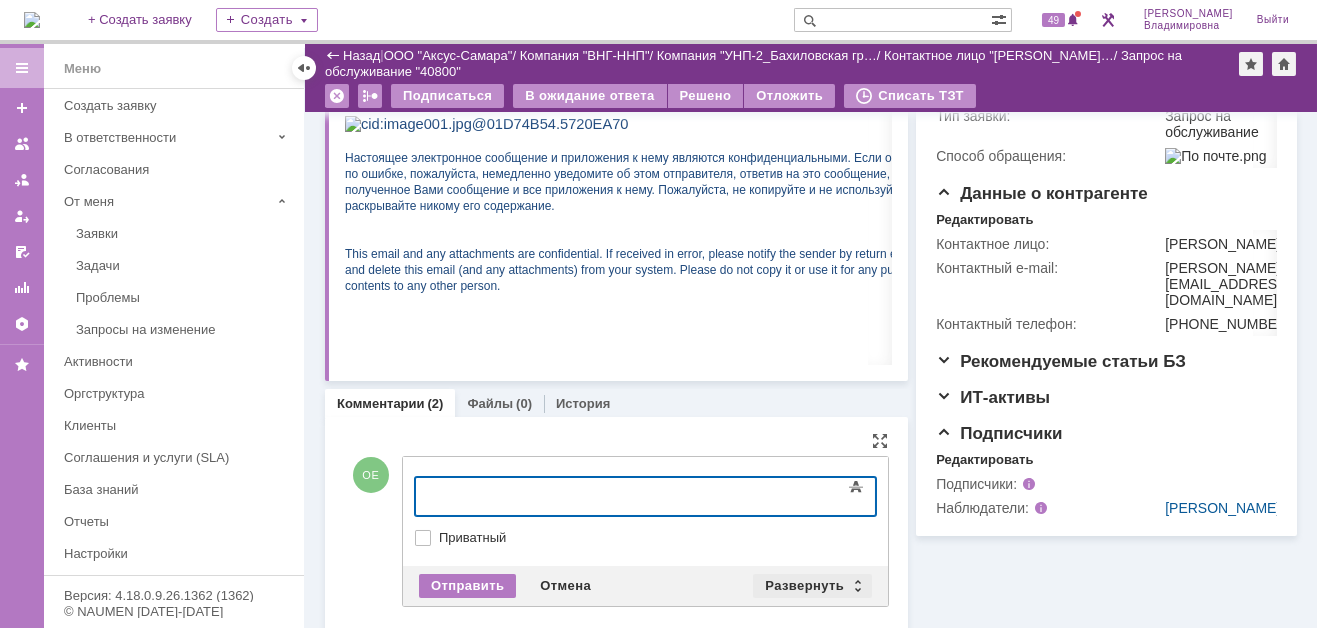 click on "Развернуть" at bounding box center (812, 586) 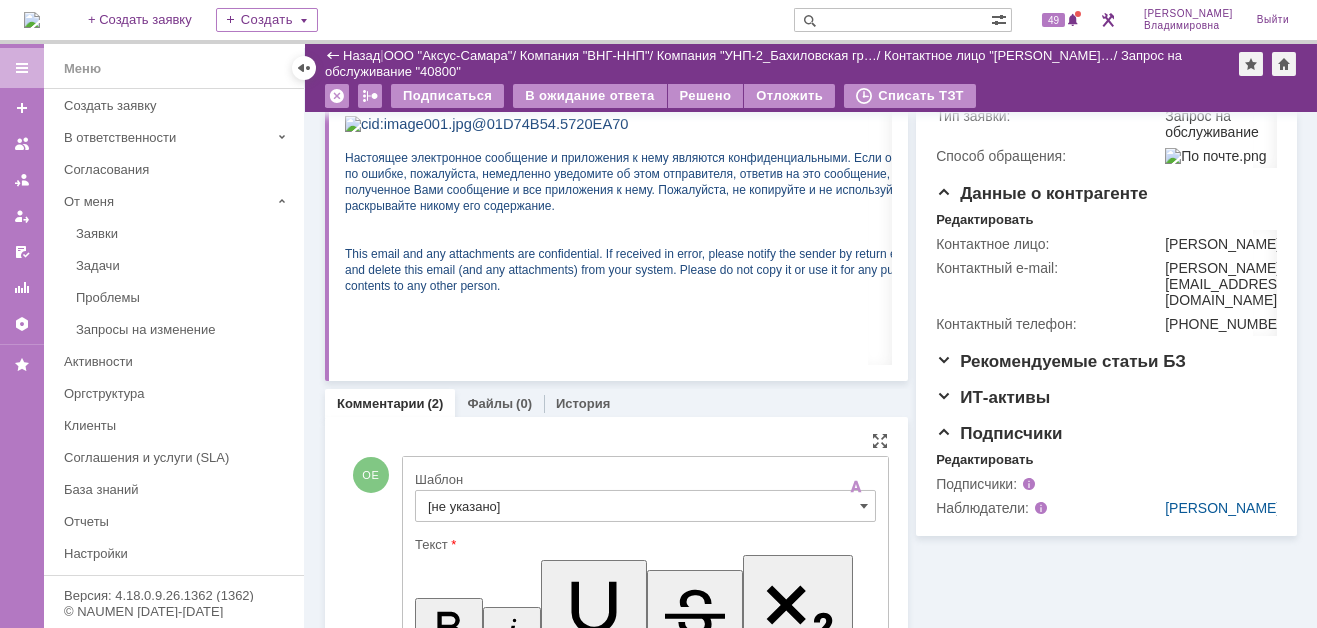 scroll, scrollTop: 0, scrollLeft: 0, axis: both 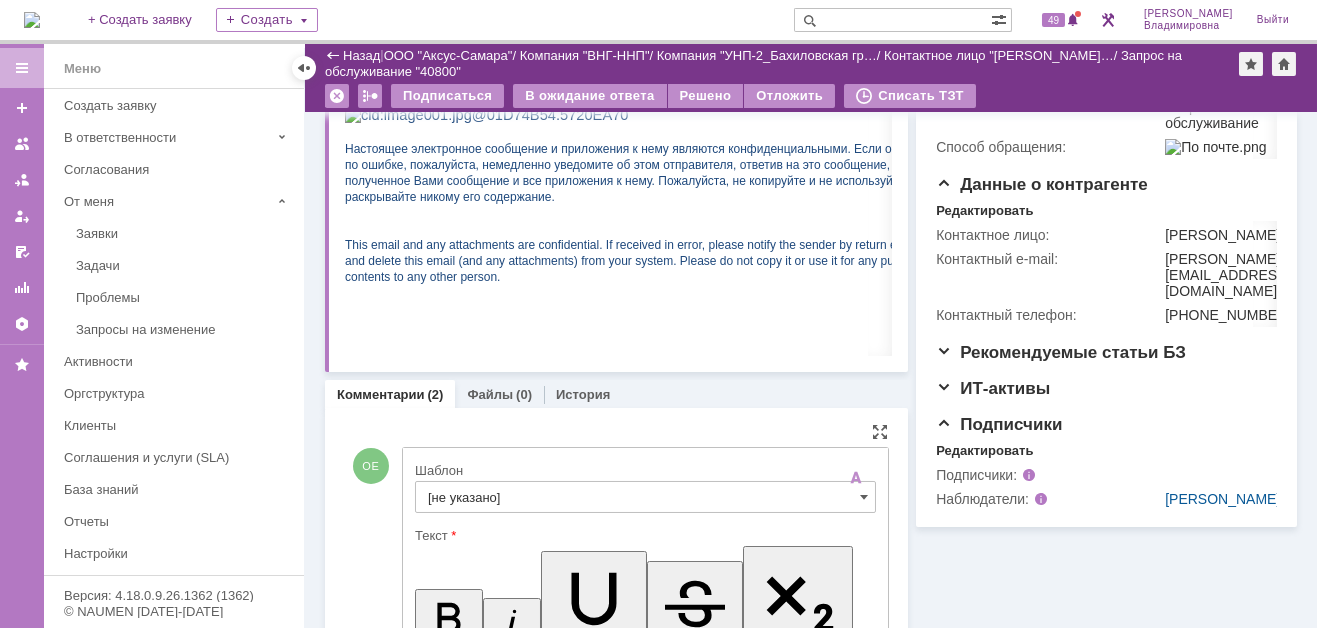 click on "[не указано]" at bounding box center (645, 497) 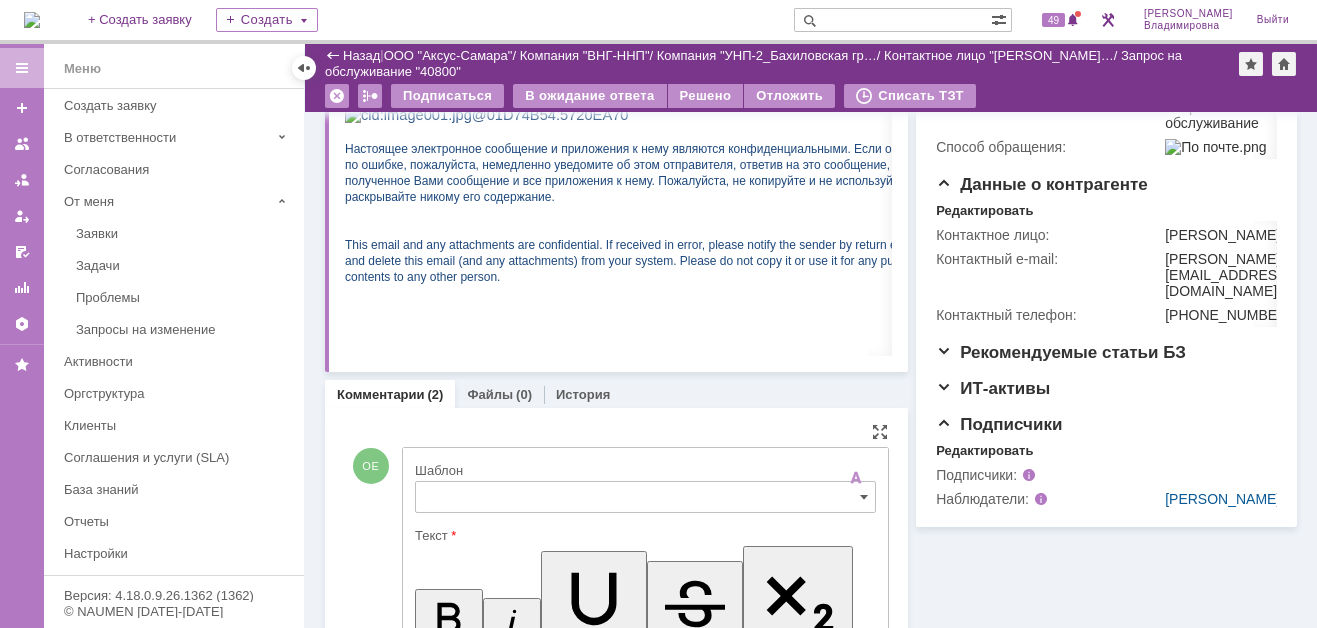 scroll, scrollTop: 689, scrollLeft: 0, axis: vertical 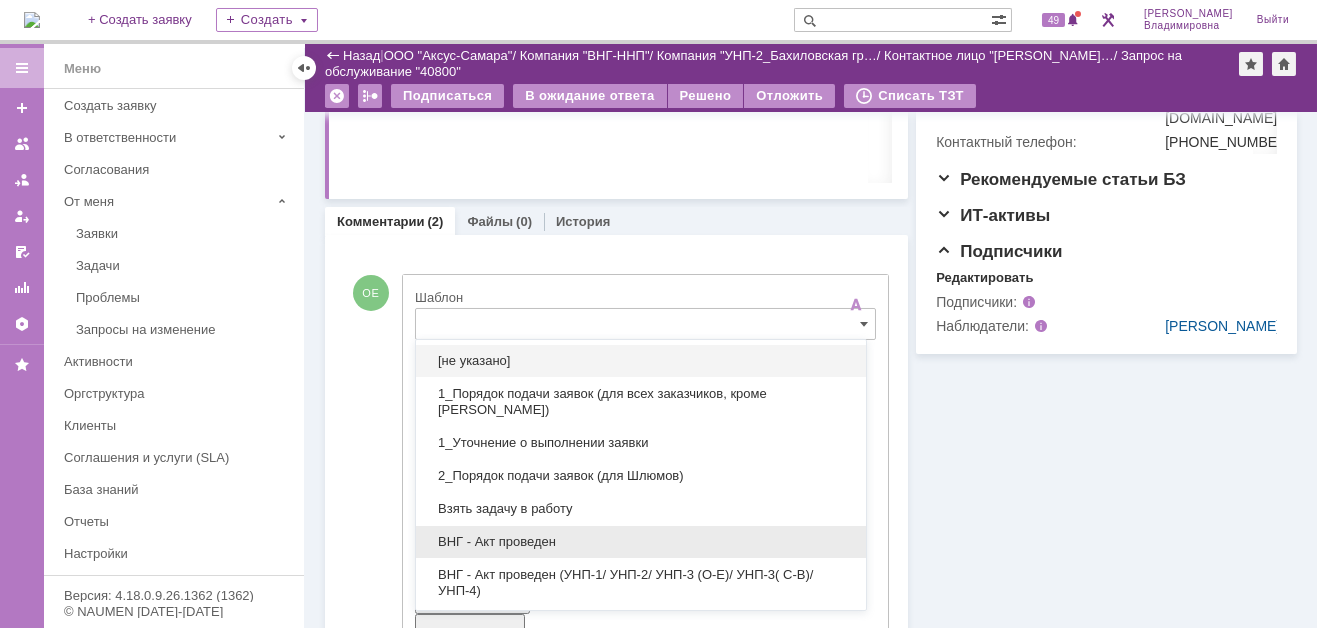drag, startPoint x: 489, startPoint y: 534, endPoint x: 57, endPoint y: 2, distance: 685.3087 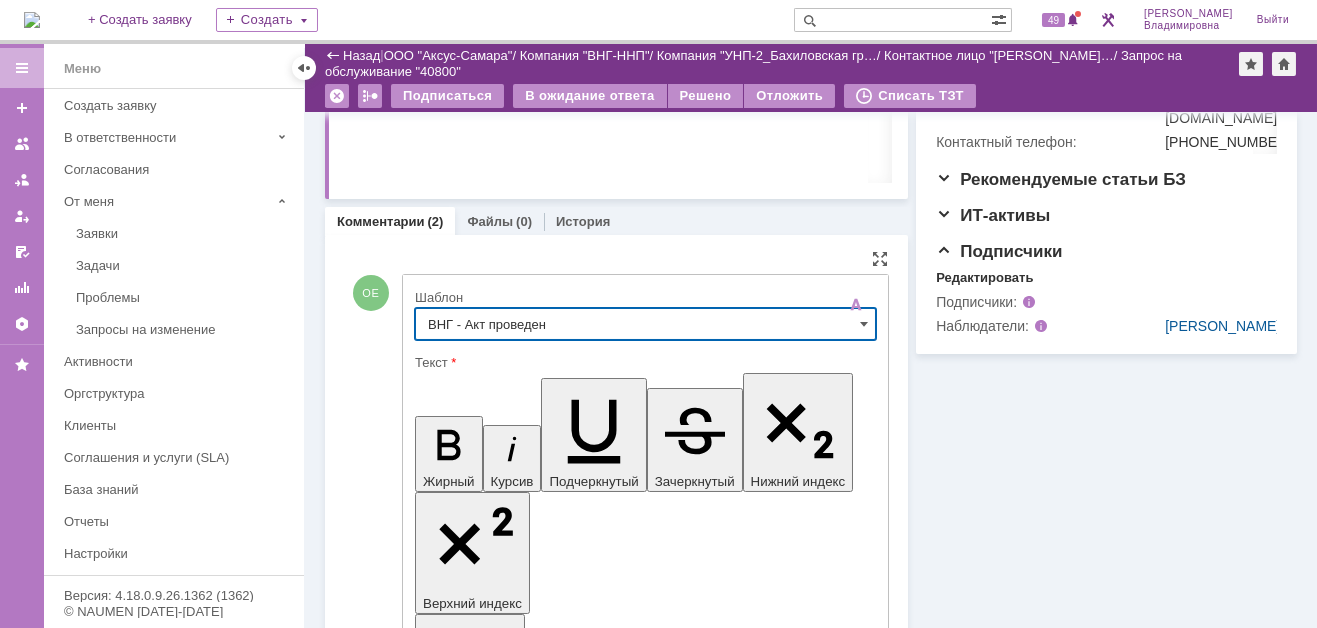 type on "ВНГ - Акт проведен" 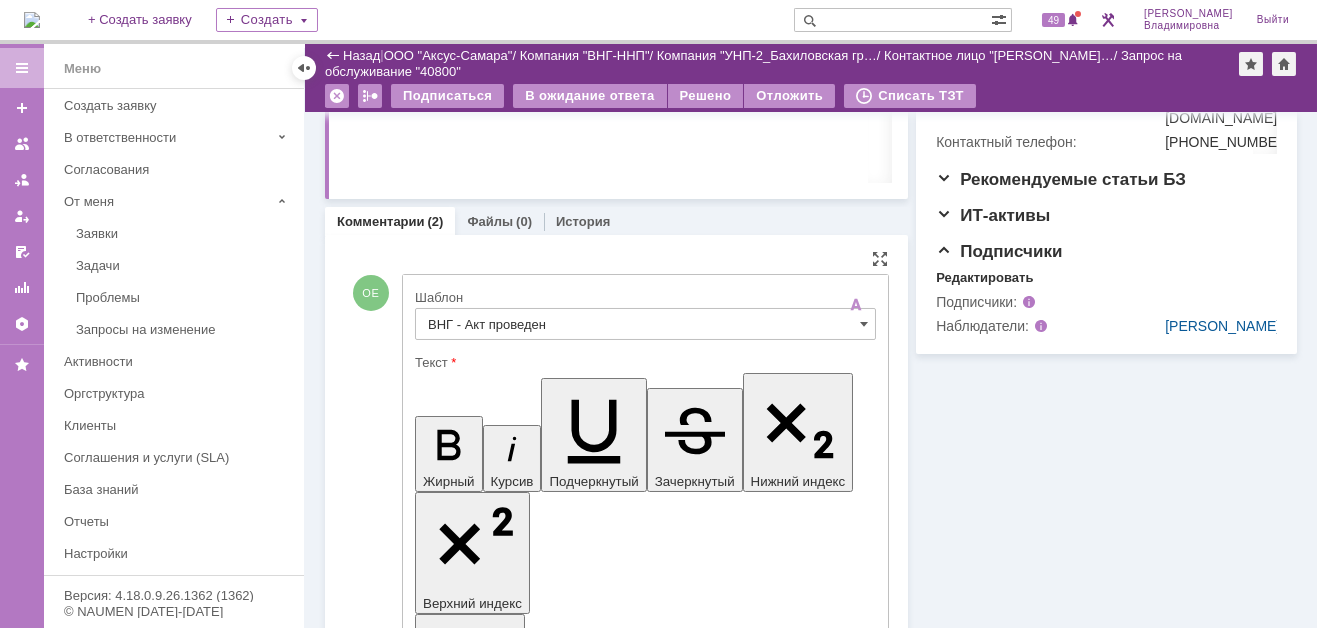 drag, startPoint x: 439, startPoint y: 4467, endPoint x: 514, endPoint y: 4521, distance: 92.417534 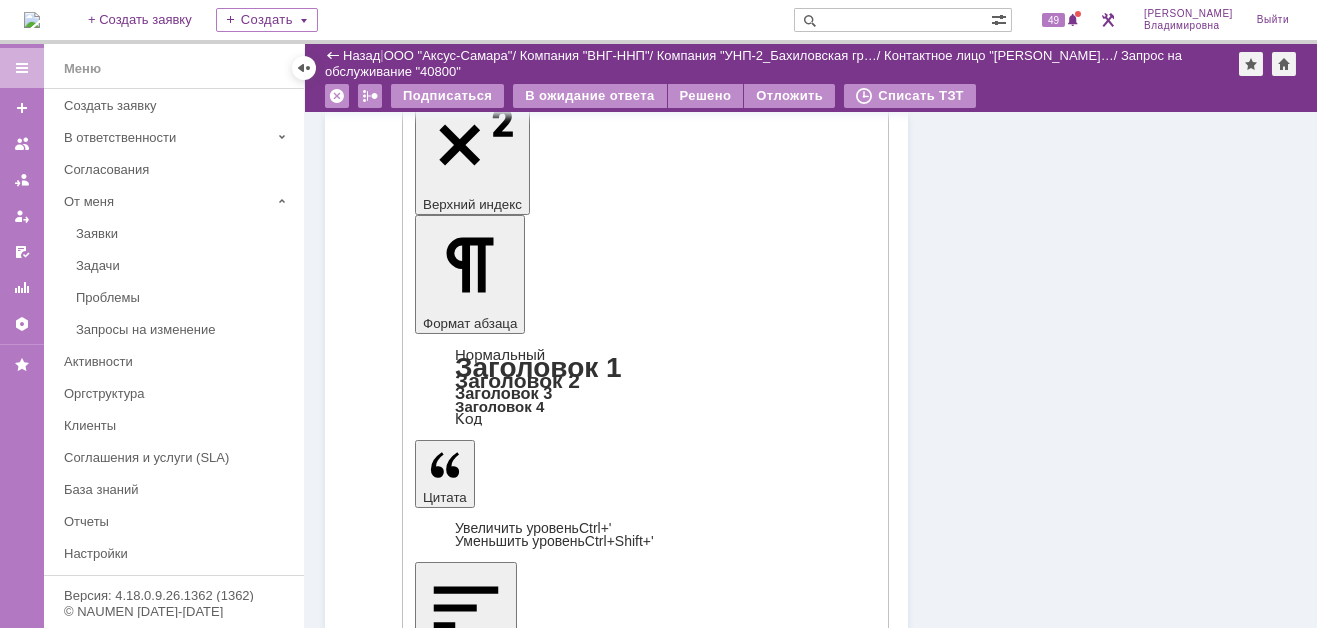 scroll, scrollTop: 689, scrollLeft: 0, axis: vertical 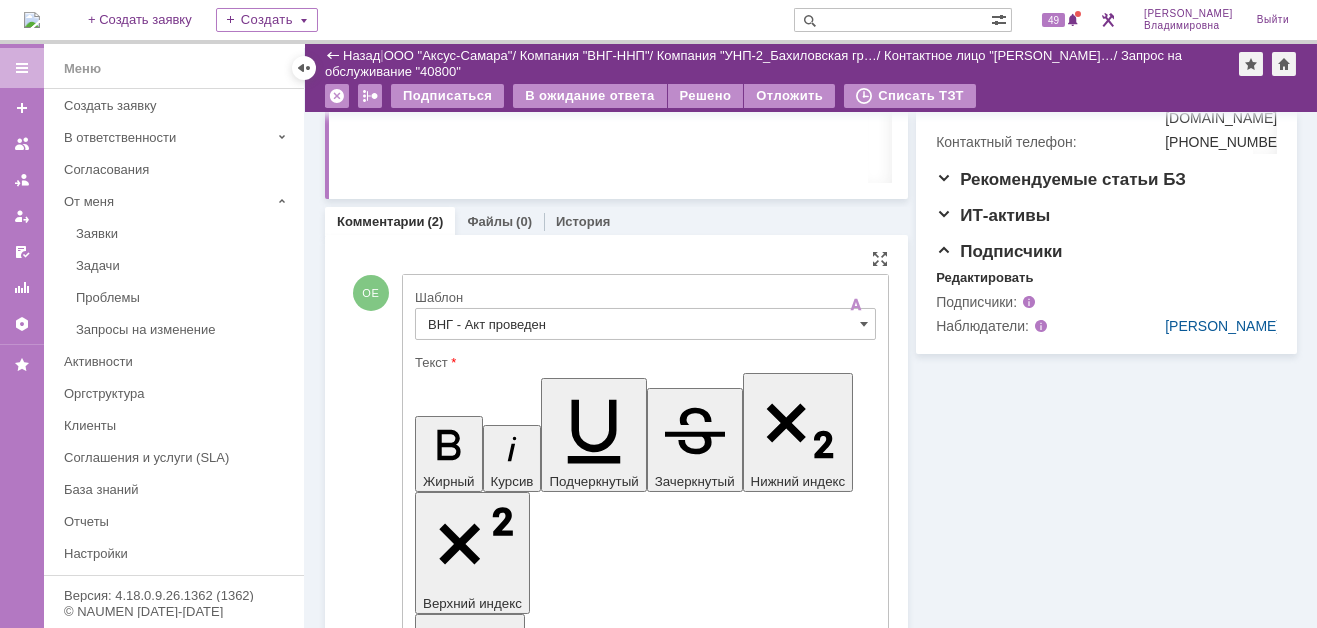 click on "По условиям контракта мы не осуществляем доставку РМ на месторождениях. В качестве альтернативного варианта можете забрать картридж в Радужном или Нижневартовске." at bounding box center [577, 4511] 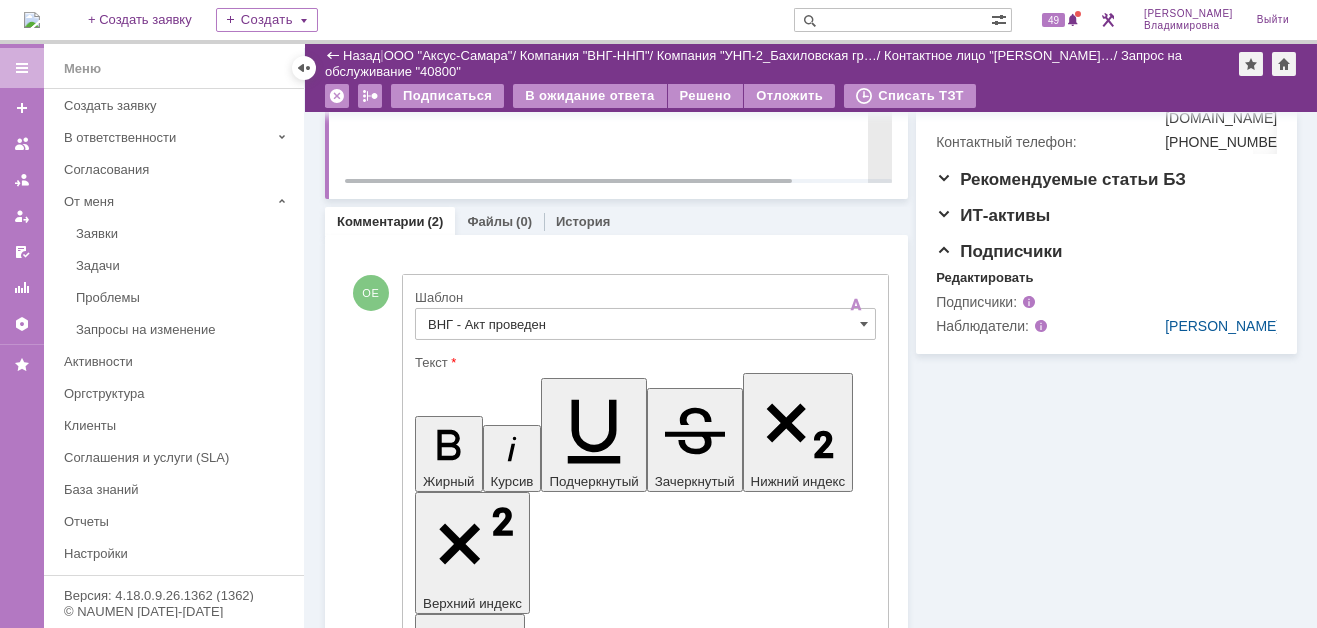 click at bounding box center (675, 120) 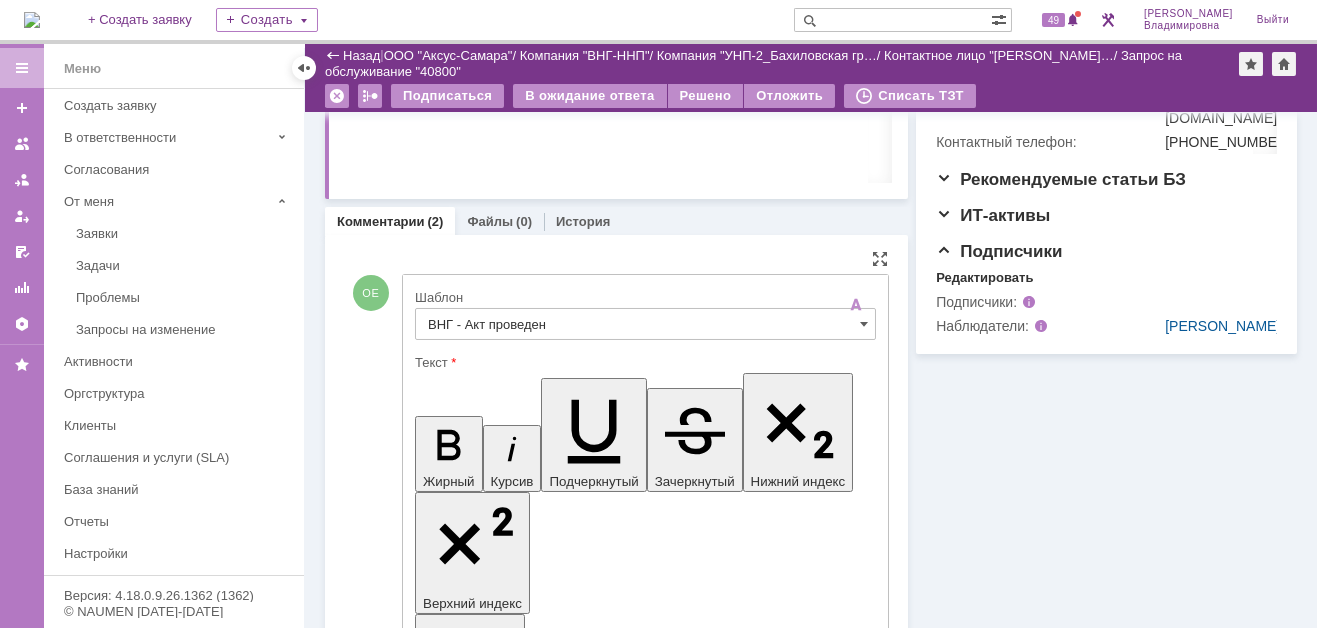drag, startPoint x: 558, startPoint y: 4570, endPoint x: 615, endPoint y: 4563, distance: 57.428215 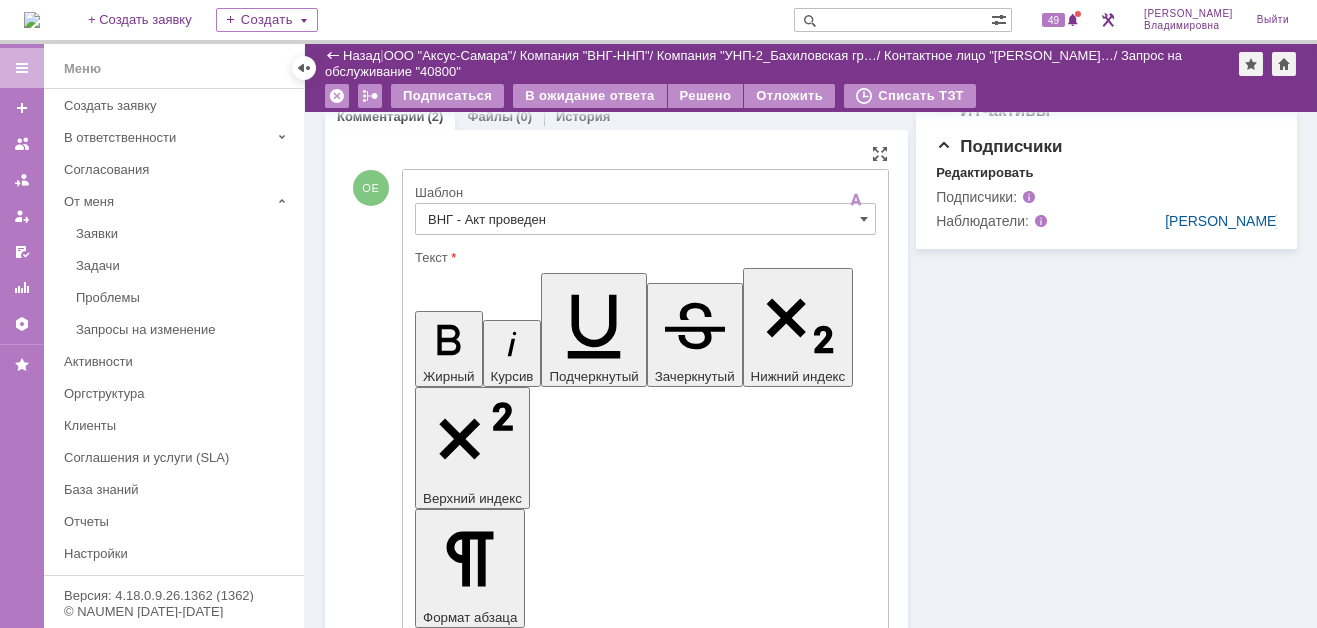 scroll, scrollTop: 789, scrollLeft: 0, axis: vertical 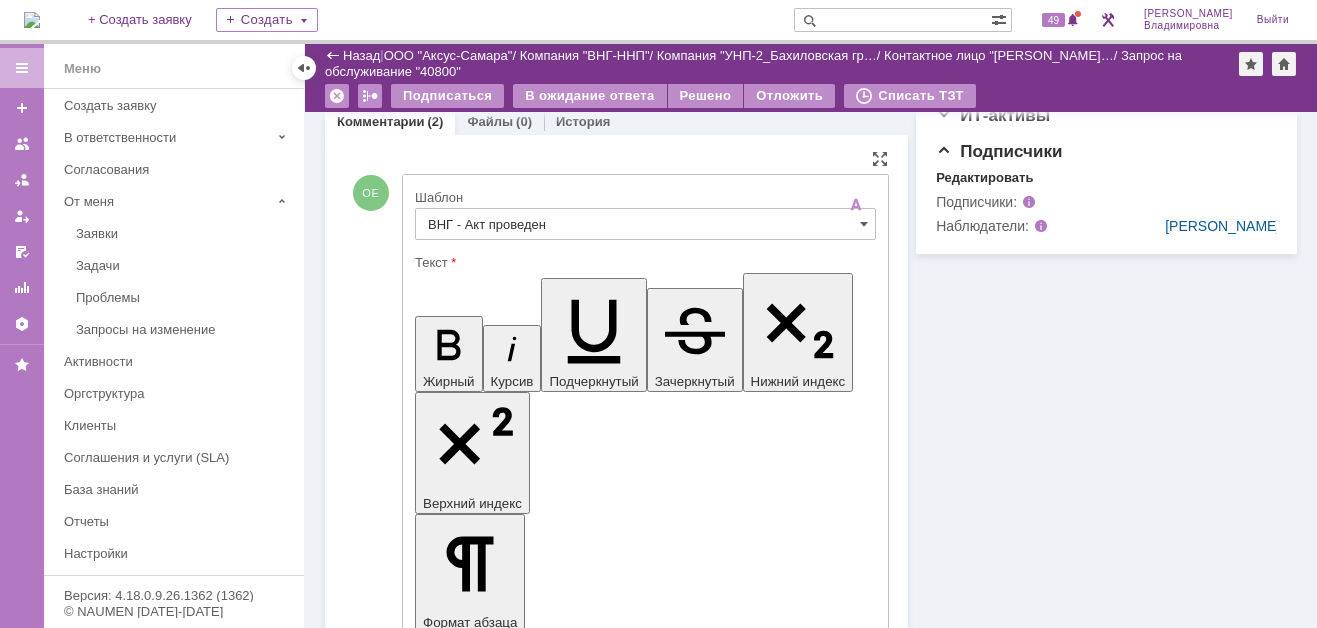 click on "По условиям контракта мы не осуществляем доставку РМ на месторождениях. В качестве альтернативного варианта можете забрать картридж в Радужном или Нижневартовске." at bounding box center [577, 4411] 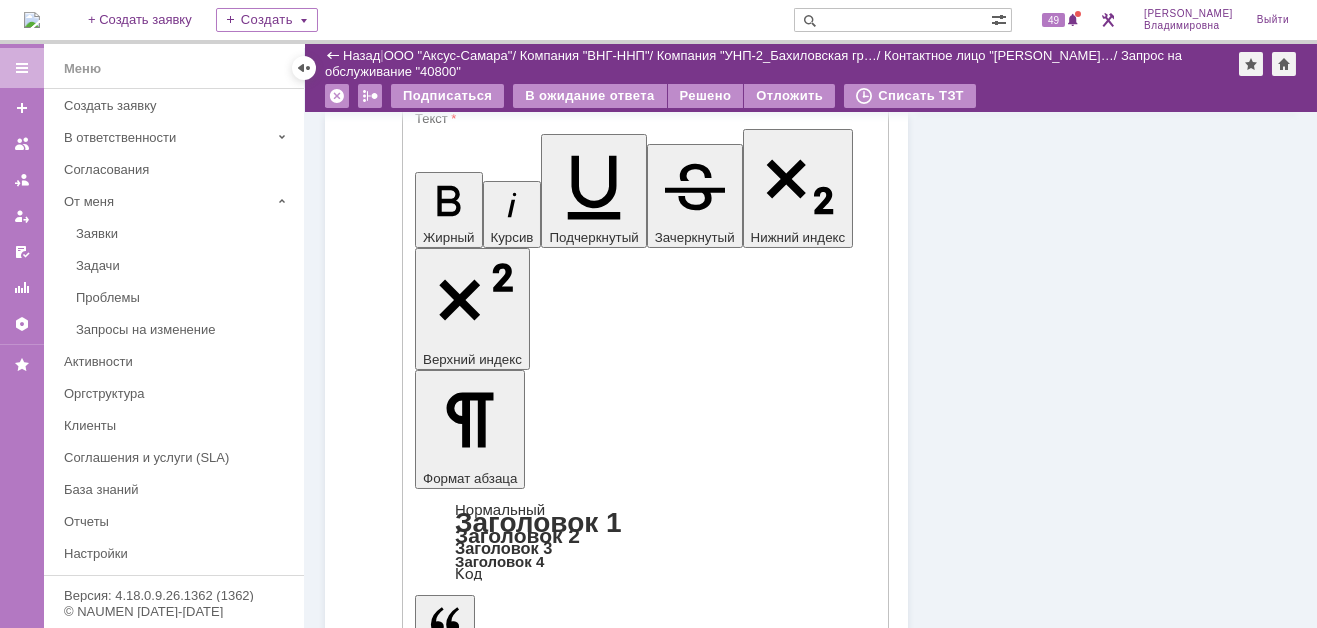 scroll, scrollTop: 700, scrollLeft: 0, axis: vertical 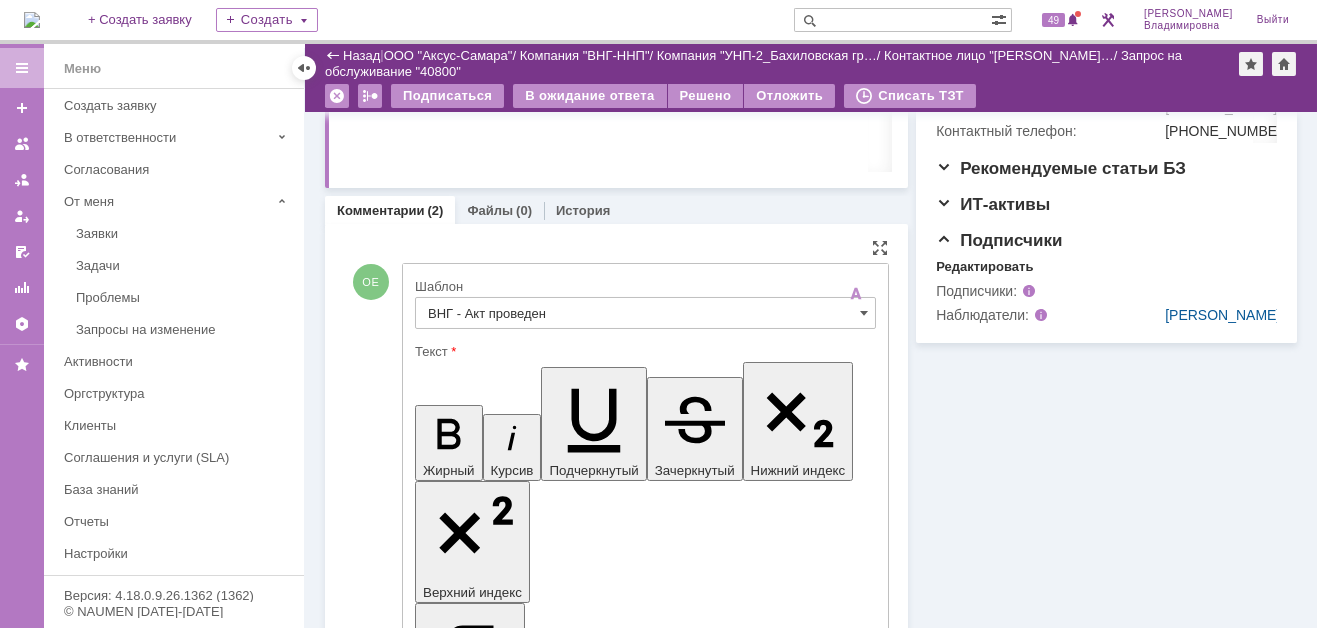 drag, startPoint x: 807, startPoint y: 4492, endPoint x: 831, endPoint y: 4490, distance: 24.083189 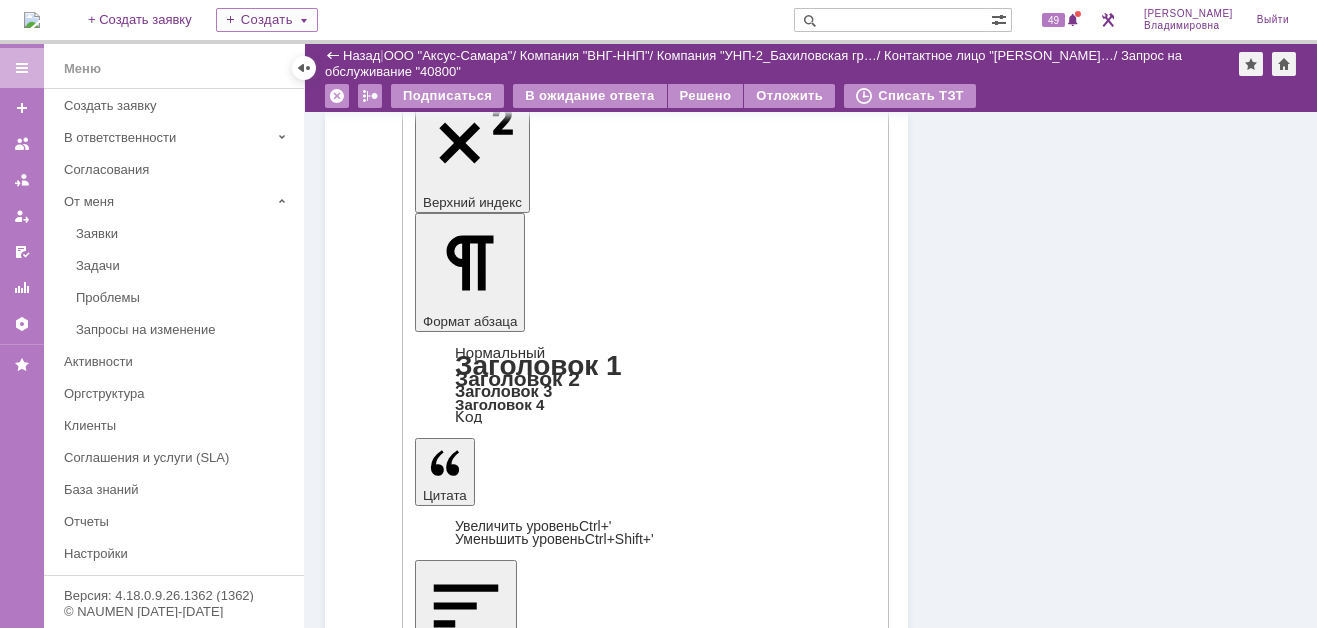 scroll, scrollTop: 1199, scrollLeft: 0, axis: vertical 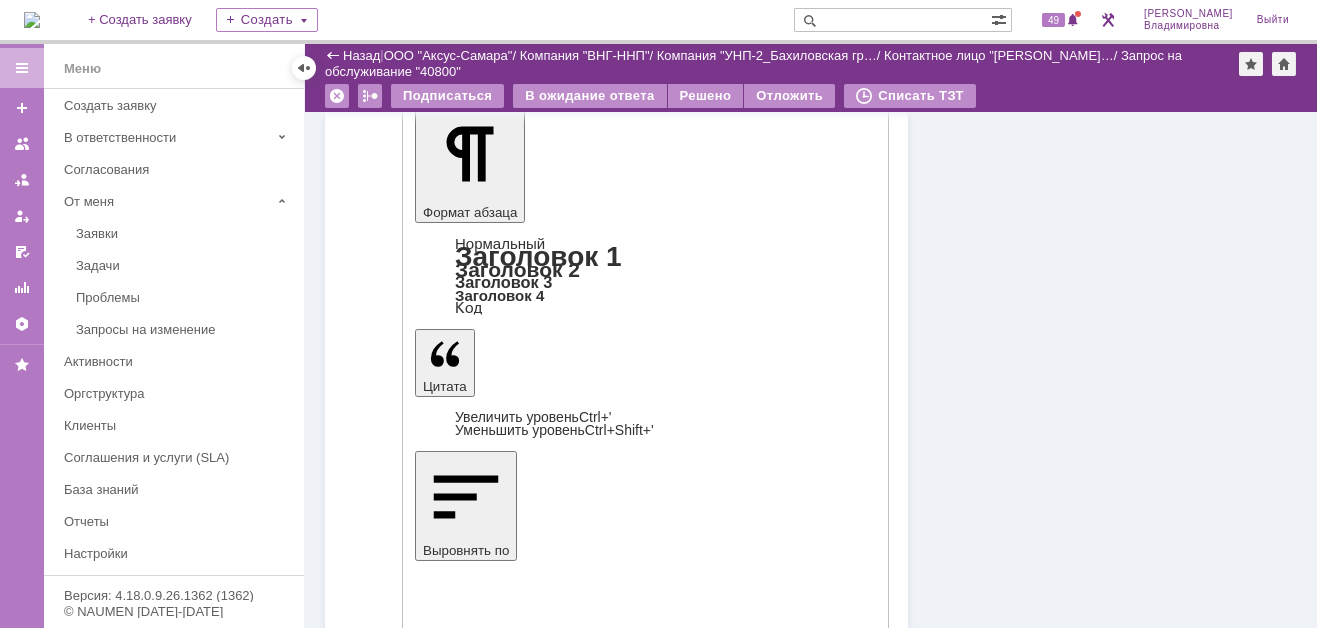 click on "Отправить" at bounding box center [467, 4397] 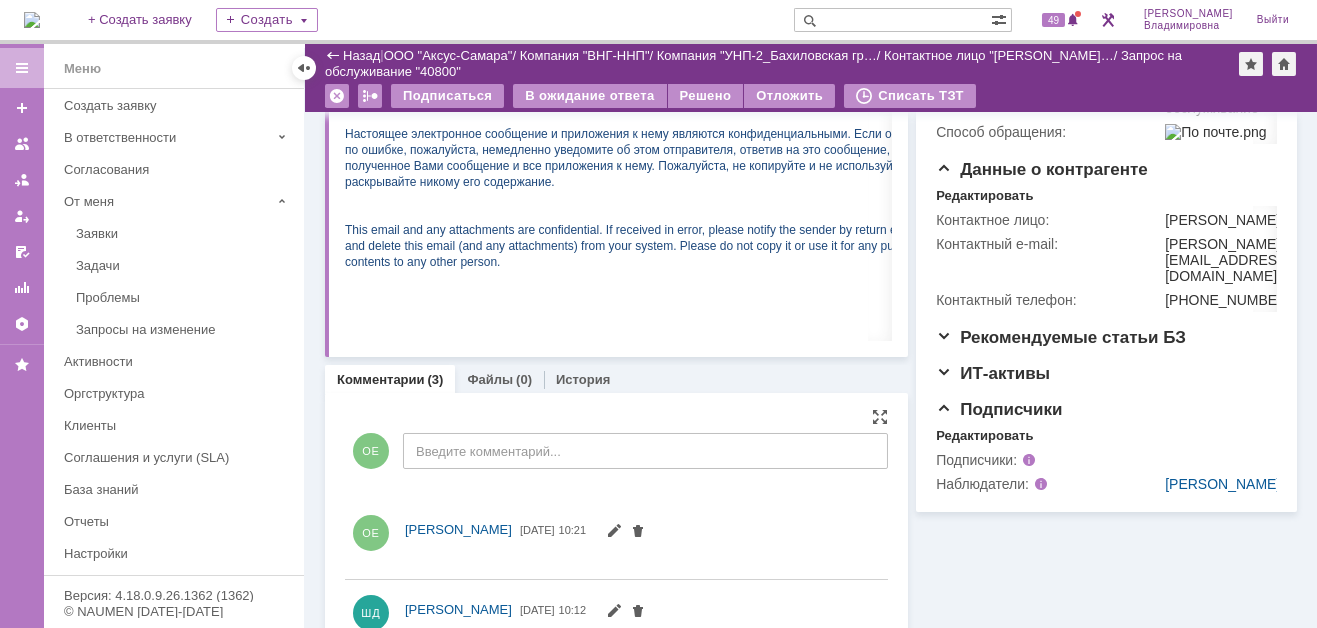 scroll, scrollTop: 847, scrollLeft: 0, axis: vertical 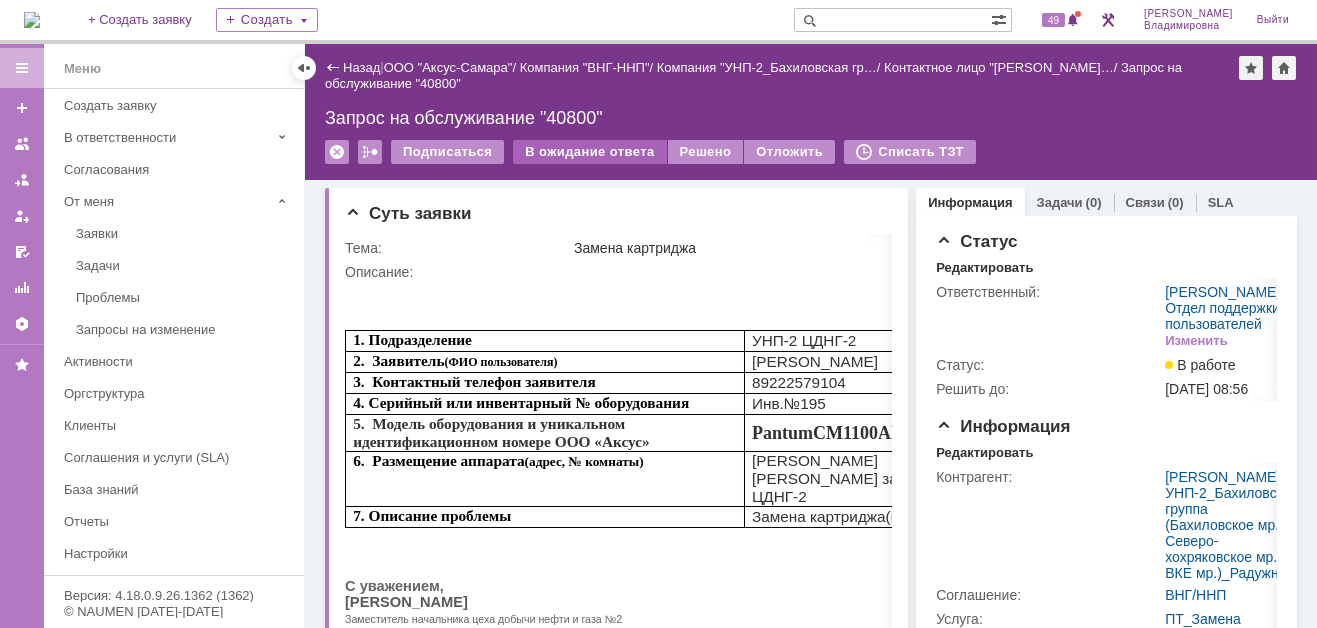 click on "В ожидание ответа" at bounding box center [589, 152] 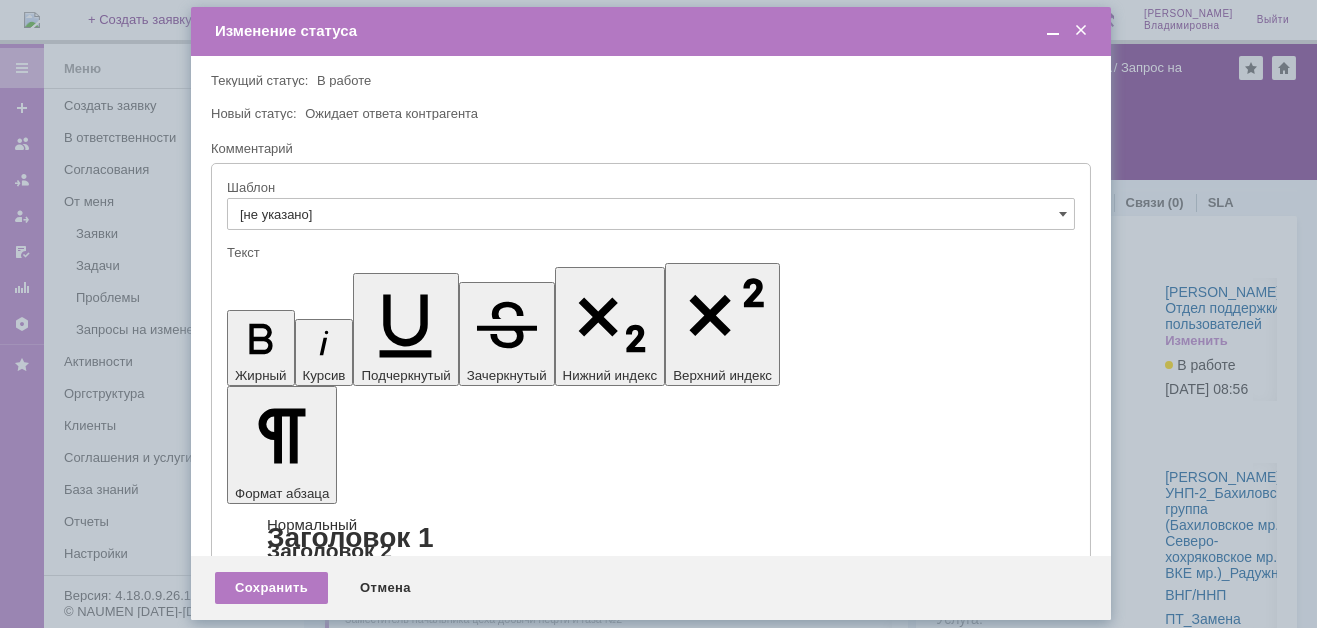 scroll, scrollTop: 0, scrollLeft: 0, axis: both 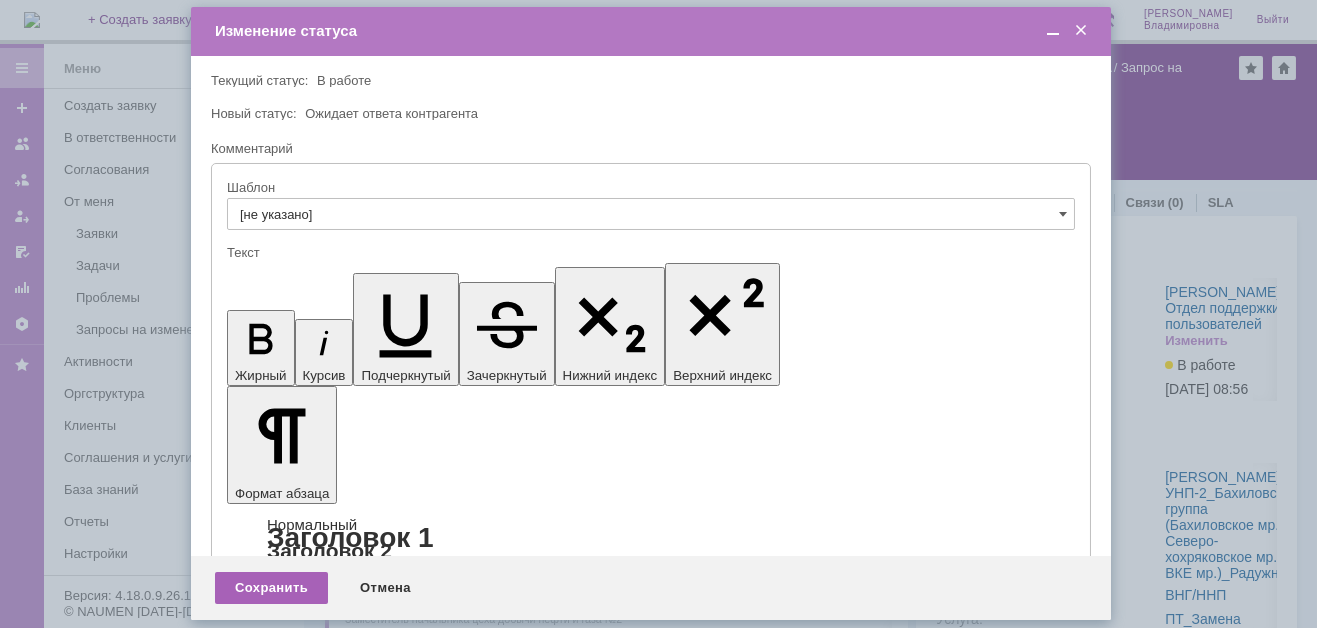 click on "Сохранить" at bounding box center [271, 588] 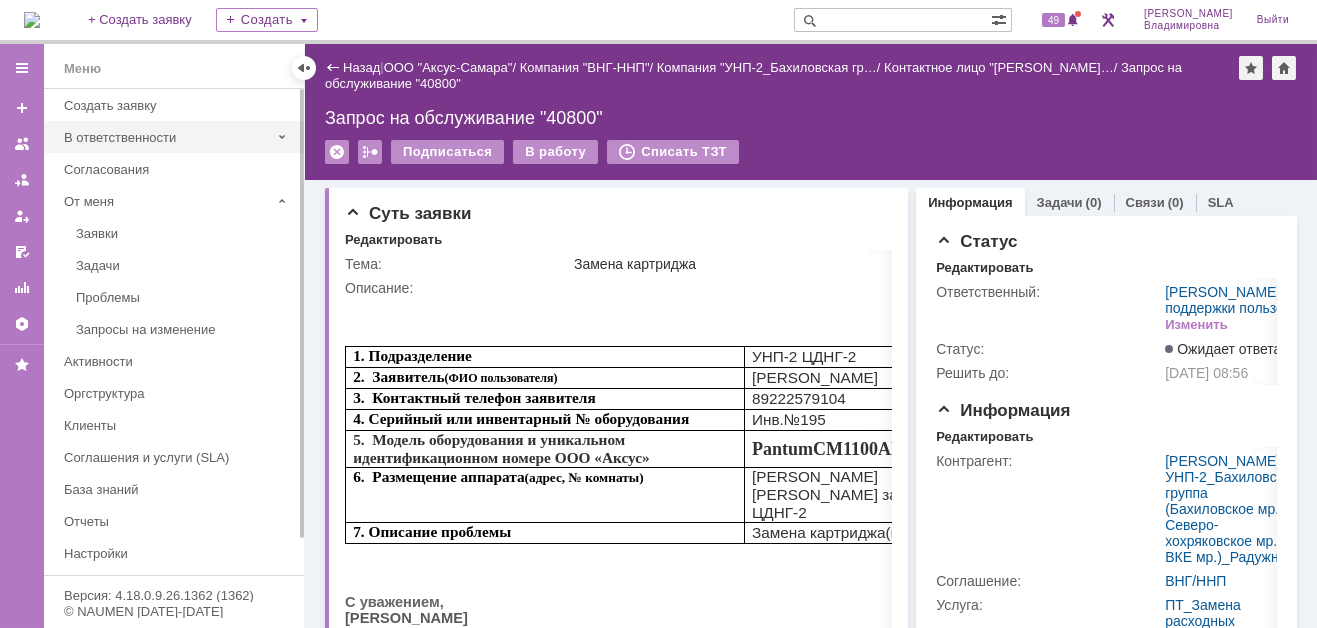 scroll, scrollTop: 0, scrollLeft: 0, axis: both 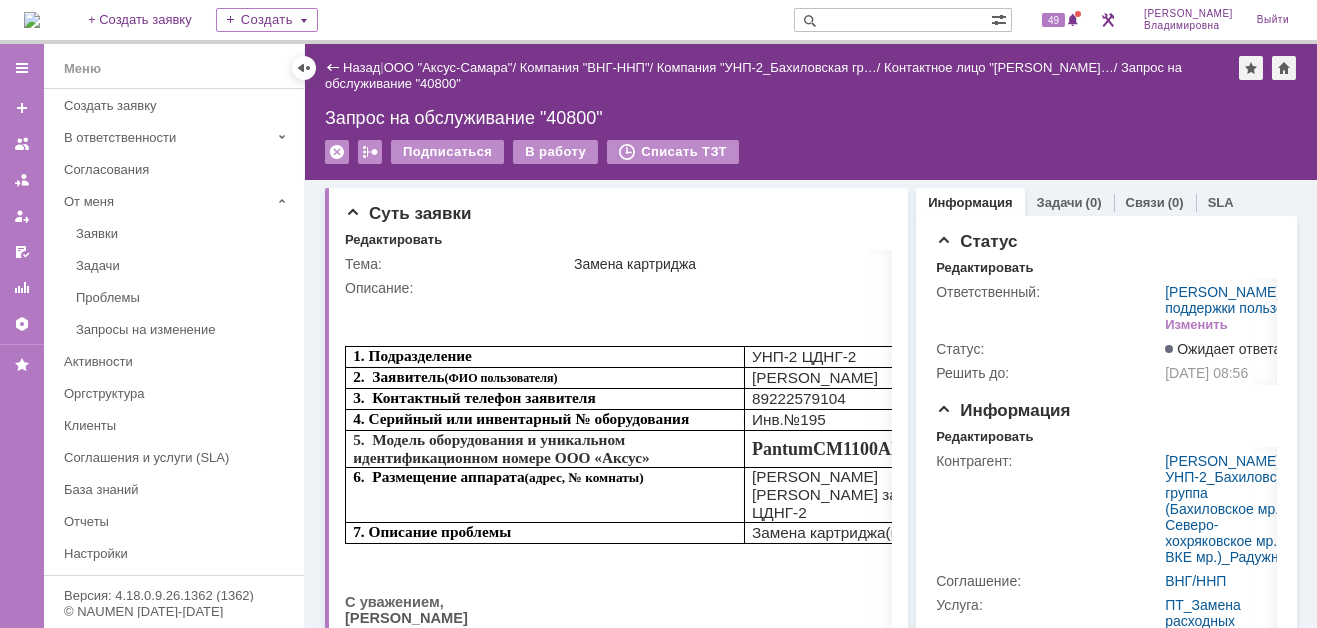 click at bounding box center (32, 20) 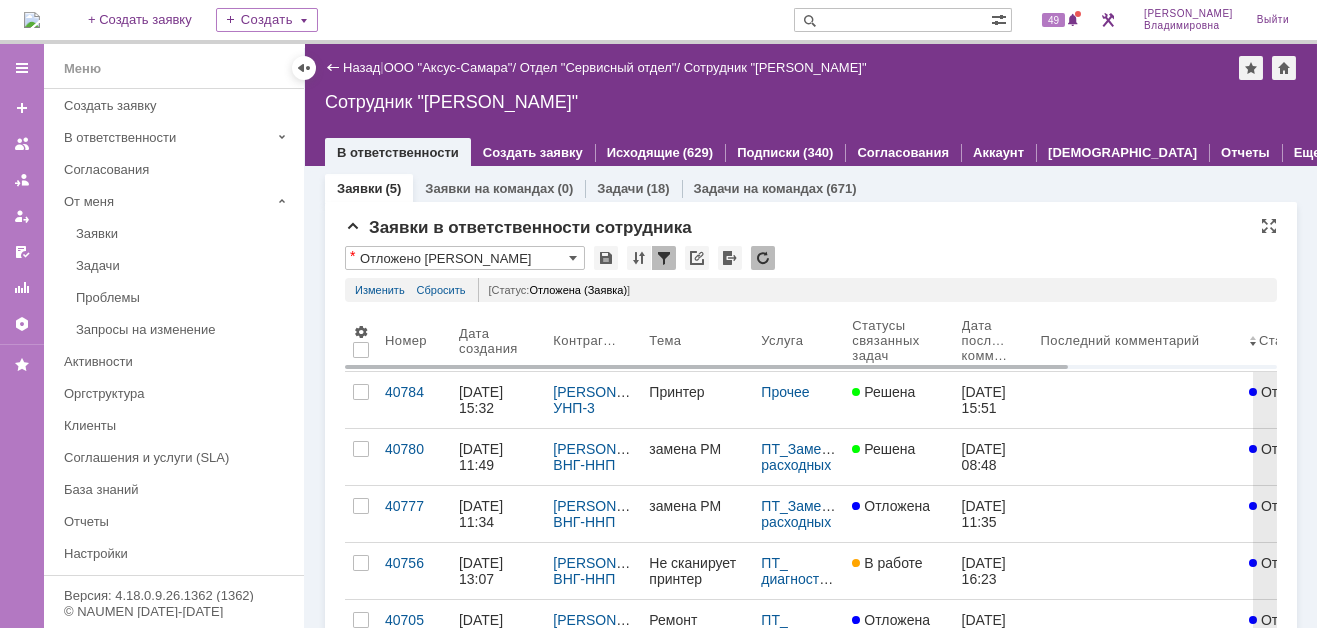 scroll, scrollTop: 0, scrollLeft: 0, axis: both 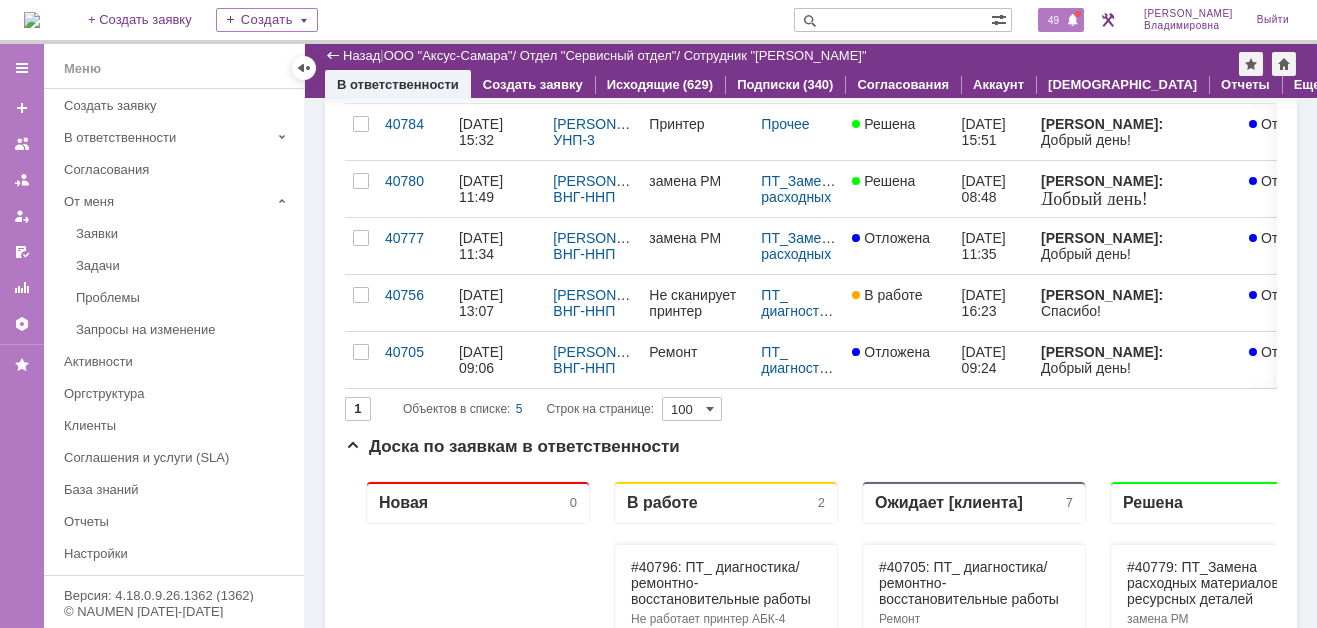 click on "49" at bounding box center (1053, 20) 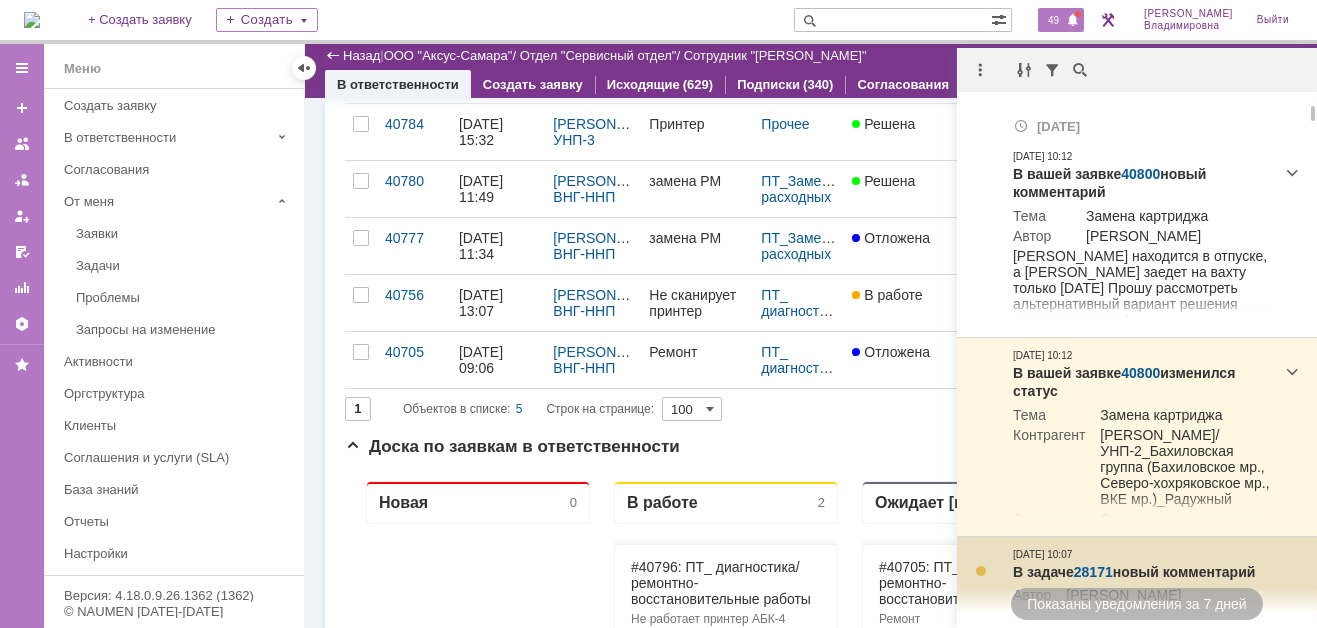 scroll, scrollTop: 200, scrollLeft: 0, axis: vertical 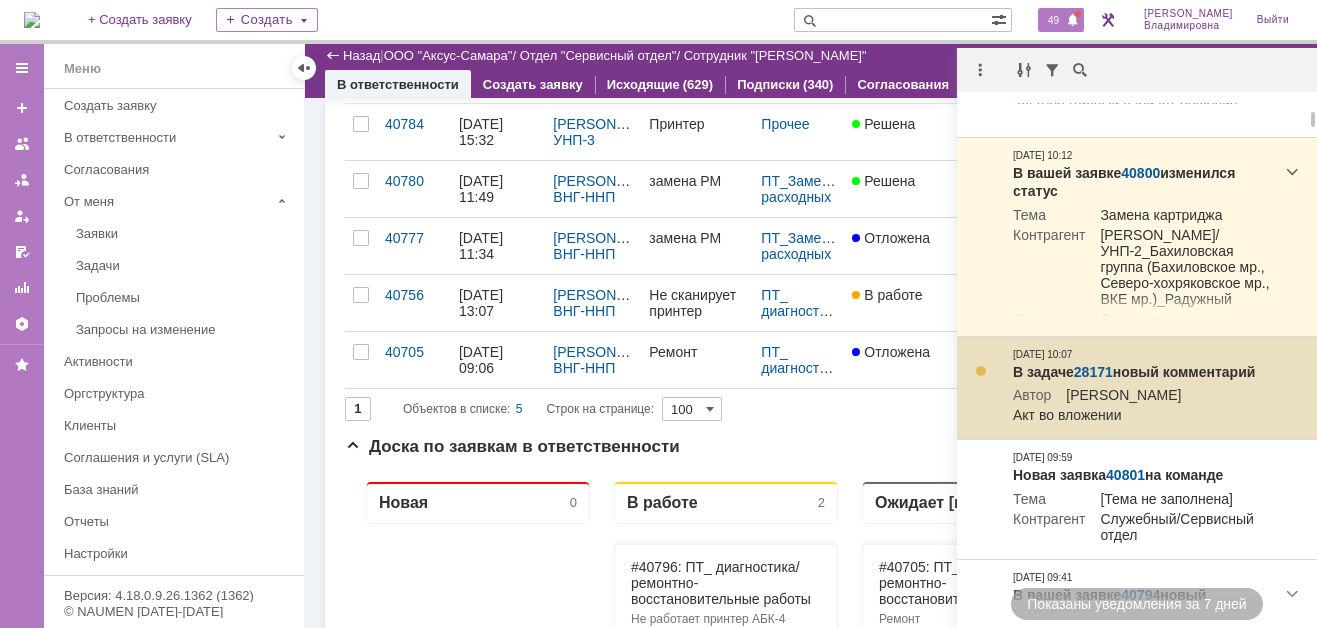 click on "28171" at bounding box center [1093, 372] 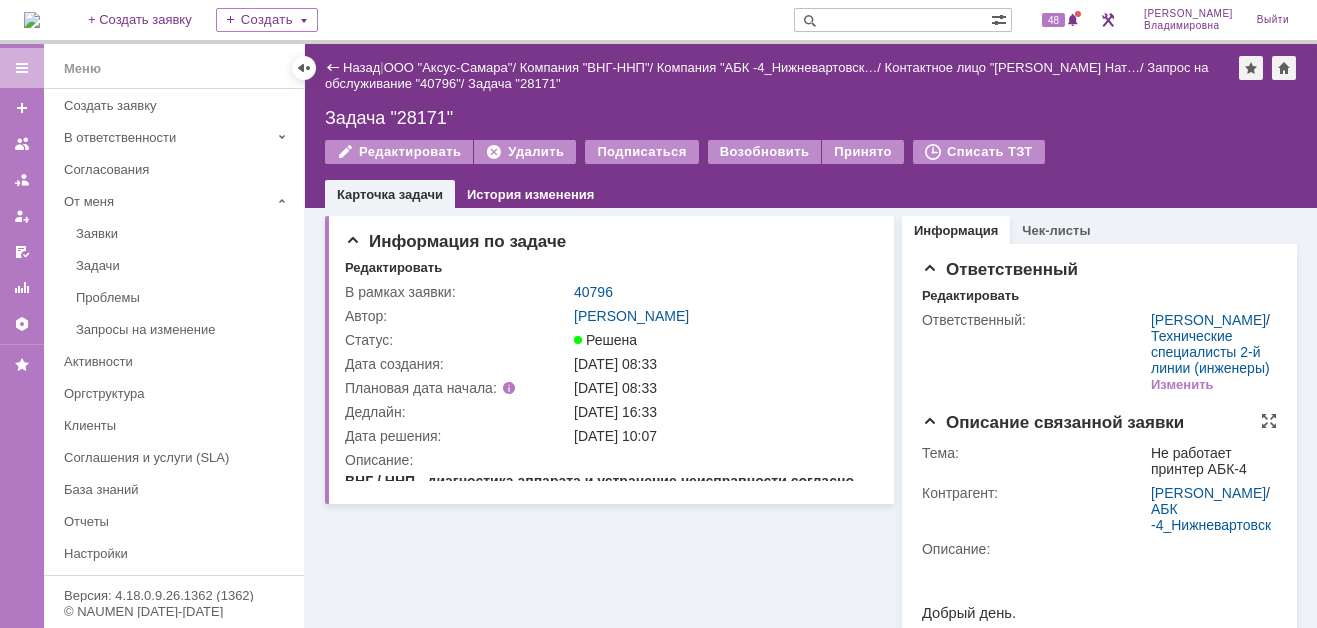 scroll, scrollTop: 0, scrollLeft: 0, axis: both 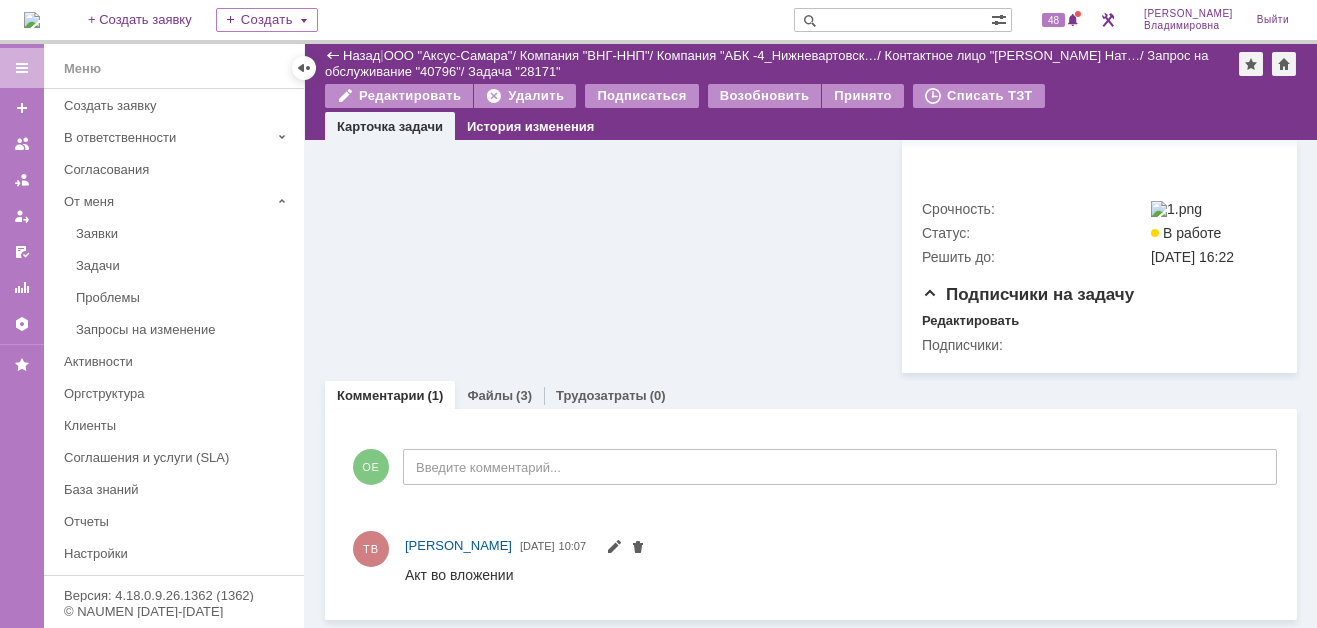 click on "Файлы" at bounding box center [490, 395] 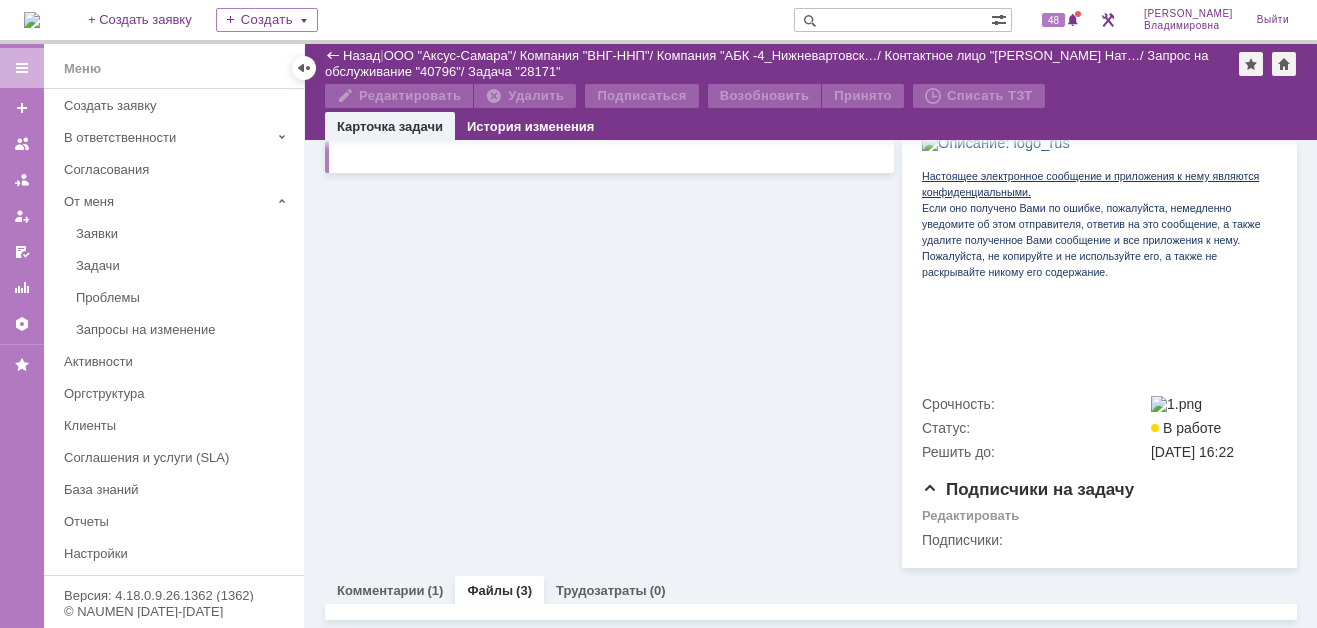 scroll, scrollTop: 1018, scrollLeft: 0, axis: vertical 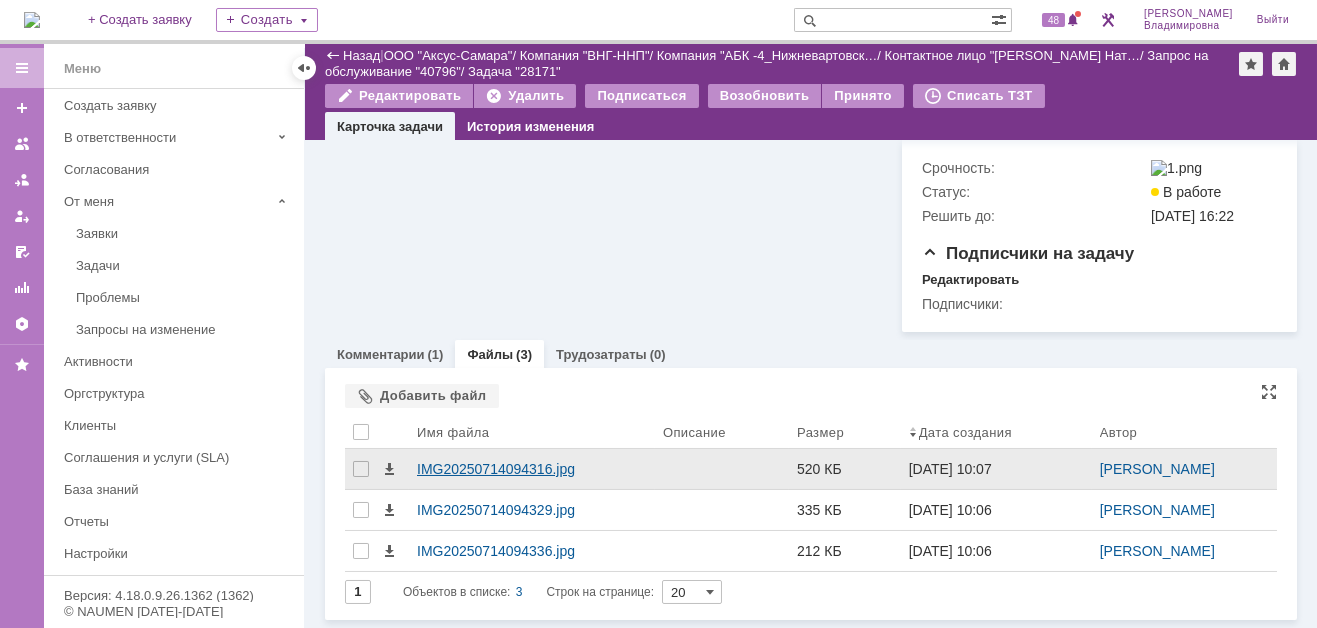 click on "IMG20250714094316.jpg" at bounding box center (532, 469) 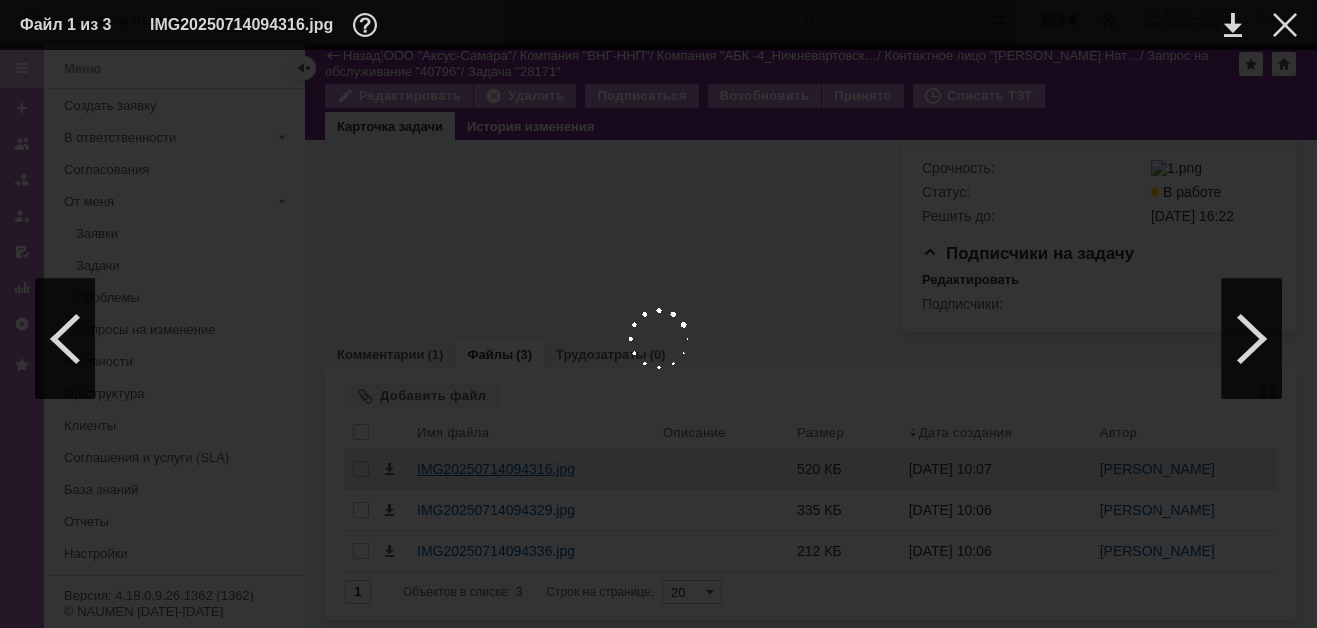 click at bounding box center (658, 339) 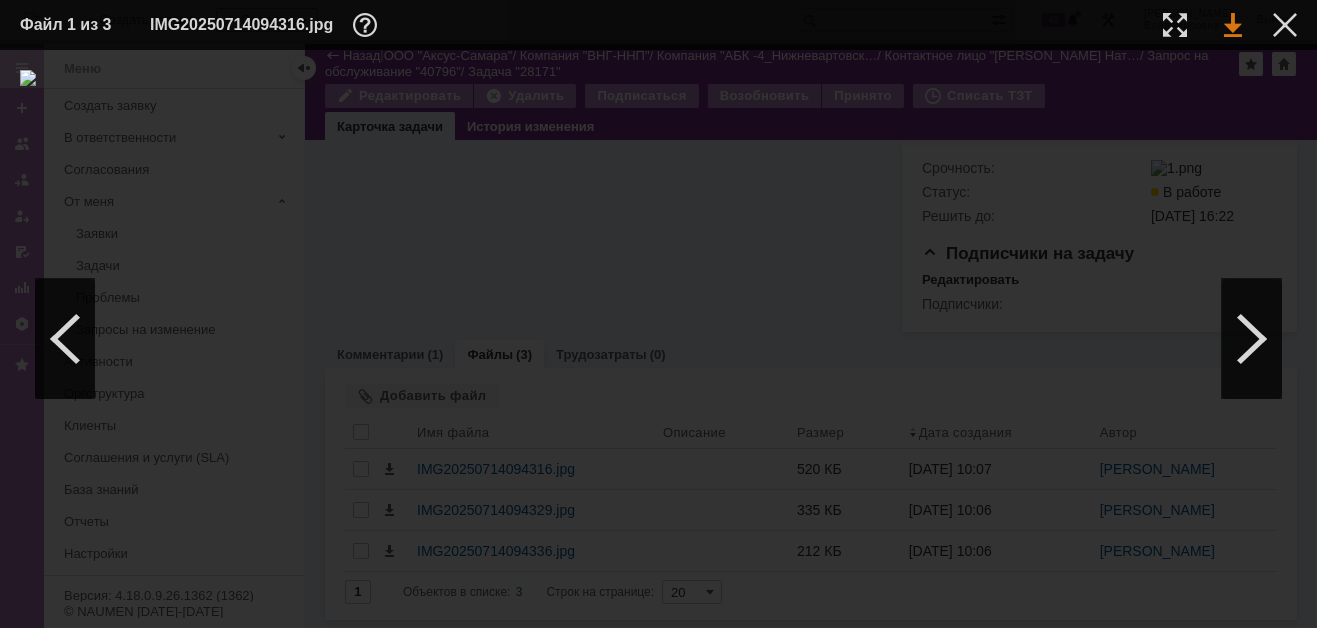 click at bounding box center (1233, 25) 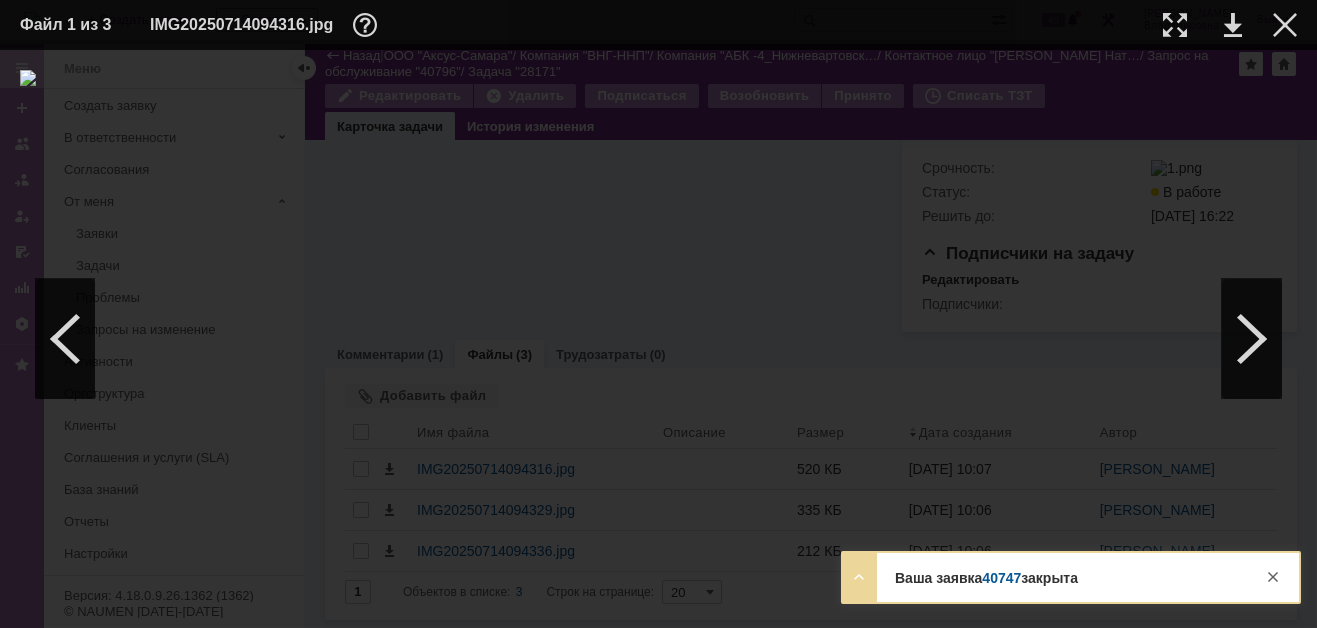 click on "Ваша заявка  40747  закрыта" at bounding box center (986, 578) 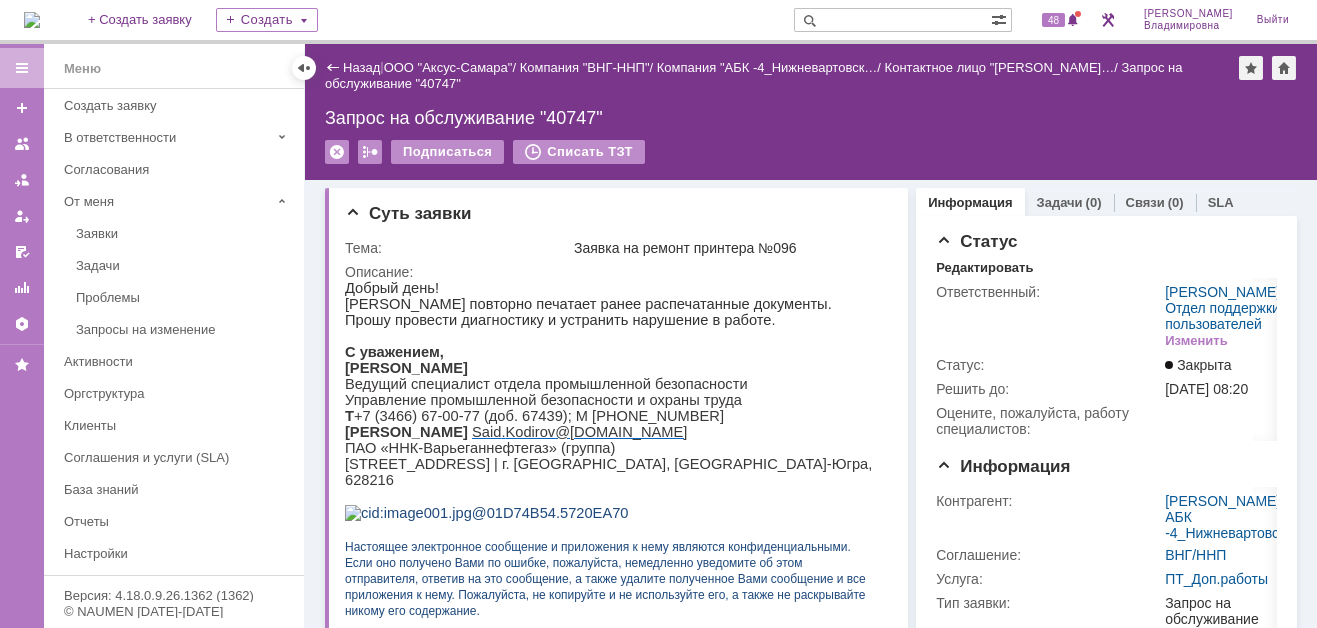 scroll, scrollTop: 0, scrollLeft: 0, axis: both 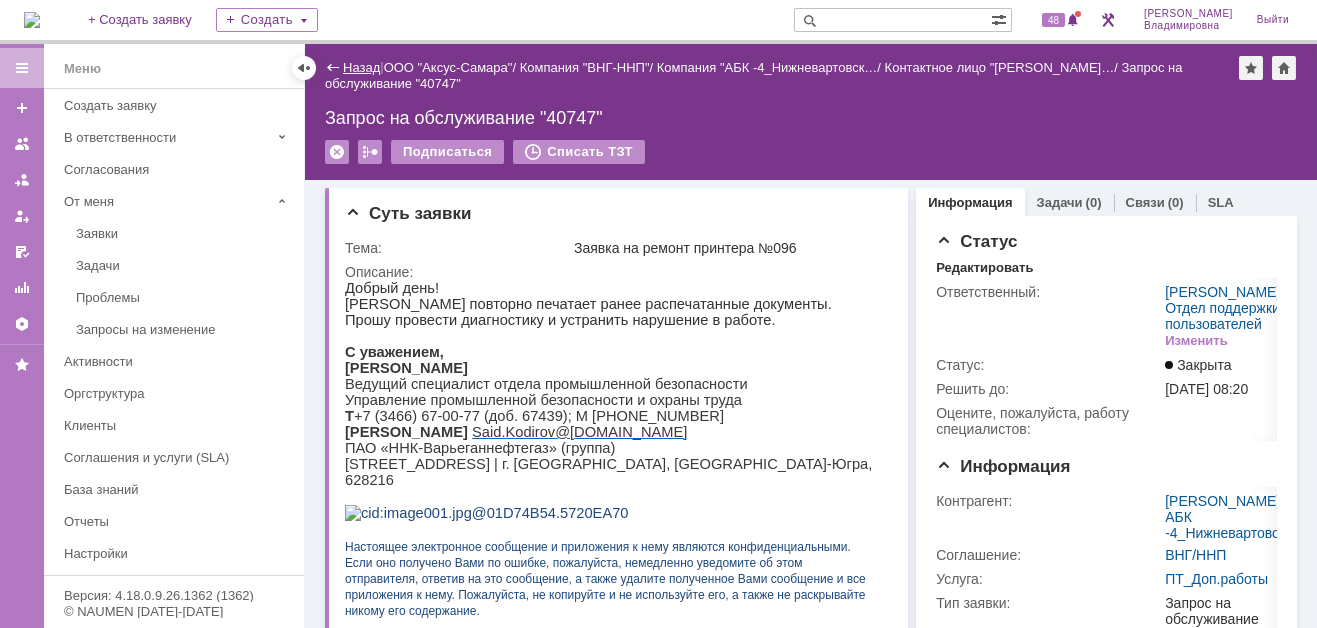 click on "Назад" at bounding box center [361, 67] 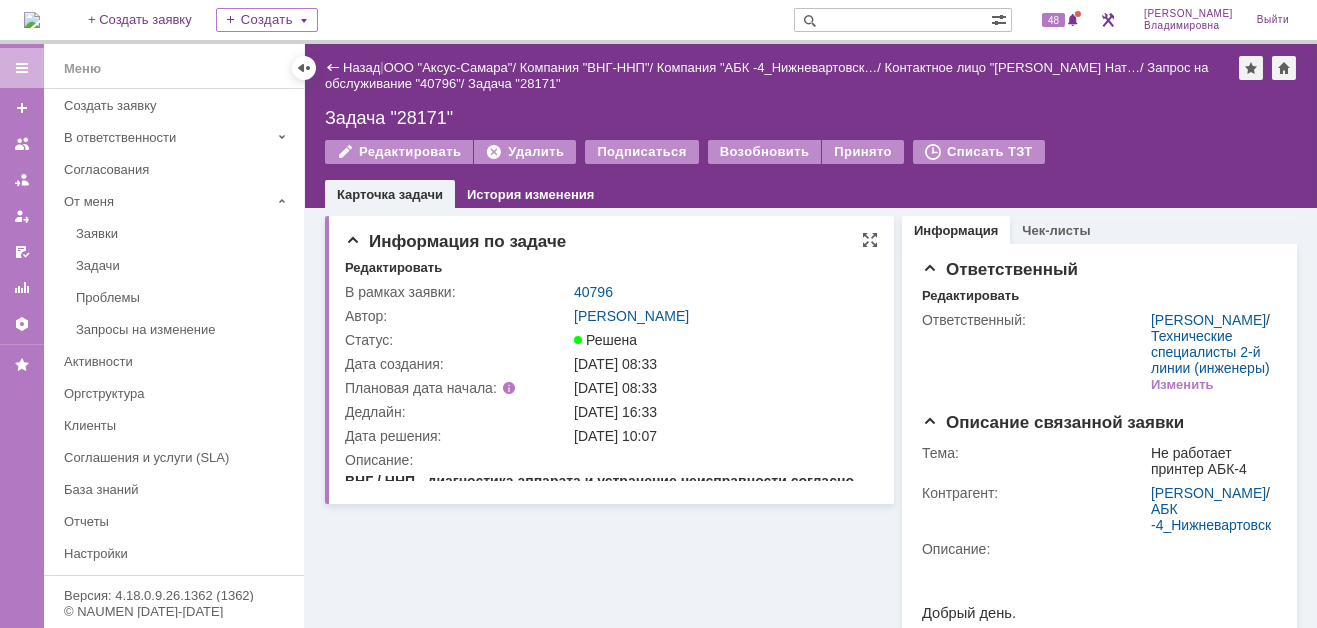 scroll, scrollTop: 0, scrollLeft: 0, axis: both 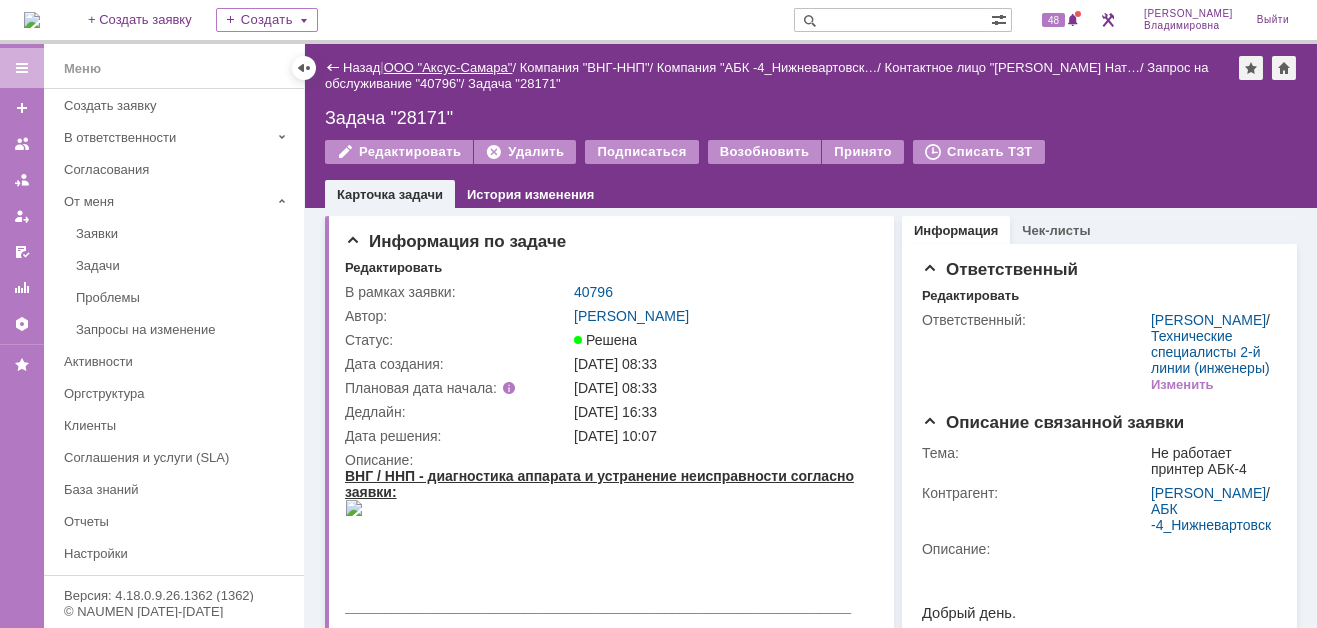 click on "ООО "Аксус-Самара"" at bounding box center [448, 67] 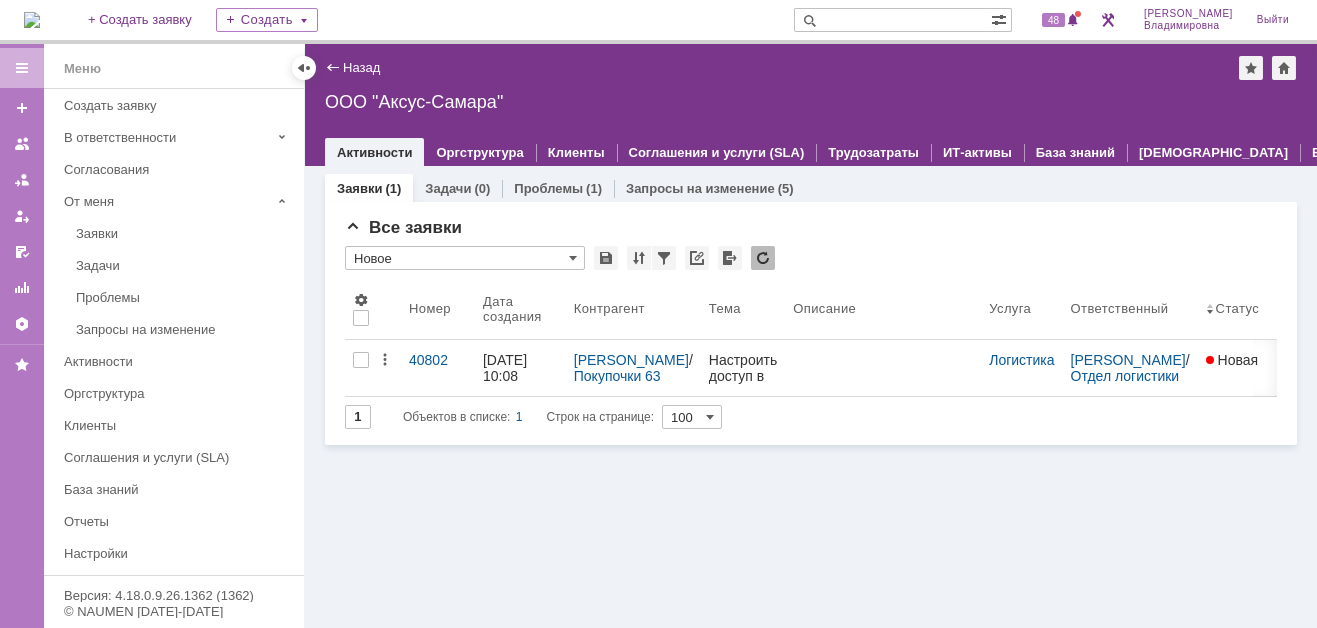 scroll, scrollTop: 0, scrollLeft: 0, axis: both 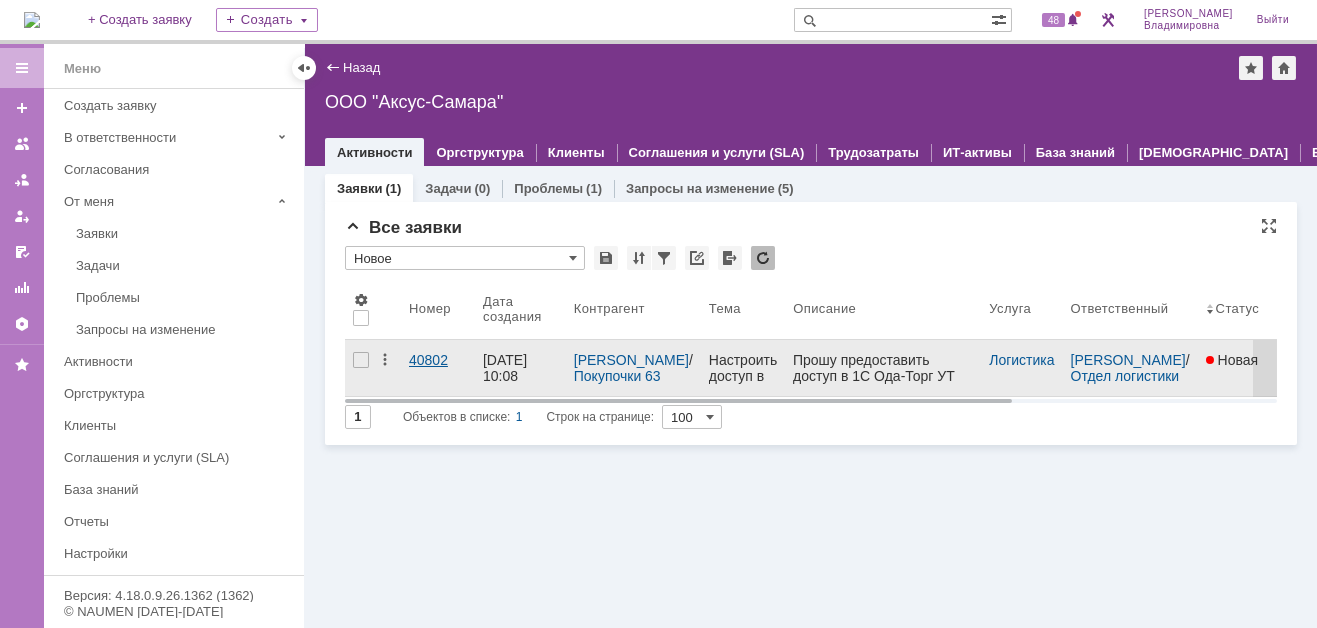 click on "40802" at bounding box center [438, 360] 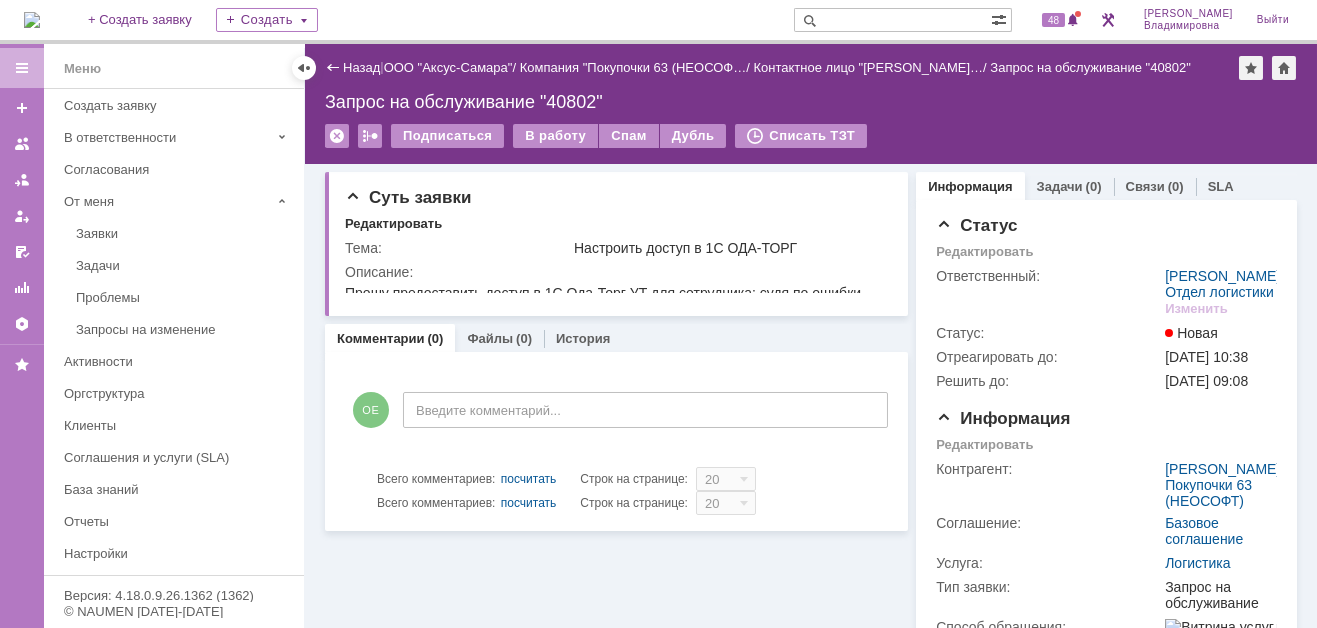 scroll, scrollTop: 0, scrollLeft: 0, axis: both 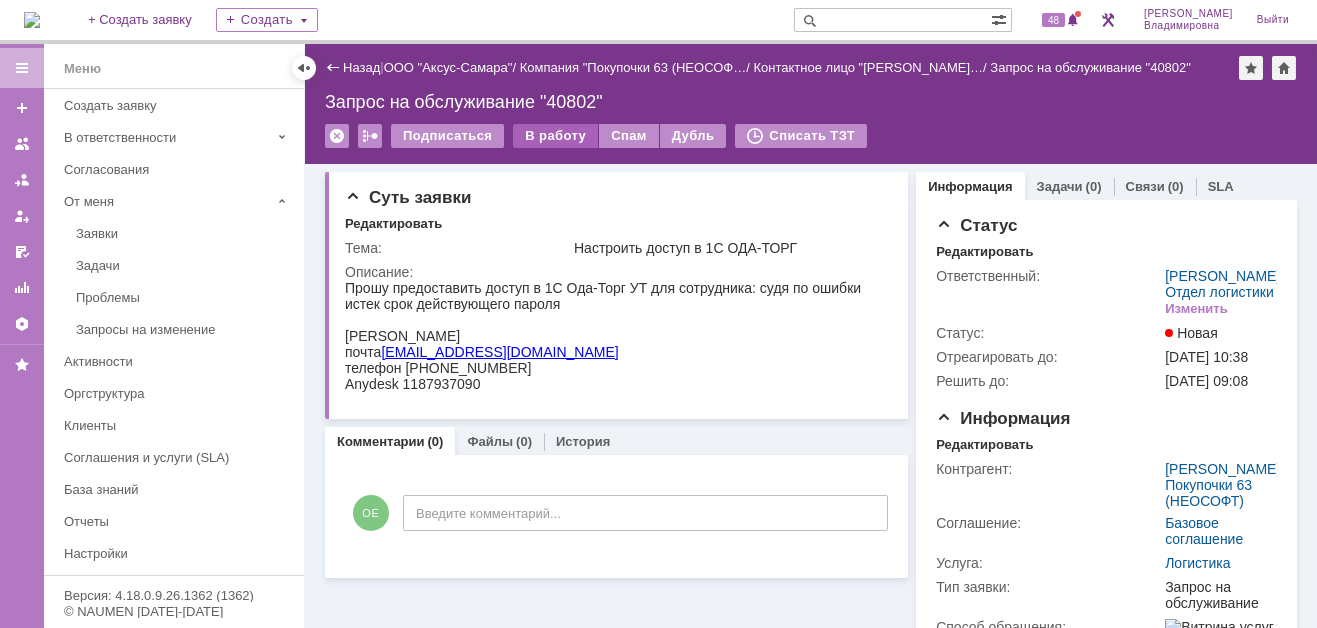 click on "В работу" at bounding box center [555, 136] 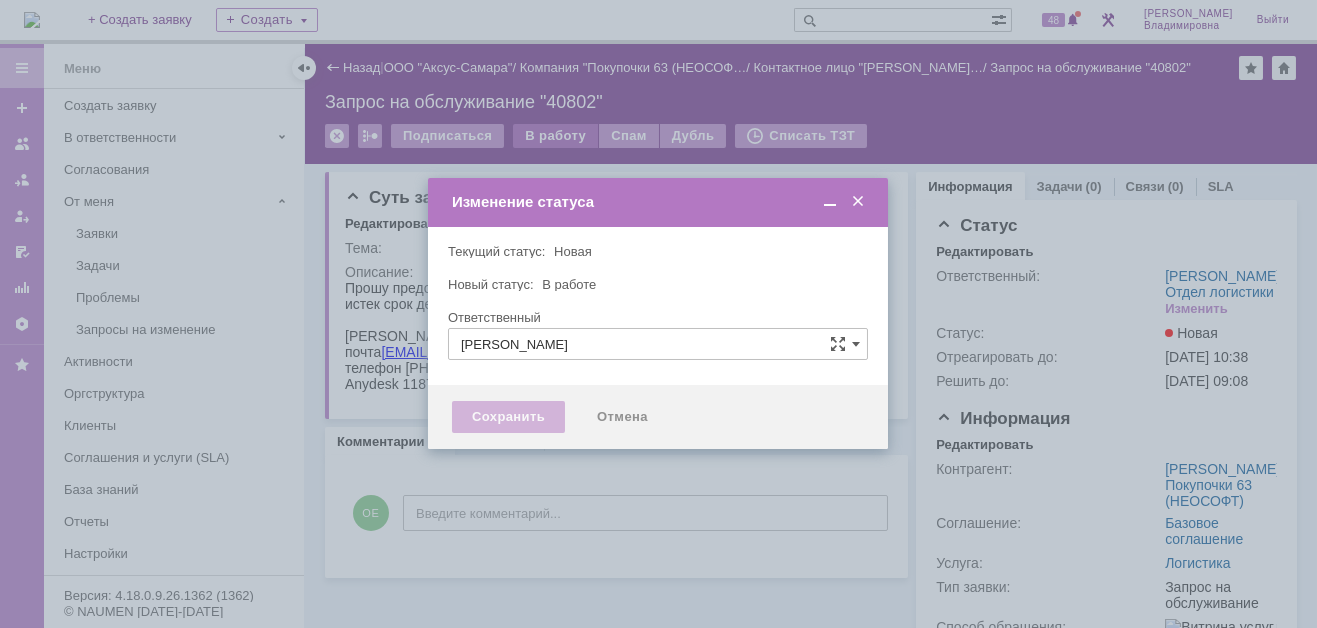type on "[PERSON_NAME]" 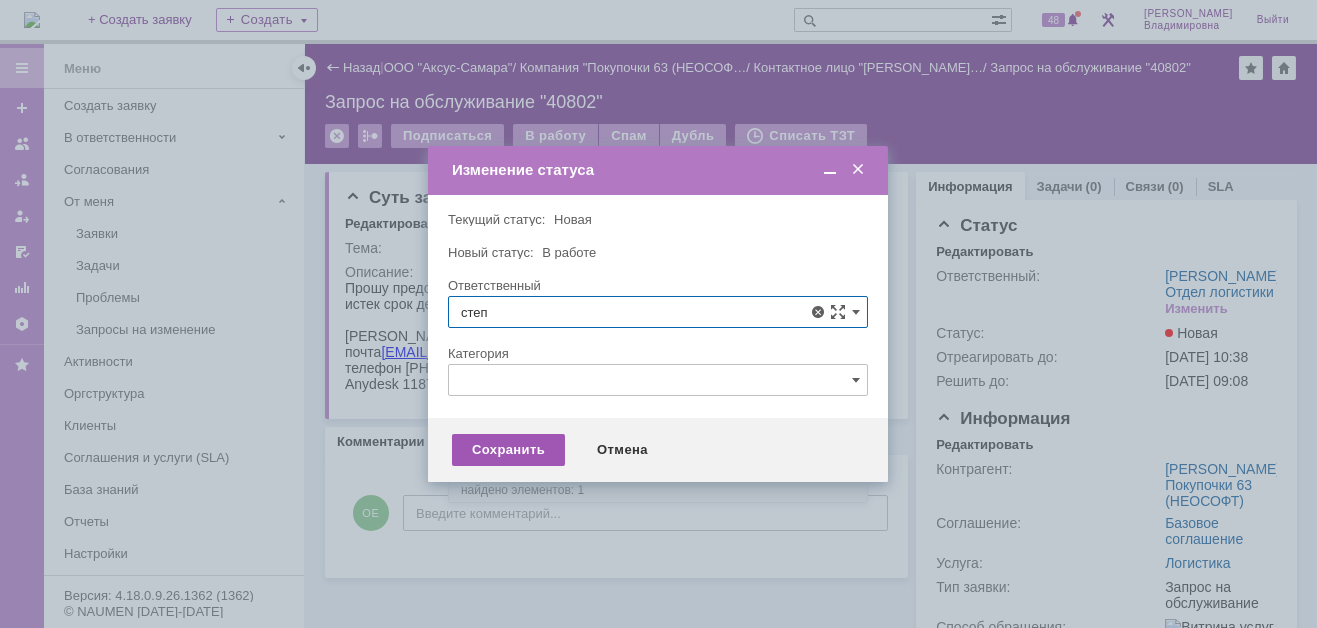 click on "Галстьян Степан Александрович" at bounding box center (658, 458) 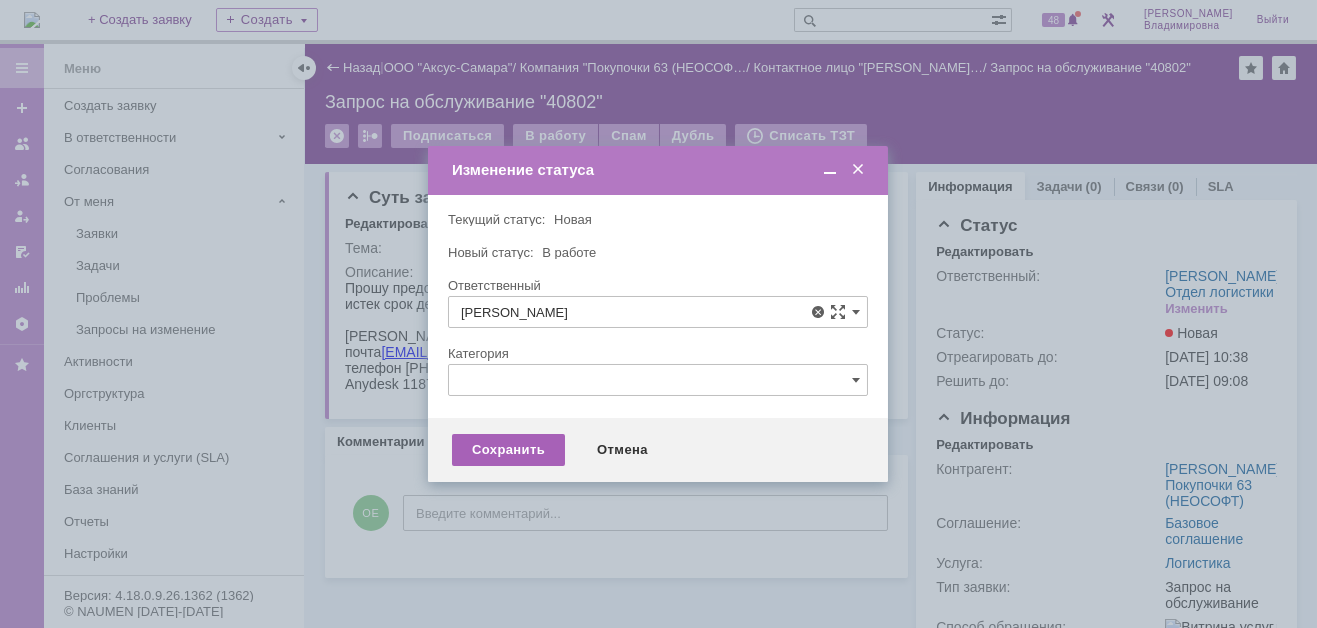 type on "Галстьян Степан Александрович" 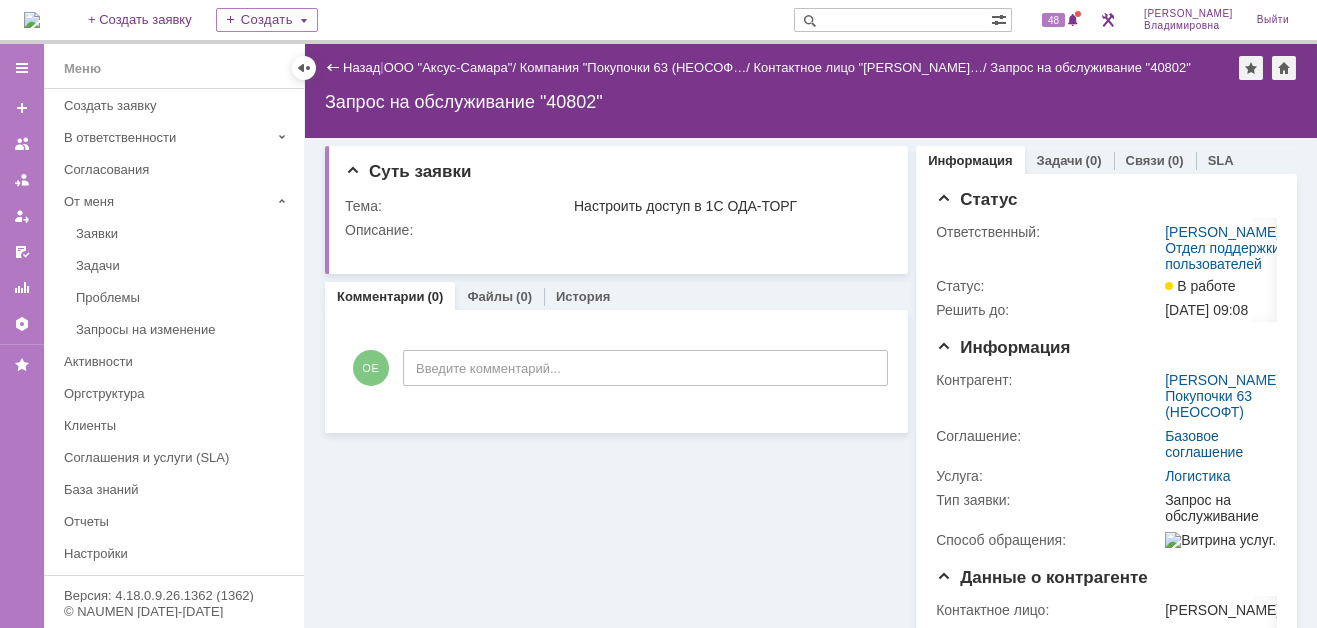 scroll, scrollTop: 0, scrollLeft: 0, axis: both 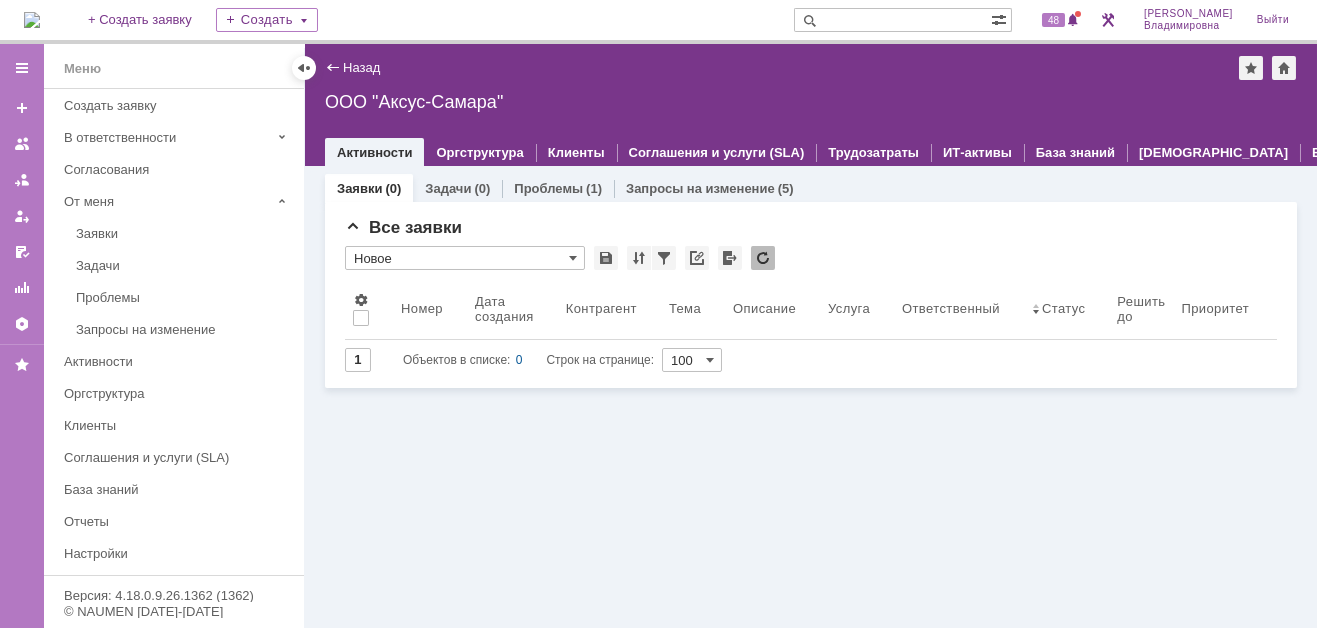 click at bounding box center [32, 20] 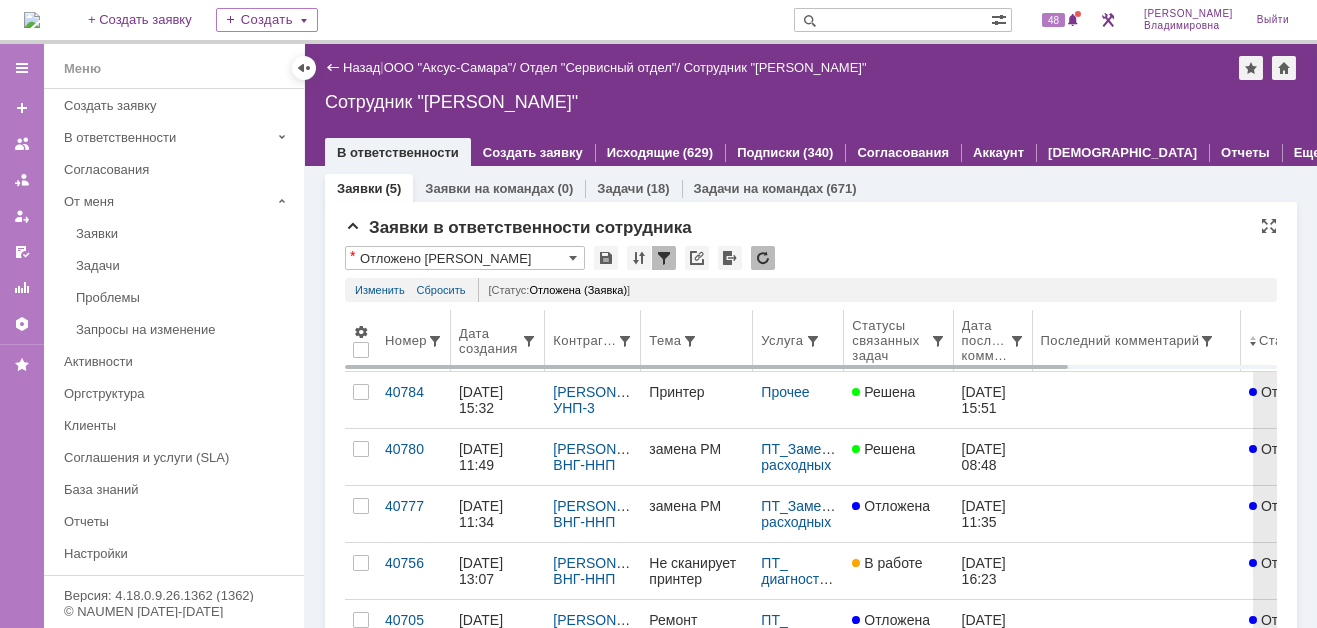 scroll, scrollTop: 0, scrollLeft: 0, axis: both 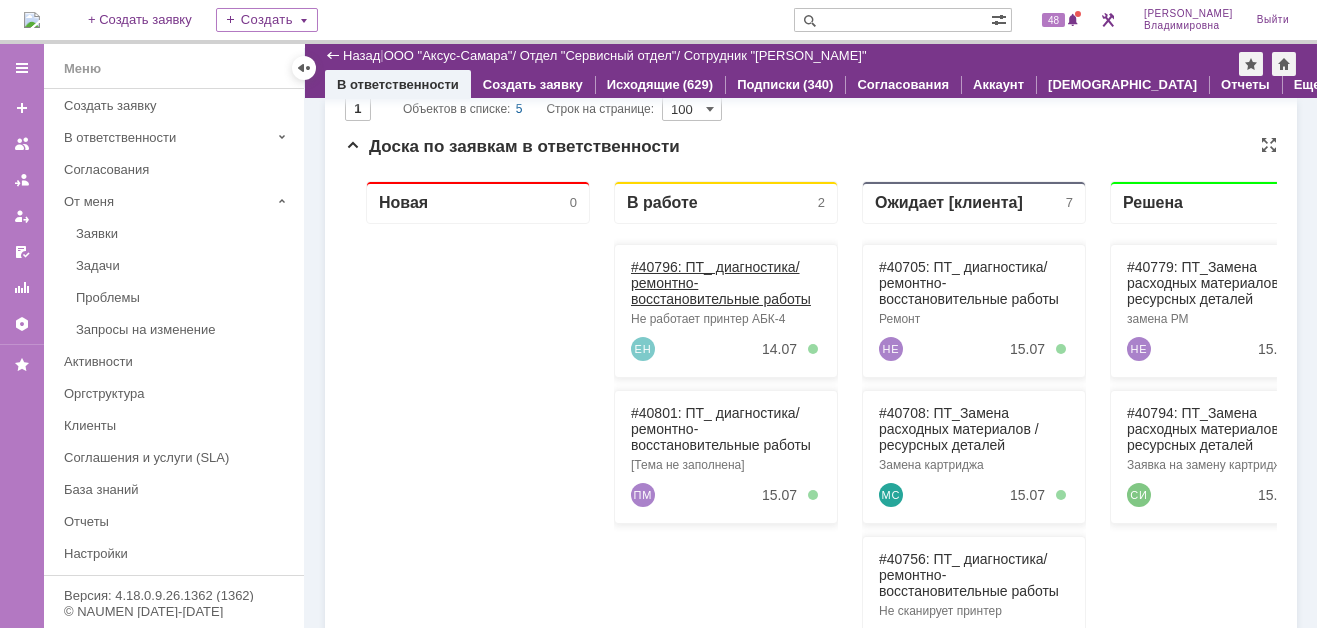 click on "#40796: ПТ_ диагностика/ ремонтно-восстановительные работы" at bounding box center (721, 283) 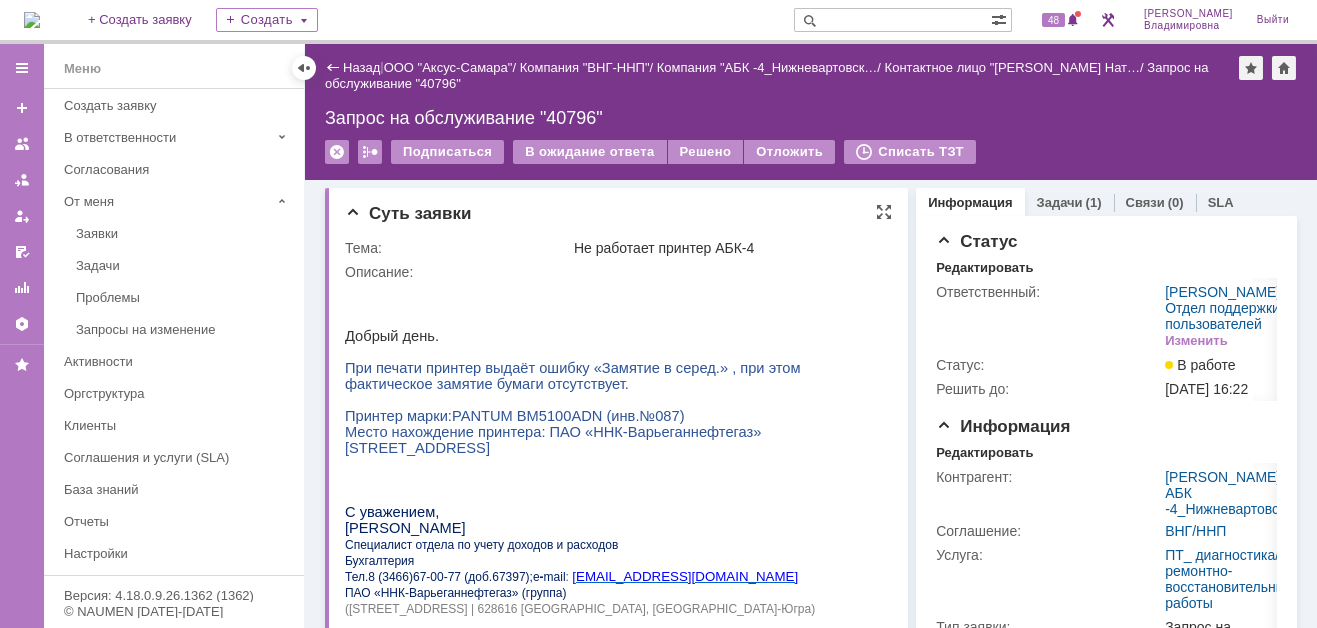 scroll, scrollTop: 0, scrollLeft: 0, axis: both 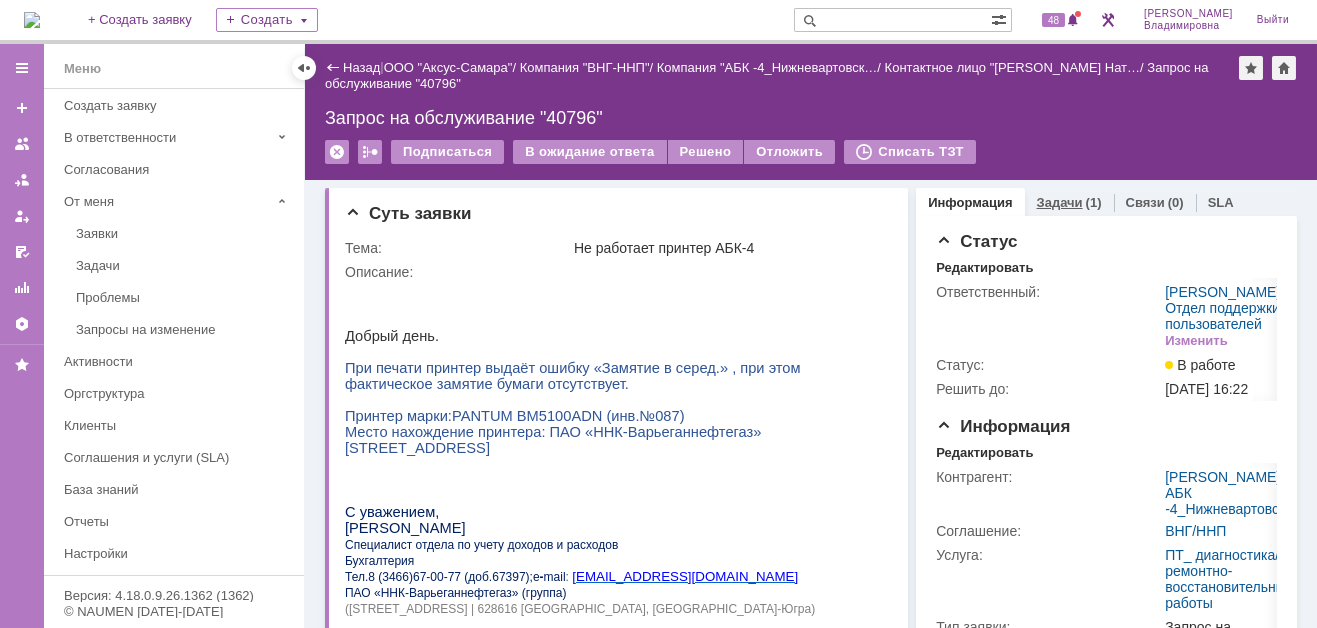 click on "Задачи" at bounding box center [1060, 202] 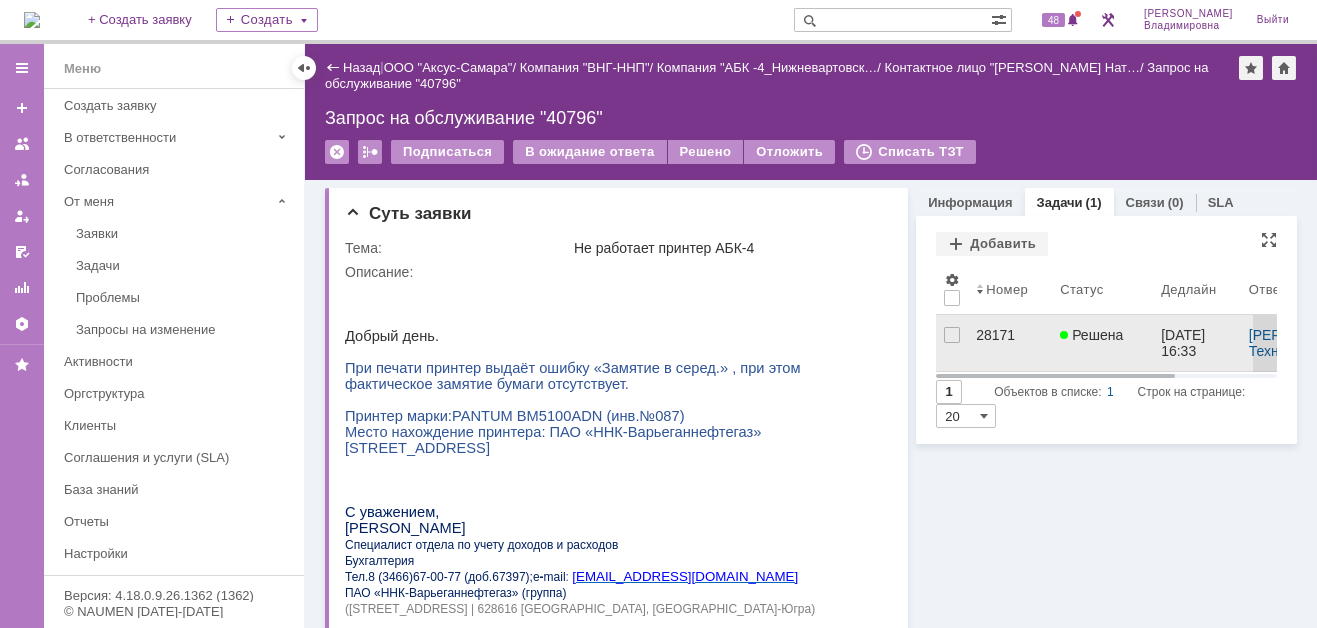 click on "28171" at bounding box center [1010, 335] 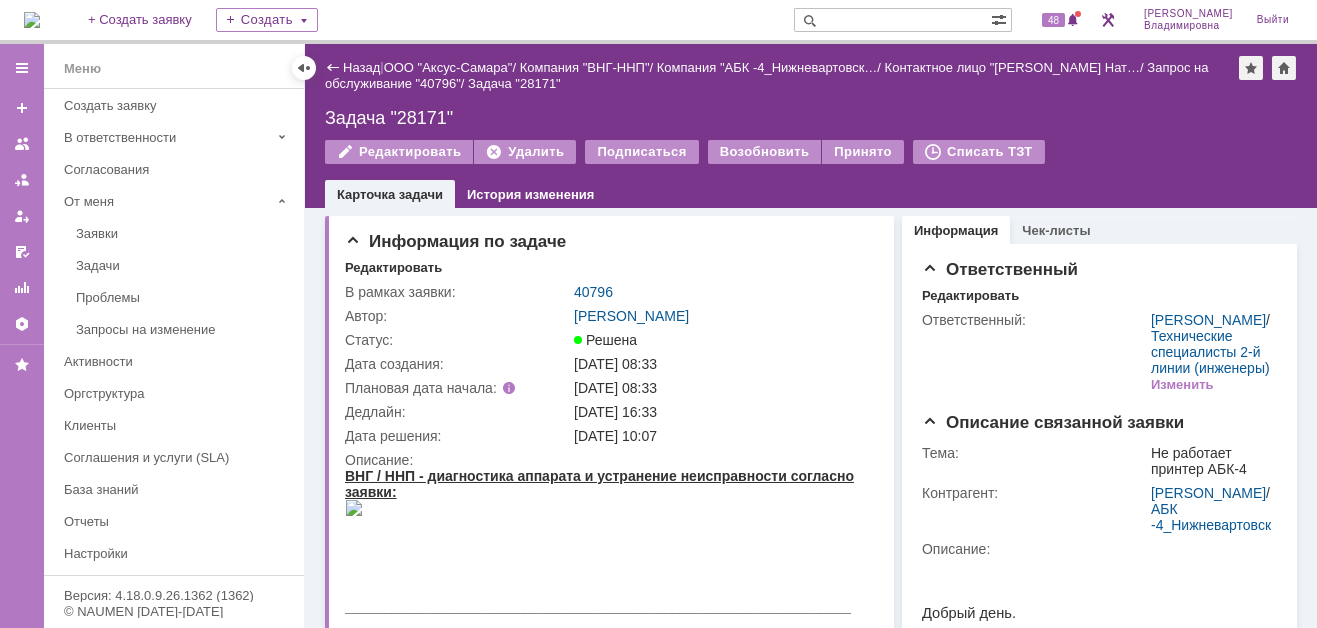 scroll, scrollTop: 0, scrollLeft: 0, axis: both 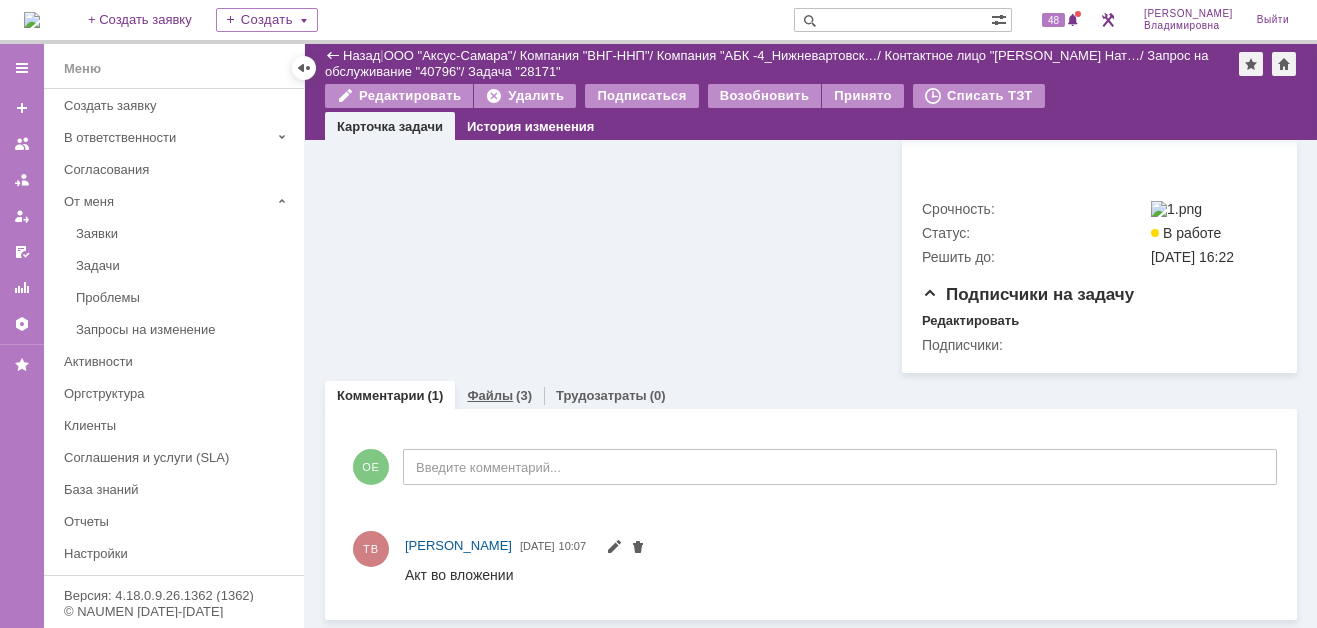 click on "Файлы" at bounding box center [490, 395] 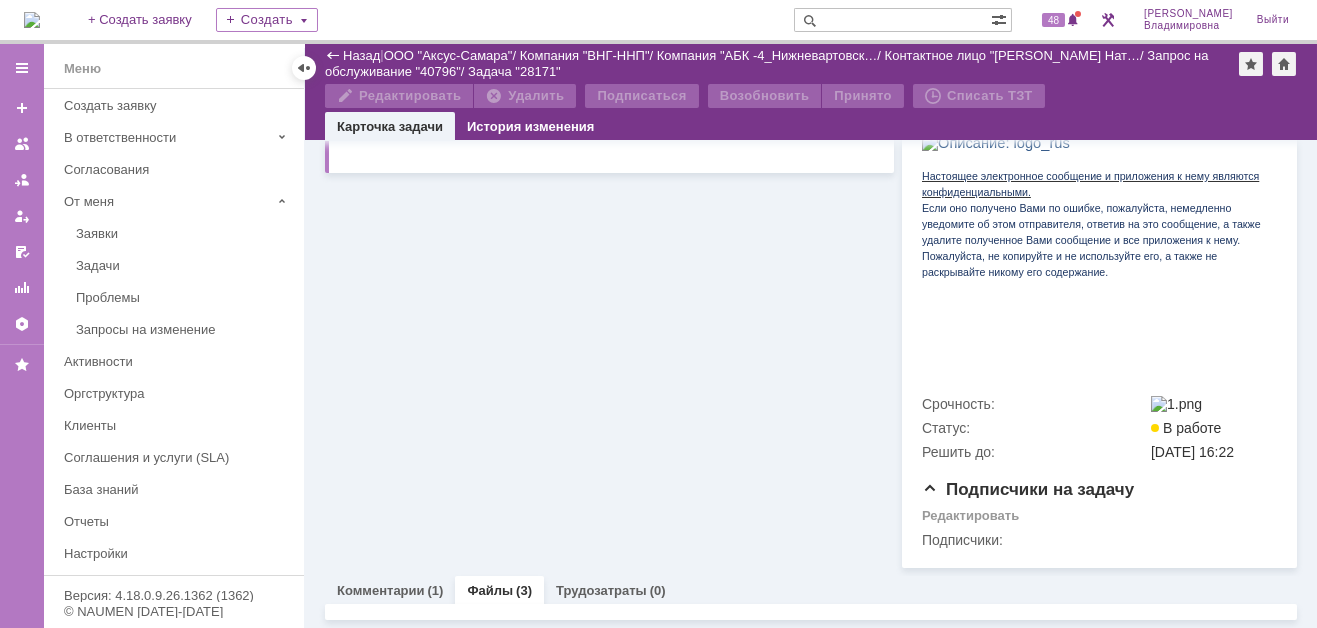 scroll, scrollTop: 1018, scrollLeft: 0, axis: vertical 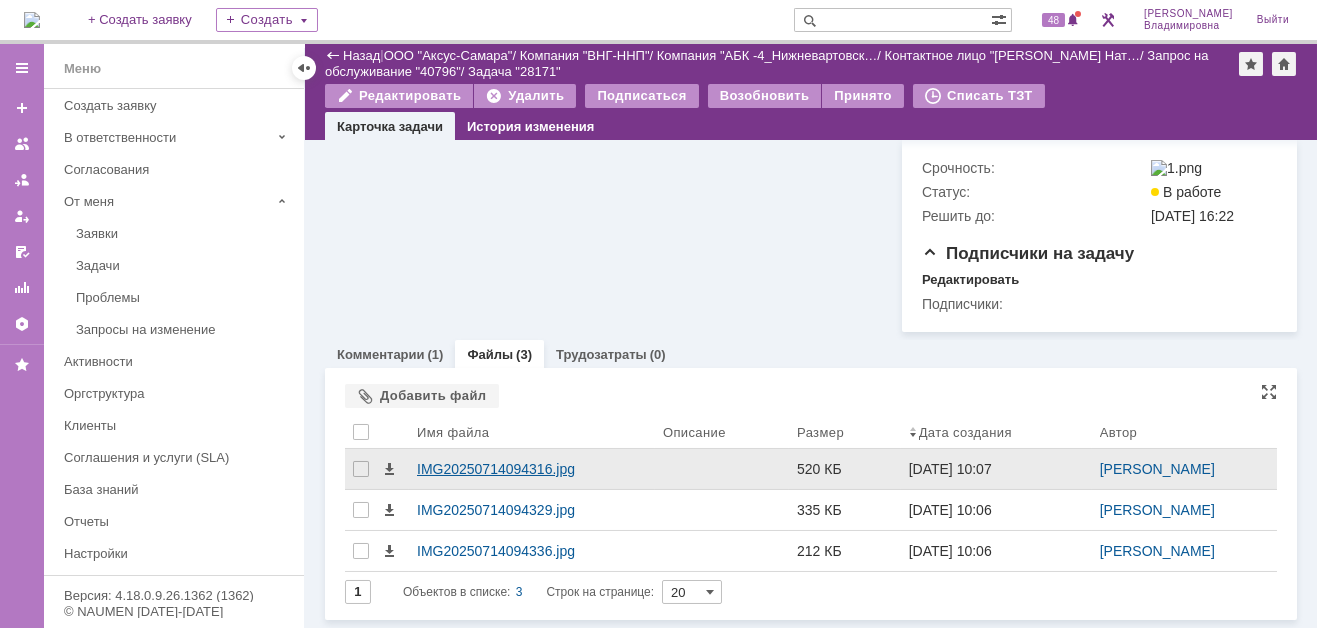 click on "IMG20250714094316.jpg" at bounding box center (532, 469) 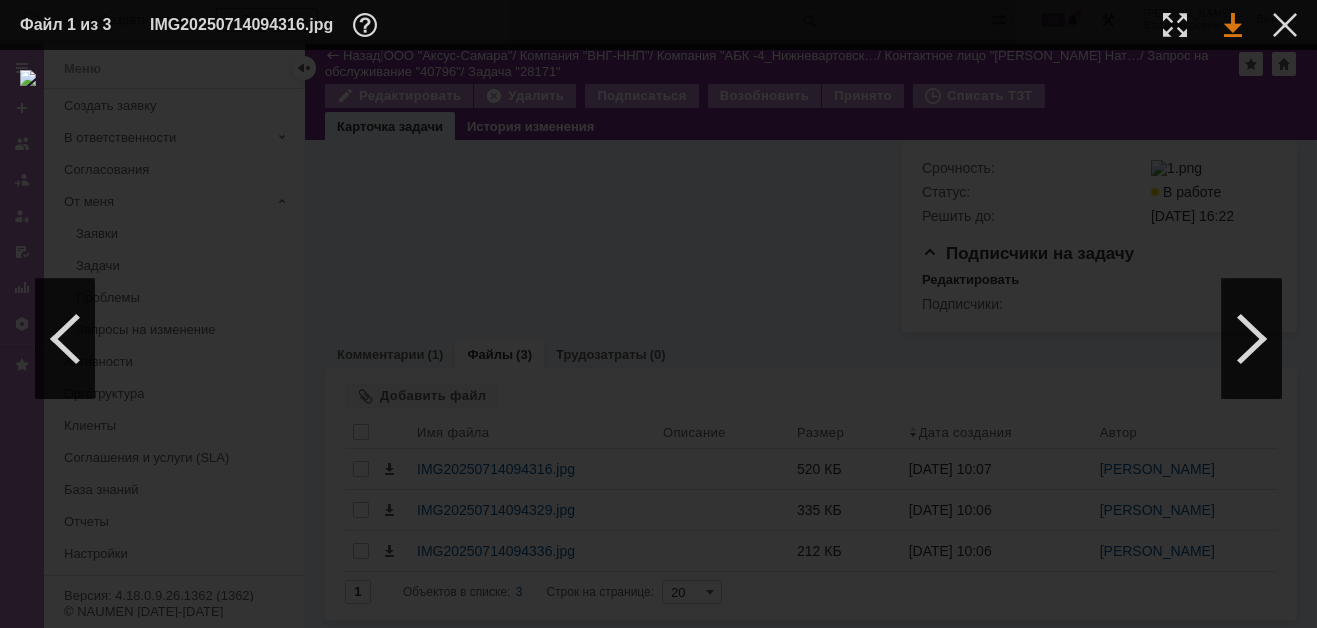 click at bounding box center [1233, 25] 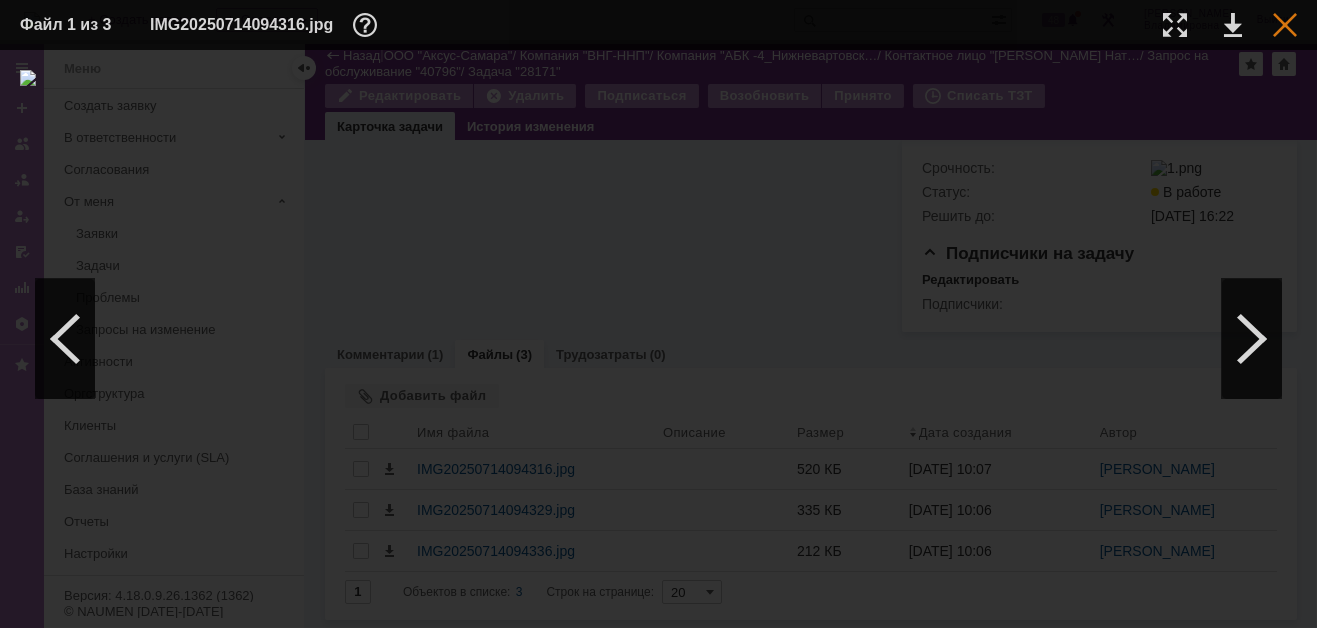 click at bounding box center (1285, 25) 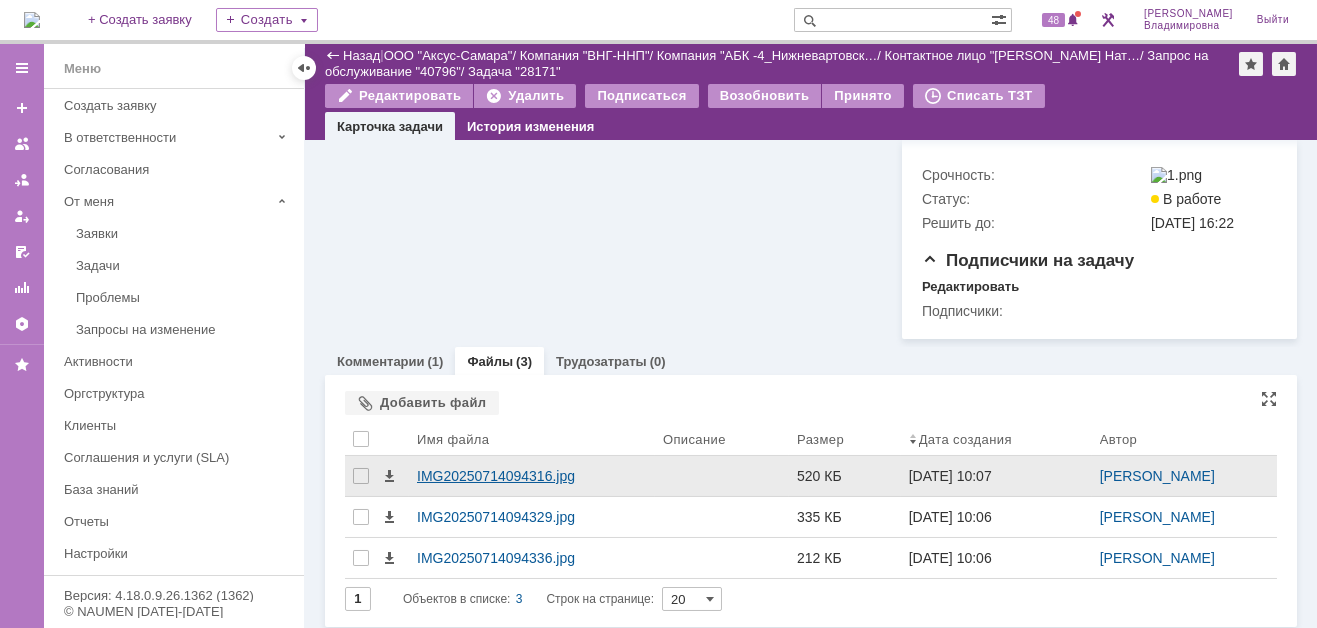 scroll, scrollTop: 1059, scrollLeft: 0, axis: vertical 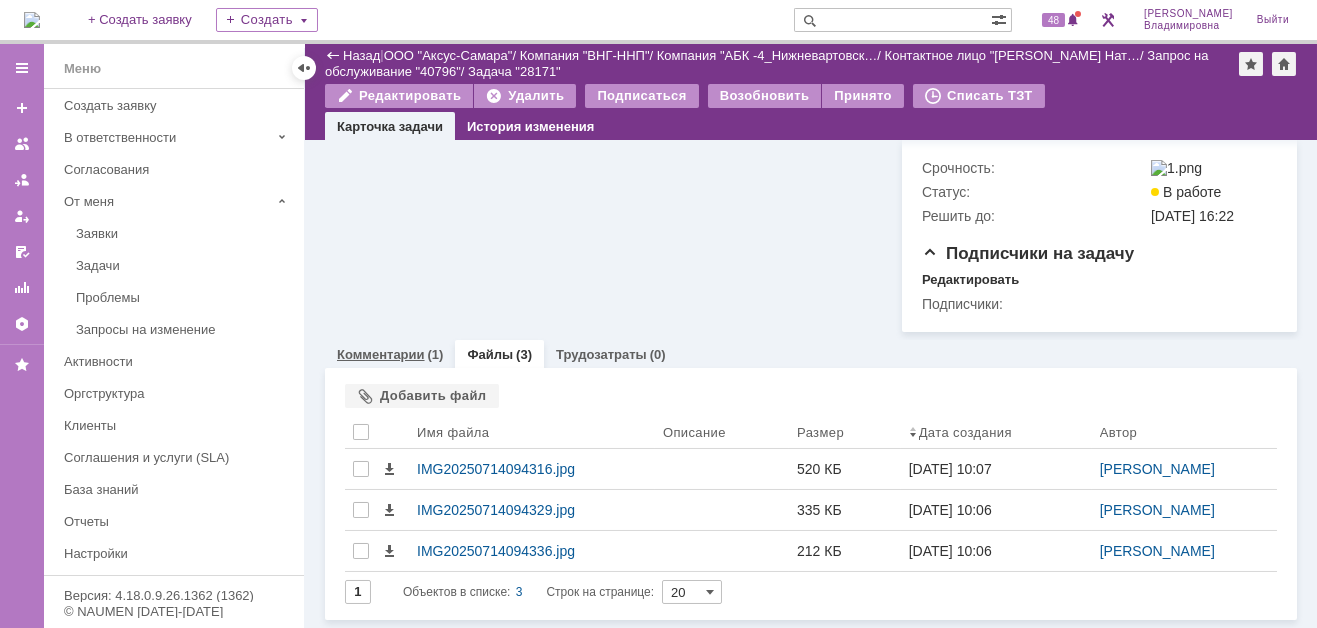 click on "Комментарии" at bounding box center (381, 354) 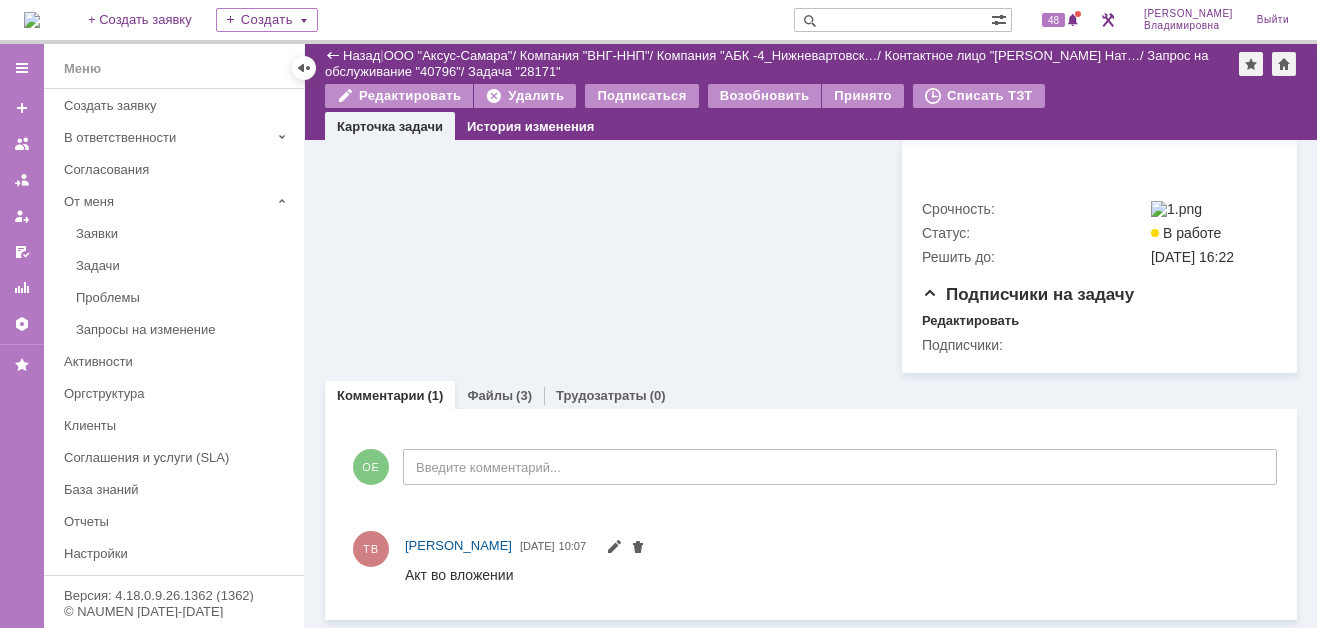 click on "Информация по задаче Редактировать В рамках заявки: 40796 Автор: Орлова Елена Владимировна Статус: Решена Дата создания: 14.07.2025 08:33 Плановая дата начала: 14.07.2025 08:33 Дедлайн: 14.07.2025 16:33 Дата решения: 14.07.2025 10:07 Описание:" at bounding box center [609, -218] 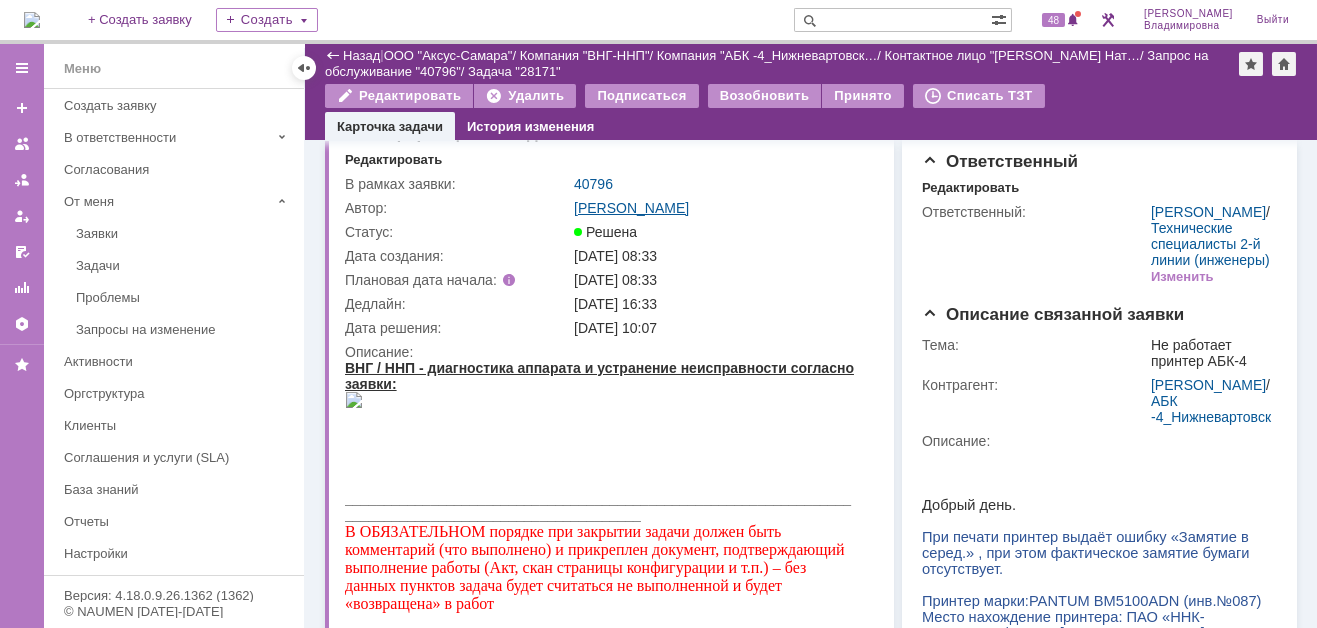scroll, scrollTop: 0, scrollLeft: 0, axis: both 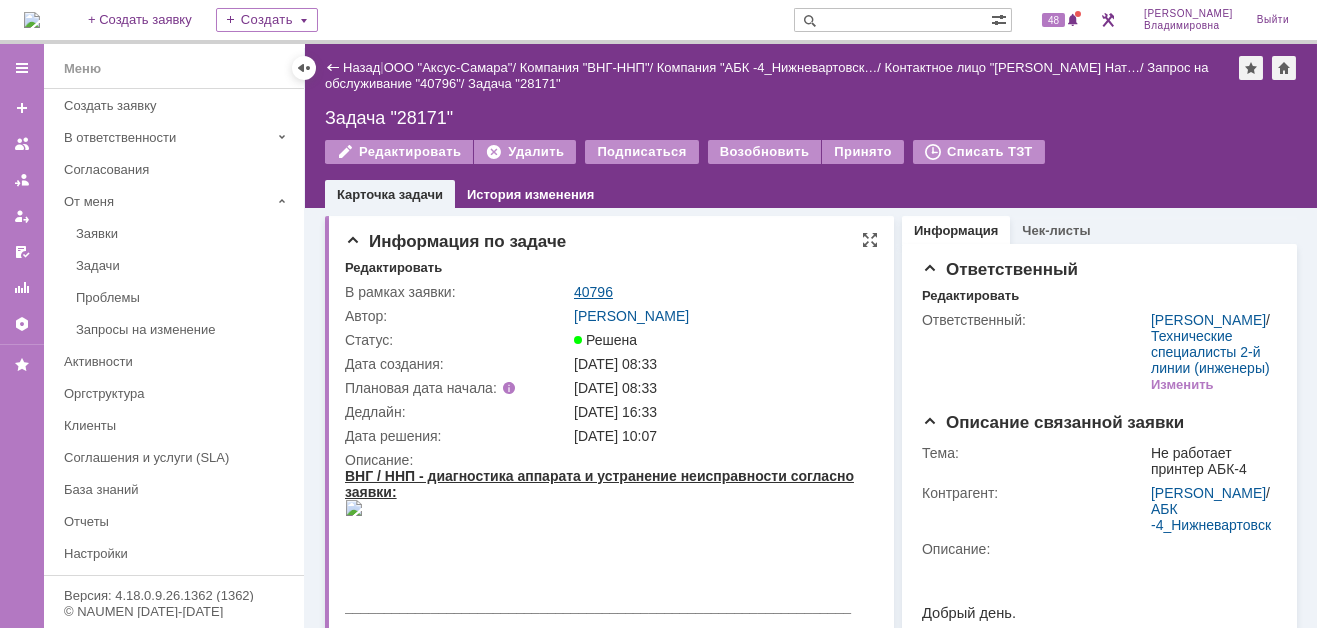click on "40796" at bounding box center (593, 292) 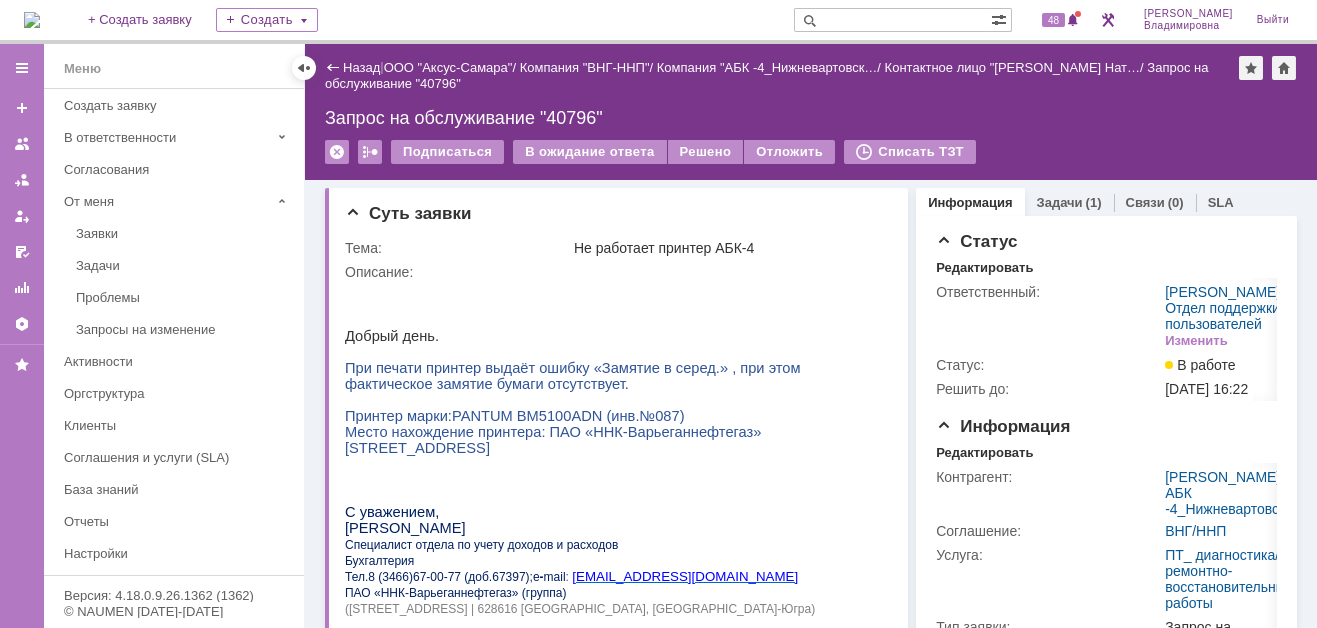 scroll, scrollTop: 0, scrollLeft: 0, axis: both 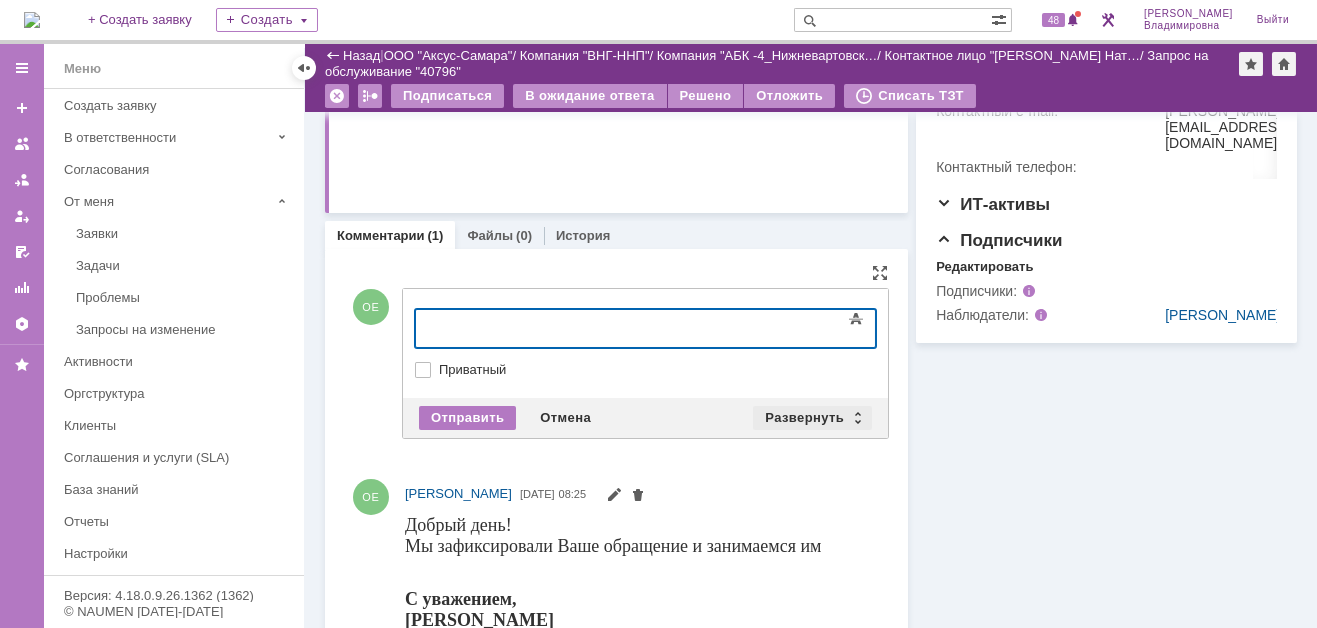 click on "Развернуть" at bounding box center (812, 418) 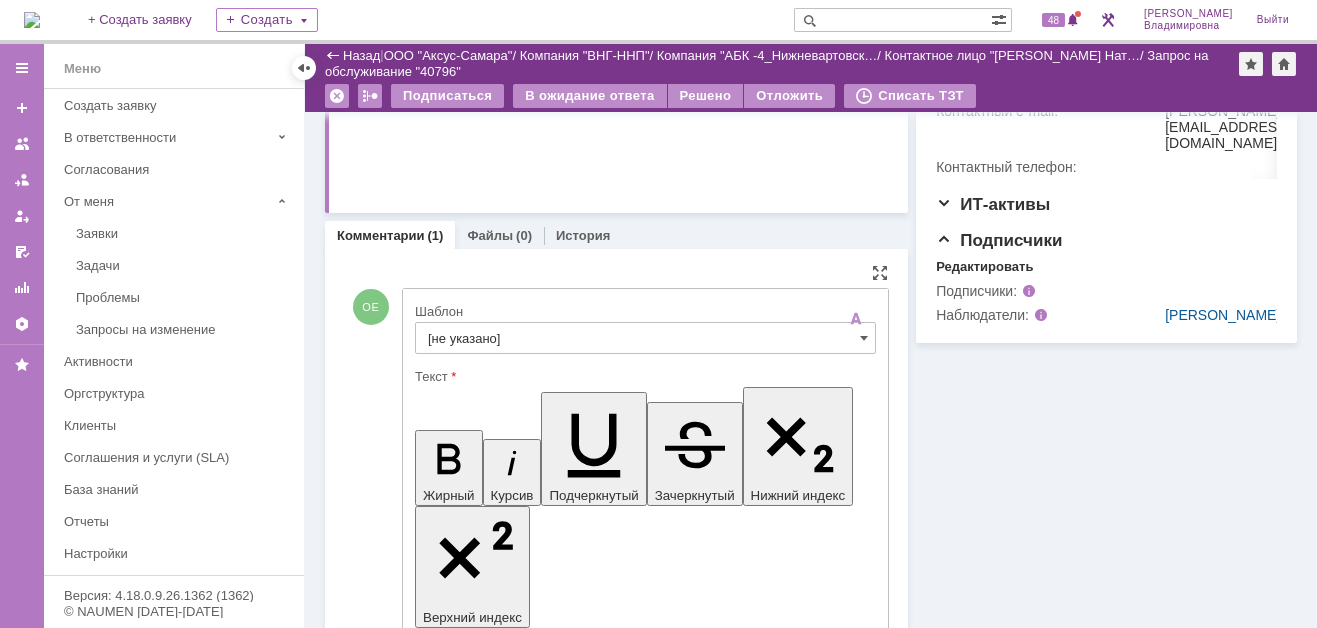 scroll, scrollTop: 0, scrollLeft: 0, axis: both 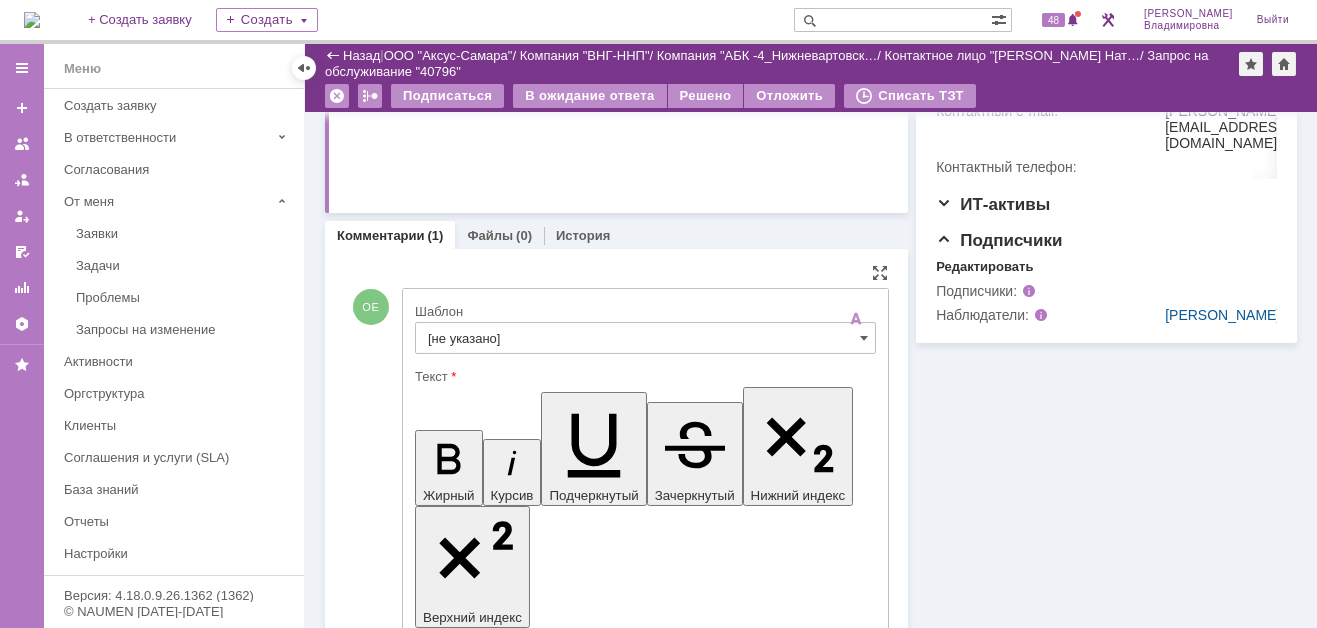 click on "[не указано]" at bounding box center [645, 338] 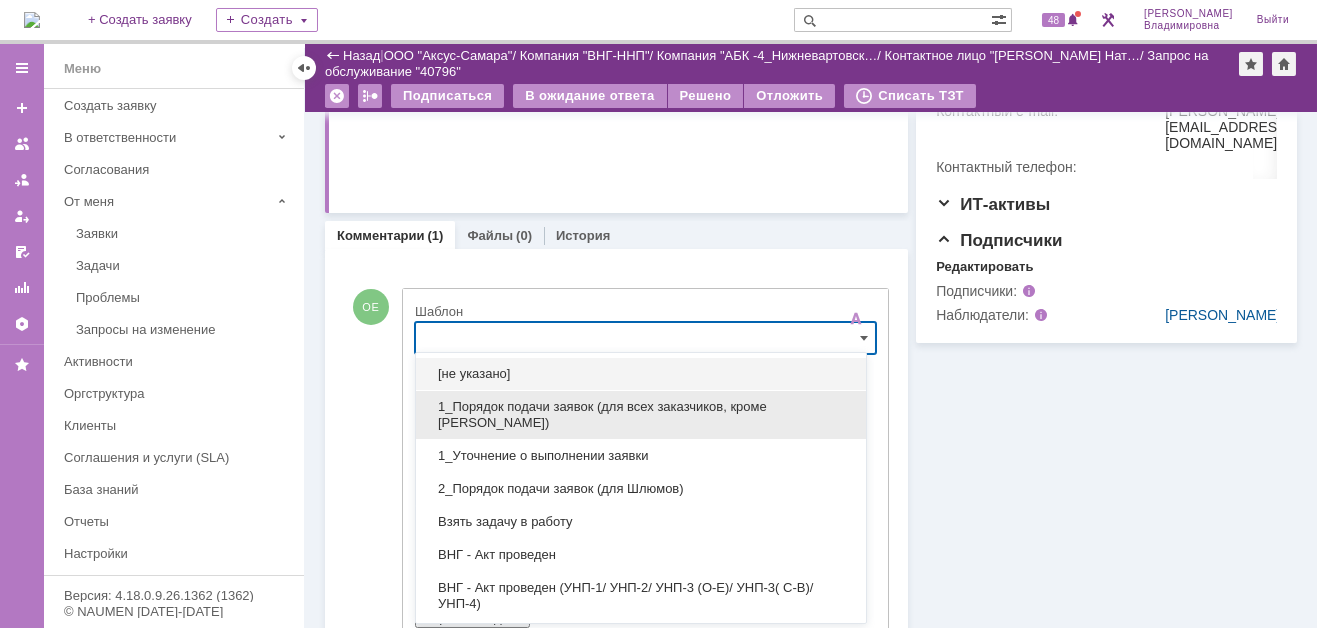 scroll, scrollTop: 613, scrollLeft: 0, axis: vertical 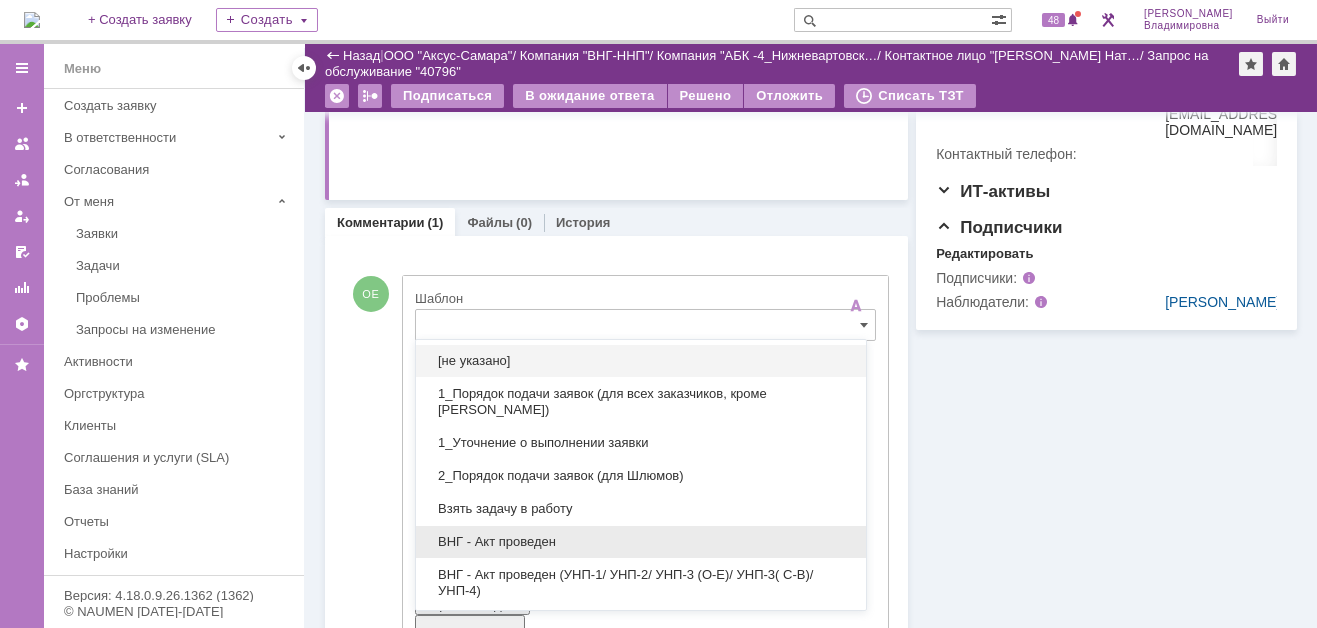 click on "ВНГ - Акт проведен" at bounding box center [641, 542] 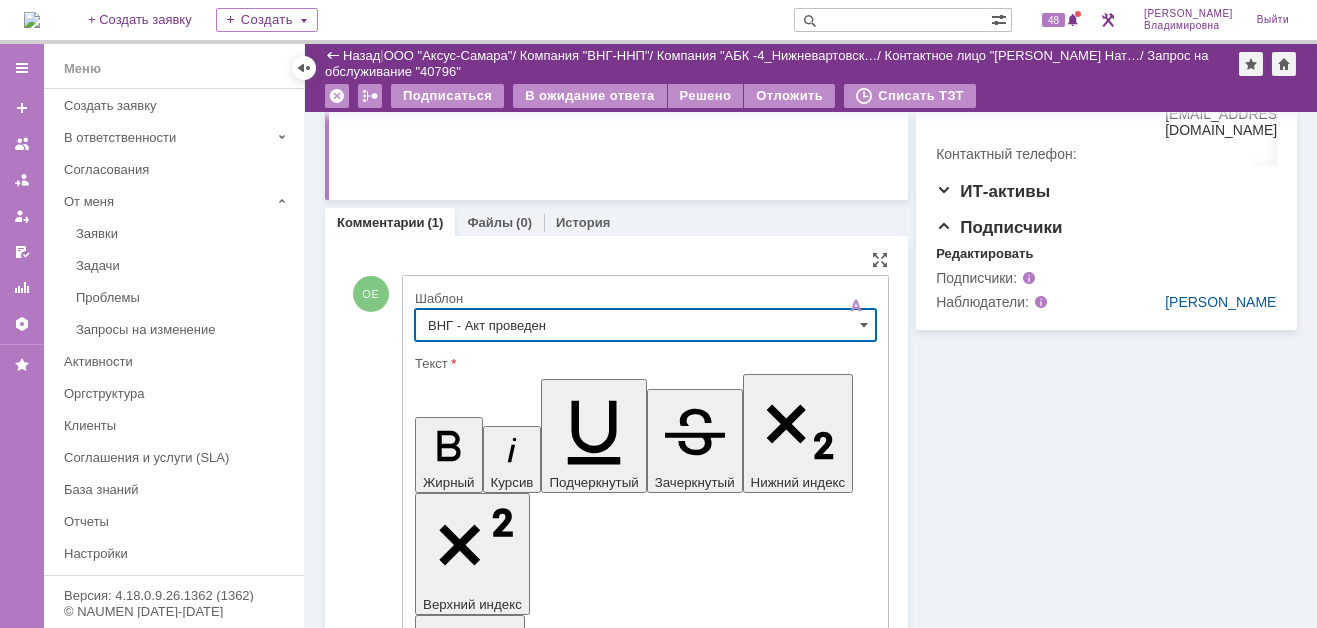 type on "ВНГ - Акт проведен" 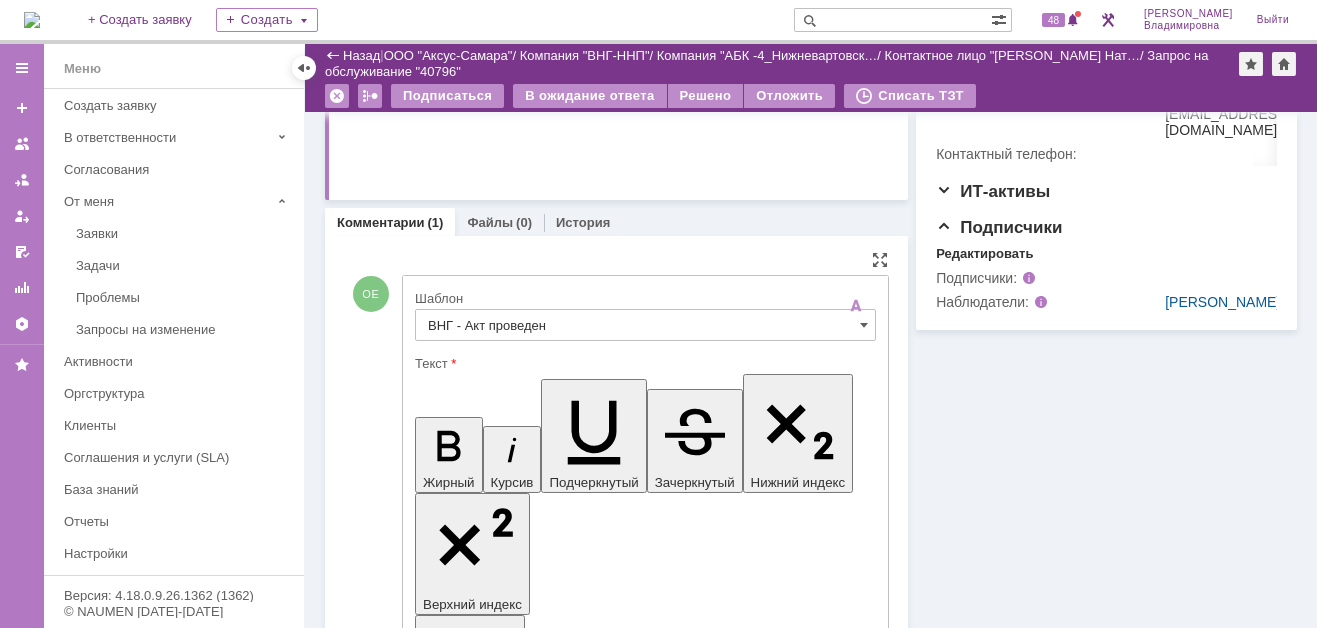 drag, startPoint x: 665, startPoint y: 4490, endPoint x: 712, endPoint y: 4521, distance: 56.302753 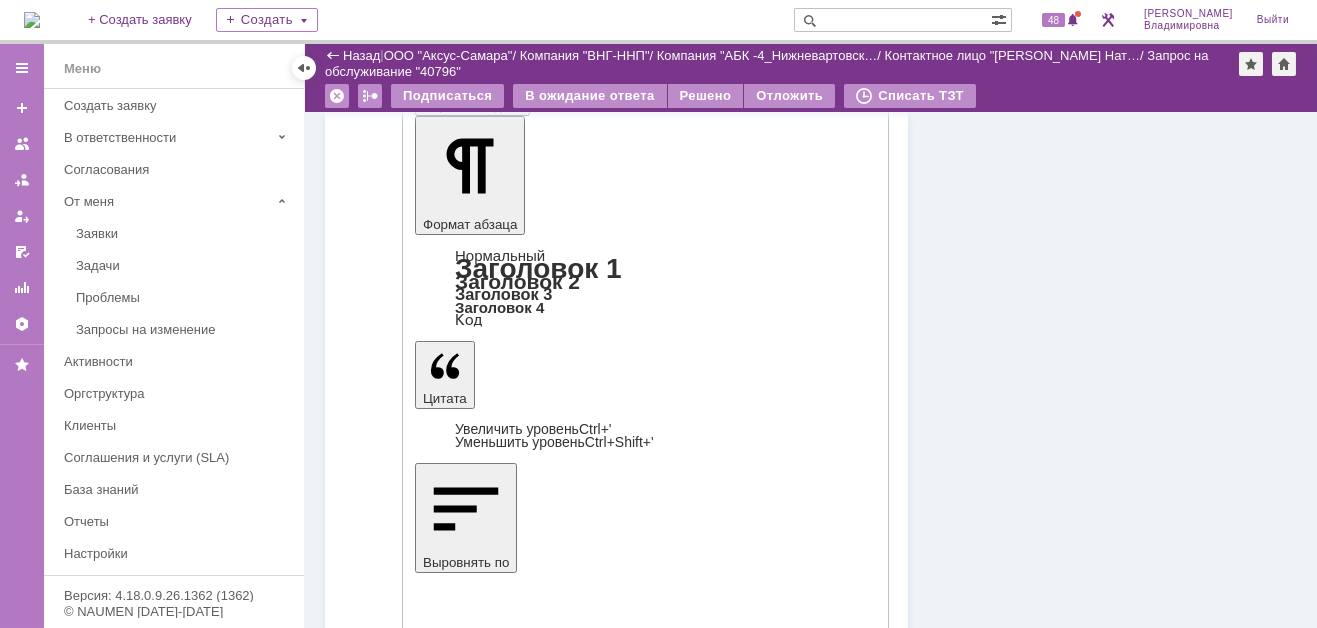 click on "Отправить" at bounding box center [467, 4391] 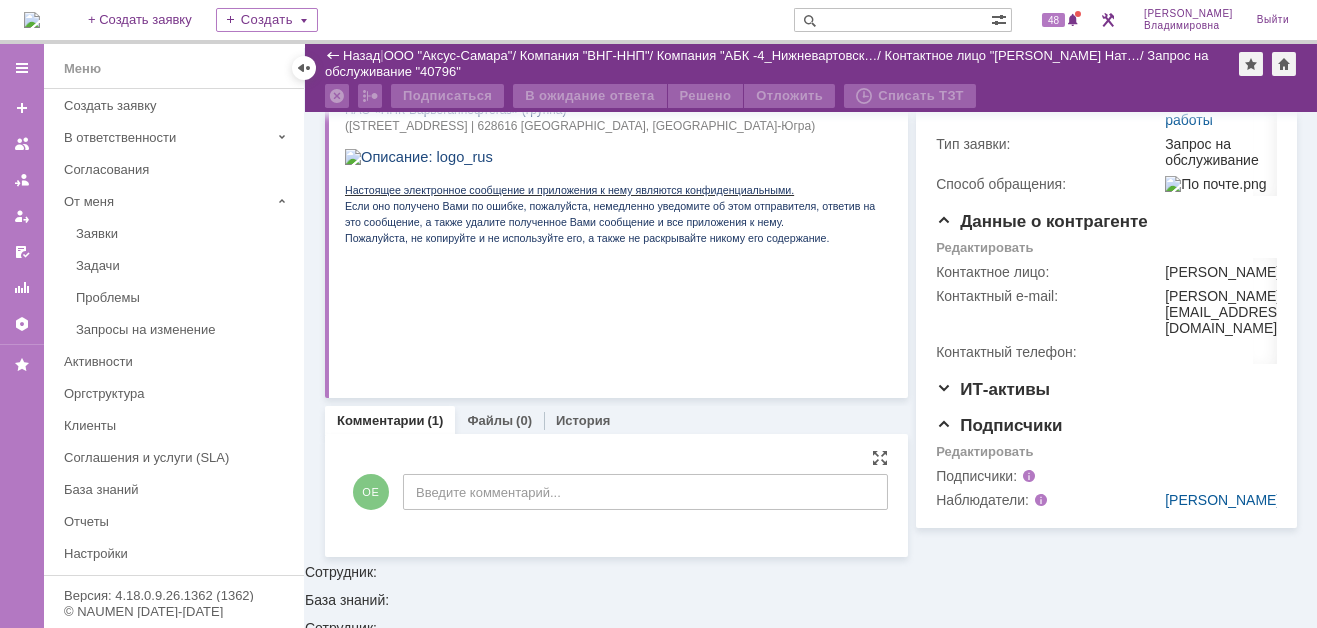scroll, scrollTop: 509, scrollLeft: 0, axis: vertical 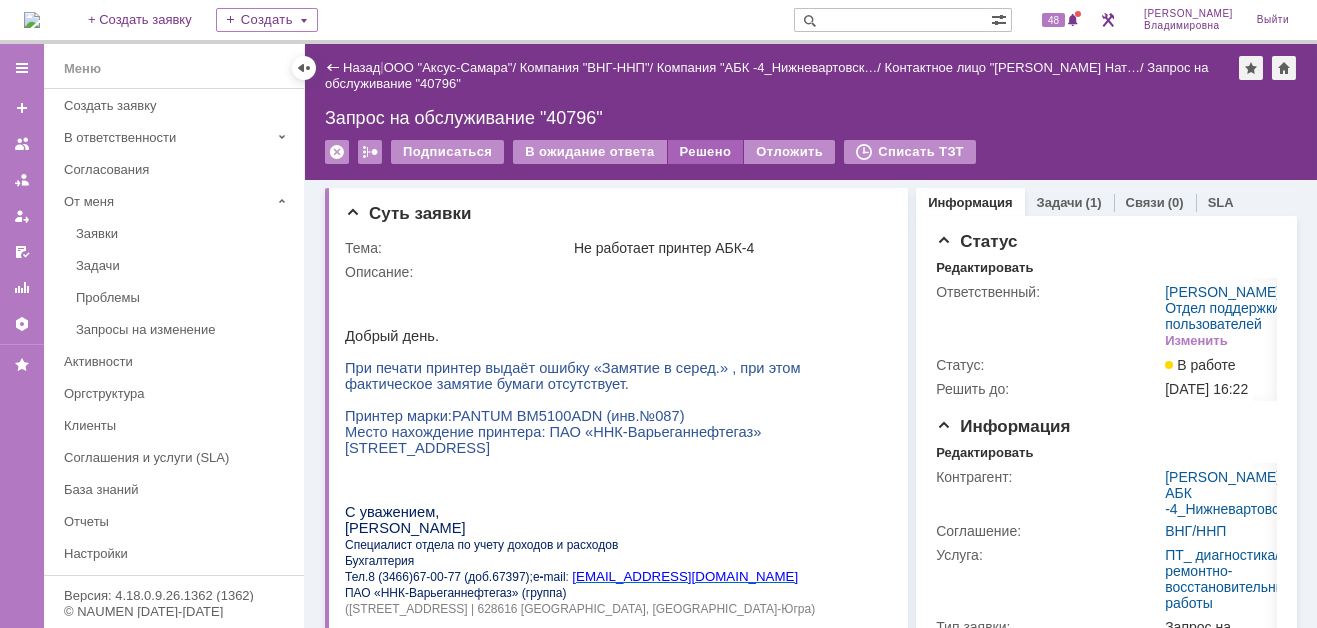 click on "Решено" at bounding box center (706, 152) 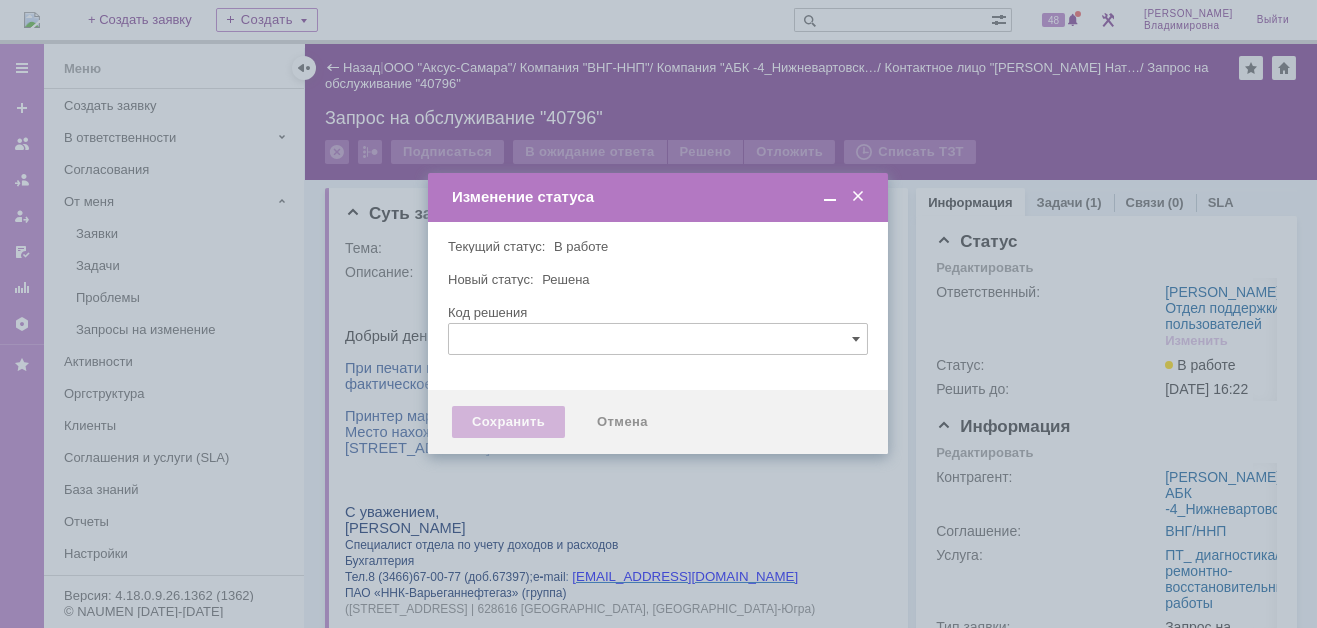 type 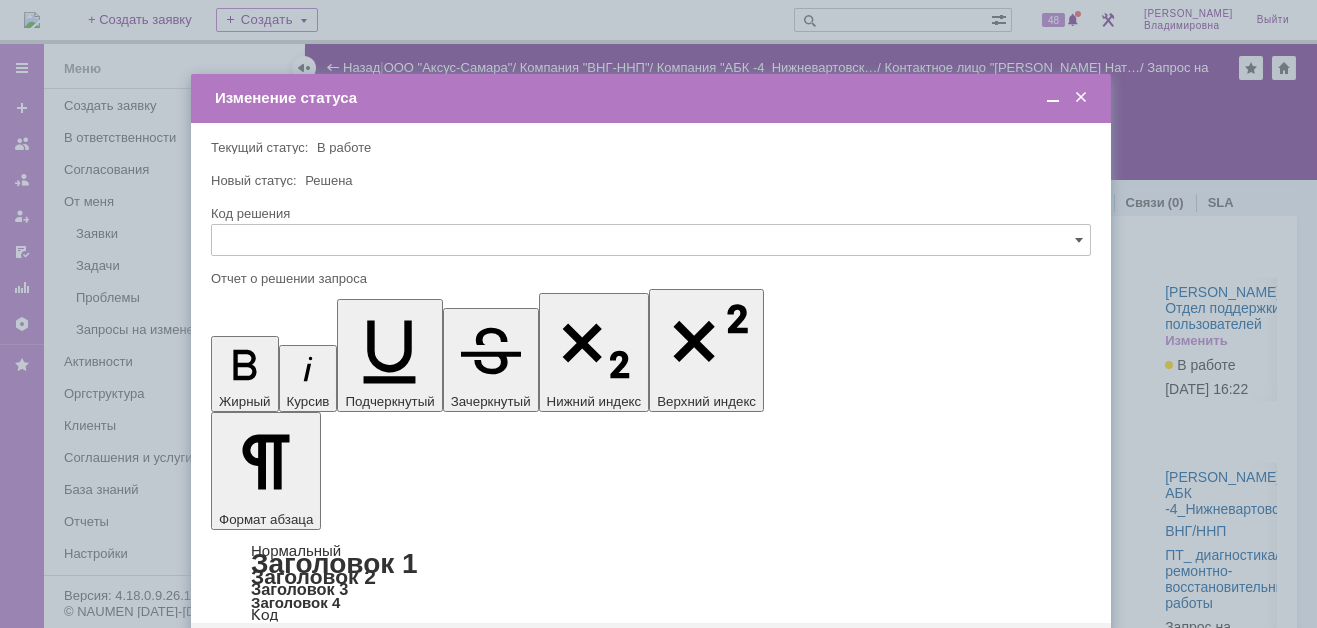 scroll, scrollTop: 0, scrollLeft: 0, axis: both 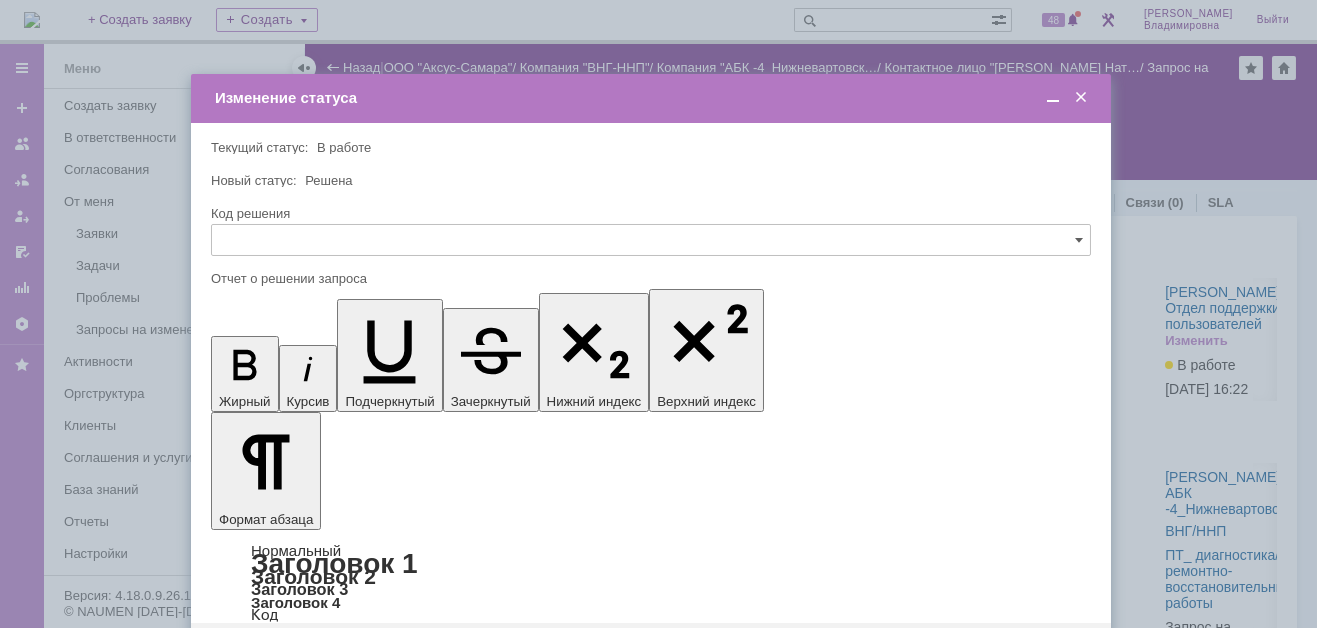 click on "Сохранить" at bounding box center [271, 655] 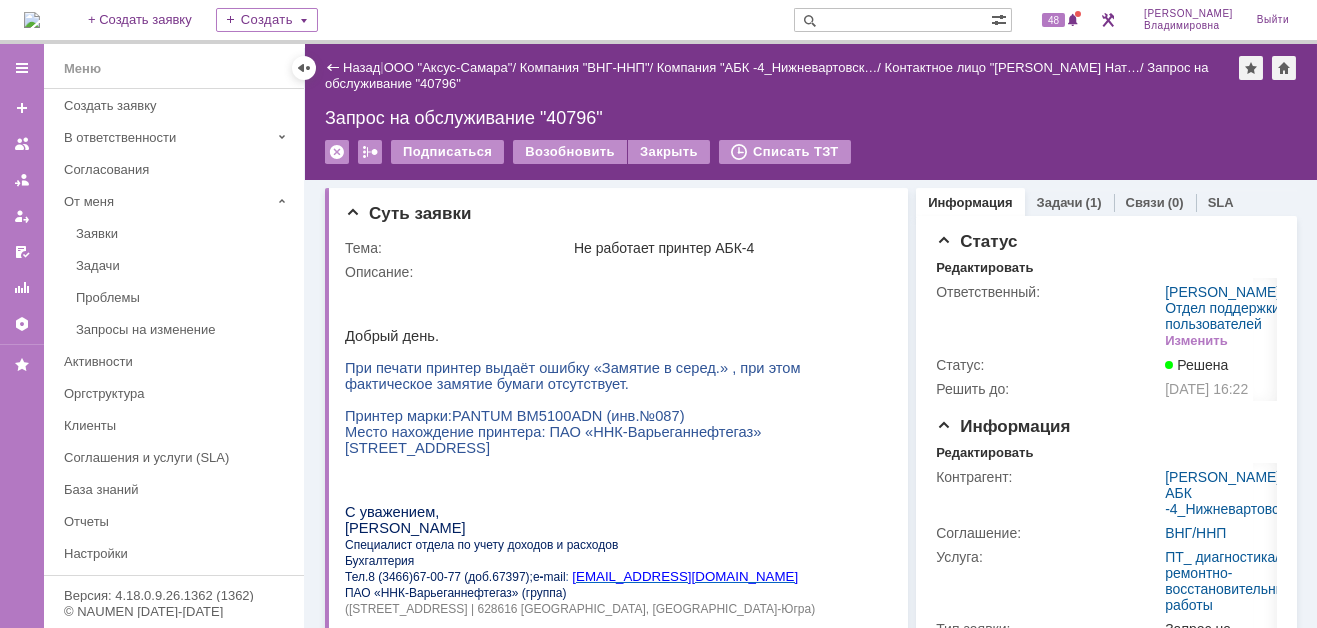 scroll, scrollTop: 0, scrollLeft: 0, axis: both 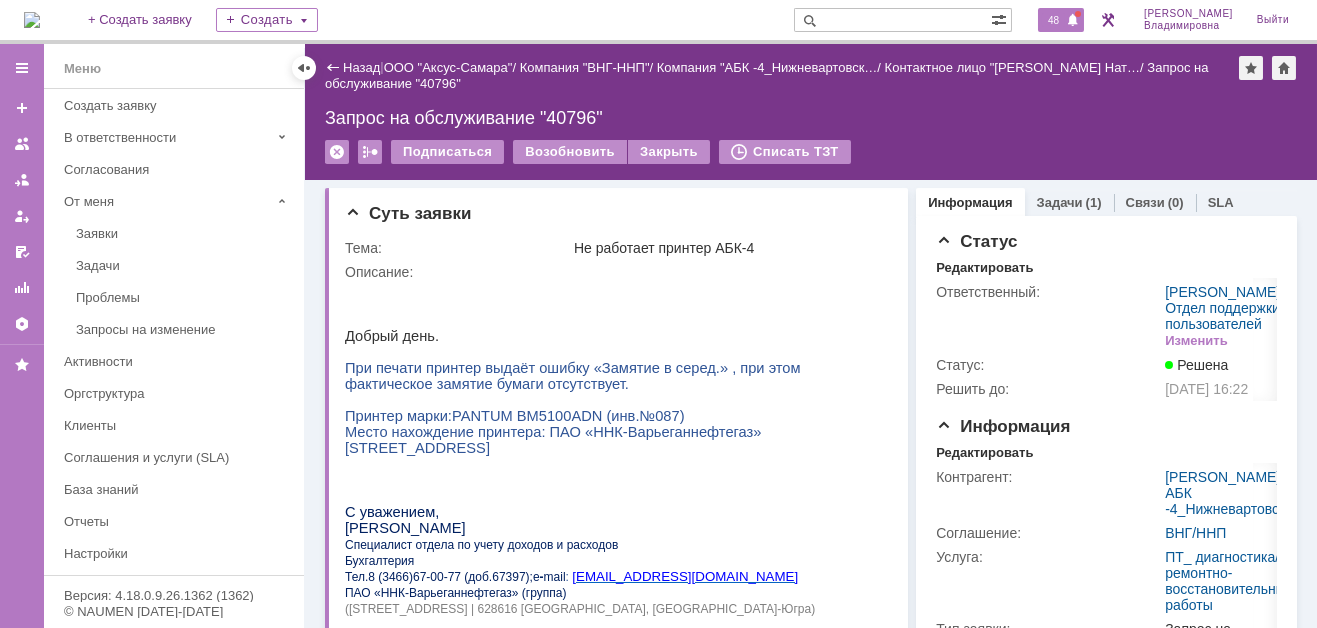 click on "48" at bounding box center [1053, 20] 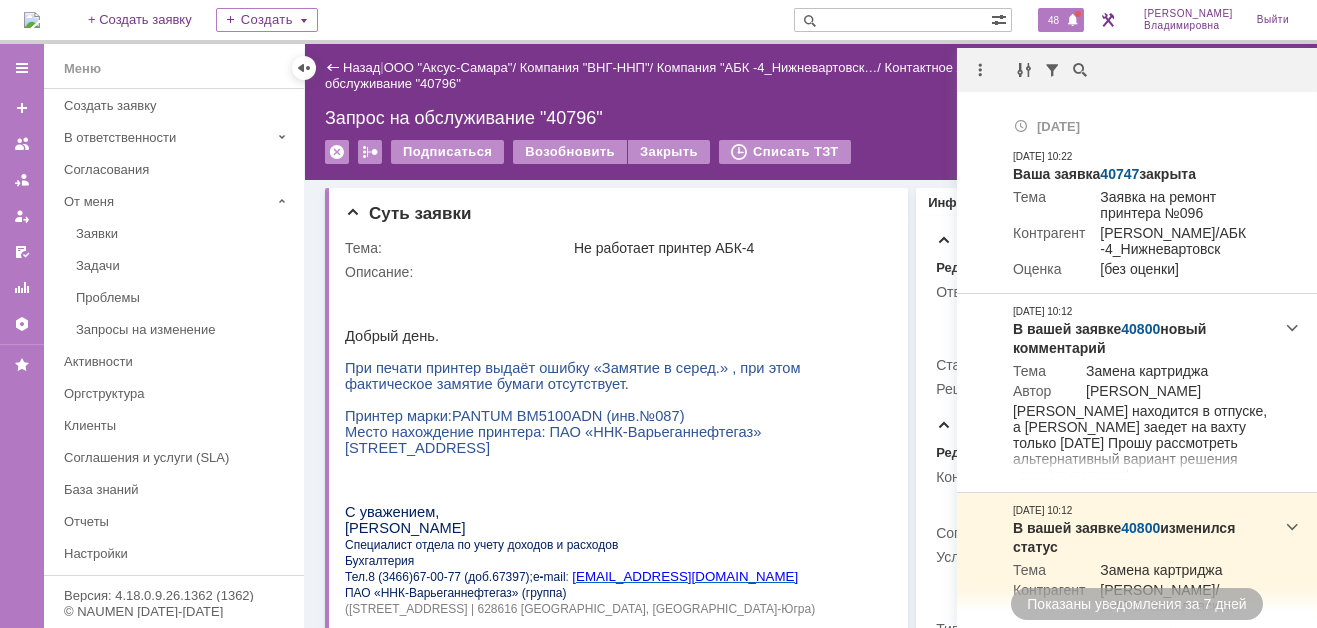 click on "ООО "Аксус-Самара"" at bounding box center [448, 67] 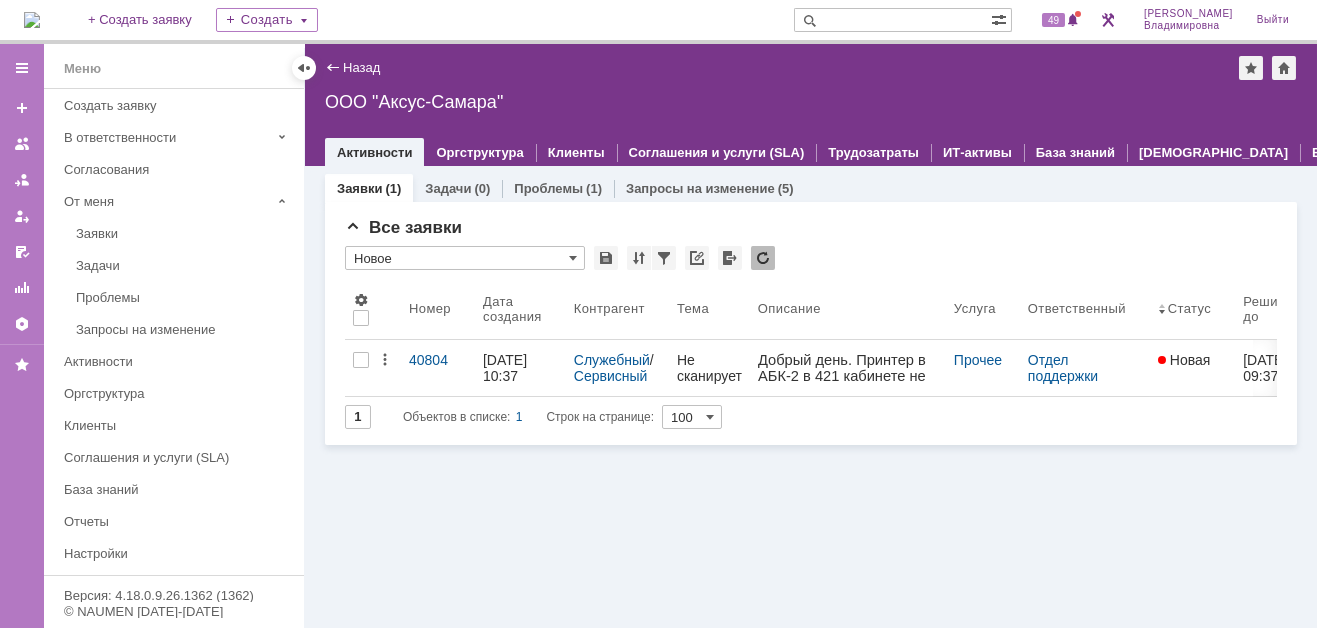 scroll, scrollTop: 0, scrollLeft: 0, axis: both 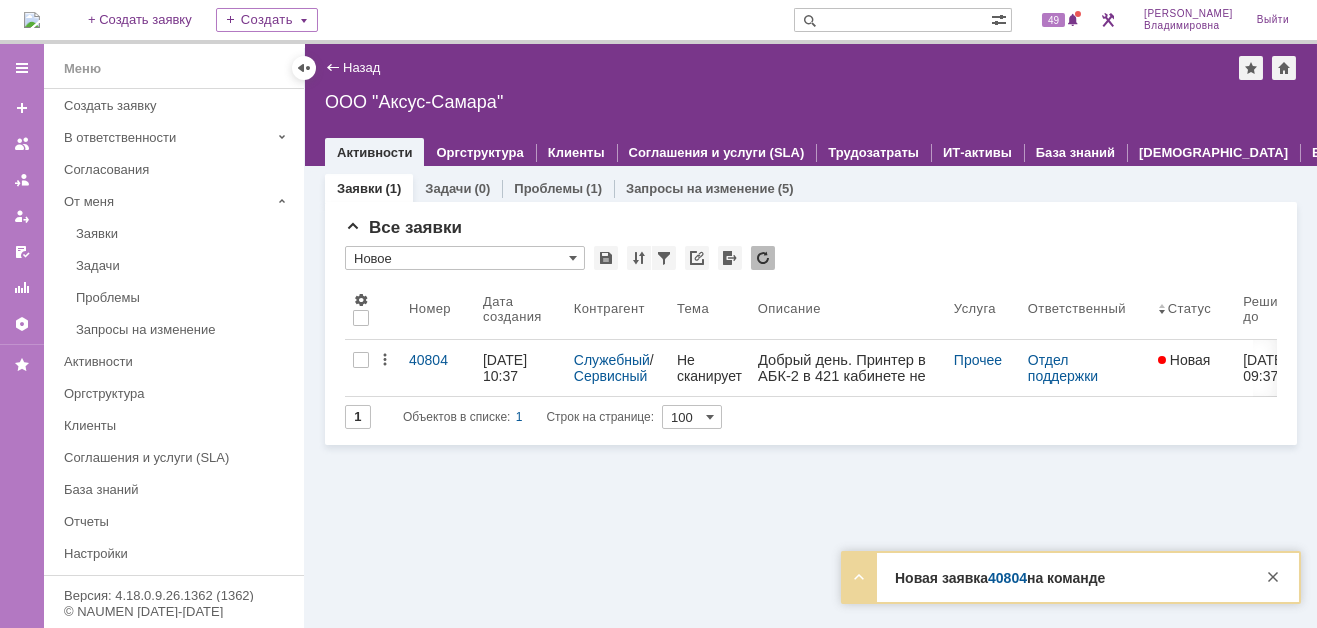 click on "40804" at bounding box center (1007, 578) 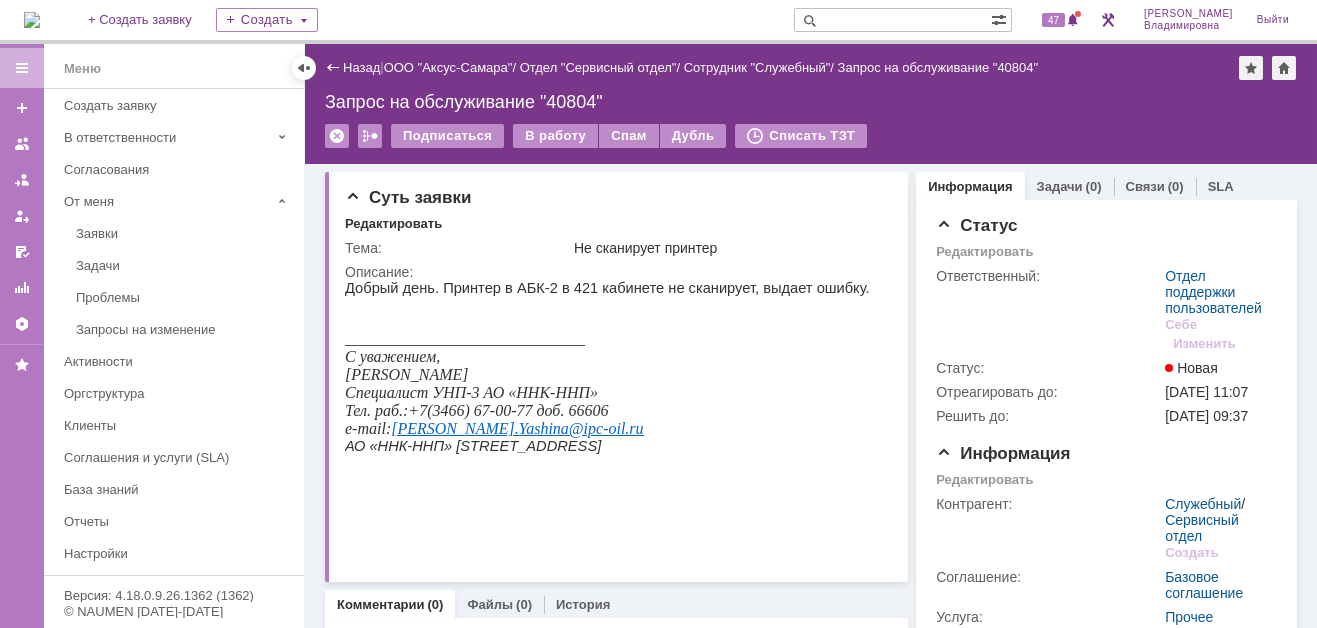 scroll, scrollTop: 0, scrollLeft: 0, axis: both 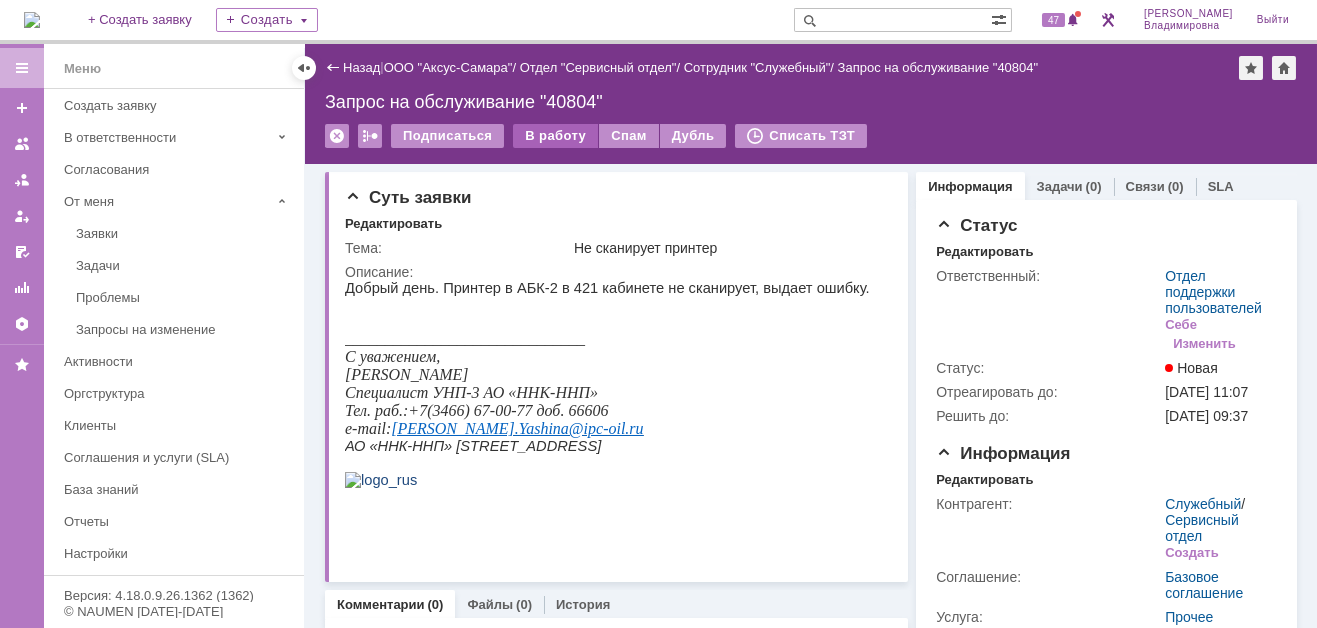 click on "В работу" at bounding box center (555, 136) 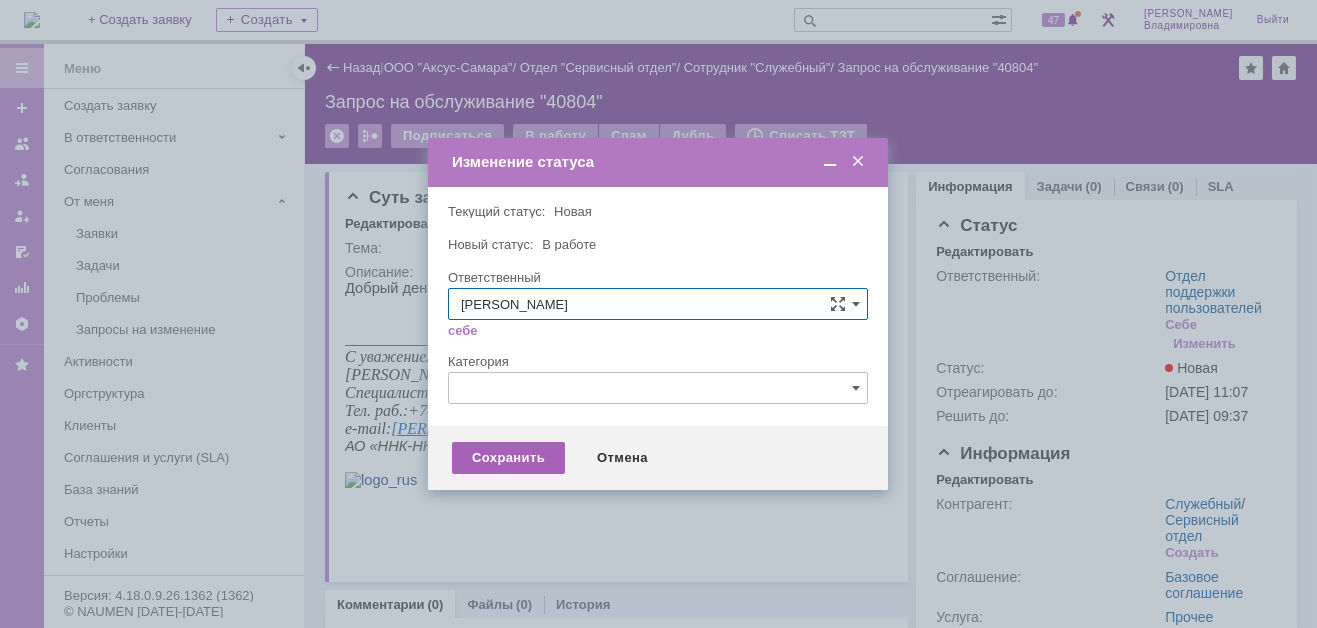 click on "Сохранить" at bounding box center (508, 458) 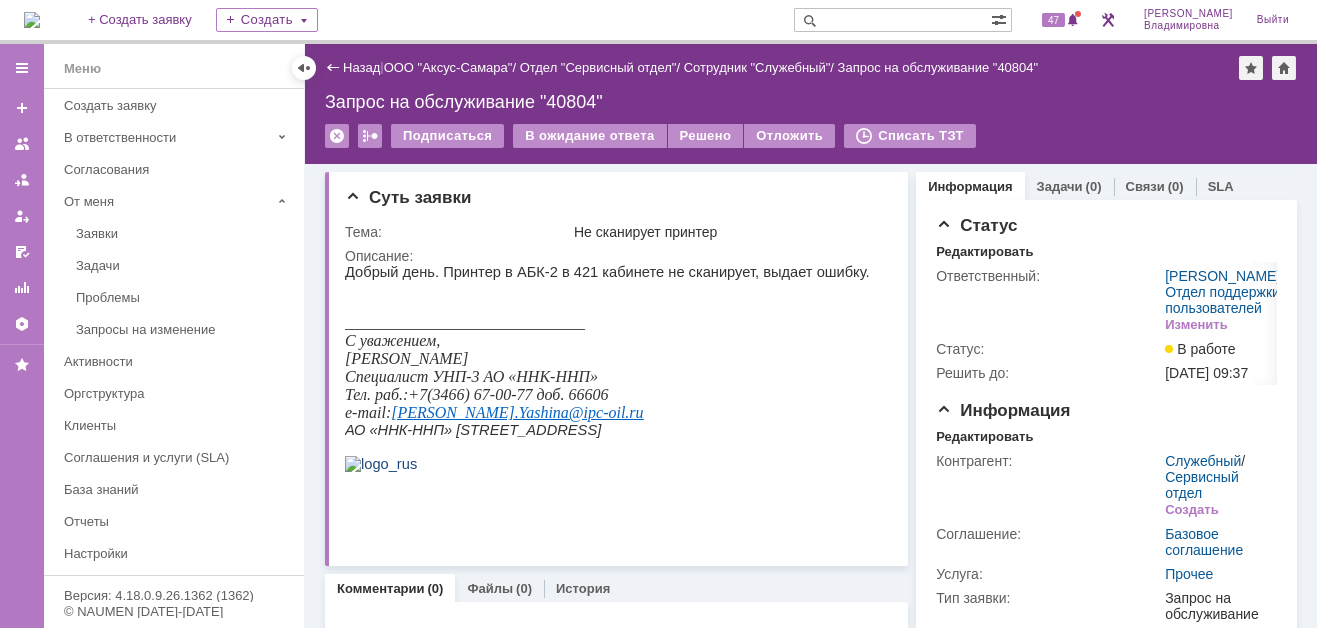 scroll, scrollTop: 0, scrollLeft: 0, axis: both 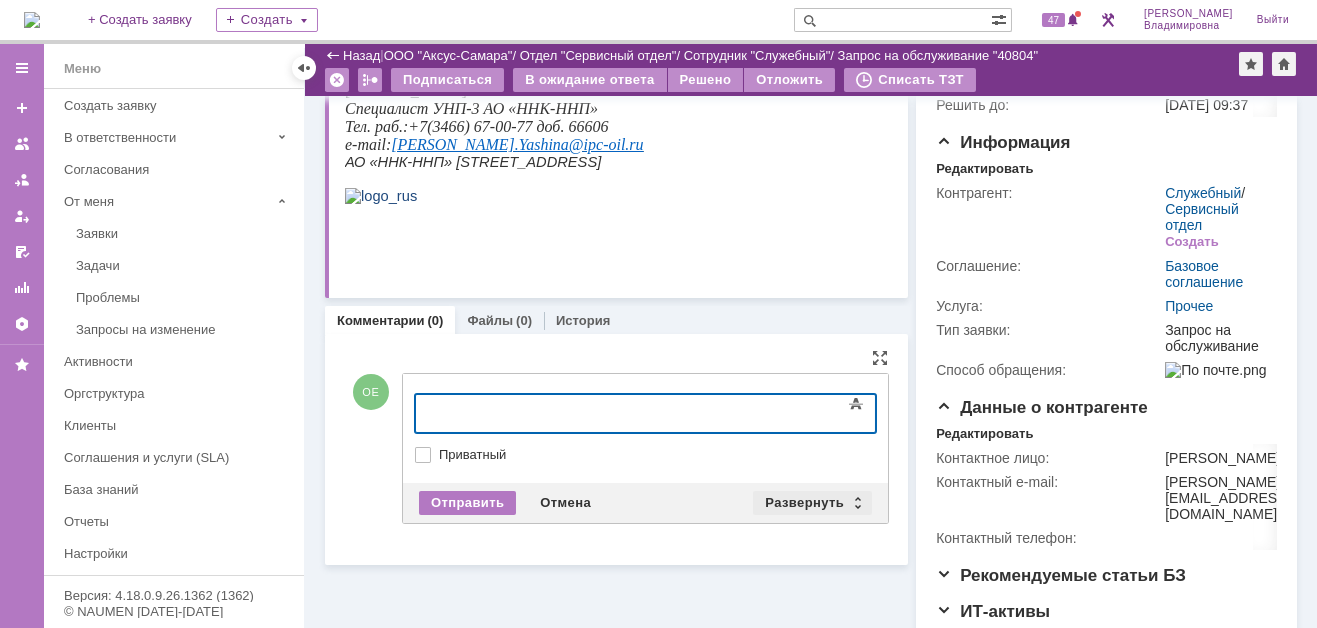 click on "Развернуть" at bounding box center (812, 503) 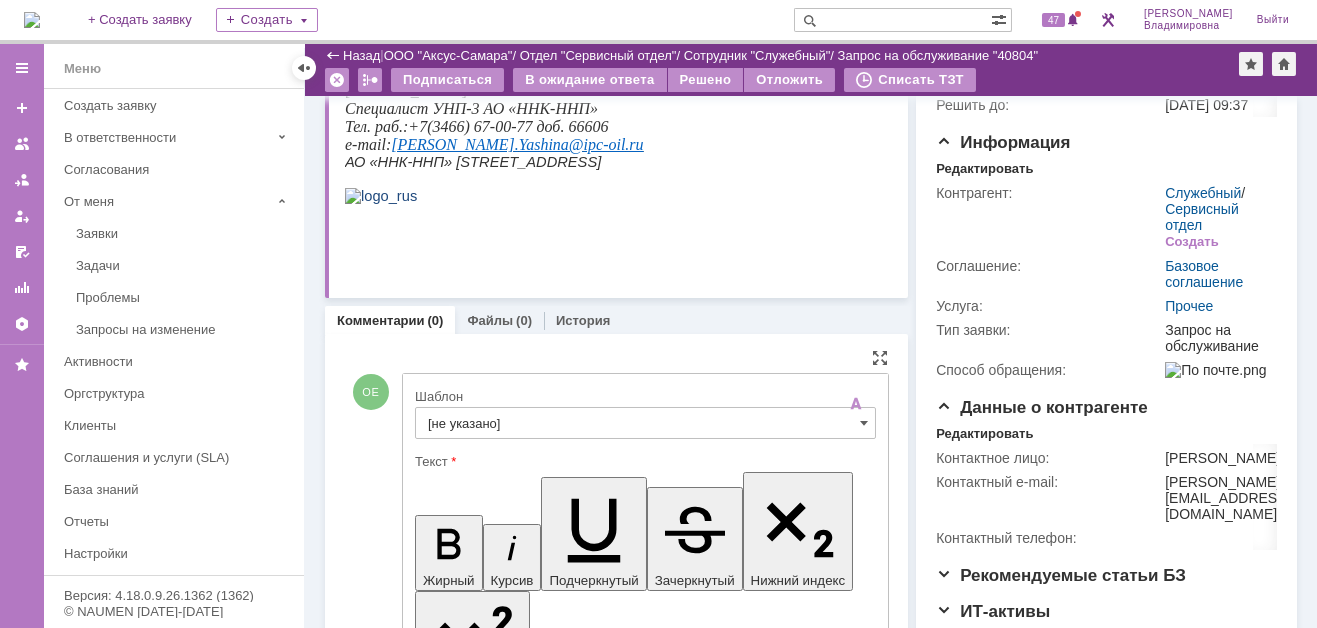 scroll, scrollTop: 0, scrollLeft: 0, axis: both 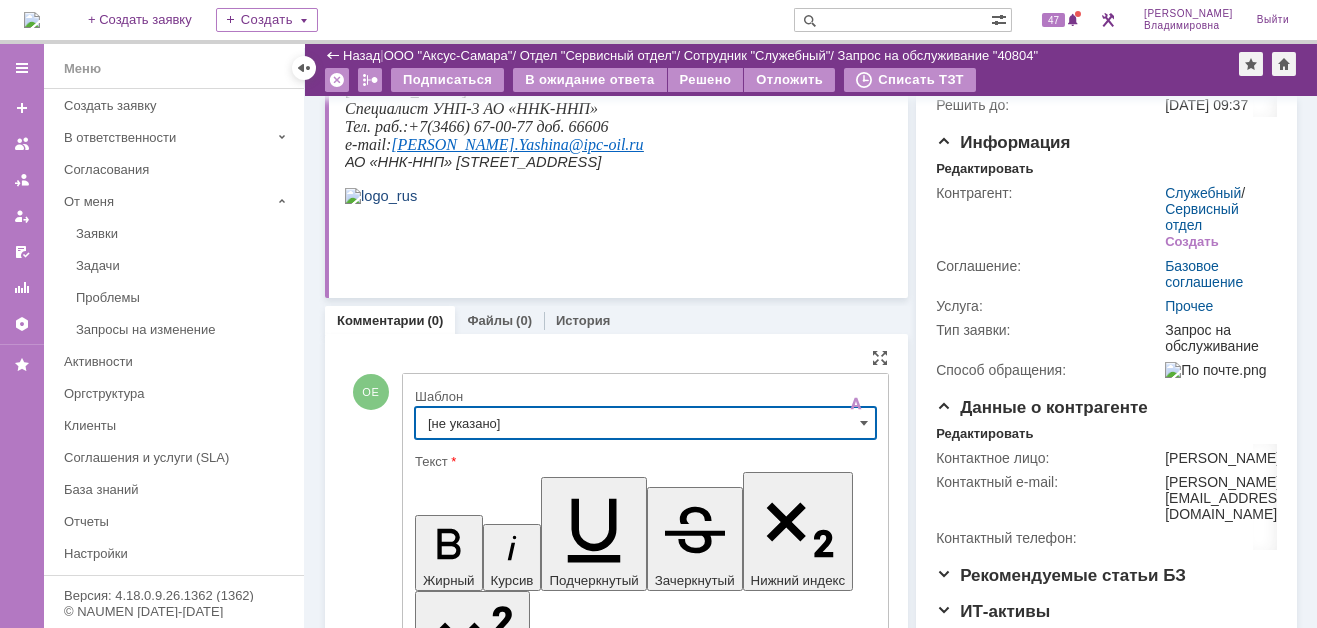 click on "[не указано]" at bounding box center (645, 423) 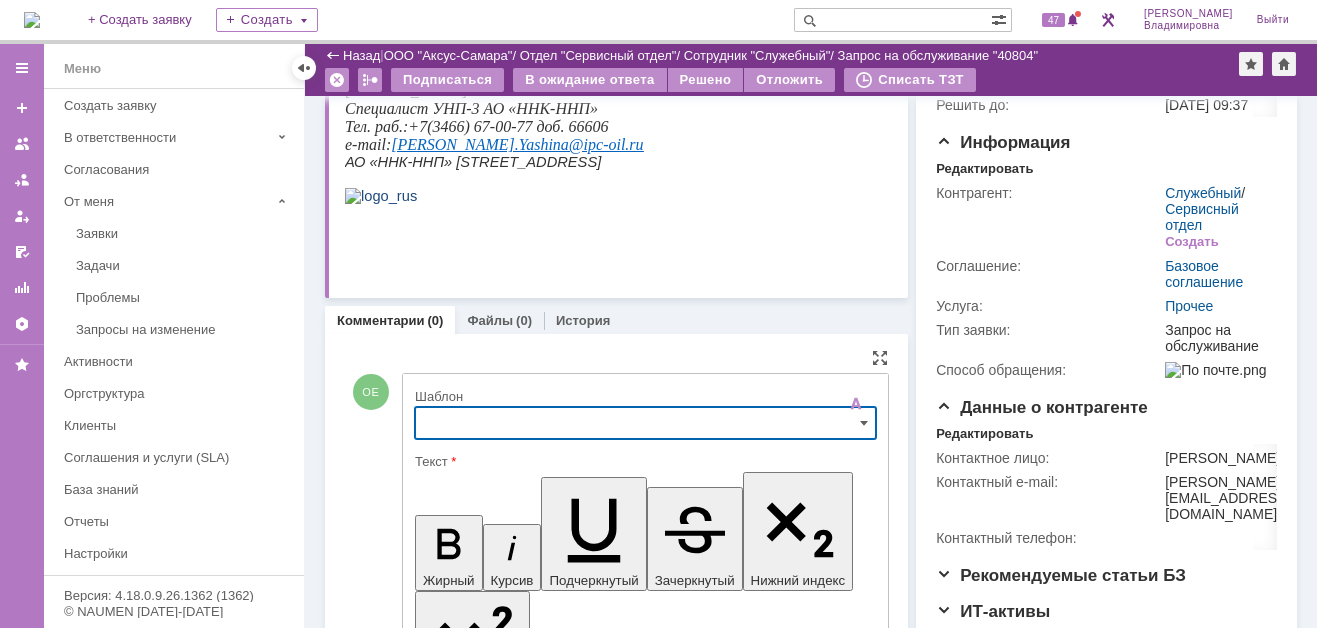 scroll, scrollTop: 298, scrollLeft: 0, axis: vertical 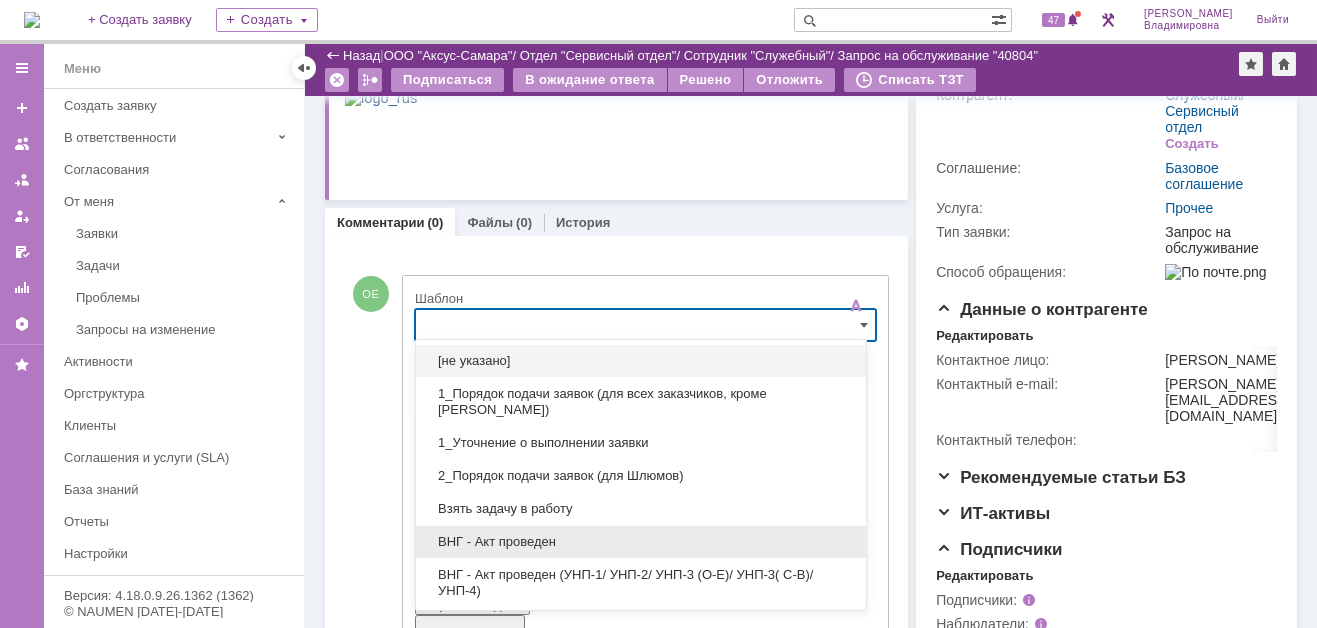 click on "ВНГ - Акт проведен" at bounding box center (641, 542) 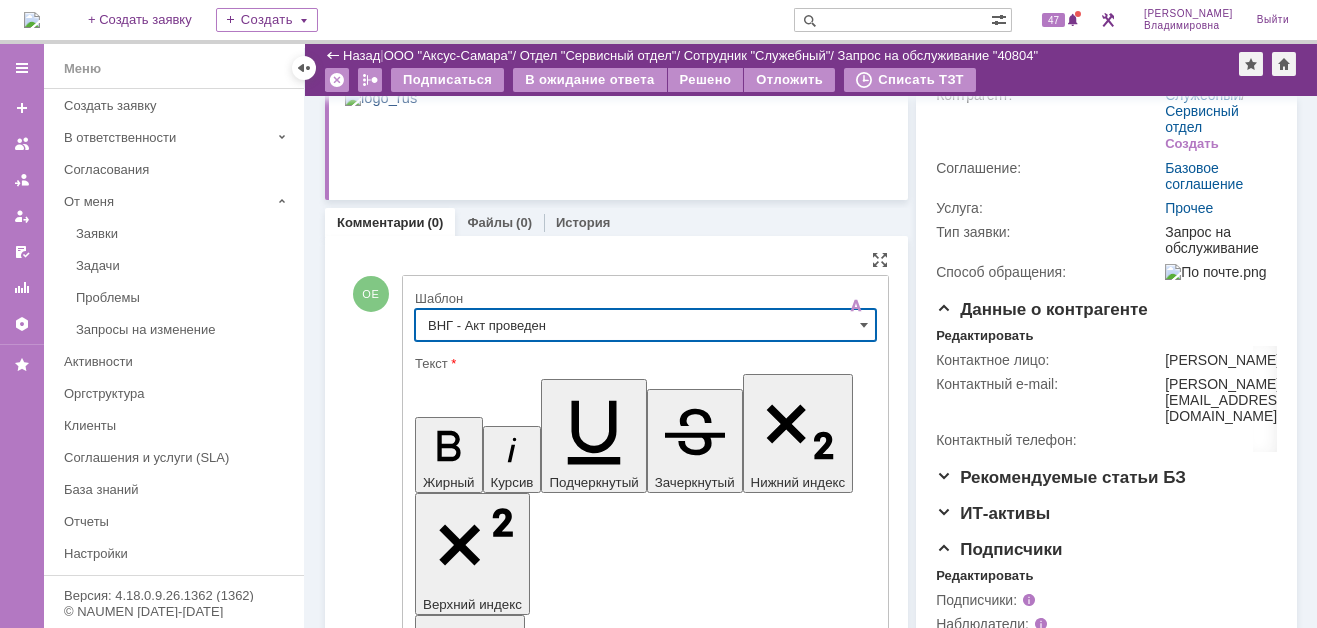 type on "ВНГ - Акт проведен" 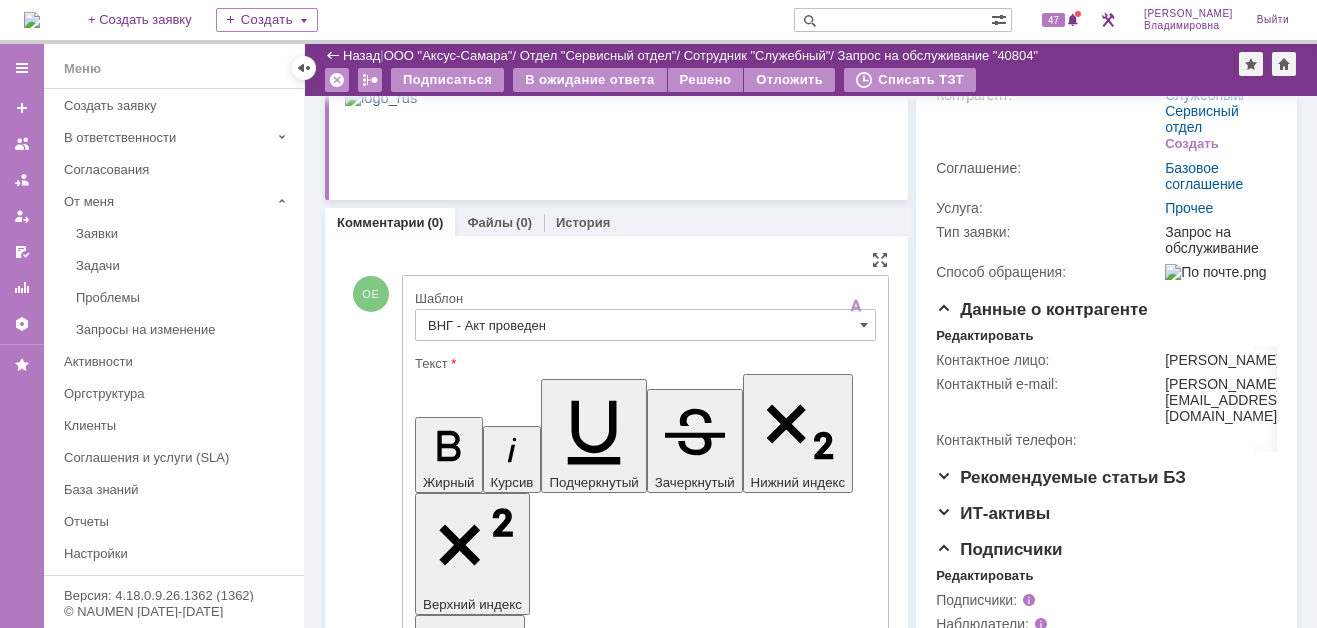 drag, startPoint x: 433, startPoint y: 4494, endPoint x: 510, endPoint y: 4518, distance: 80.65358 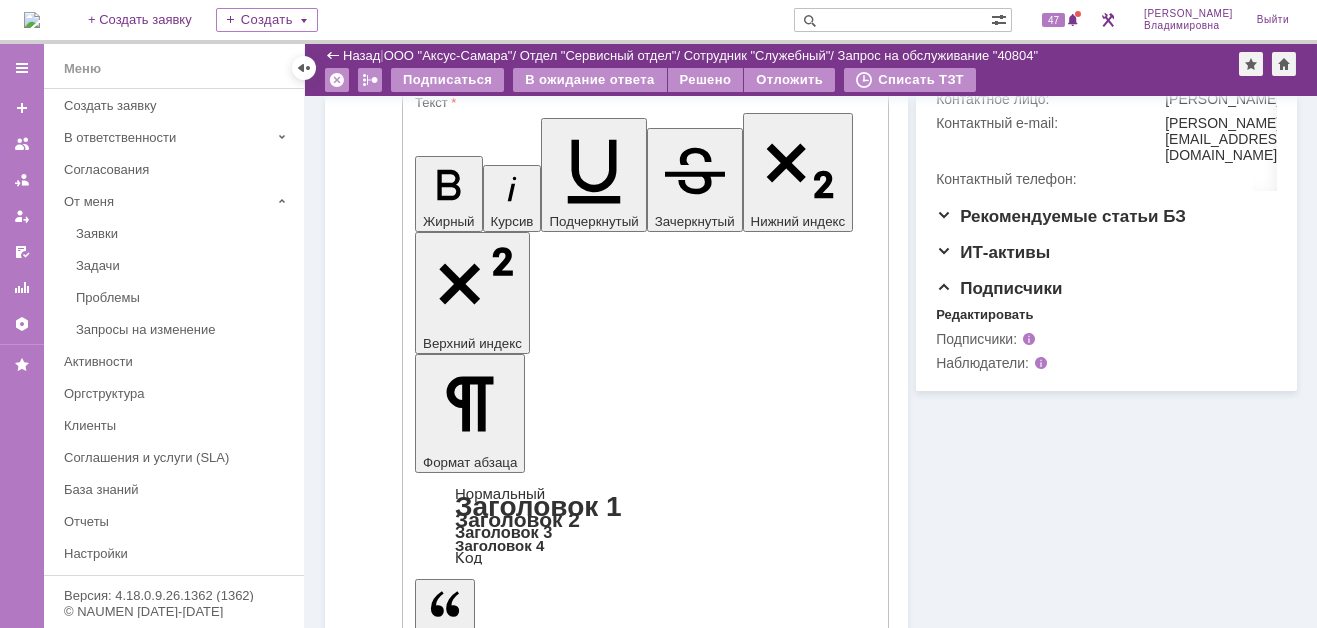 scroll, scrollTop: 613, scrollLeft: 0, axis: vertical 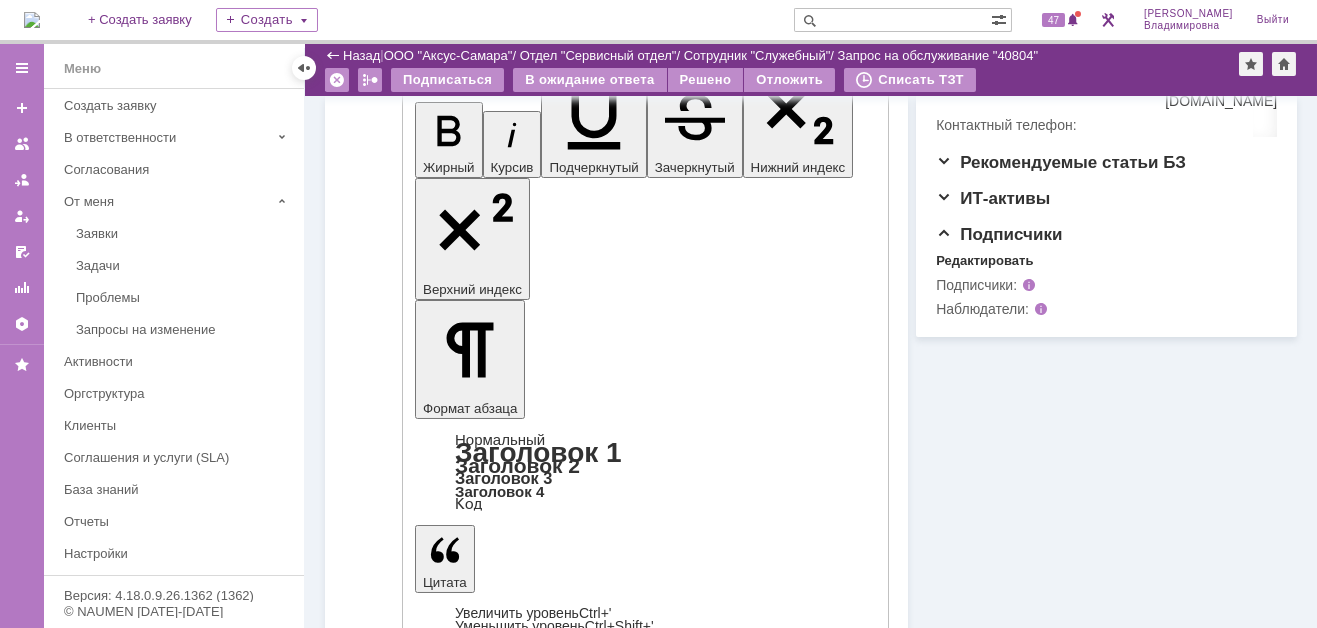 click on "Отправить" at bounding box center [467, 4586] 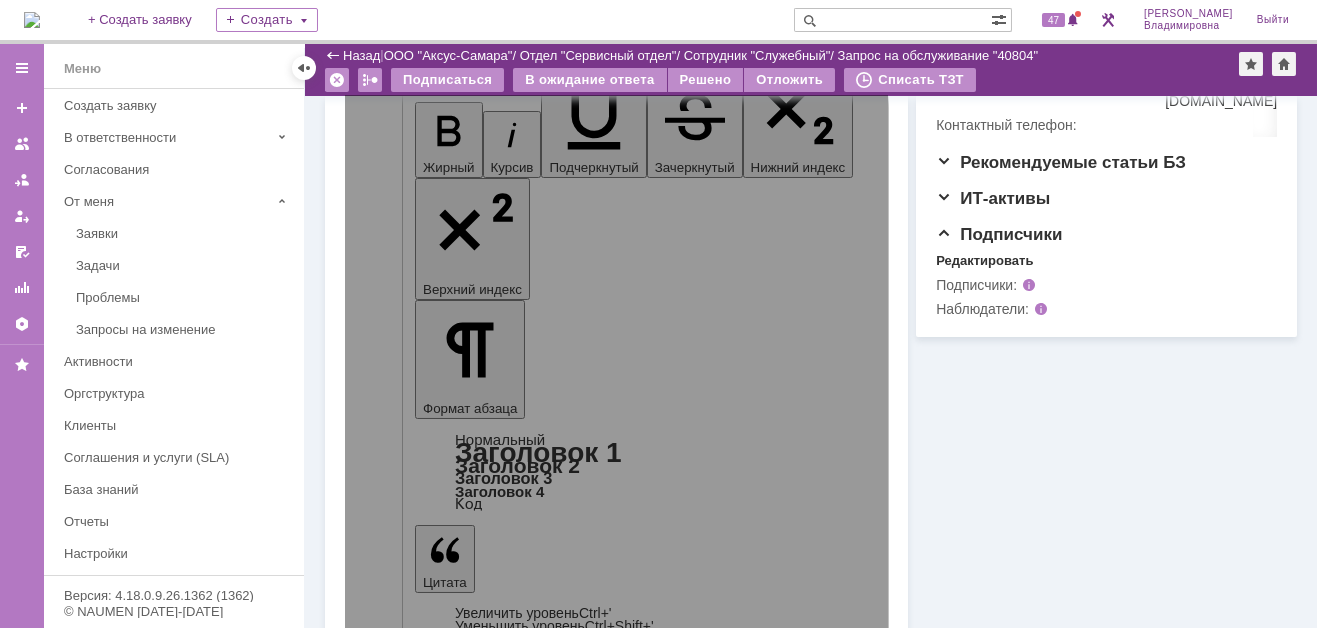 scroll, scrollTop: 388, scrollLeft: 0, axis: vertical 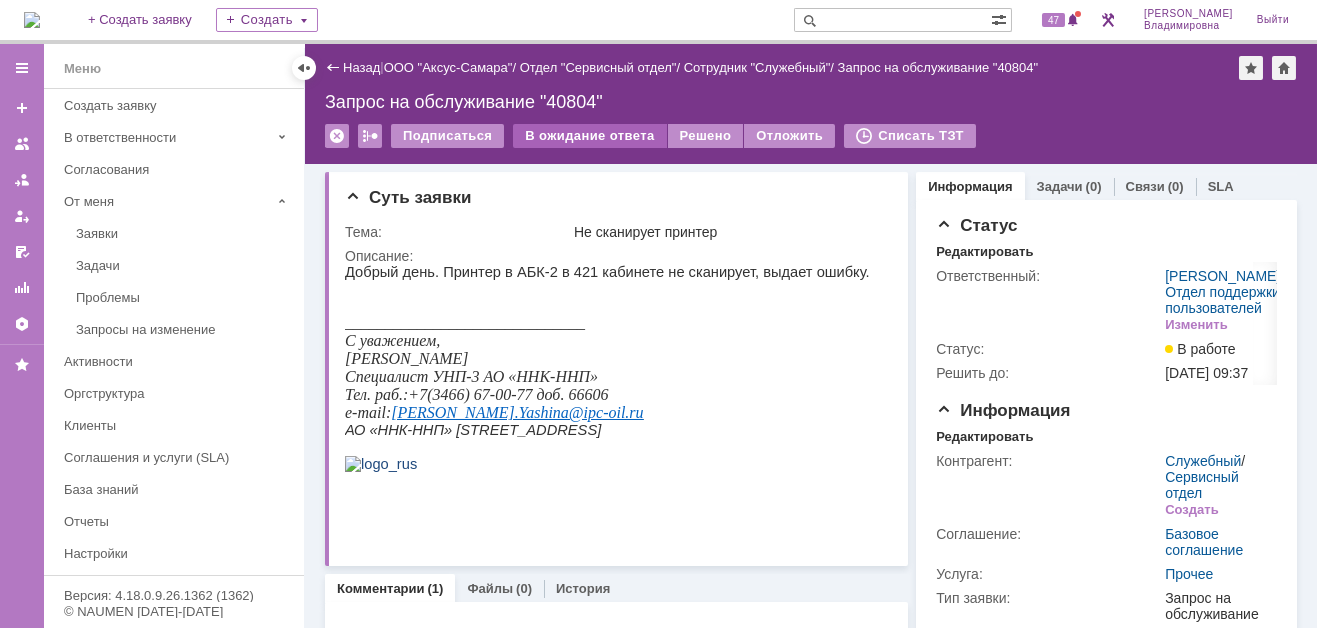 click on "В ожидание ответа" at bounding box center [589, 136] 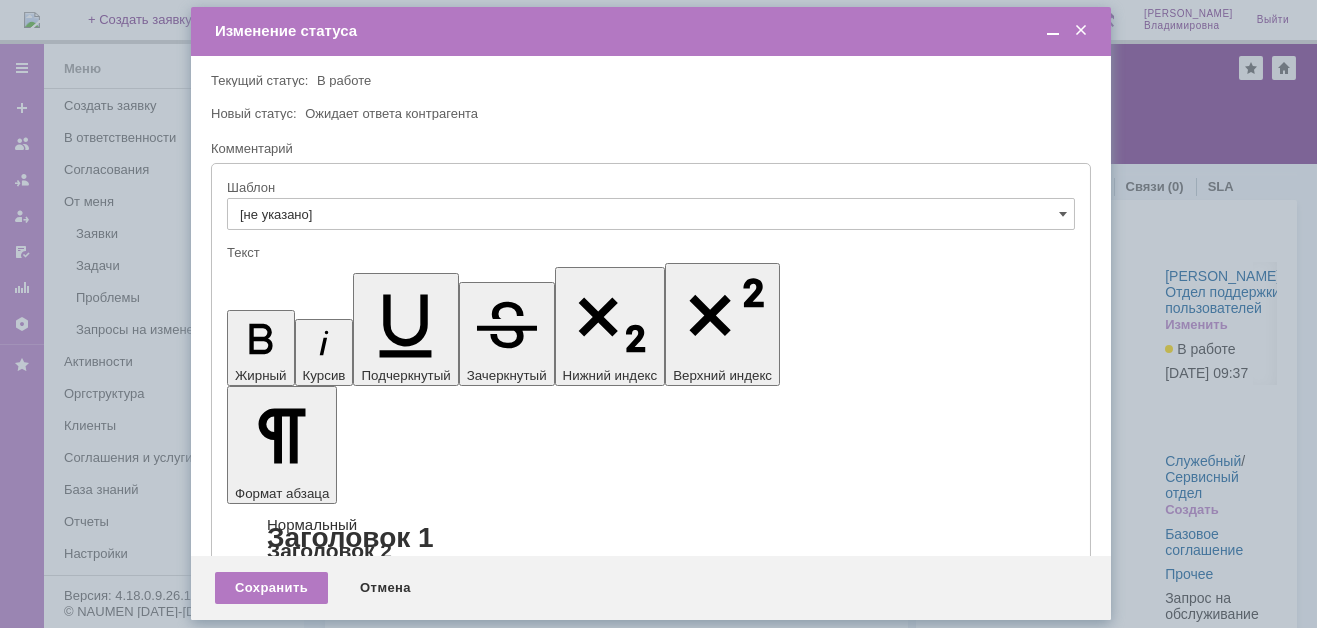 scroll, scrollTop: 0, scrollLeft: 0, axis: both 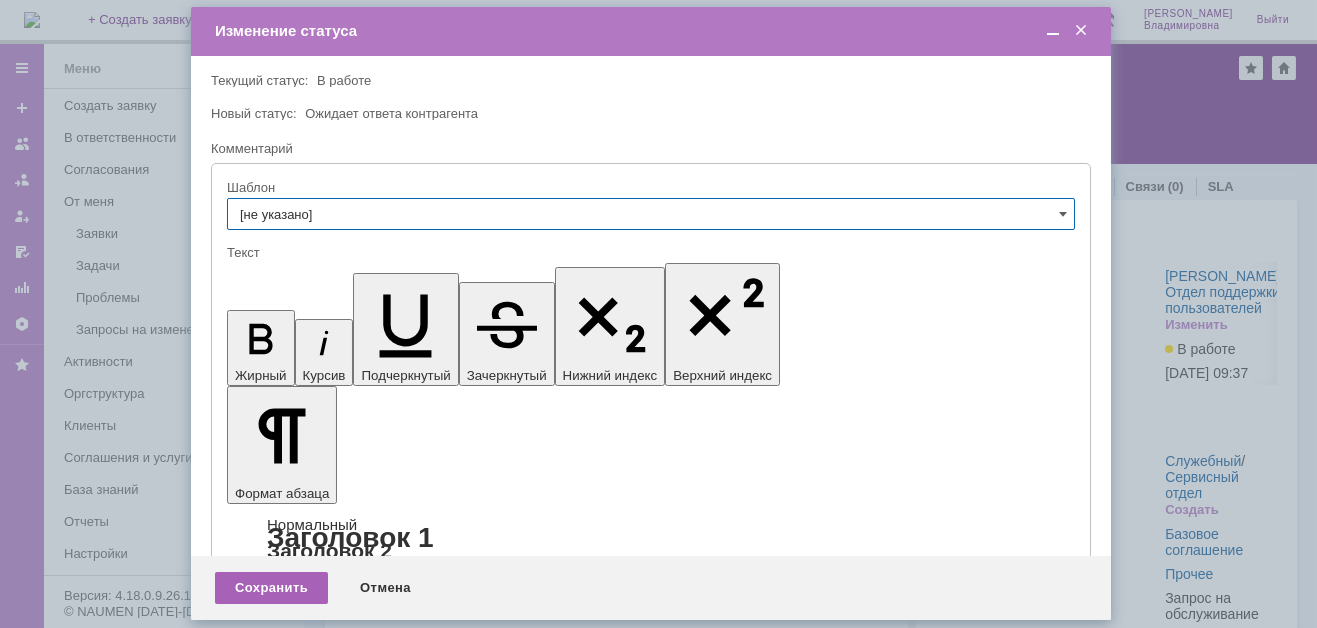 click on "Сохранить" at bounding box center [271, 588] 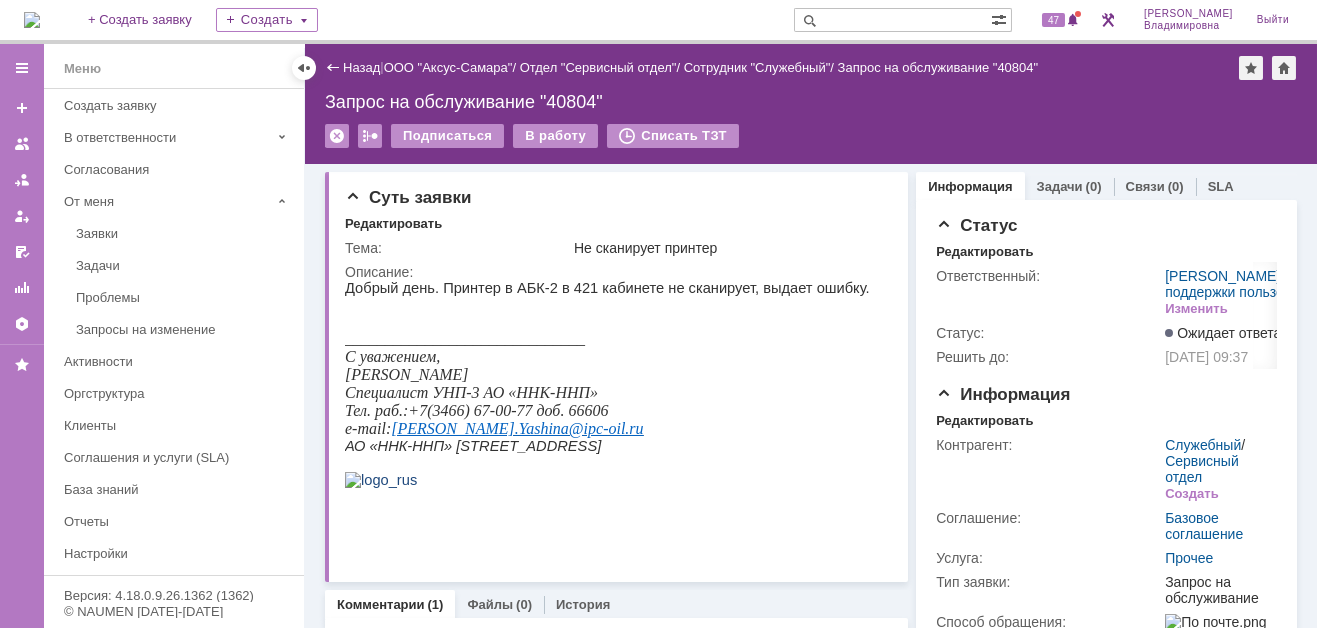 scroll, scrollTop: 0, scrollLeft: 0, axis: both 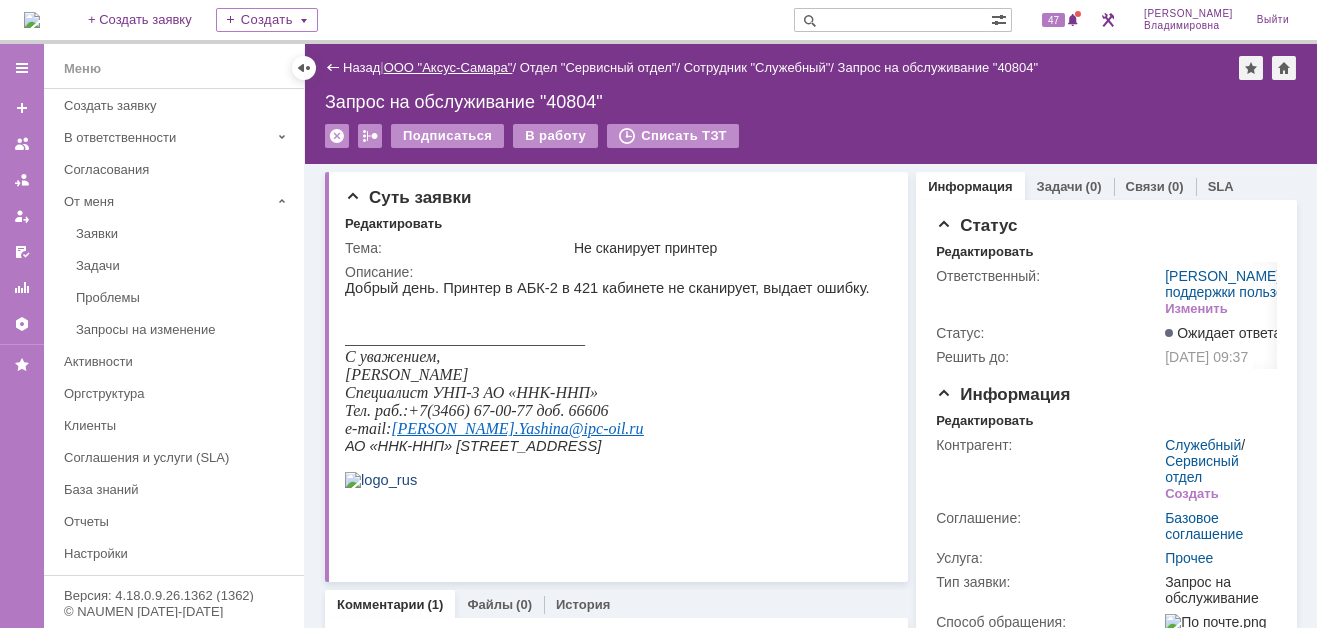 click on "ООО "Аксус-Самара"" at bounding box center (448, 67) 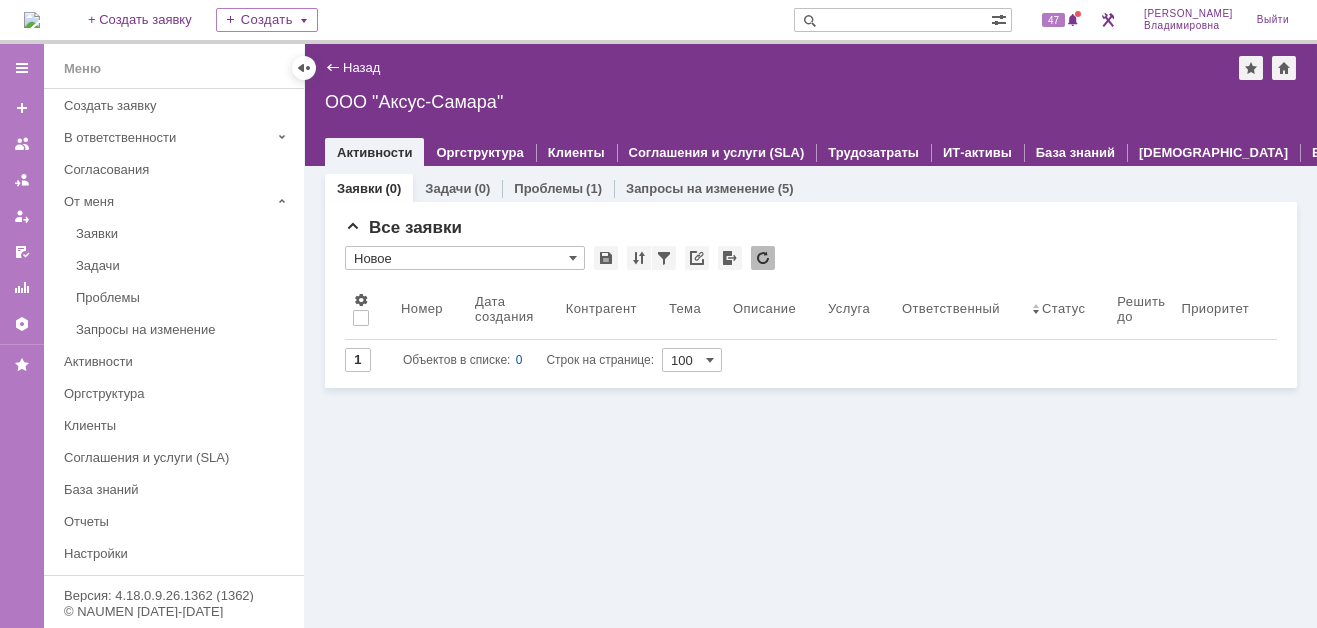click at bounding box center [32, 20] 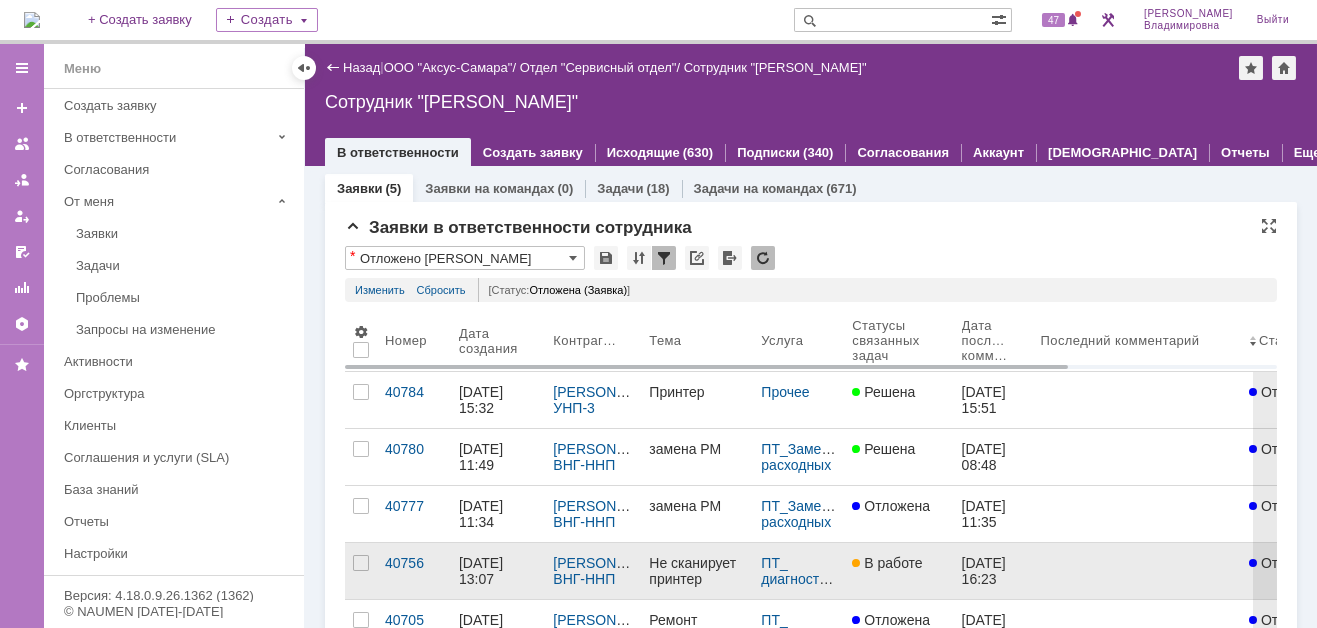 scroll, scrollTop: 0, scrollLeft: 0, axis: both 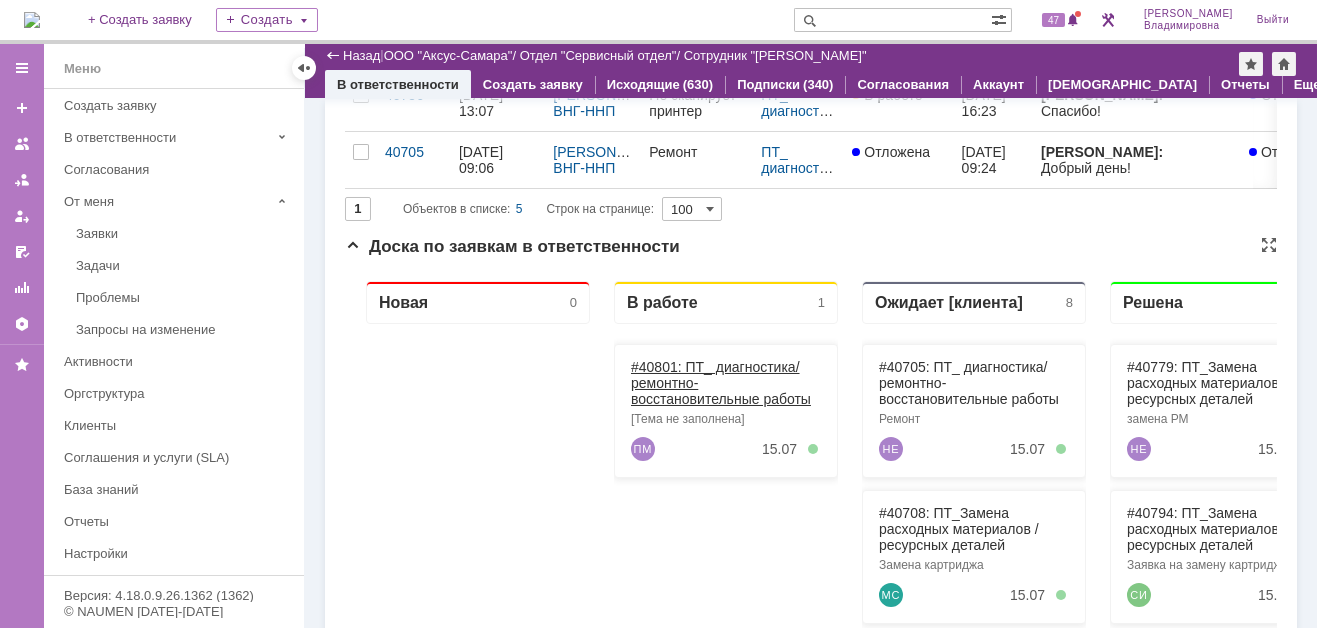 click on "#40801: ПТ_ диагностика/ ремонтно-восстановительные работы" at bounding box center (721, 383) 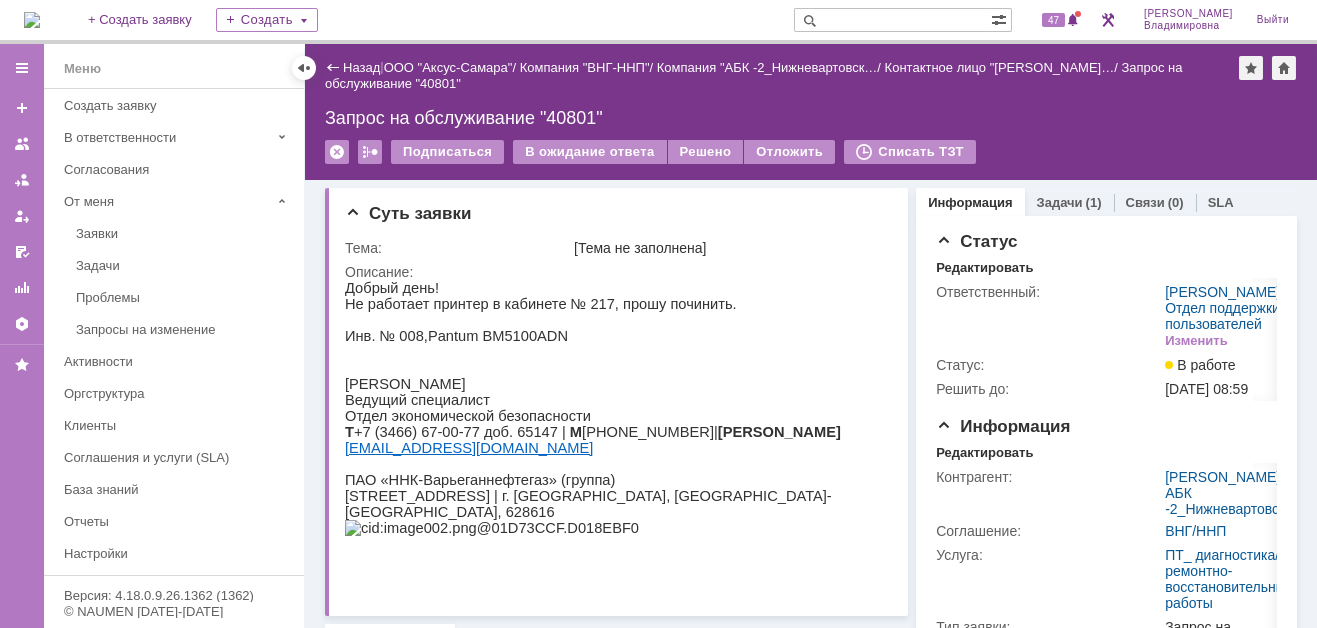 scroll, scrollTop: 0, scrollLeft: 0, axis: both 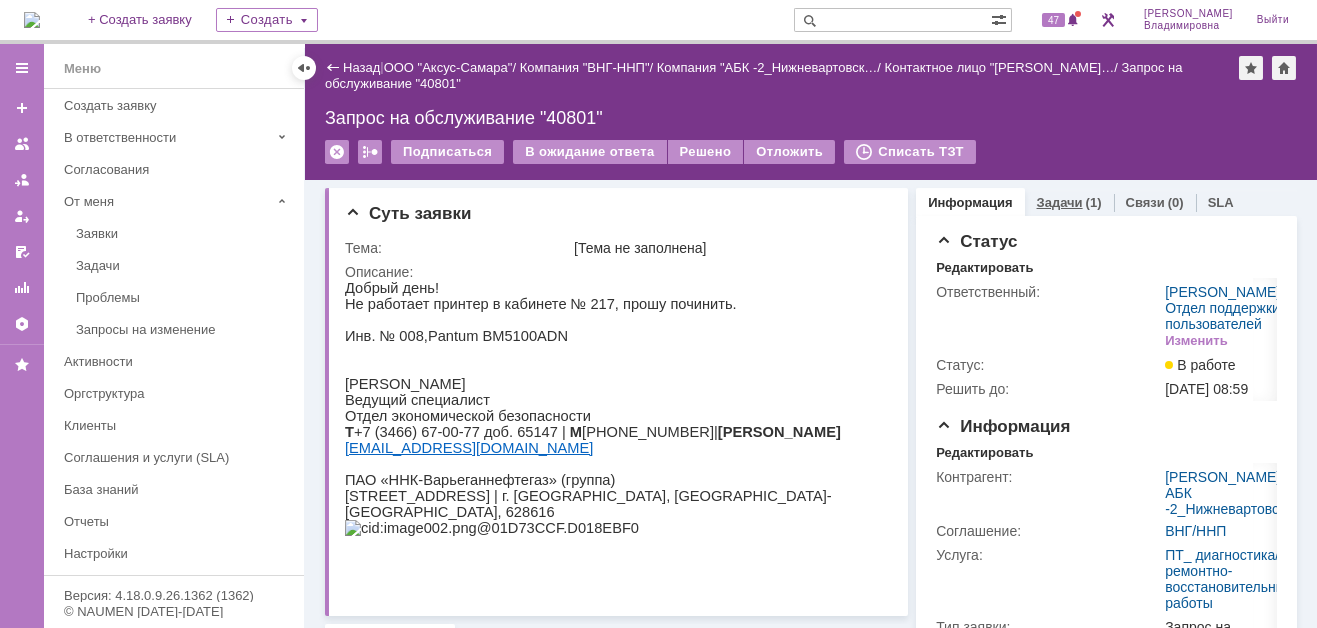 click on "Задачи" at bounding box center [1060, 202] 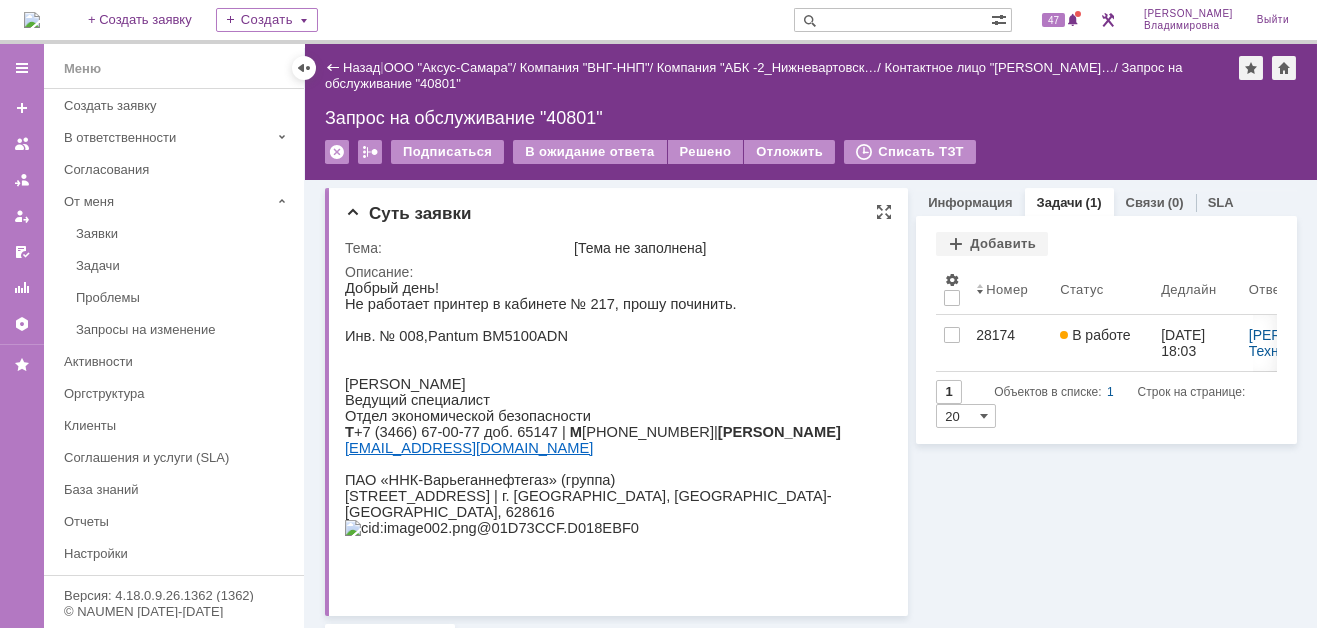 click at bounding box center (611, 368) 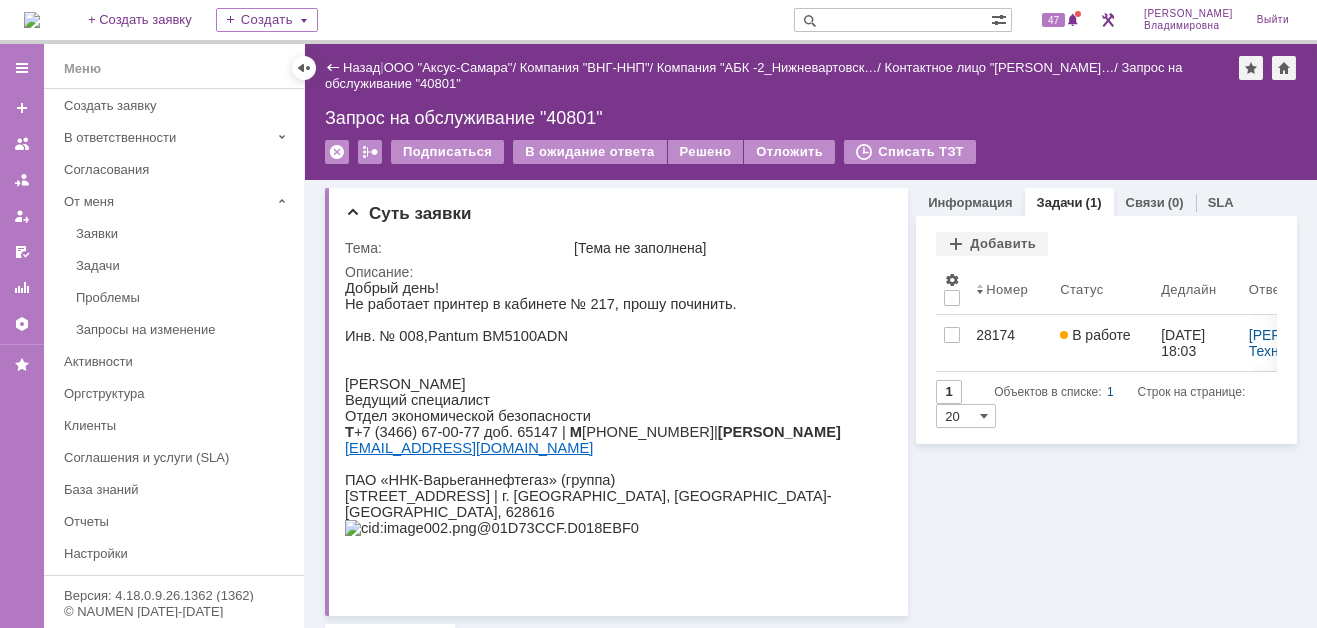 click at bounding box center [32, 20] 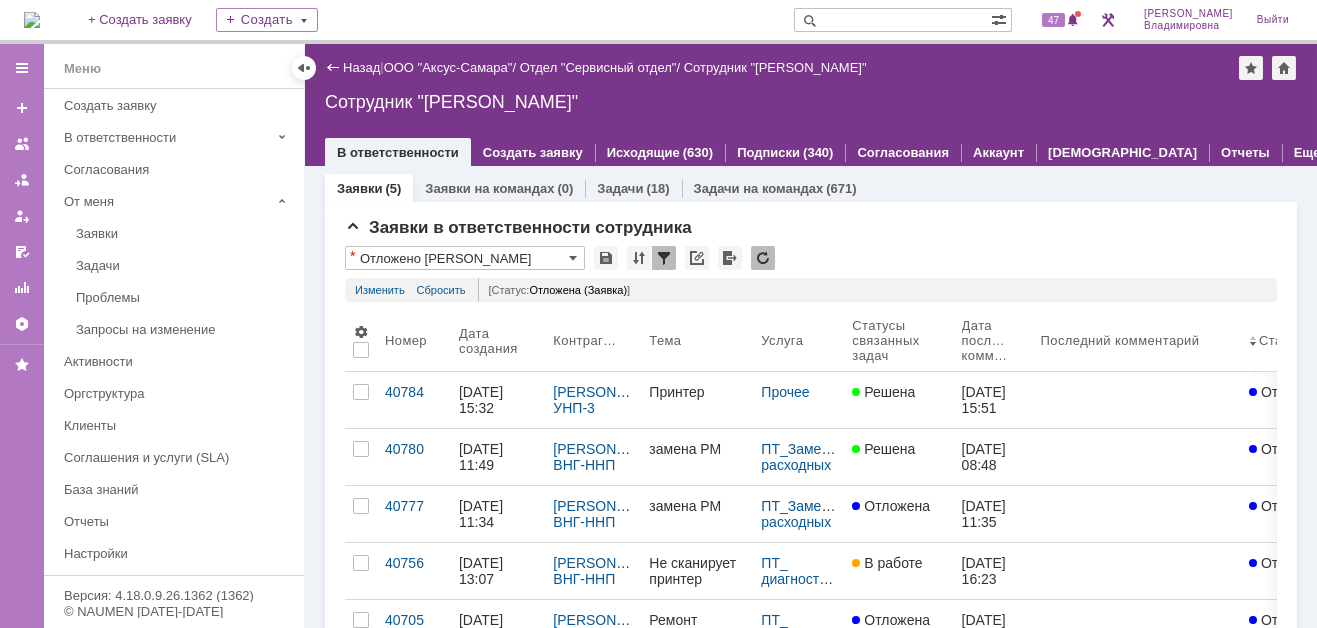 scroll, scrollTop: 0, scrollLeft: 0, axis: both 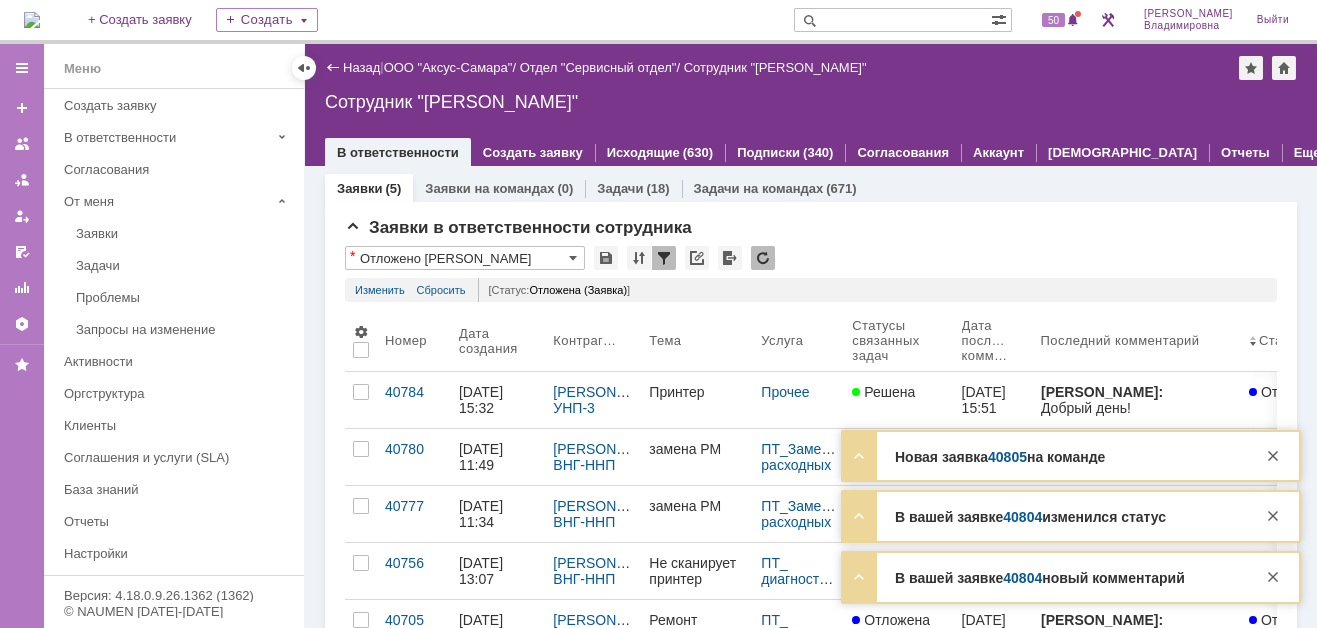 click on "40805" at bounding box center (1007, 457) 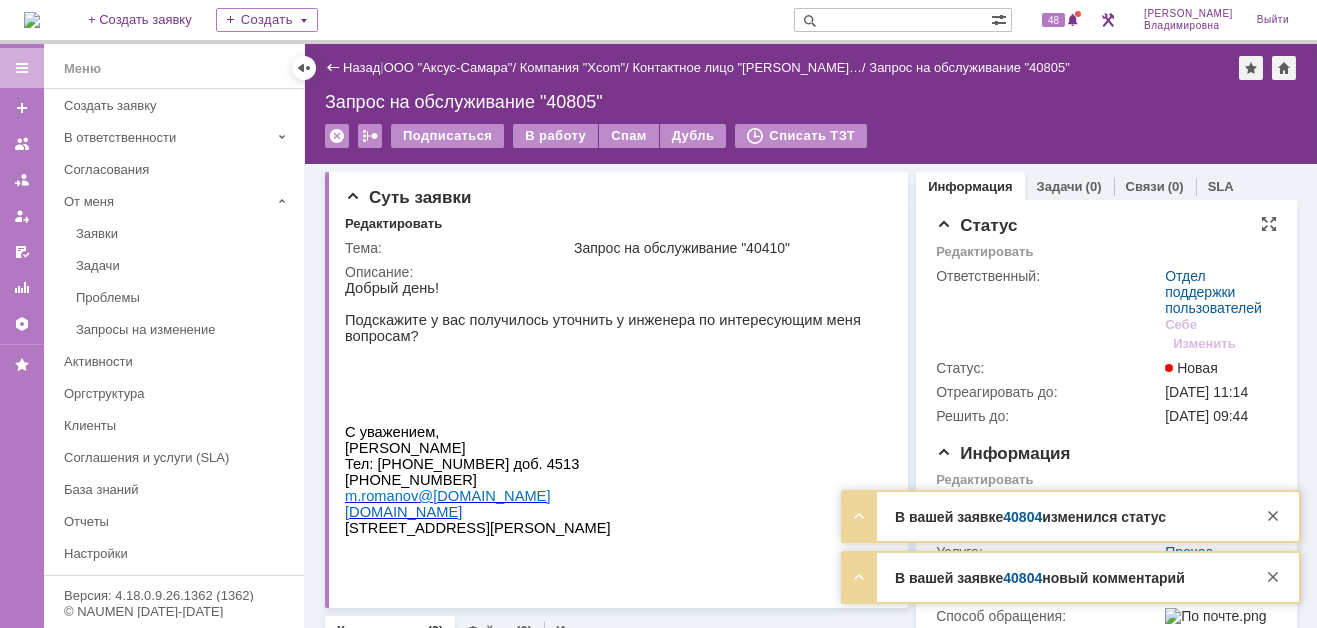 scroll, scrollTop: 0, scrollLeft: 0, axis: both 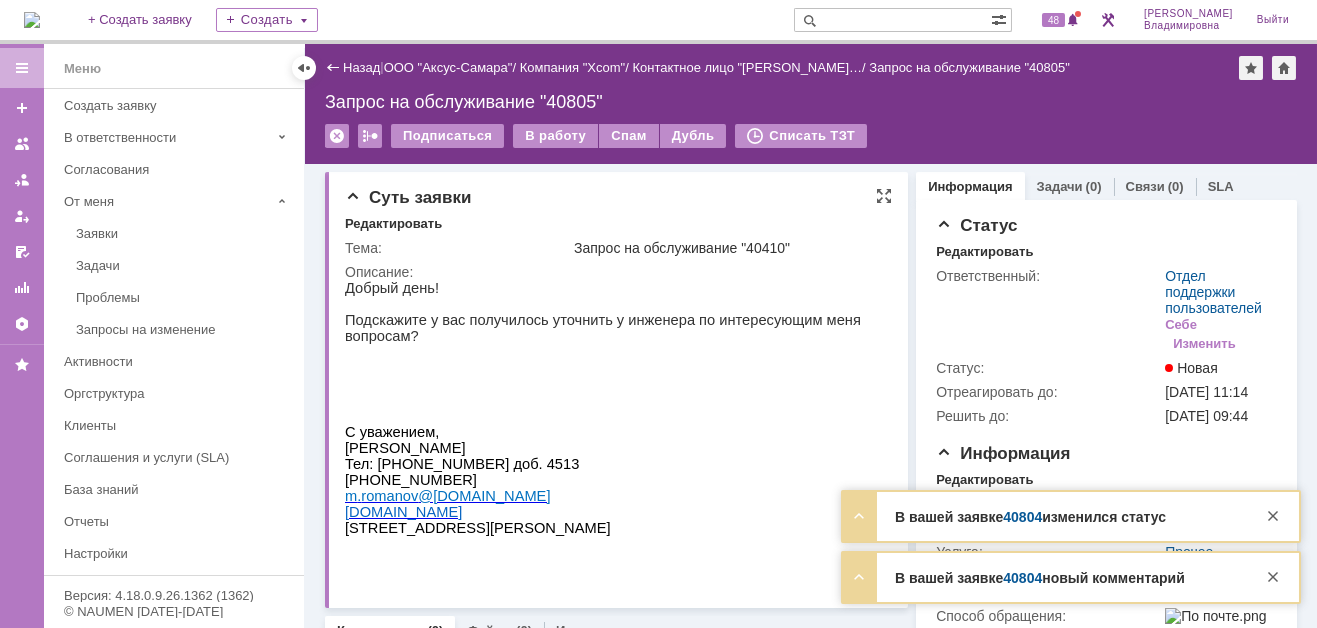 click on "С уважением," at bounding box center (611, 432) 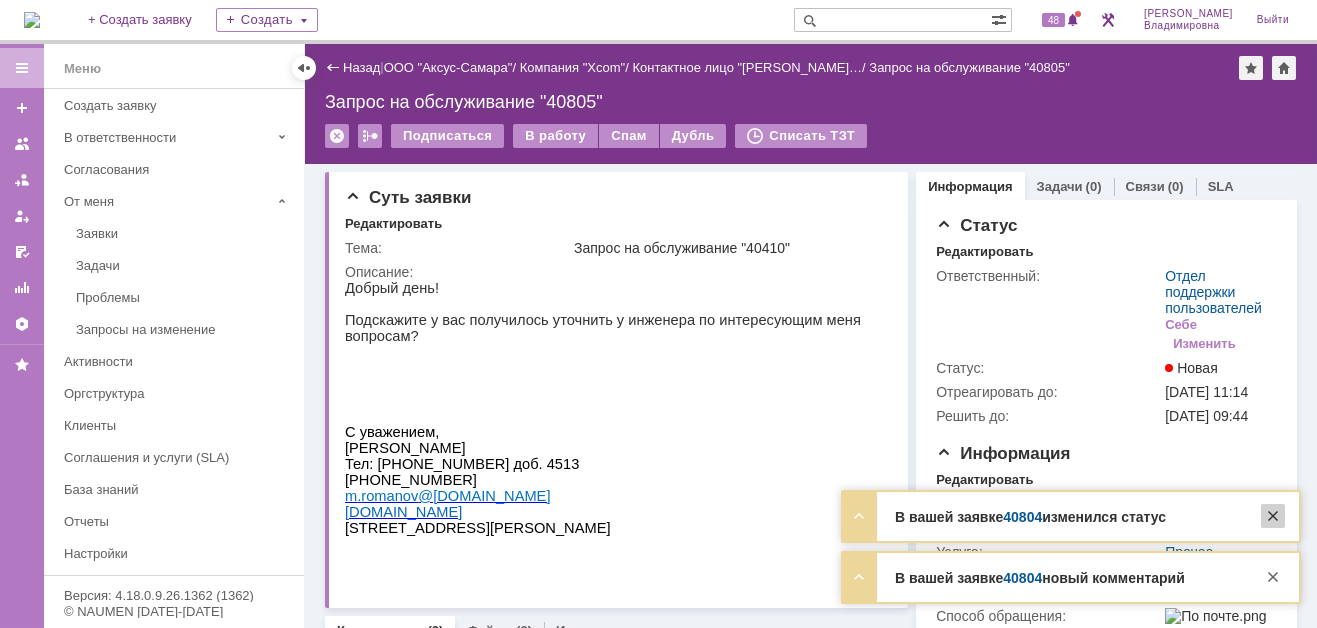 click at bounding box center [1273, 516] 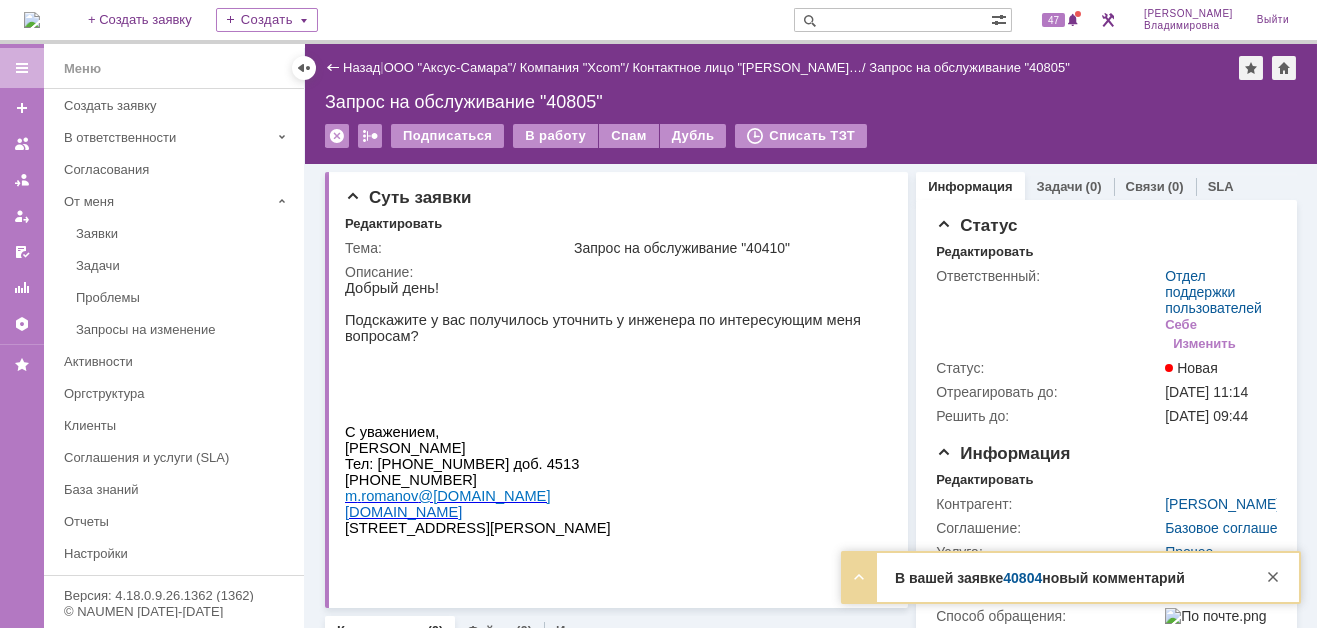 click on "В вашей заявке  40804  новый комментарий
Тема
Не сканирует принтер
Автор
Служебный
059
From: Service Desk
Sent: [DATE] 11:43 AM
To: [PERSON_NAME]
Subject: В заявке №40804 новый комментарий
Email отправителя: [PERSON_NAME][EMAIL_ADDRESS][DOMAIN_NAME]" at bounding box center (1071, 577) 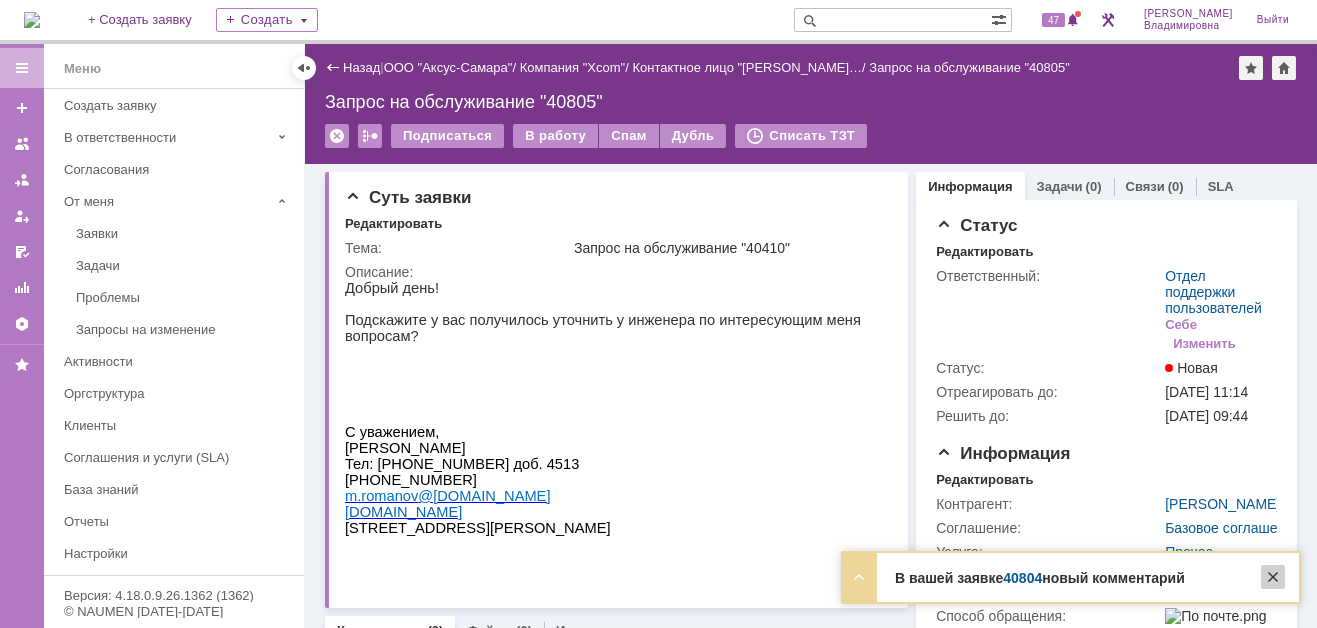 click at bounding box center [1273, 577] 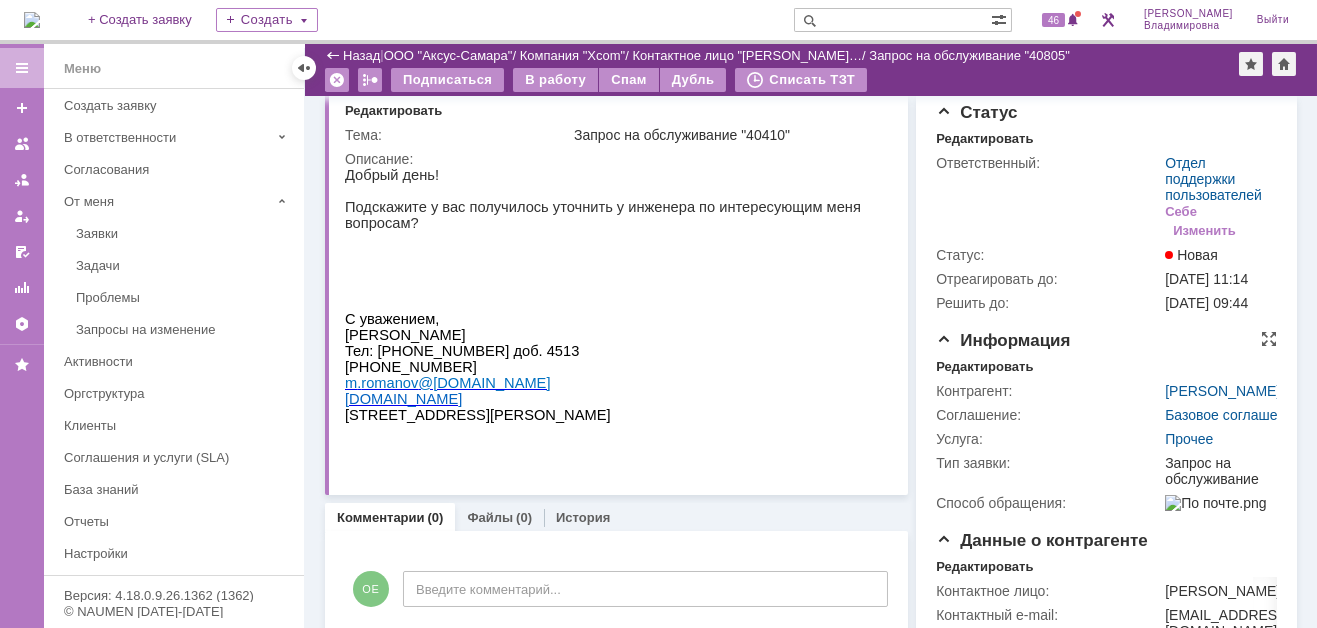 scroll, scrollTop: 0, scrollLeft: 0, axis: both 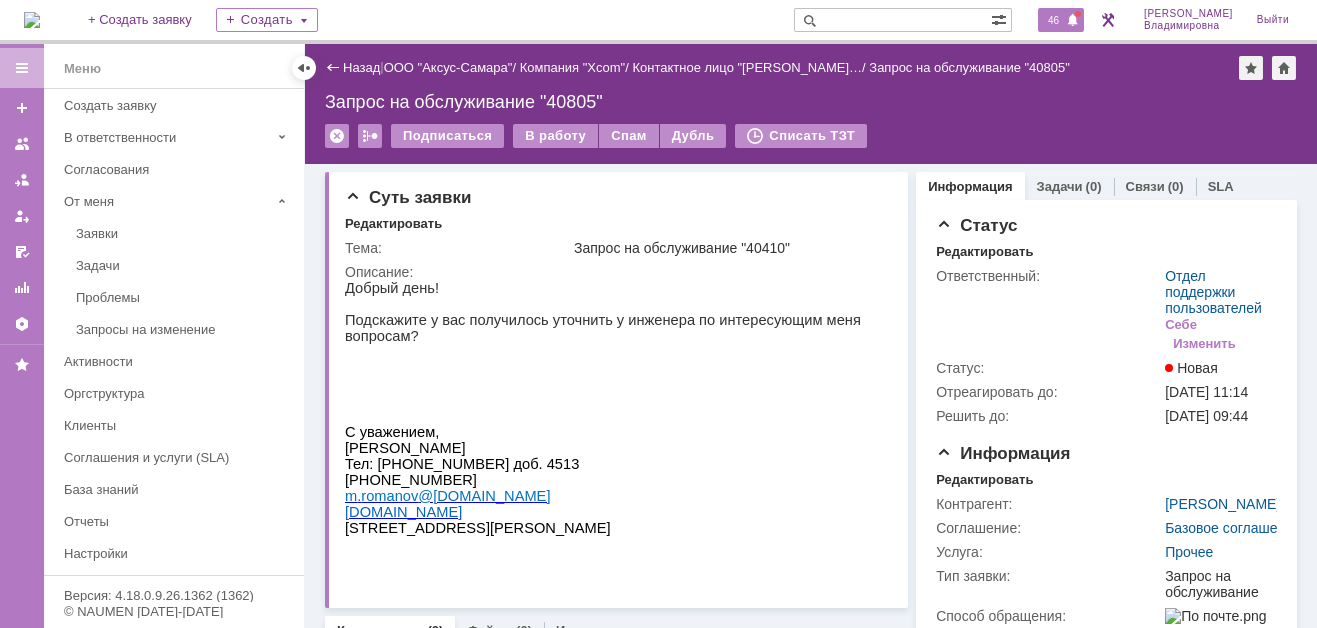 click on "46" at bounding box center (1061, 20) 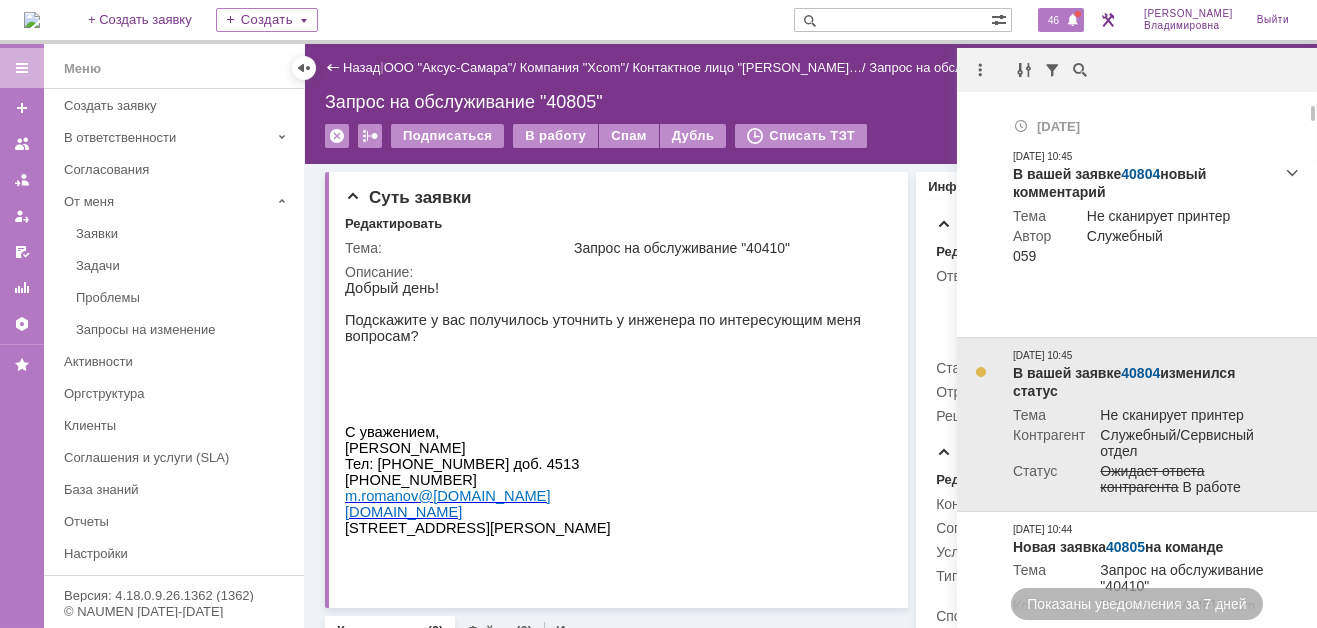 click on "В вашей заявке  40804  изменился статус" at bounding box center (1143, 383) 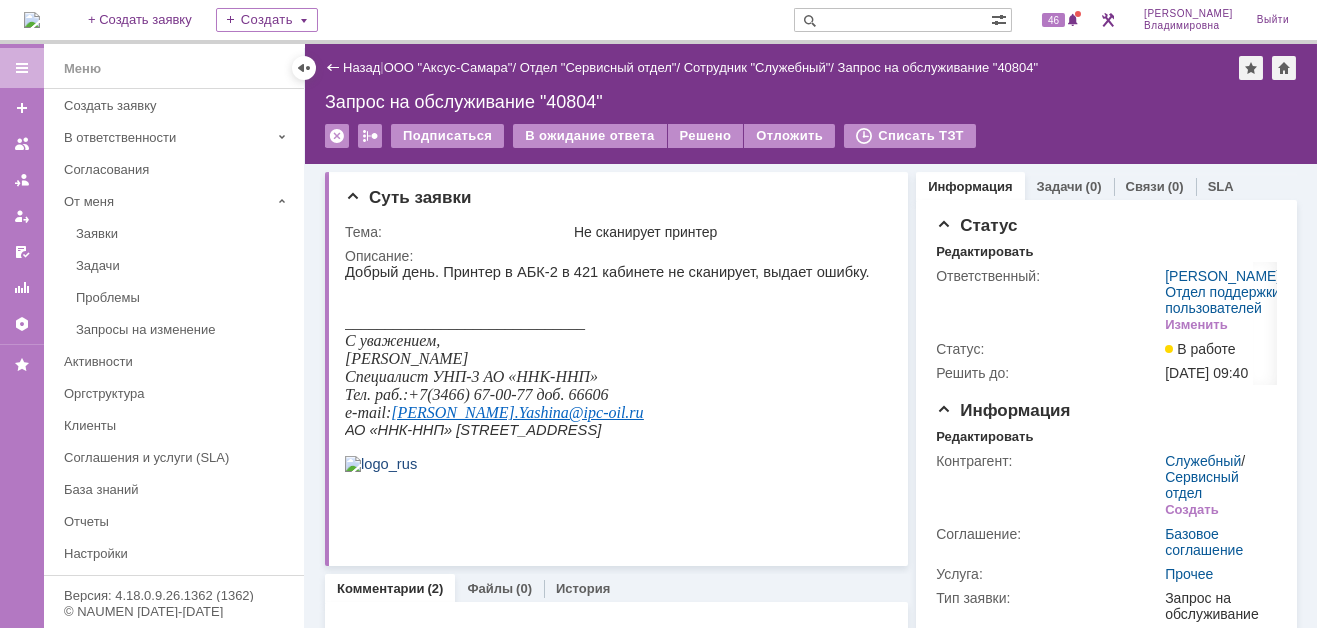 scroll, scrollTop: 0, scrollLeft: 0, axis: both 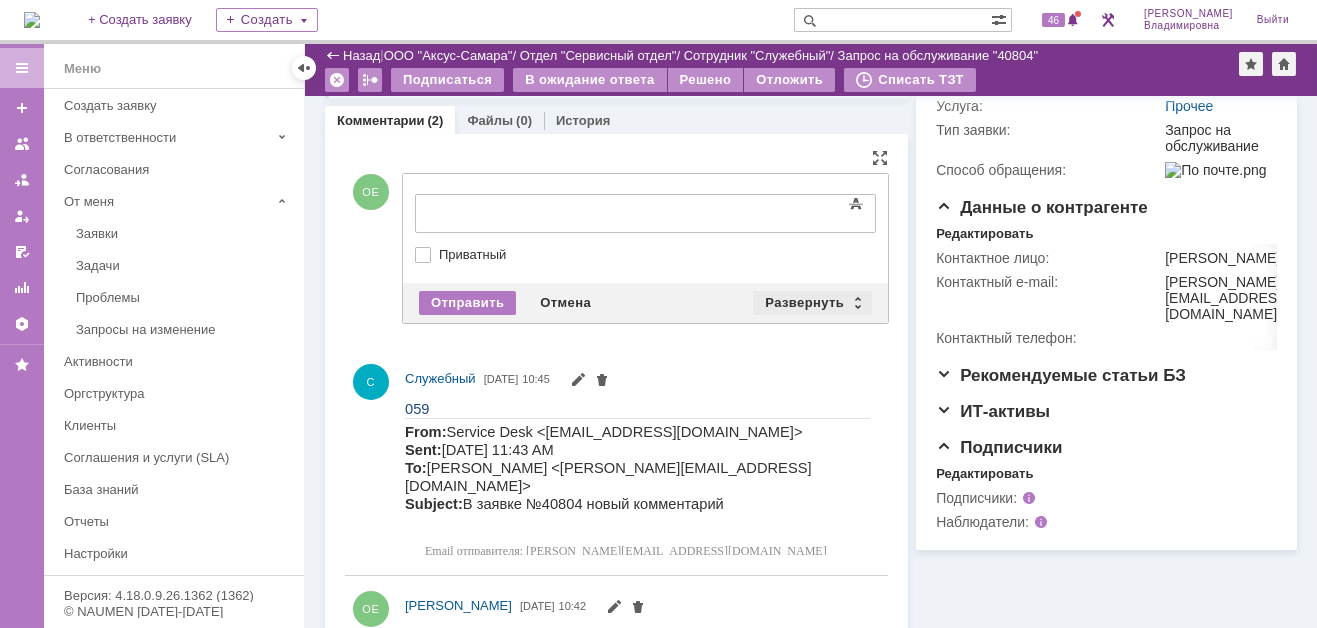 click on "Развернуть" at bounding box center [812, 303] 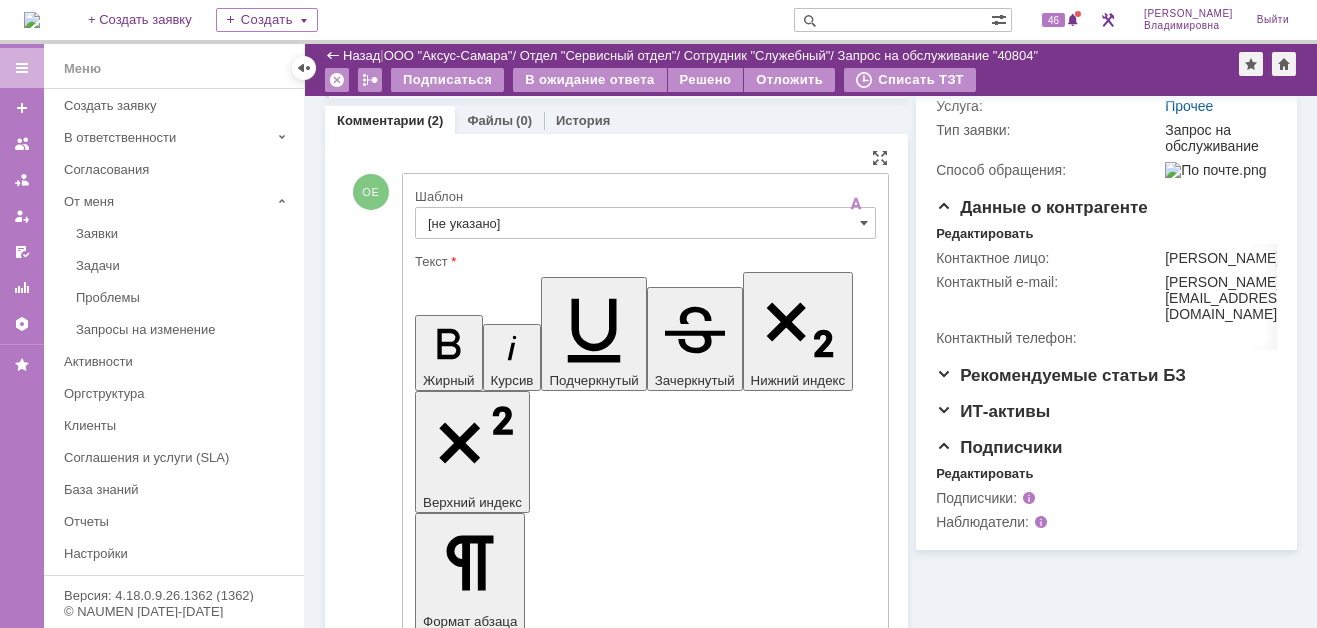 scroll, scrollTop: 0, scrollLeft: 0, axis: both 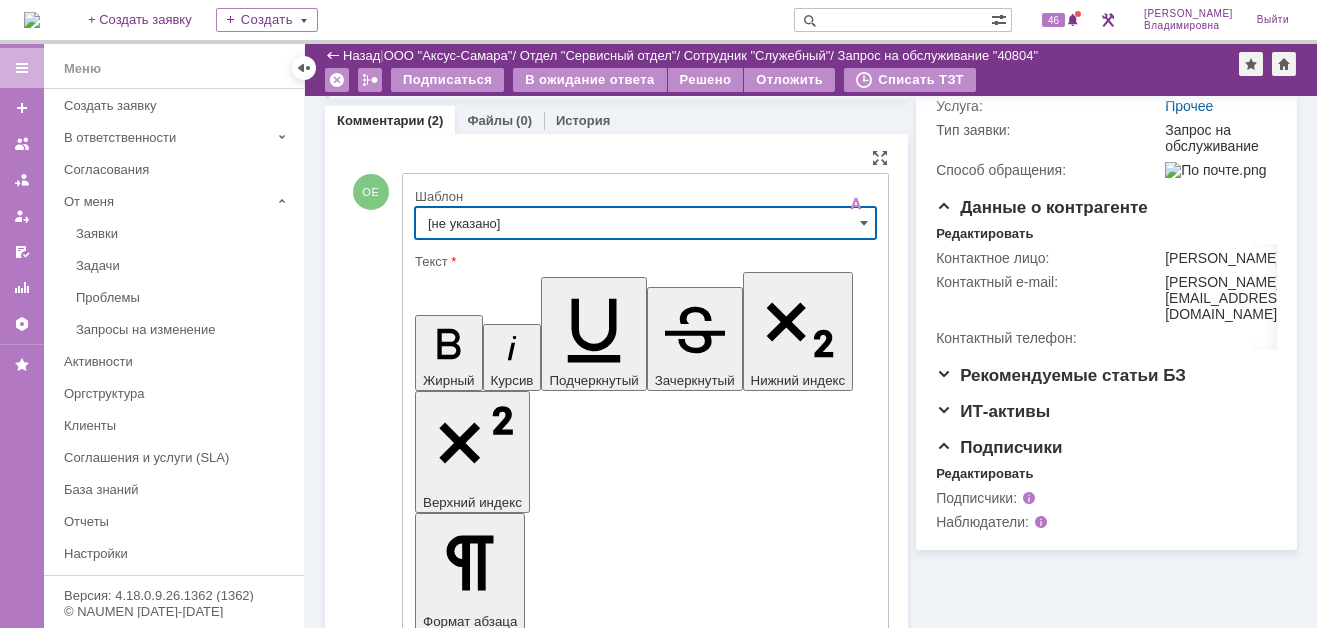 click on "[не указано]" at bounding box center (645, 223) 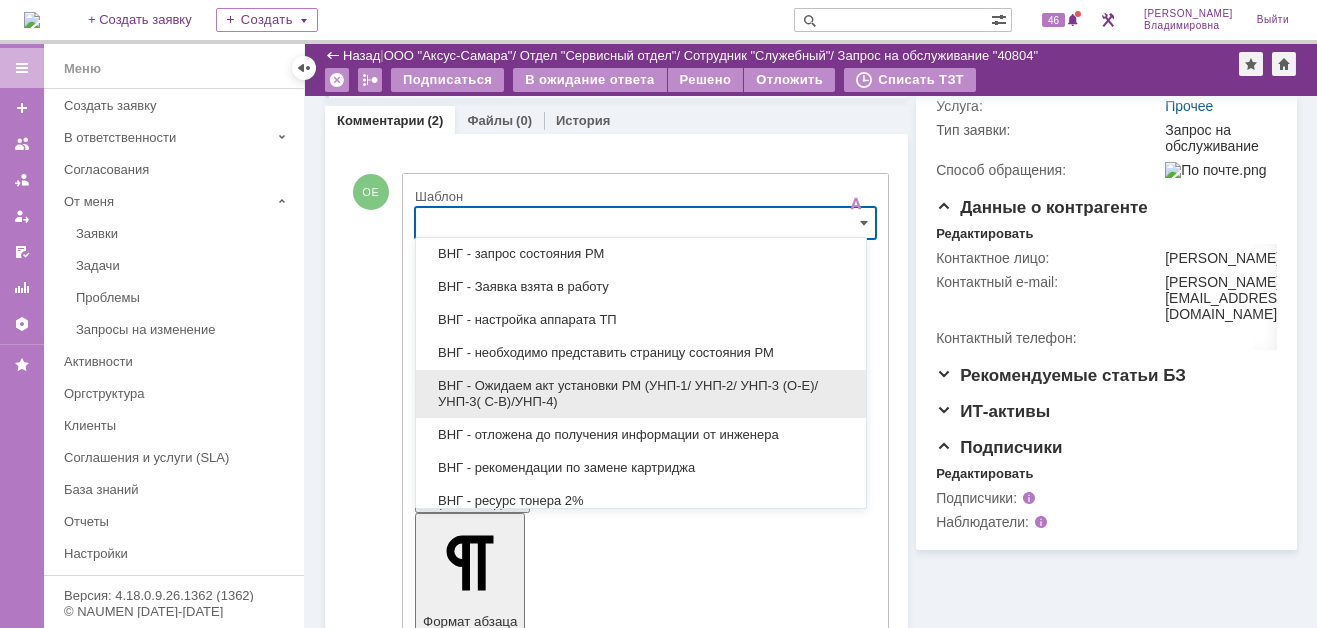scroll, scrollTop: 500, scrollLeft: 0, axis: vertical 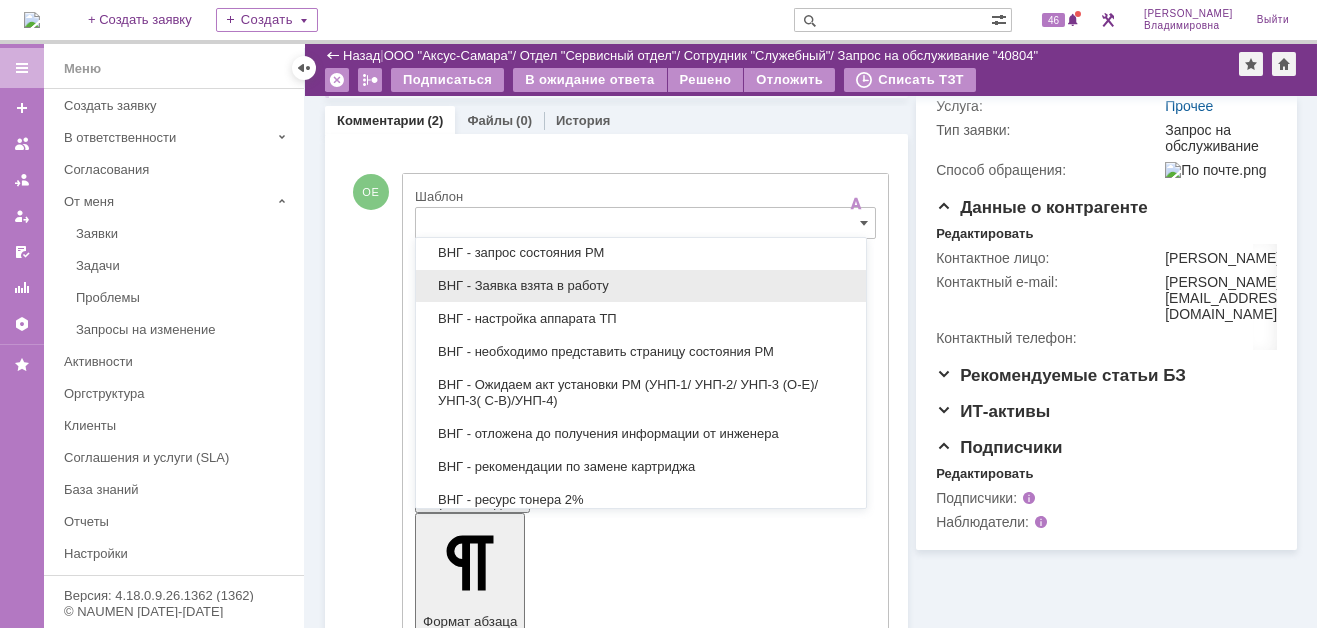 click on "ВНГ - Заявка взята в работу" at bounding box center [641, 286] 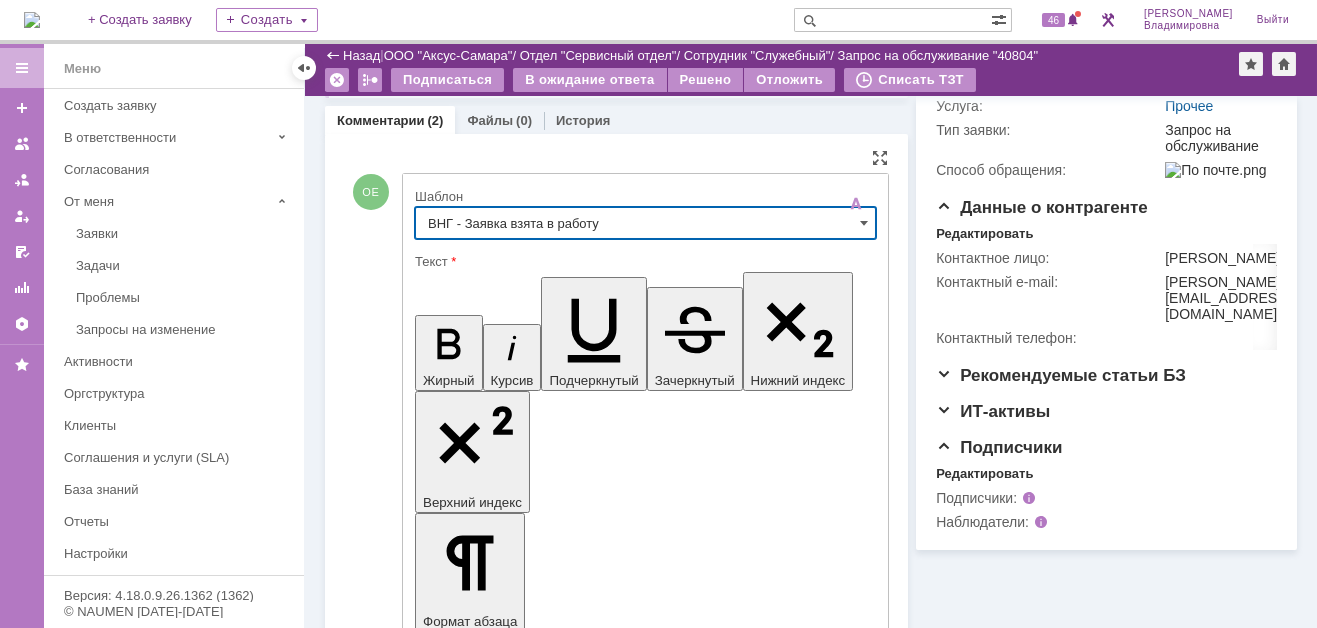 type on "ВНГ - Заявка взята в работу" 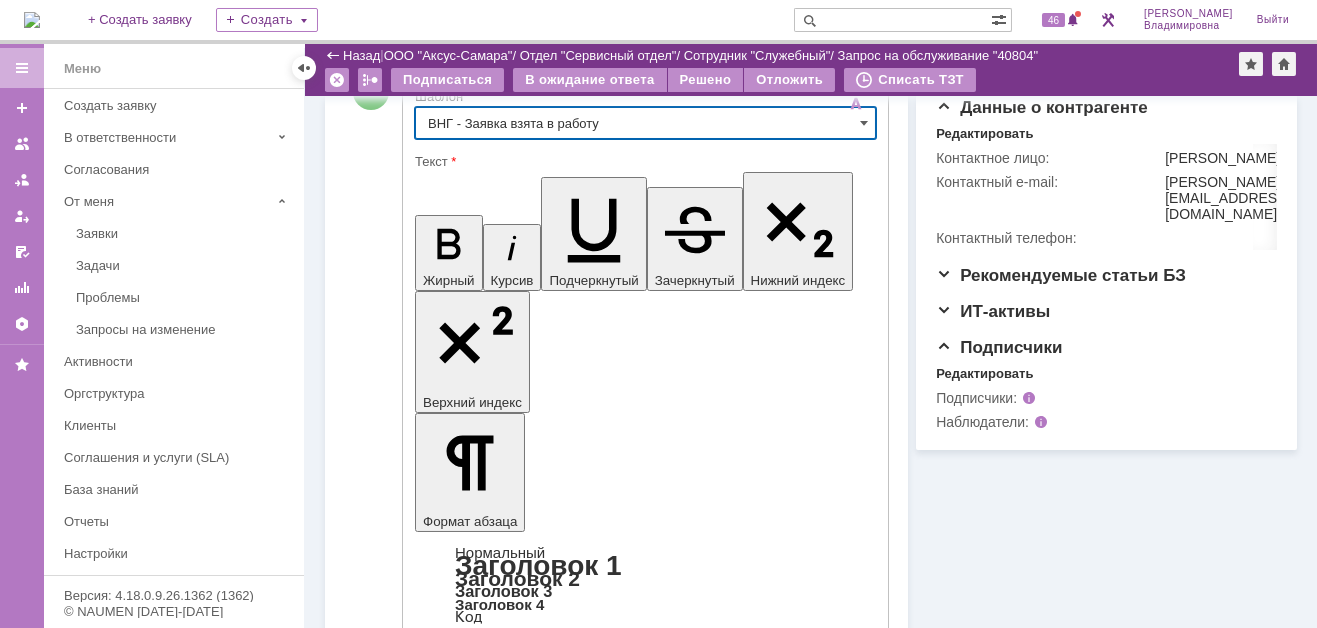 scroll, scrollTop: 800, scrollLeft: 0, axis: vertical 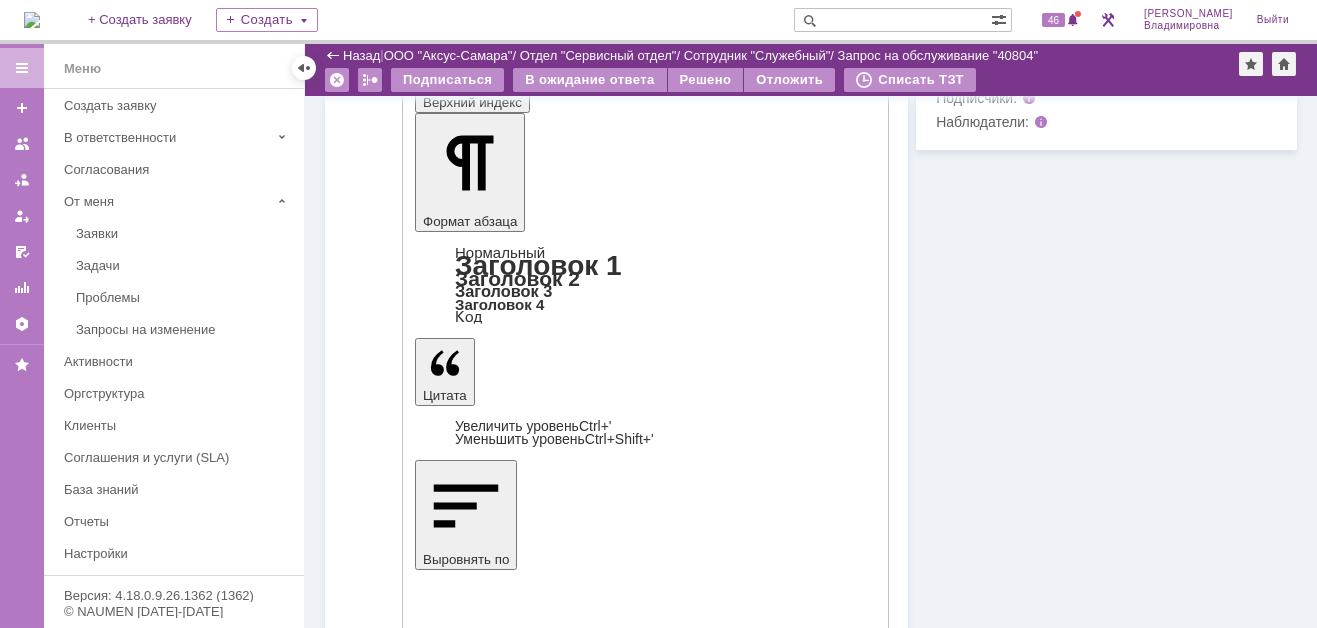 click on "Отправить" at bounding box center [467, 4406] 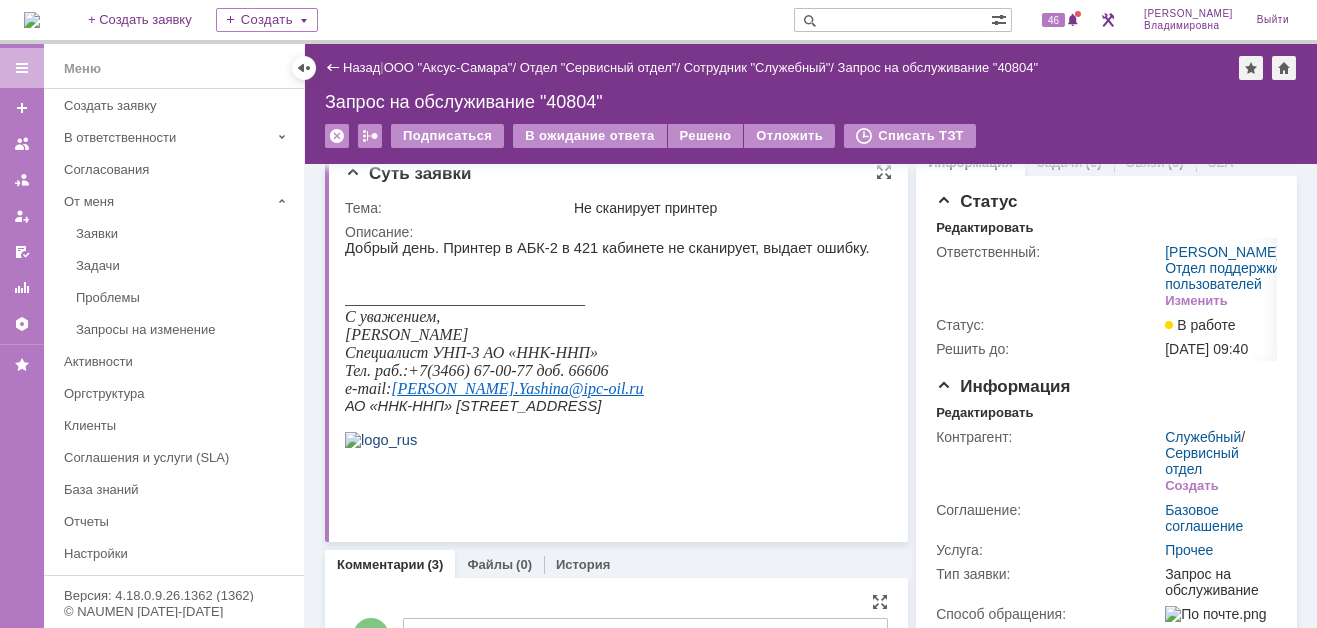scroll, scrollTop: 0, scrollLeft: 0, axis: both 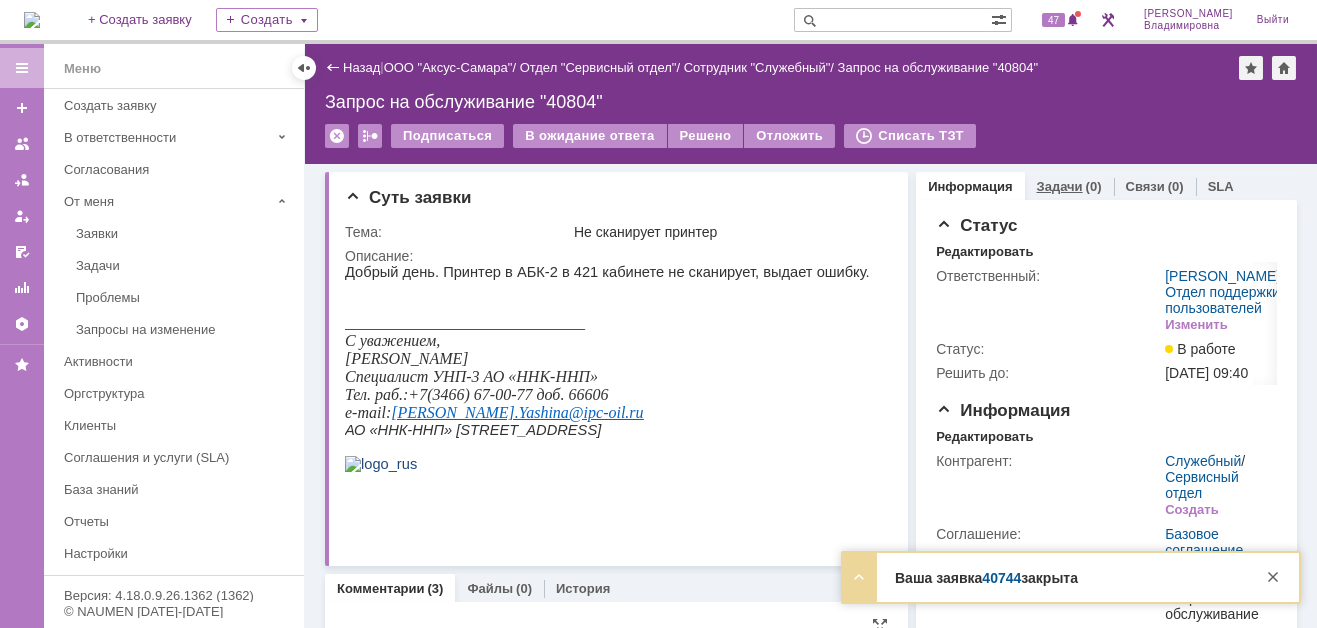 click on "Задачи" at bounding box center [1060, 186] 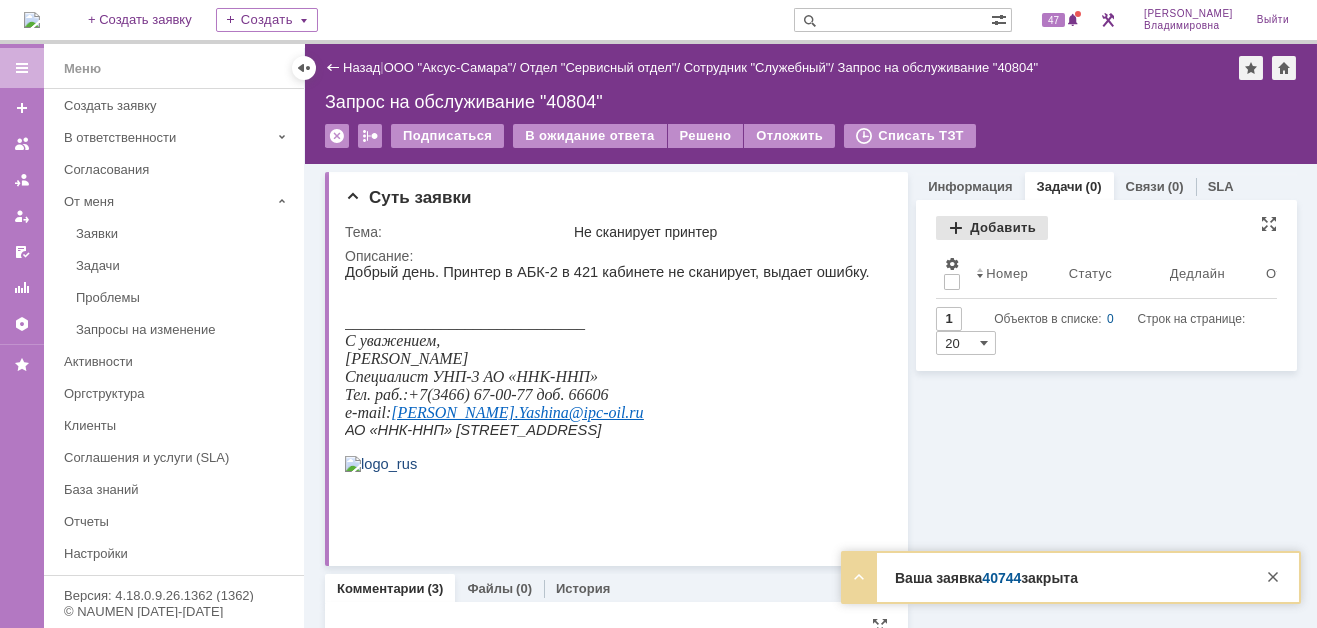 click on "Добавить" at bounding box center [992, 228] 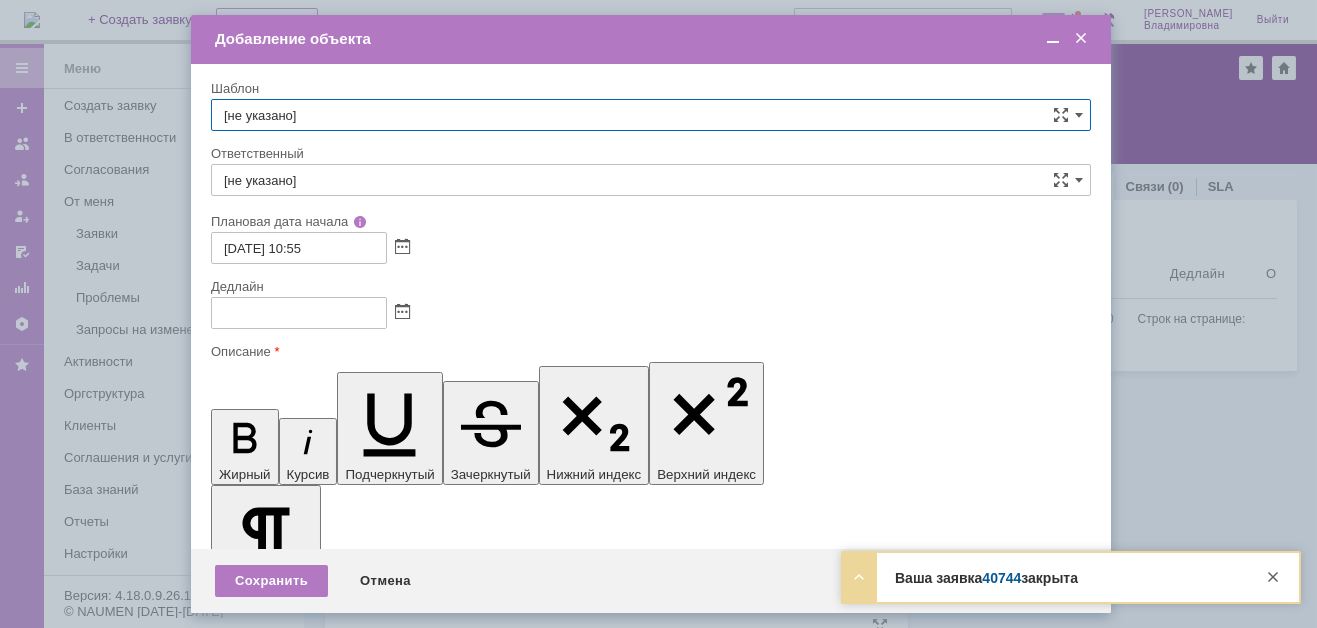 scroll, scrollTop: 0, scrollLeft: 0, axis: both 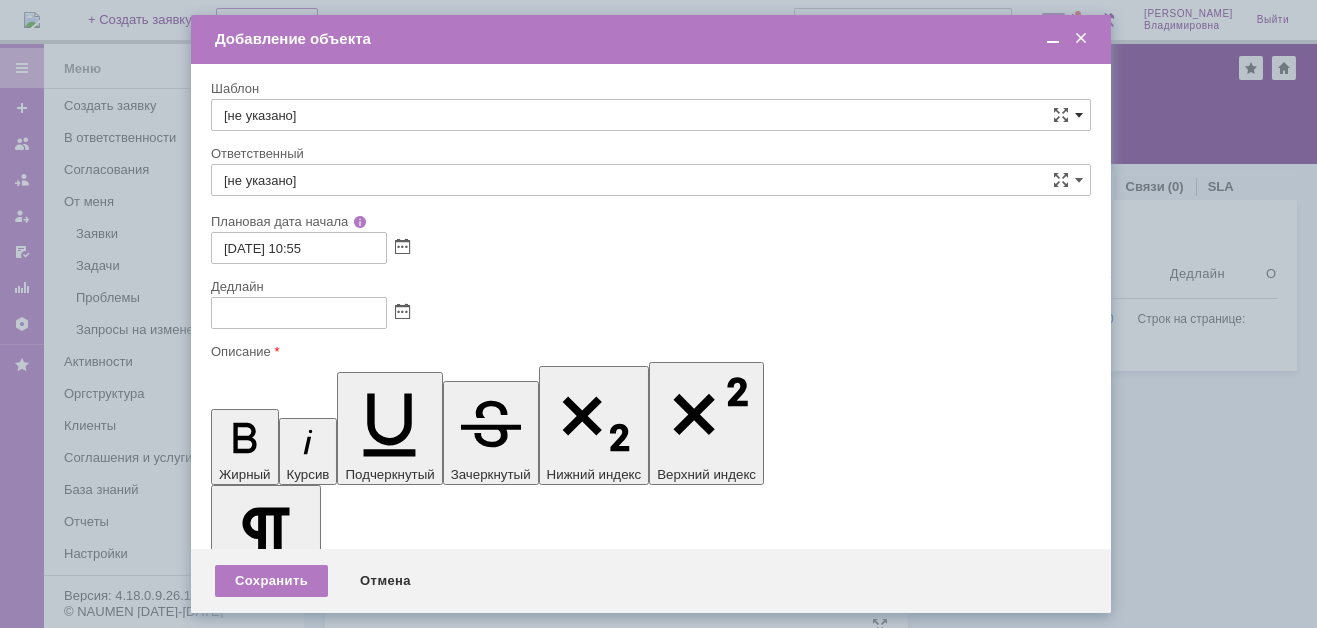click at bounding box center [1079, 115] 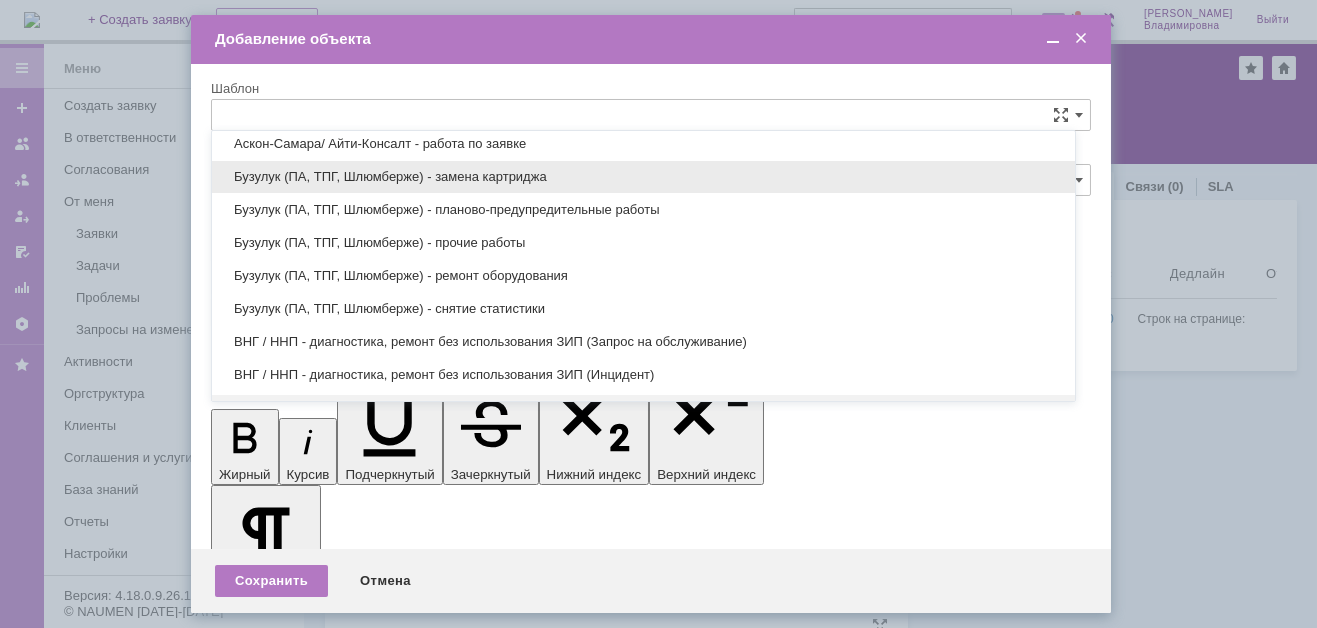scroll, scrollTop: 579, scrollLeft: 0, axis: vertical 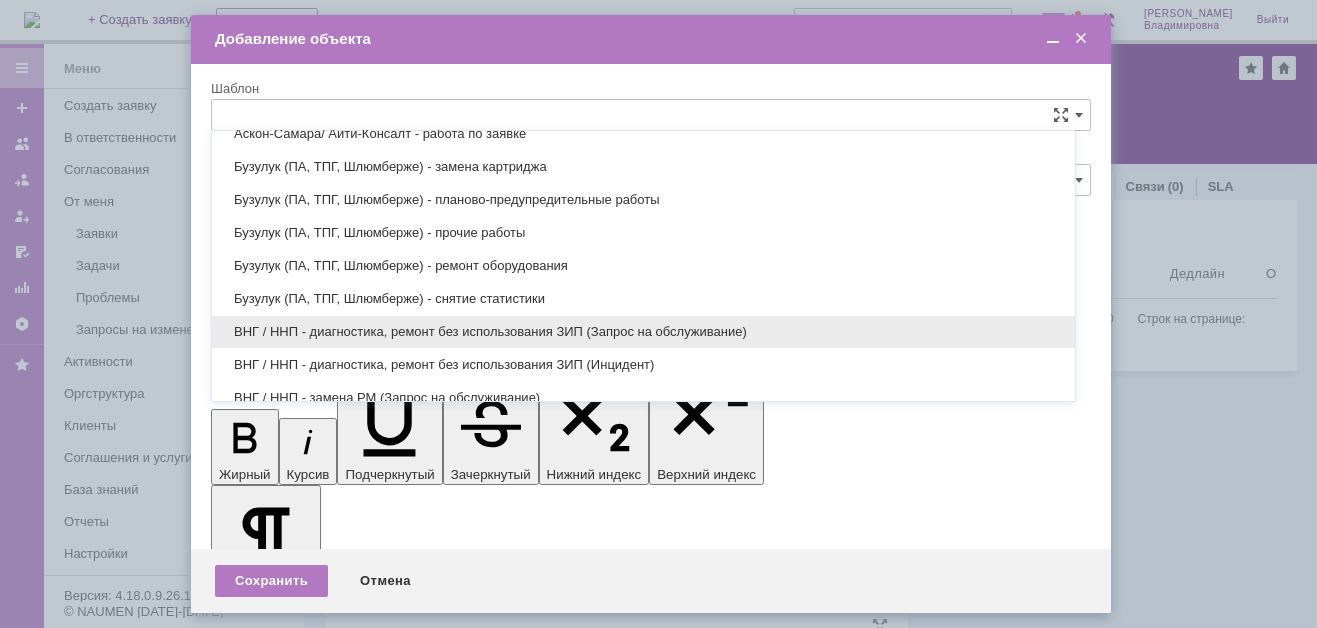 click on "ВНГ / ННП - диагностика, ремонт без использования ЗИП (Запрос на обслуживание)" at bounding box center [643, 332] 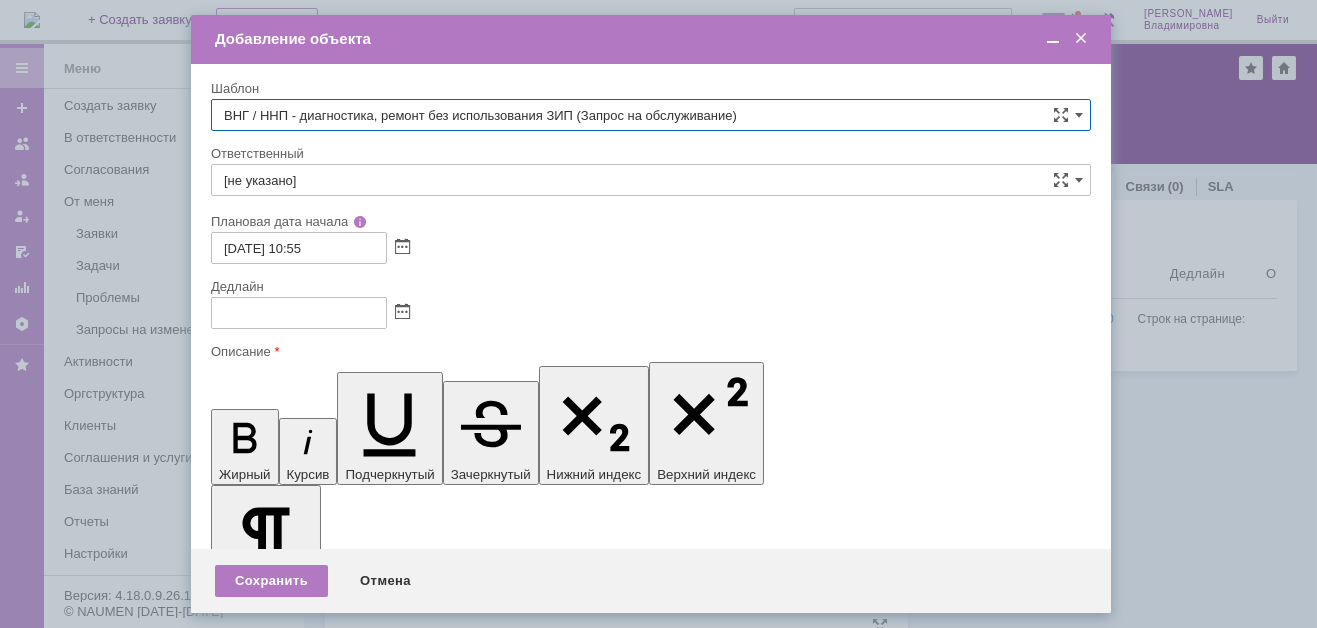 type on "[PERSON_NAME]" 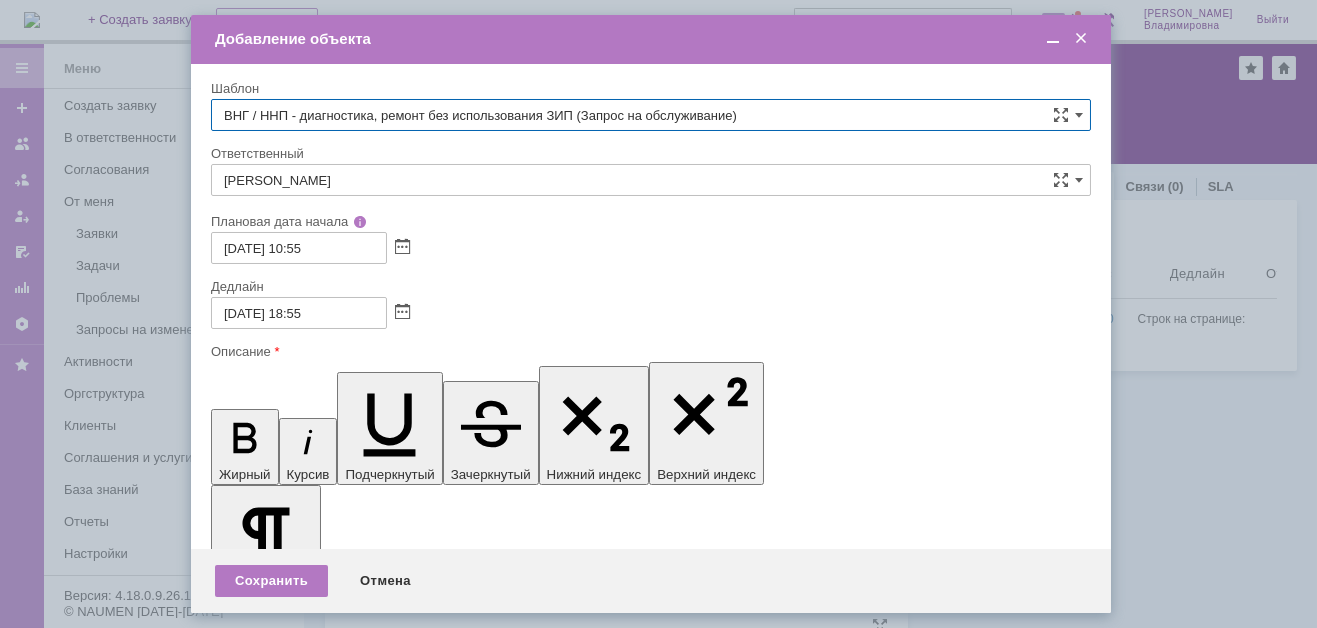 type on "ВНГ / ННП - диагностика, ремонт без использования ЗИП (Запрос на обслуживание)" 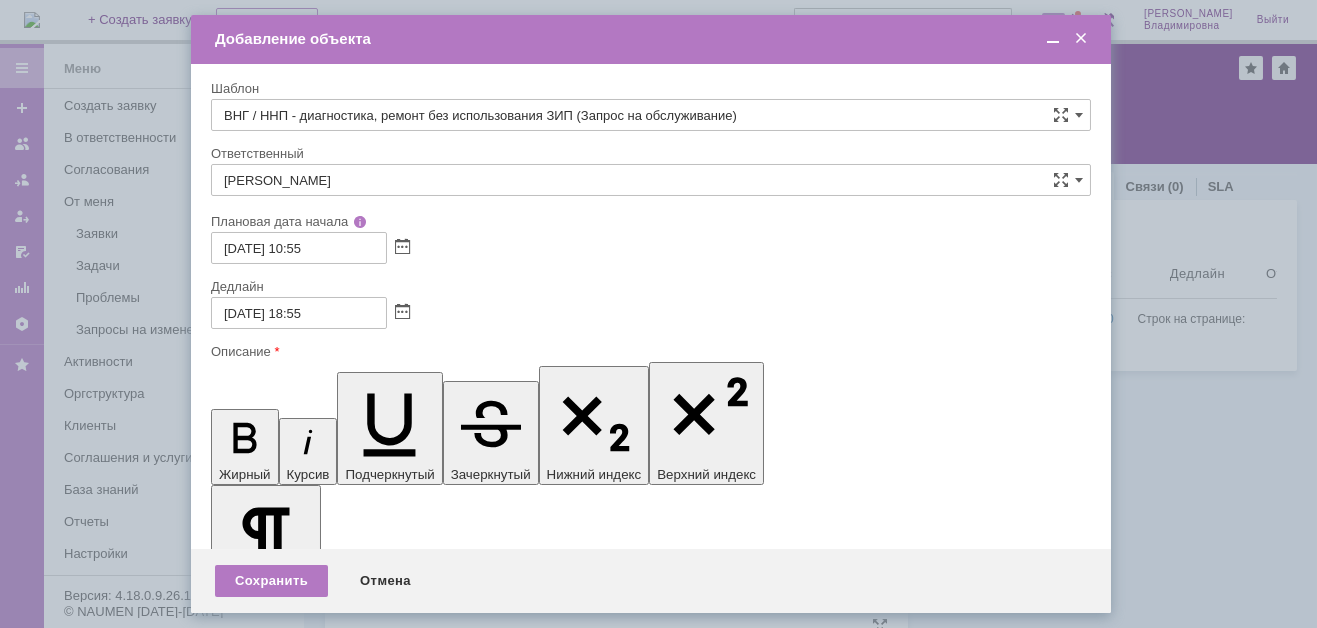 click at bounding box center [374, 5767] 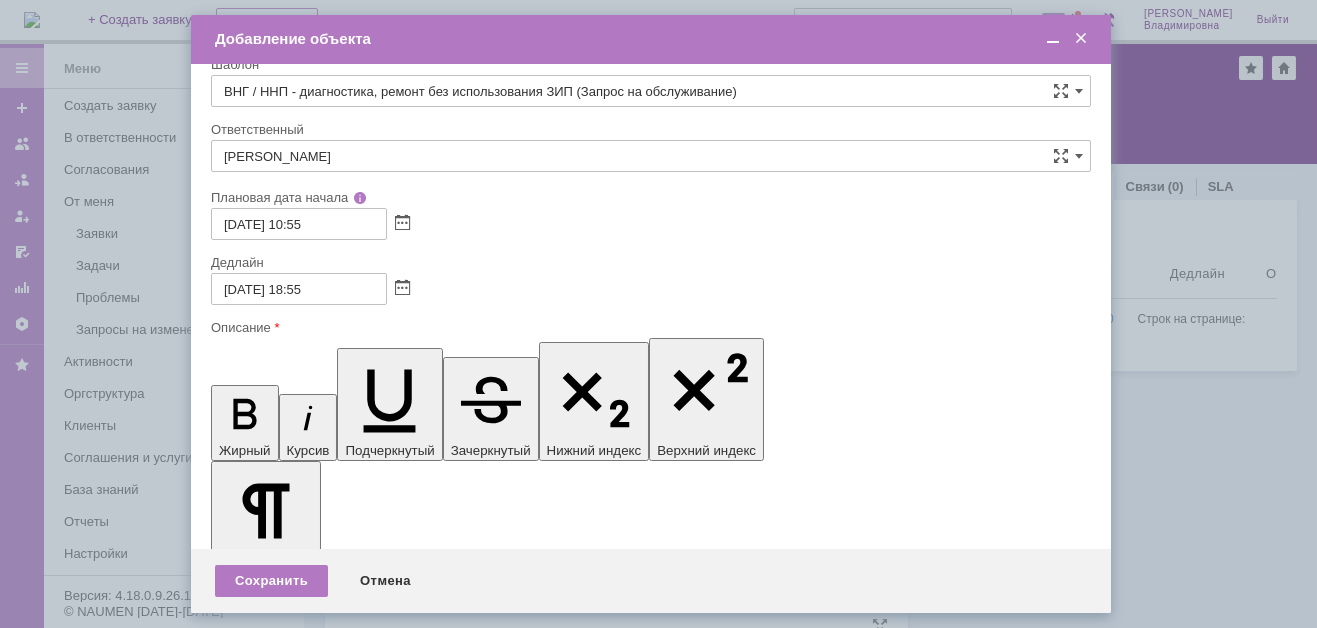 click on "ВНГ / ННП - диагностика аппарата и устранение неисправности согласно заявки:" at bounding box center (360, 5711) 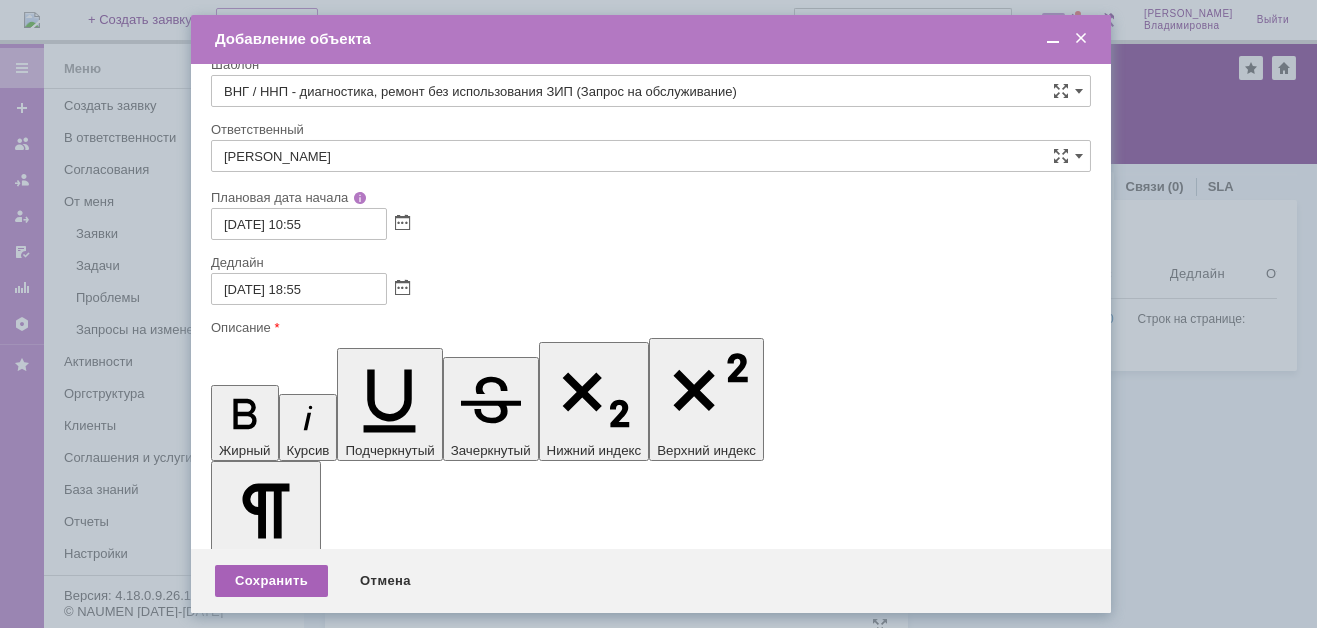 click on "Сохранить" at bounding box center [271, 581] 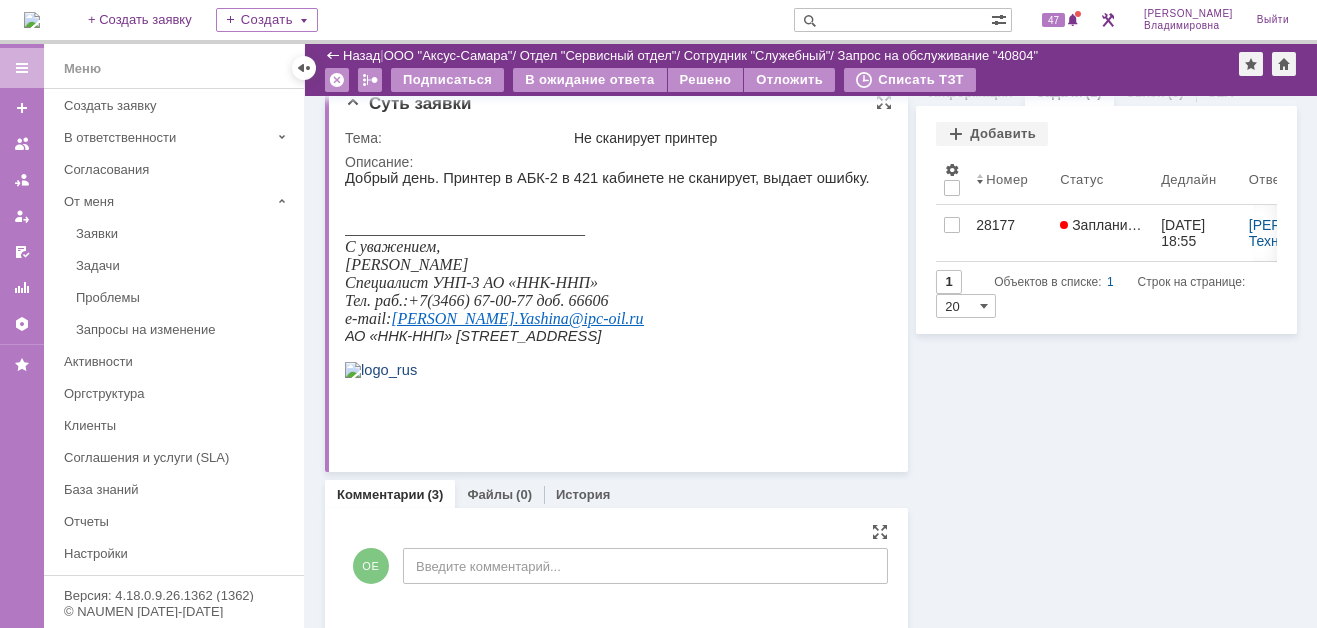 scroll, scrollTop: 0, scrollLeft: 0, axis: both 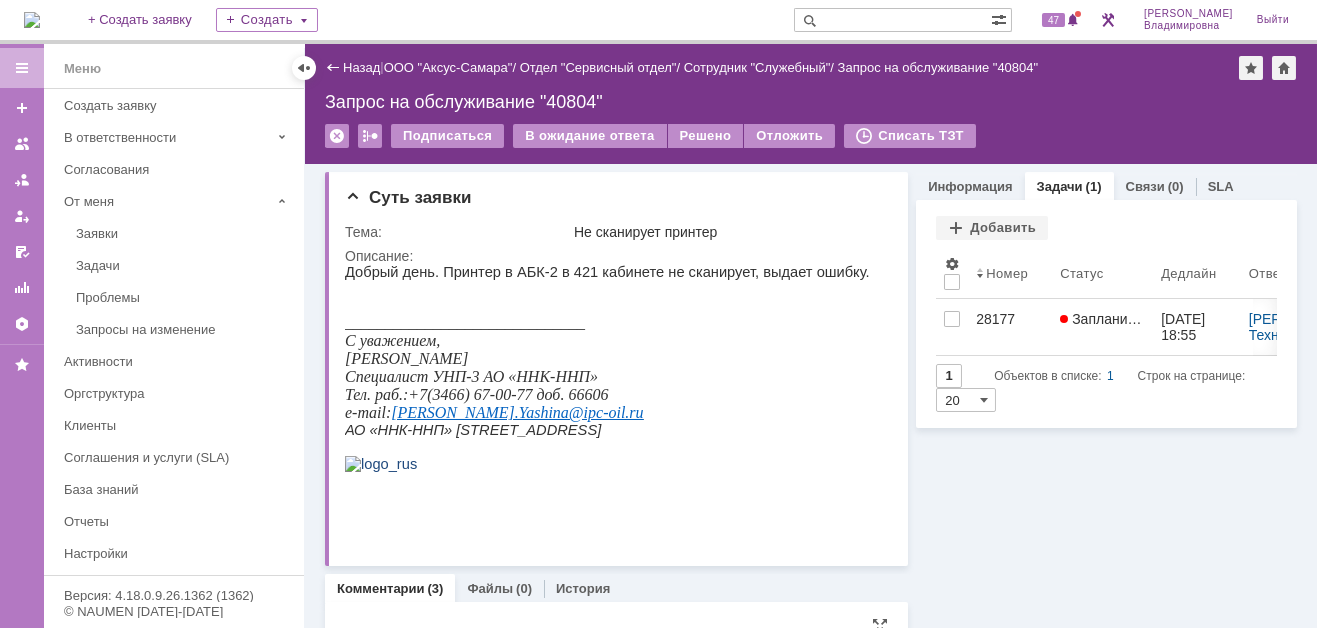 click at bounding box center [892, 20] 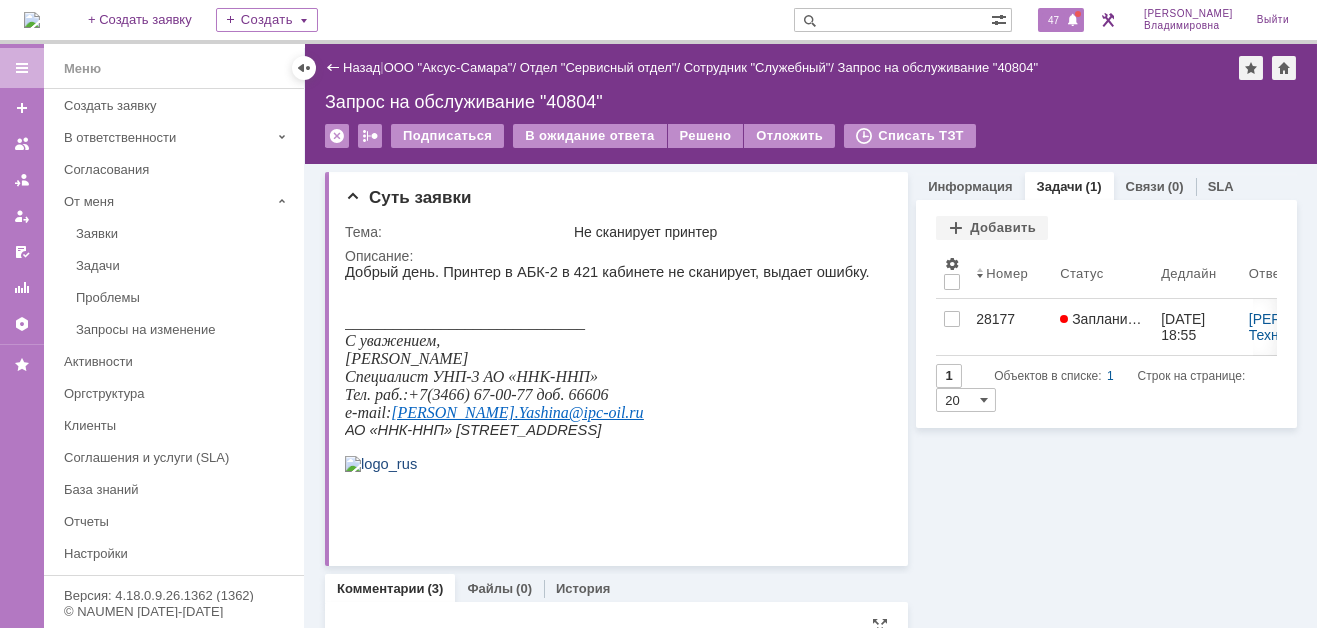 click on "47" at bounding box center [1061, 20] 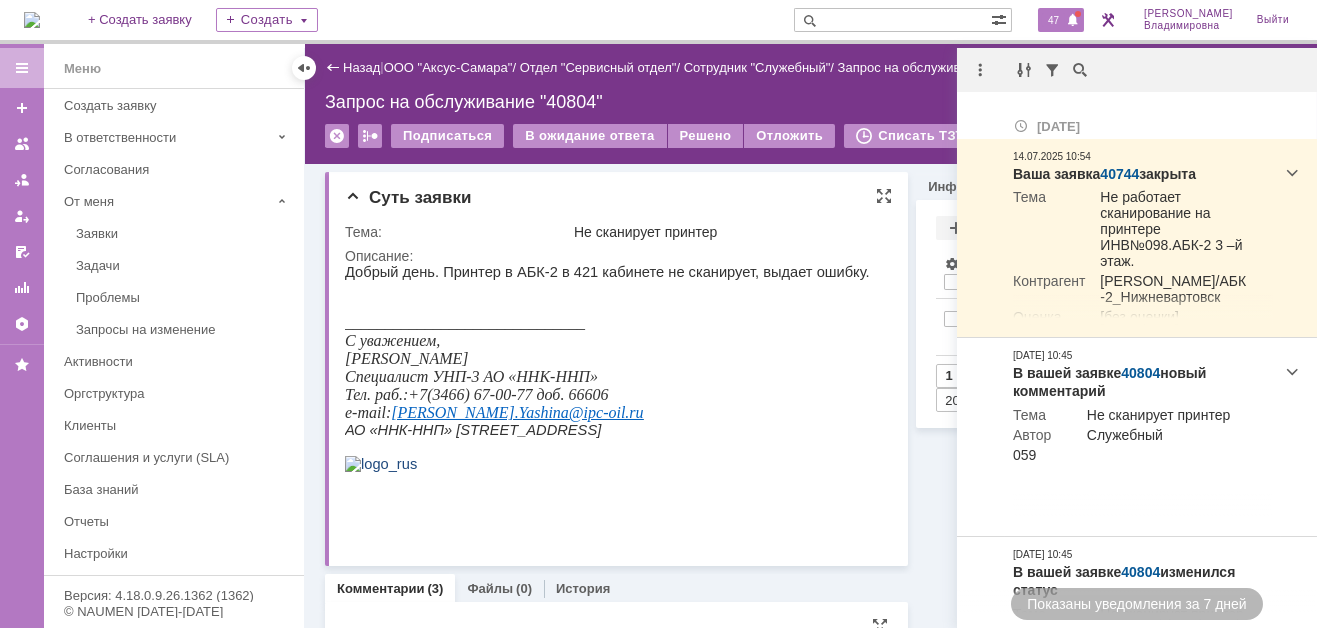 click on "Специалист УНП-3 АО «ННК-ННП»" at bounding box center (607, 377) 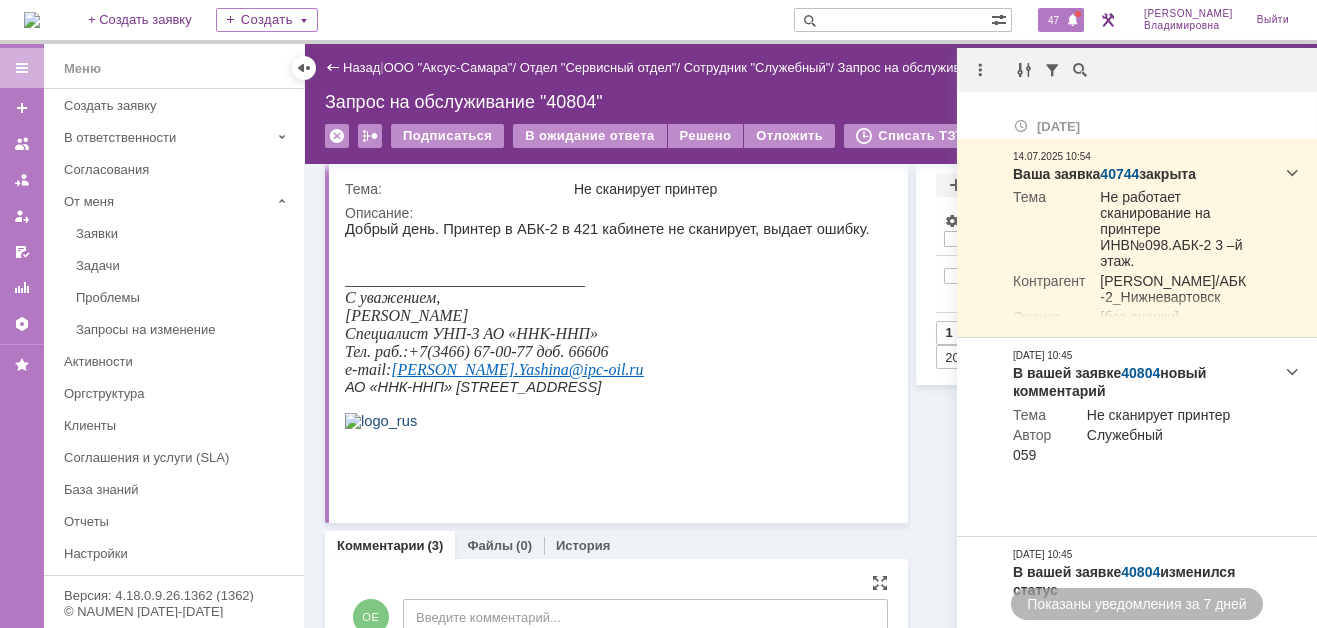 scroll, scrollTop: 0, scrollLeft: 0, axis: both 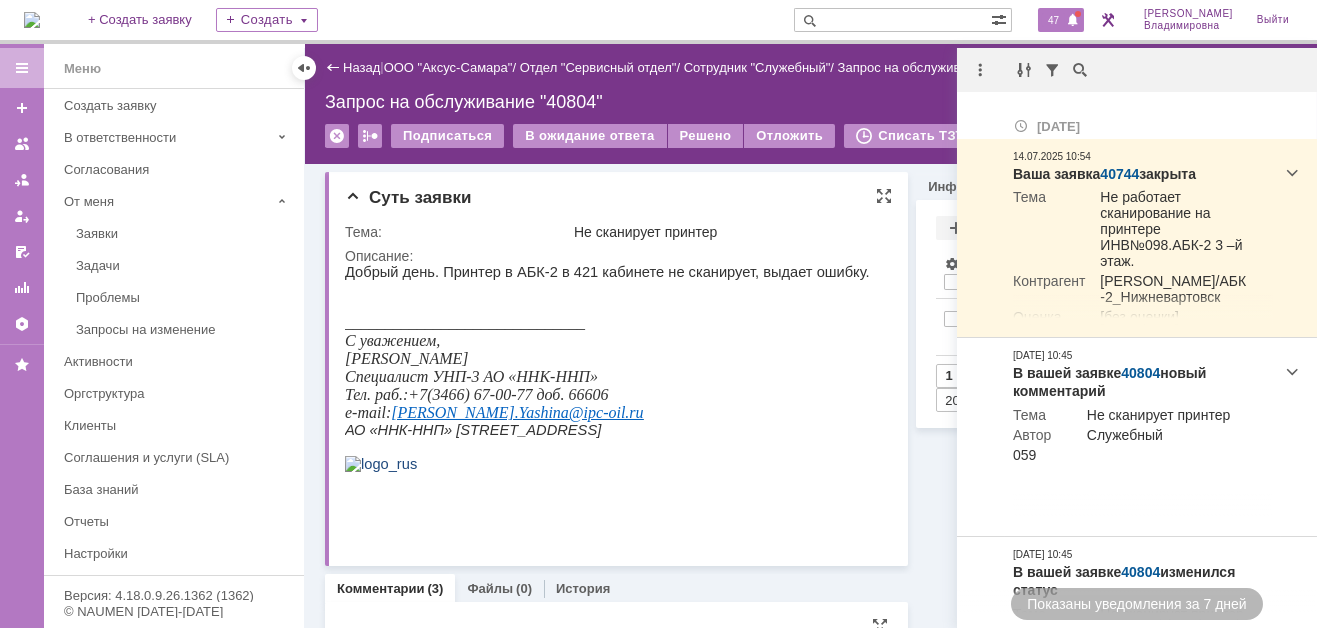 click on "Суть заявки" at bounding box center [618, 198] 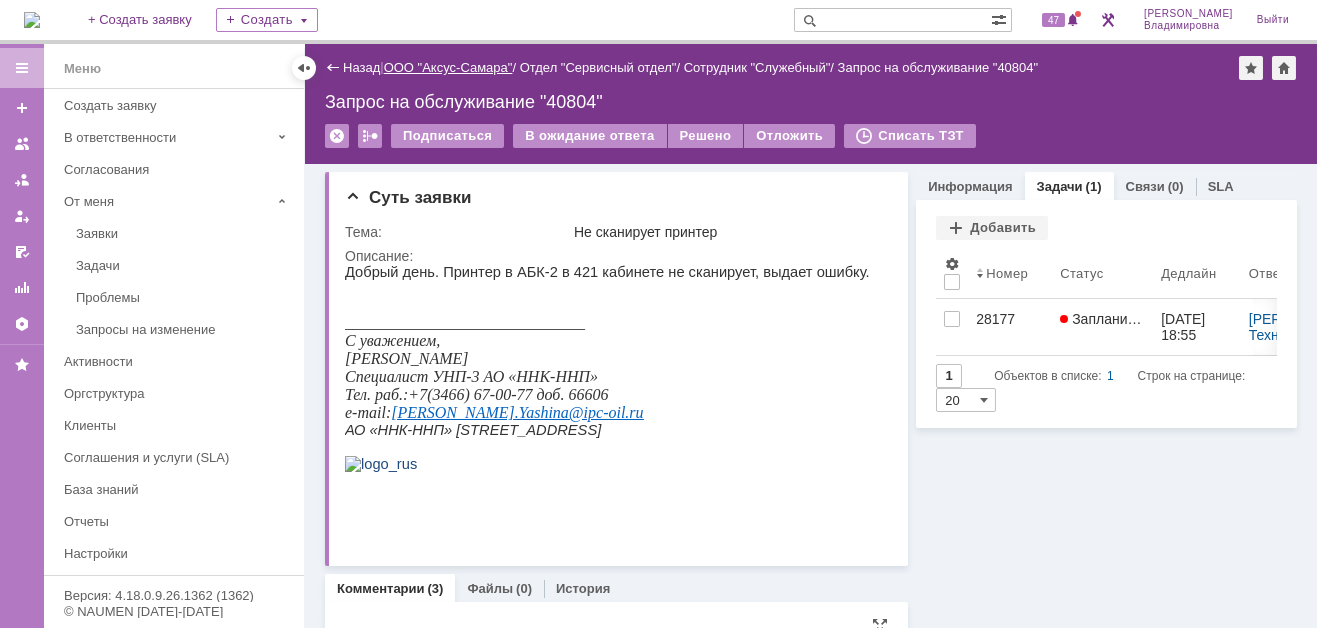 click on "ООО "Аксус-Самара"" at bounding box center (448, 67) 